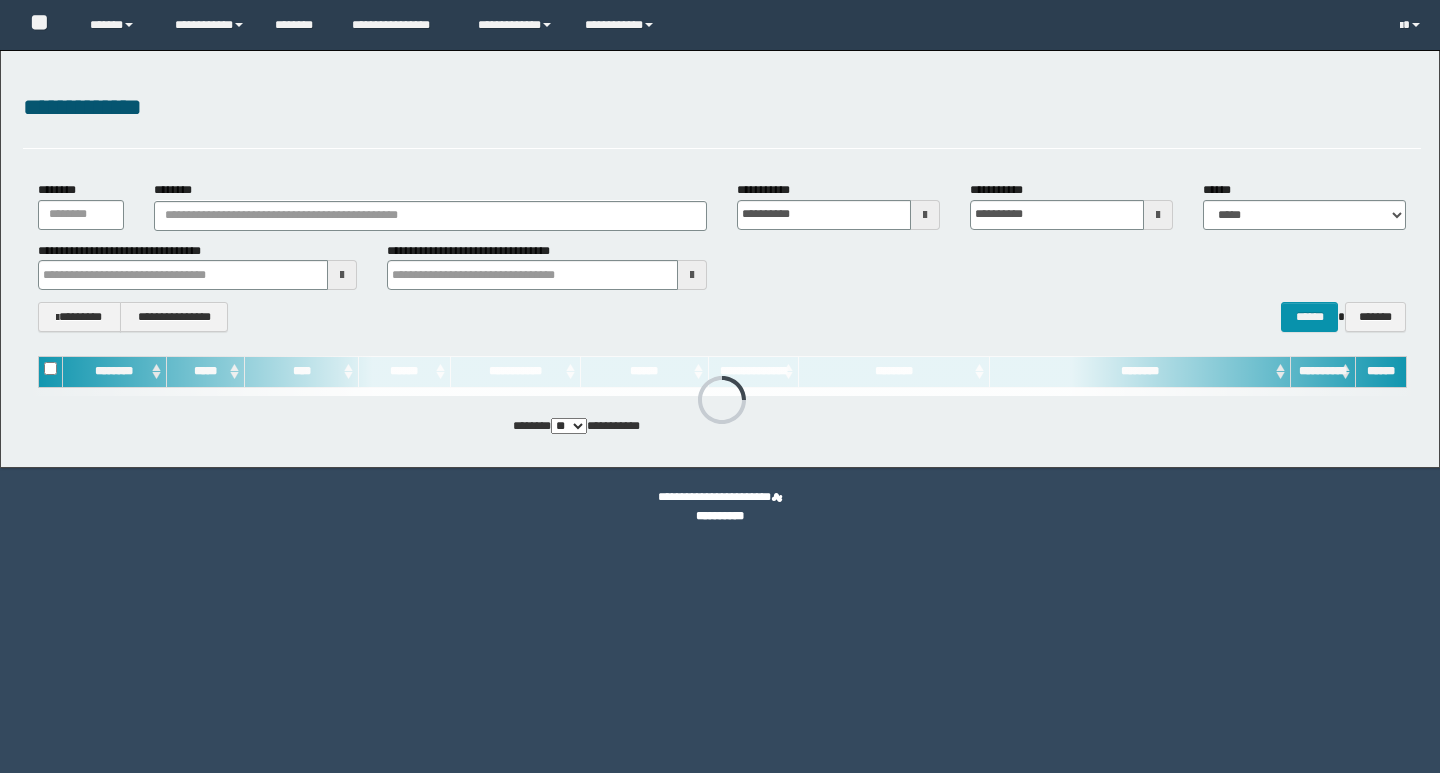 scroll, scrollTop: 0, scrollLeft: 0, axis: both 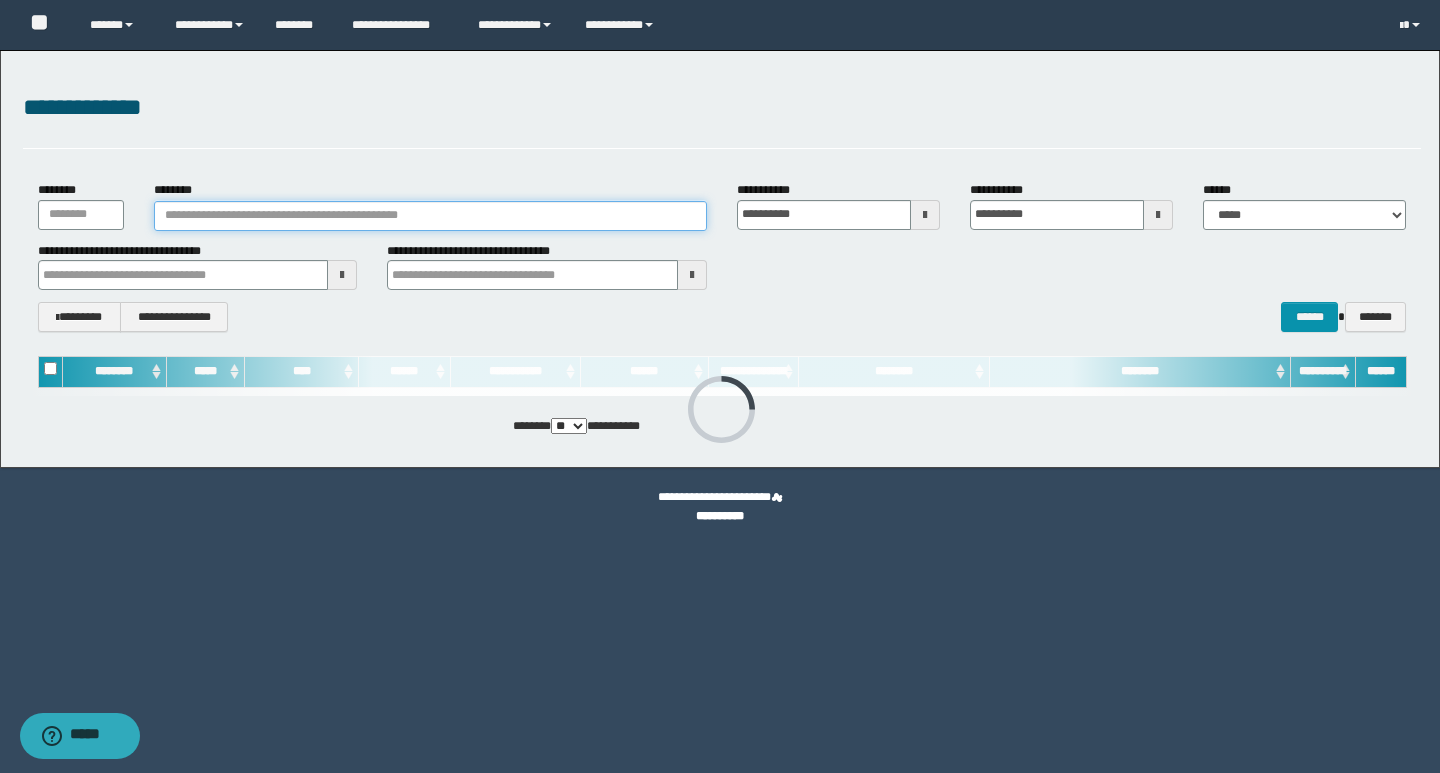 click on "********" at bounding box center (430, 216) 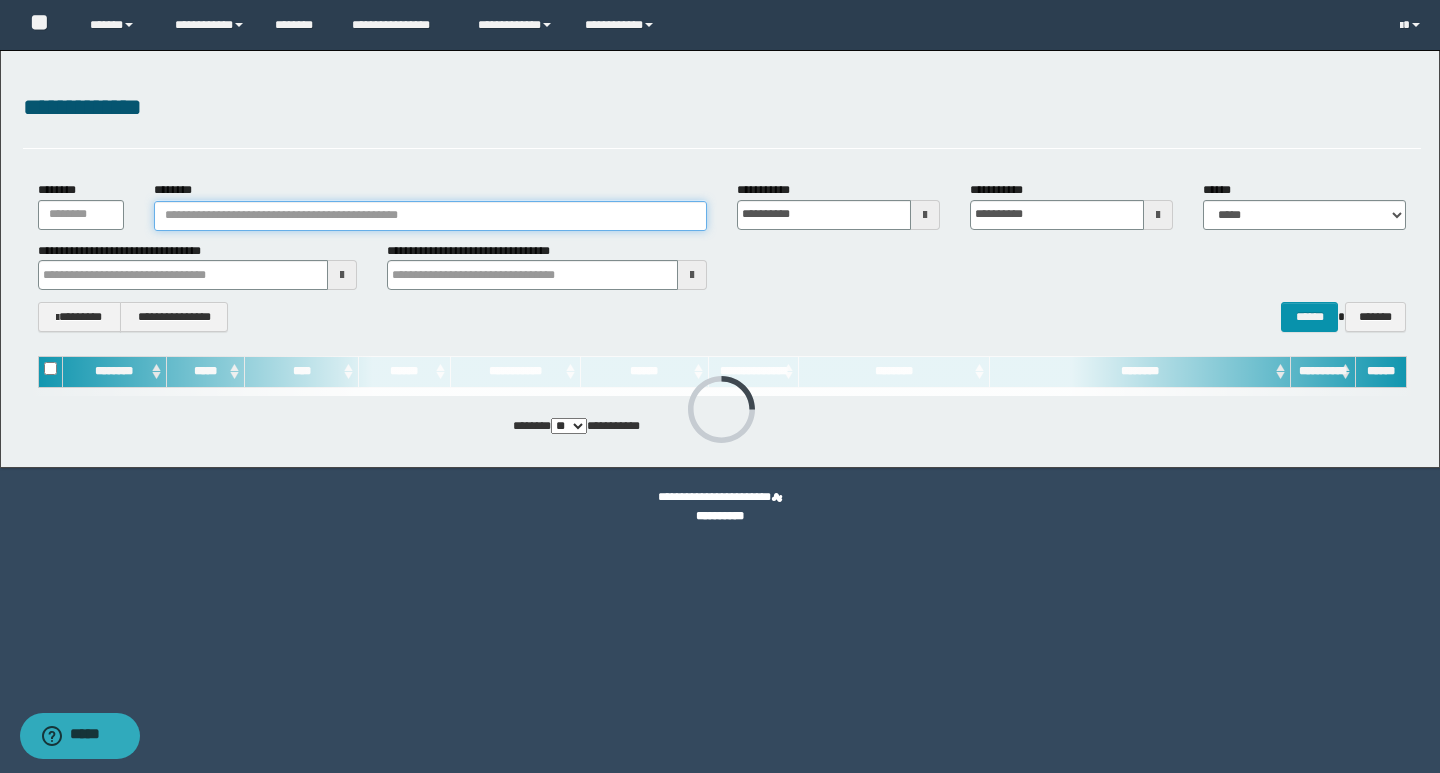 paste on "********" 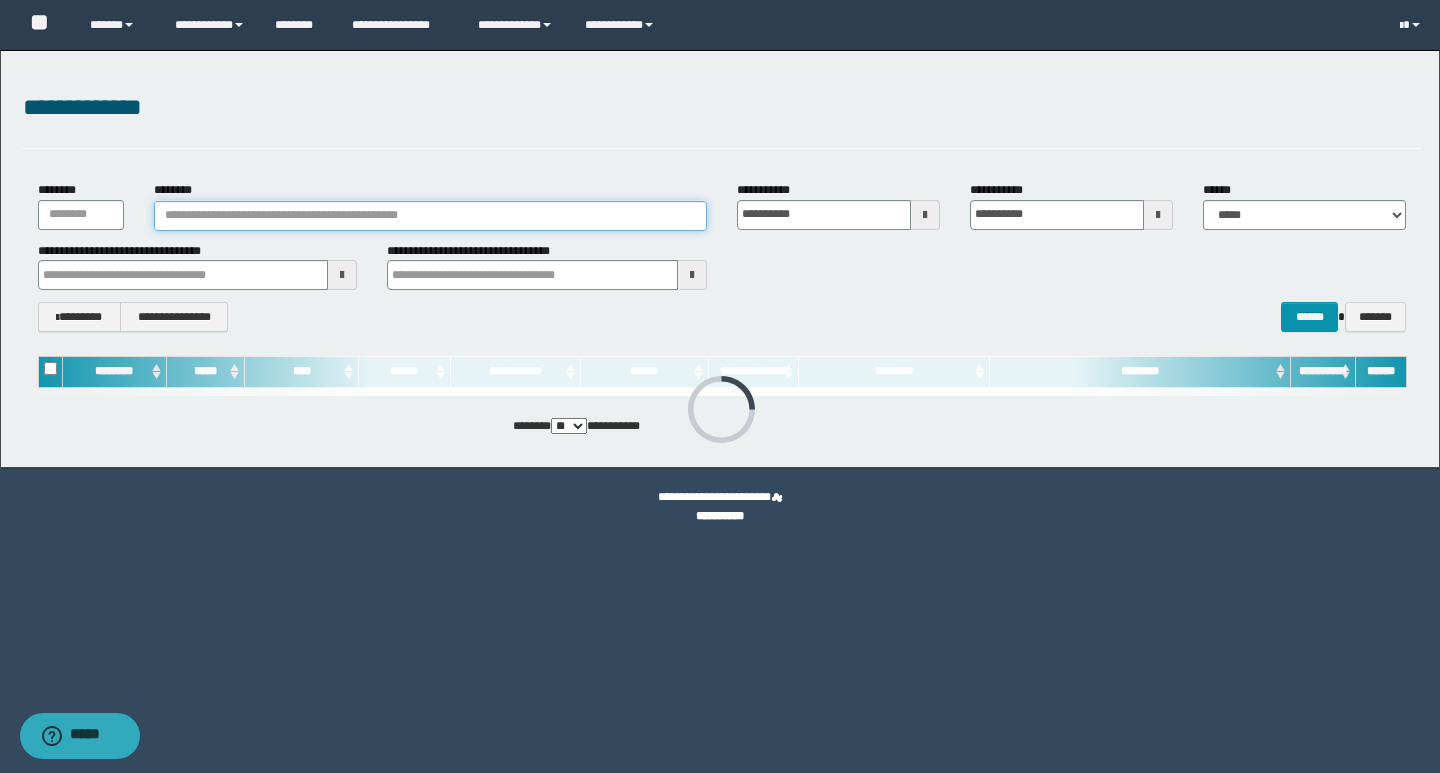 type on "********" 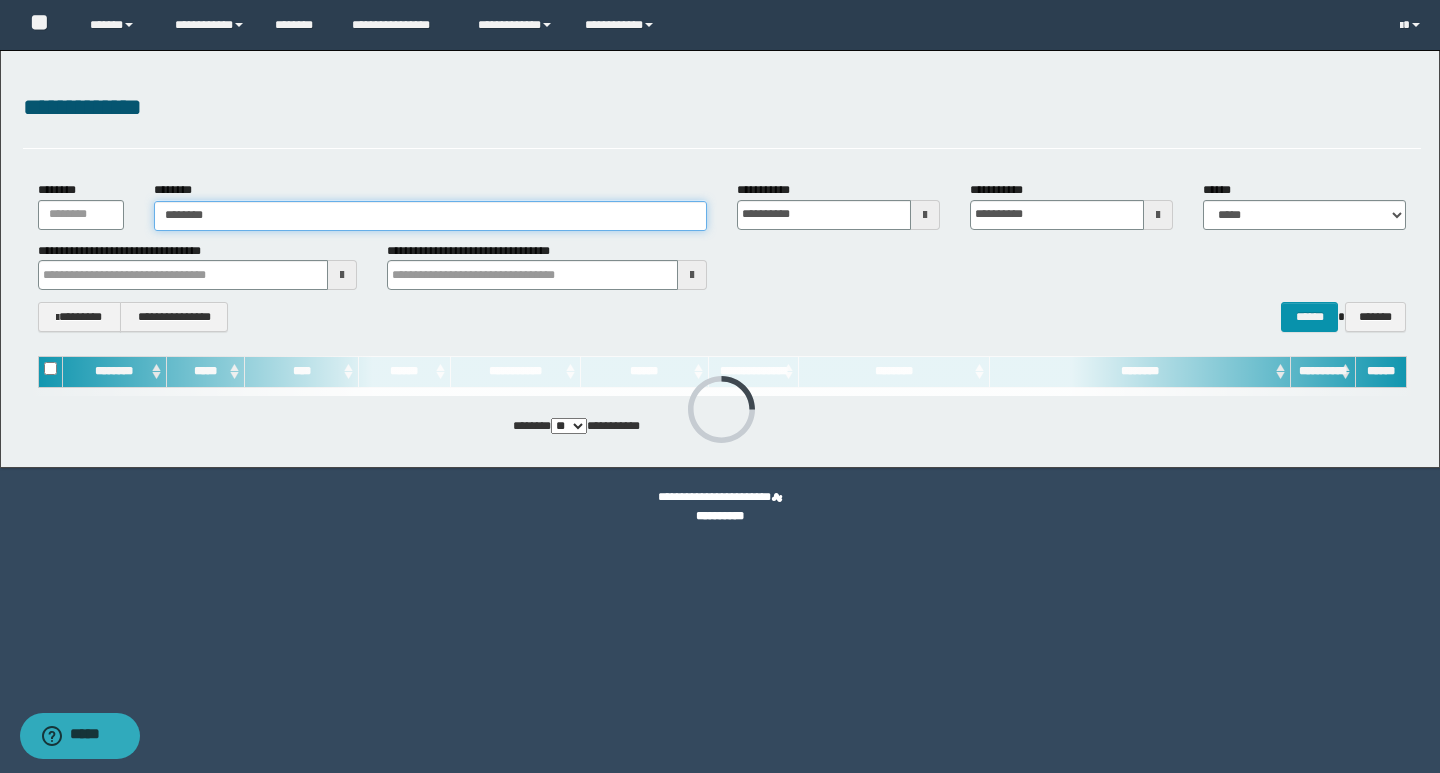 type on "********" 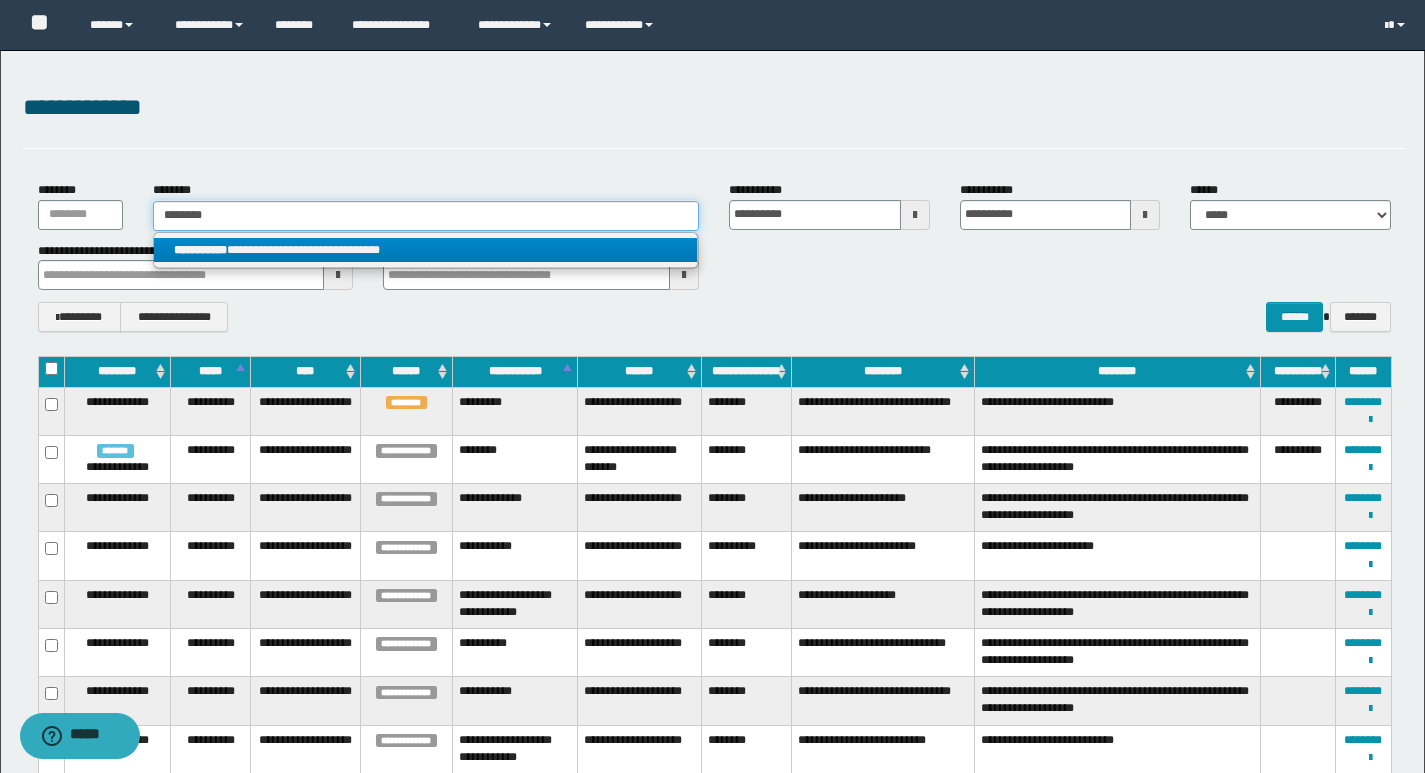 type on "********" 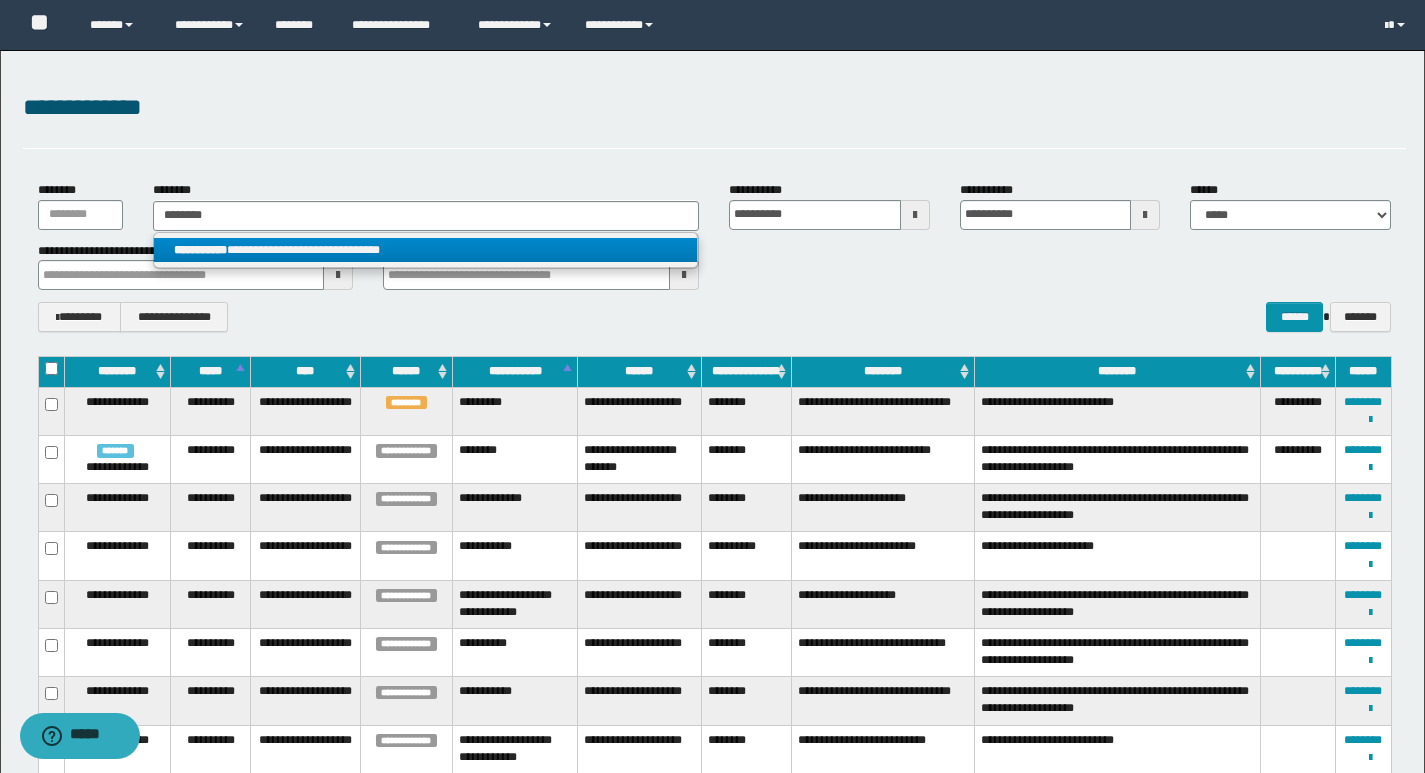 click on "**********" at bounding box center (425, 250) 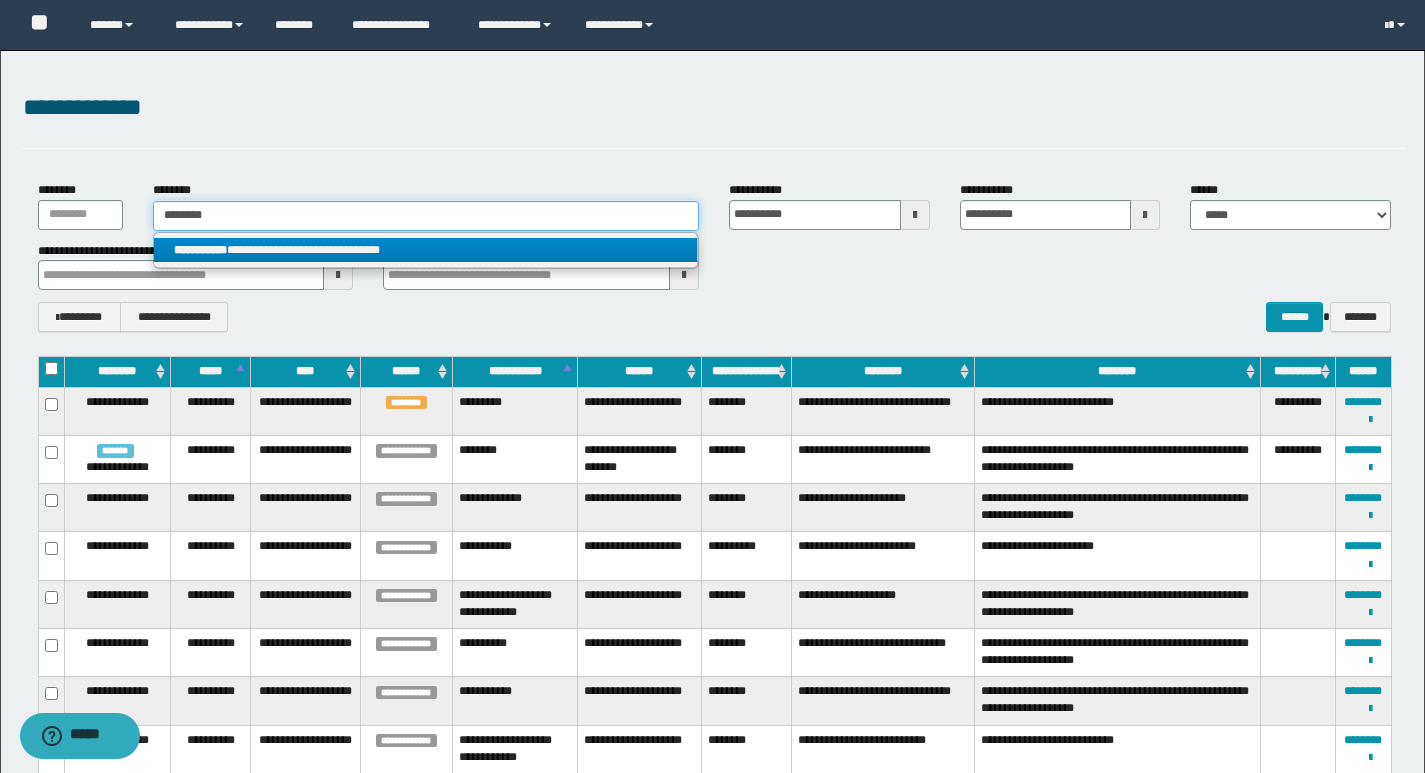 type 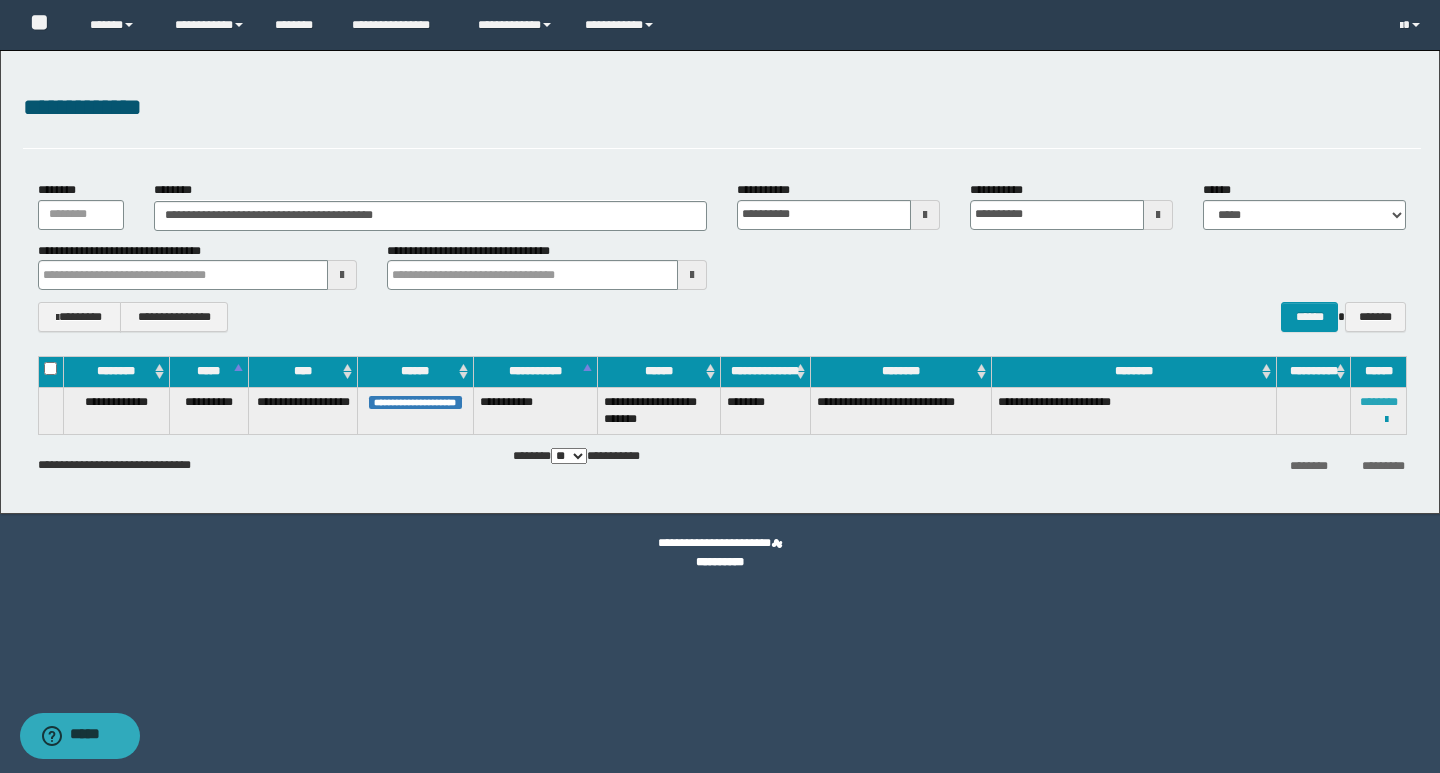 click on "********" at bounding box center [1379, 402] 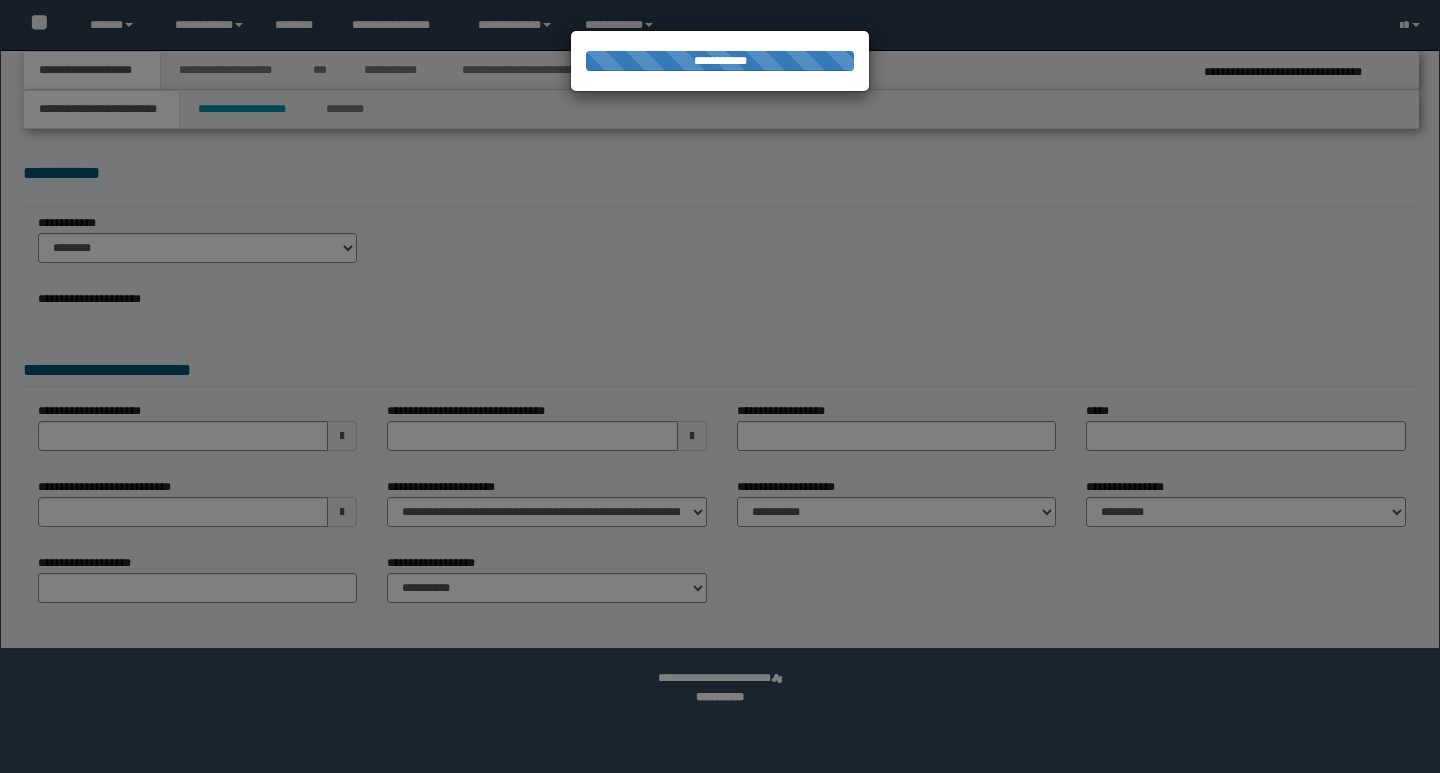 select on "*" 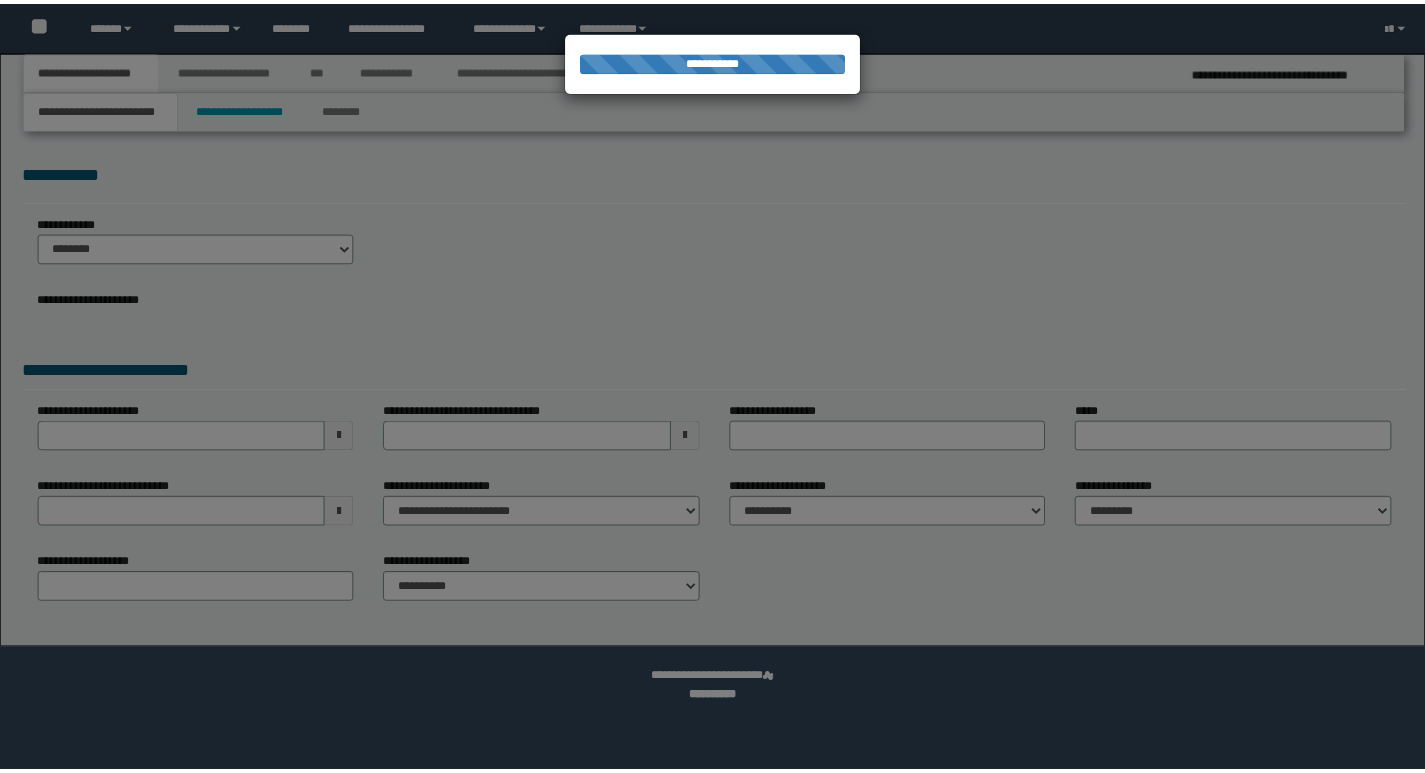 scroll, scrollTop: 0, scrollLeft: 0, axis: both 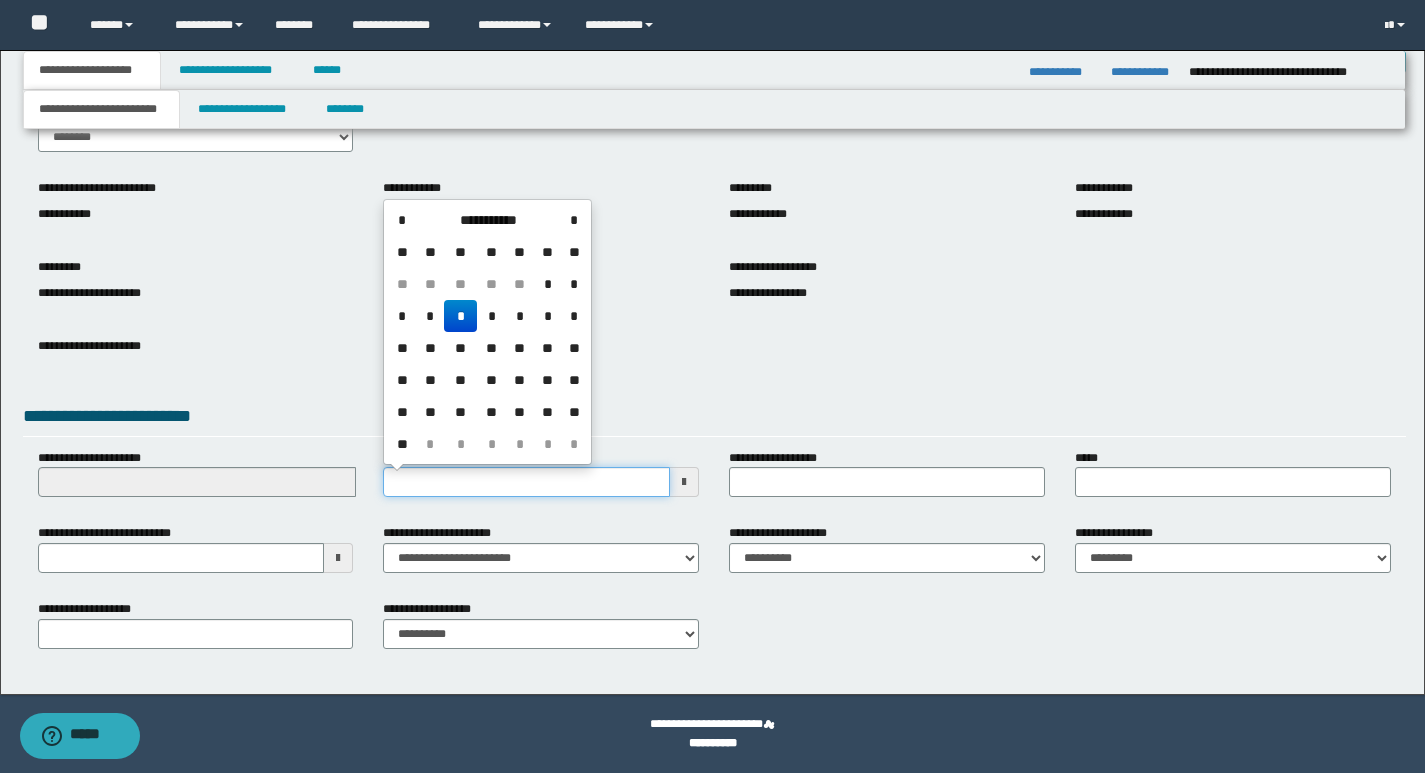 click on "**********" at bounding box center [526, 482] 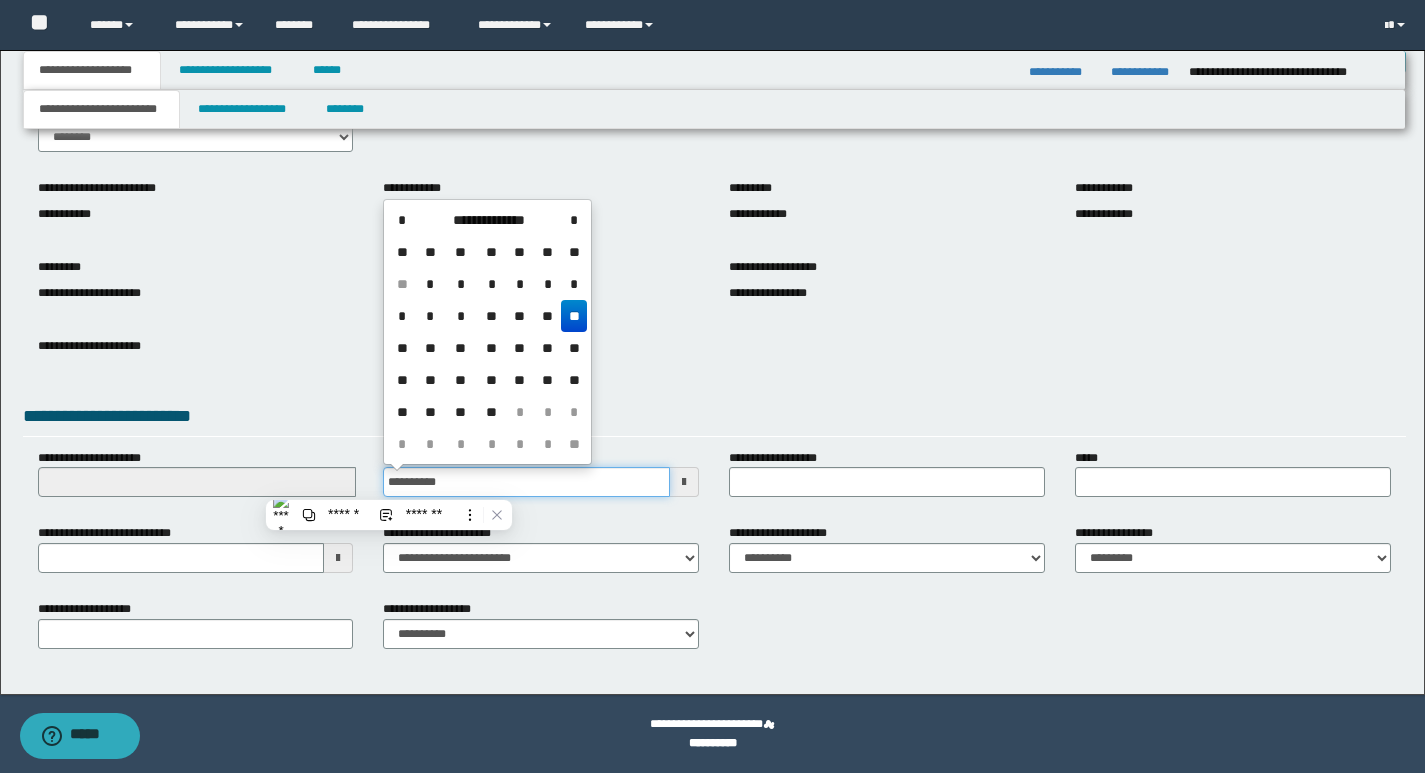 type on "**********" 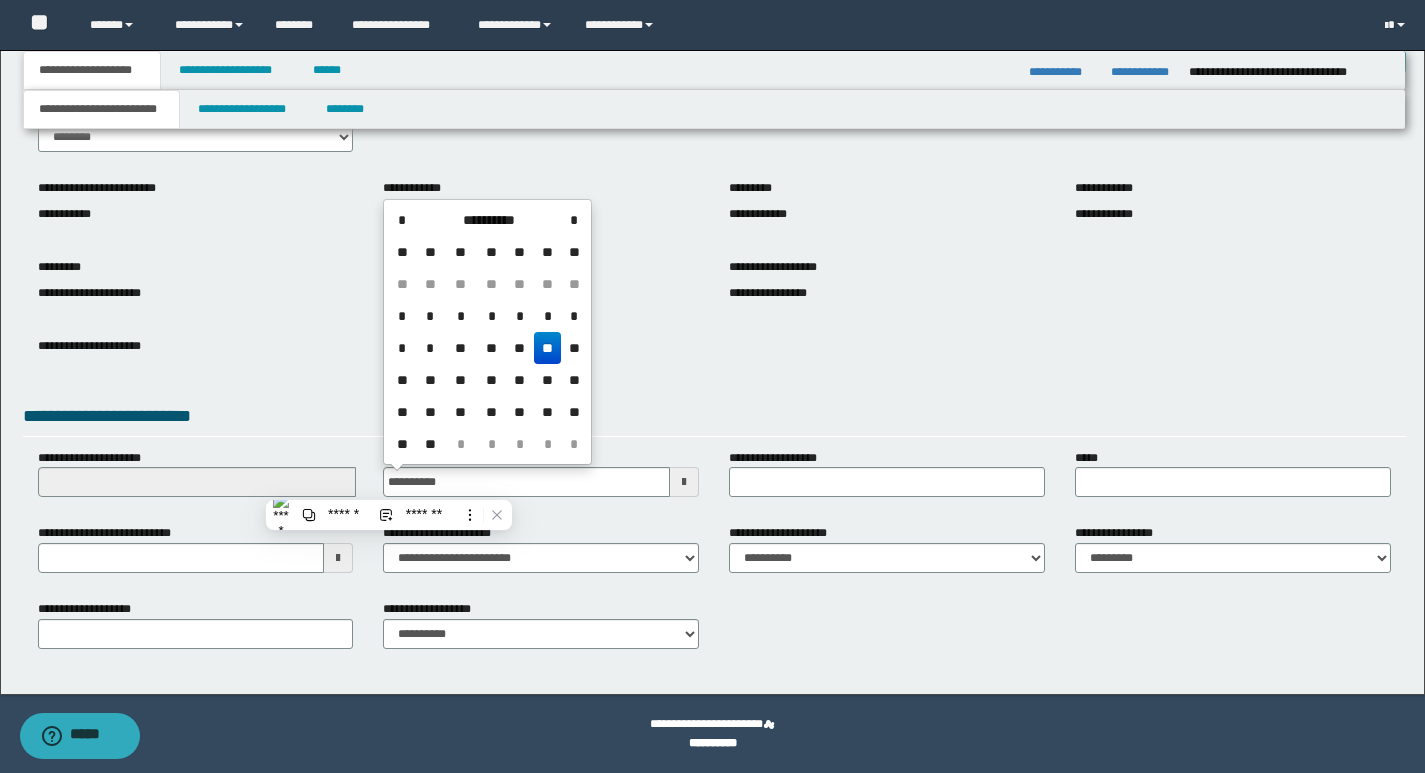 click on "**" at bounding box center [548, 348] 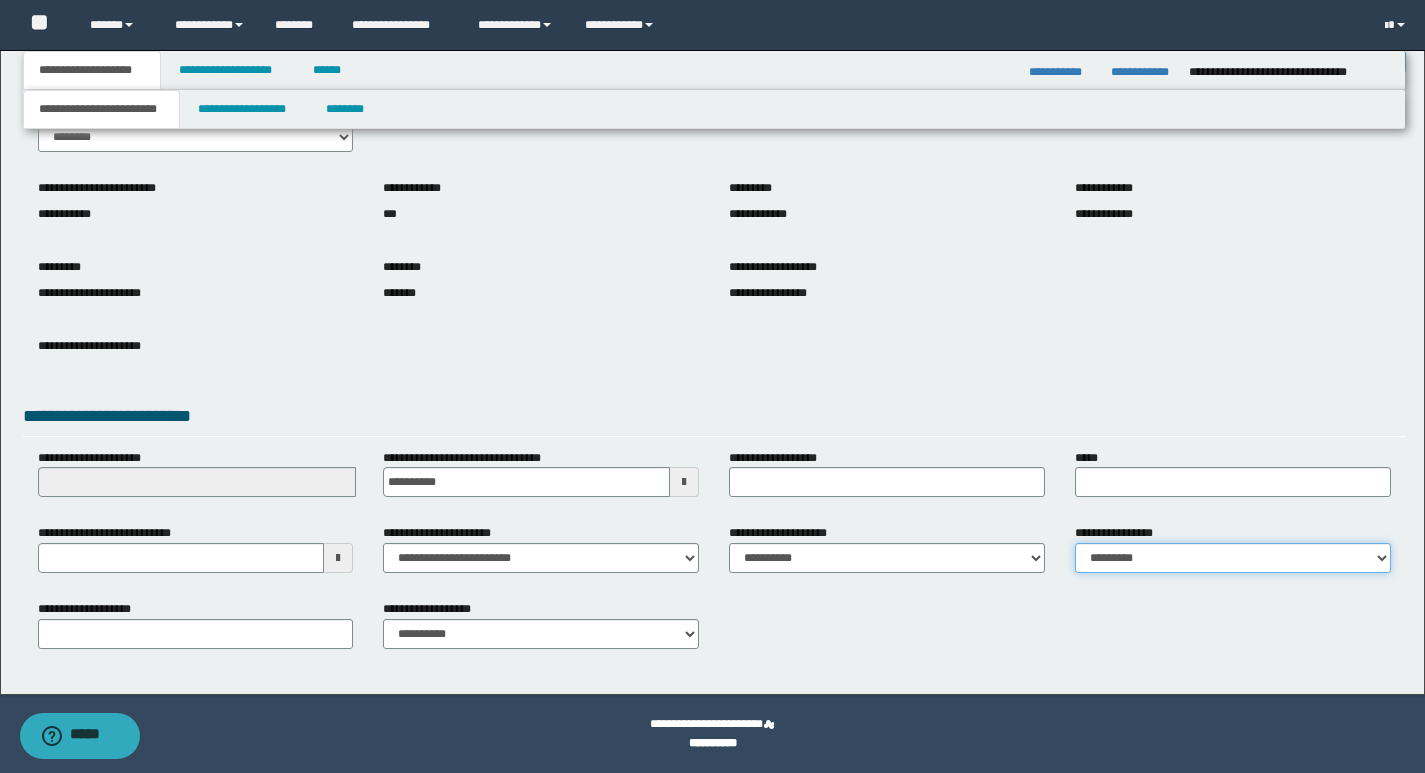 click on "**********" at bounding box center [1233, 558] 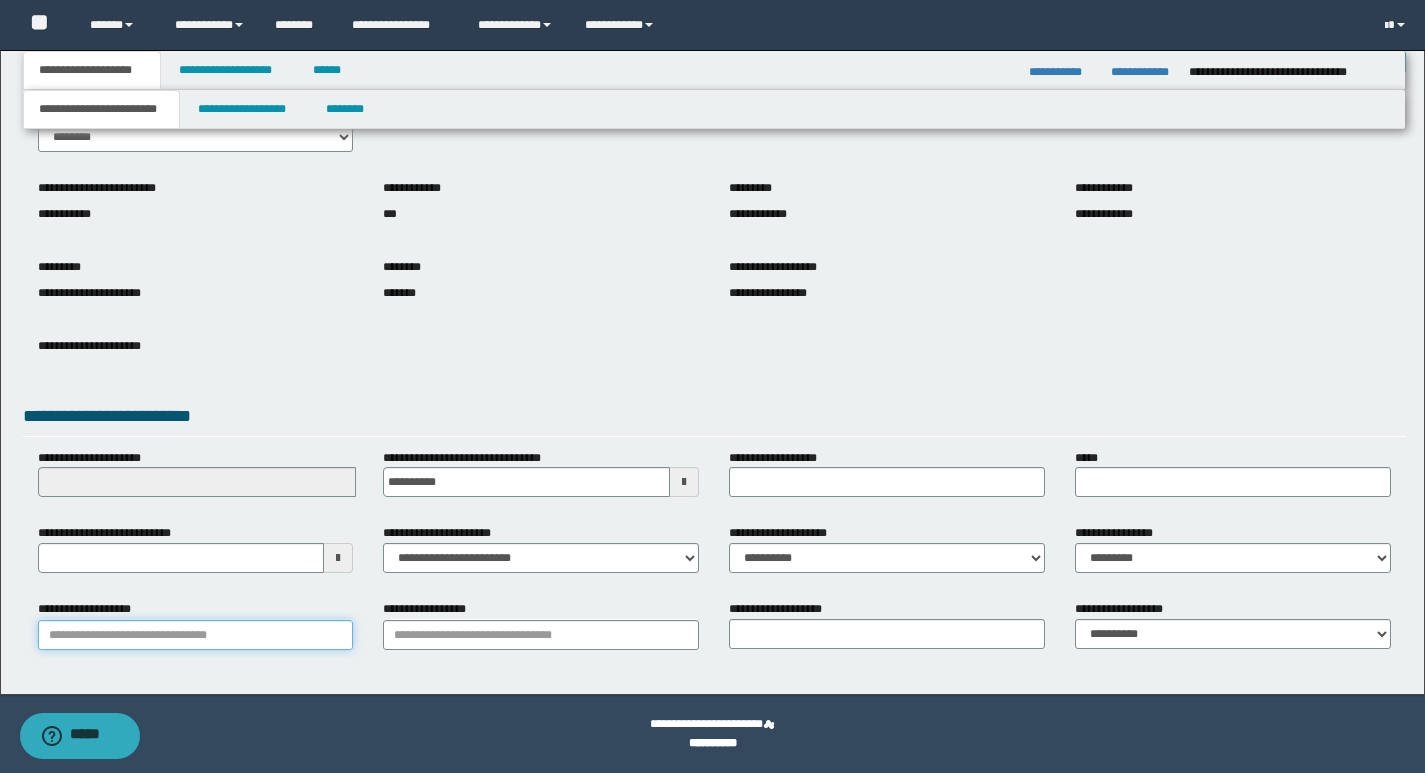 click on "**********" at bounding box center (196, 635) 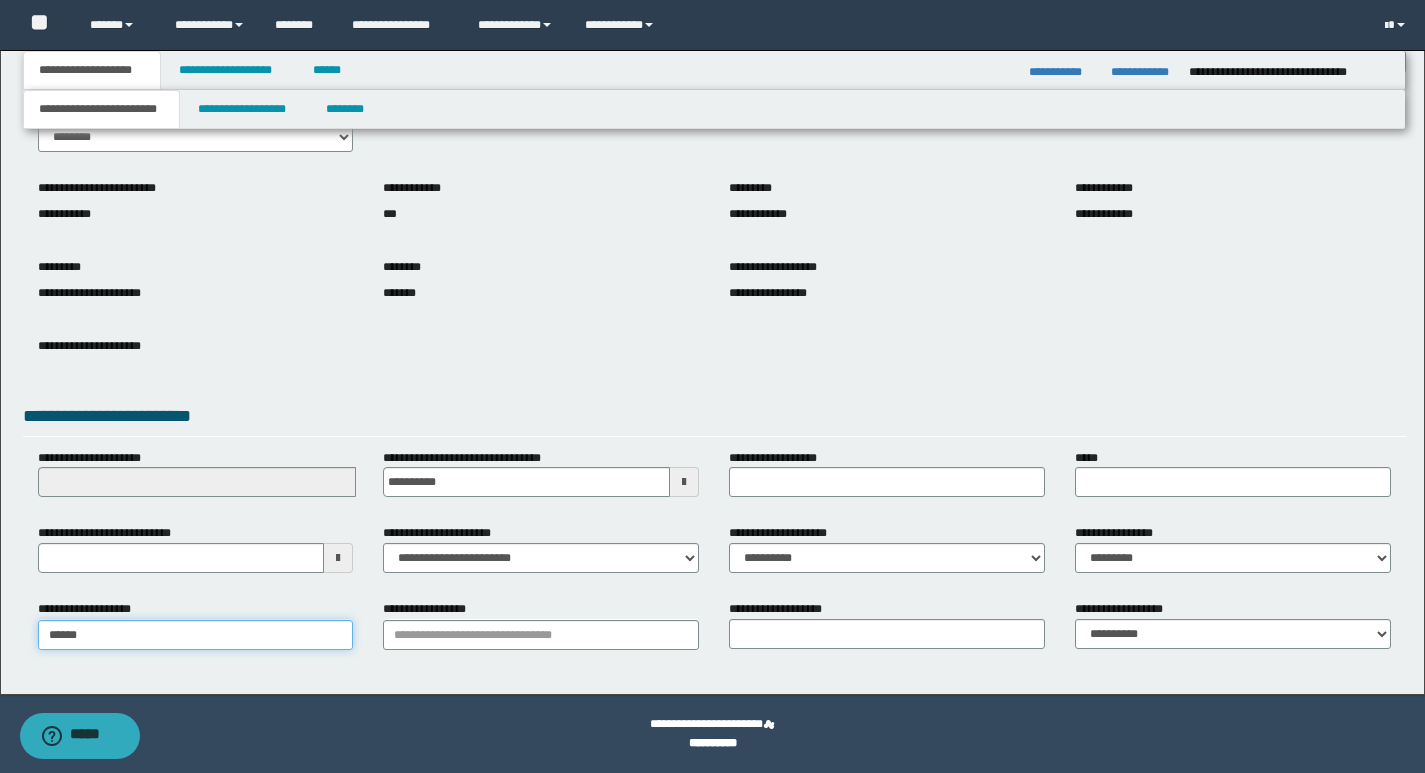 type on "*******" 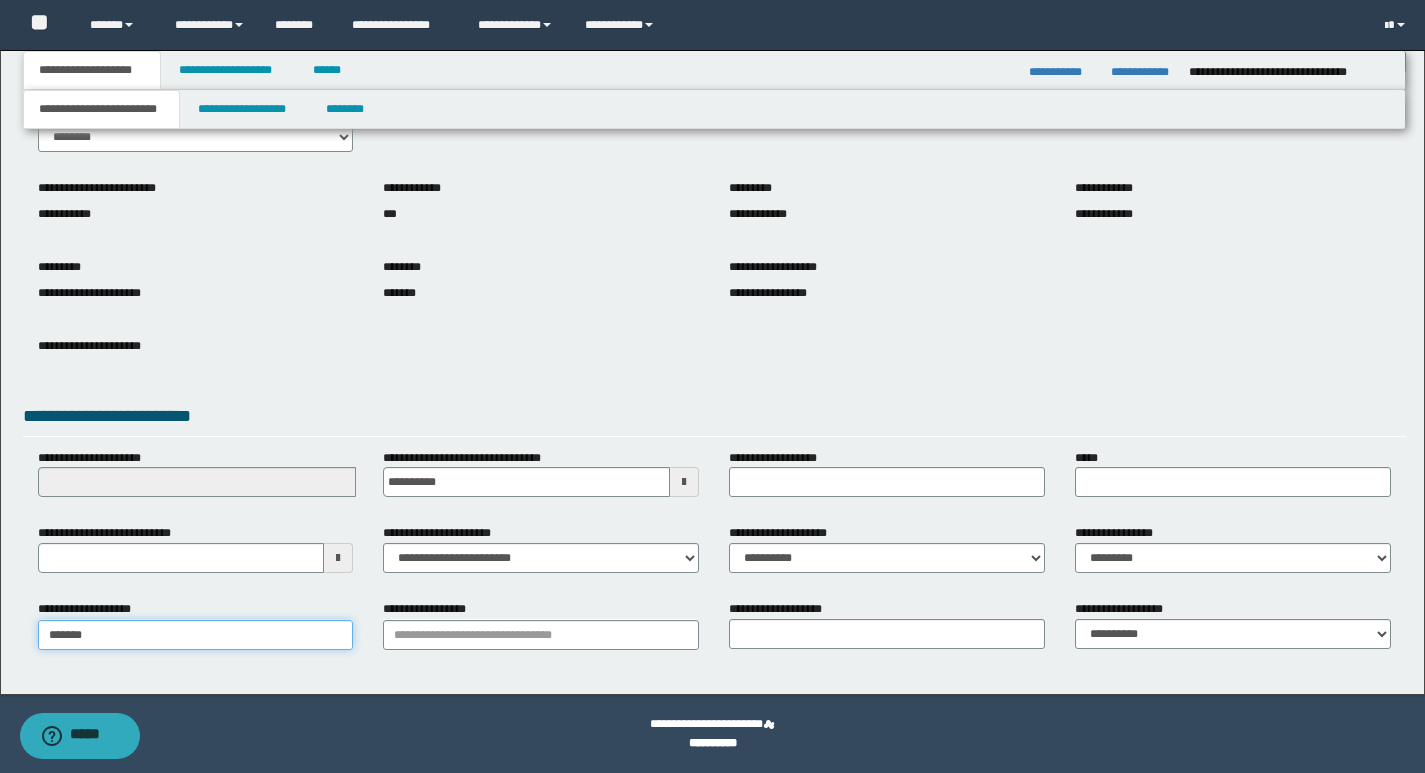 type on "**********" 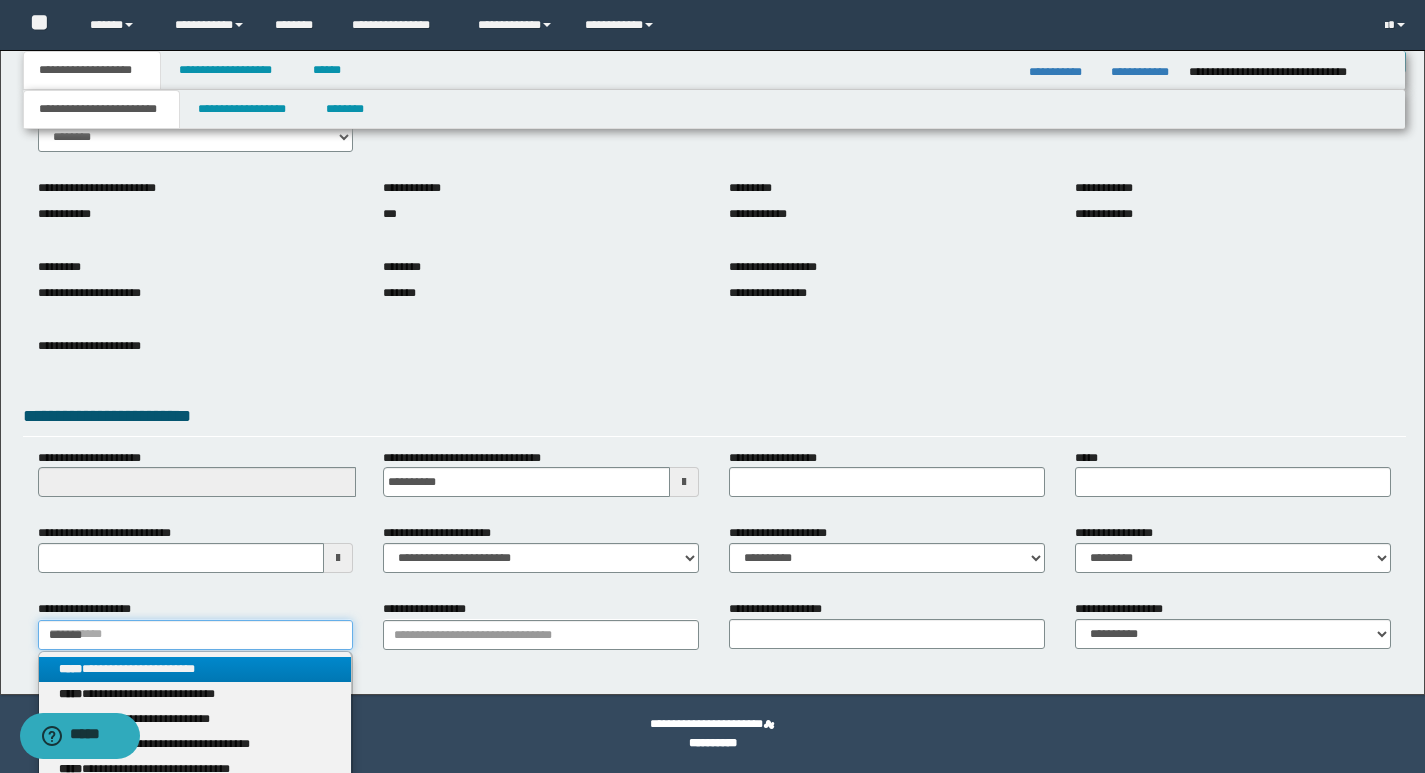 type on "*******" 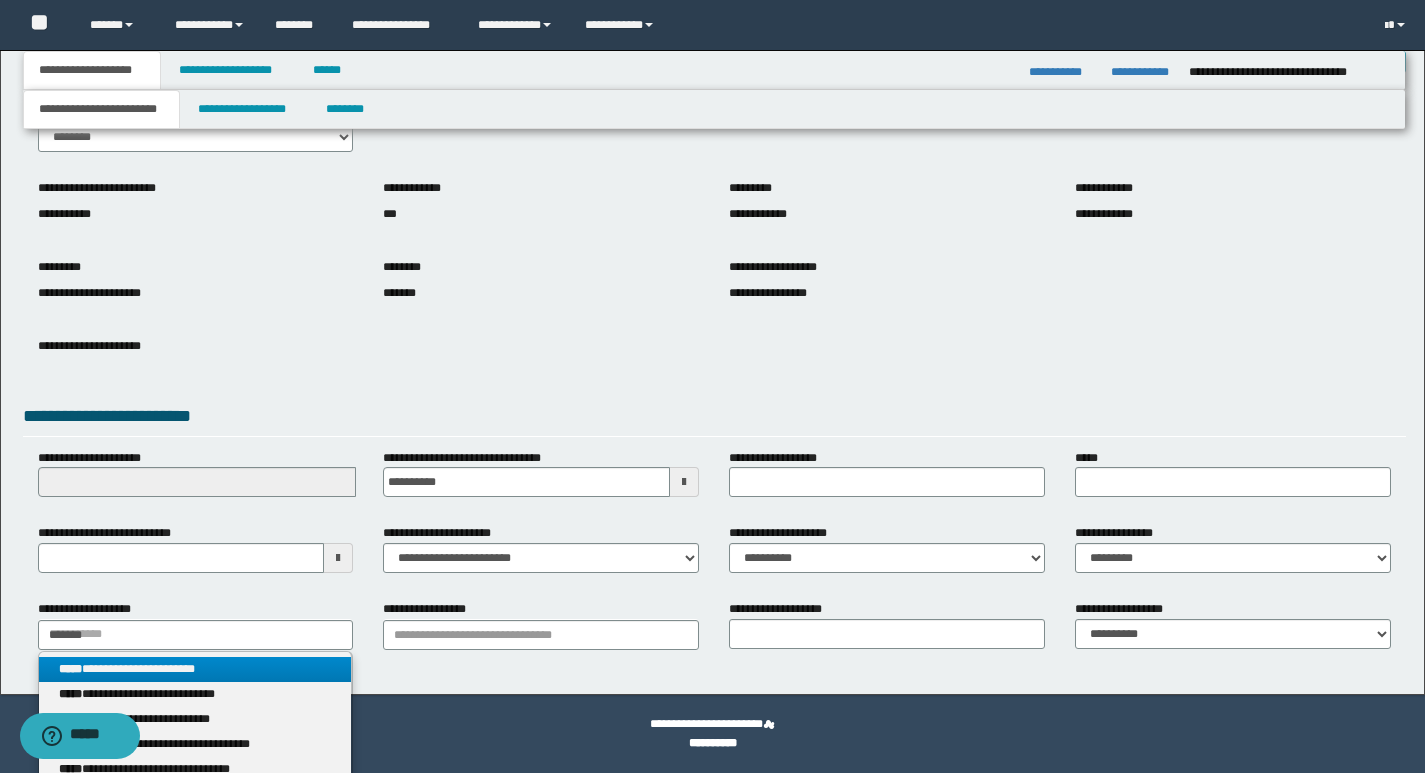 click on "**********" at bounding box center (195, 669) 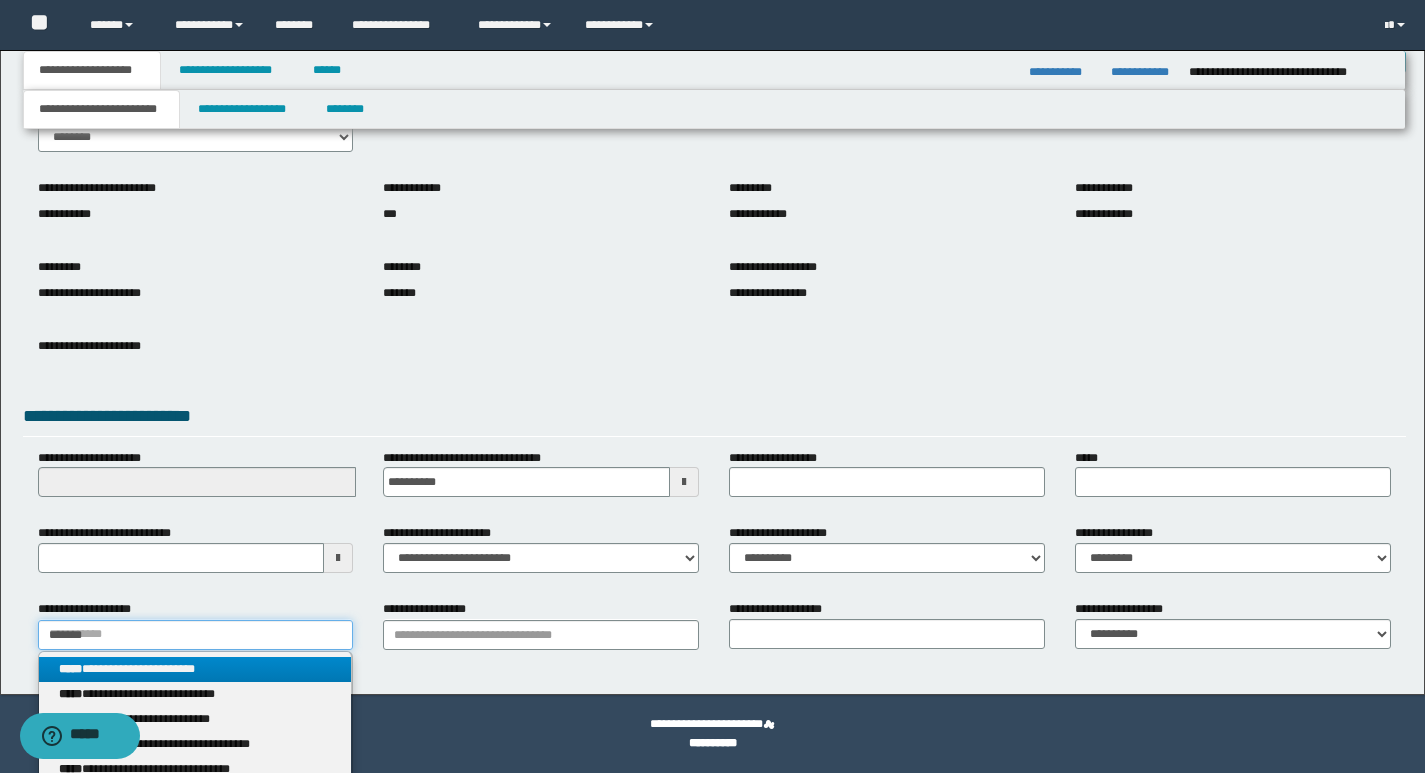 type 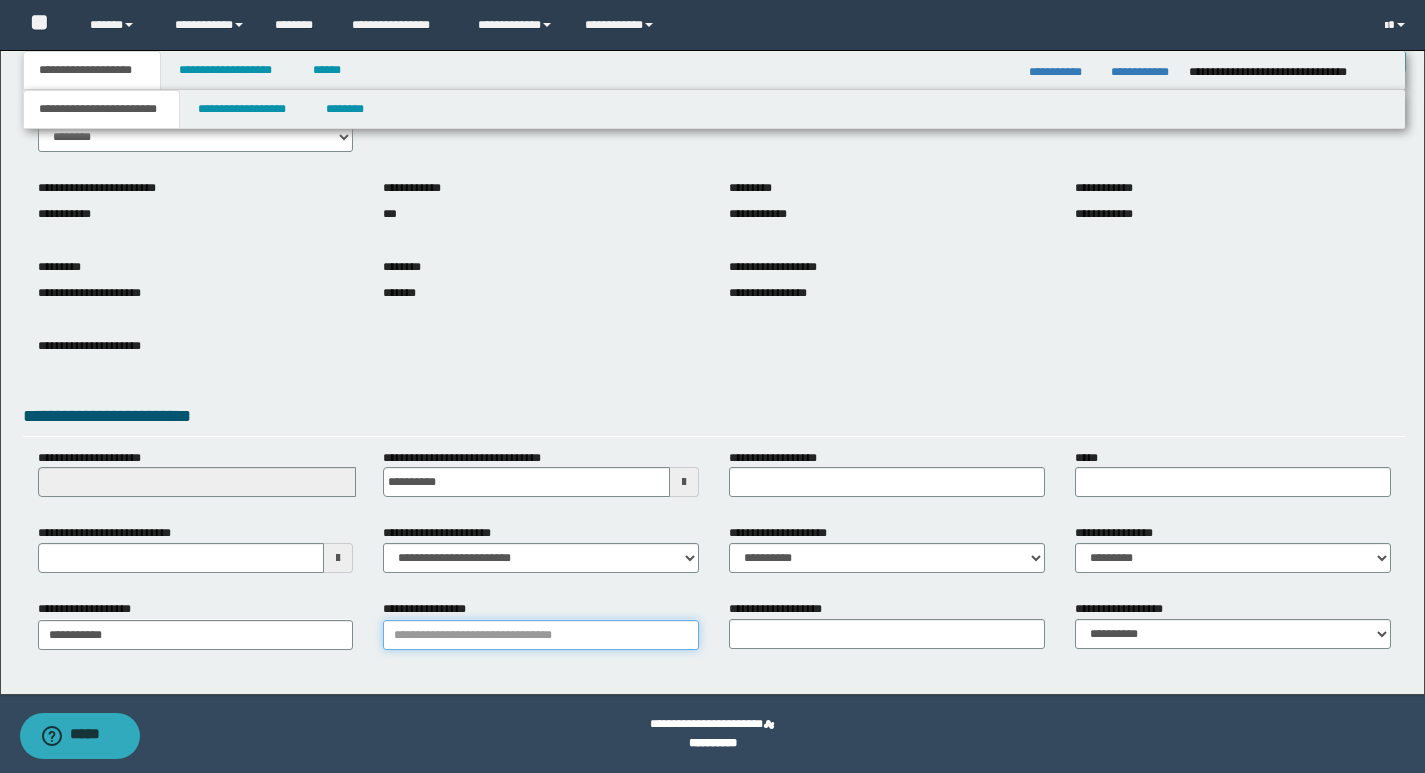 click on "**********" at bounding box center [541, 635] 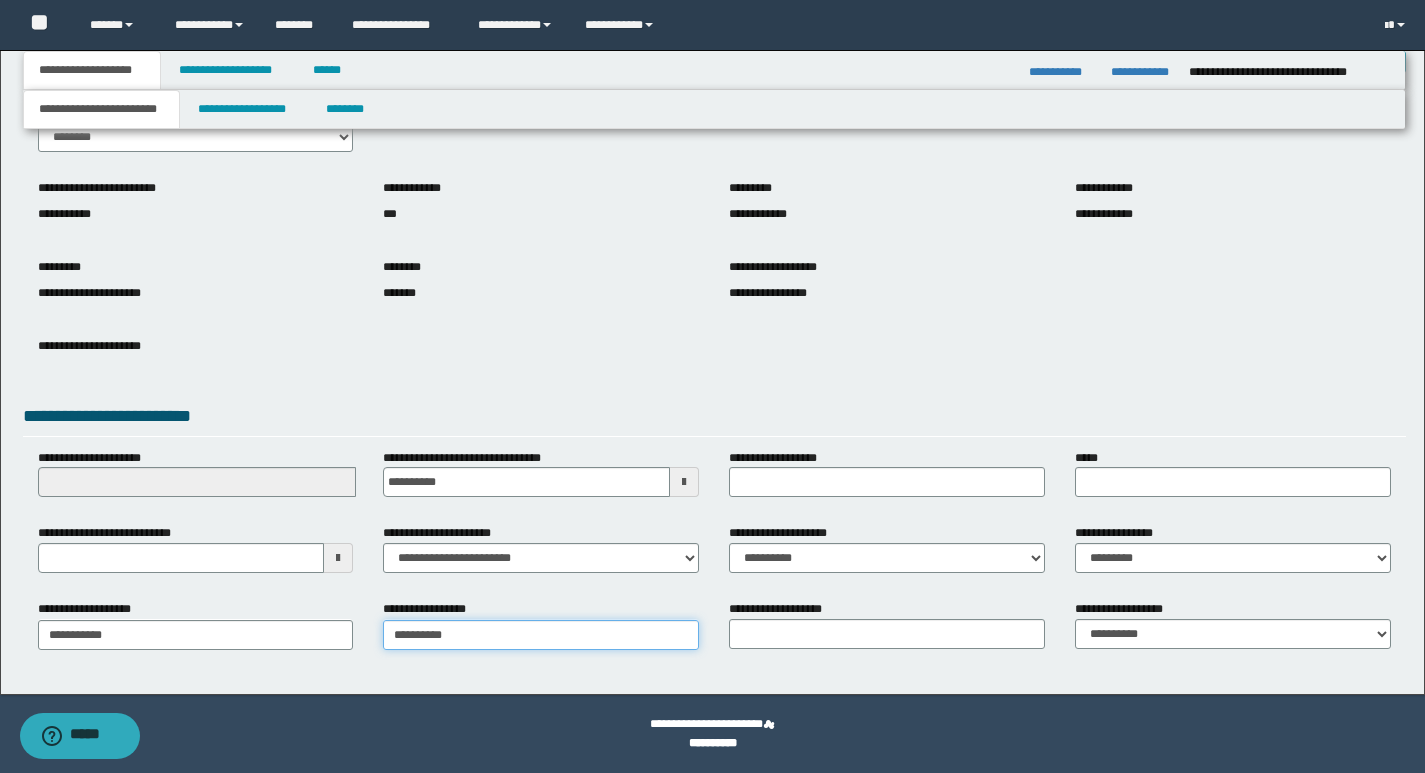 type on "**********" 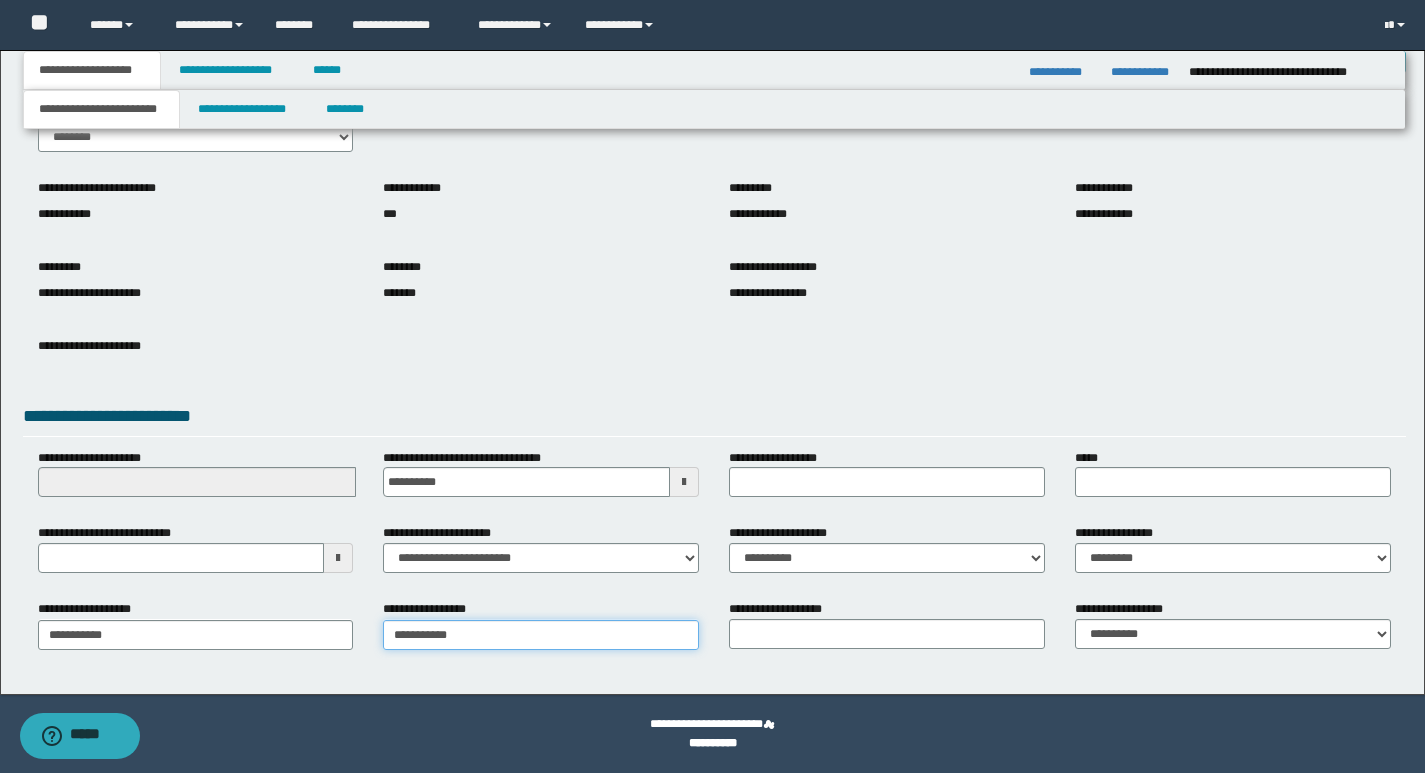 type on "**********" 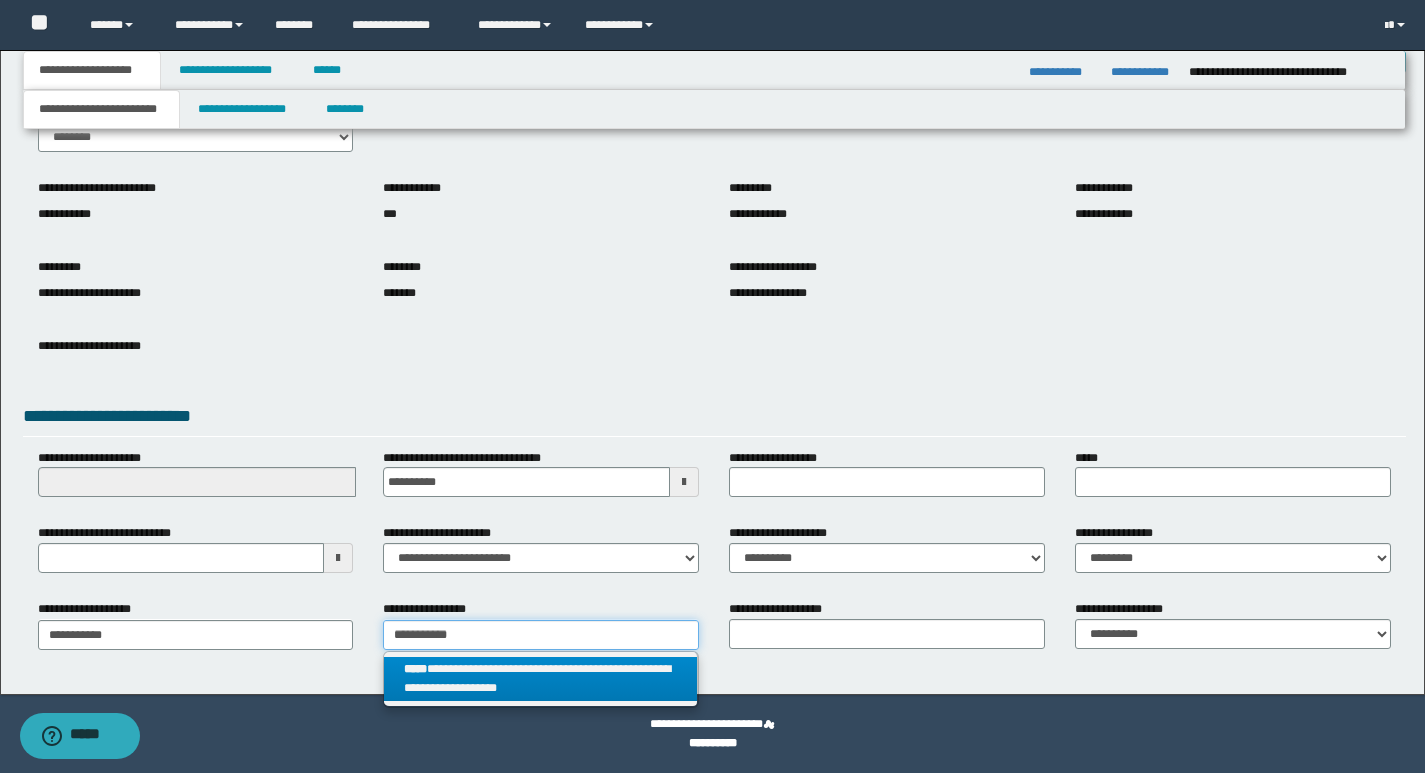 type on "**********" 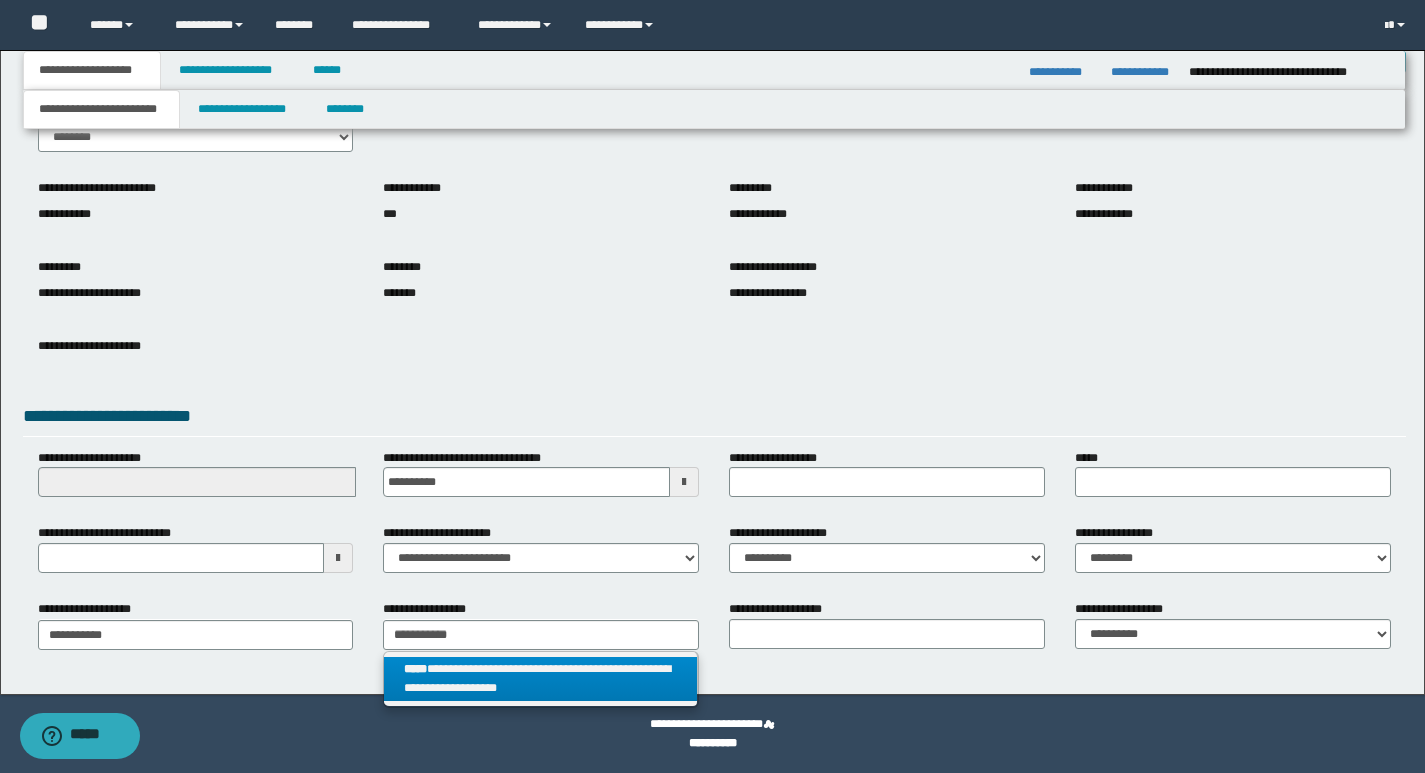 click on "**********" at bounding box center (540, 679) 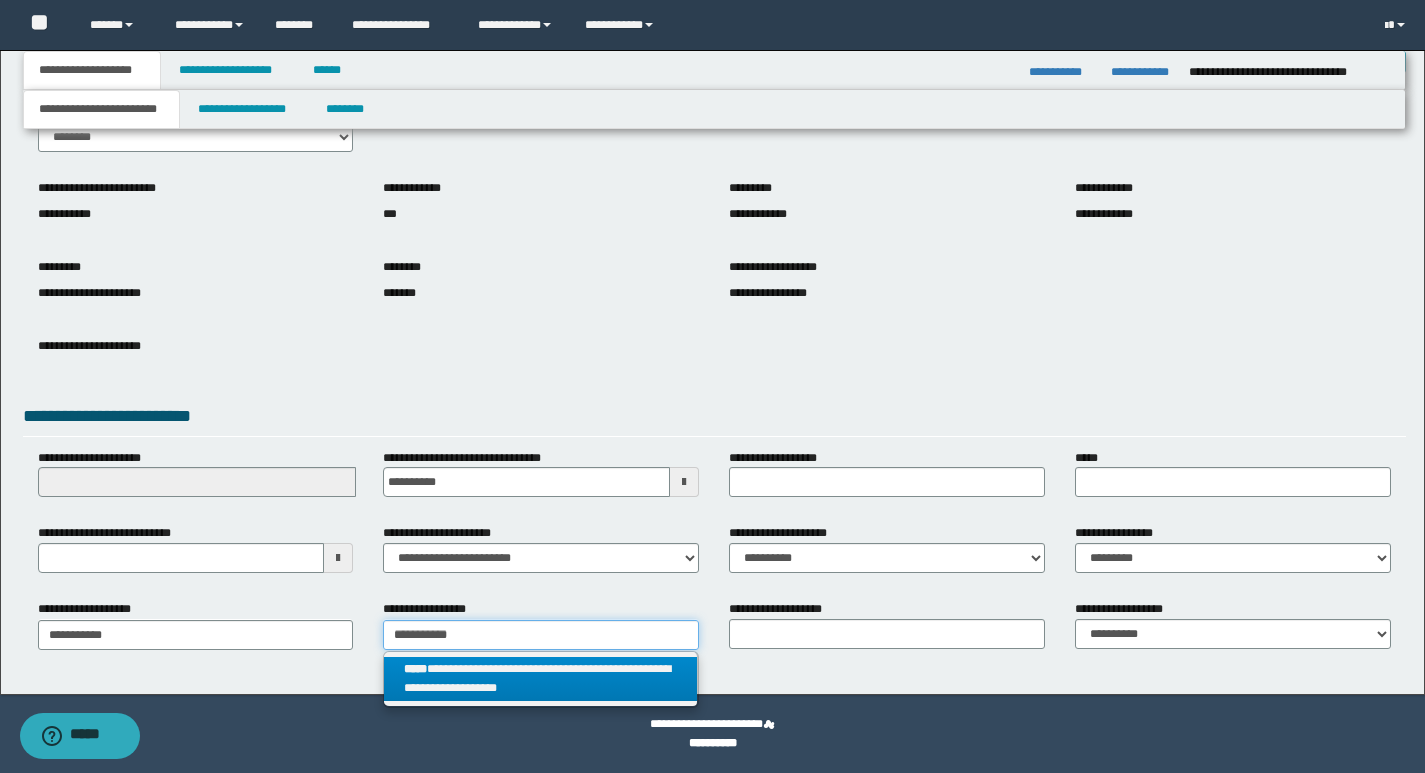 type 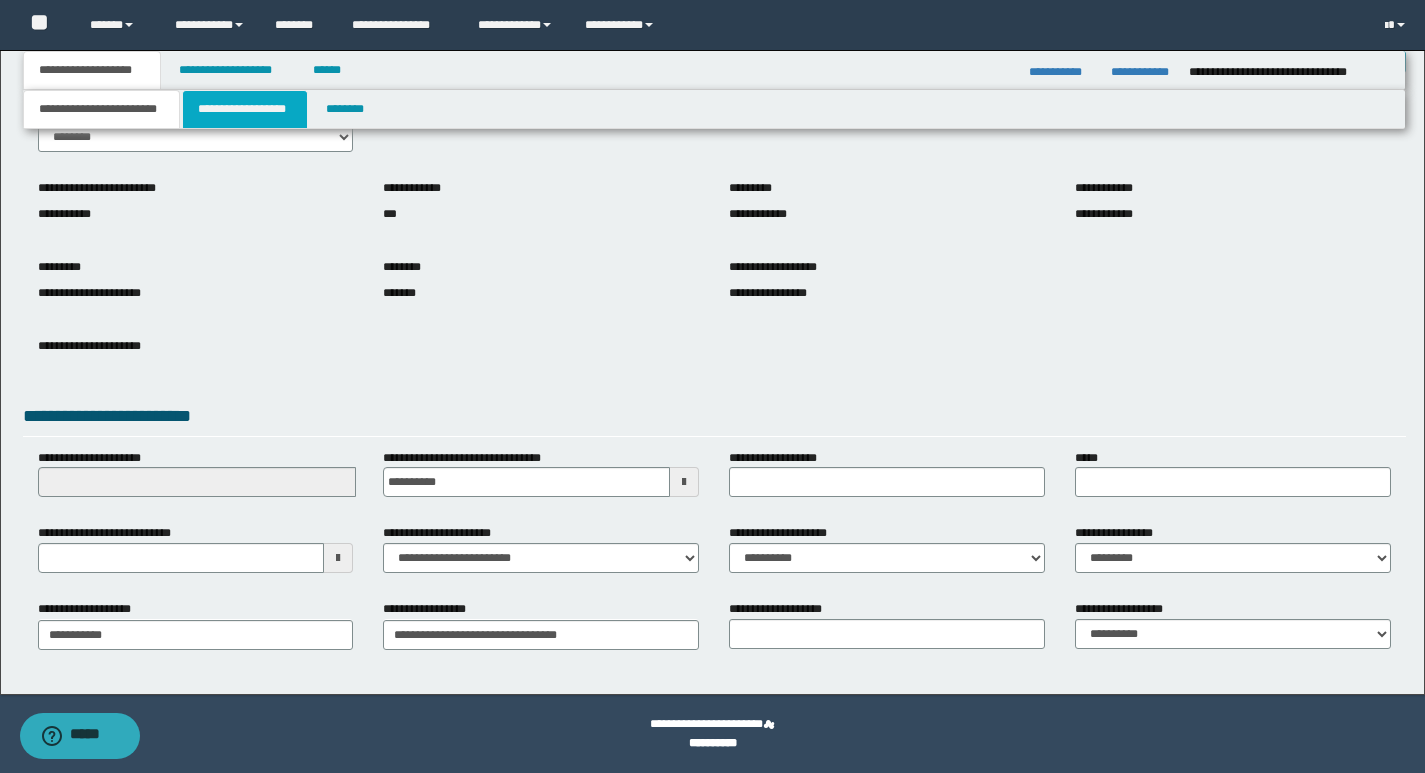 click on "**********" at bounding box center [245, 109] 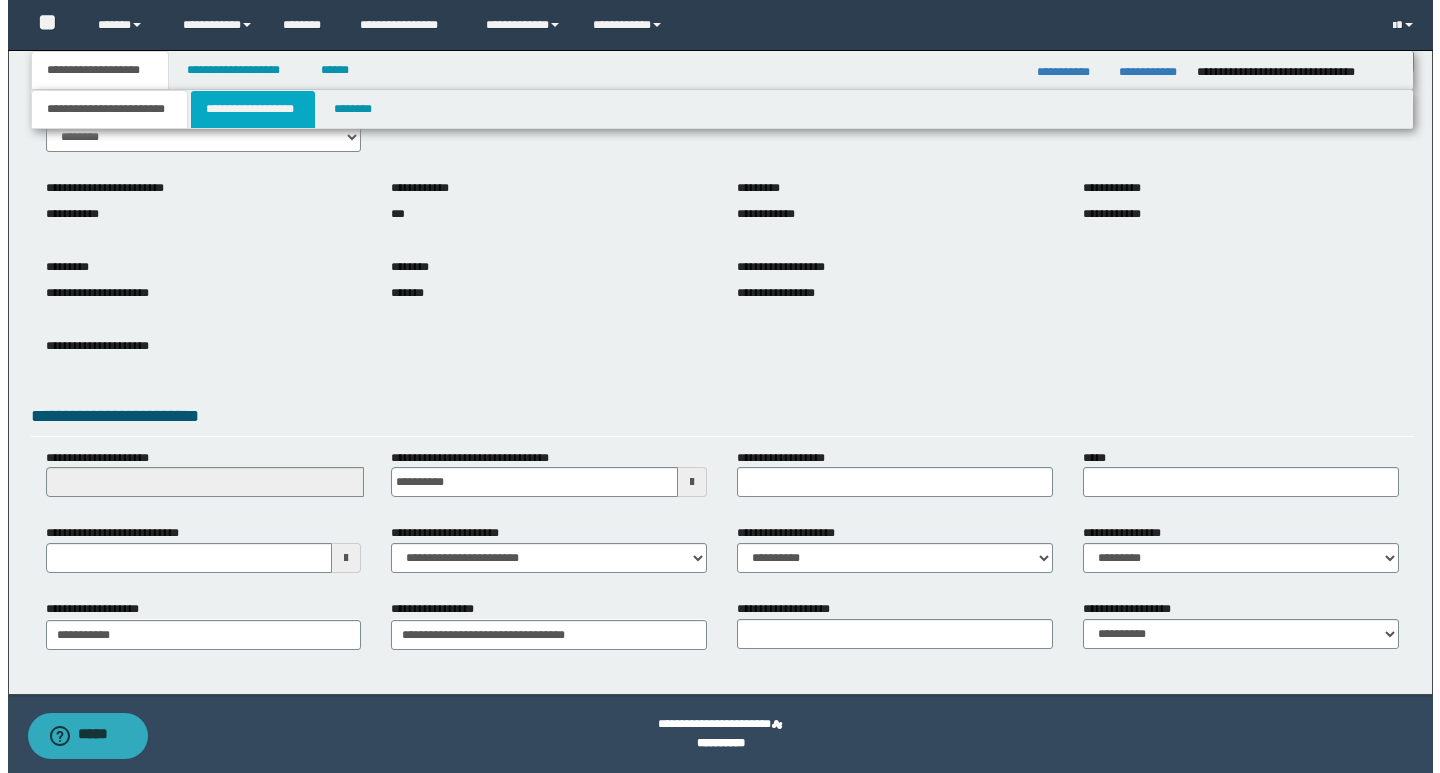 scroll, scrollTop: 0, scrollLeft: 0, axis: both 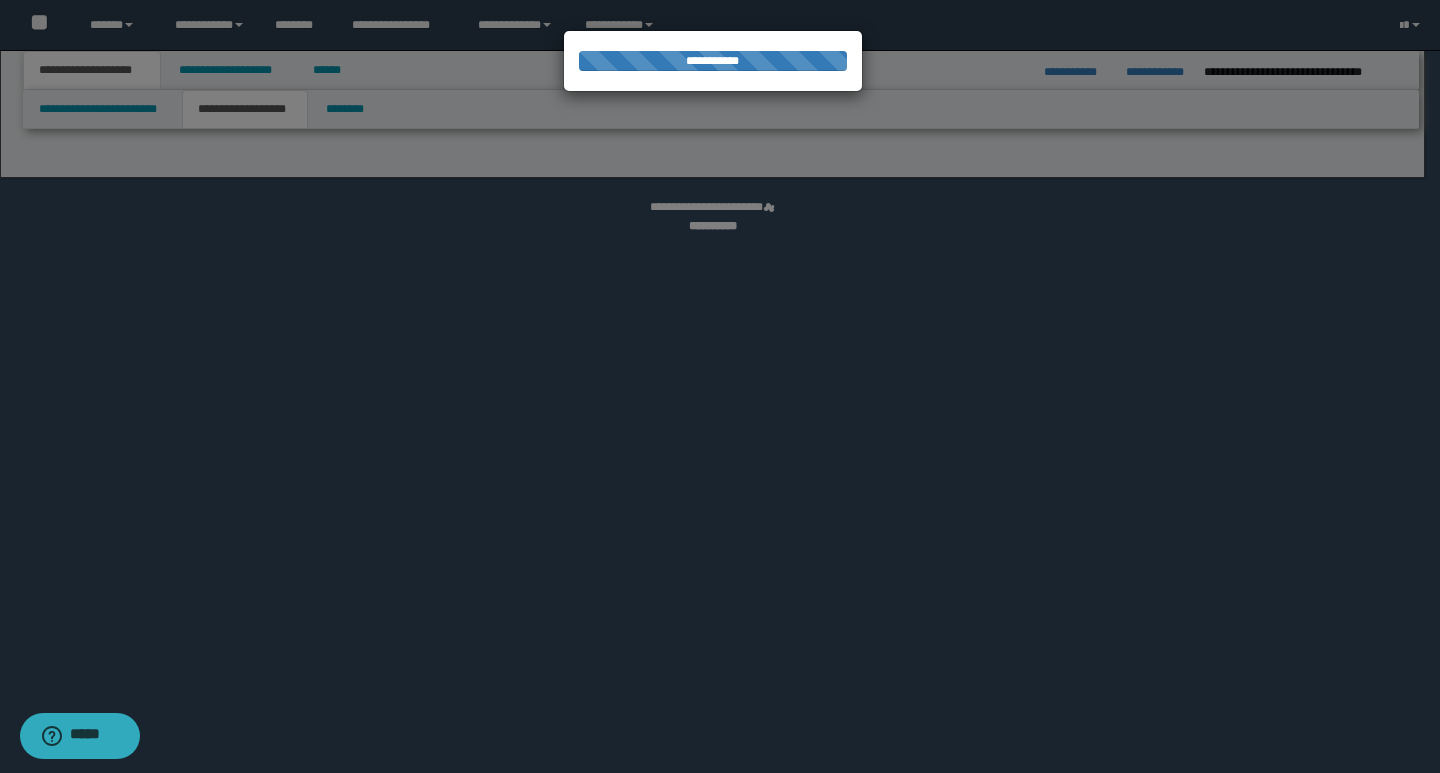 select on "*" 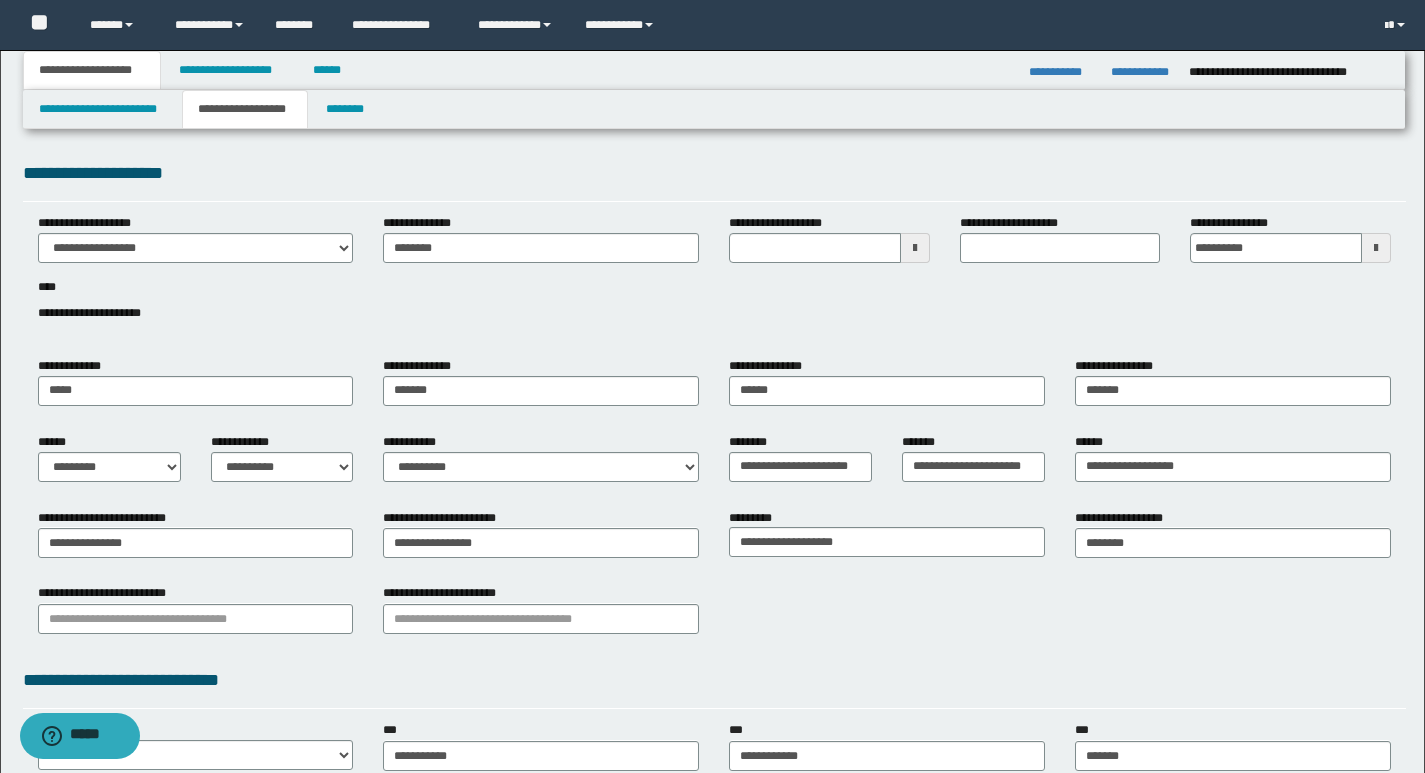 click on "**********" at bounding box center [714, 616] 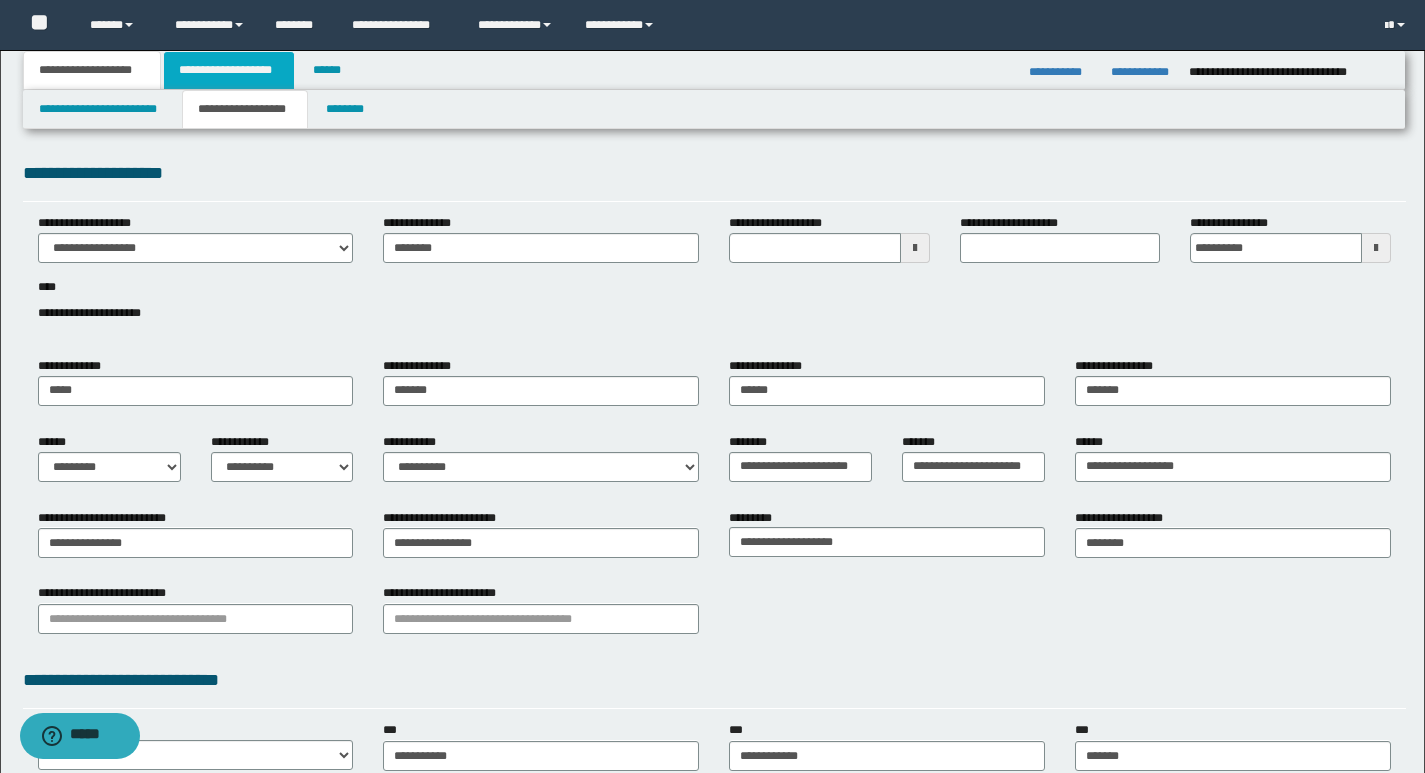 click on "**********" at bounding box center [229, 70] 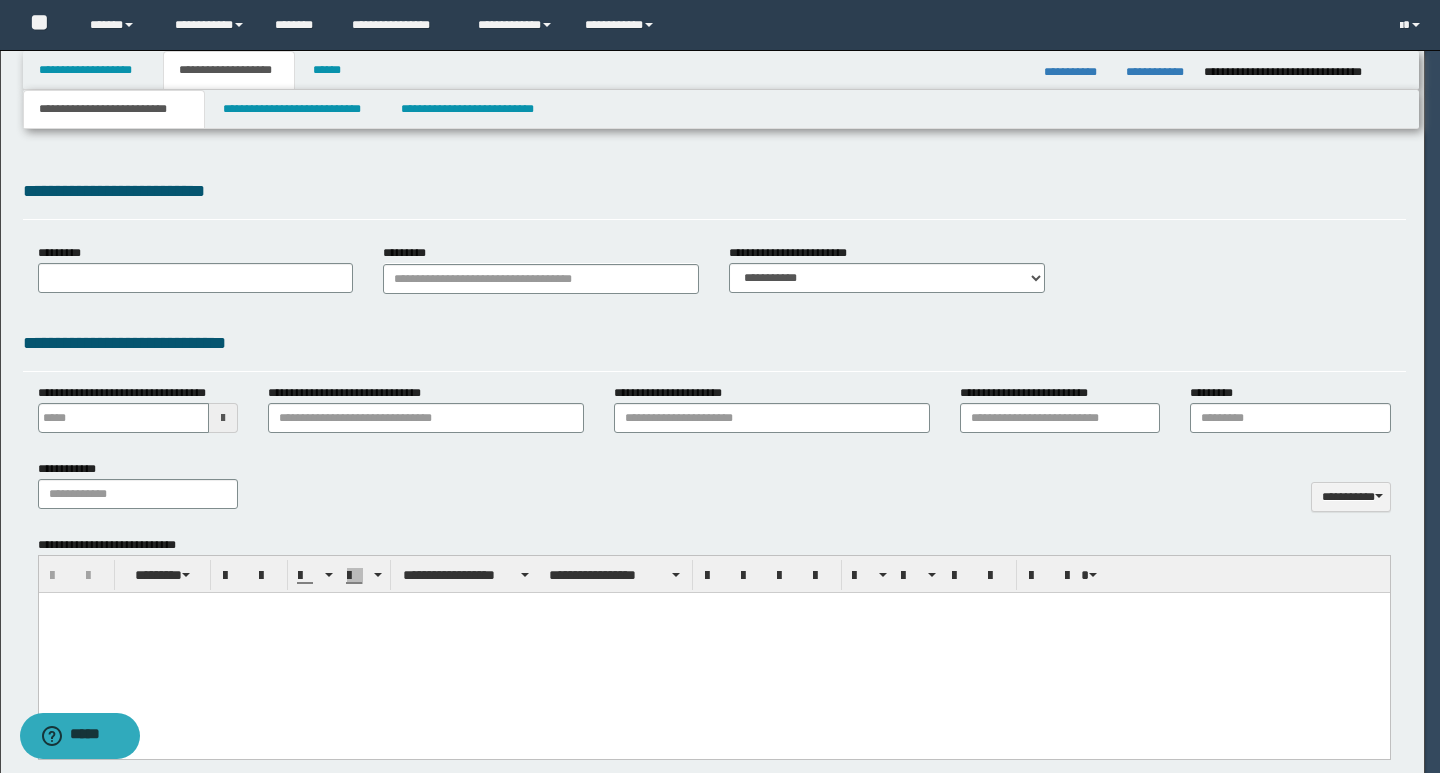 select on "*" 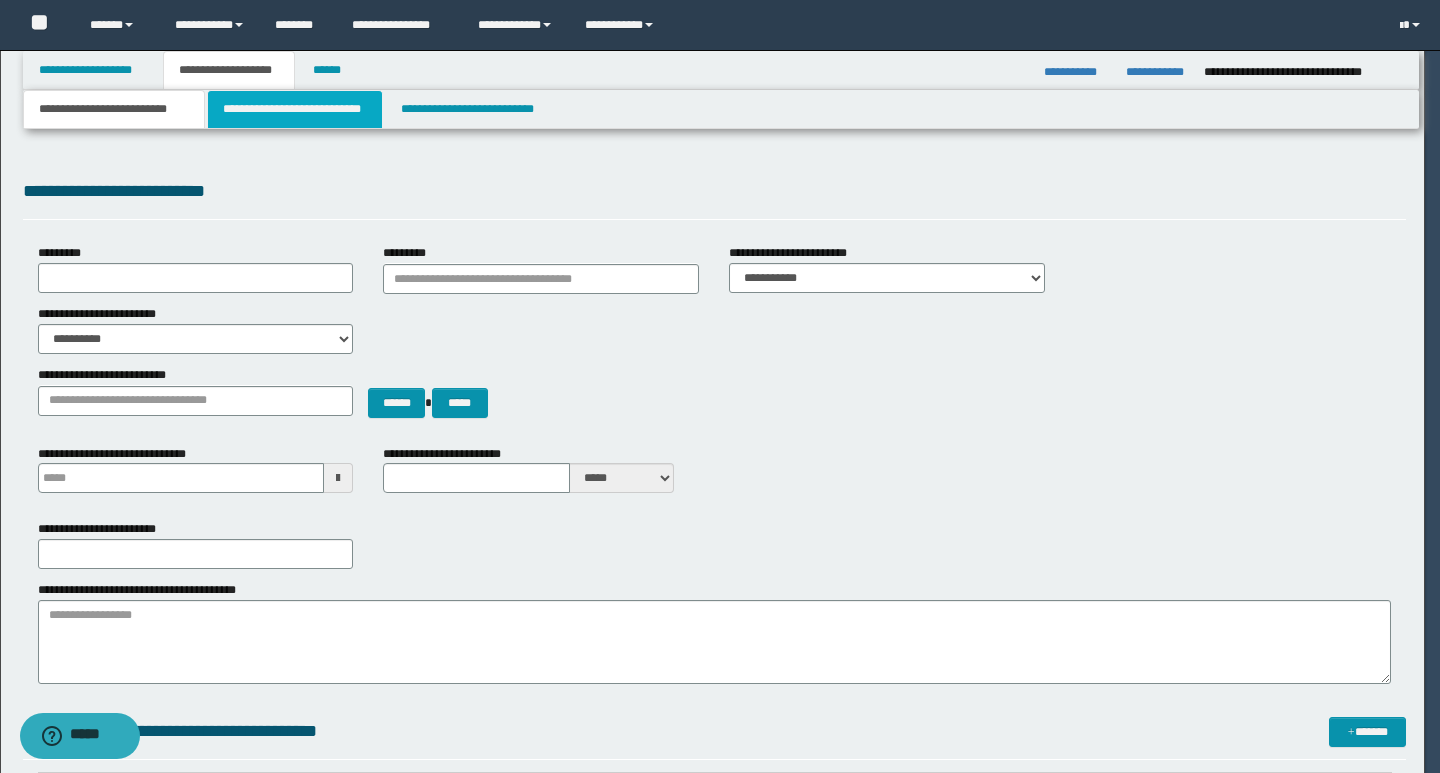 scroll, scrollTop: 0, scrollLeft: 0, axis: both 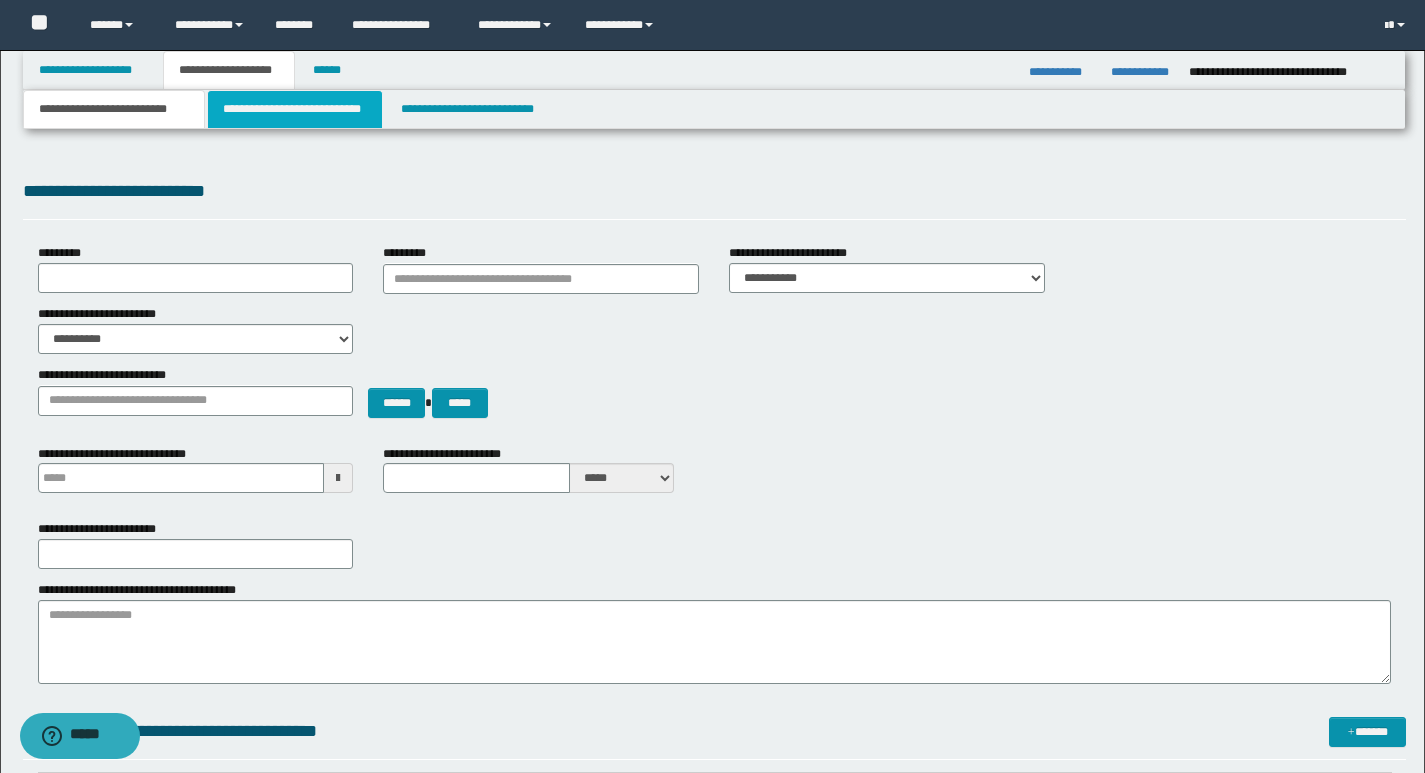 click on "**********" at bounding box center (295, 109) 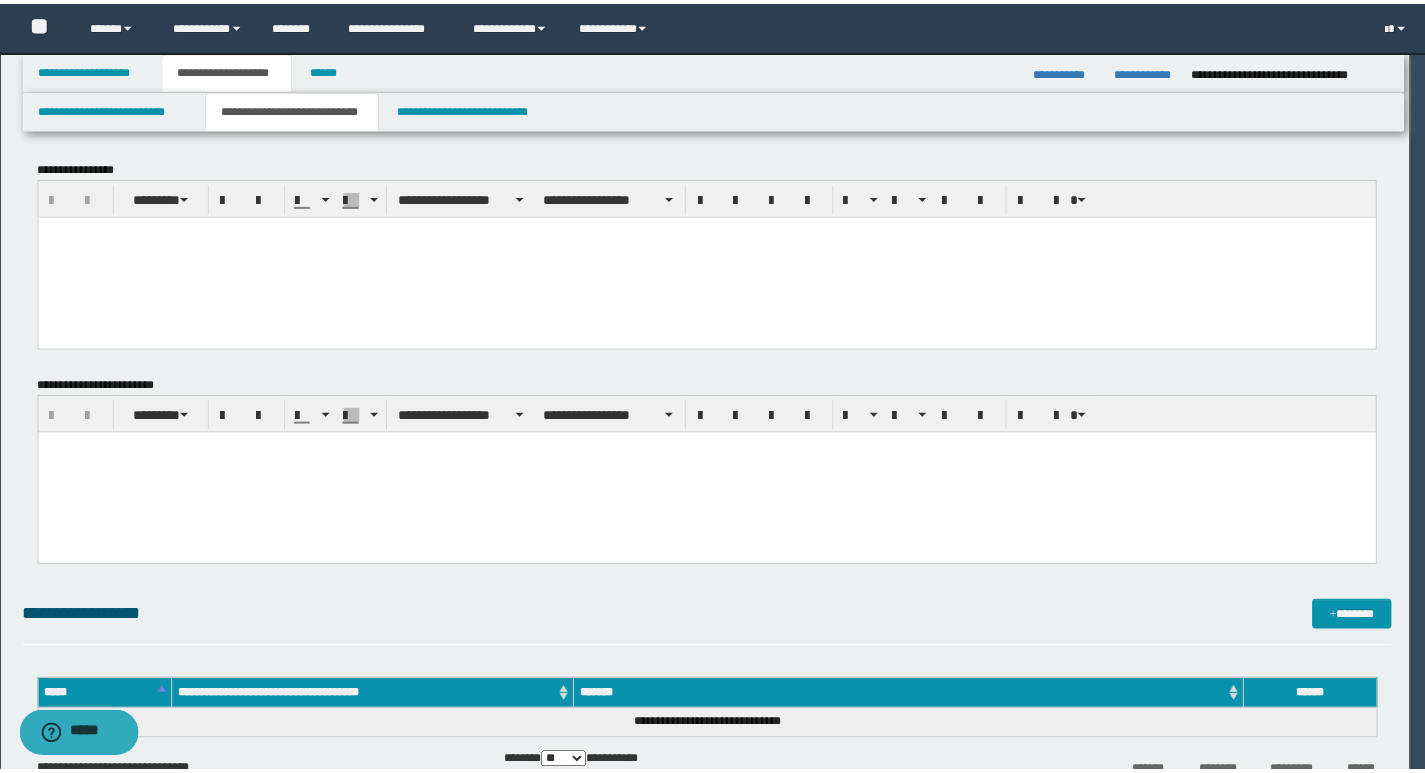 scroll, scrollTop: 0, scrollLeft: 0, axis: both 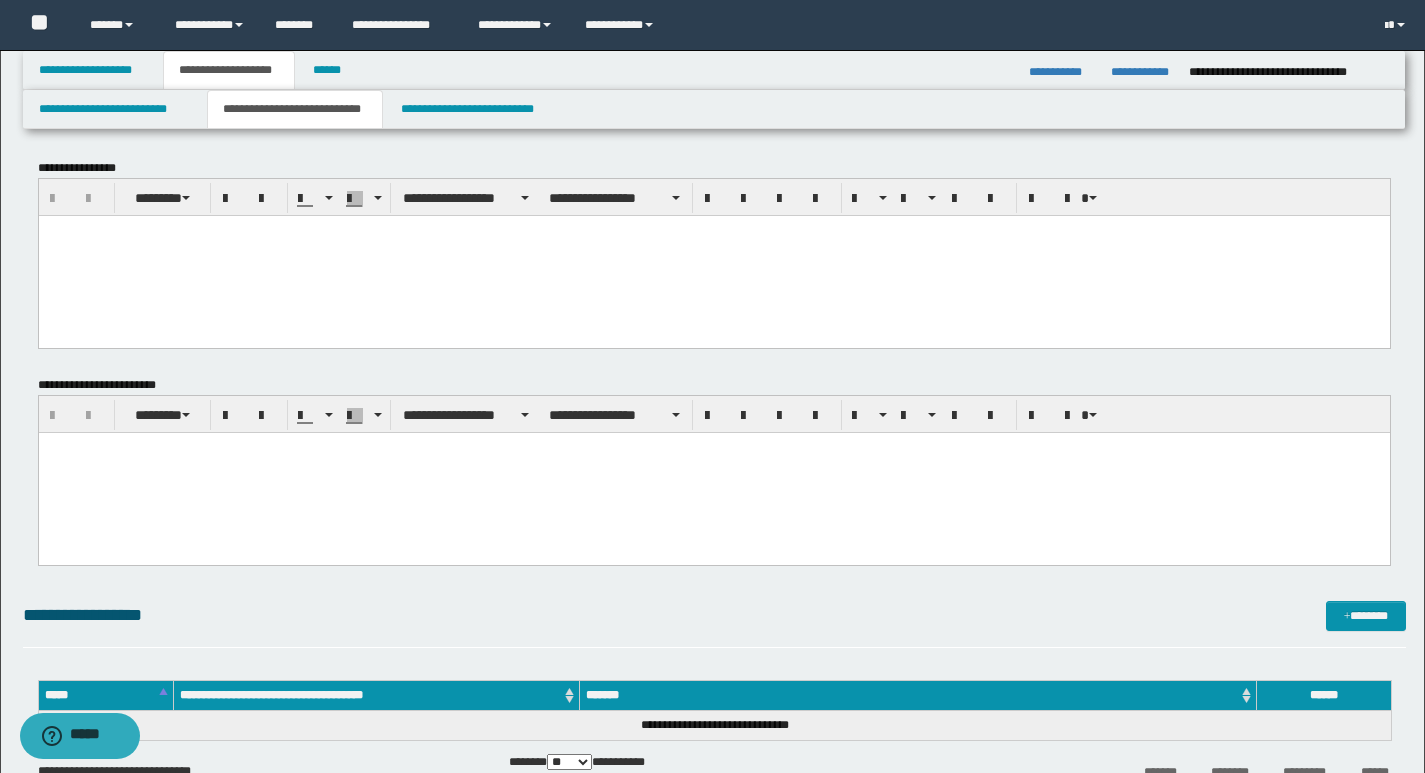 click at bounding box center [713, 230] 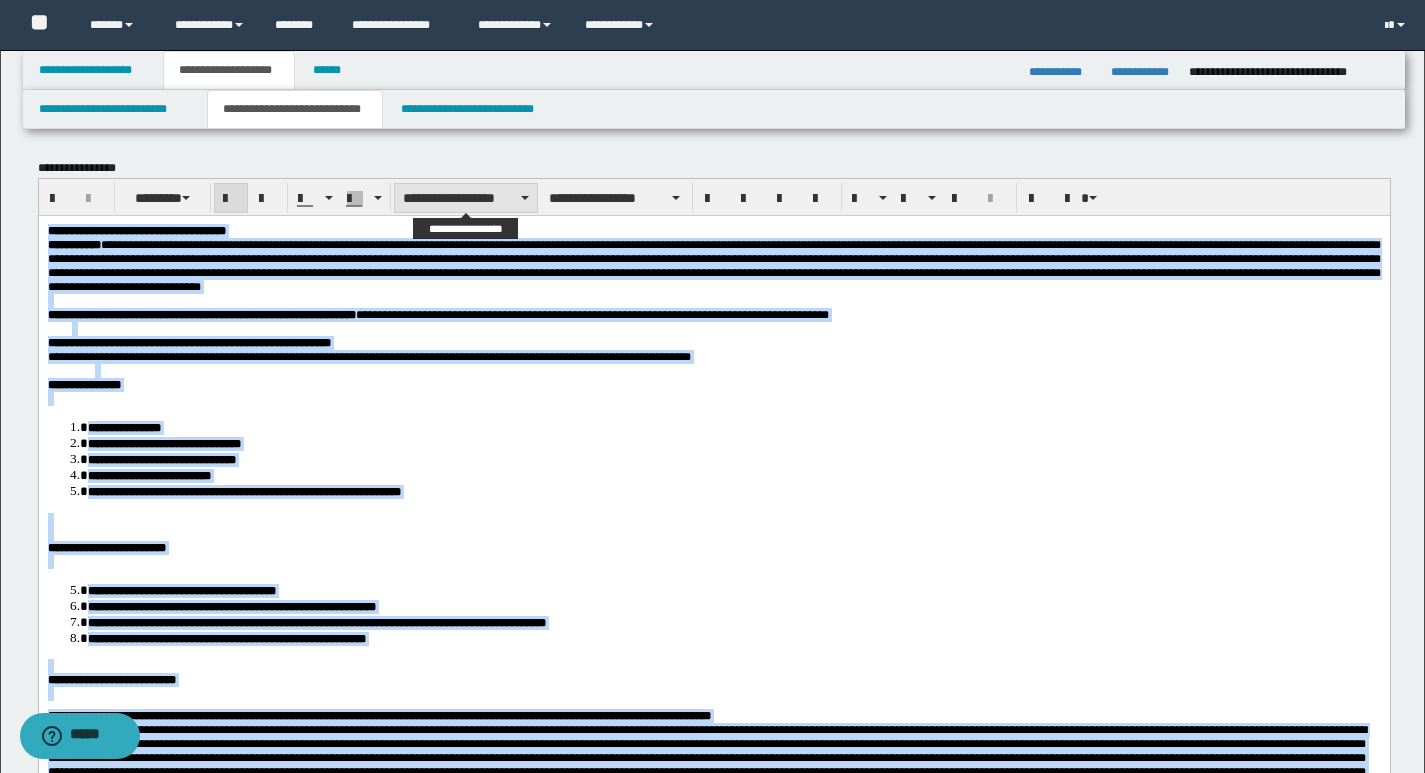 click on "**********" at bounding box center [466, 198] 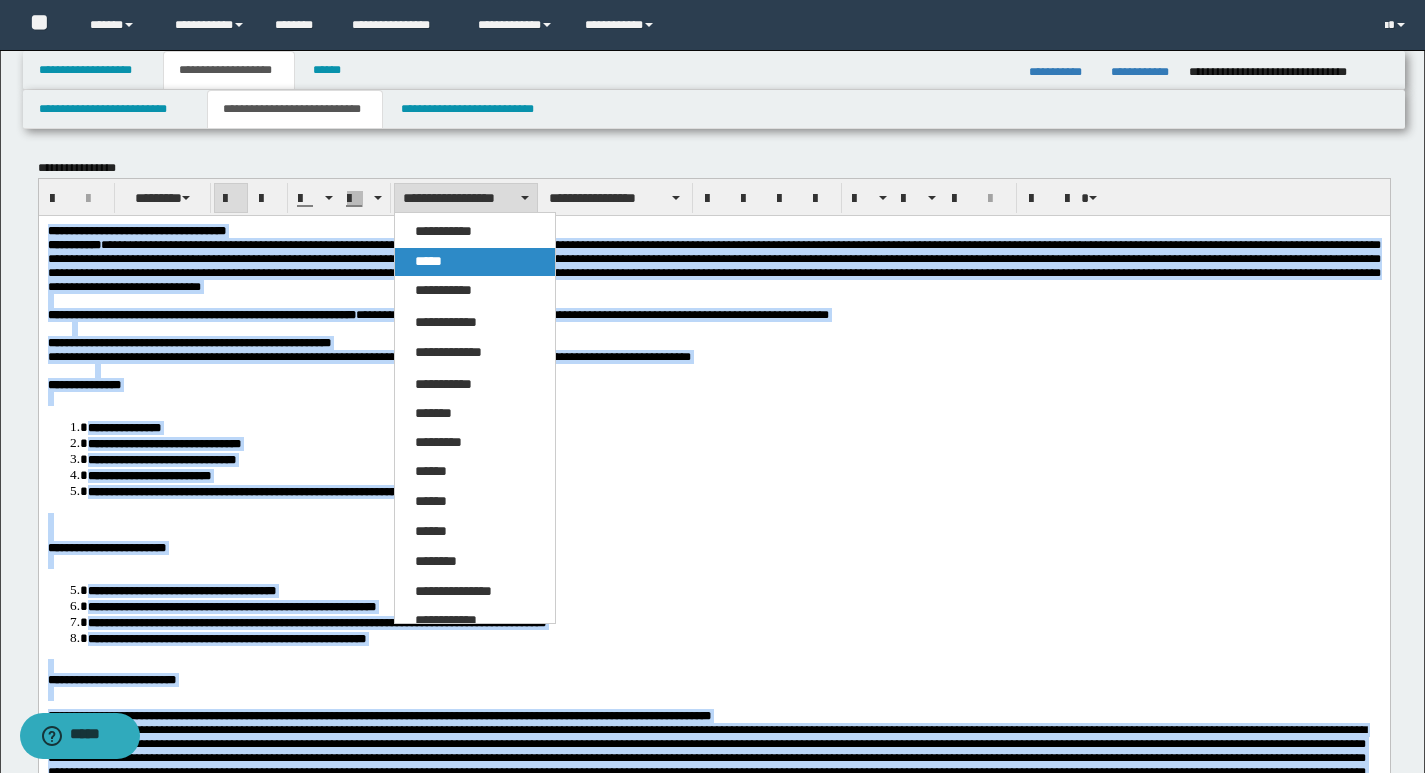 click on "*****" at bounding box center (428, 261) 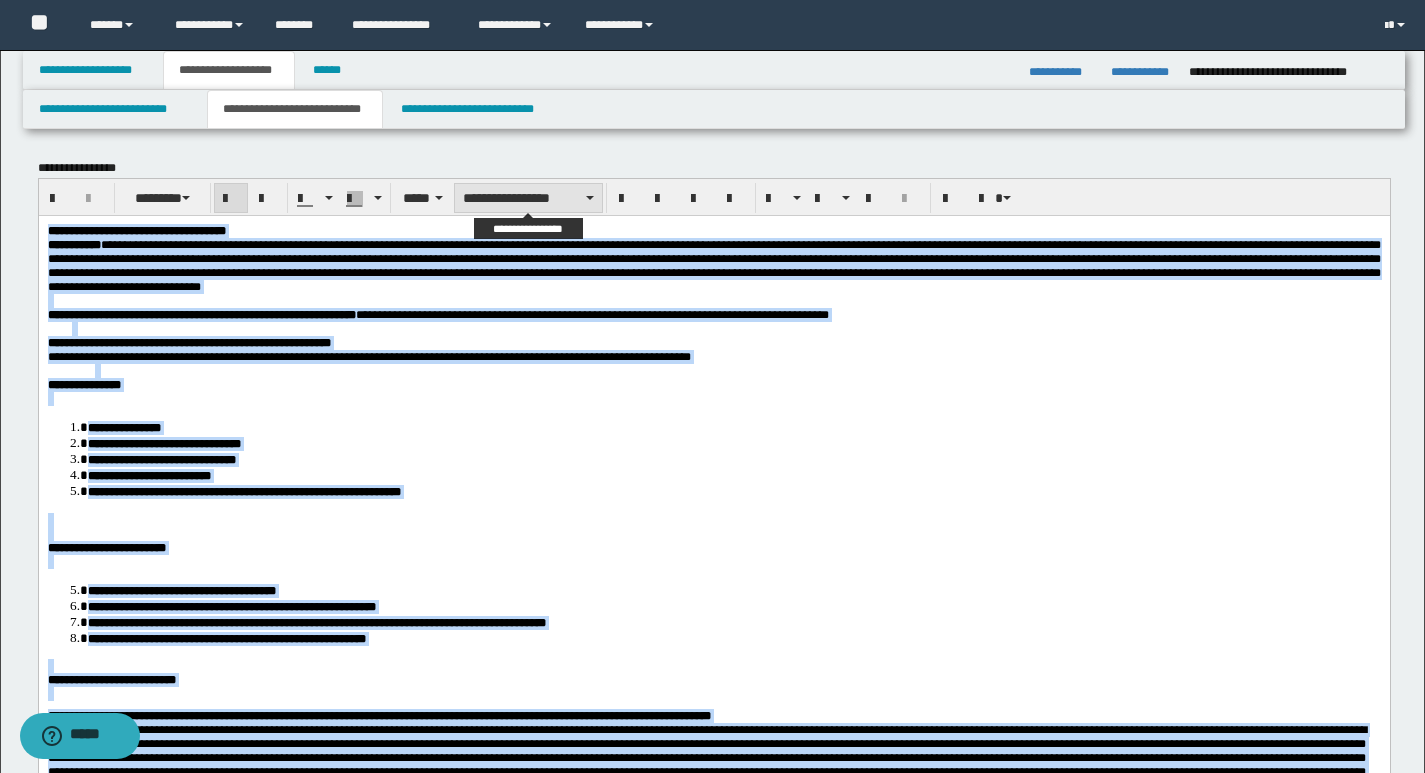 click on "**********" at bounding box center [528, 198] 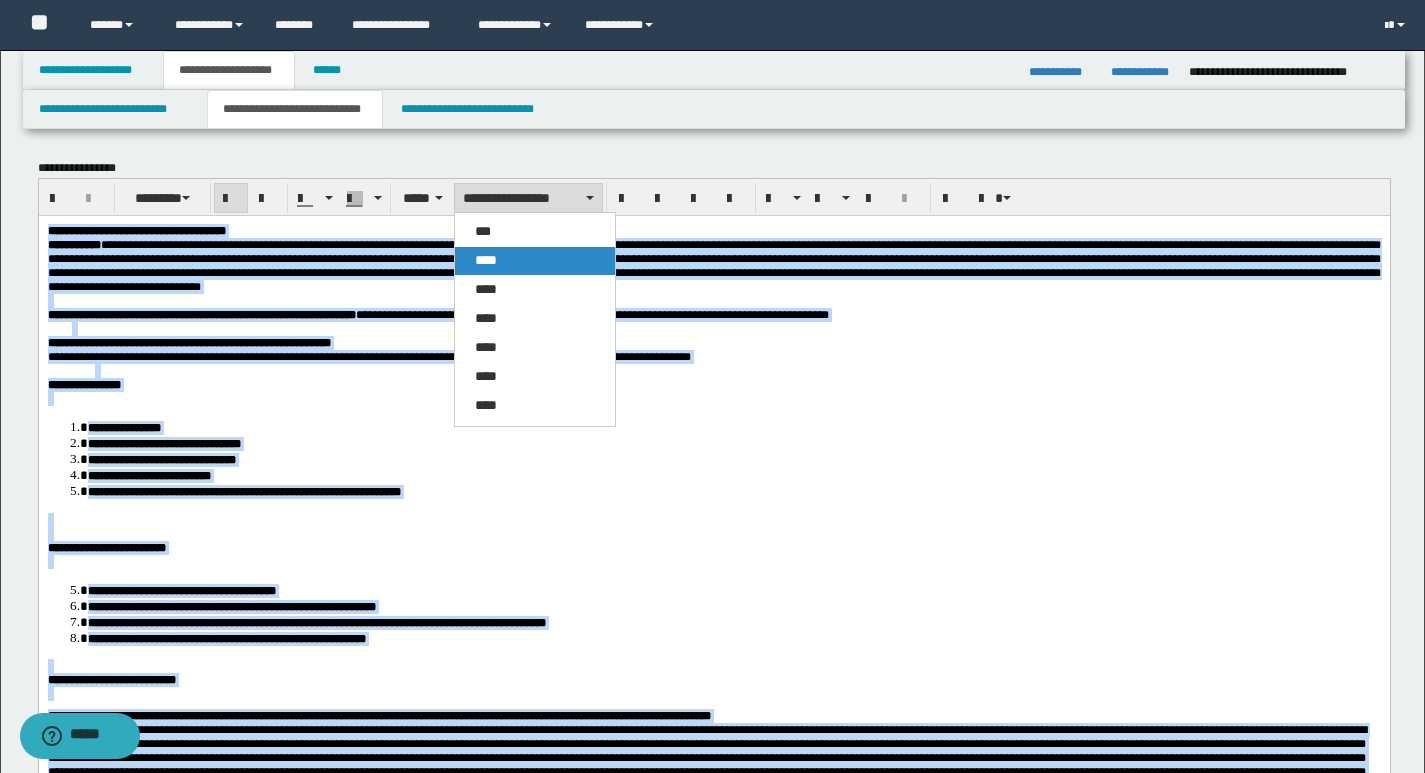 click on "****" at bounding box center [486, 260] 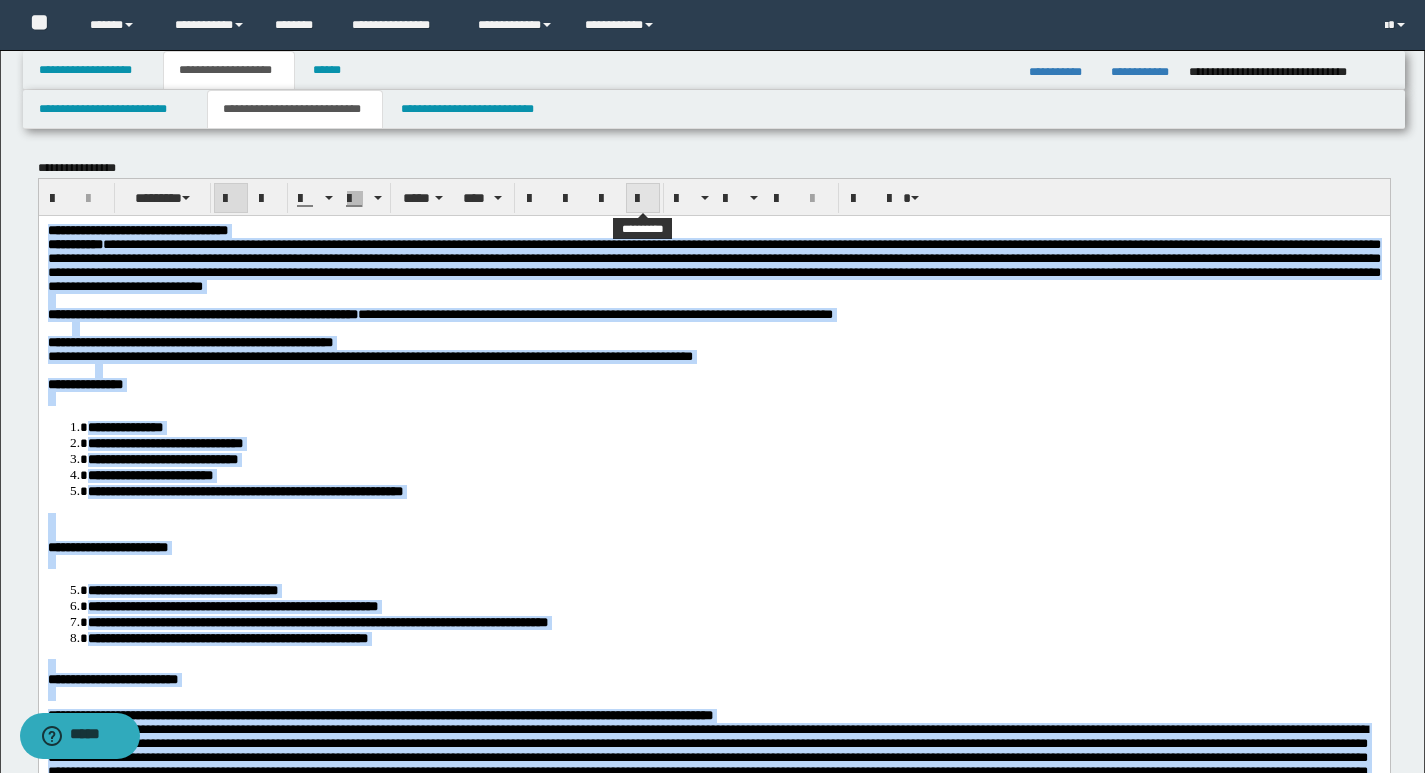 click at bounding box center [643, 199] 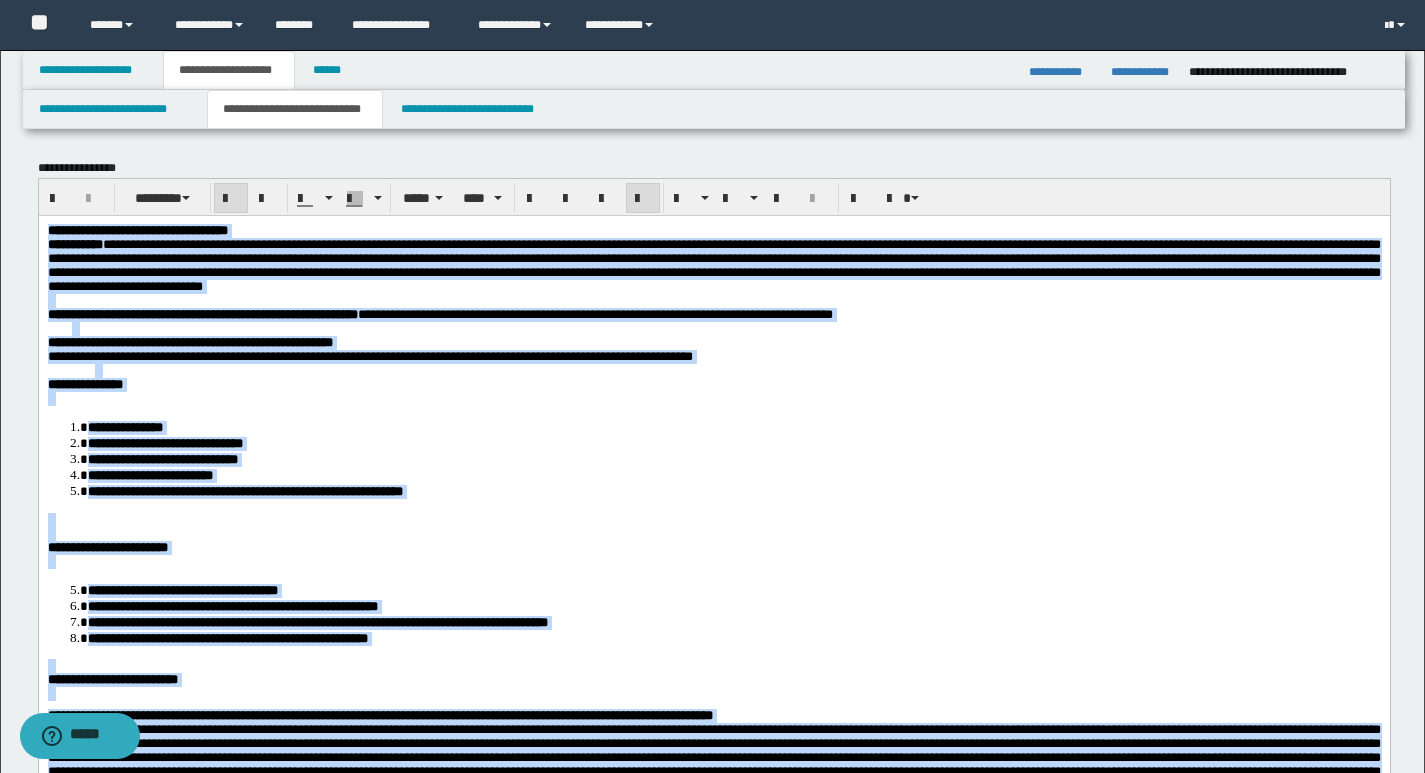 click at bounding box center [643, 199] 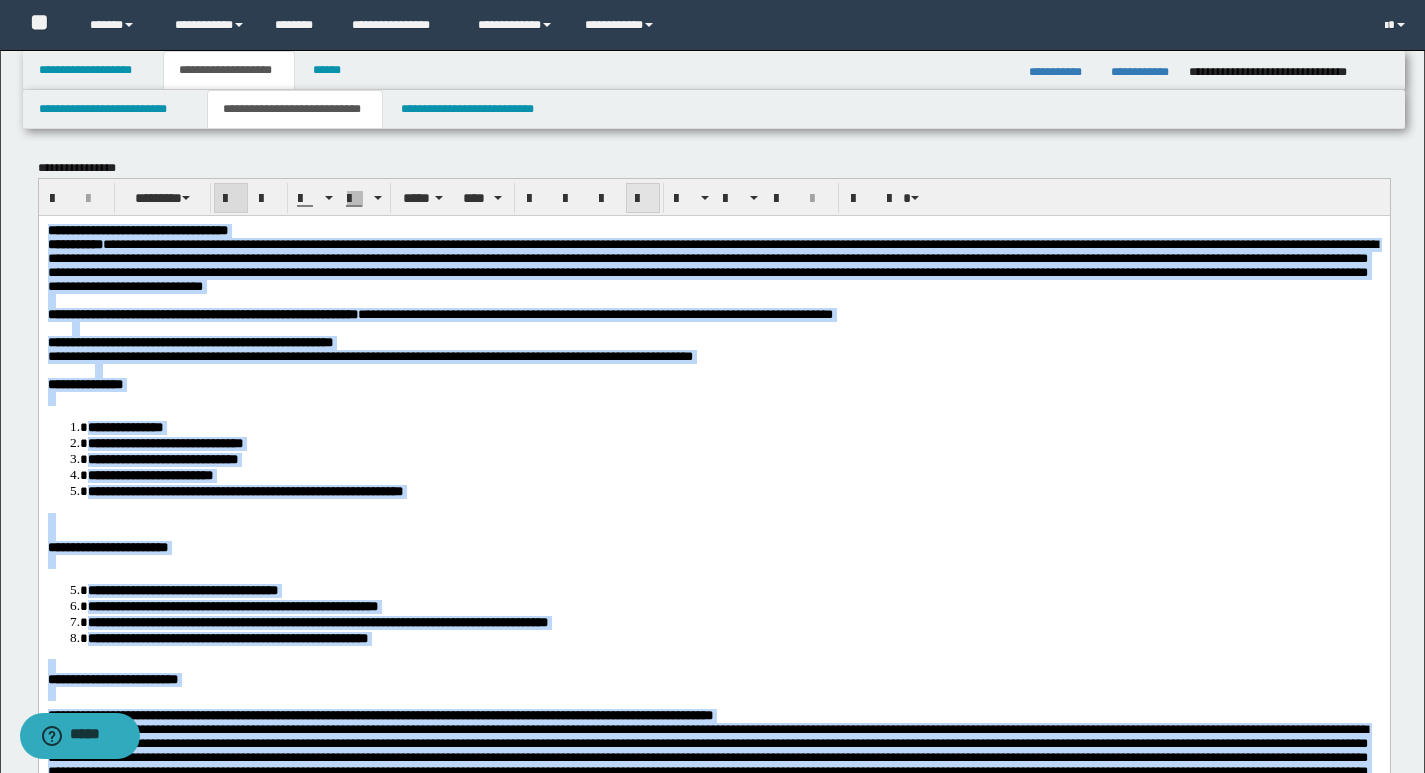 click at bounding box center [643, 199] 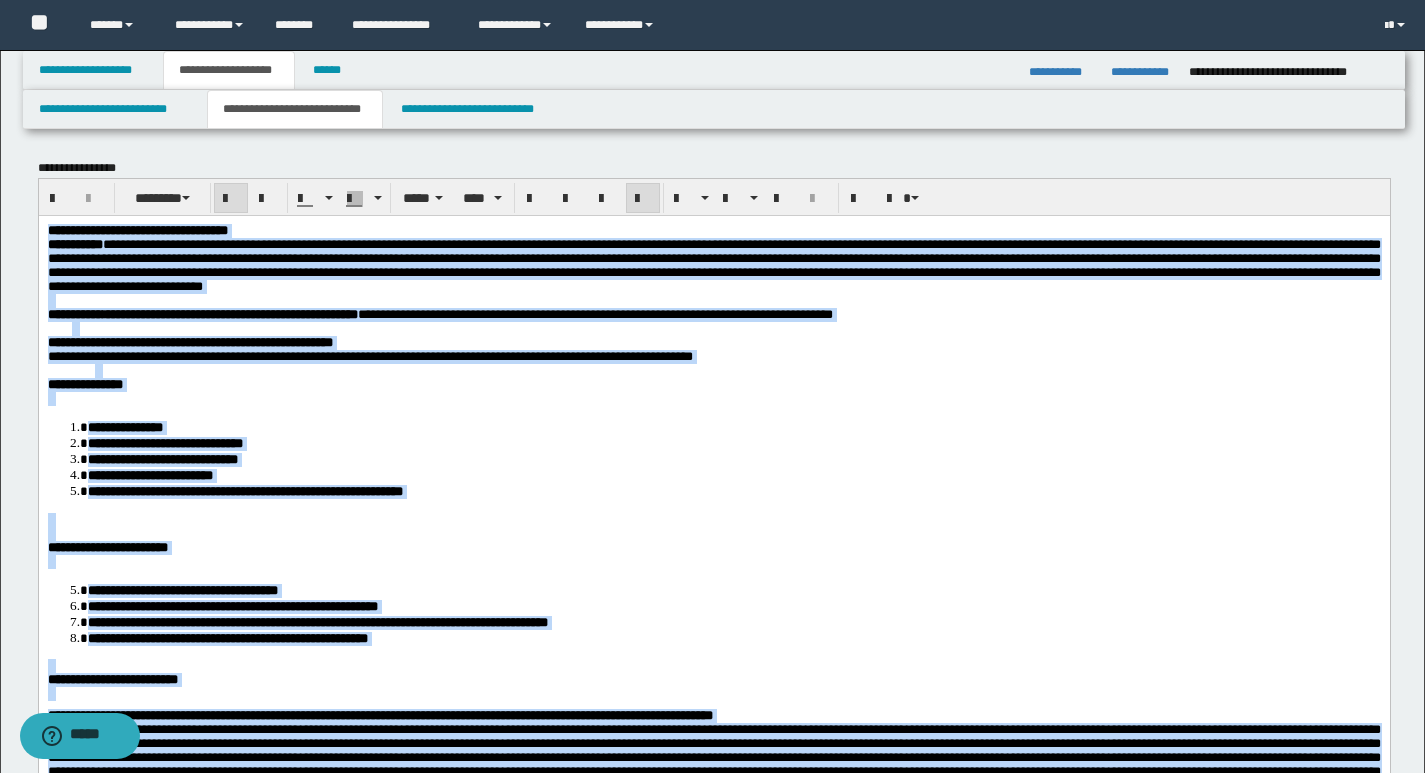 click on "**********" at bounding box center [733, 426] 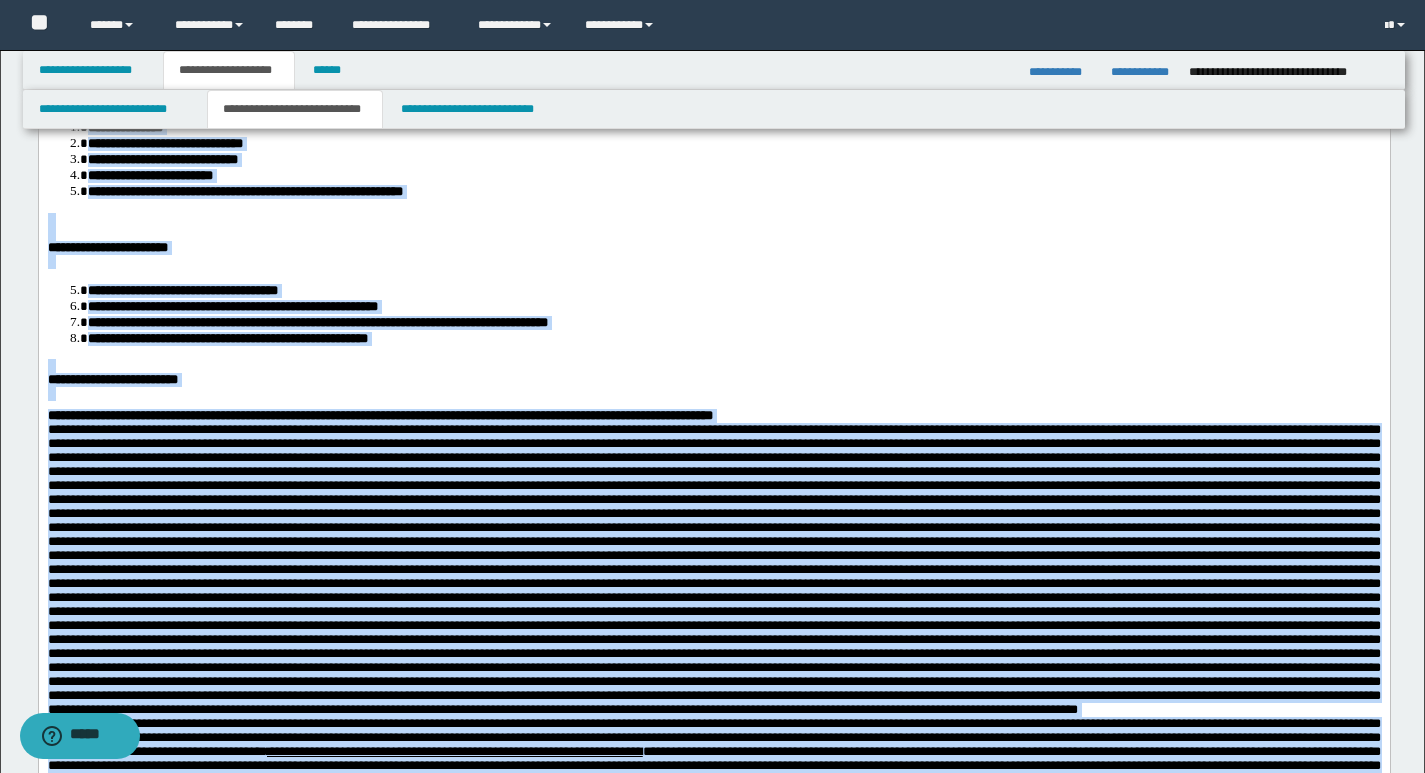 scroll, scrollTop: 0, scrollLeft: 0, axis: both 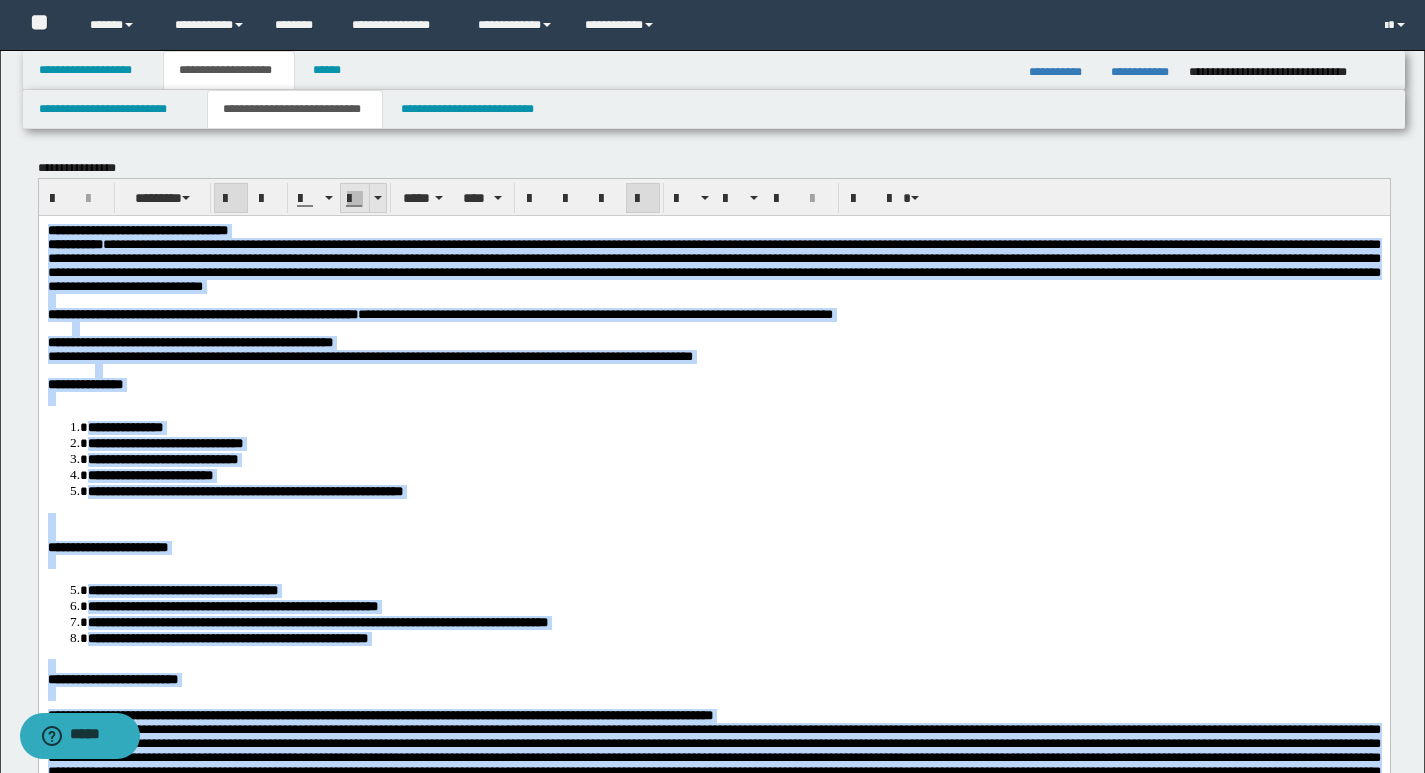 click at bounding box center (377, 198) 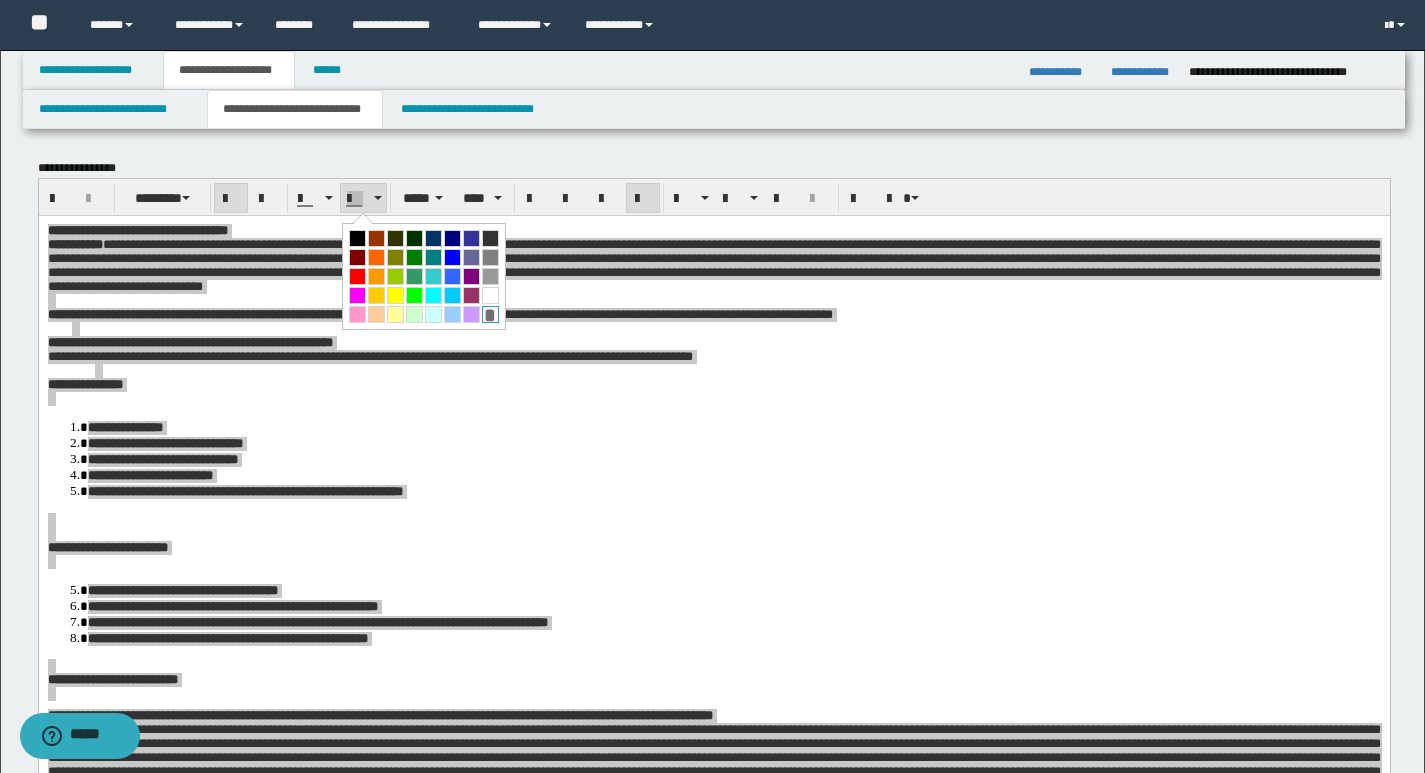 click on "*" at bounding box center [490, 314] 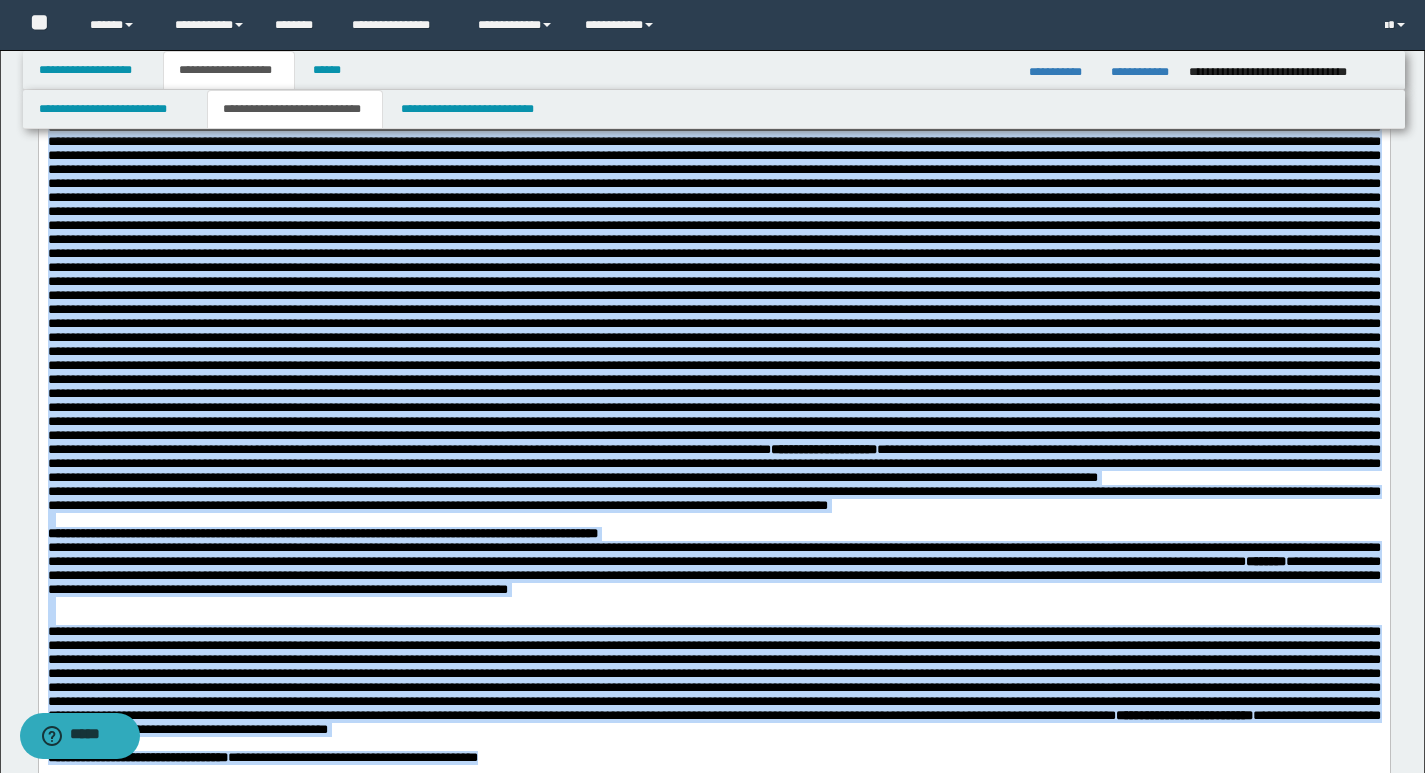 click on "**********" at bounding box center [713, 274] 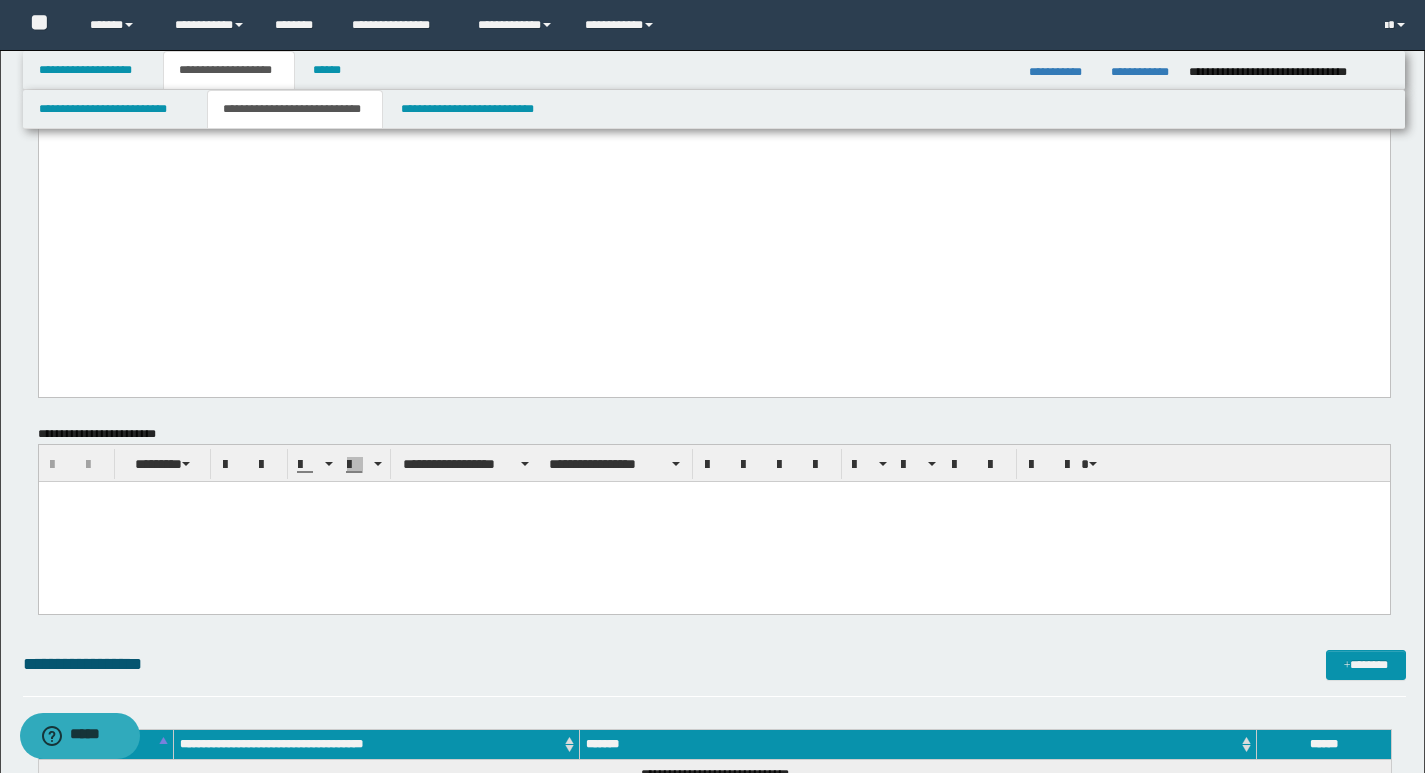 scroll, scrollTop: 2500, scrollLeft: 0, axis: vertical 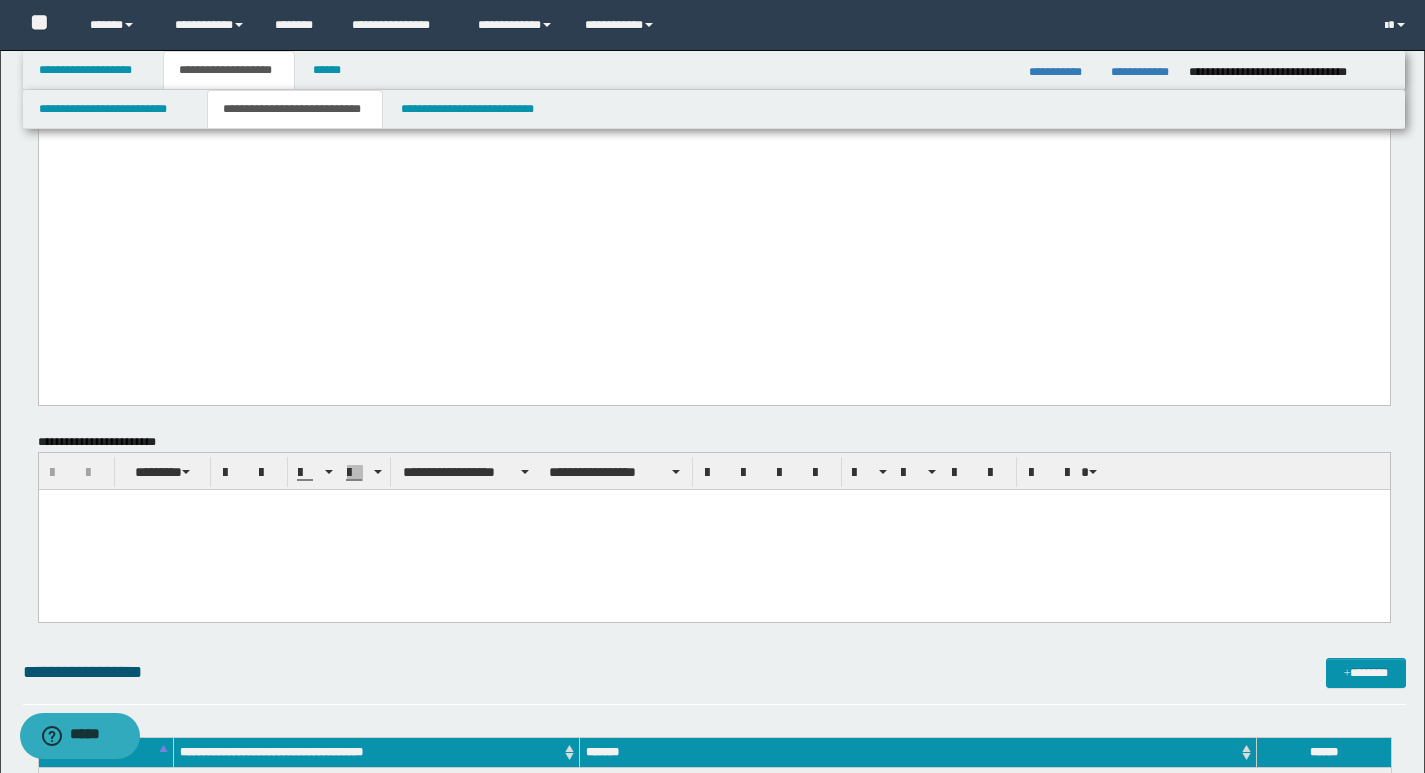 click at bounding box center [713, 529] 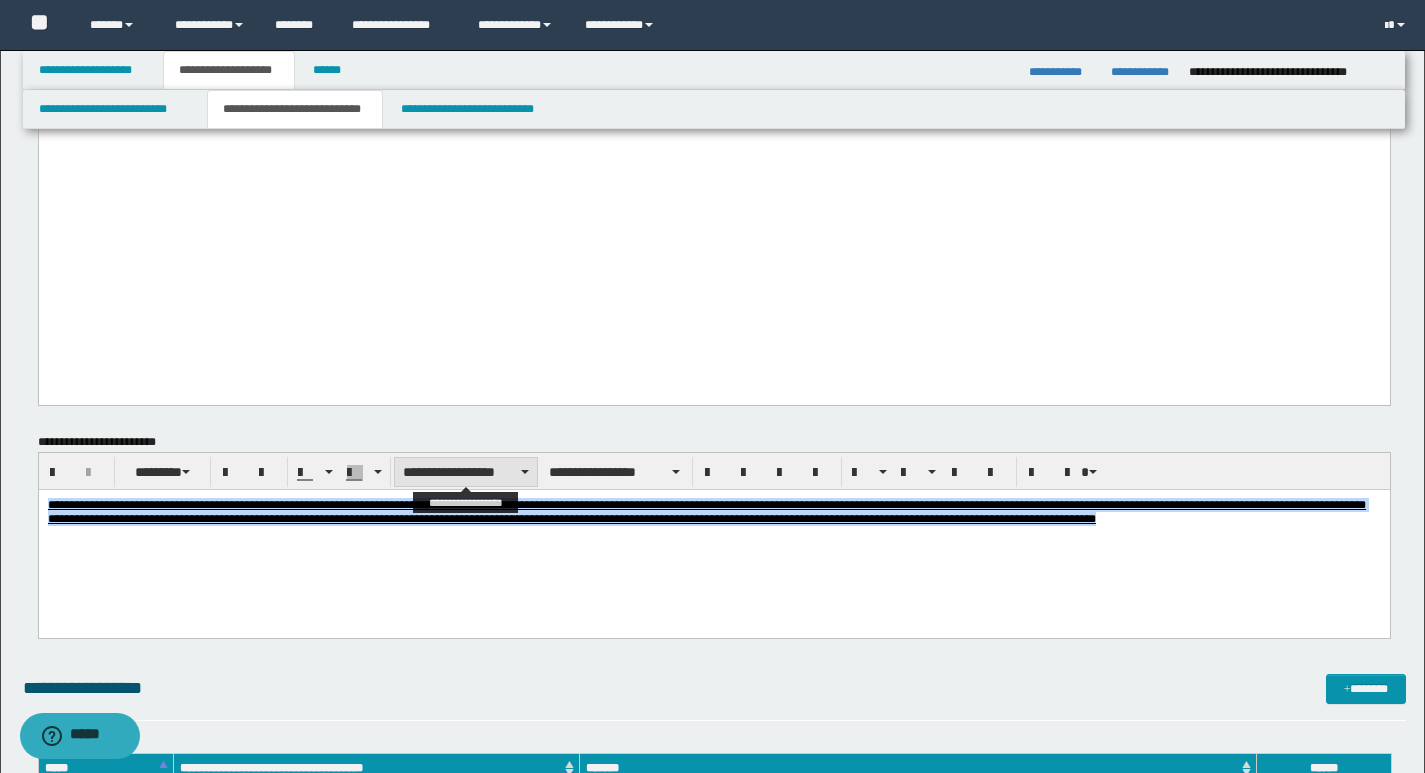 click on "**********" at bounding box center [466, 472] 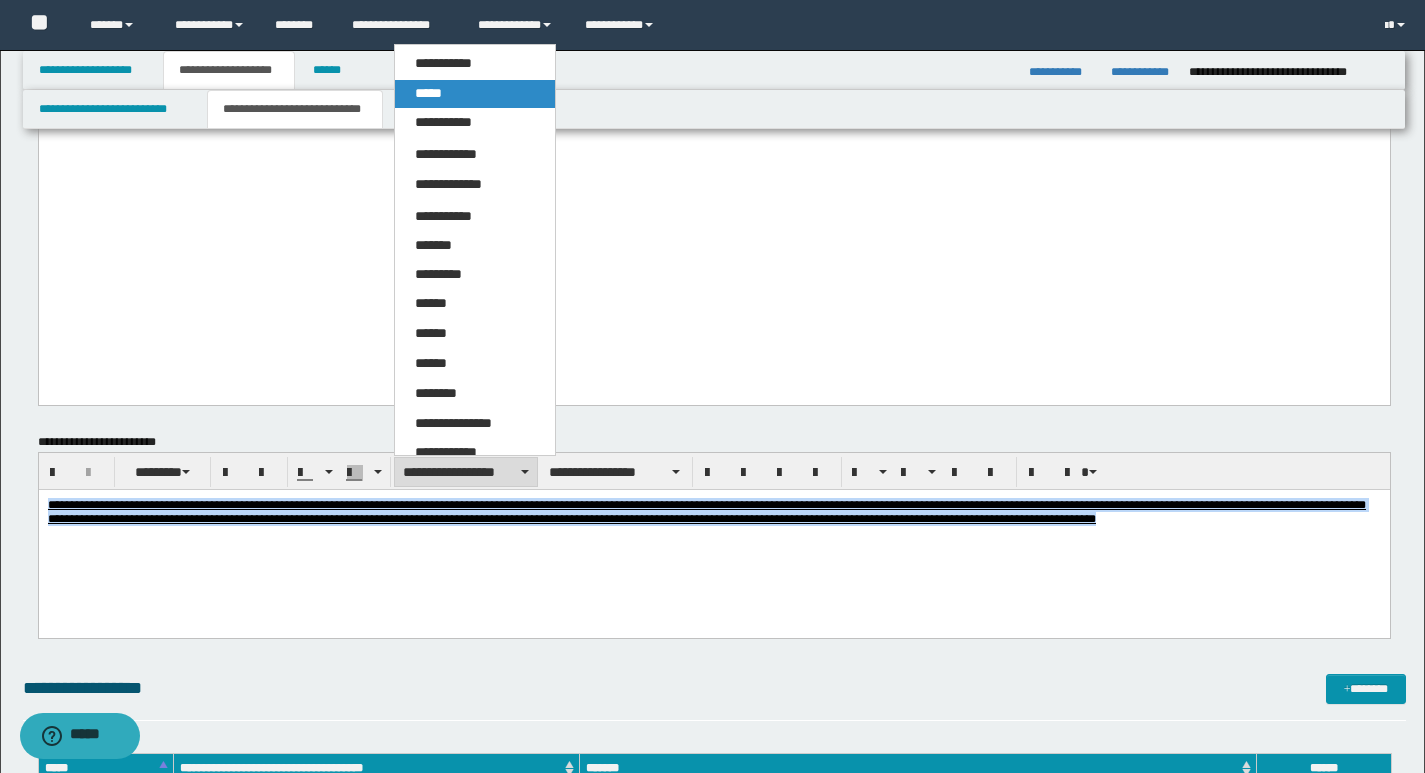 drag, startPoint x: 452, startPoint y: 87, endPoint x: 577, endPoint y: 2623, distance: 2539.0789 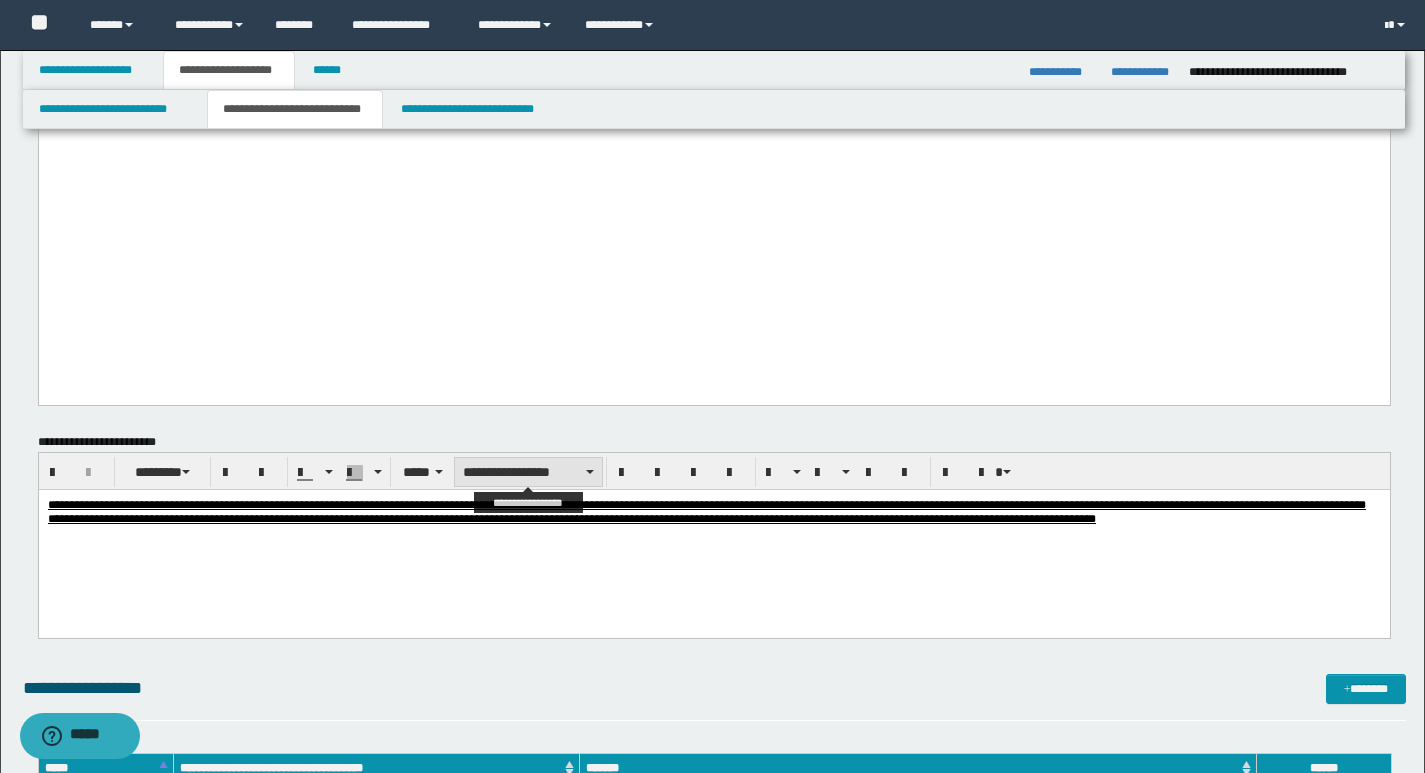 click on "**********" at bounding box center (528, 472) 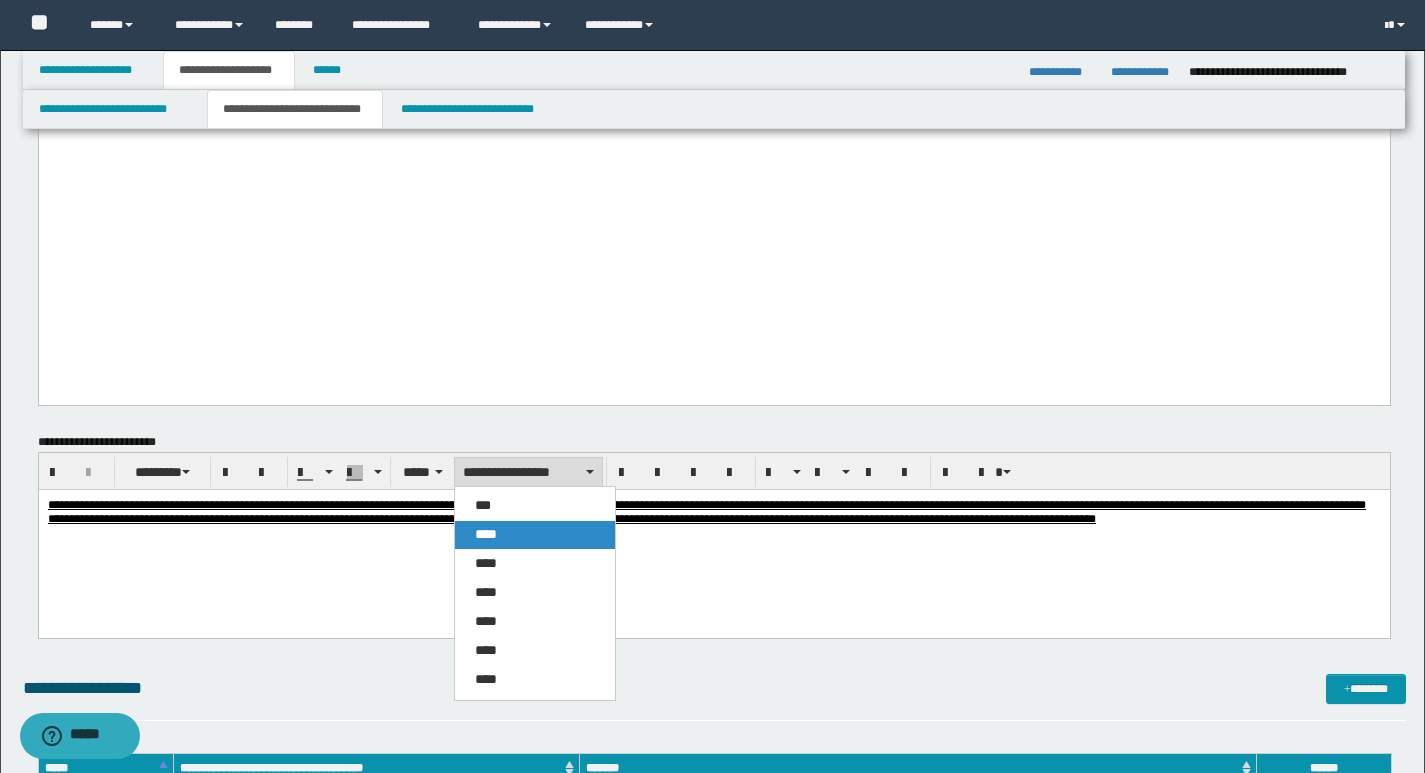 drag, startPoint x: 491, startPoint y: 533, endPoint x: 573, endPoint y: 77, distance: 463.31415 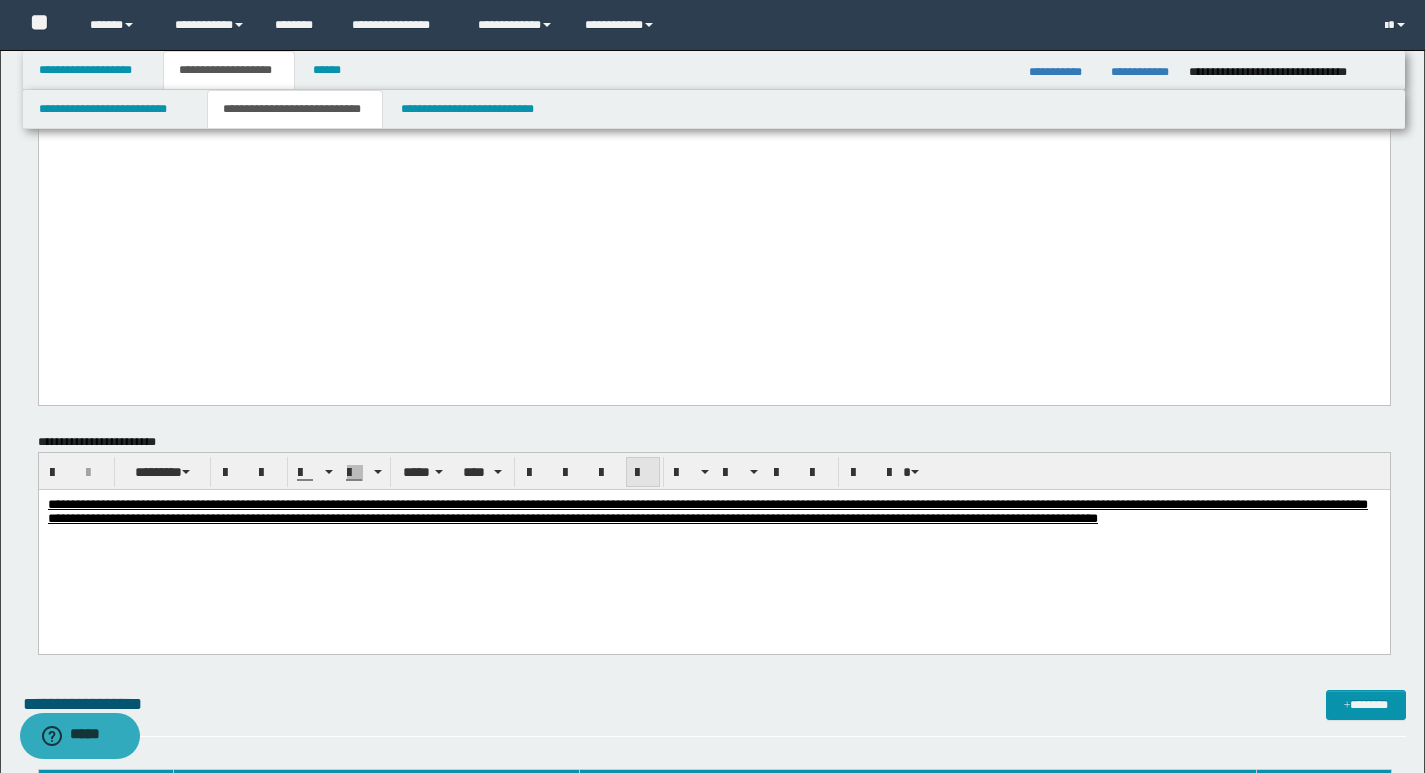 click at bounding box center [643, 473] 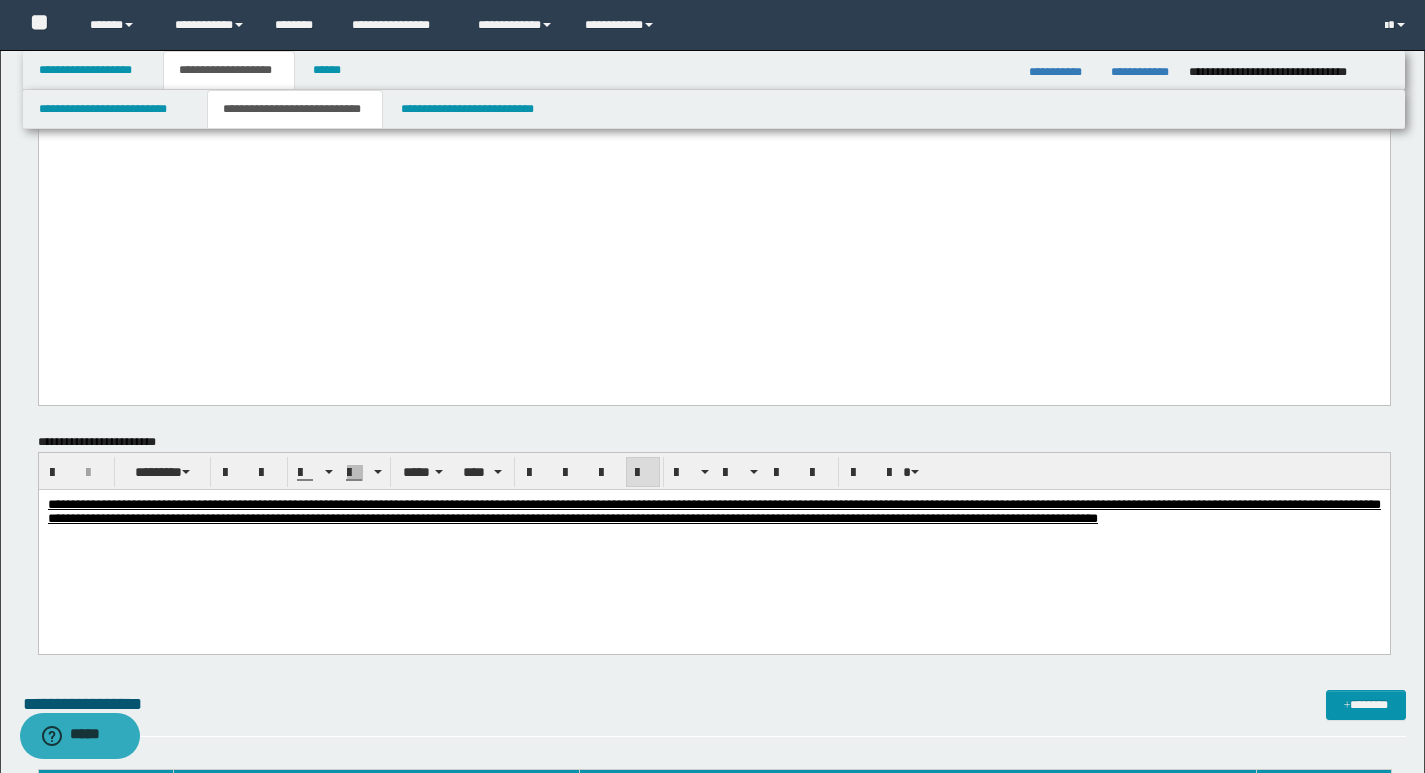 click on "**********" at bounding box center (713, 536) 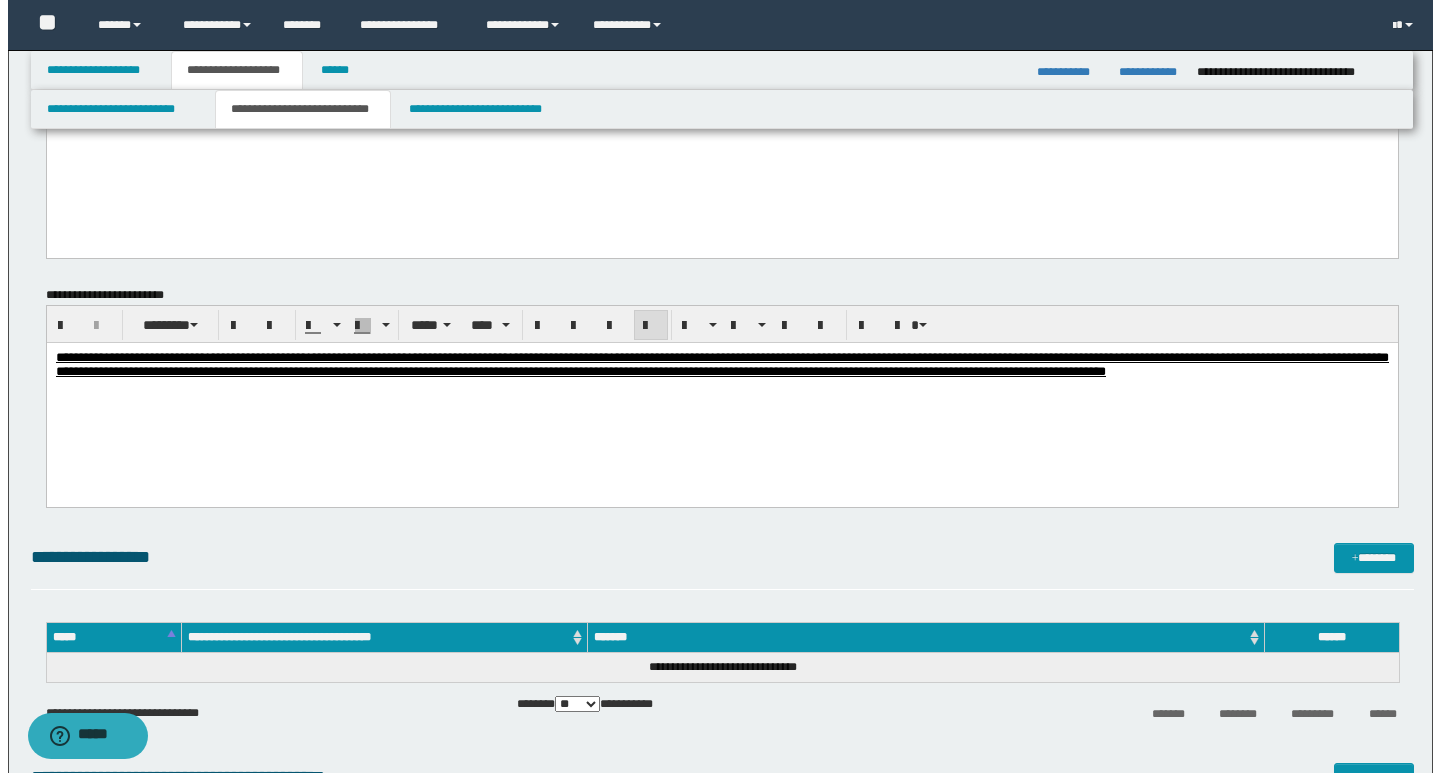 scroll, scrollTop: 2800, scrollLeft: 0, axis: vertical 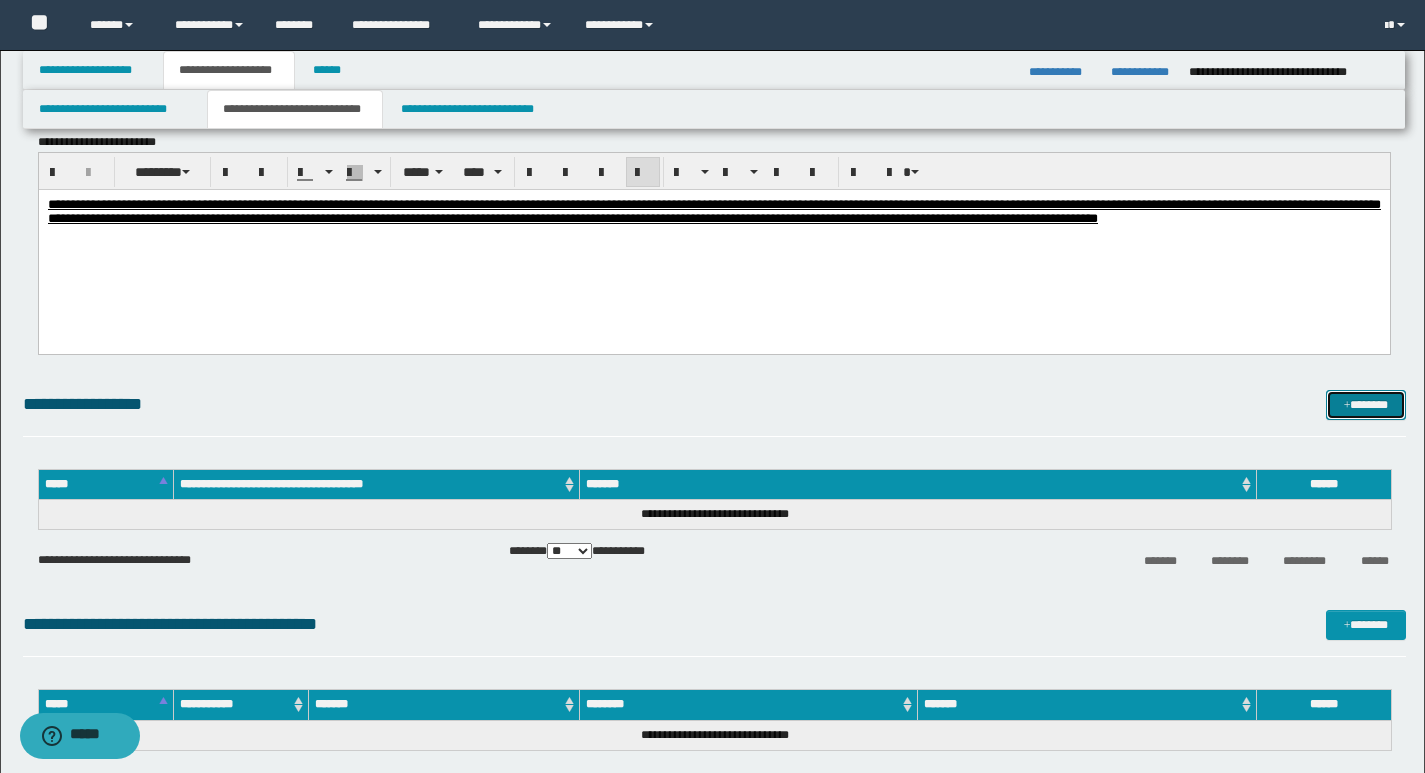click on "*******" at bounding box center (1366, 405) 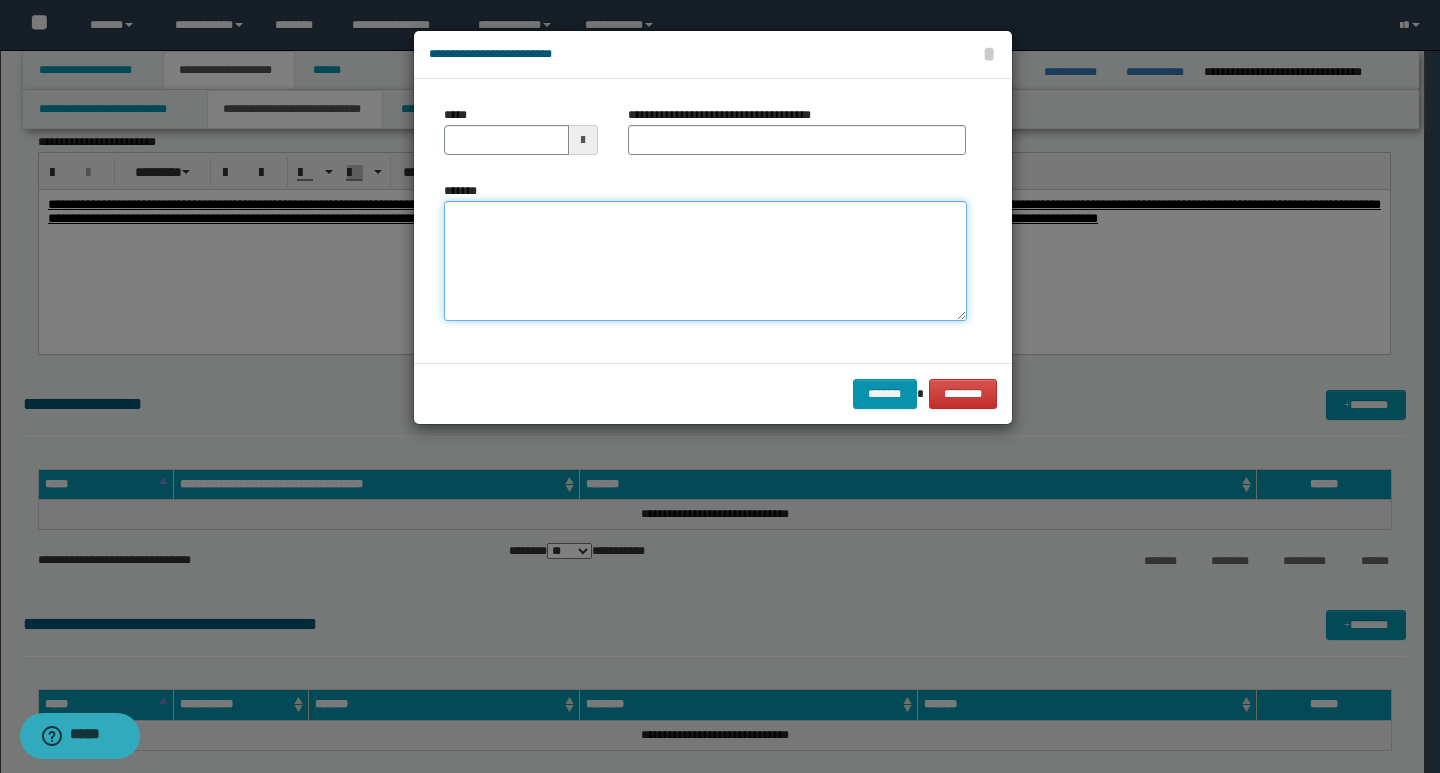click on "*******" at bounding box center [705, 261] 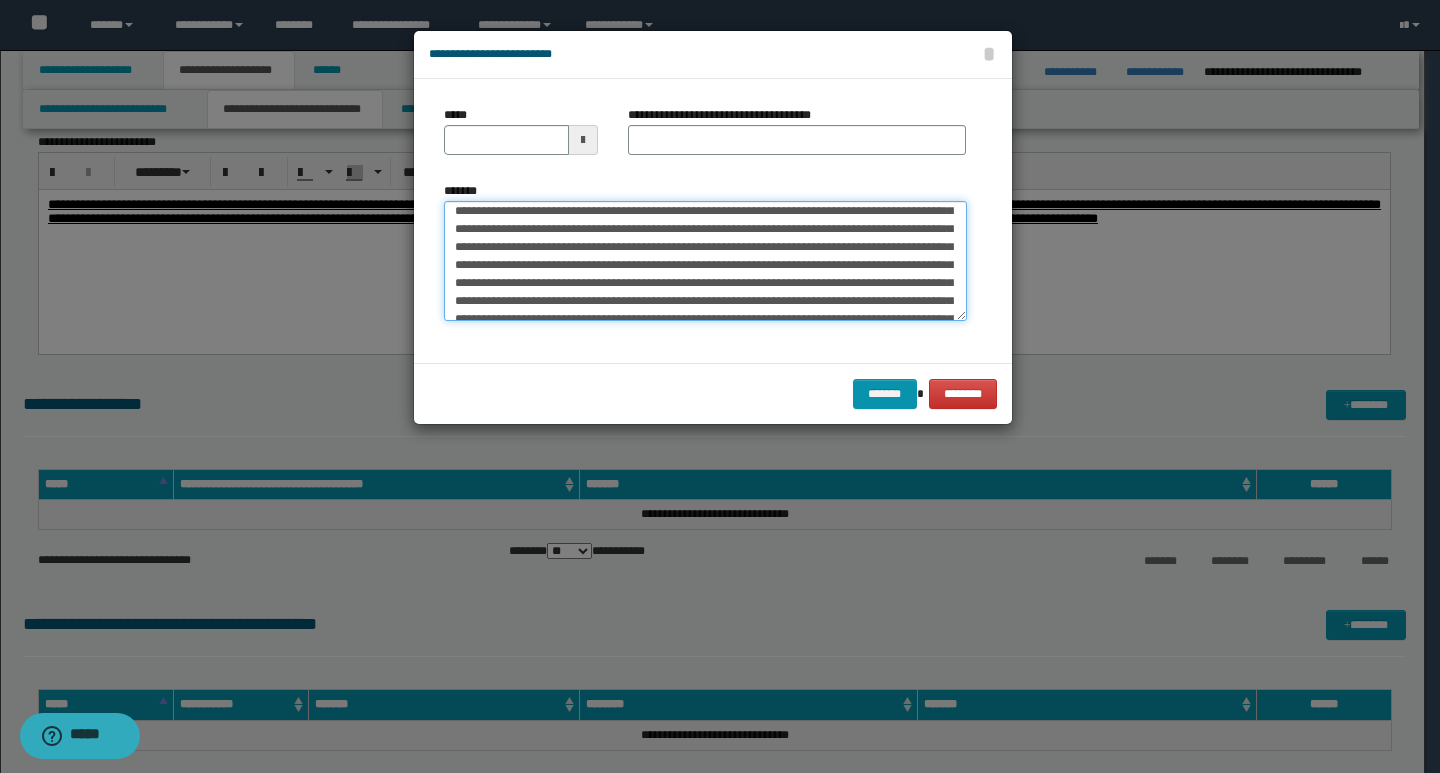 scroll, scrollTop: 0, scrollLeft: 0, axis: both 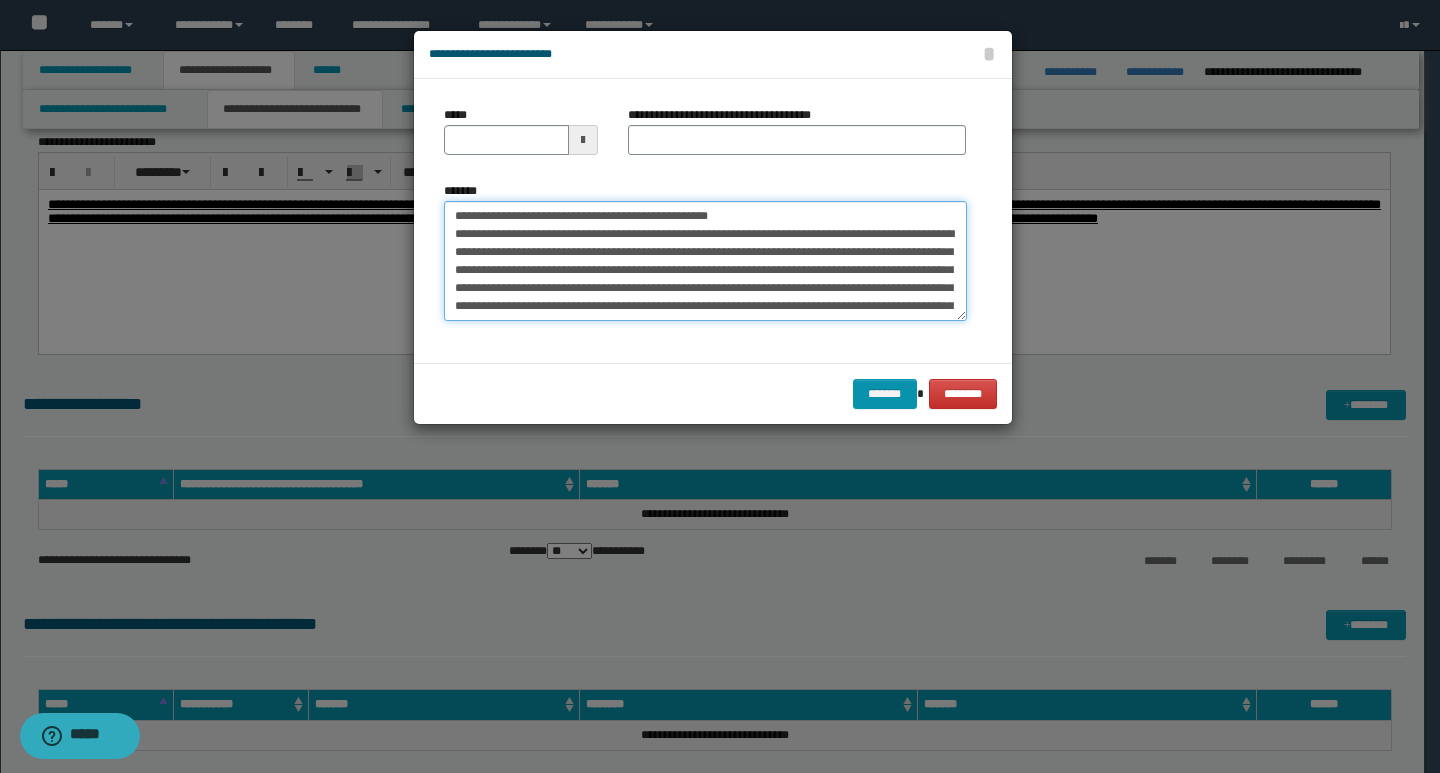drag, startPoint x: 453, startPoint y: 219, endPoint x: 521, endPoint y: 222, distance: 68.06615 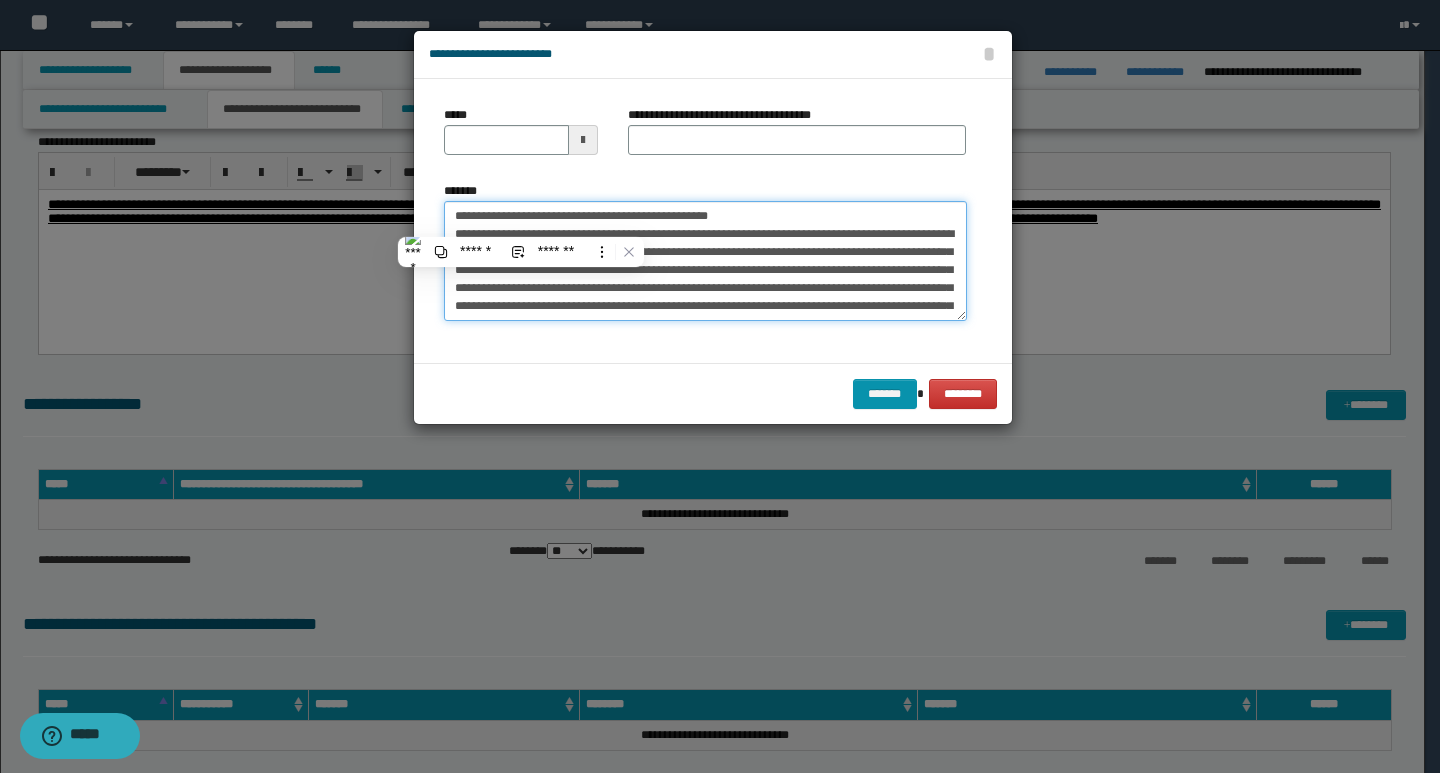 type on "**********" 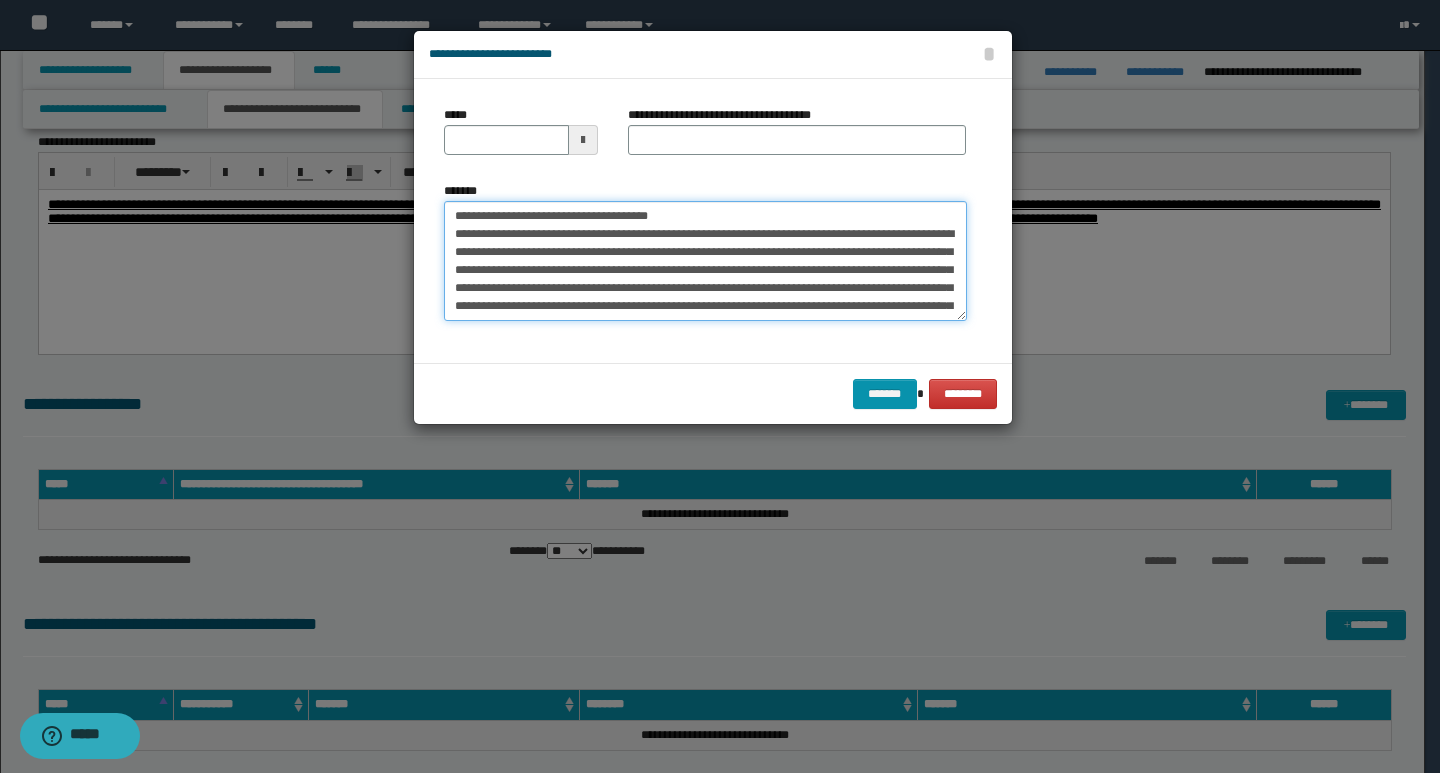 type 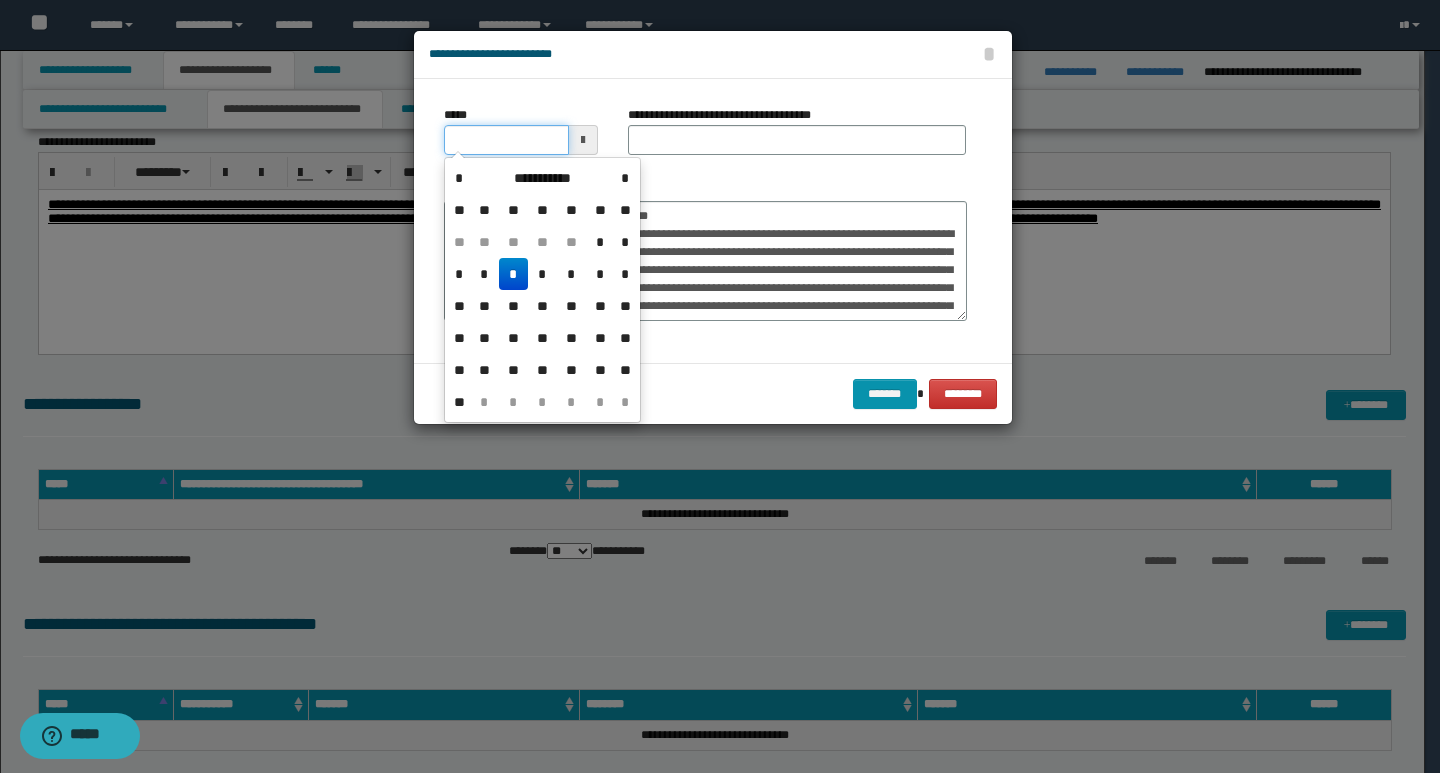 click on "*****" at bounding box center (506, 140) 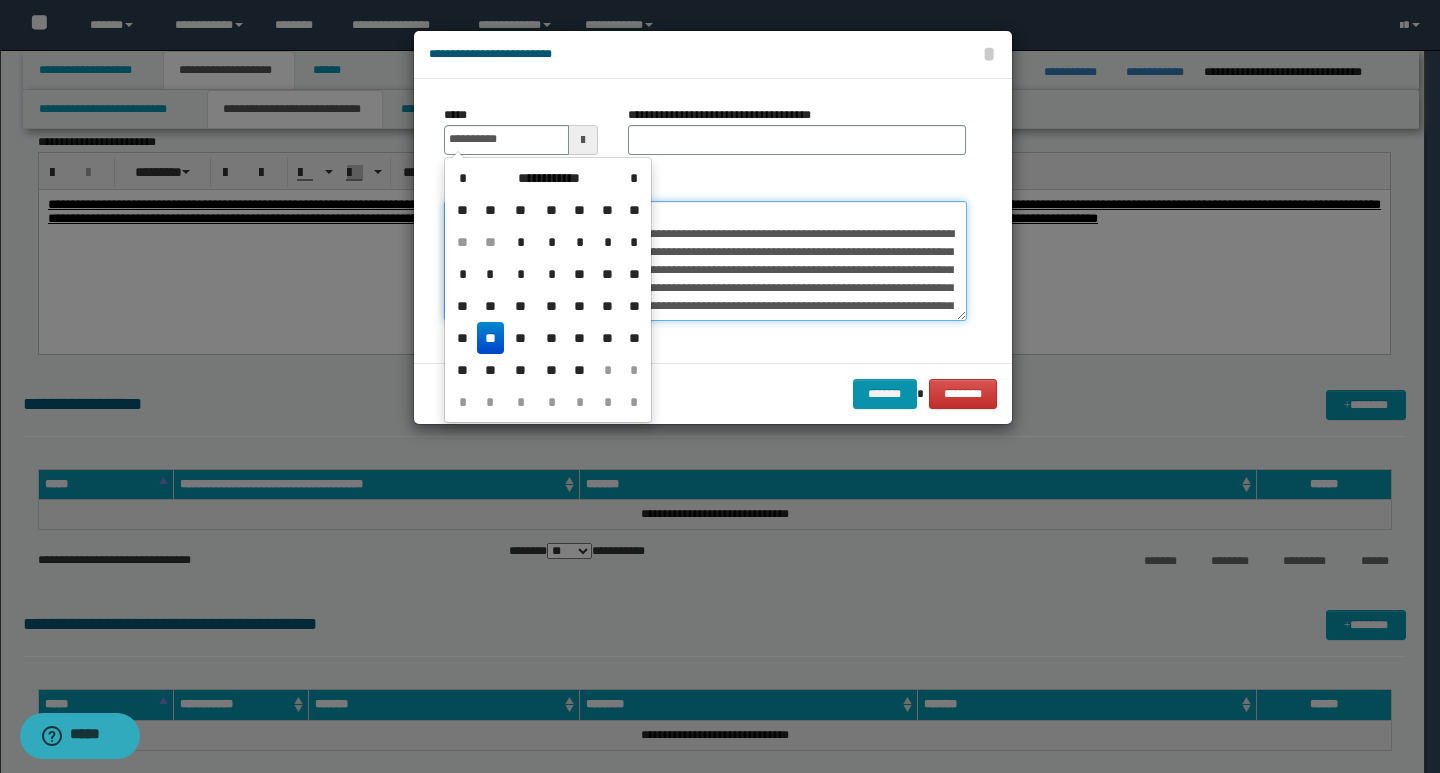 type on "**********" 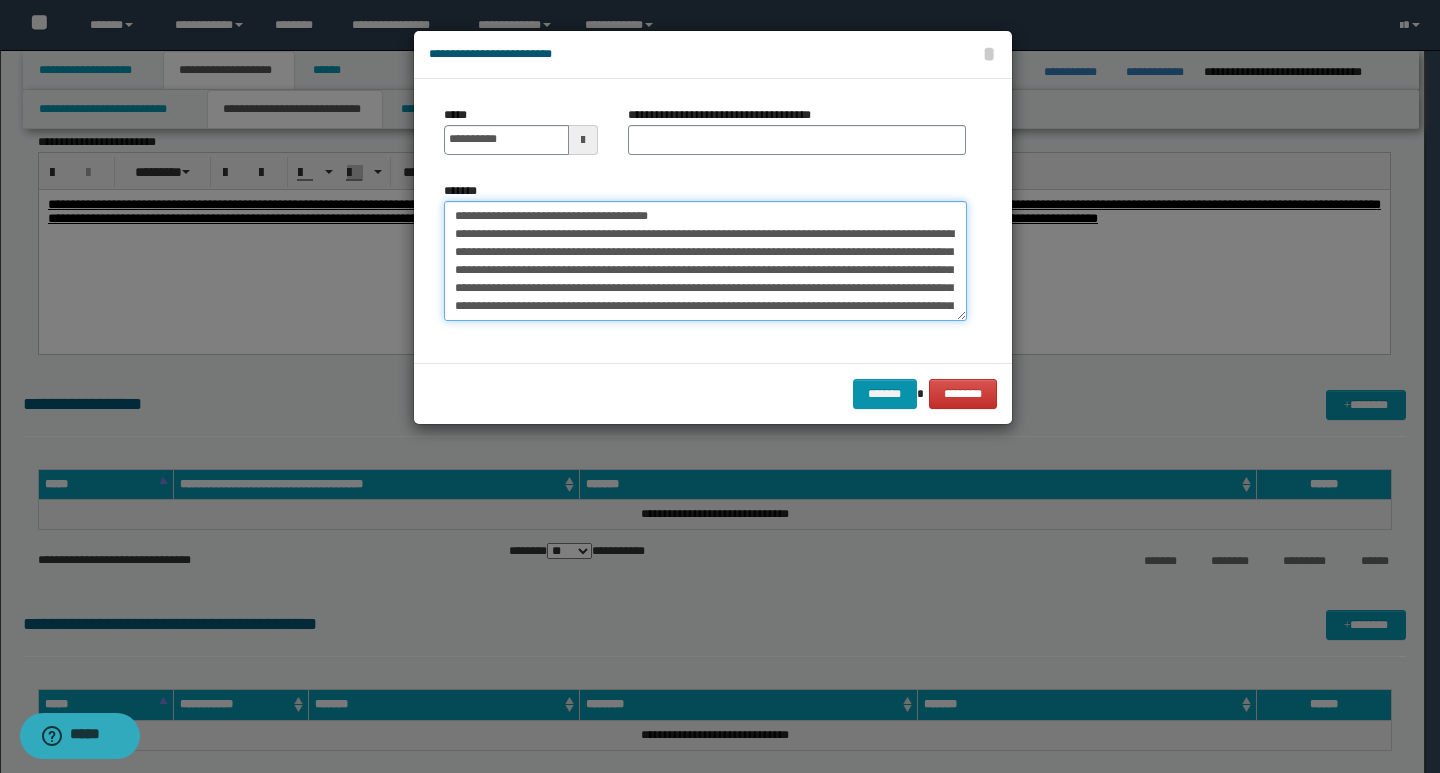 drag, startPoint x: 686, startPoint y: 215, endPoint x: 442, endPoint y: 213, distance: 244.0082 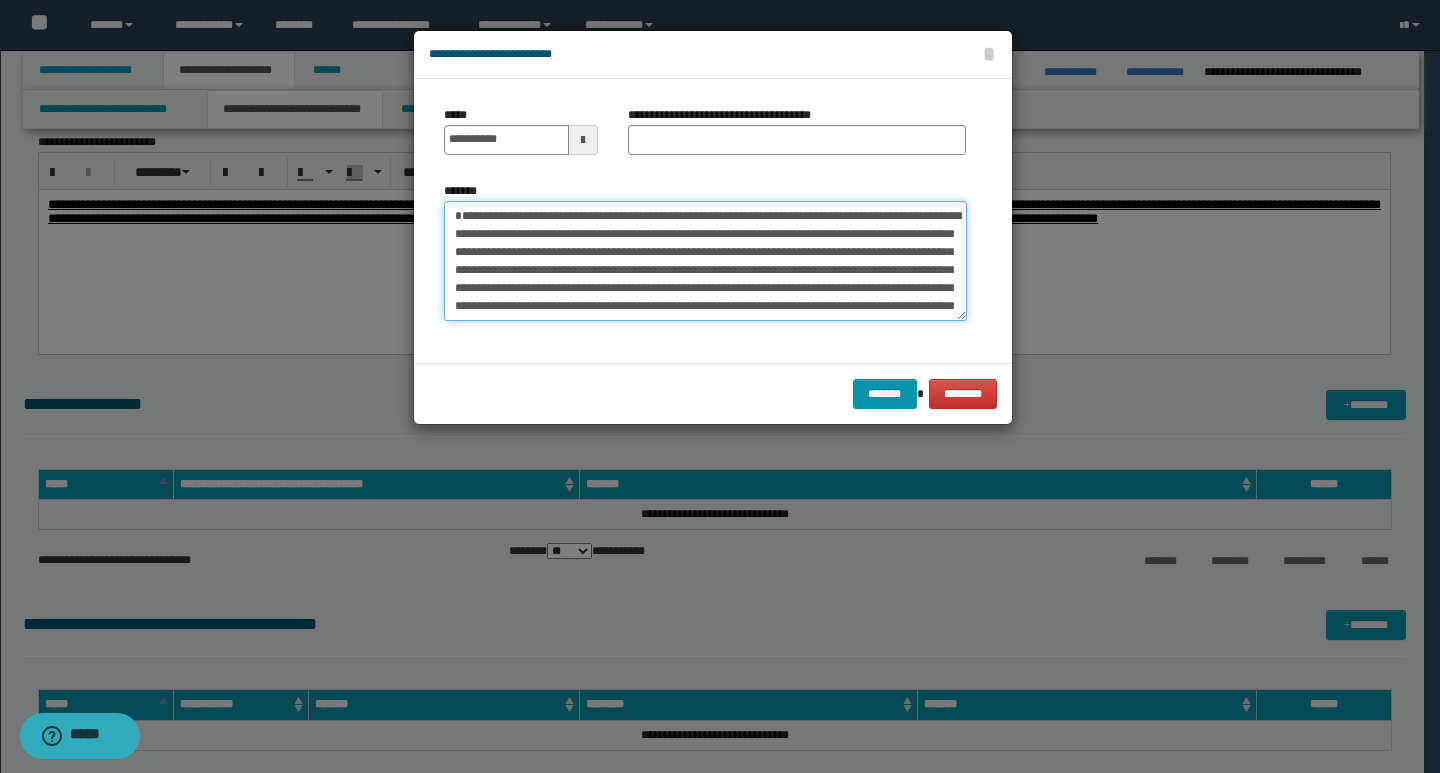 type on "**********" 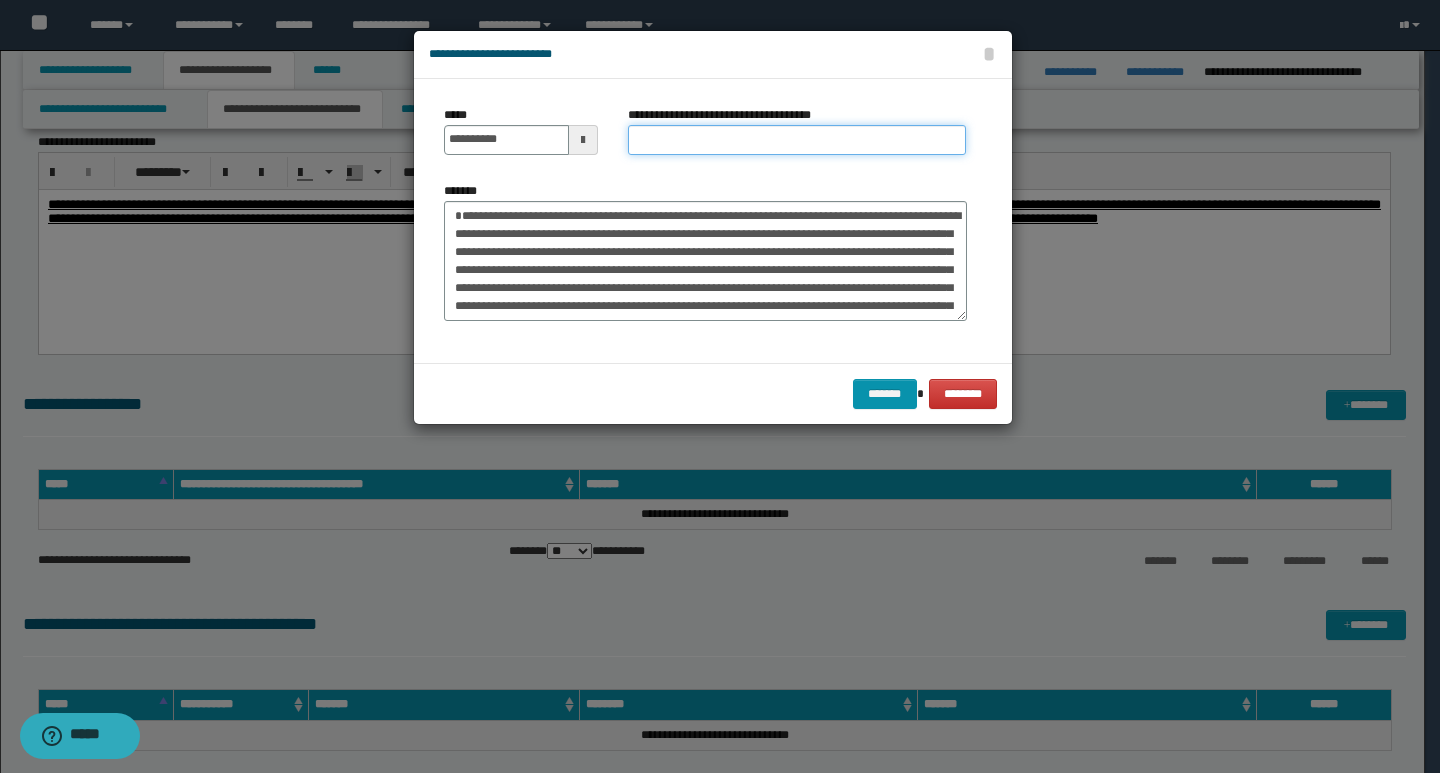 click on "**********" at bounding box center [797, 140] 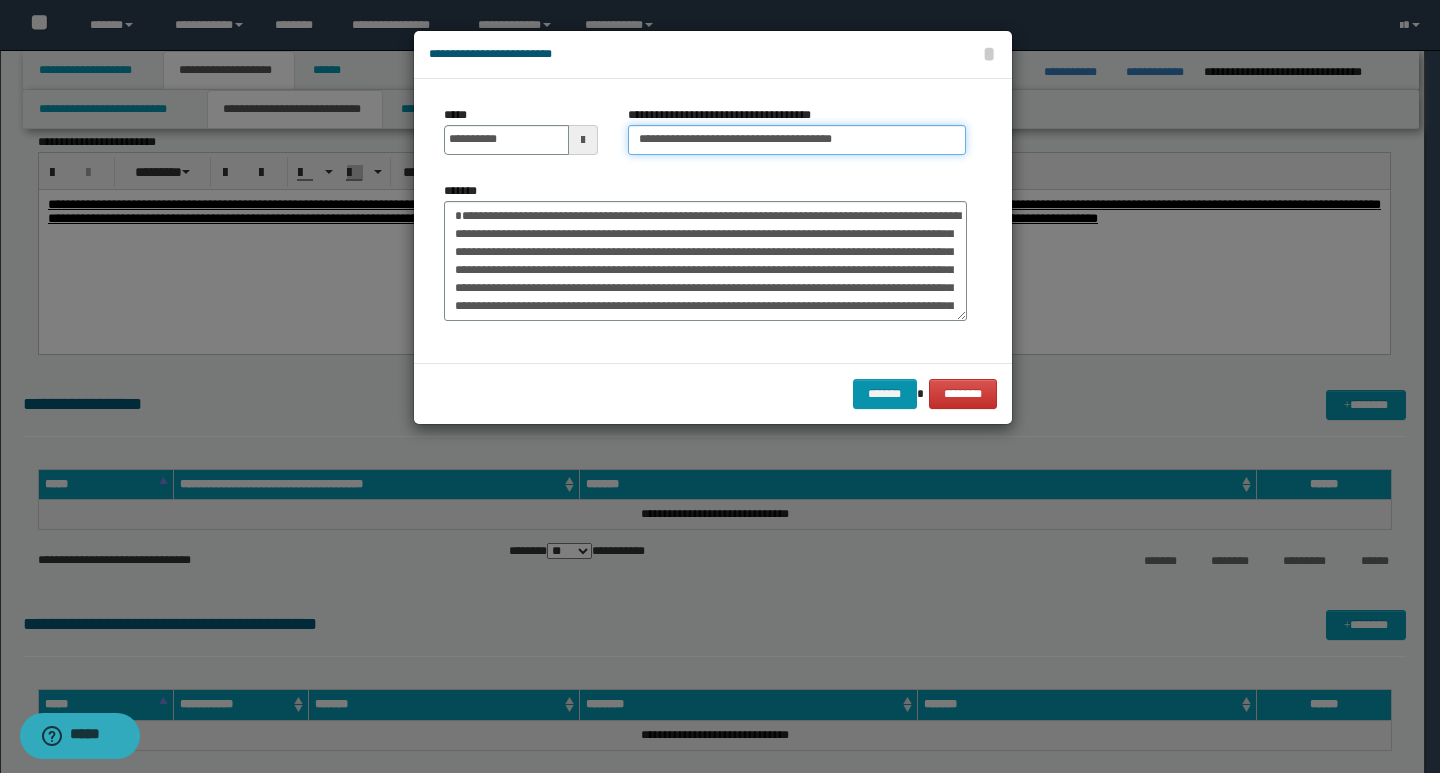 type on "**********" 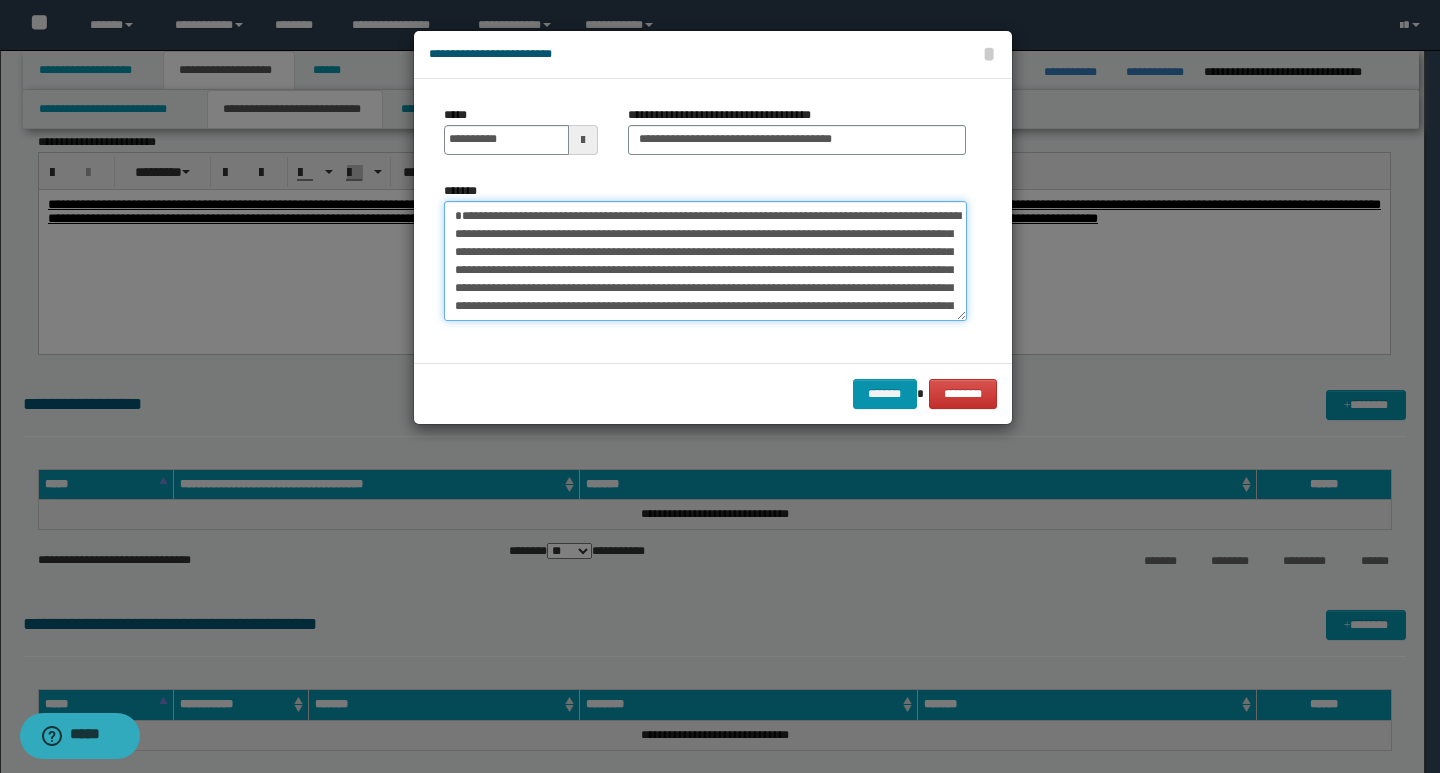 click on "*******" at bounding box center [705, 261] 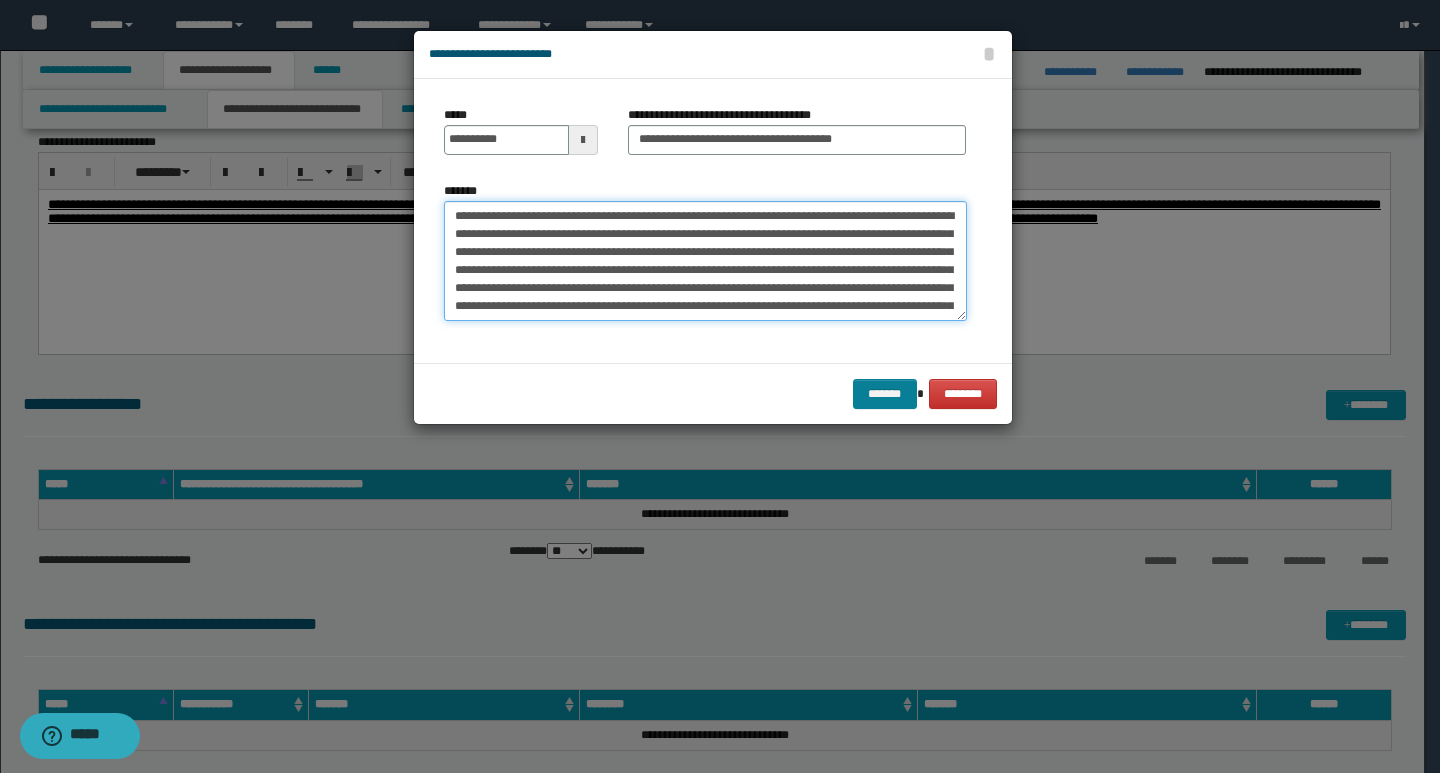 type on "**********" 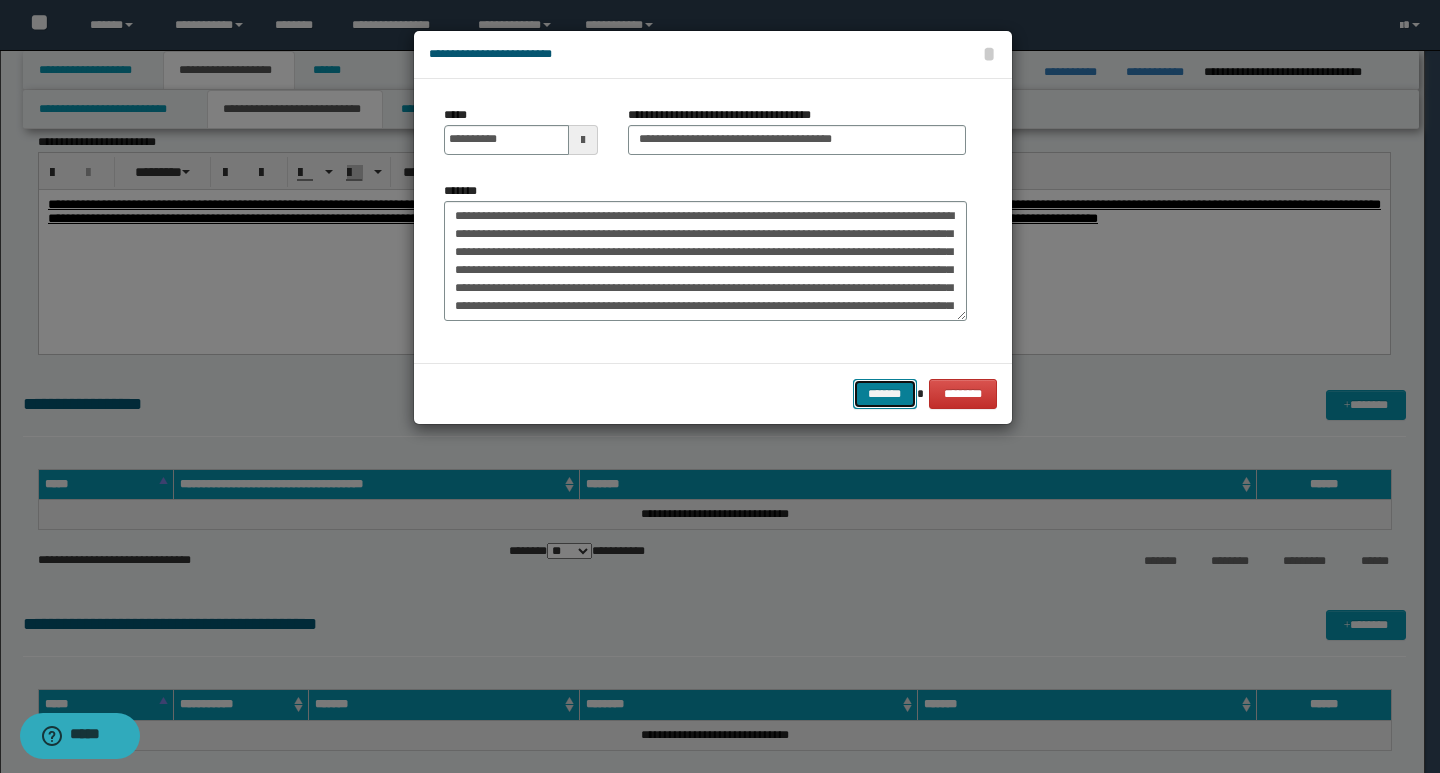 click on "*******" at bounding box center (885, 394) 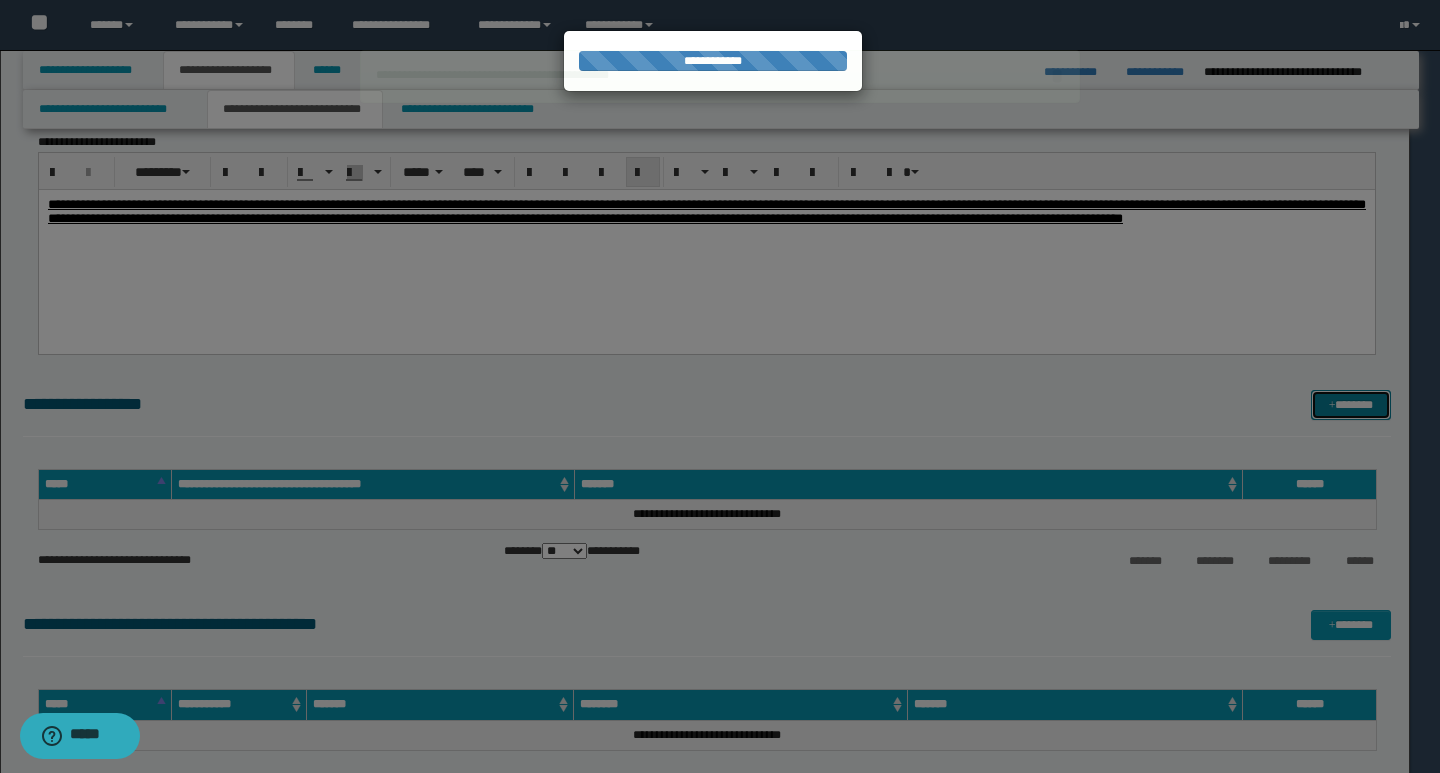 type 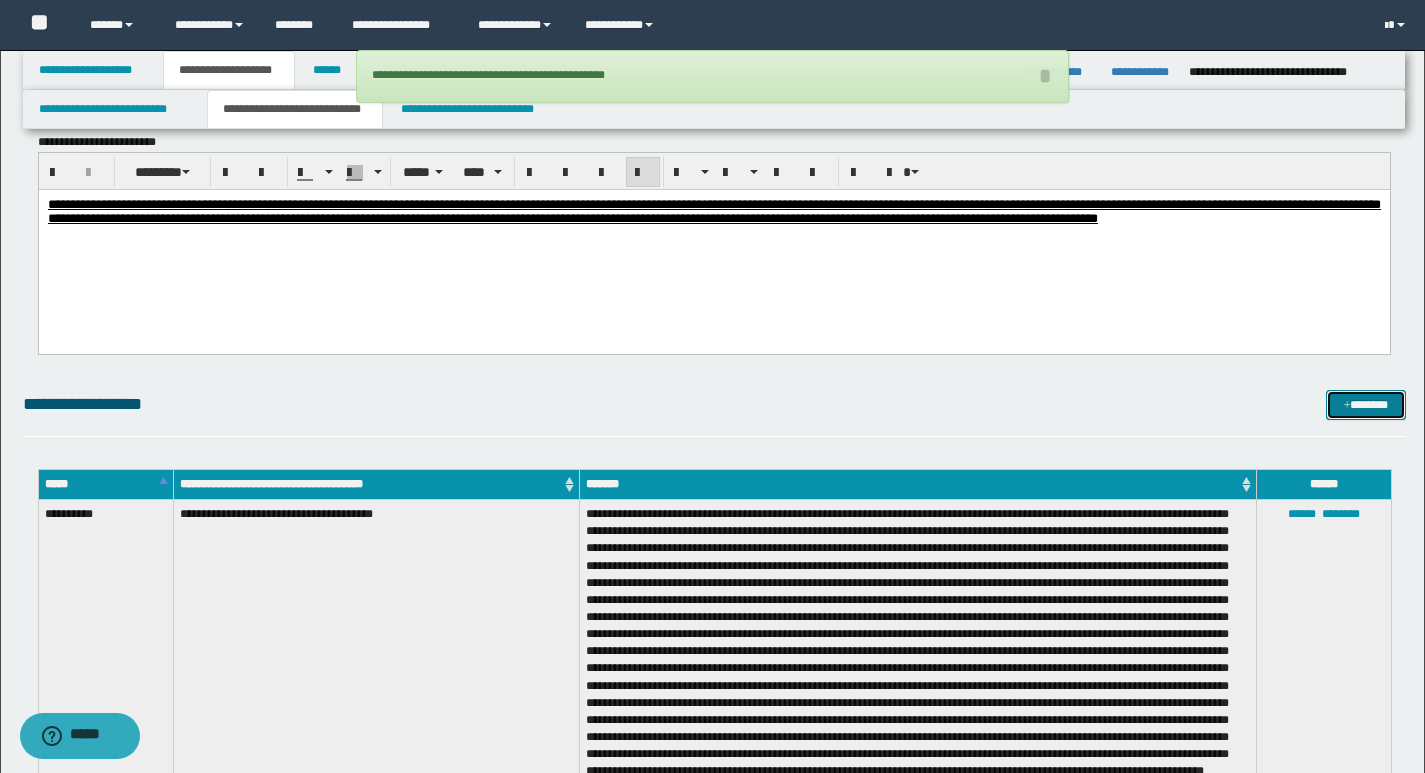 click on "*******" at bounding box center (1366, 405) 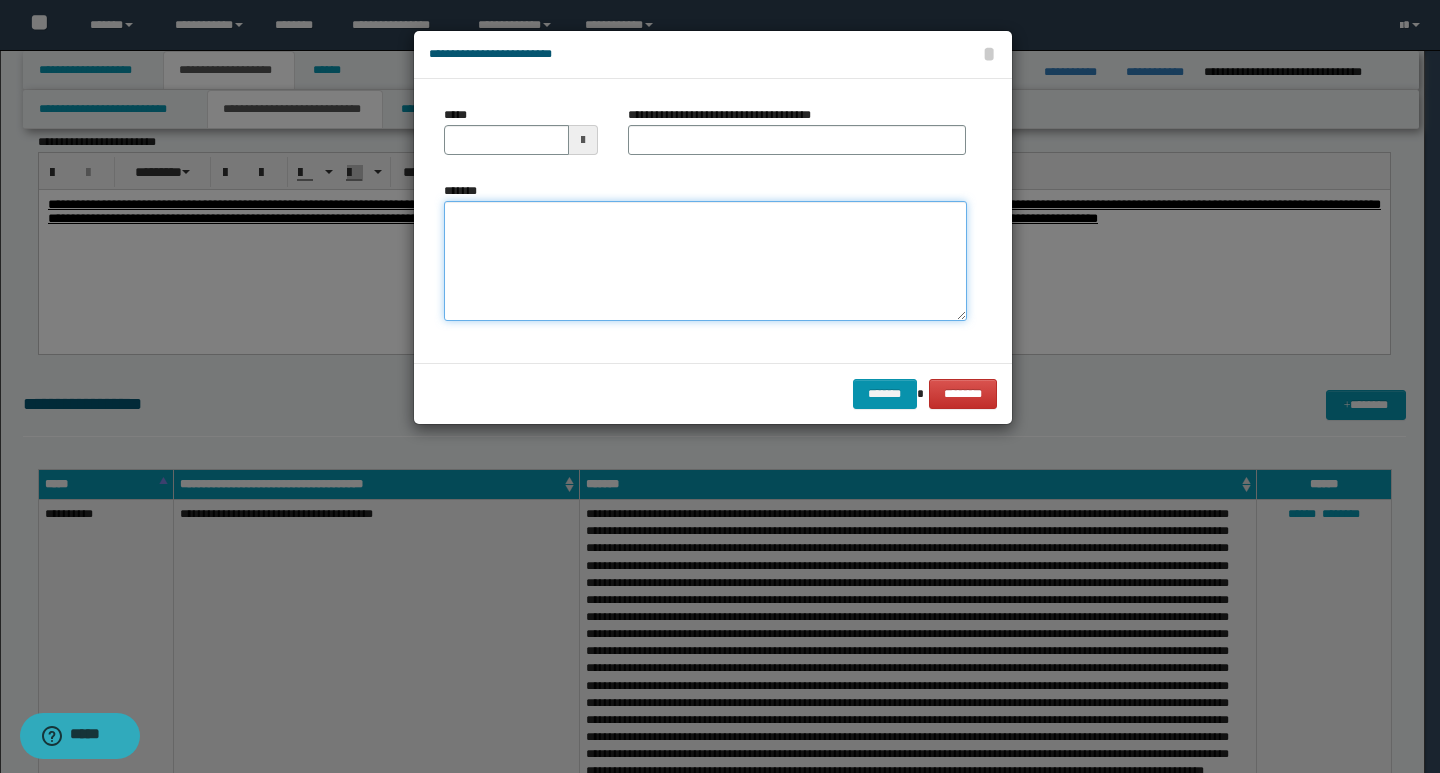 click on "*******" at bounding box center (705, 261) 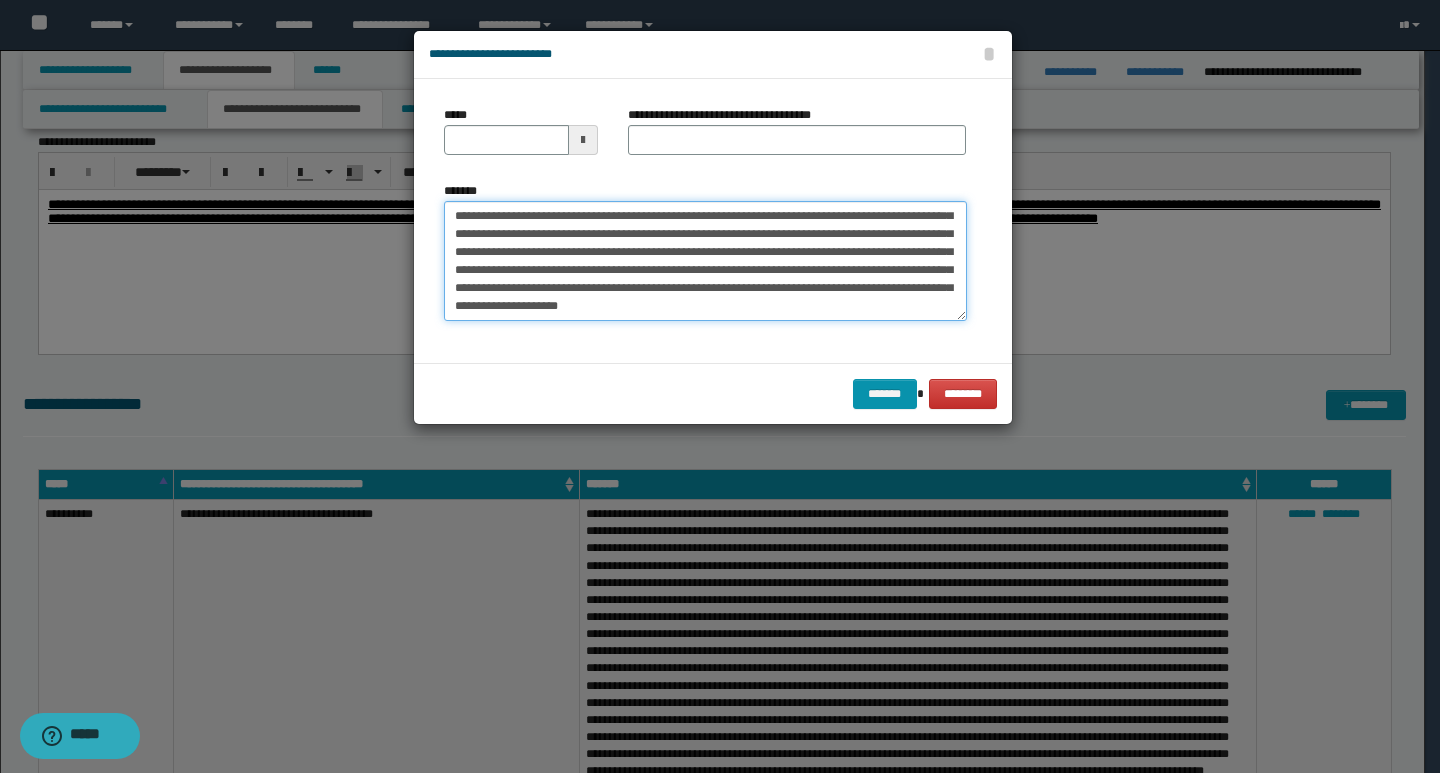 scroll, scrollTop: 0, scrollLeft: 0, axis: both 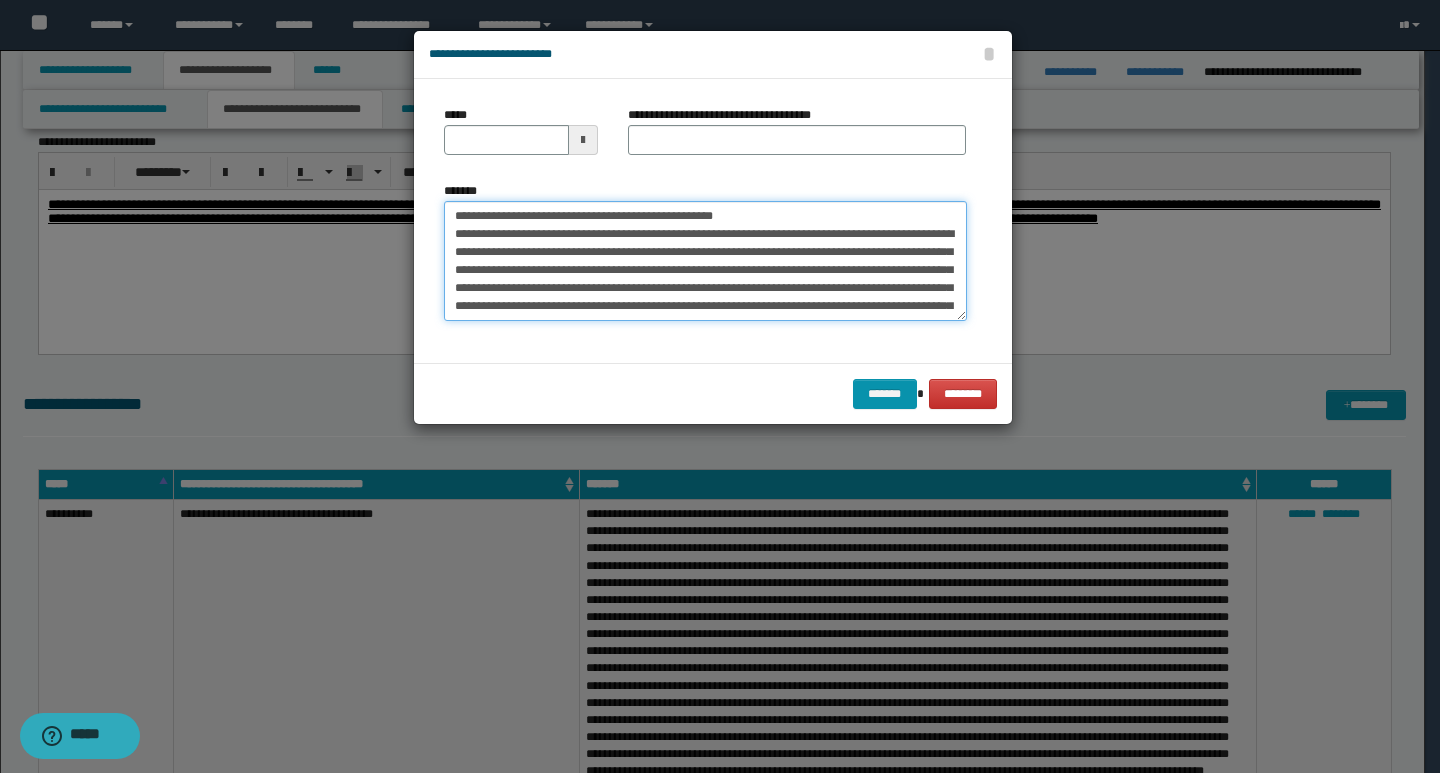 drag, startPoint x: 449, startPoint y: 215, endPoint x: 522, endPoint y: 216, distance: 73.00685 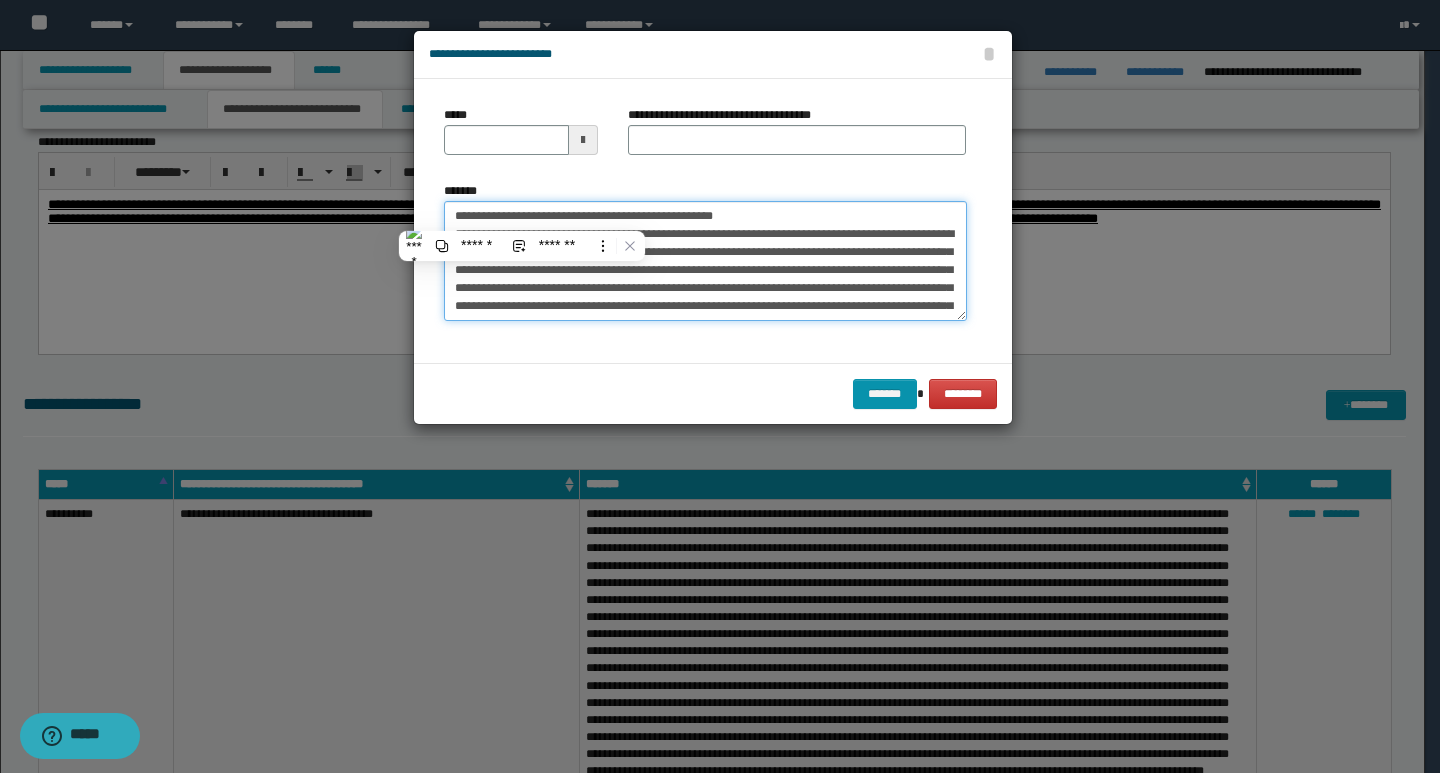 type on "**********" 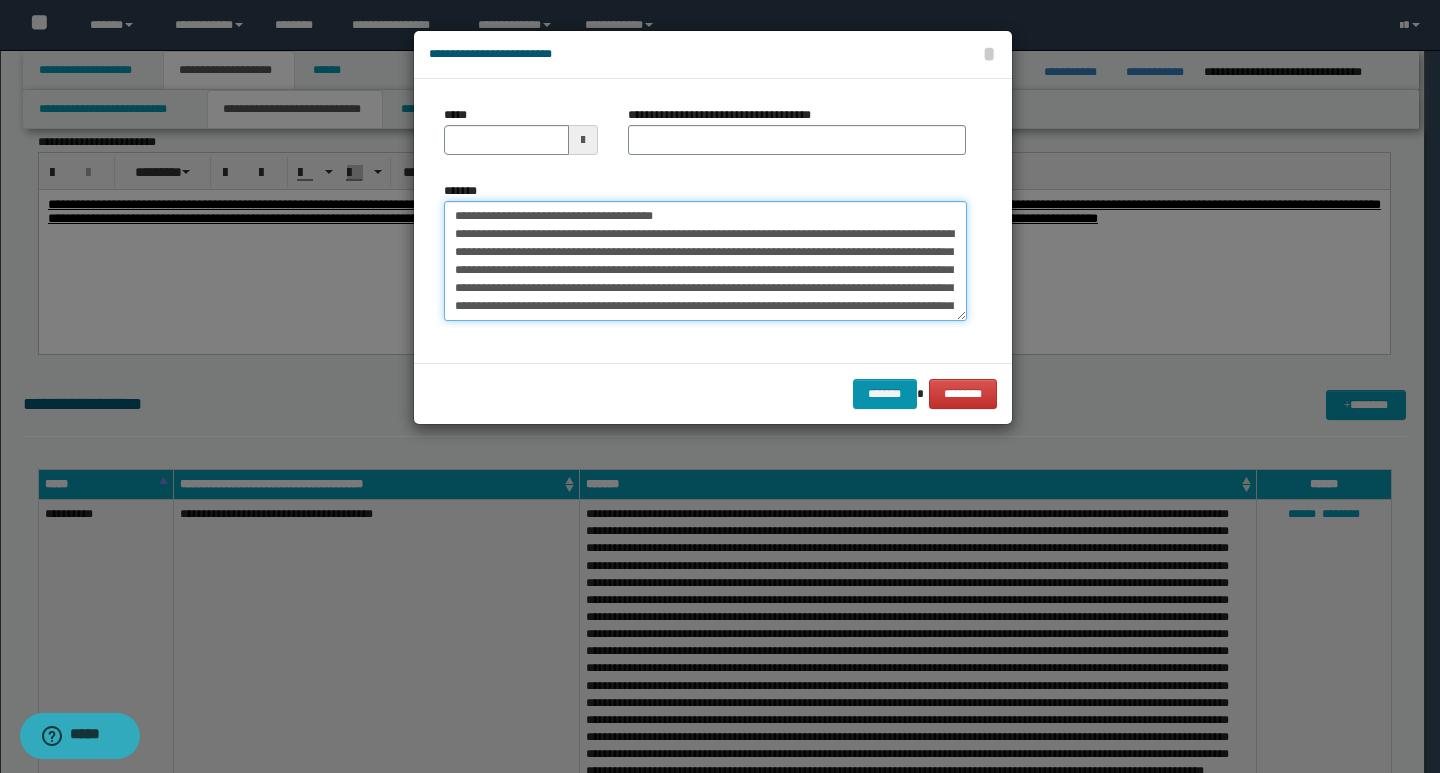 type 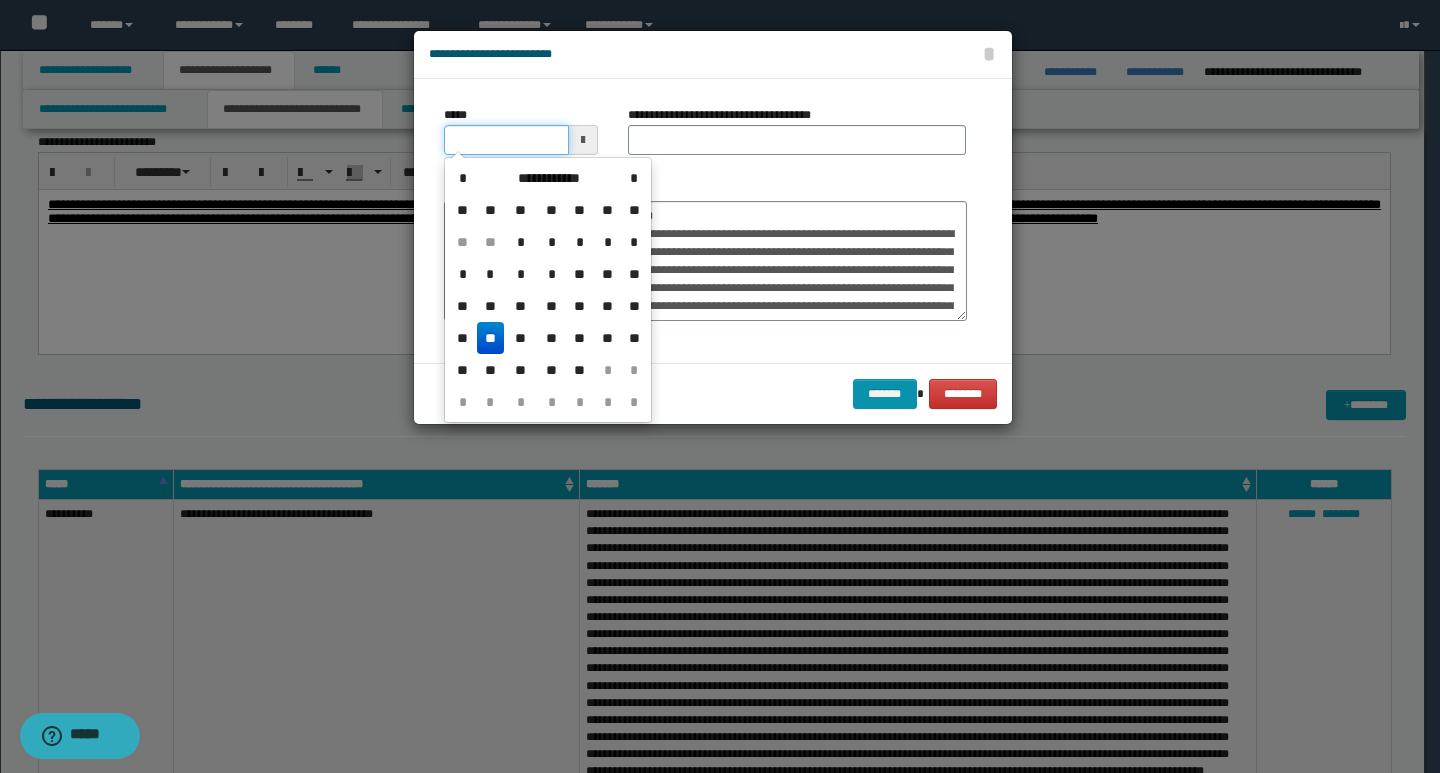 click on "*****" at bounding box center [506, 140] 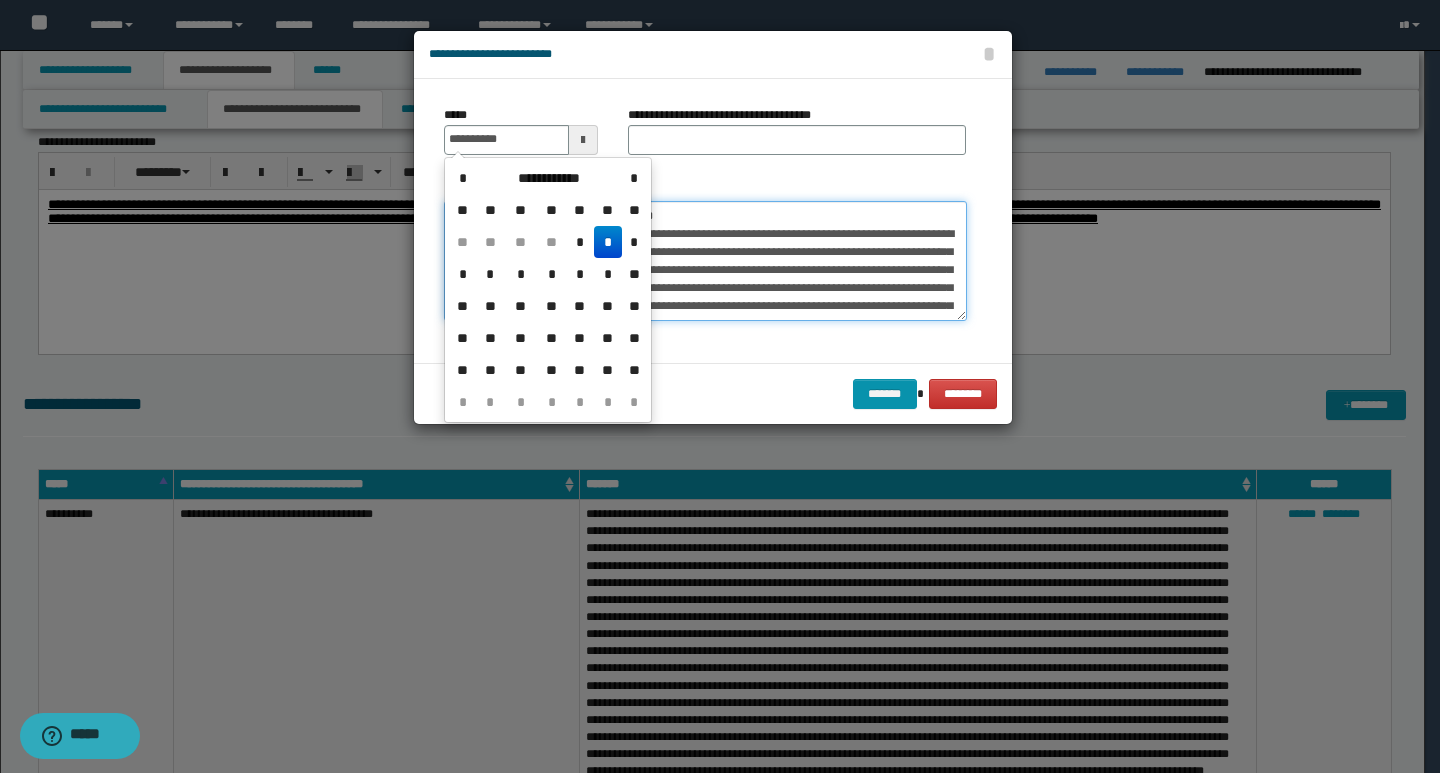type on "**********" 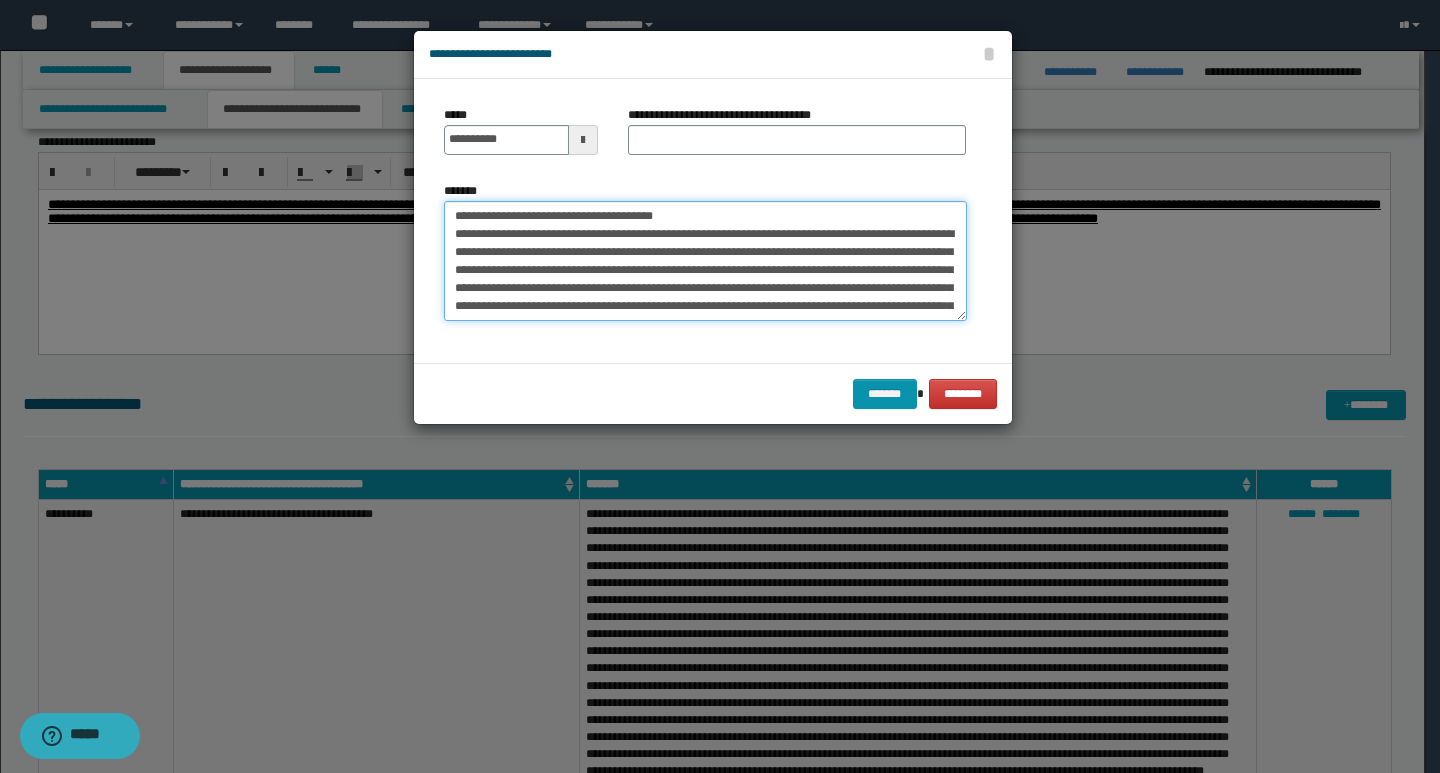 drag, startPoint x: 711, startPoint y: 215, endPoint x: 449, endPoint y: 219, distance: 262.03052 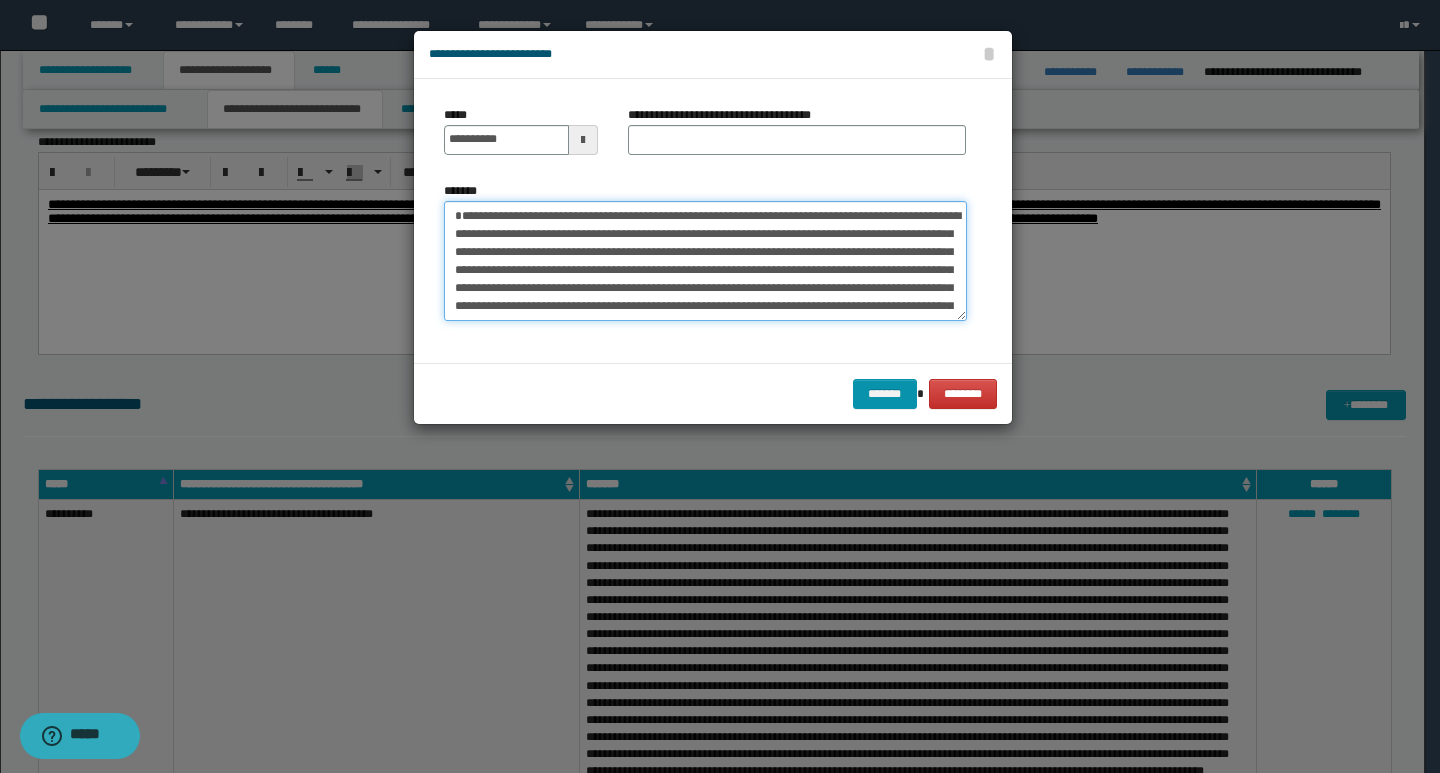 type on "**********" 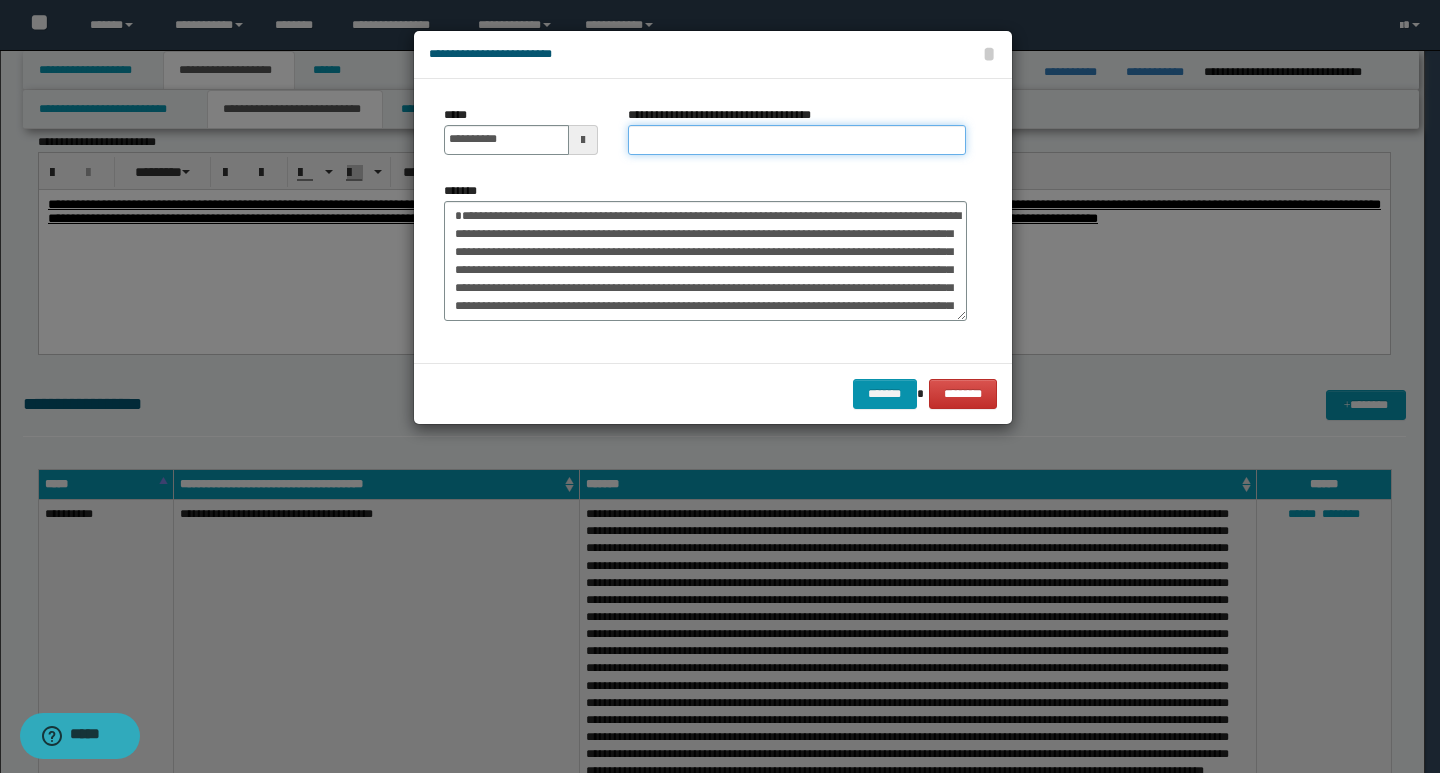 click on "**********" at bounding box center [797, 140] 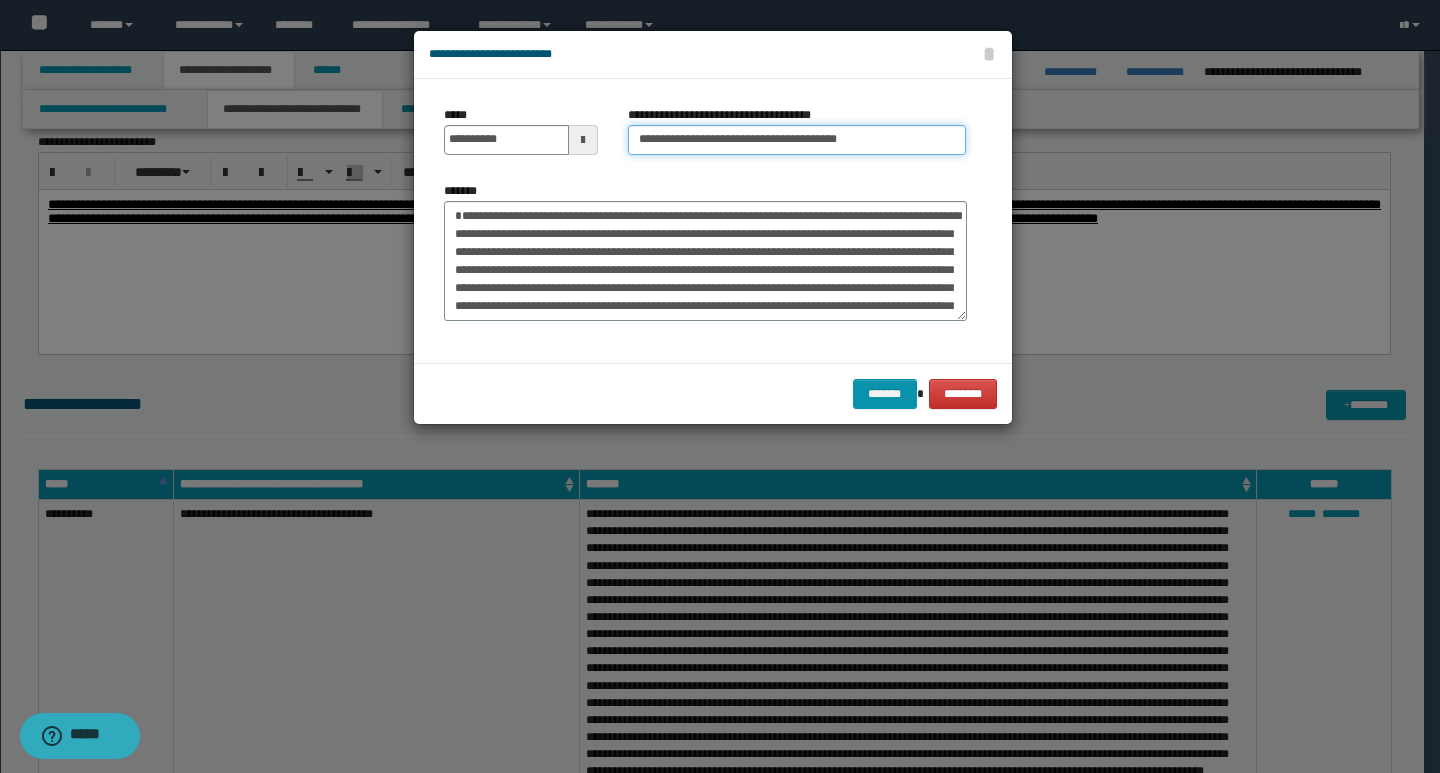 type on "**********" 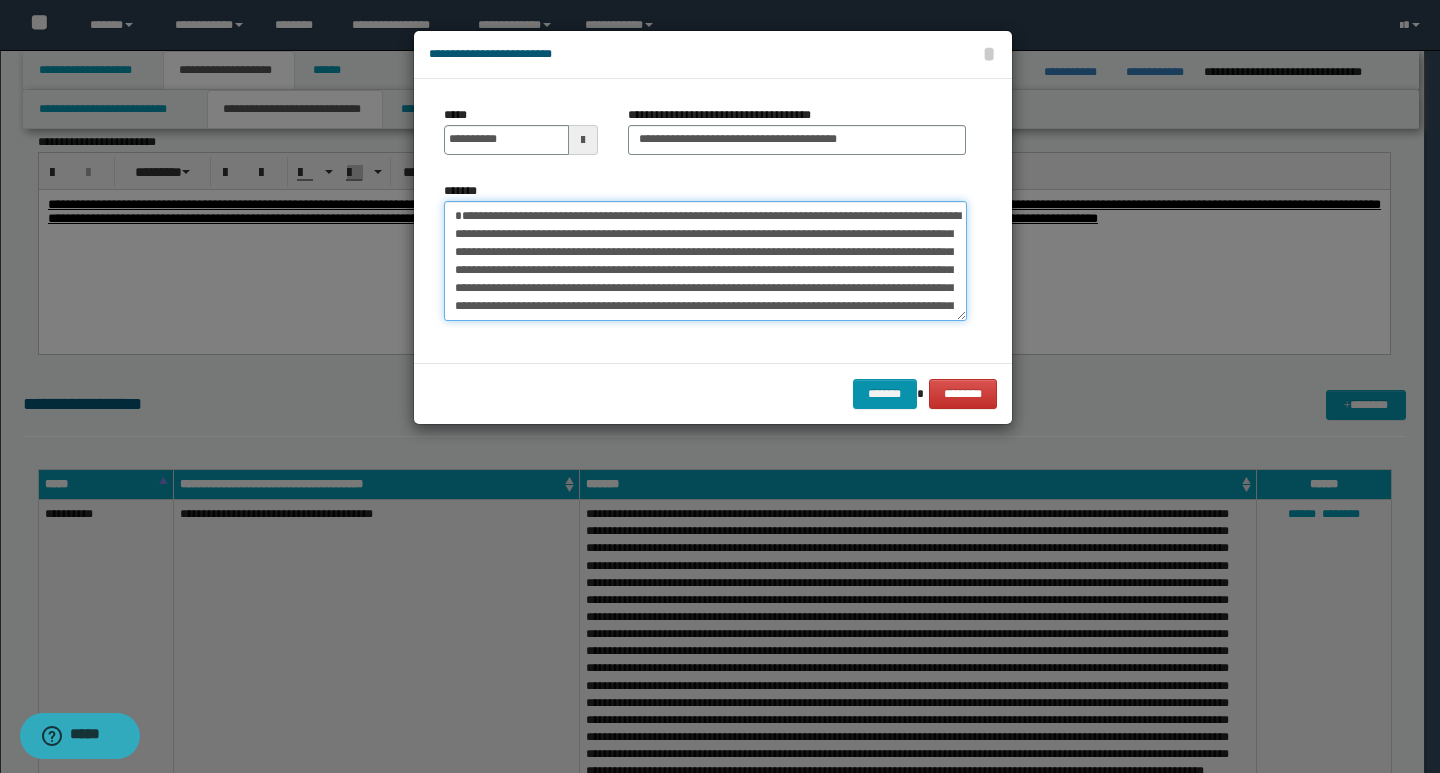 click on "*******" at bounding box center (705, 261) 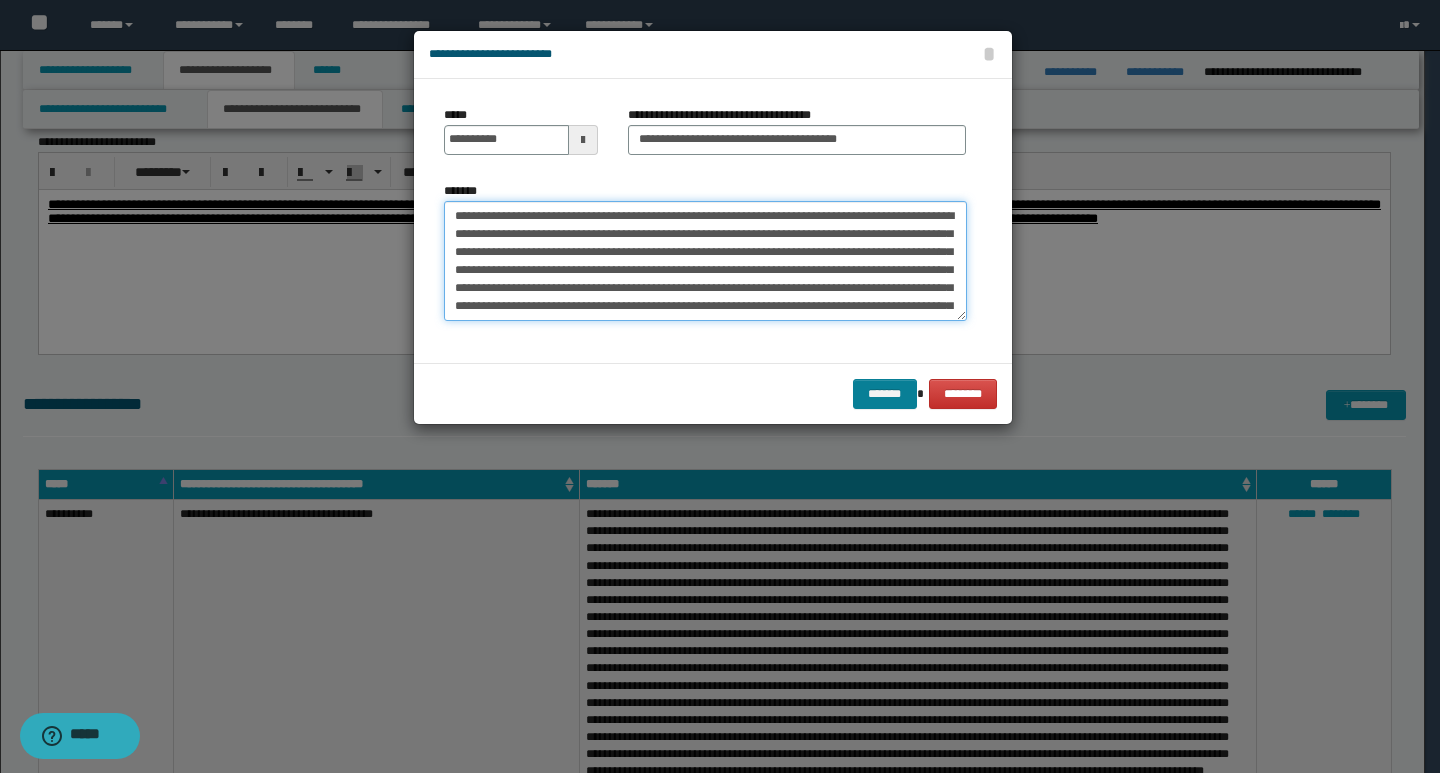 type on "**********" 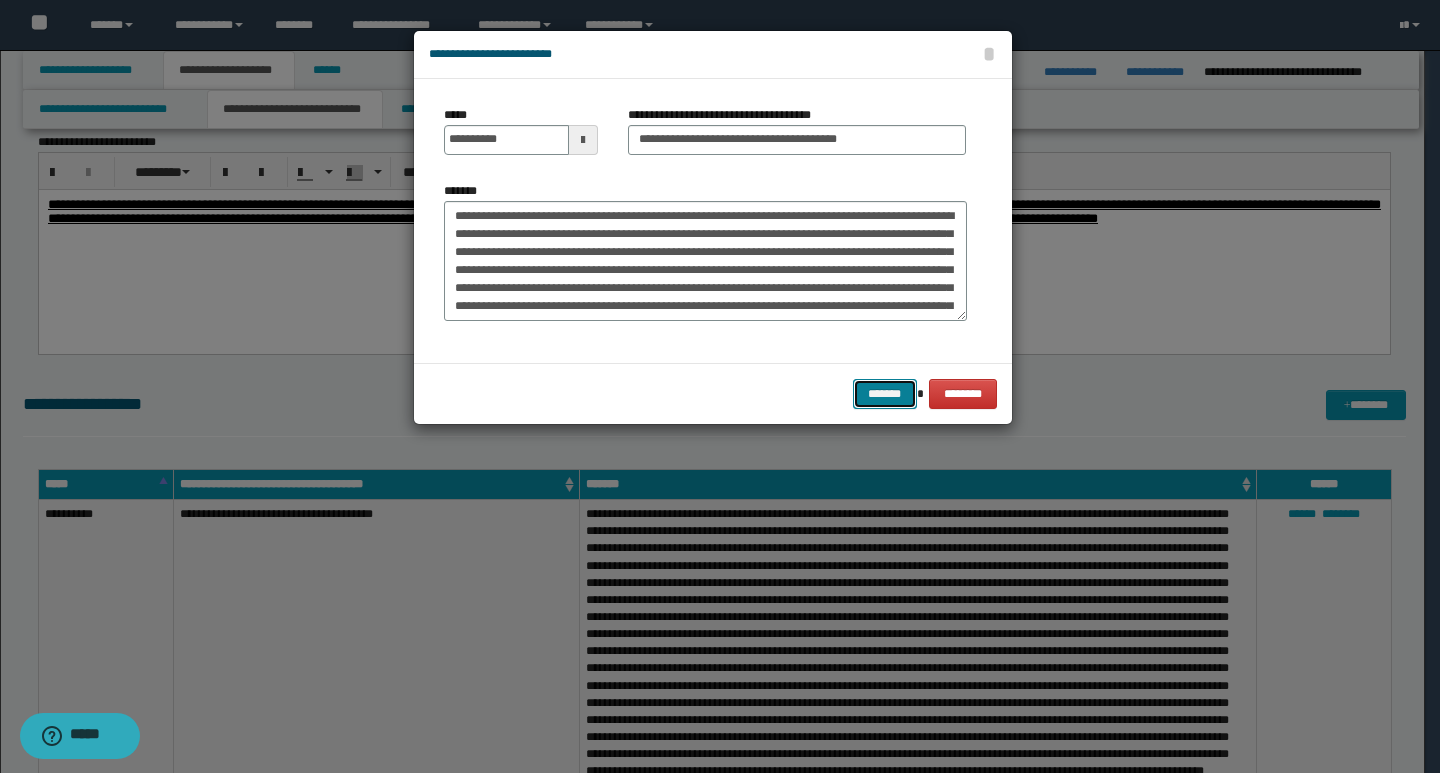 click on "*******" at bounding box center (885, 394) 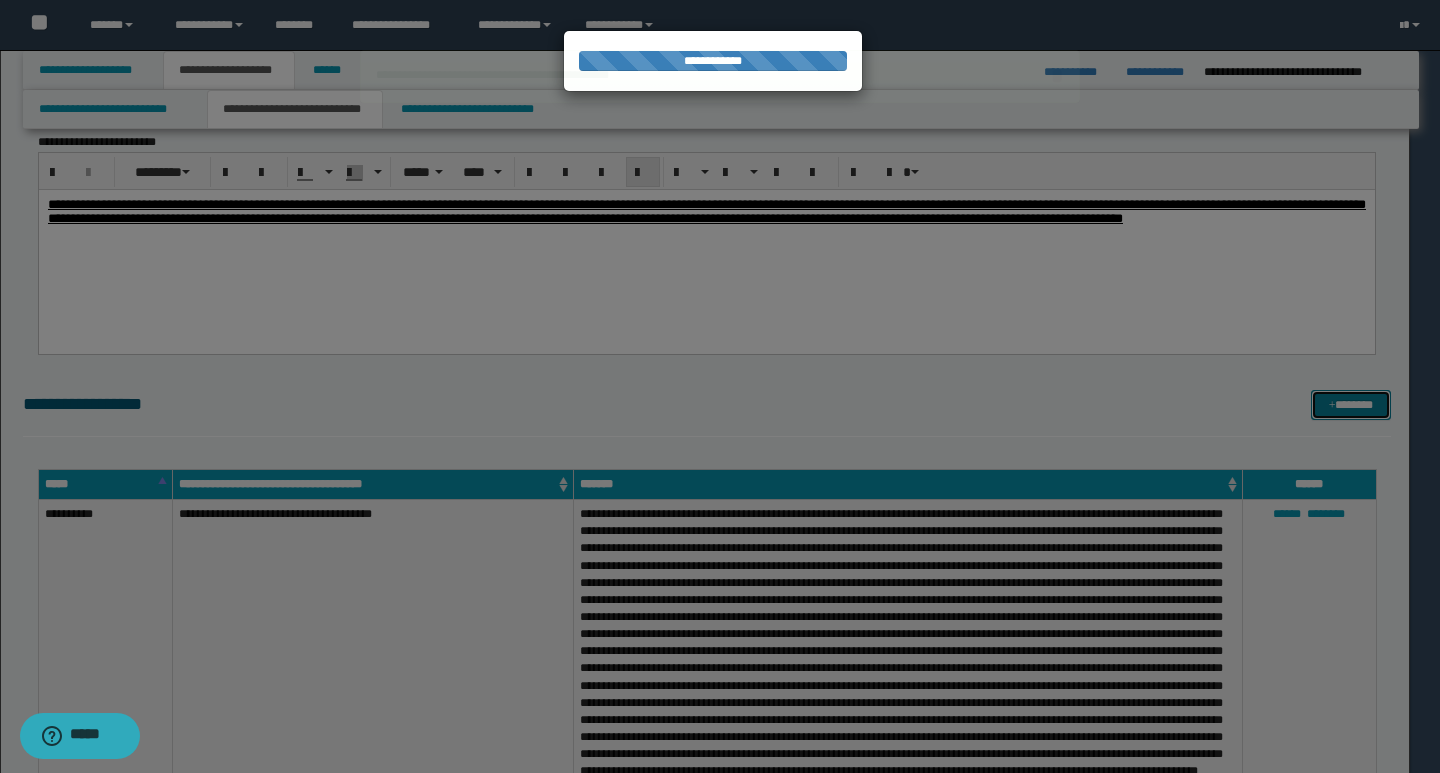 type 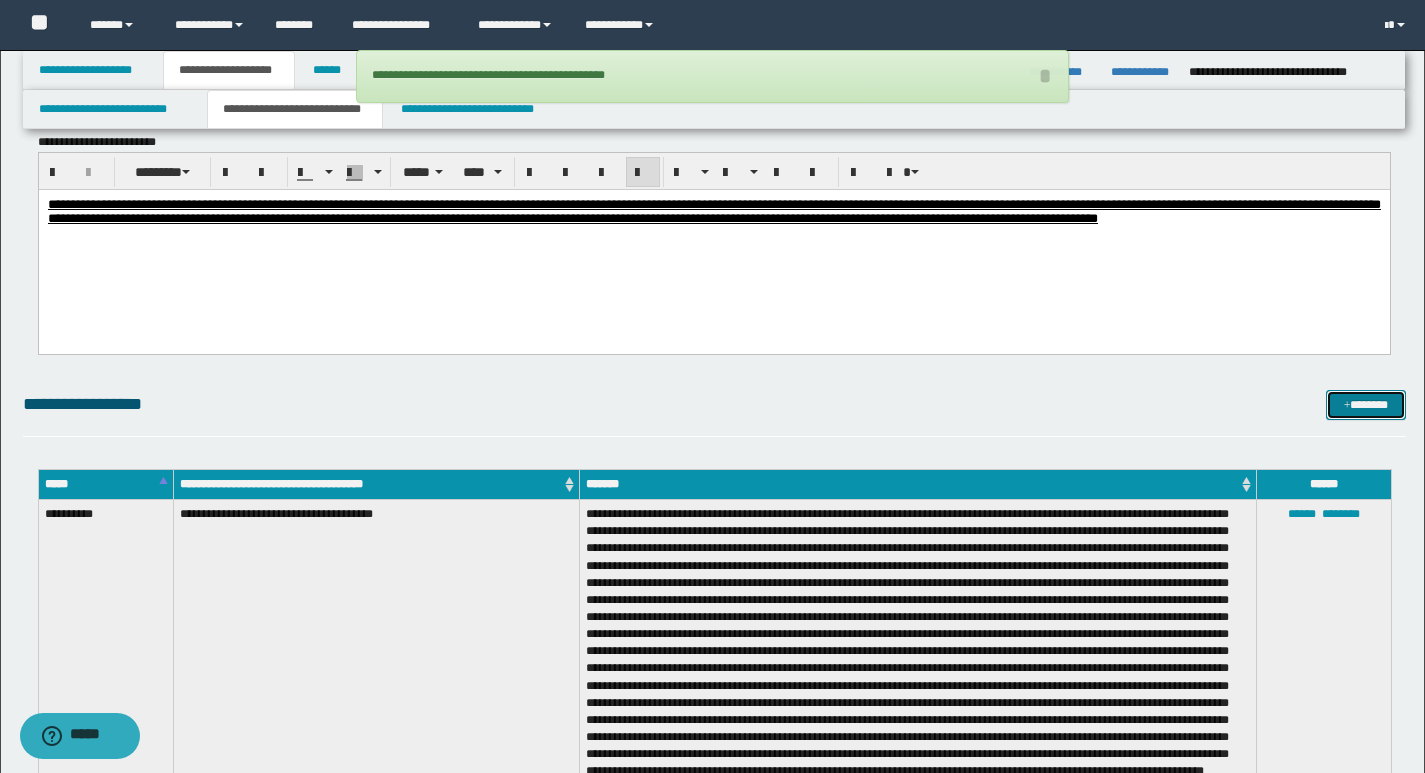 click on "*******" at bounding box center [1366, 405] 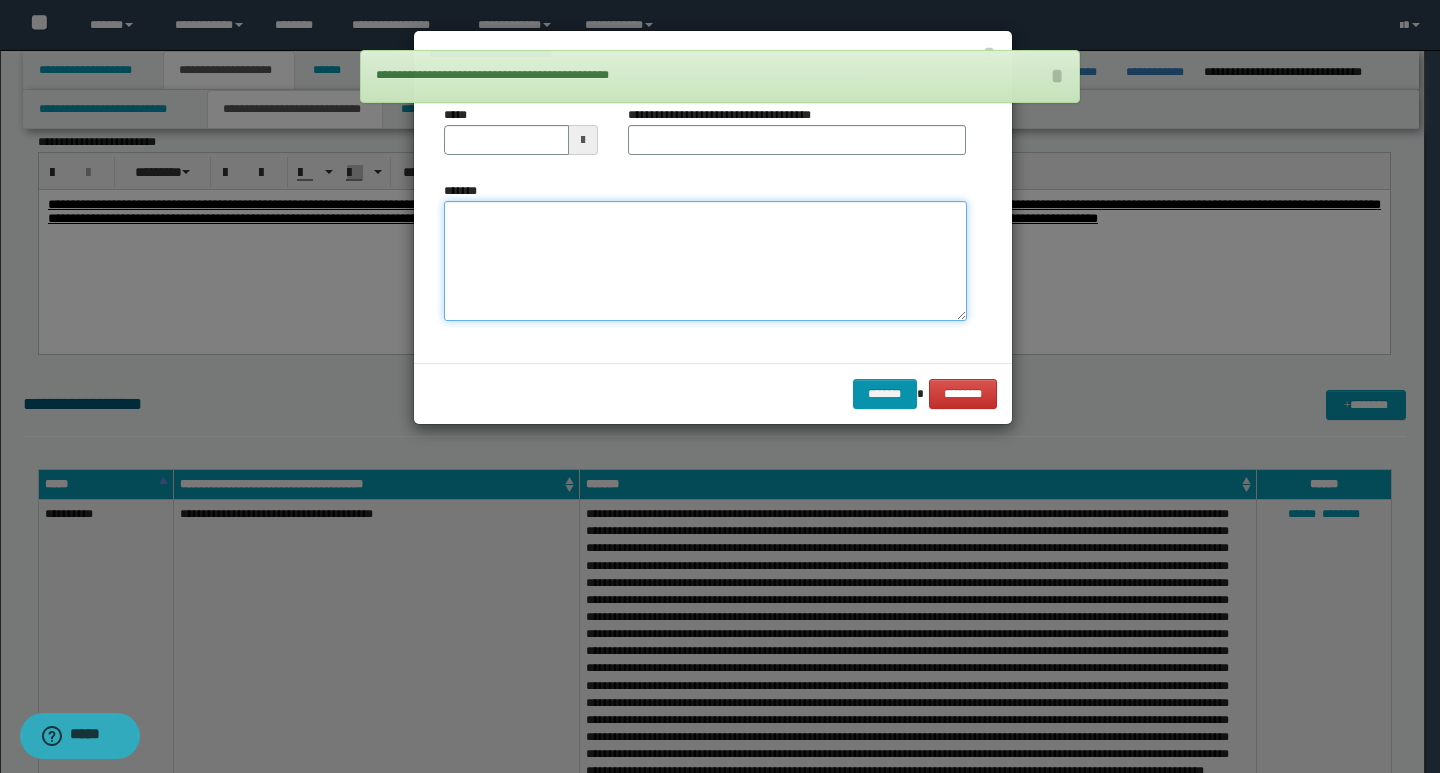 click on "*******" at bounding box center (705, 261) 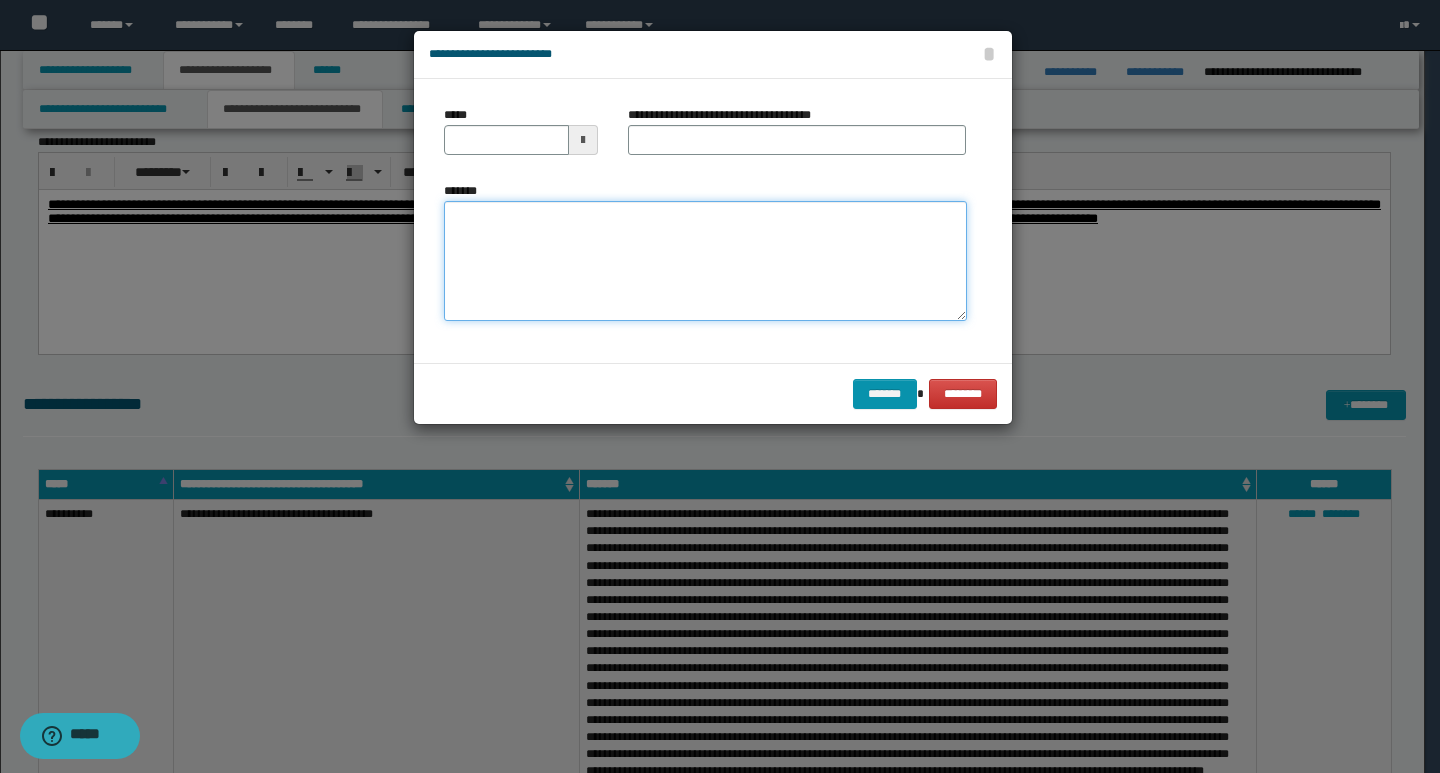 click on "*******" at bounding box center [705, 261] 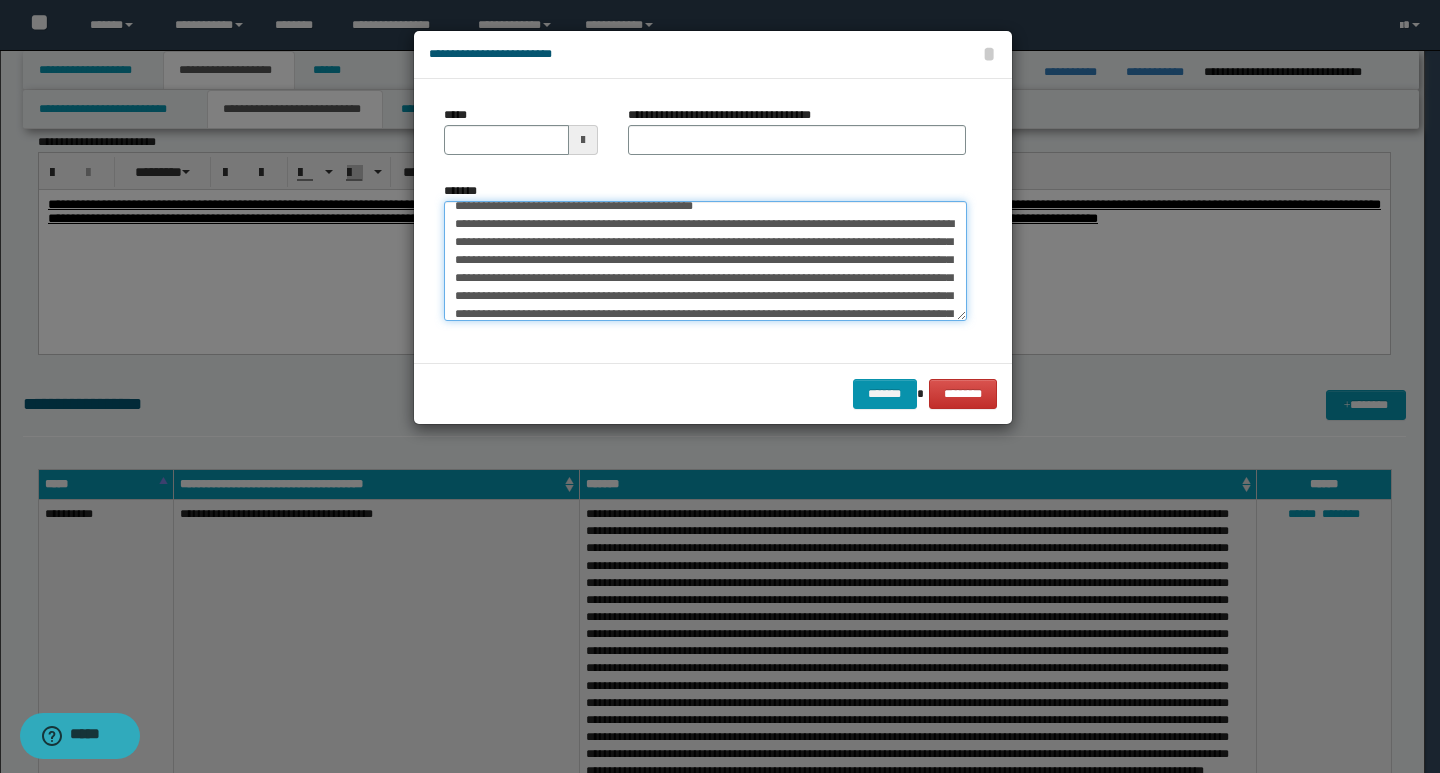 scroll, scrollTop: 0, scrollLeft: 0, axis: both 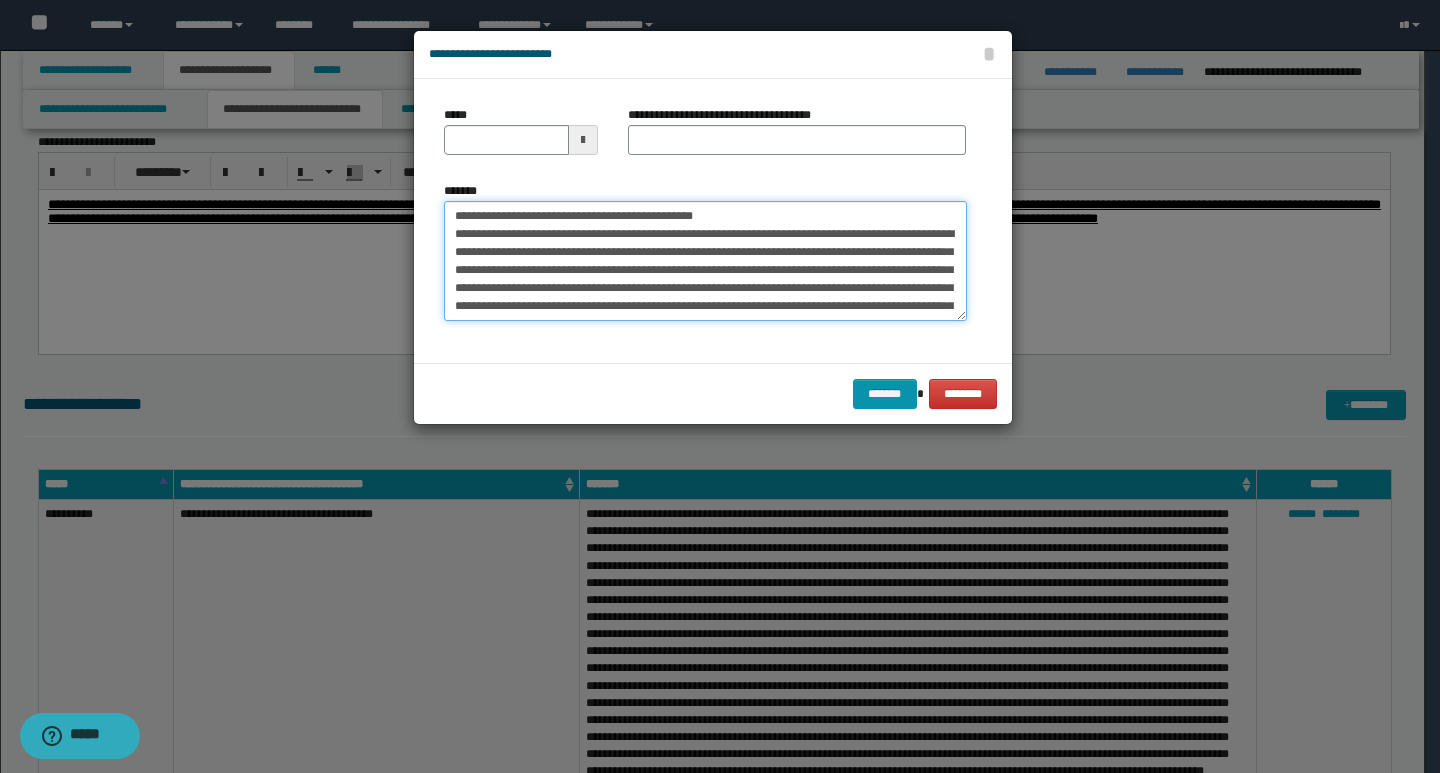 drag, startPoint x: 454, startPoint y: 215, endPoint x: 519, endPoint y: 216, distance: 65.00769 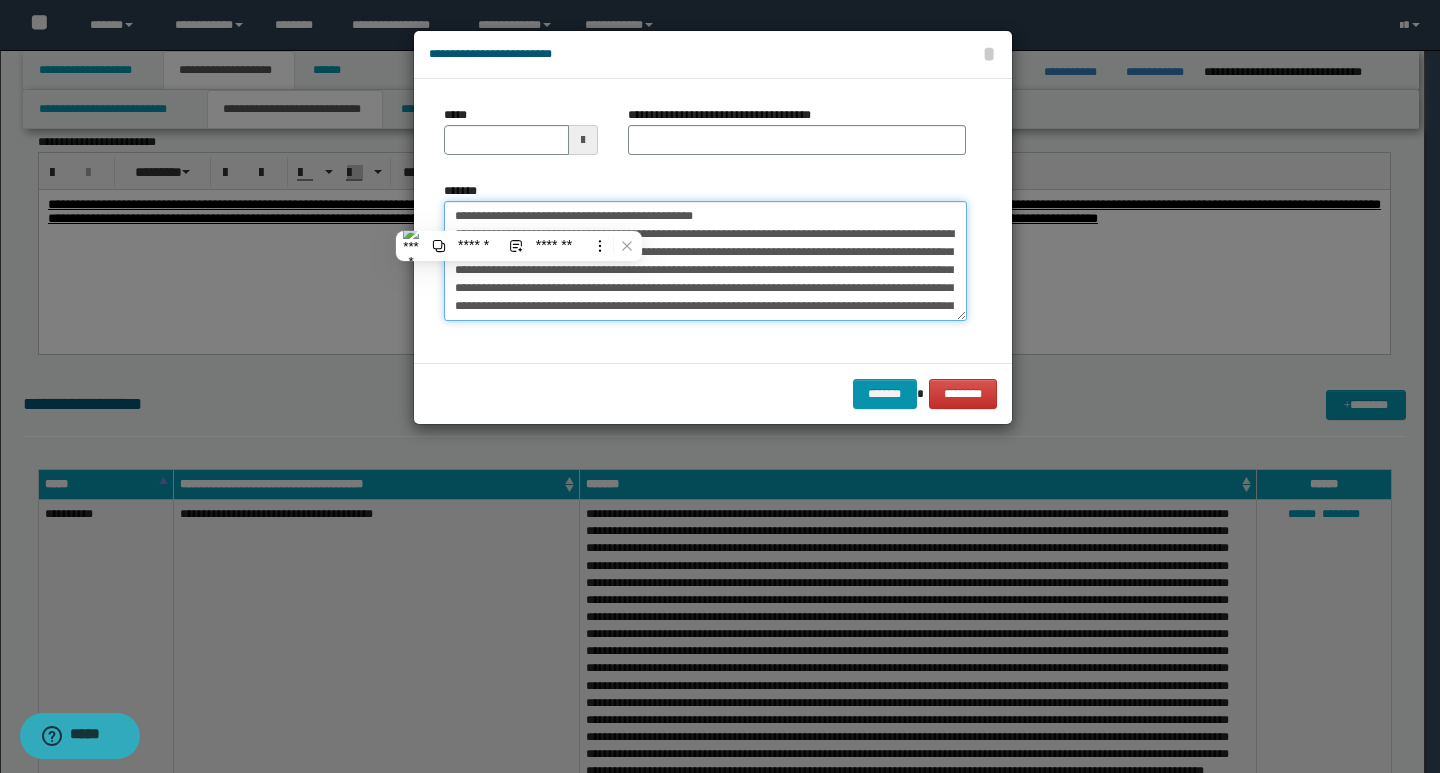 type on "**********" 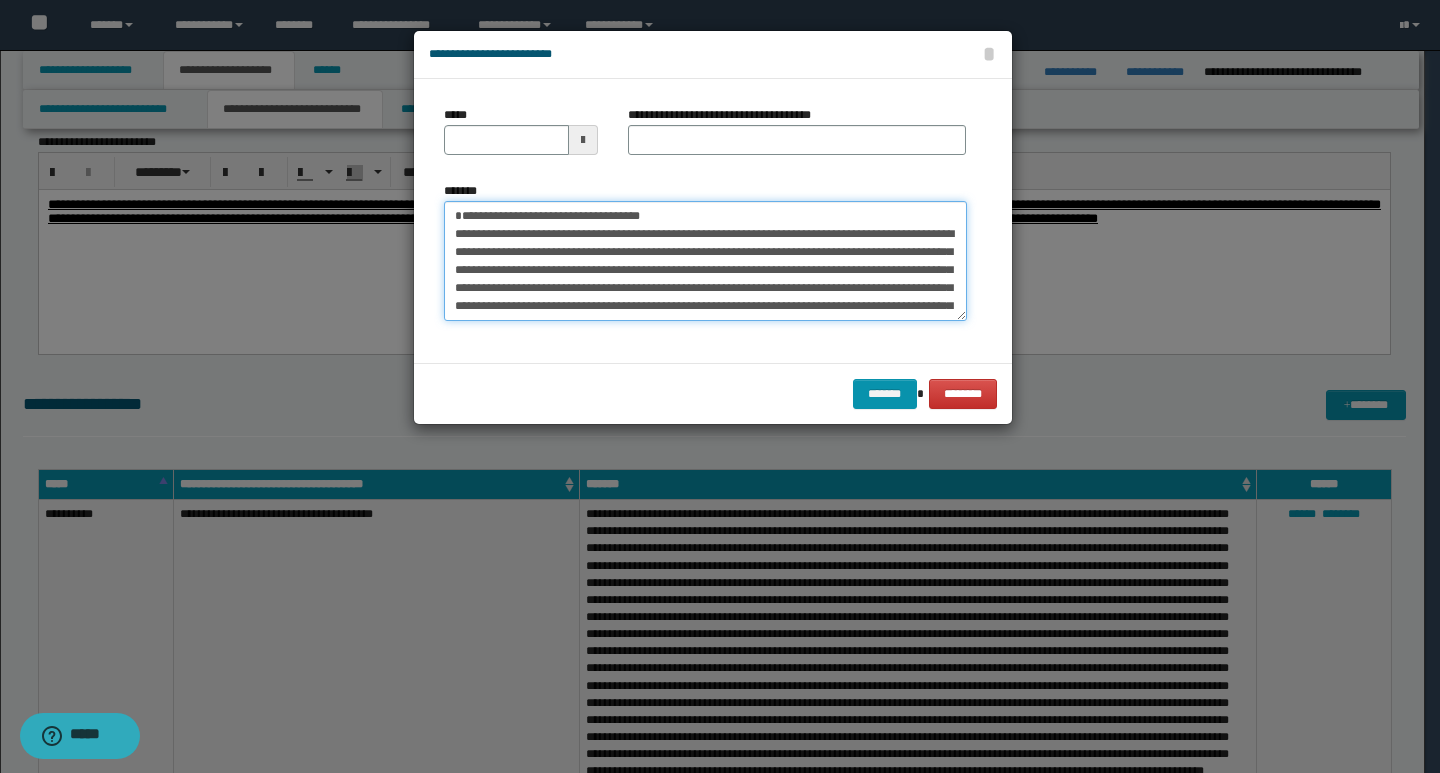 type 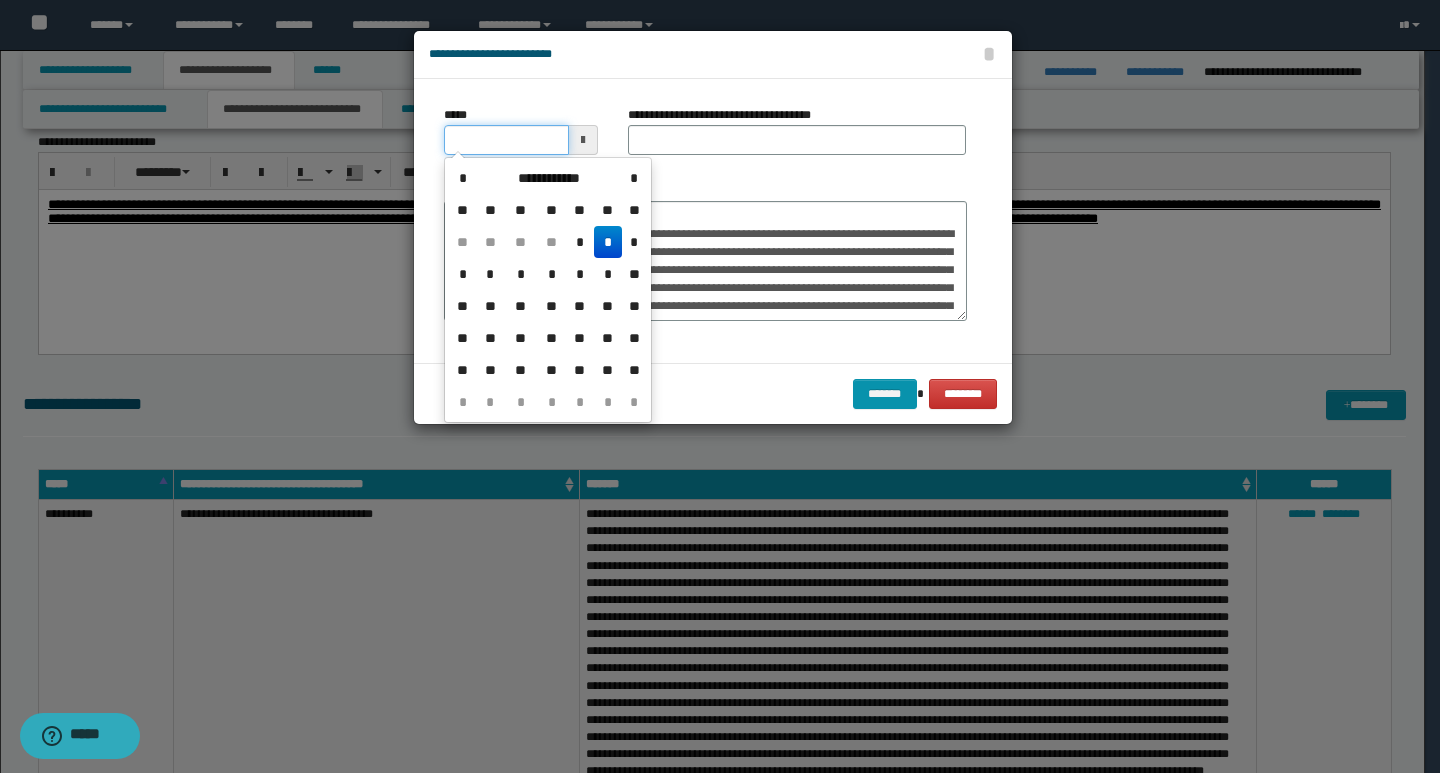 click on "*****" at bounding box center (506, 140) 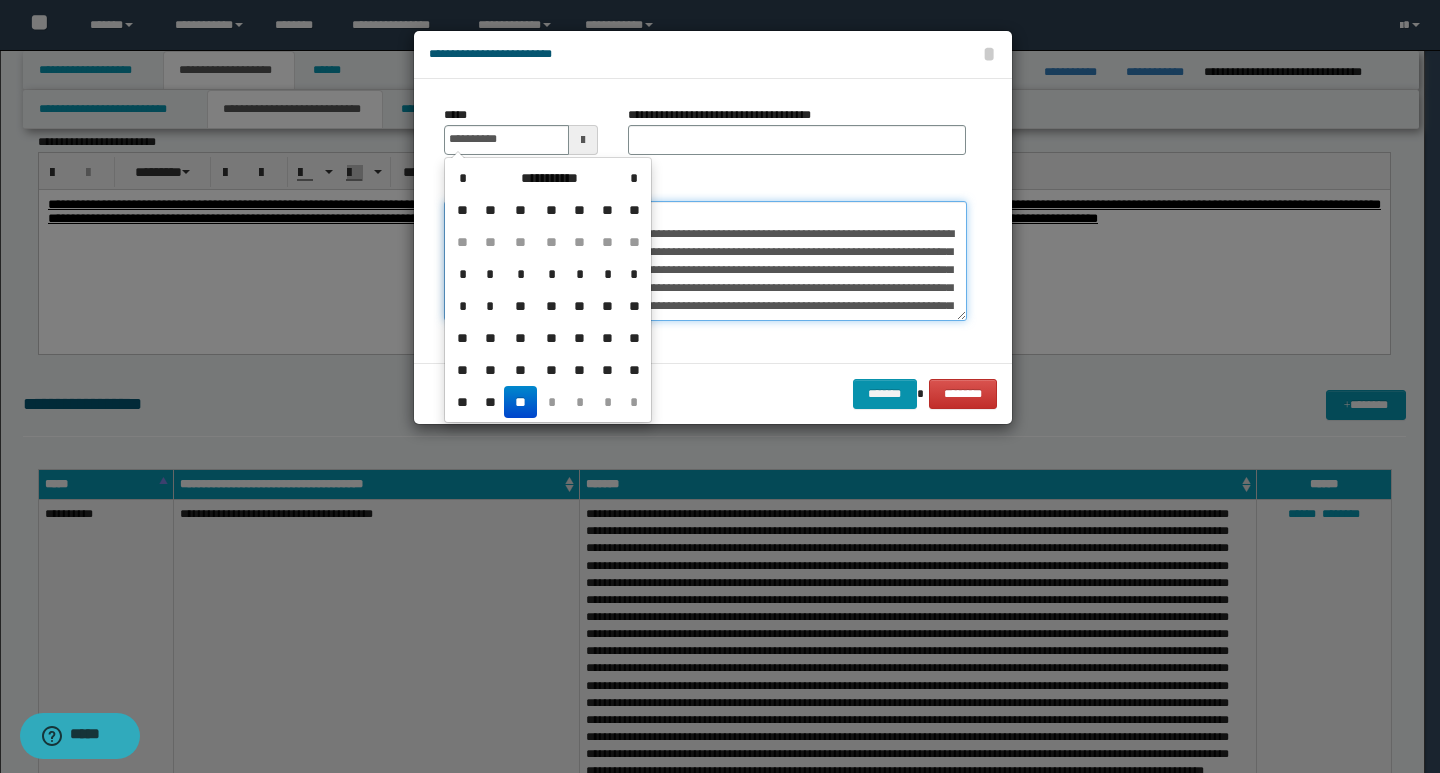 type on "**********" 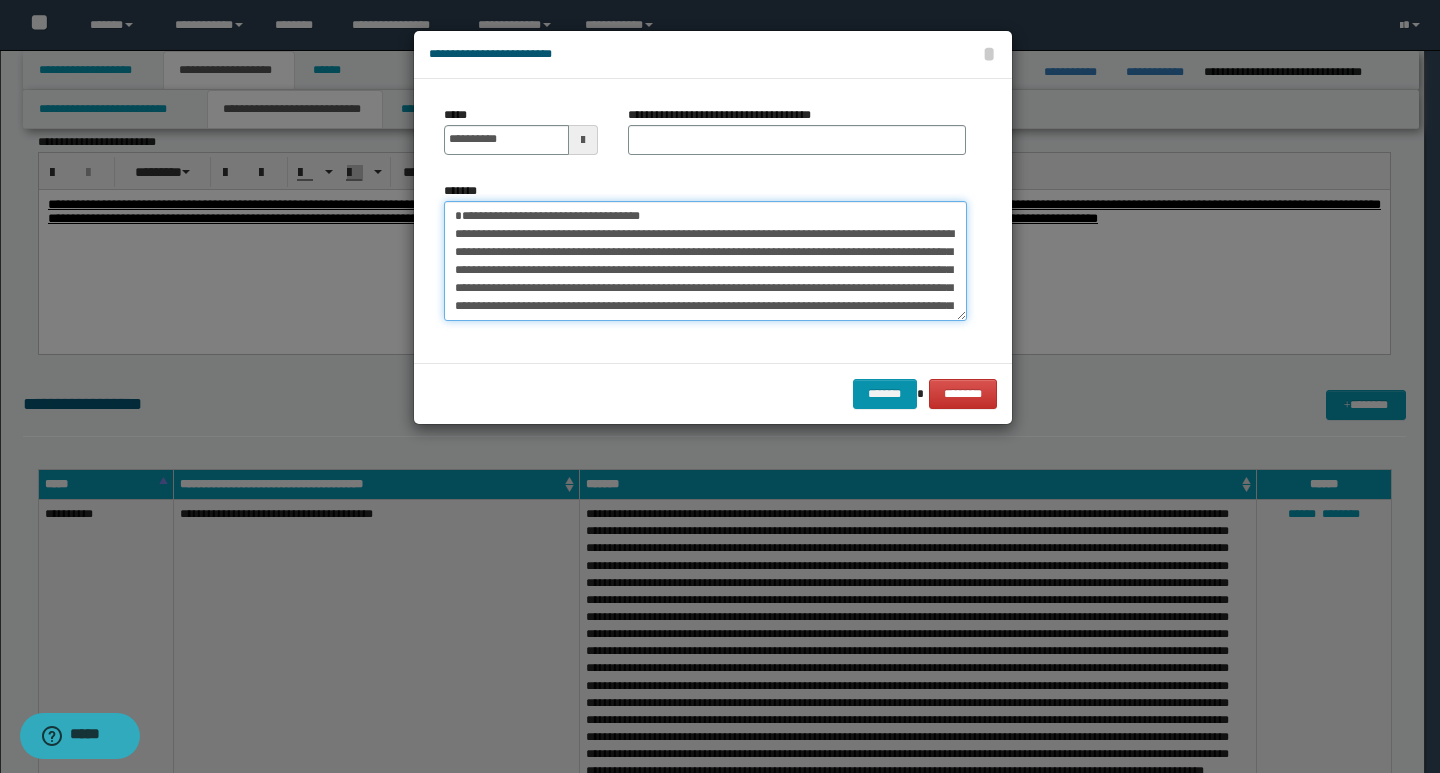 drag, startPoint x: 673, startPoint y: 218, endPoint x: 439, endPoint y: 213, distance: 234.0534 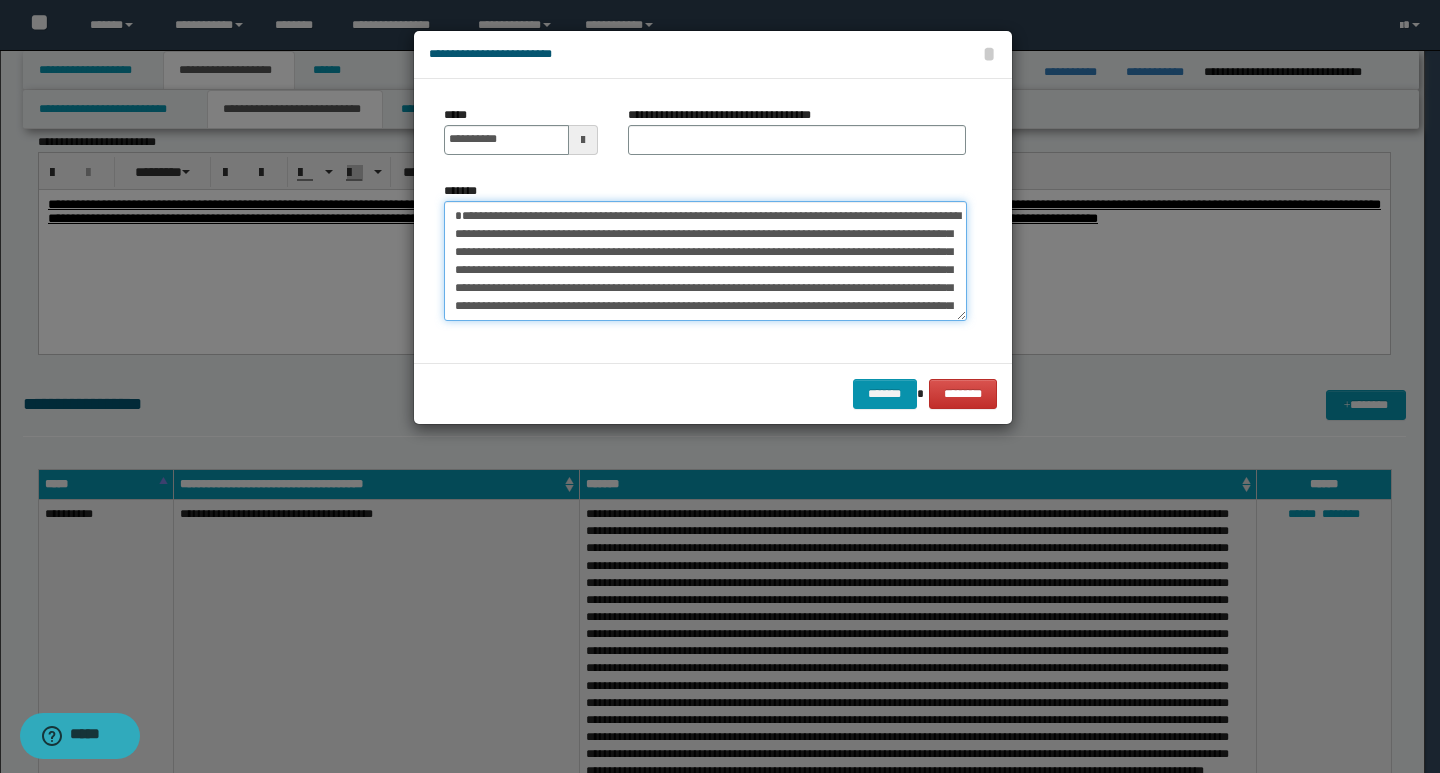 type on "**********" 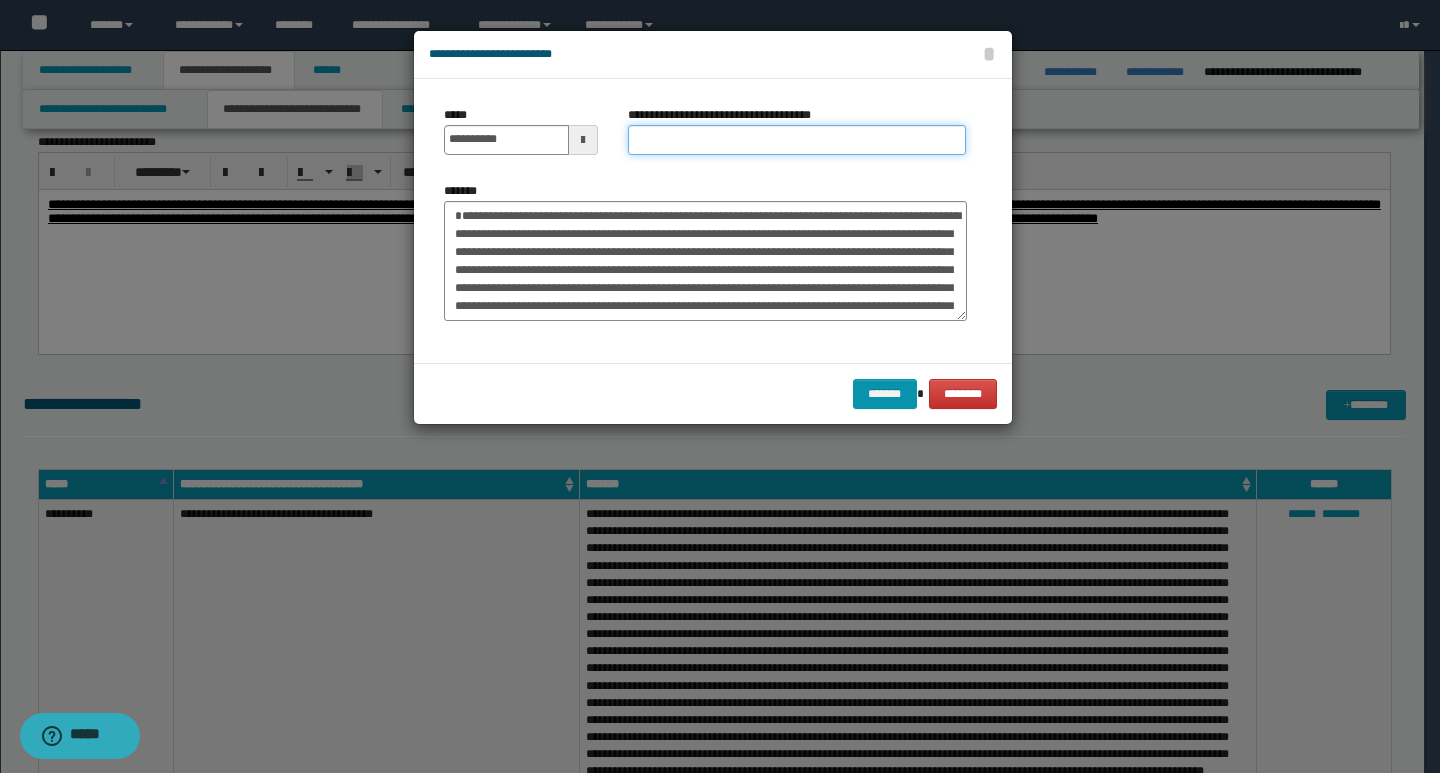 drag, startPoint x: 648, startPoint y: 147, endPoint x: 659, endPoint y: 147, distance: 11 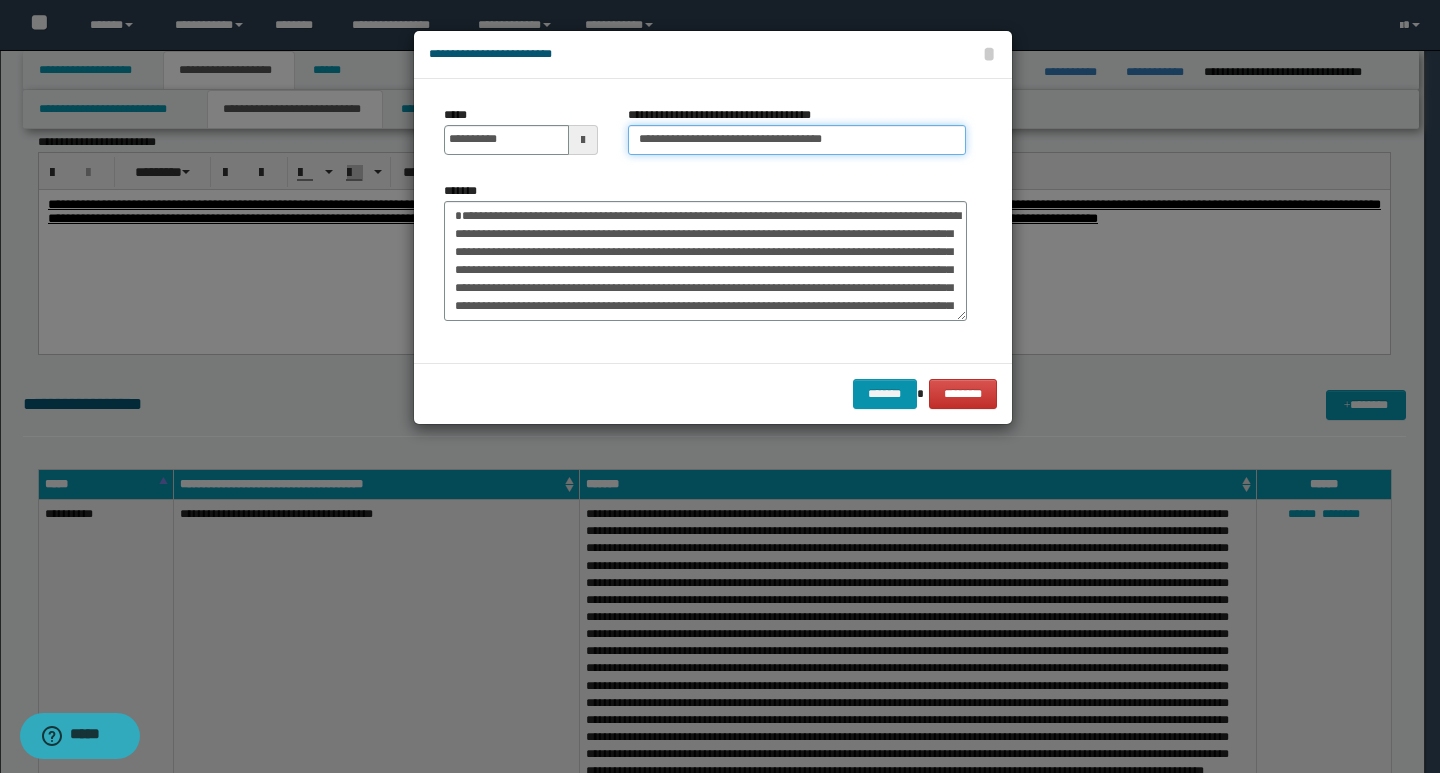 type on "**********" 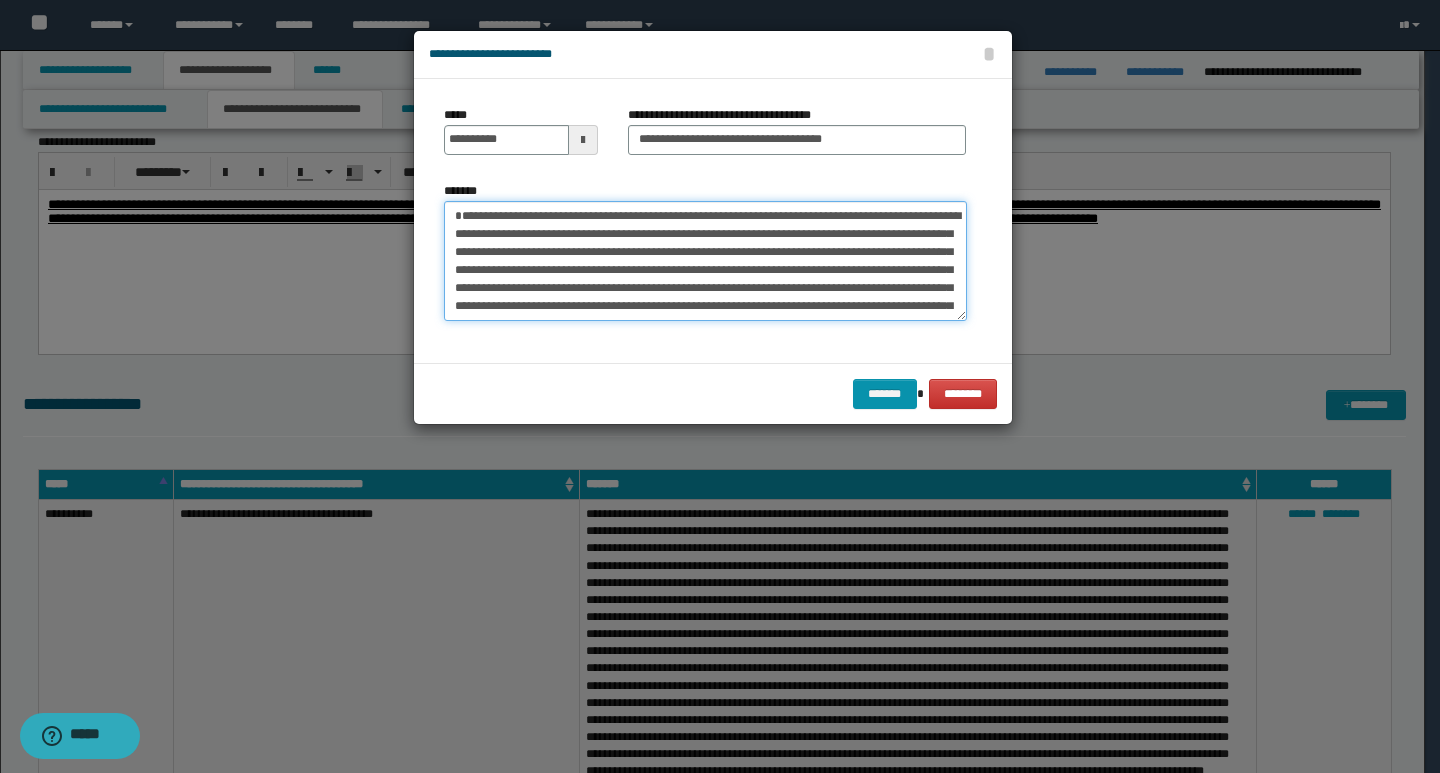 click on "*******" at bounding box center [705, 261] 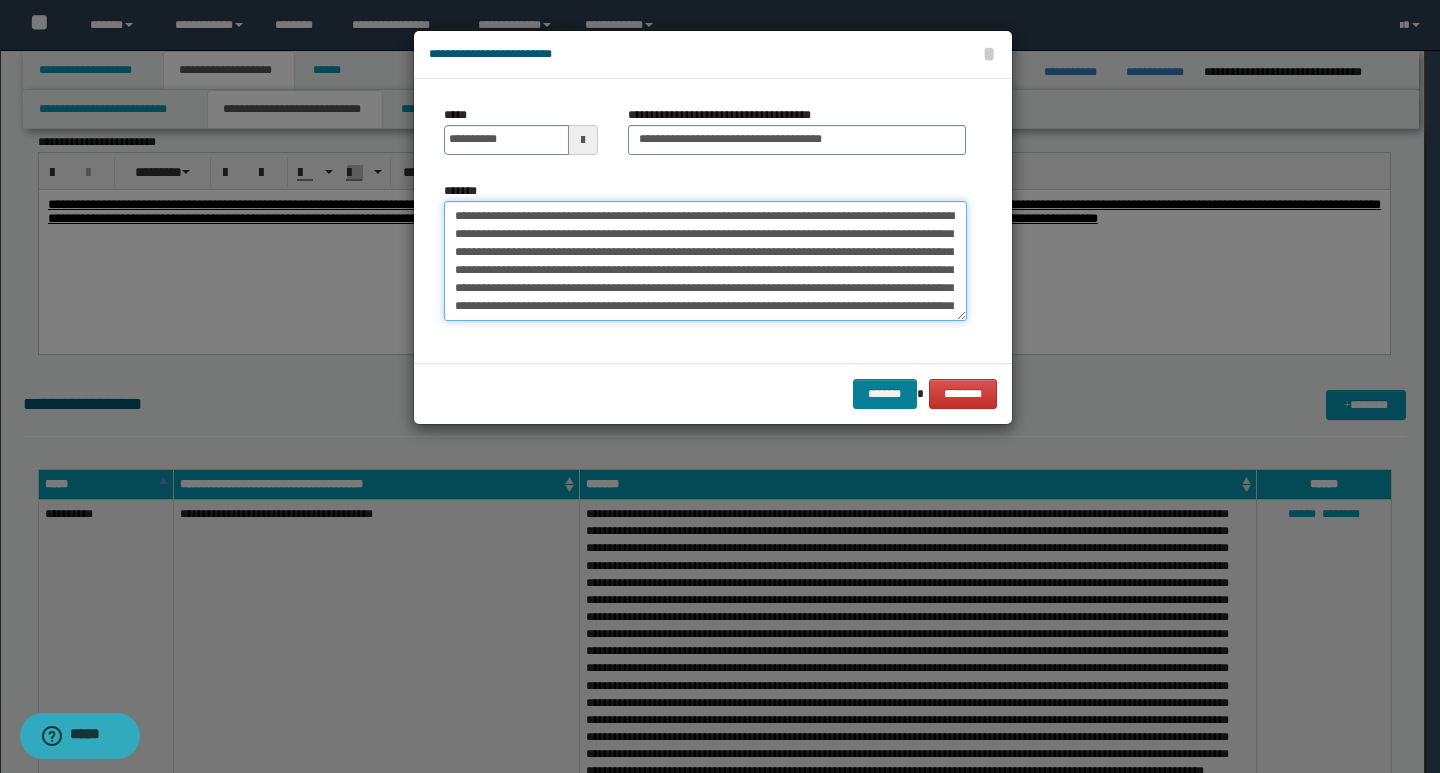 type on "**********" 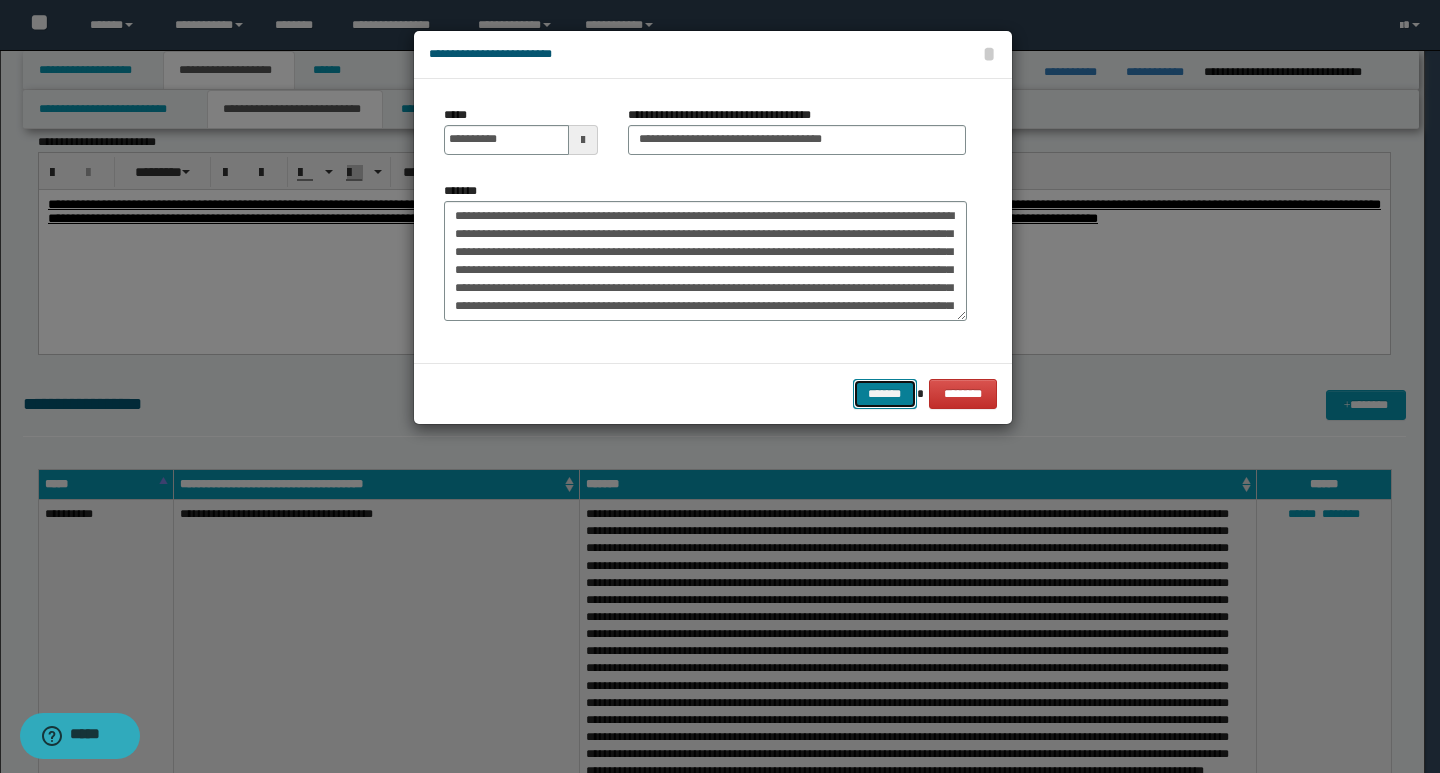 click on "*******" at bounding box center [885, 394] 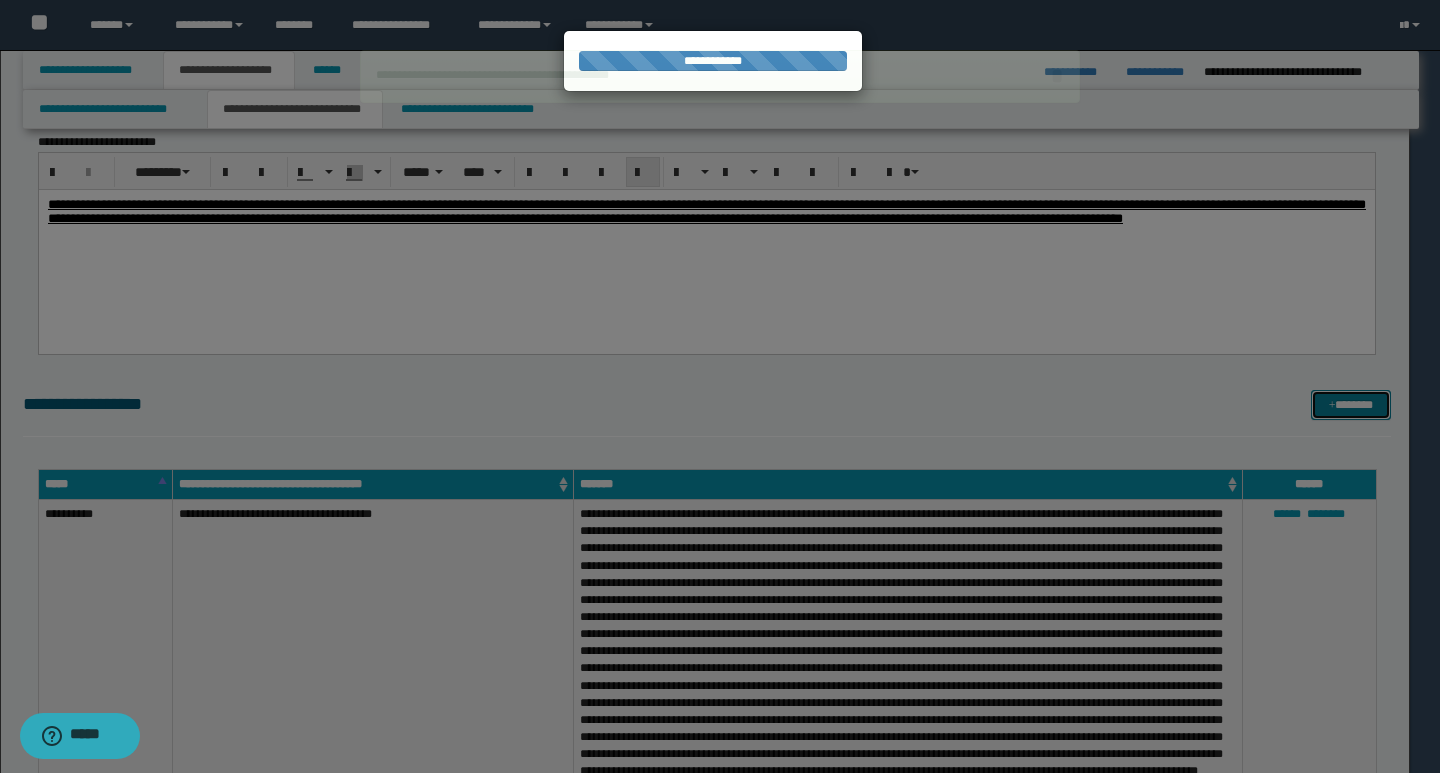 type 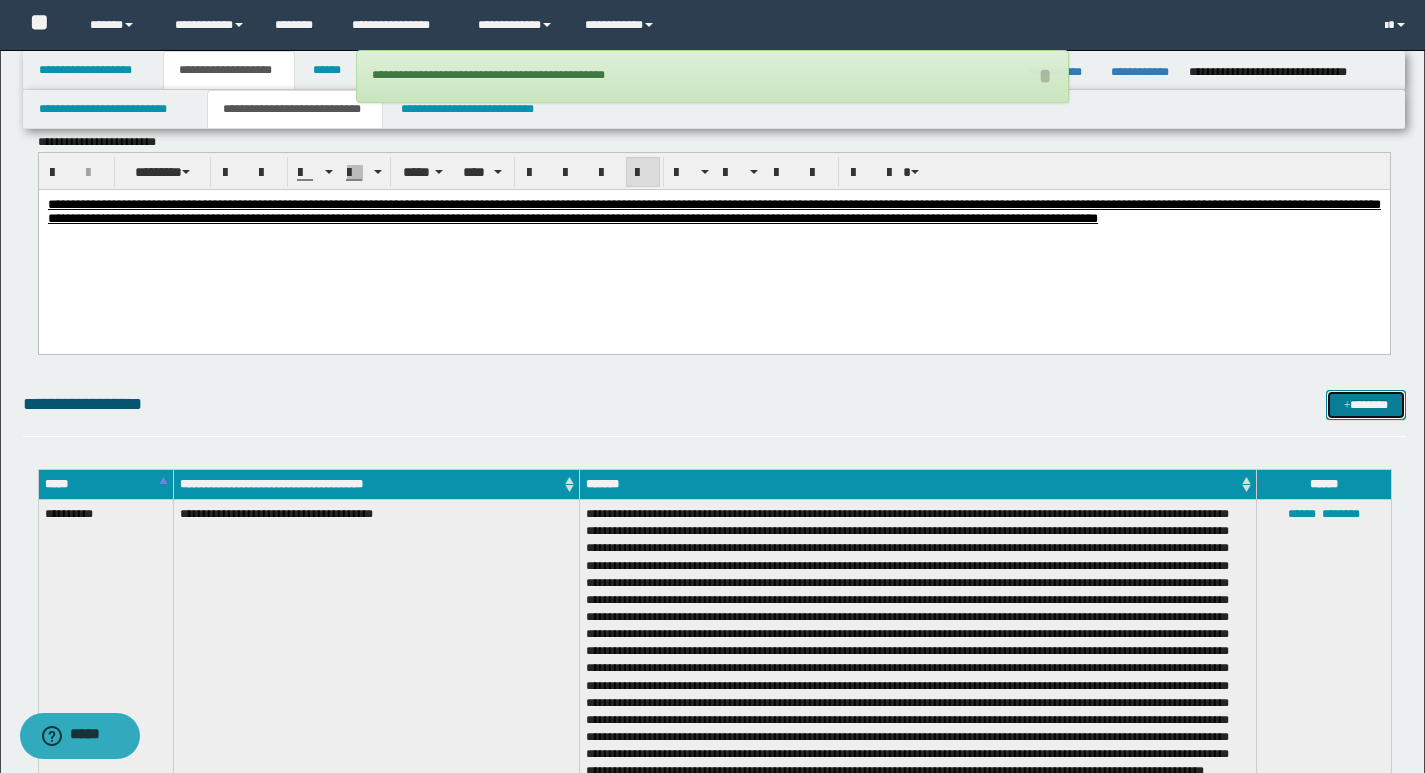click on "*******" at bounding box center [1366, 405] 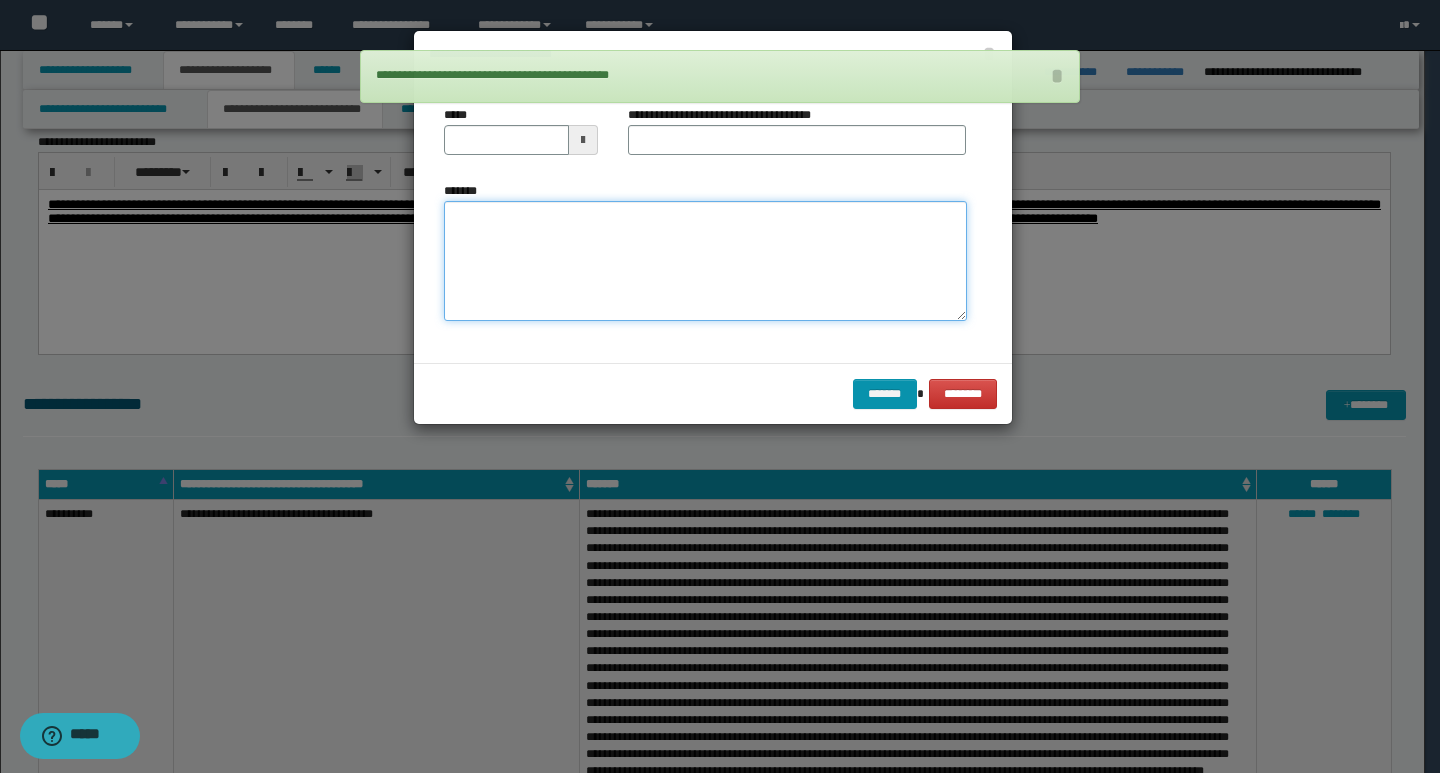 click on "*******" at bounding box center (705, 261) 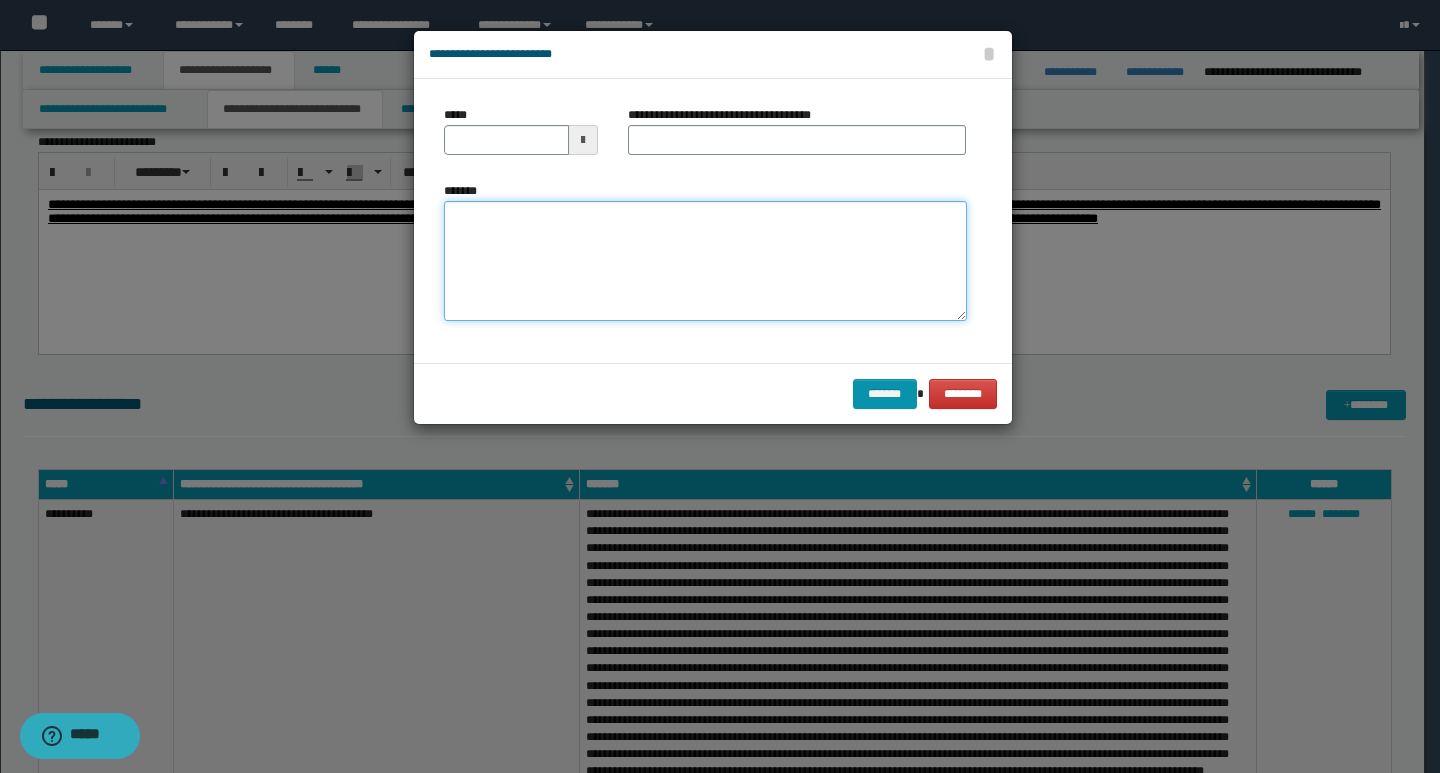 click on "*******" at bounding box center (705, 261) 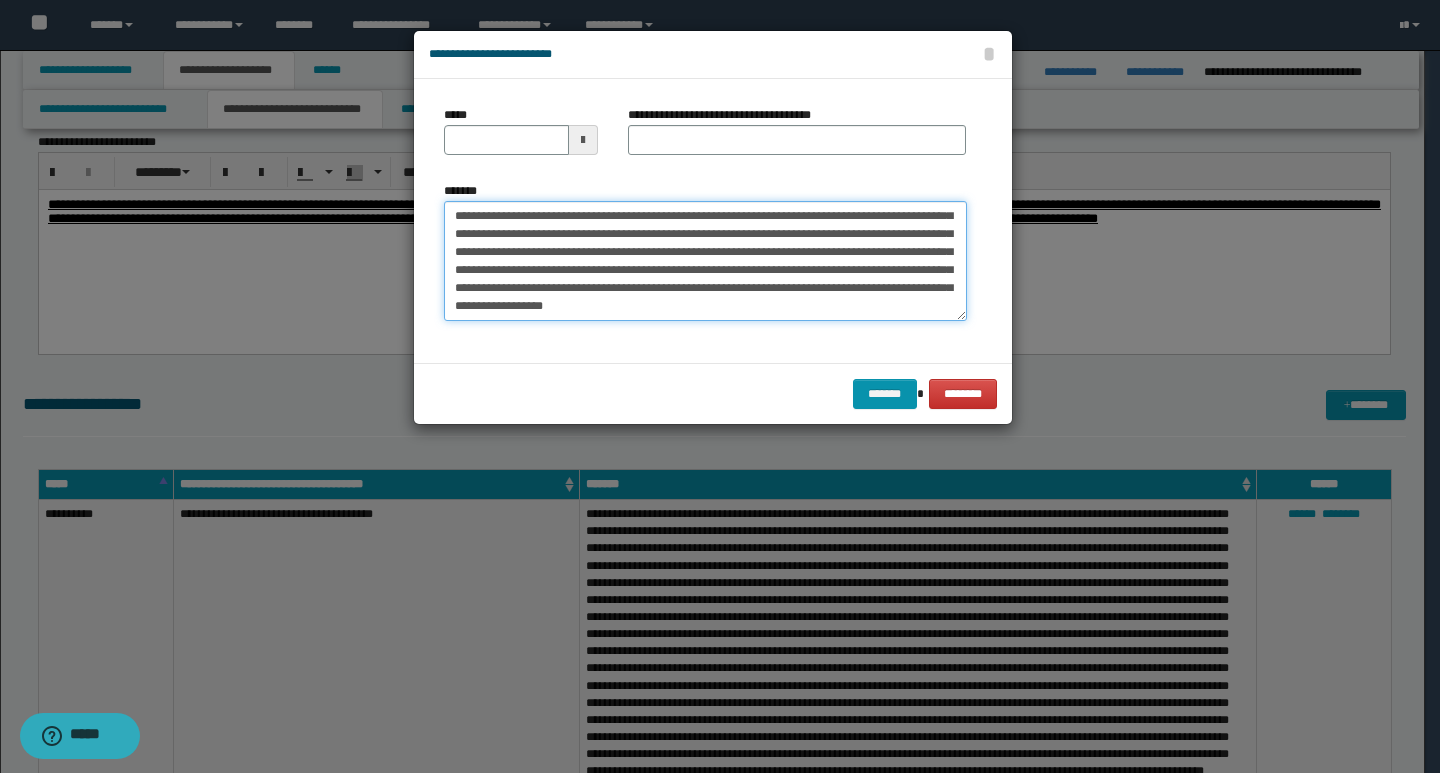 scroll, scrollTop: 0, scrollLeft: 0, axis: both 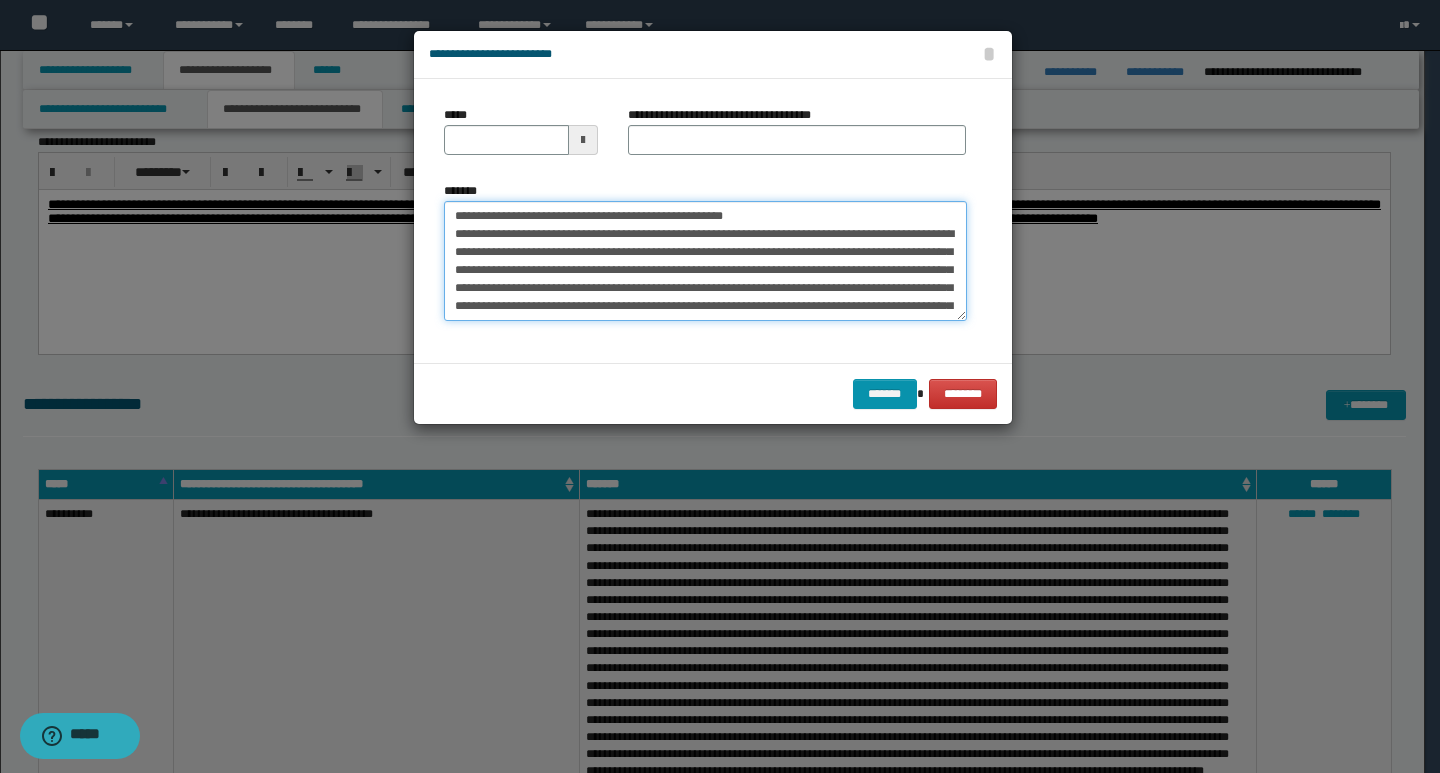 drag, startPoint x: 450, startPoint y: 220, endPoint x: 521, endPoint y: 220, distance: 71 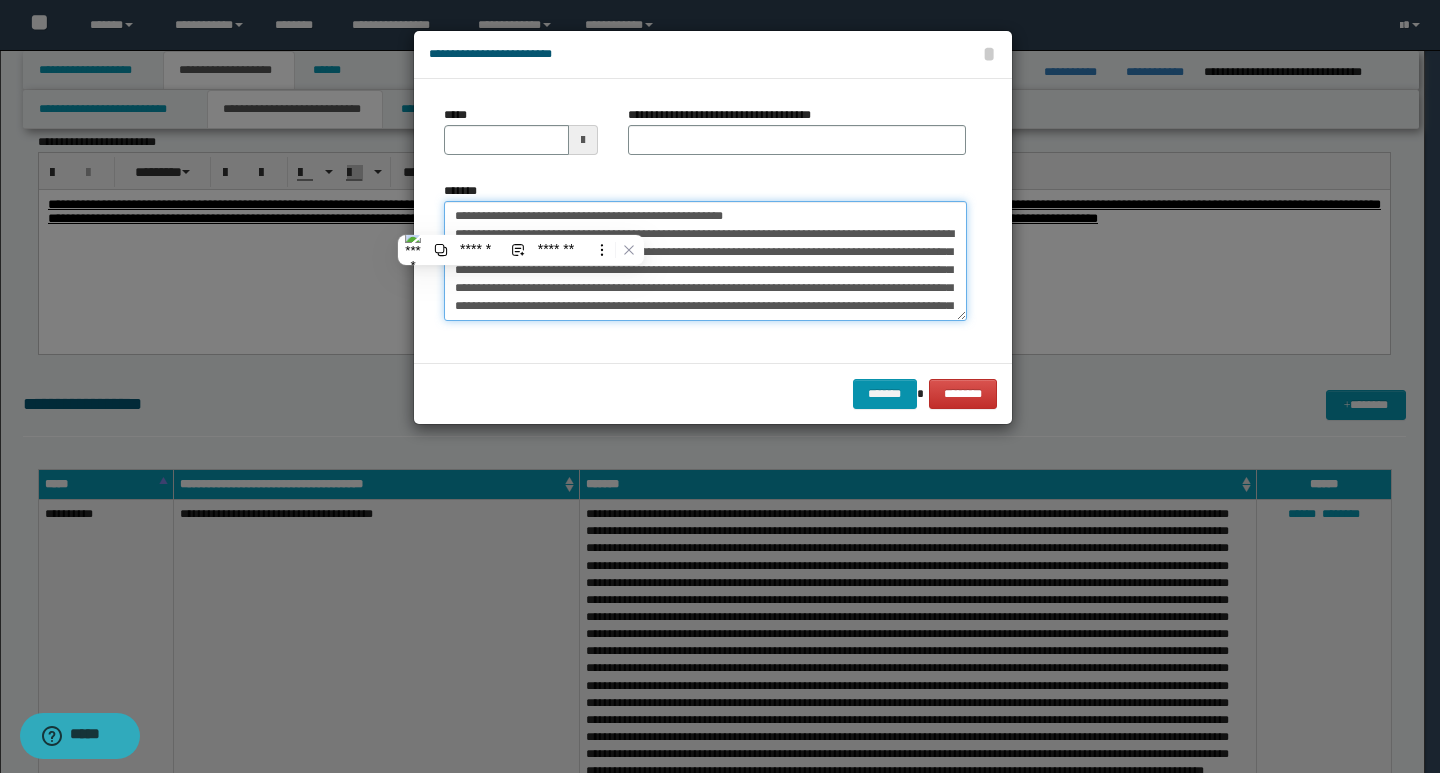 type on "**********" 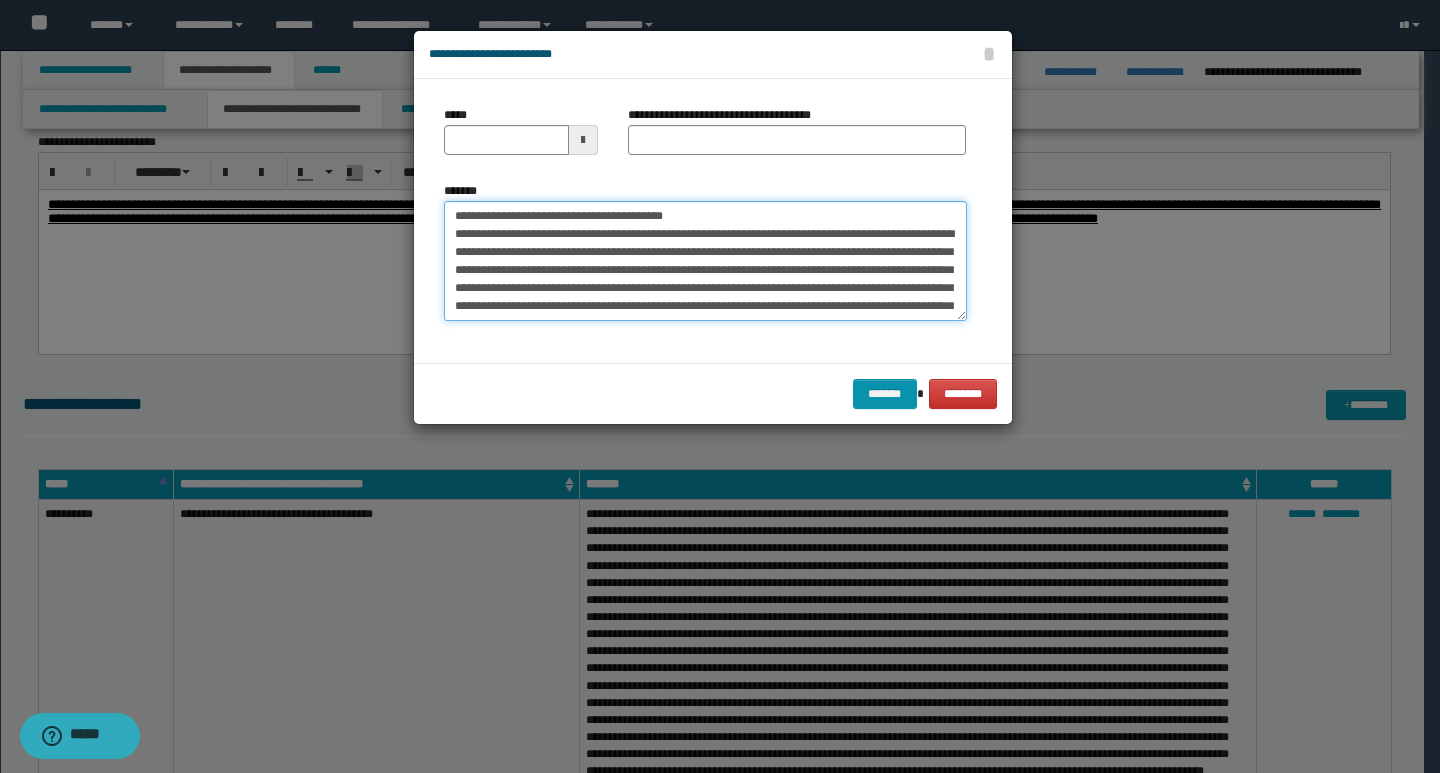 type 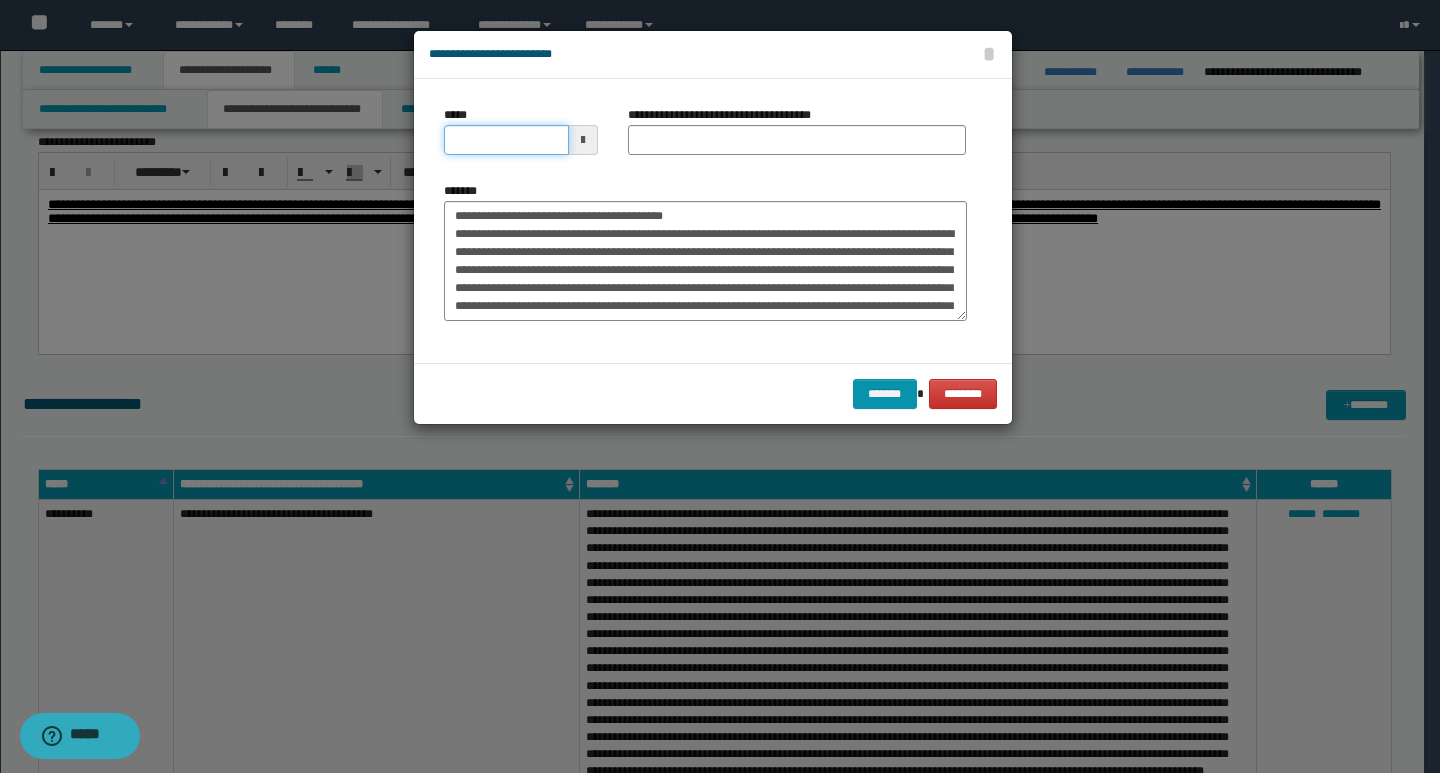 click on "*****" at bounding box center [506, 140] 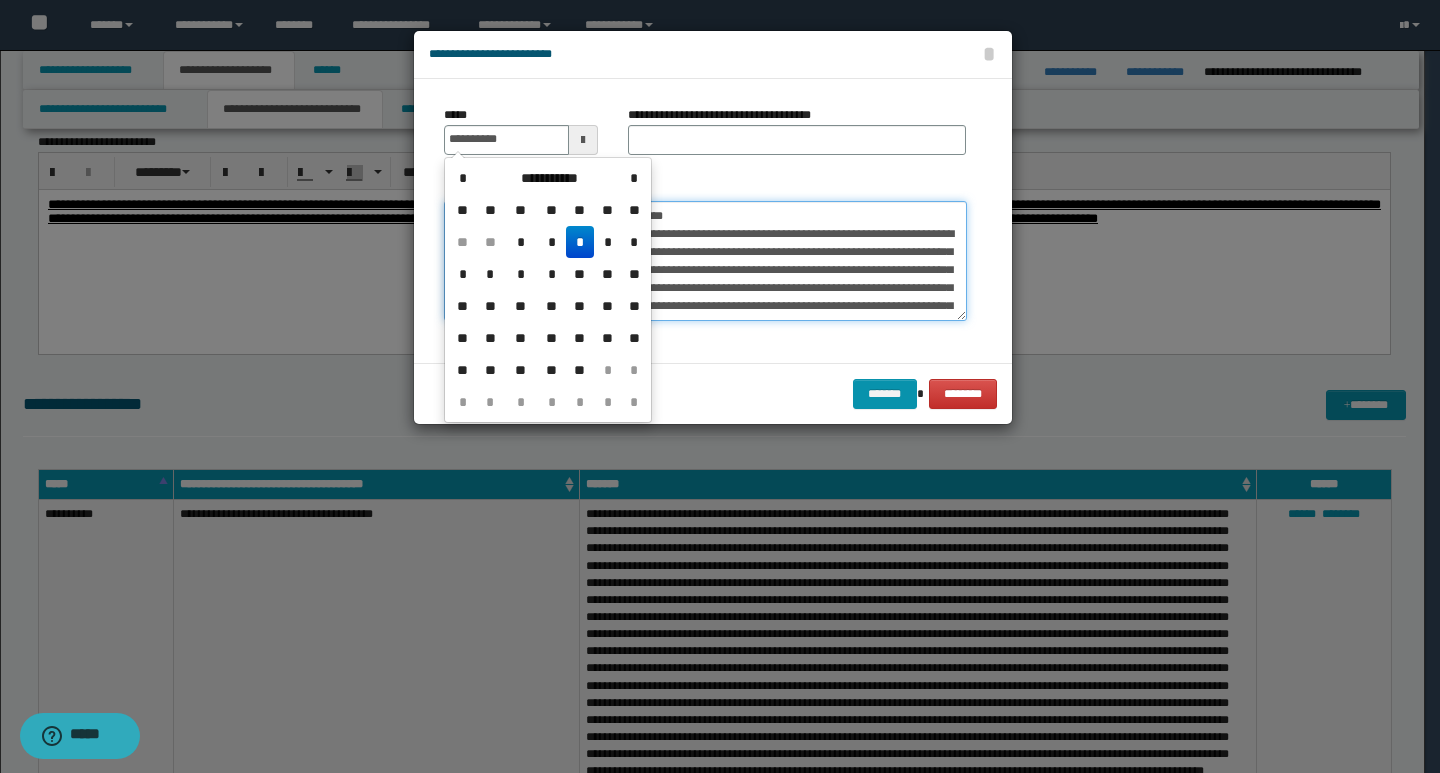 type on "**********" 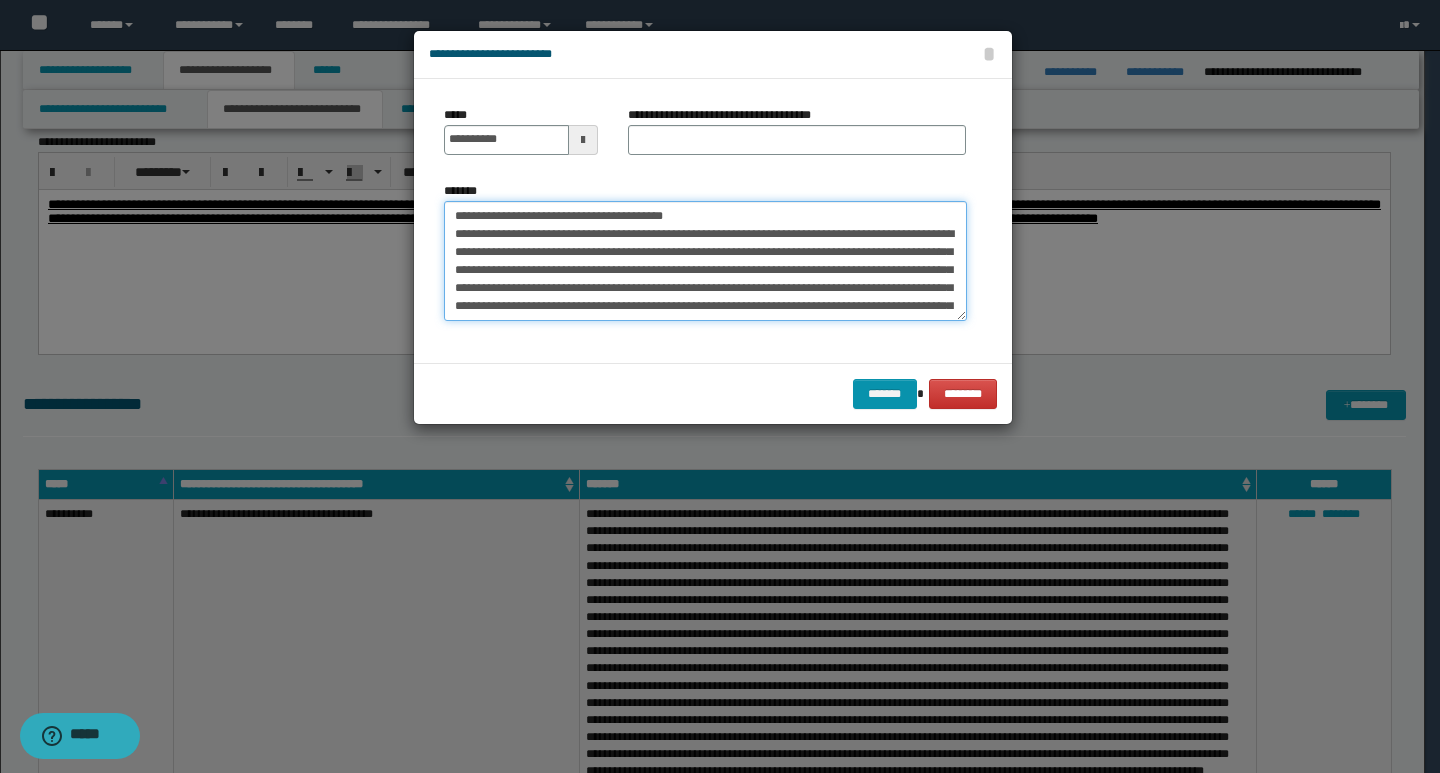 drag, startPoint x: 696, startPoint y: 215, endPoint x: 448, endPoint y: 221, distance: 248.07257 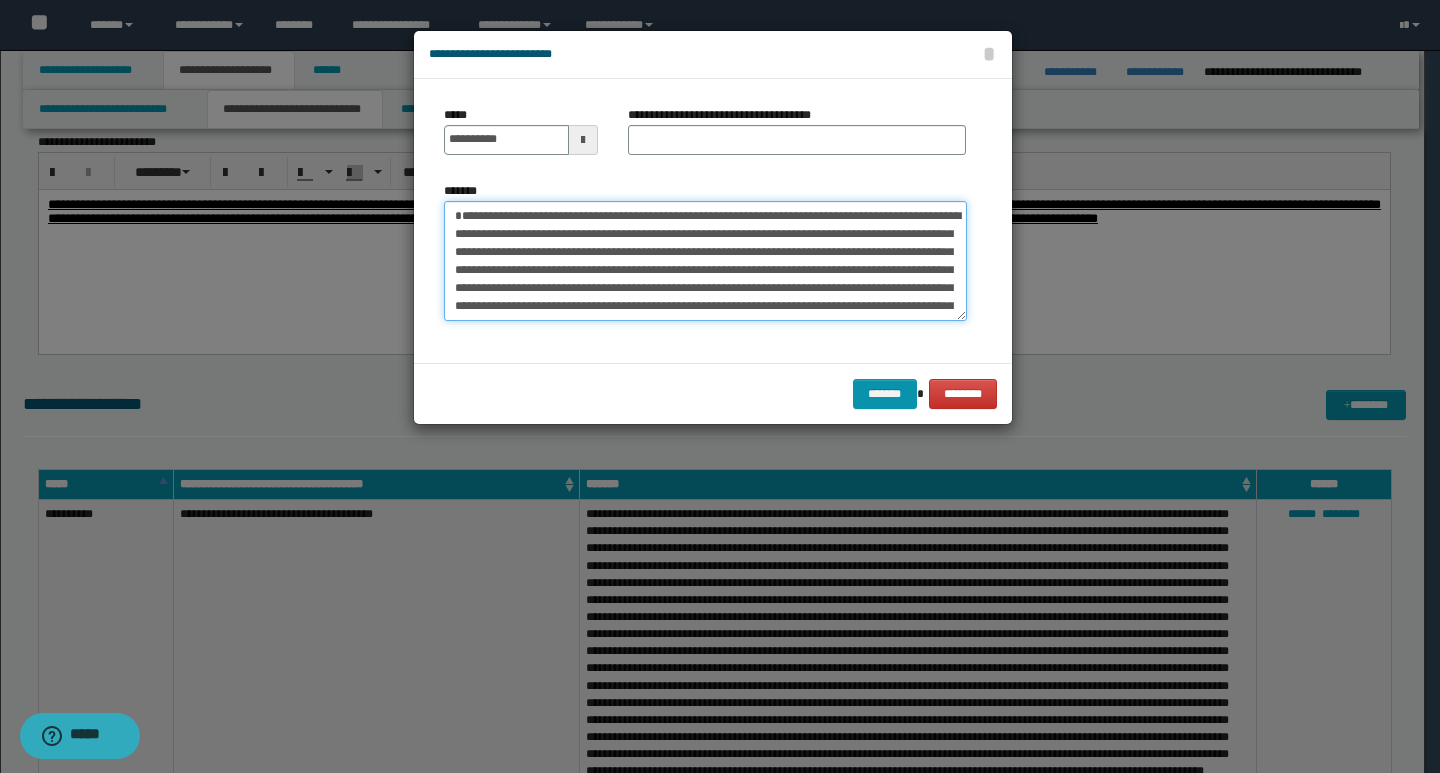 type on "**********" 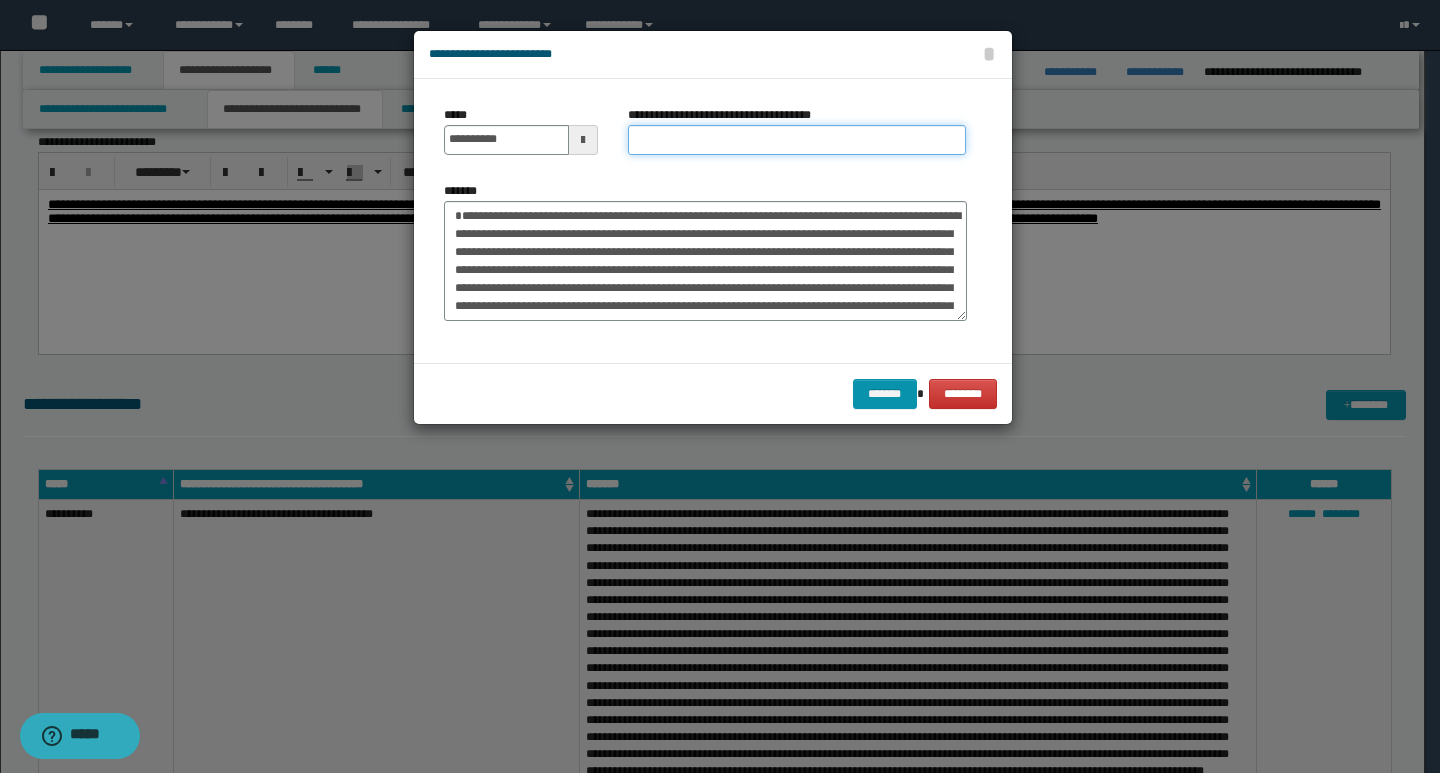 click on "**********" at bounding box center [797, 140] 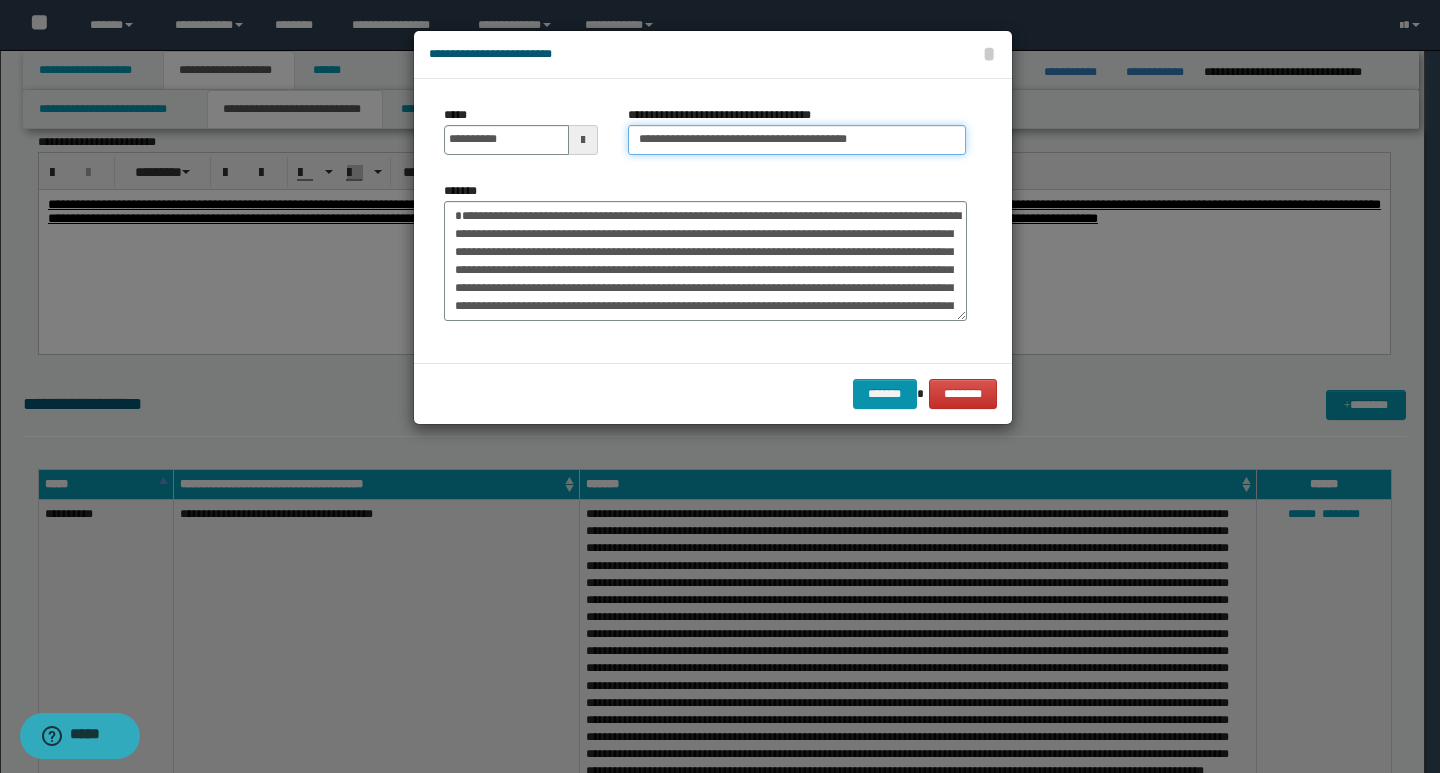 type on "**********" 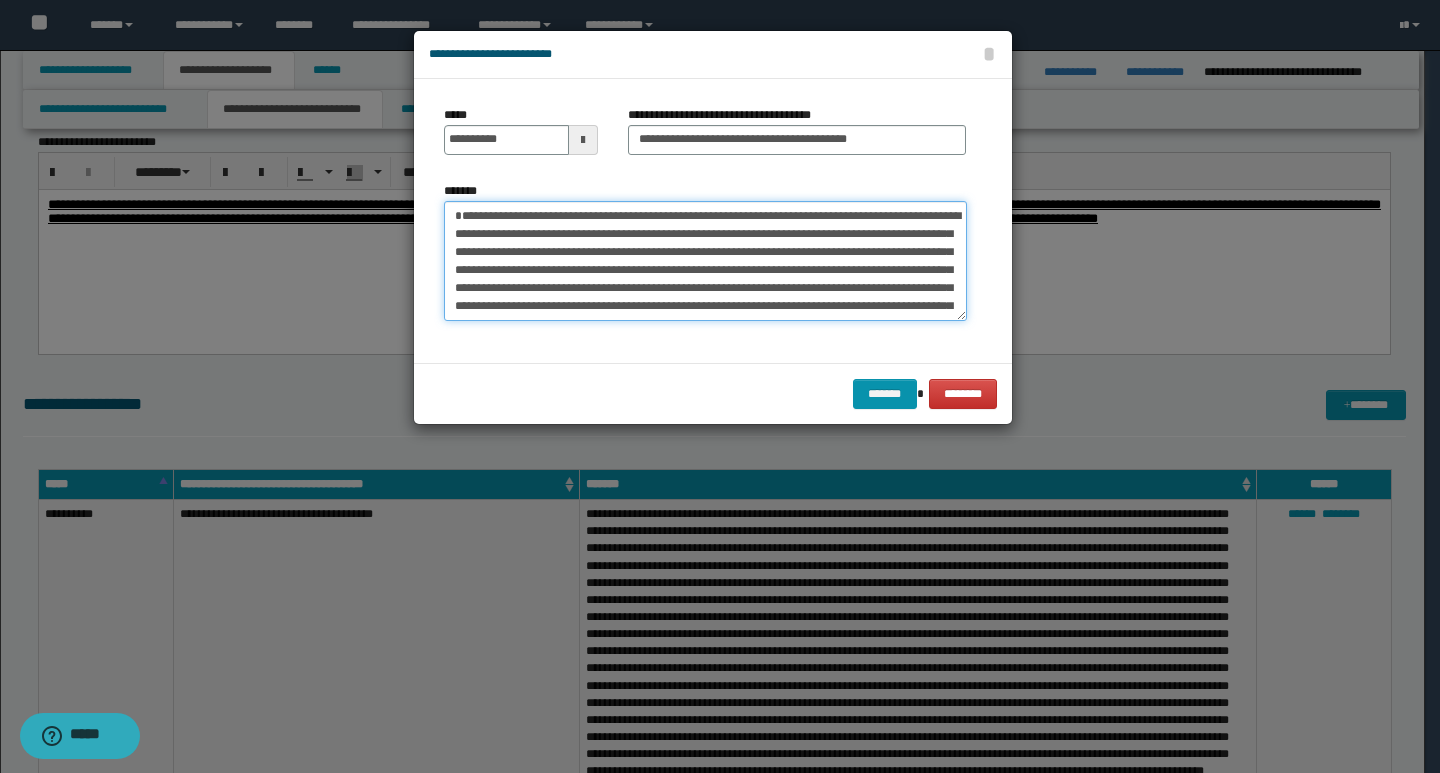 click on "**********" at bounding box center [705, 261] 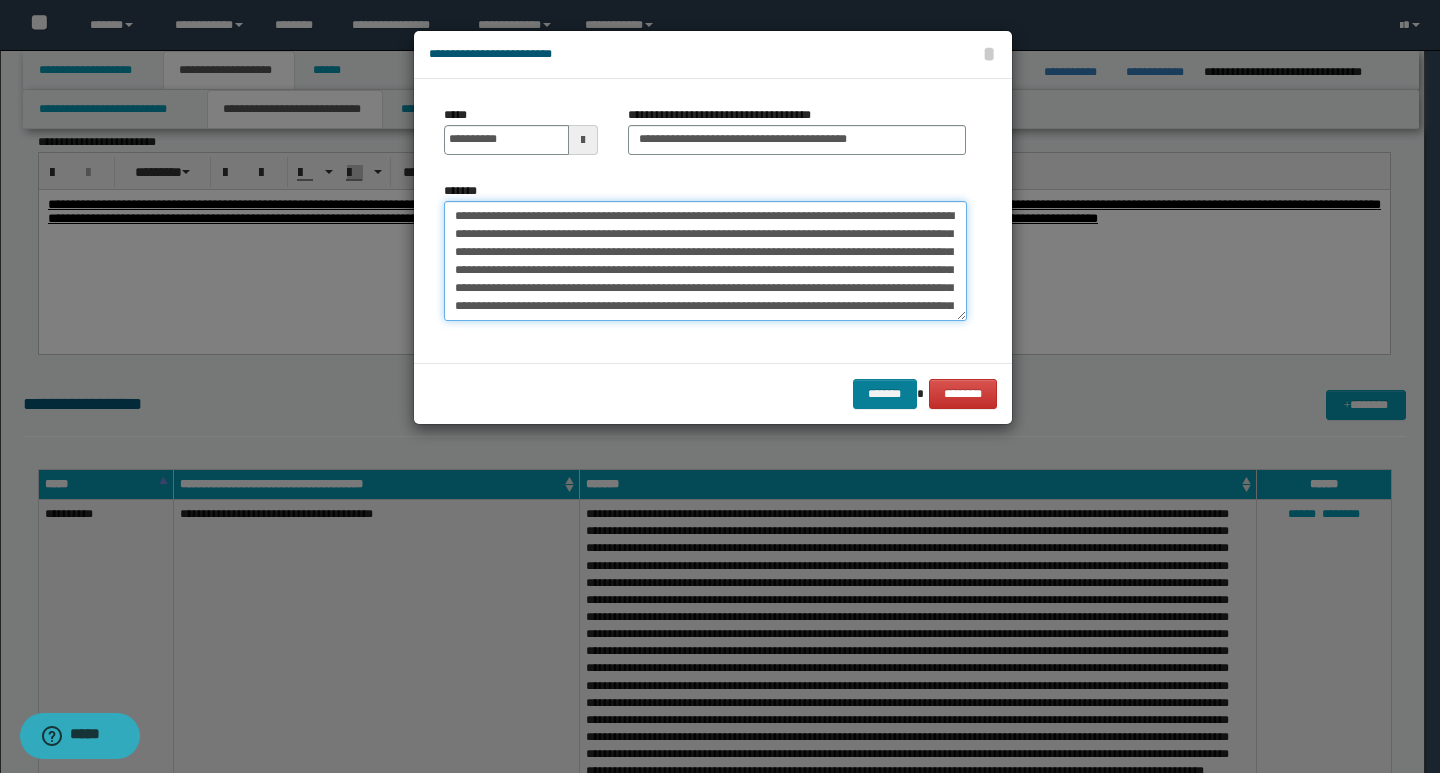 type on "**********" 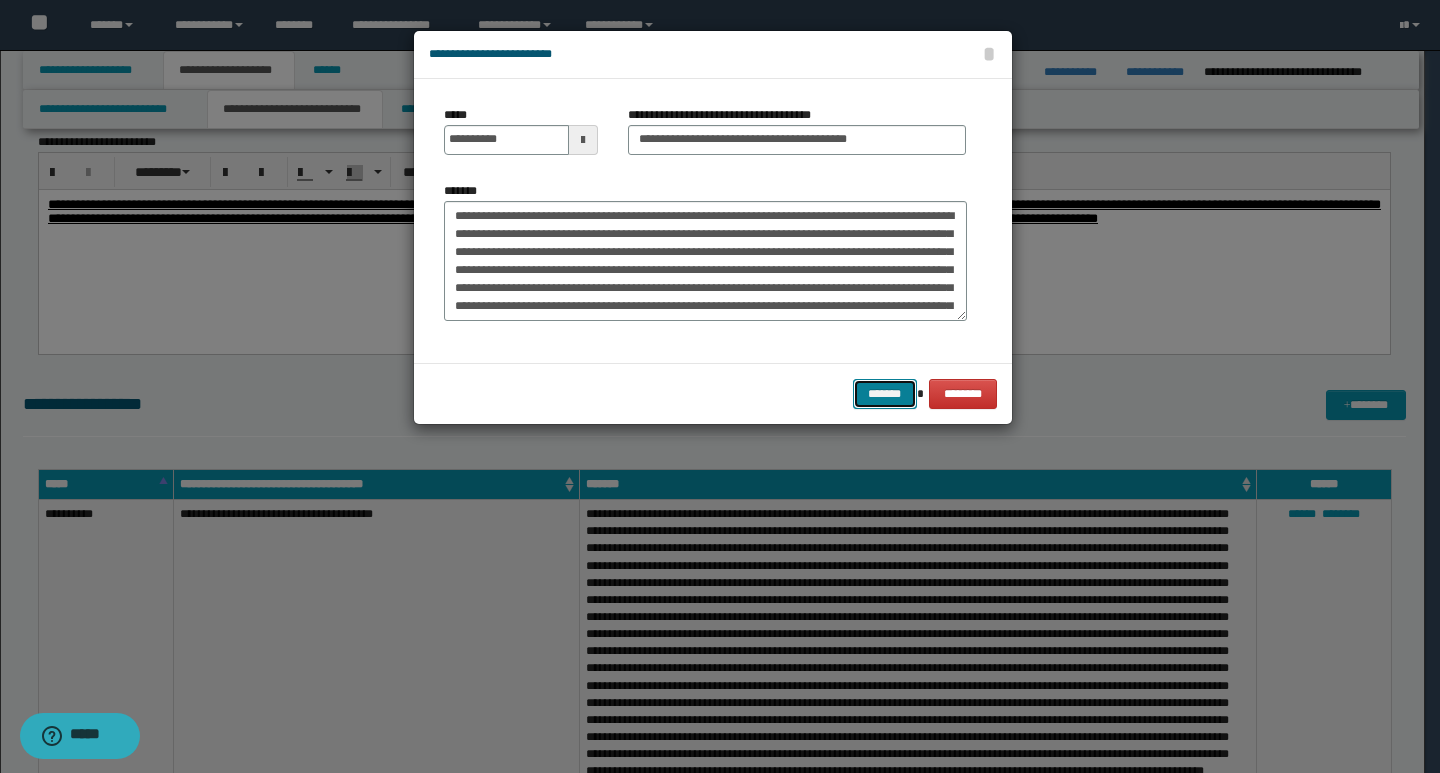 click on "*******" at bounding box center [885, 394] 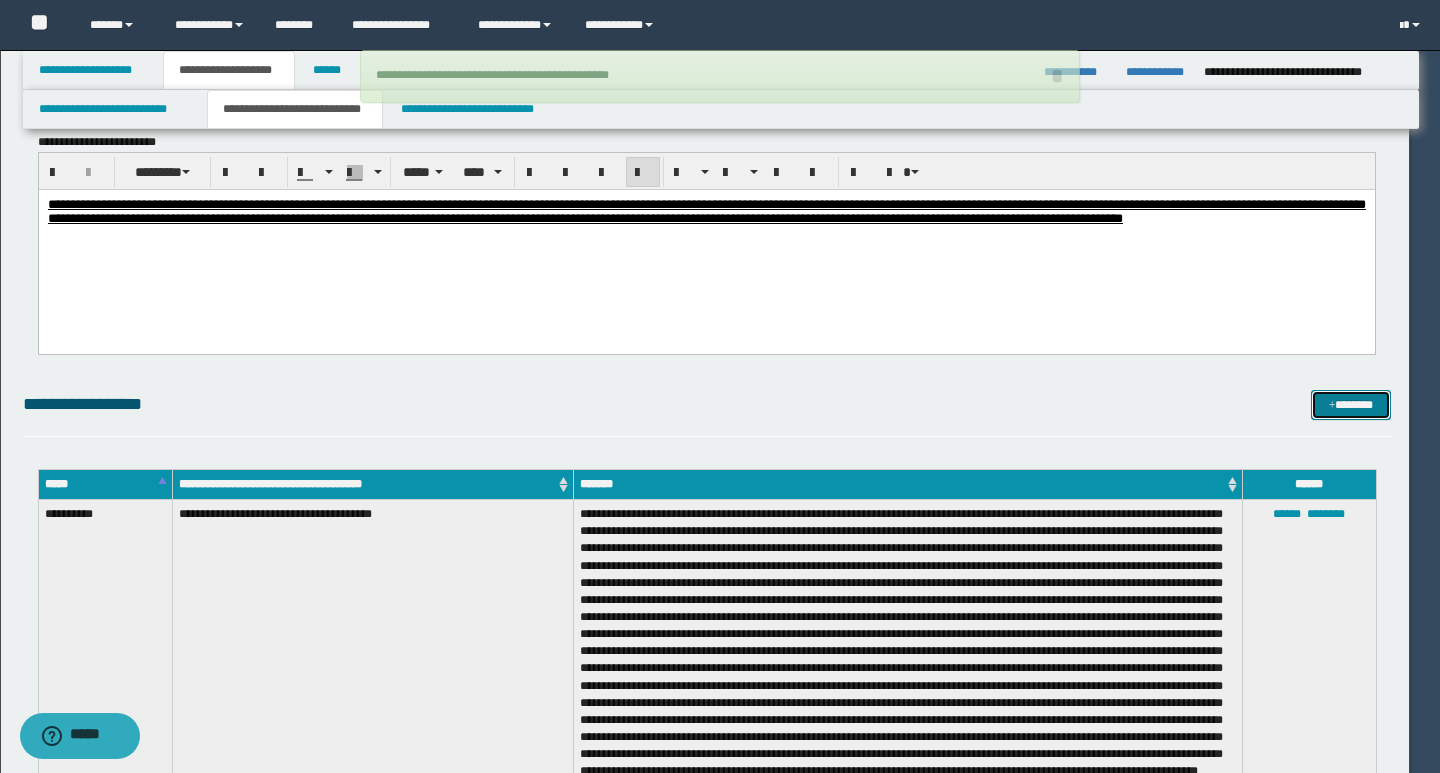 type 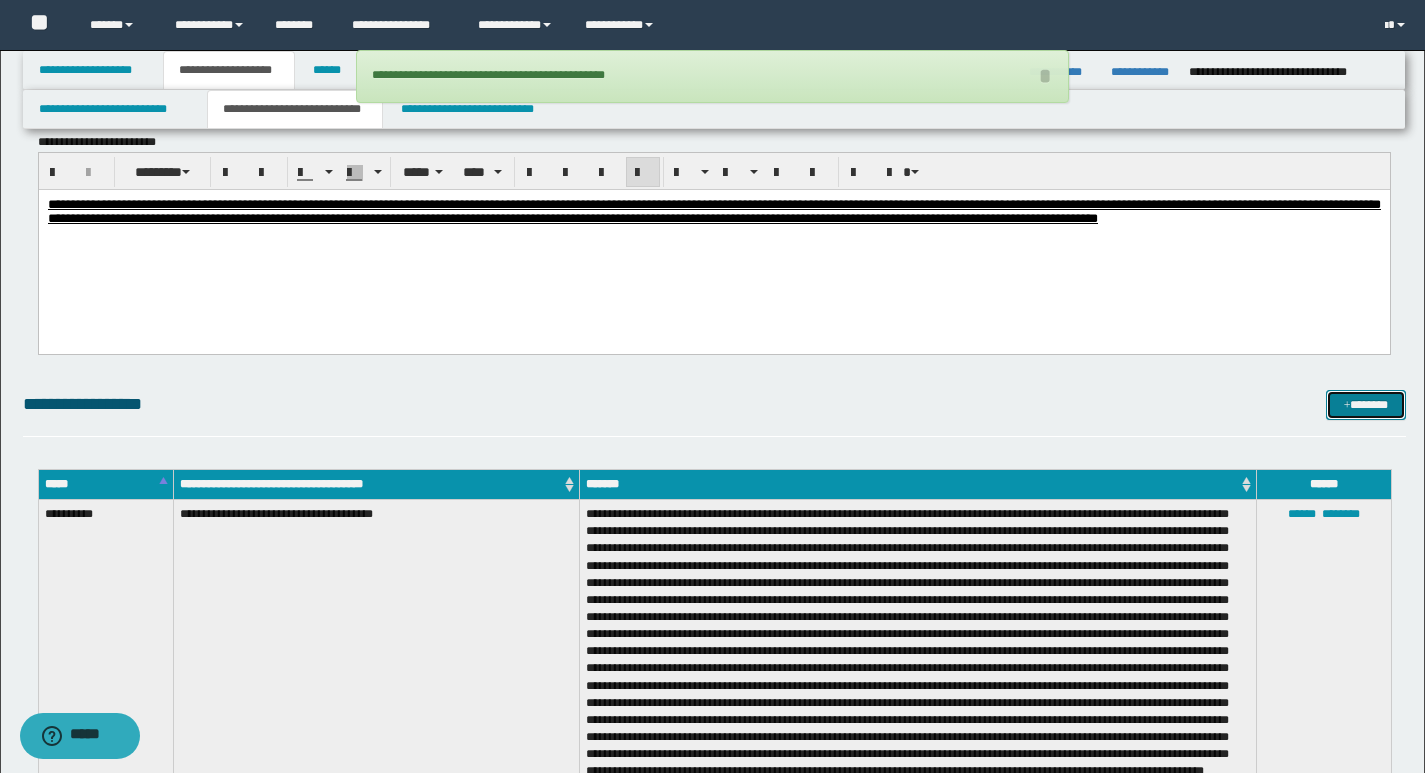 click on "*******" at bounding box center (1366, 405) 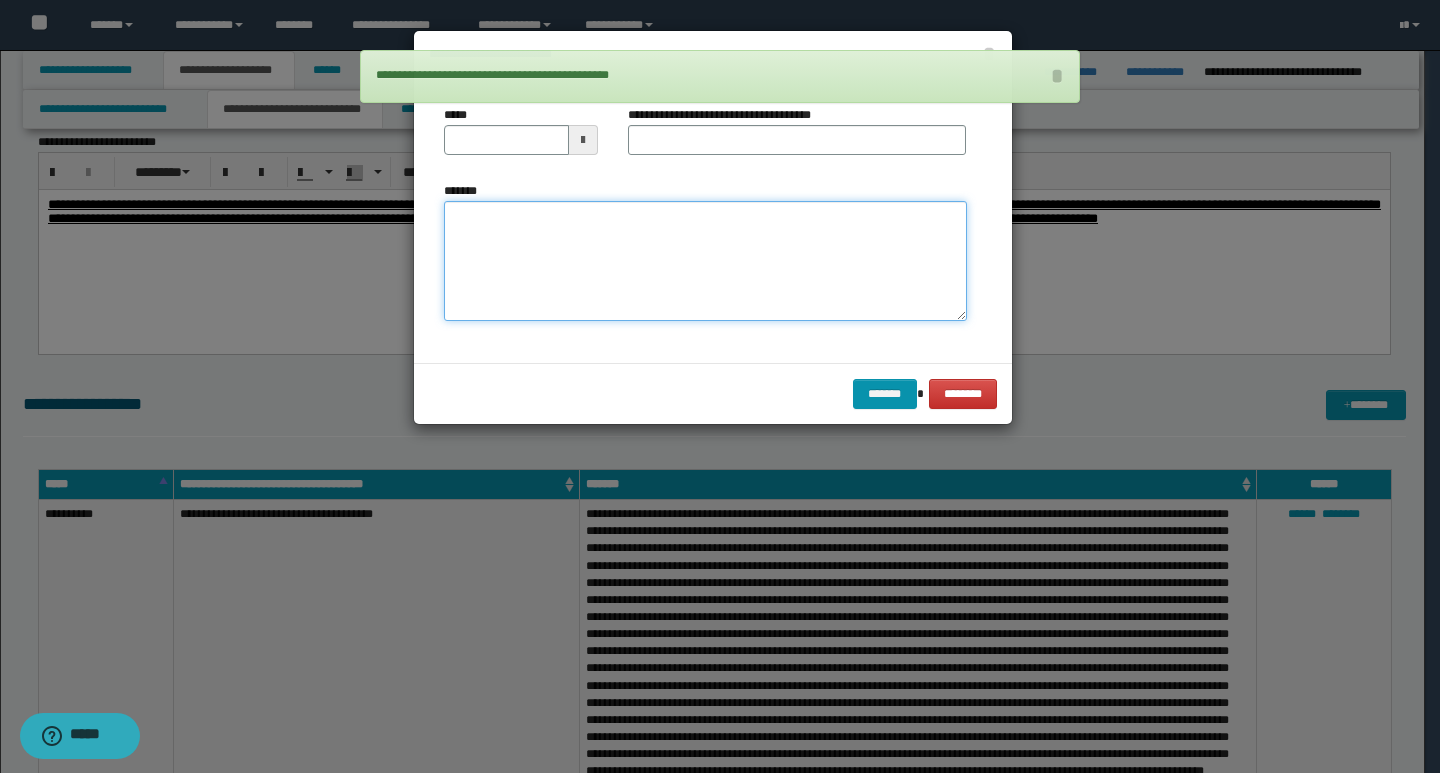 click on "*******" at bounding box center (705, 261) 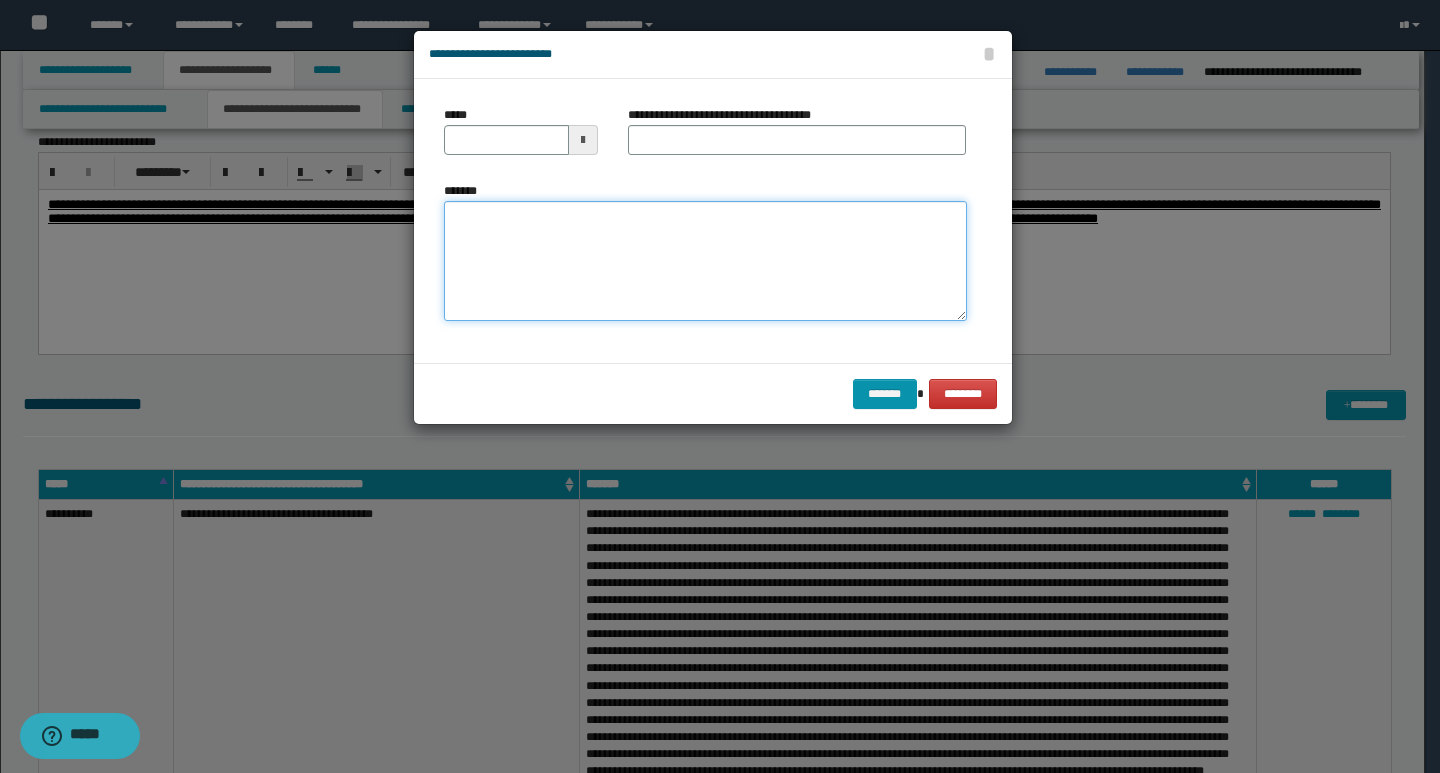 click on "*******" at bounding box center (705, 261) 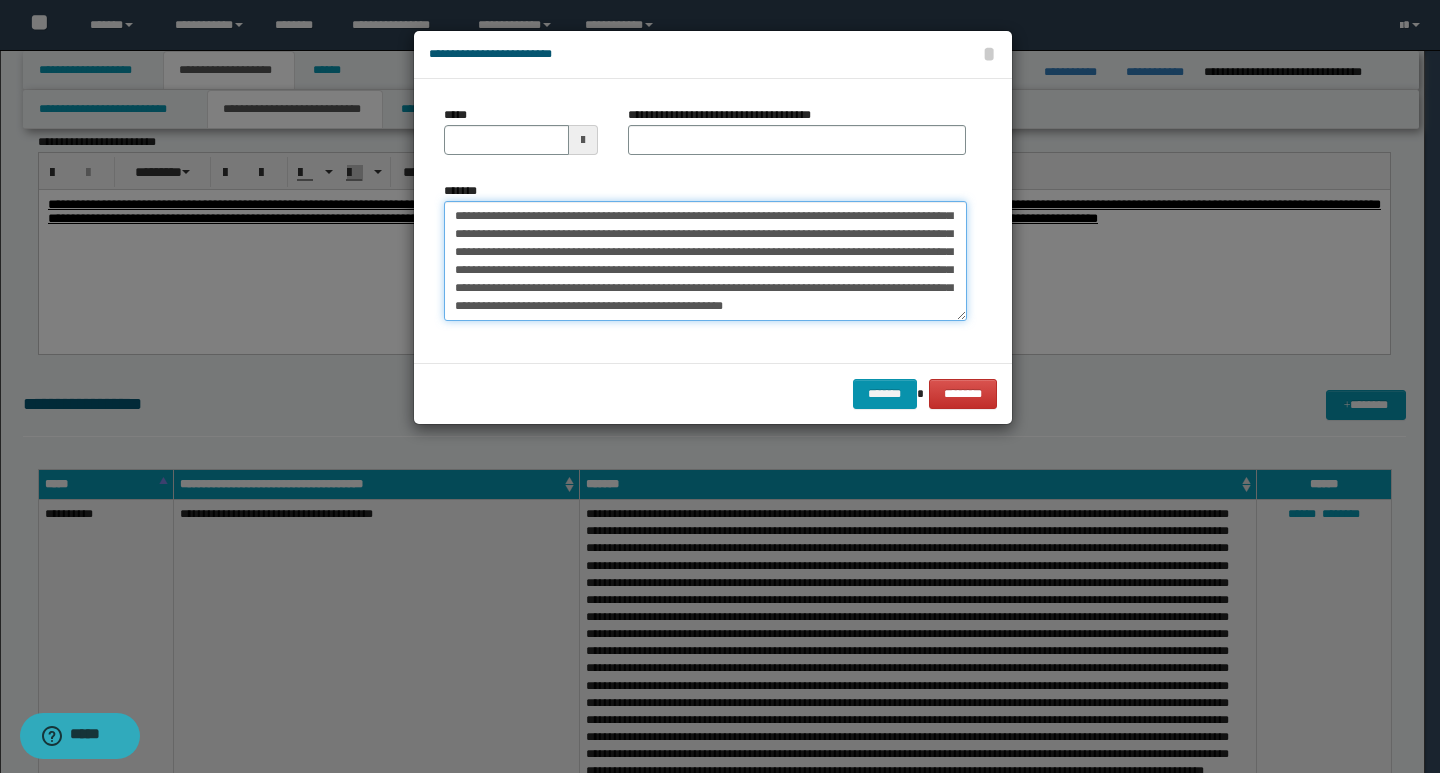 scroll, scrollTop: 0, scrollLeft: 0, axis: both 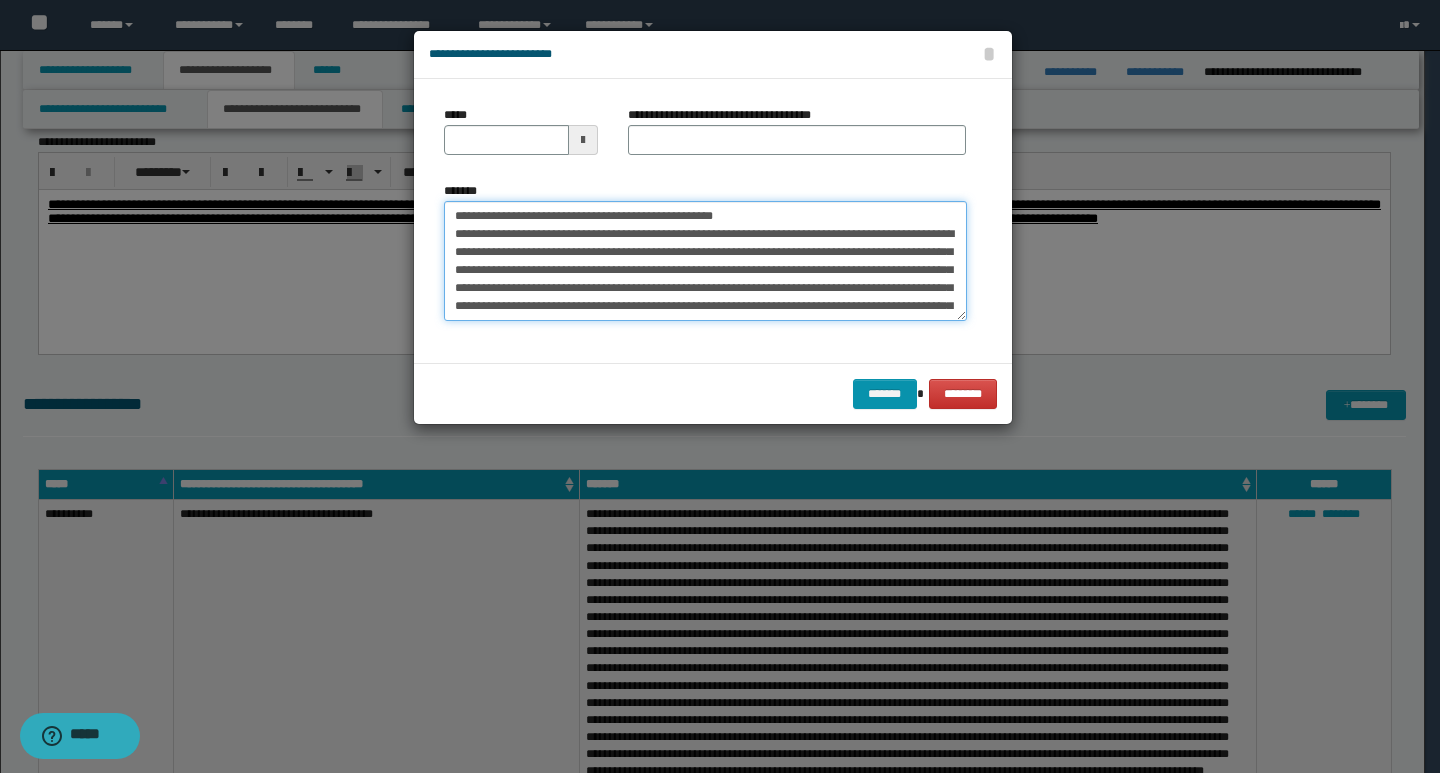 drag, startPoint x: 455, startPoint y: 218, endPoint x: 522, endPoint y: 217, distance: 67.00746 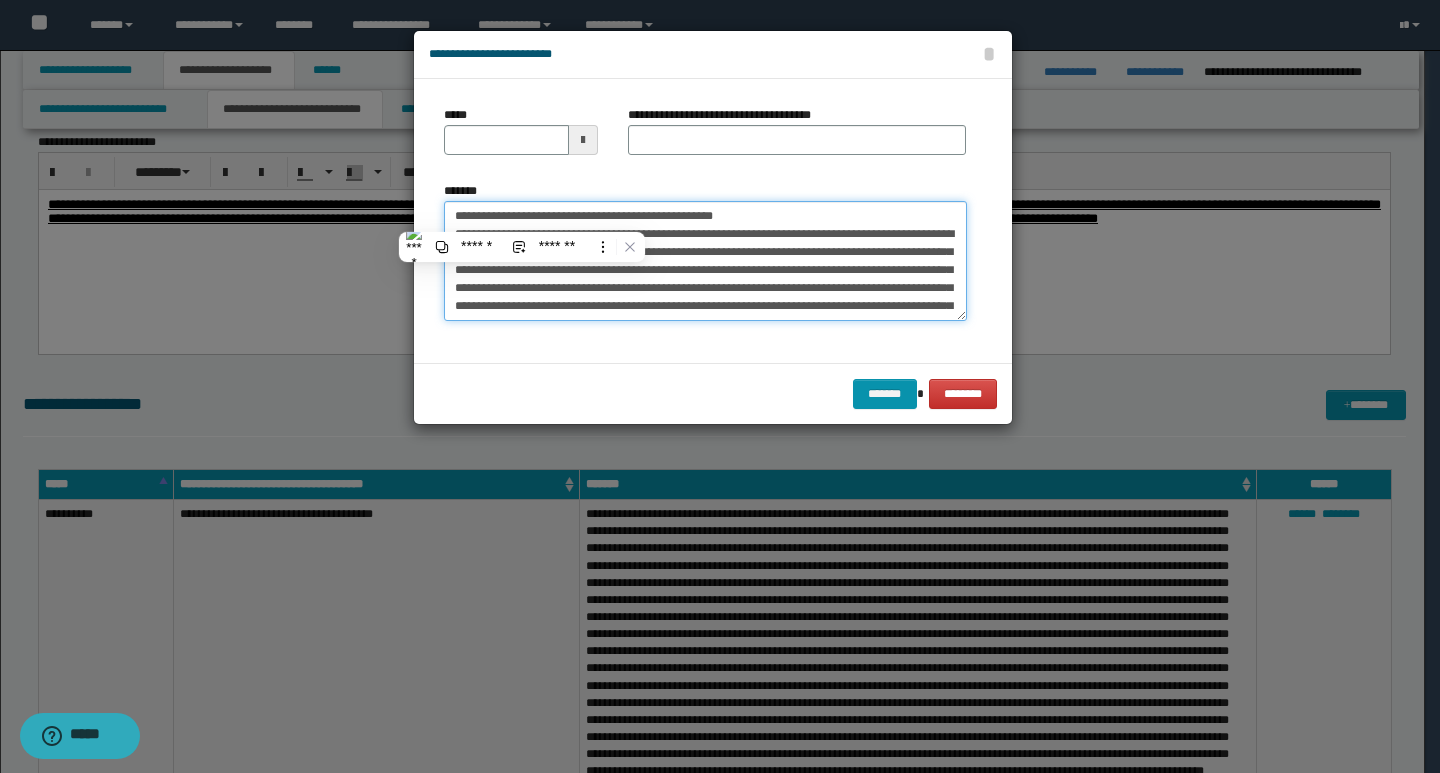 type on "**********" 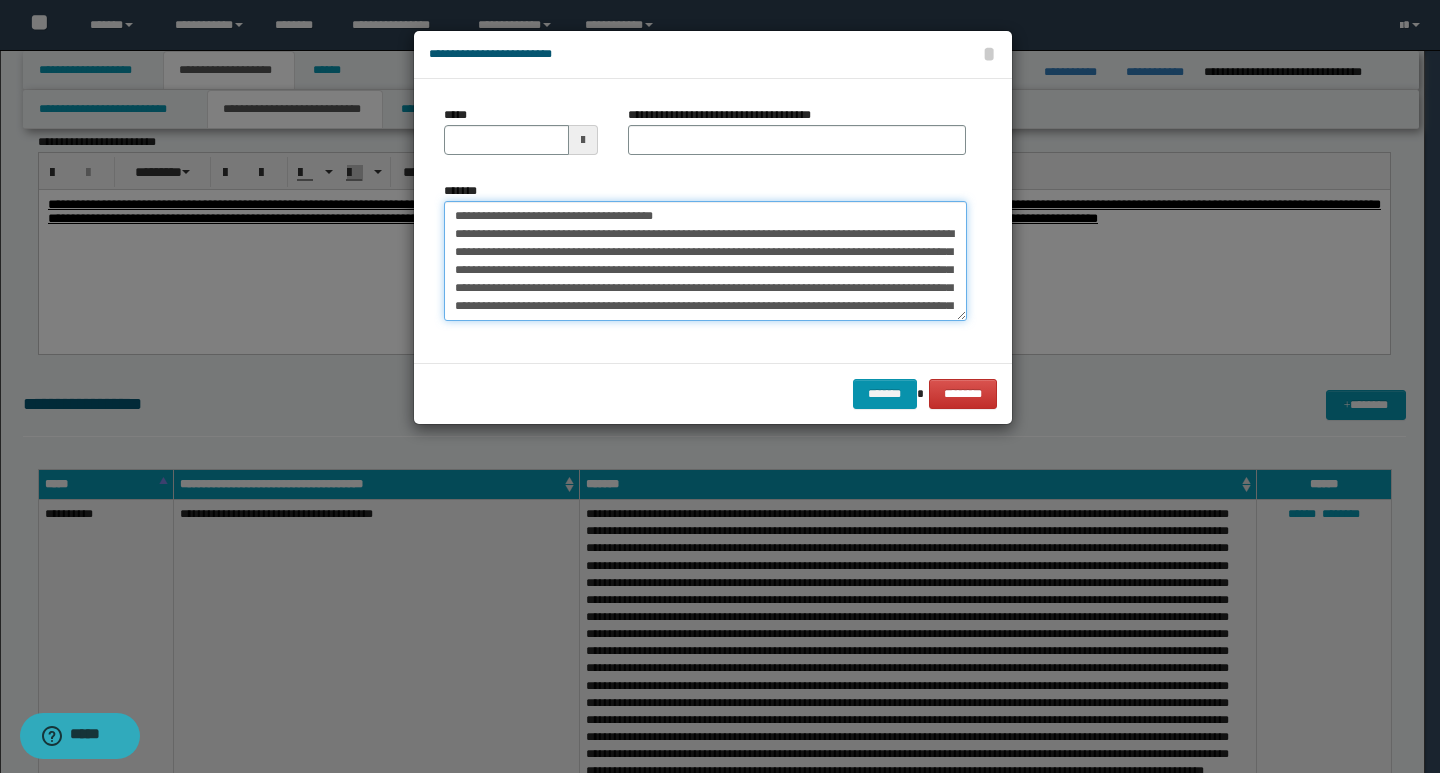 type 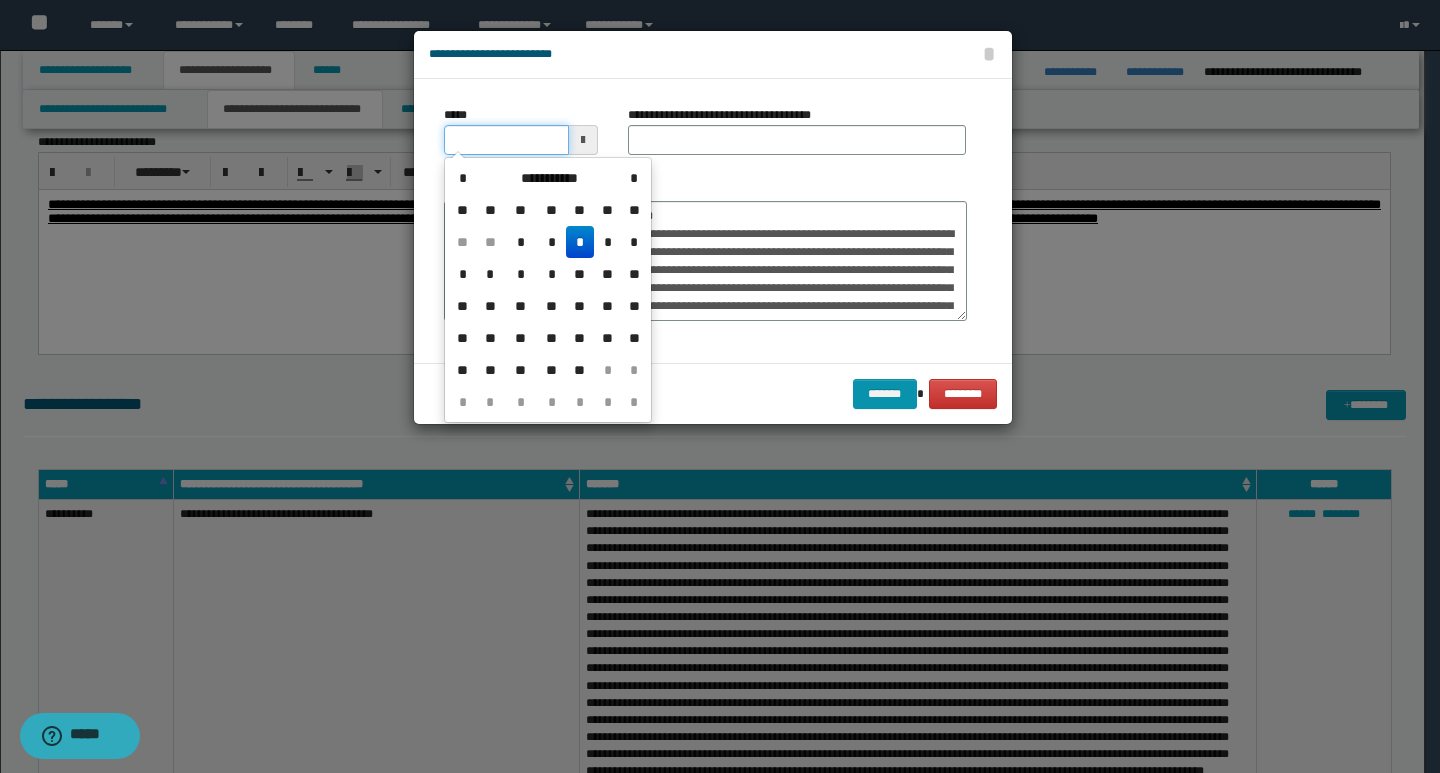 click on "*****" at bounding box center [506, 140] 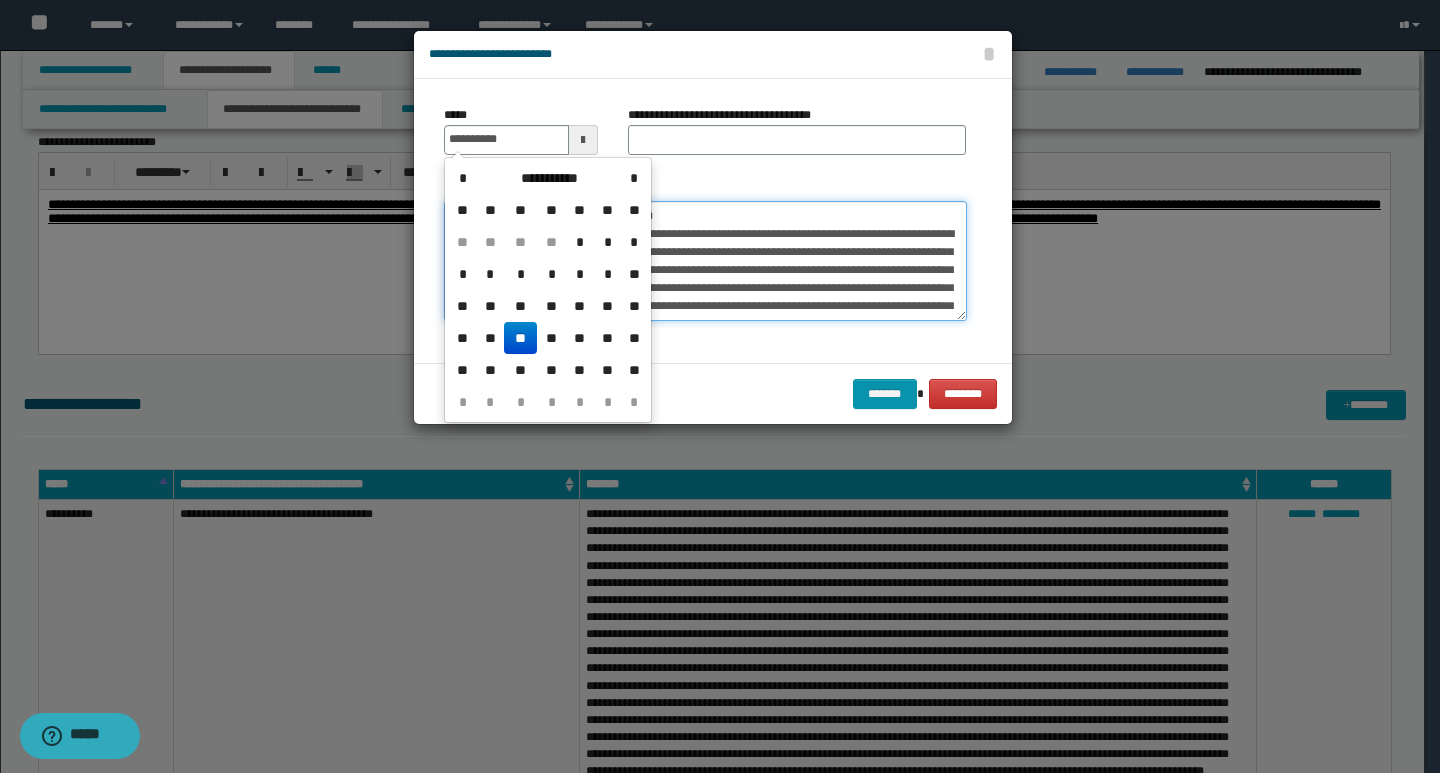 type on "**********" 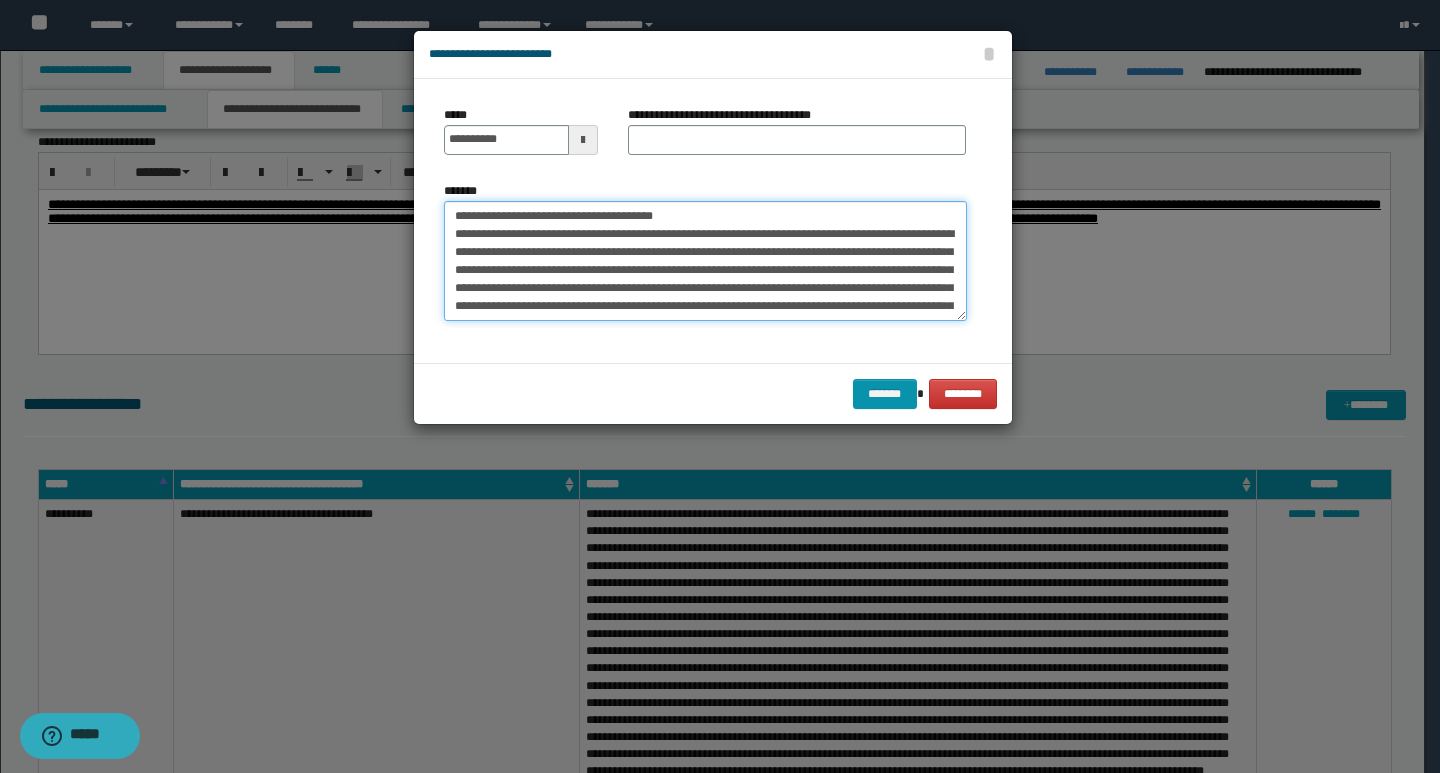 drag, startPoint x: 711, startPoint y: 222, endPoint x: 451, endPoint y: 218, distance: 260.03076 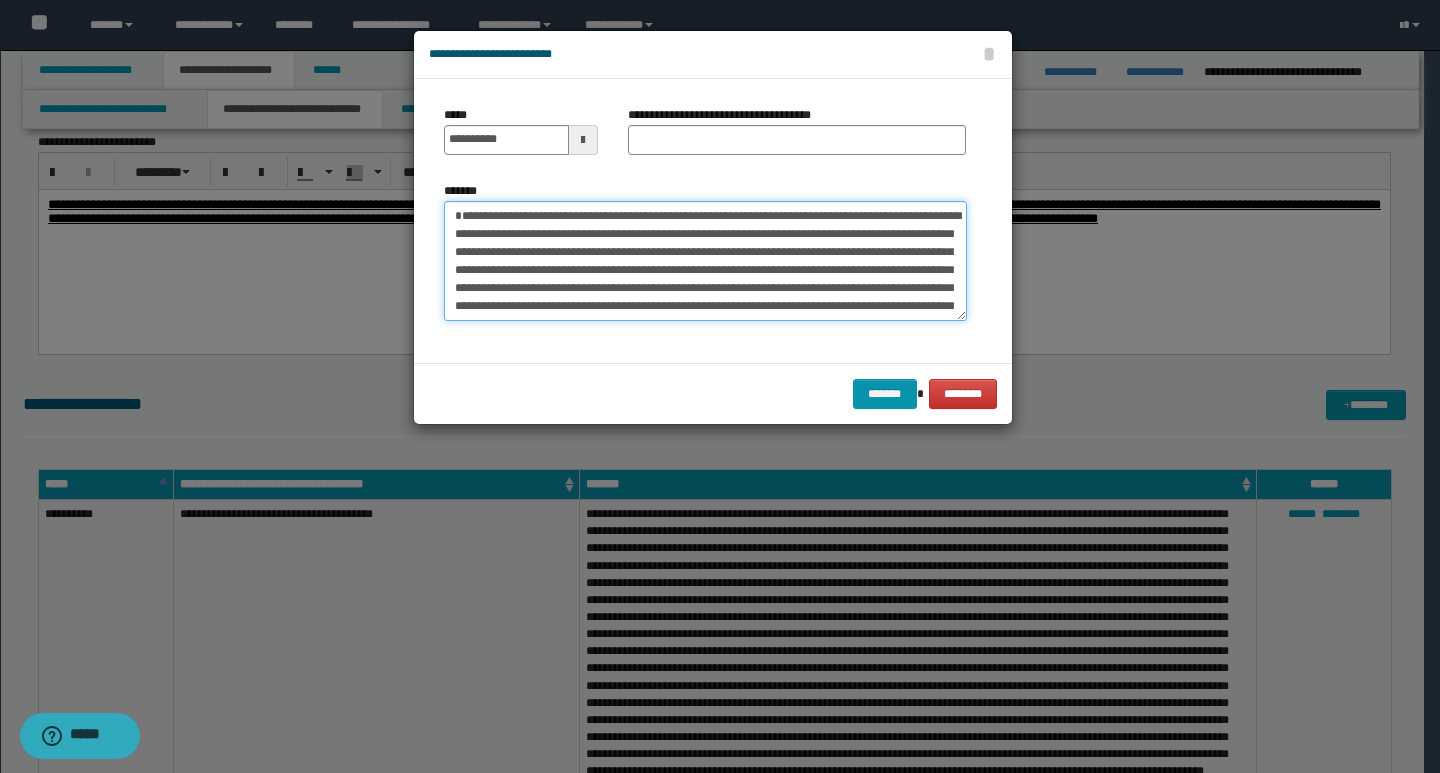 type on "**********" 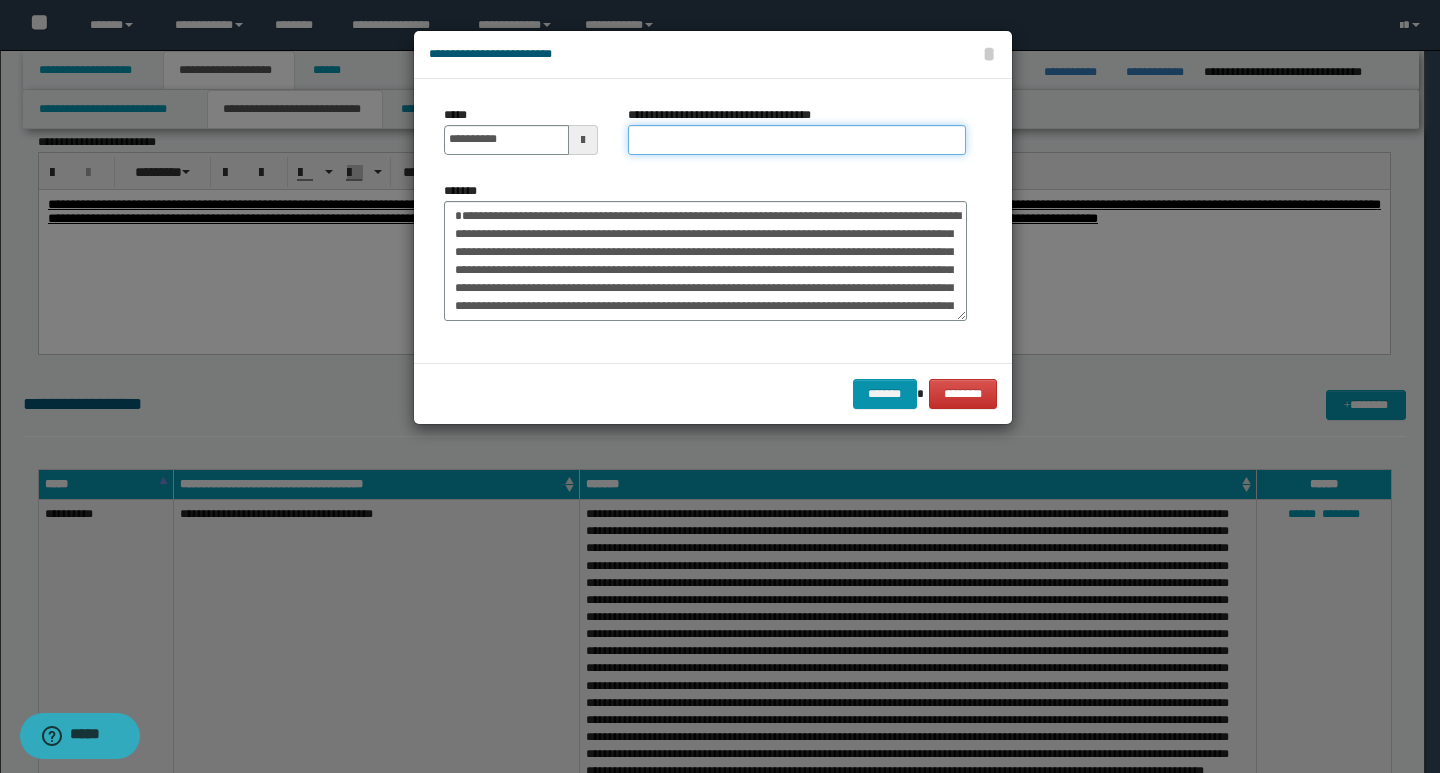 click on "**********" at bounding box center (797, 140) 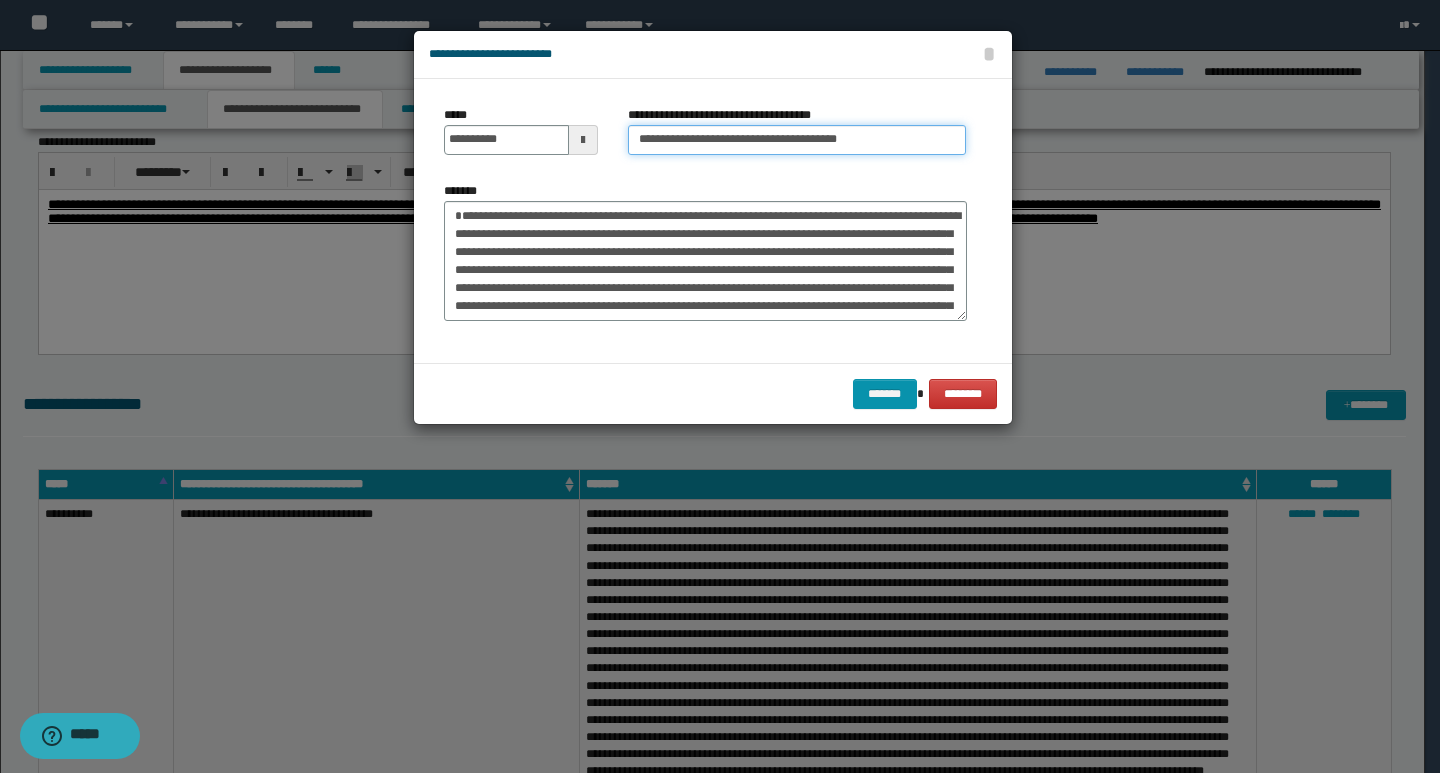 type on "**********" 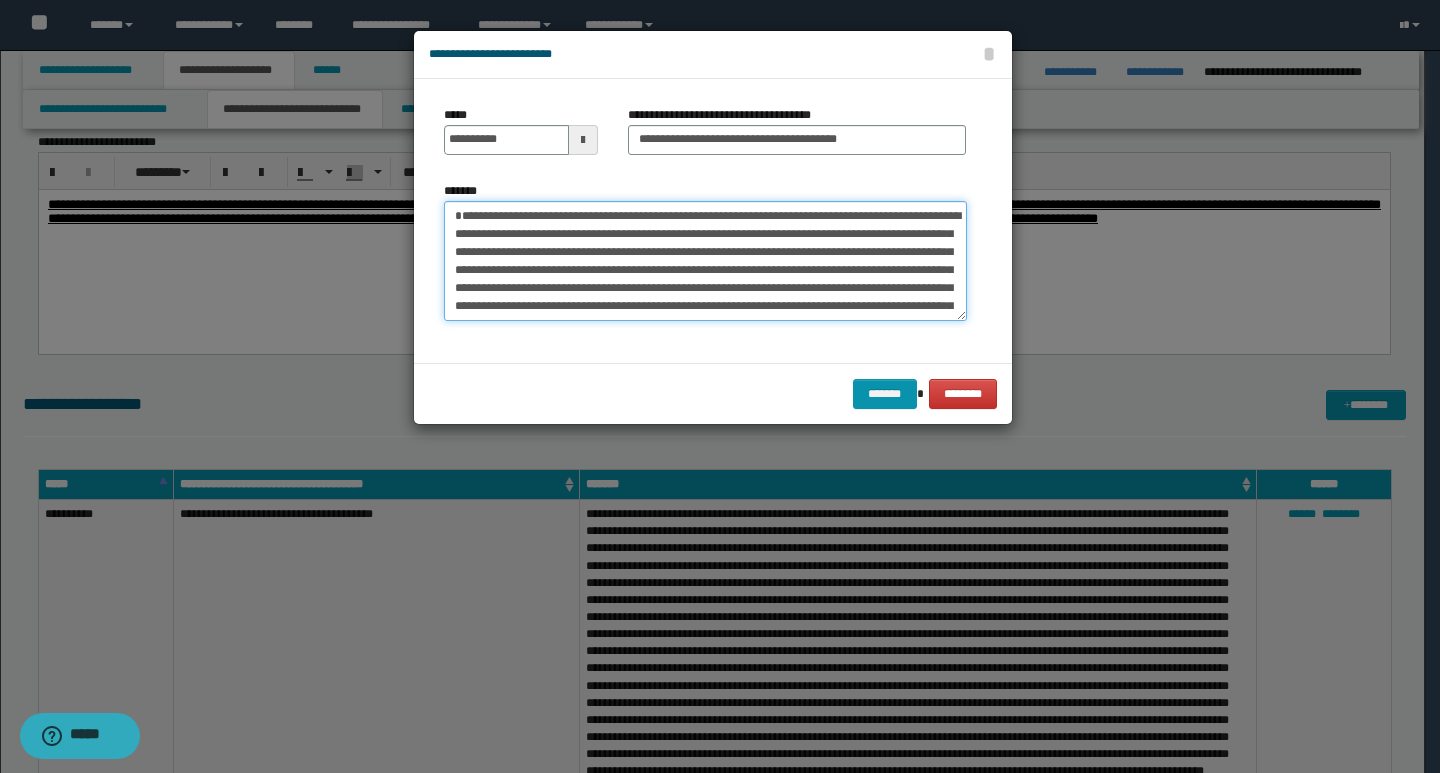 click on "*******" at bounding box center (705, 261) 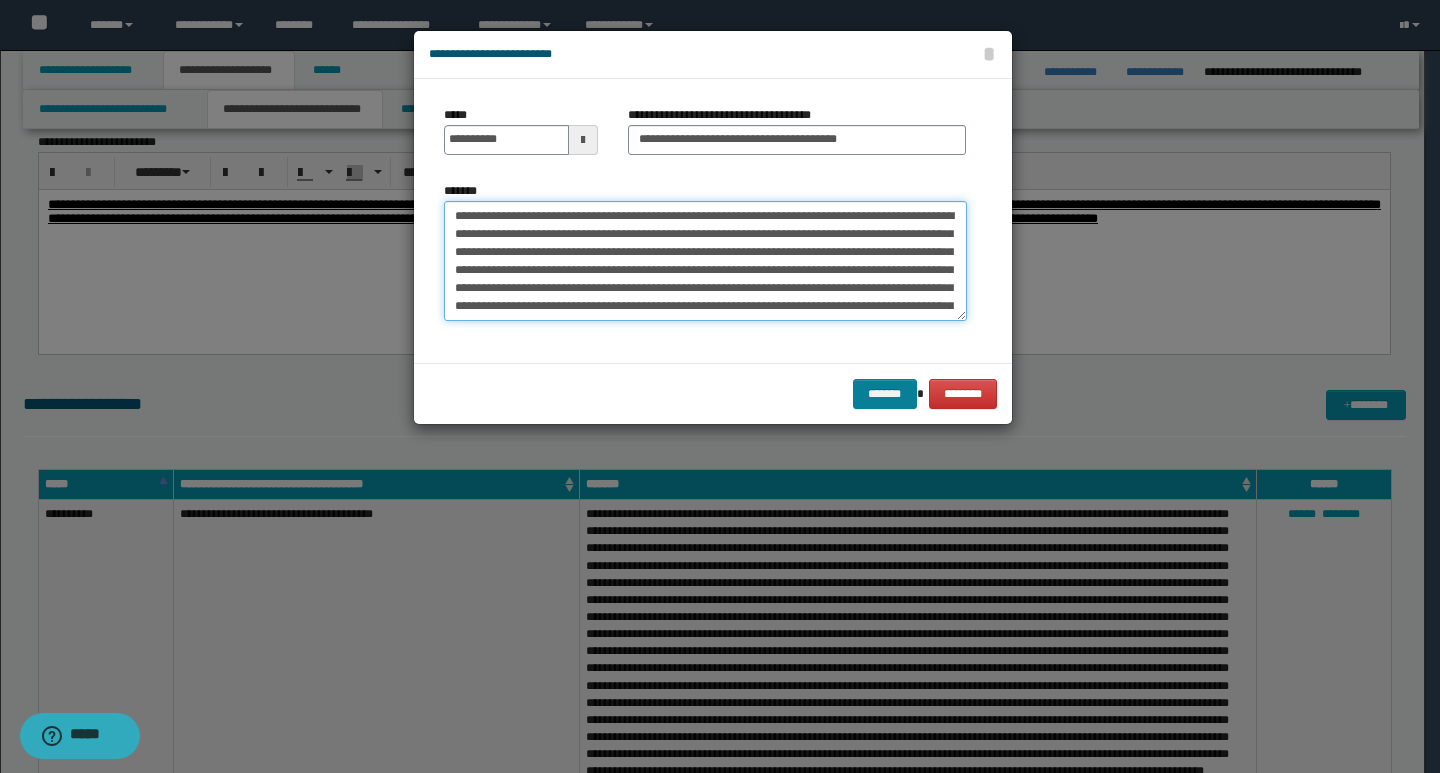 type on "**********" 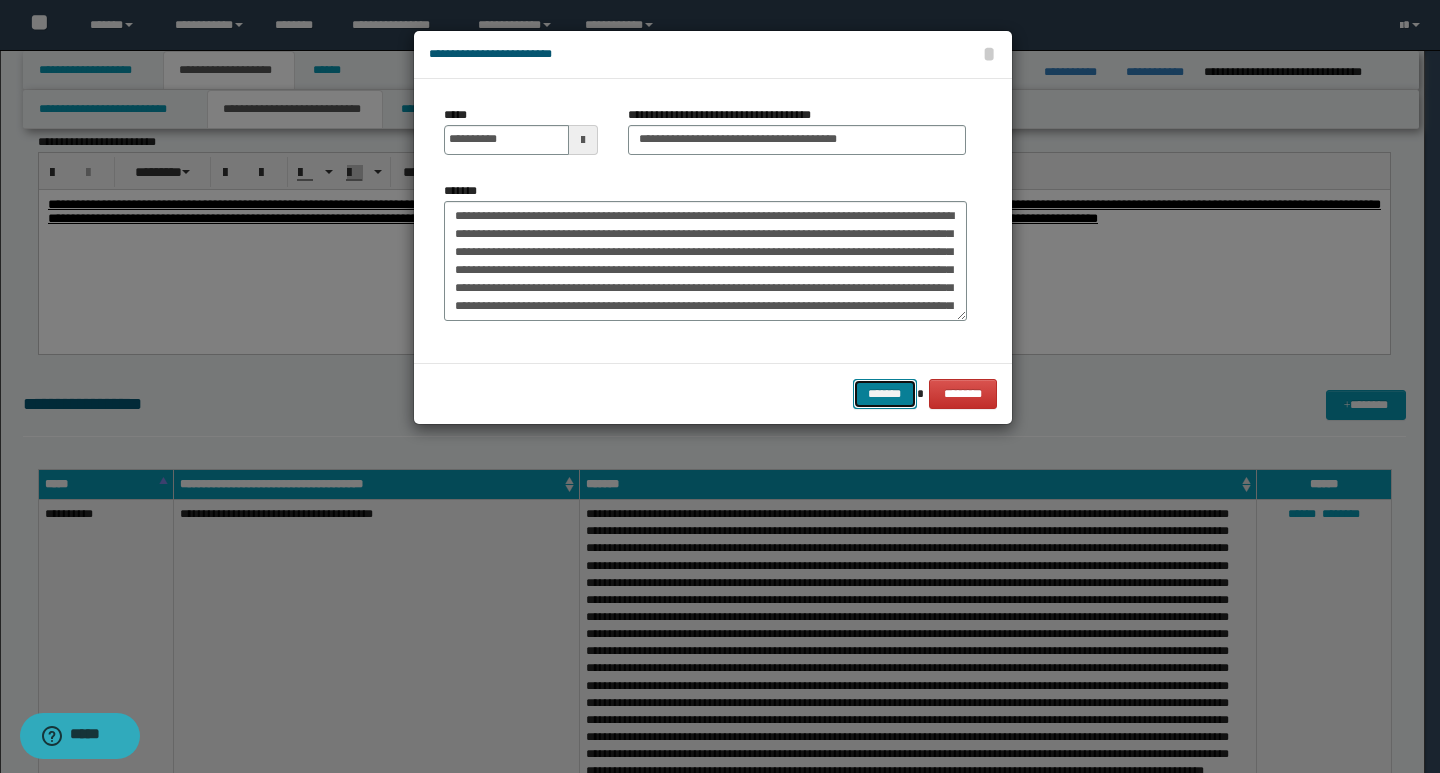 click on "*******" at bounding box center [885, 394] 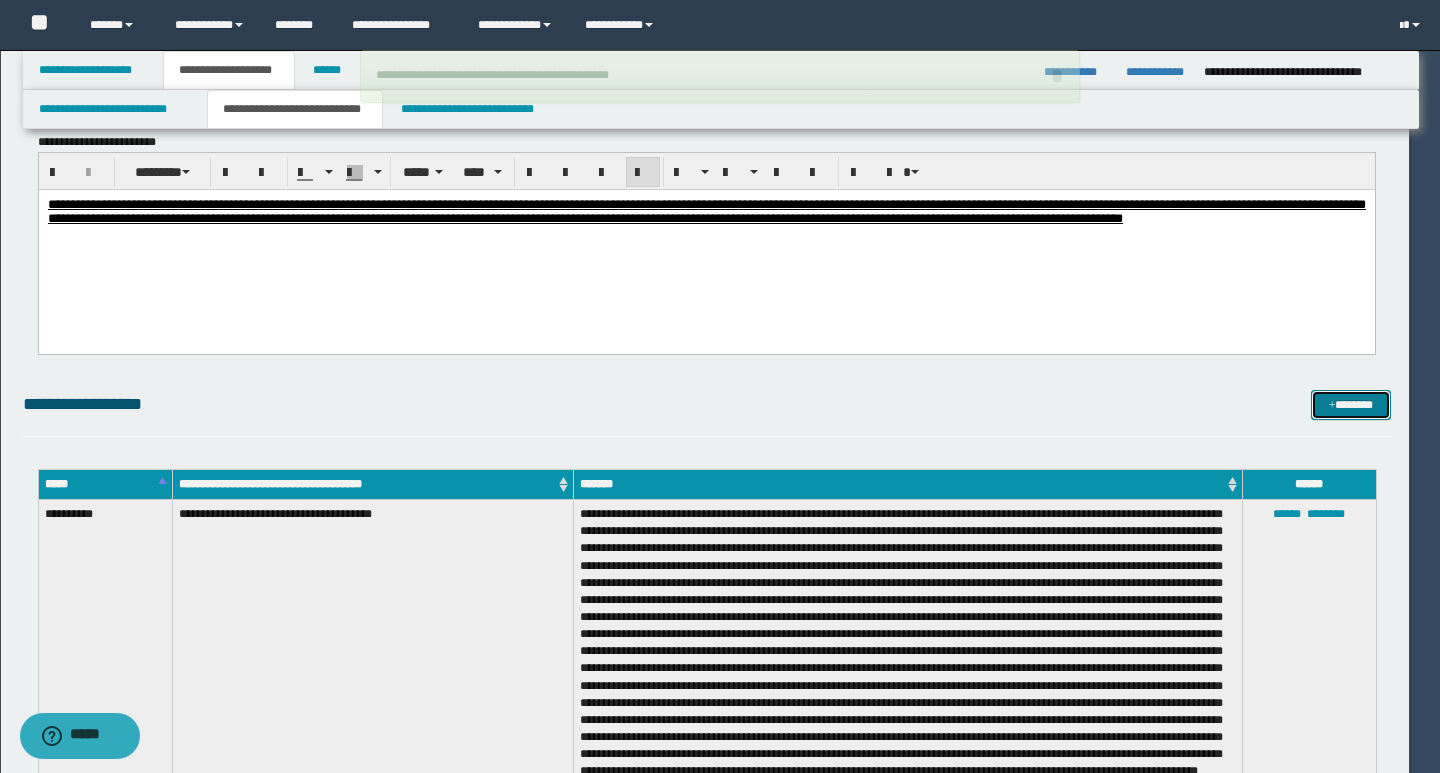 type 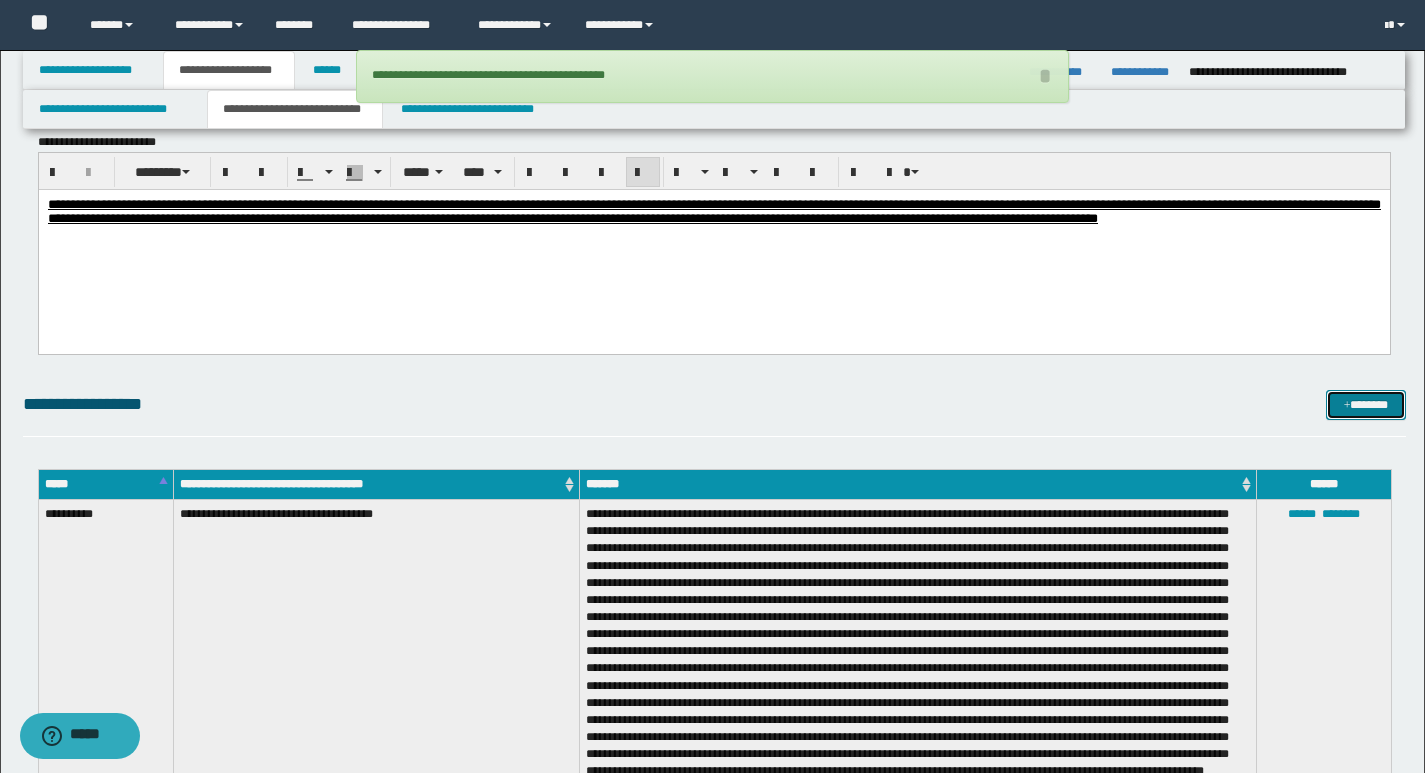 click on "*******" at bounding box center (1366, 405) 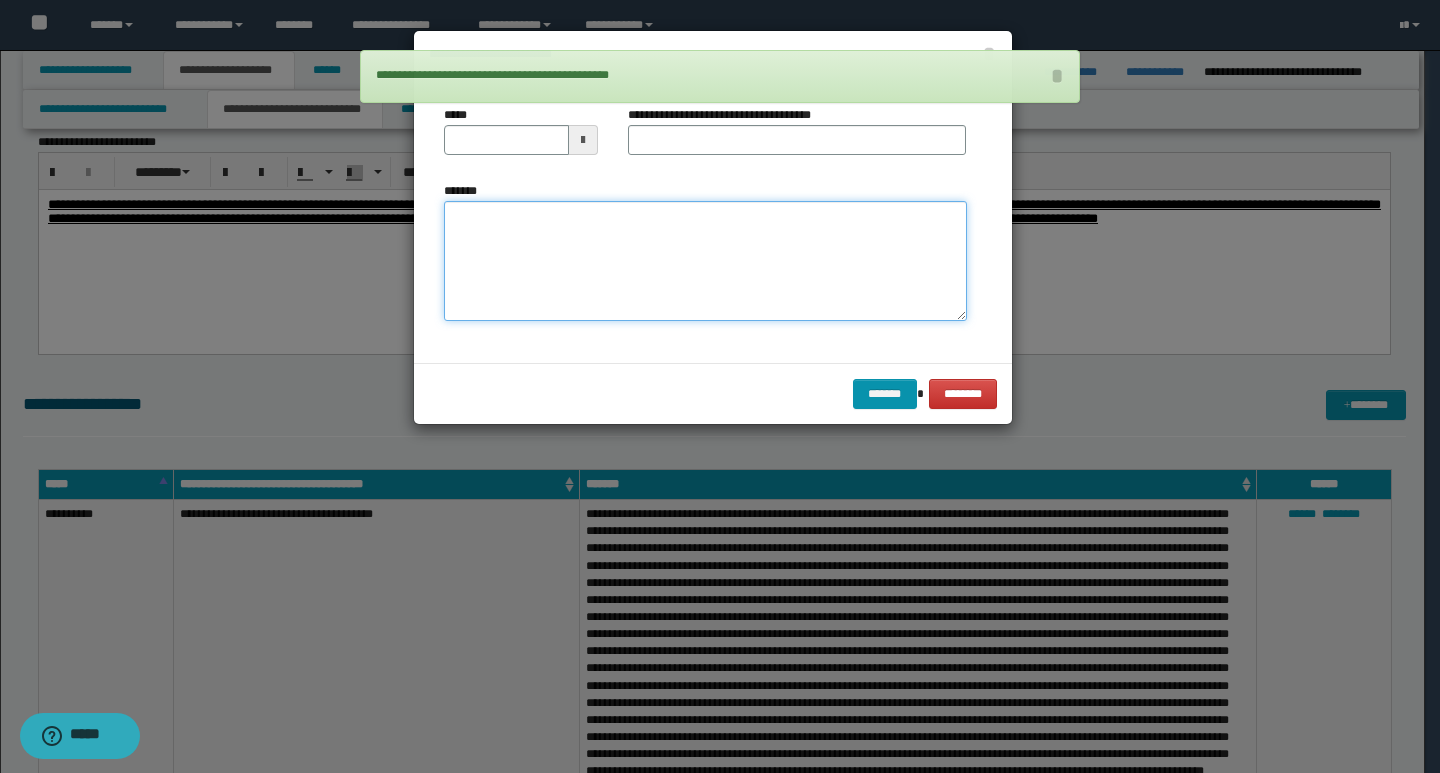 click on "*******" at bounding box center [705, 261] 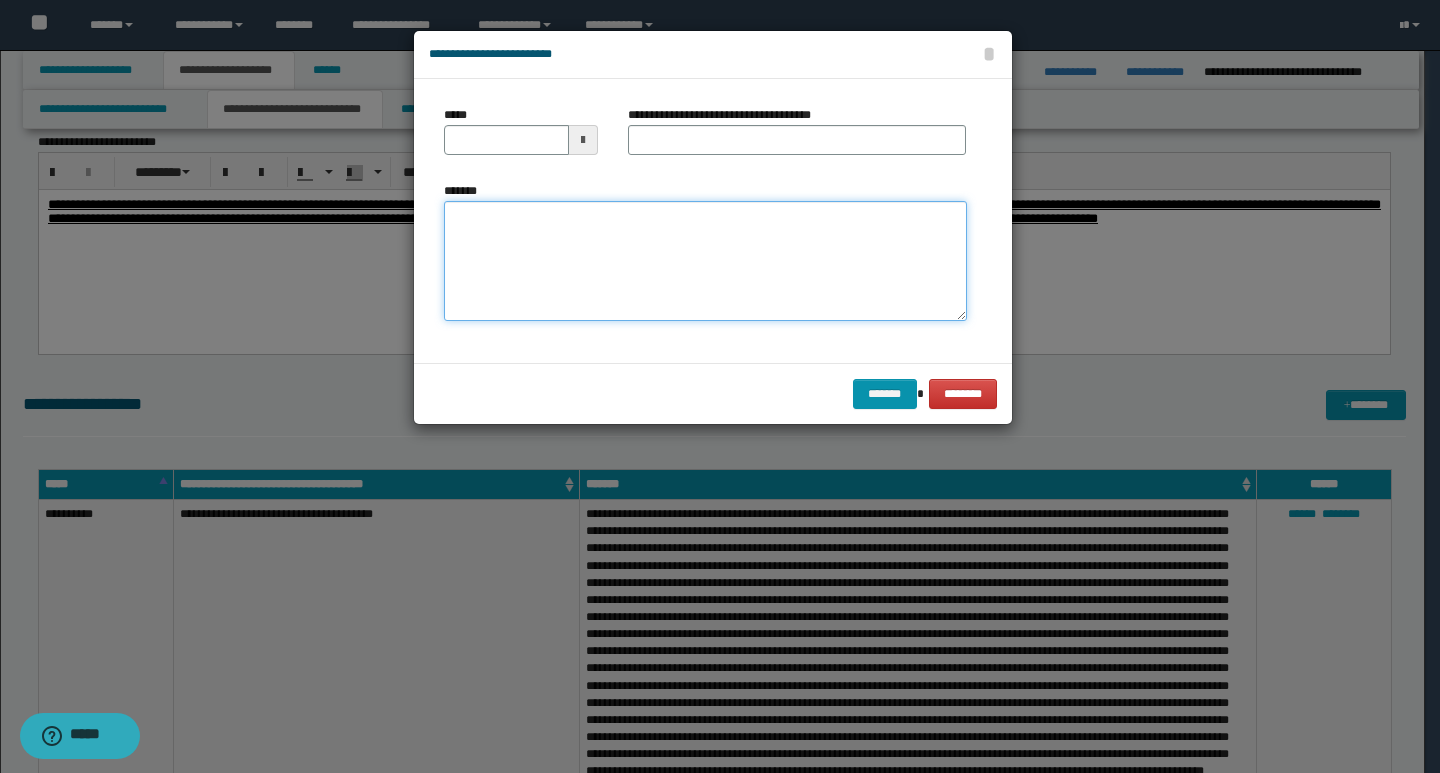 click on "*******" at bounding box center [705, 261] 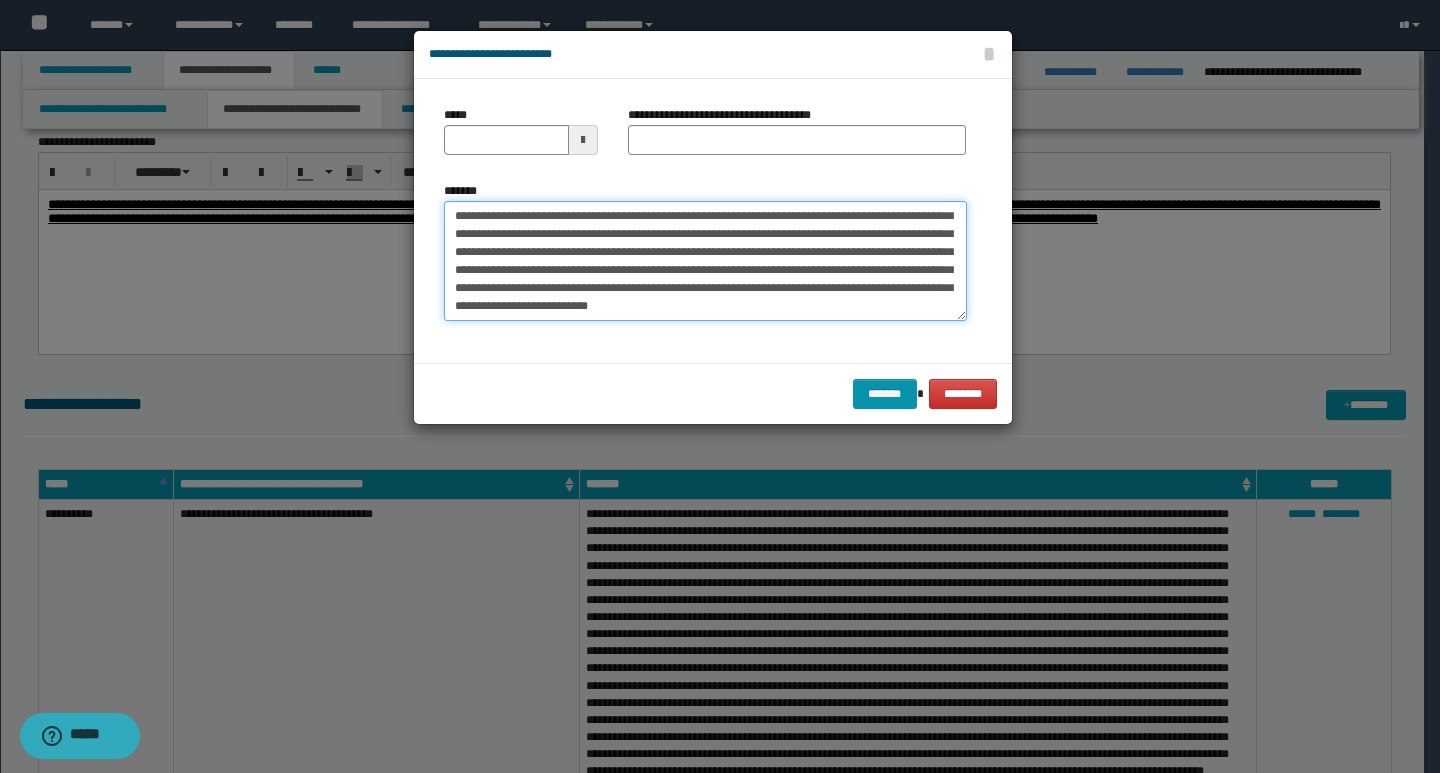 scroll, scrollTop: 0, scrollLeft: 0, axis: both 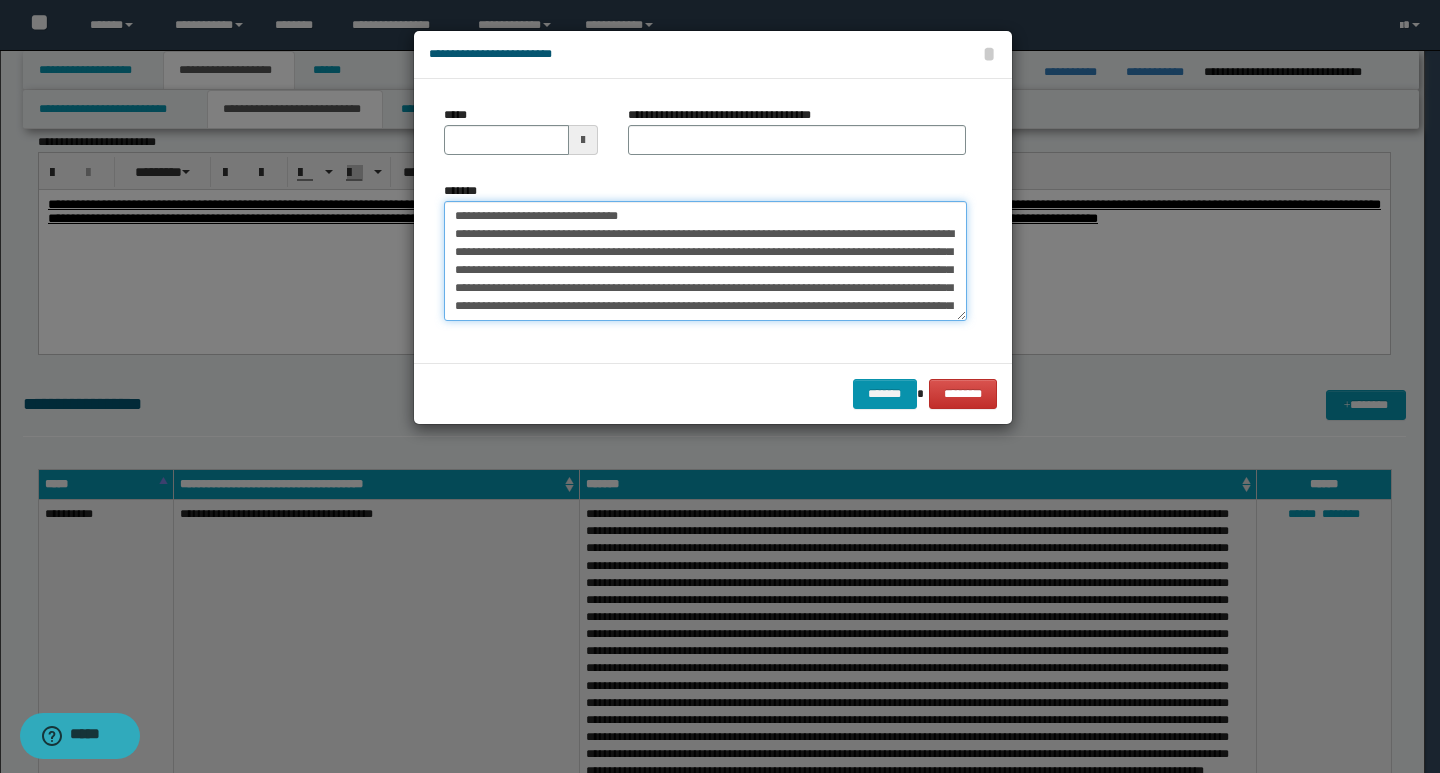 drag, startPoint x: 453, startPoint y: 218, endPoint x: 521, endPoint y: 216, distance: 68.0294 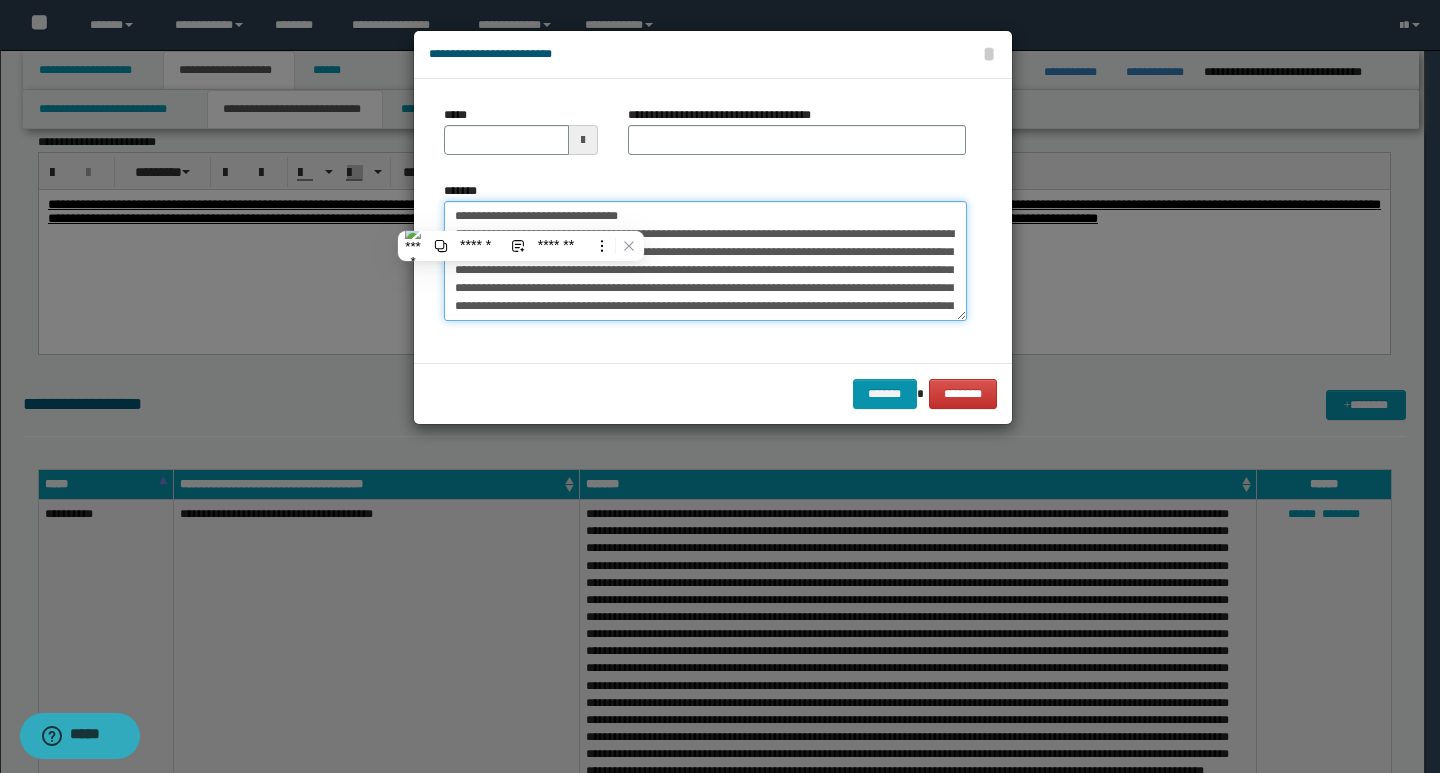 type on "**********" 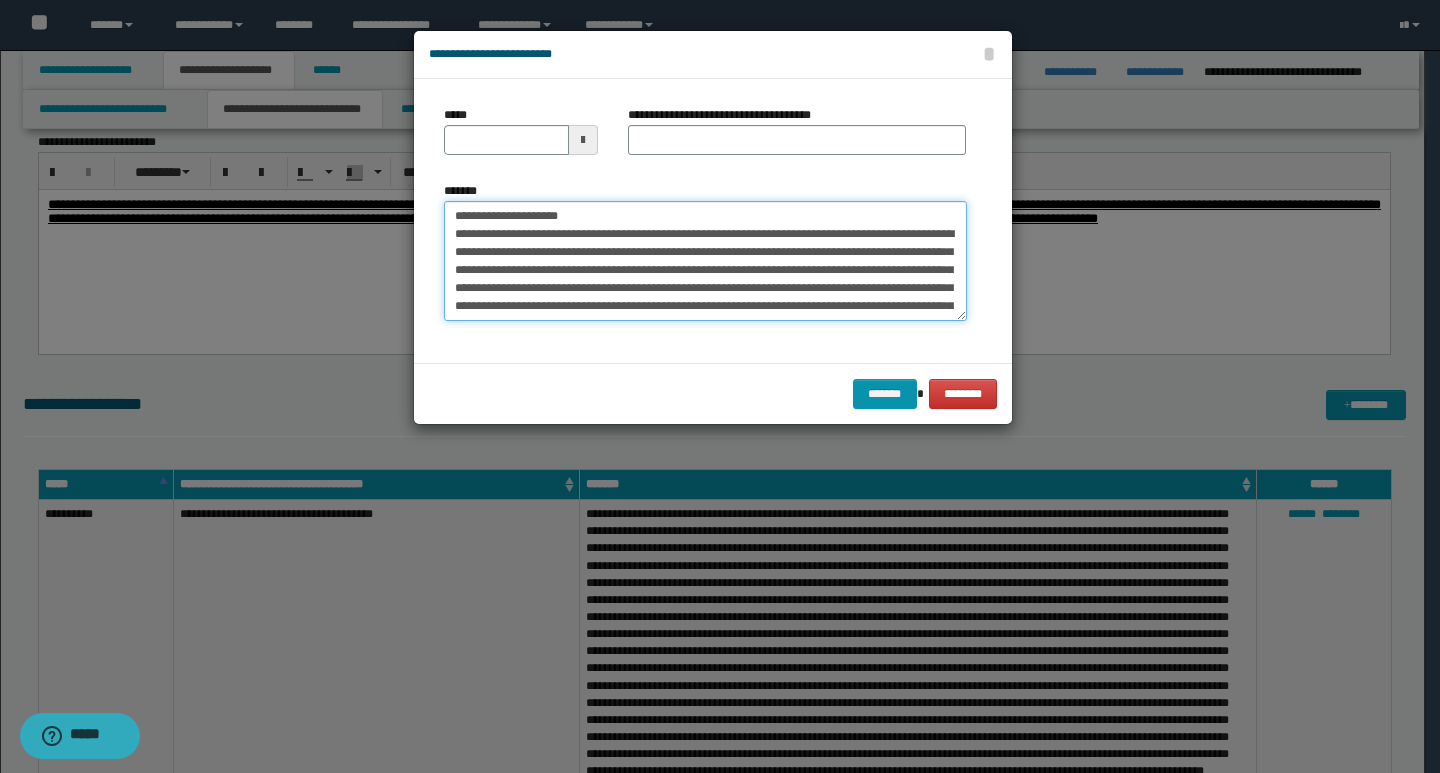 type 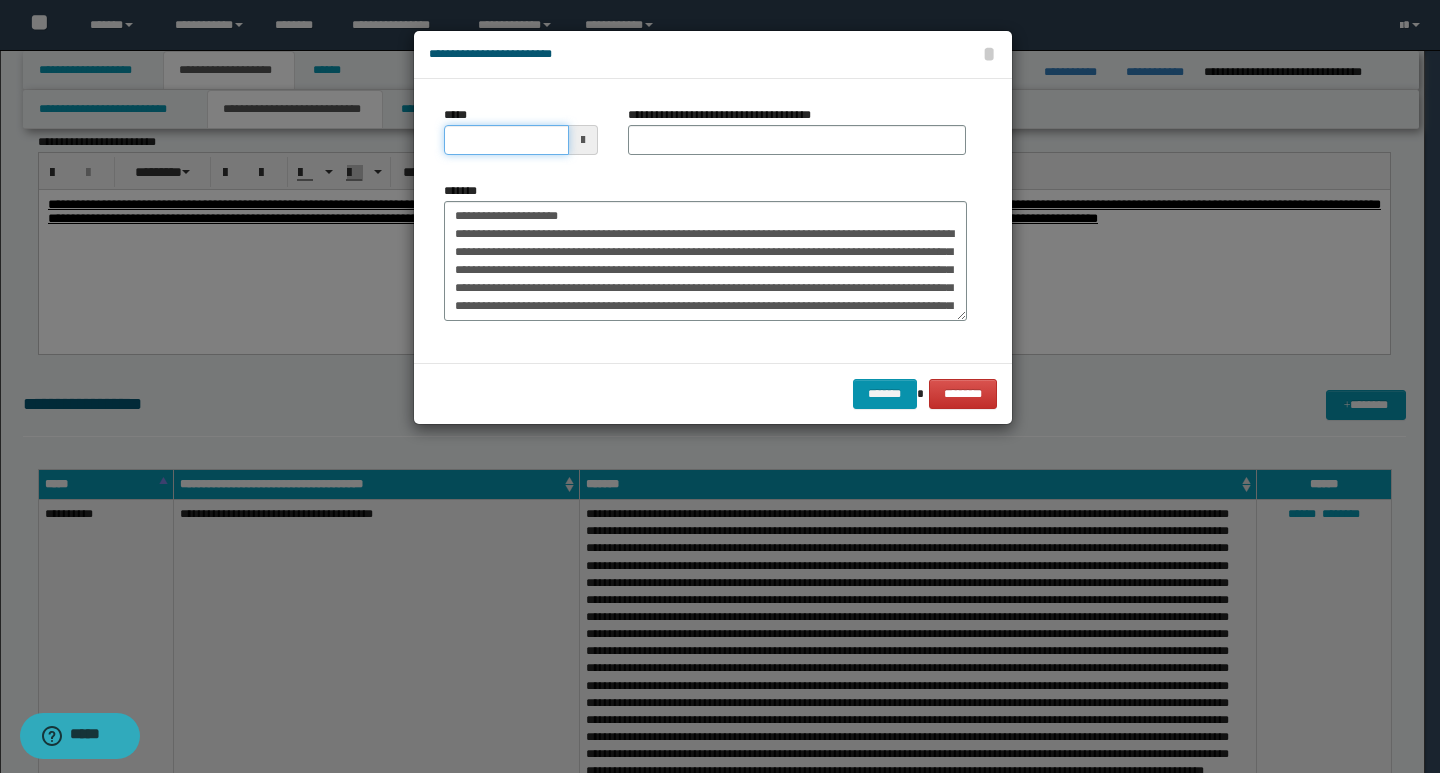 click on "*****" at bounding box center (506, 140) 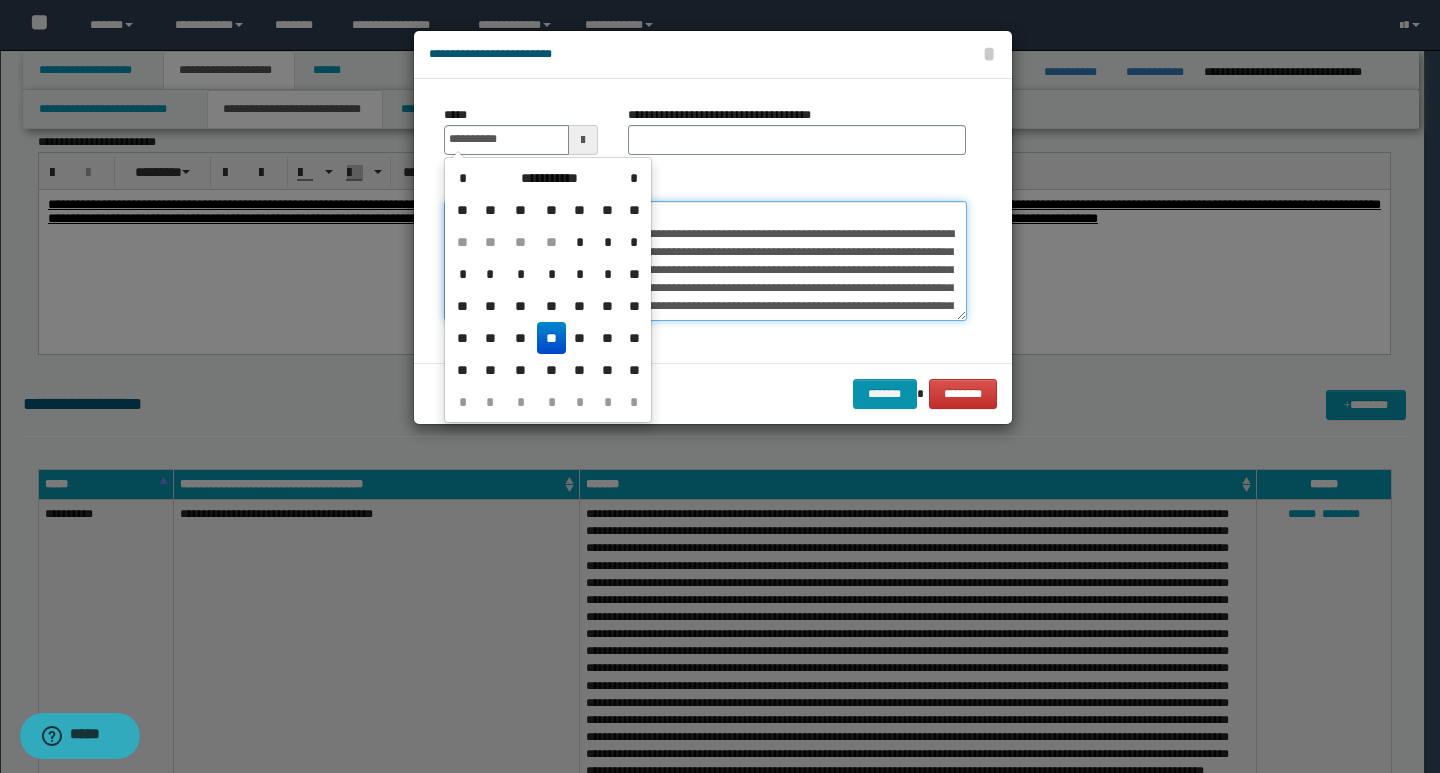 type on "**********" 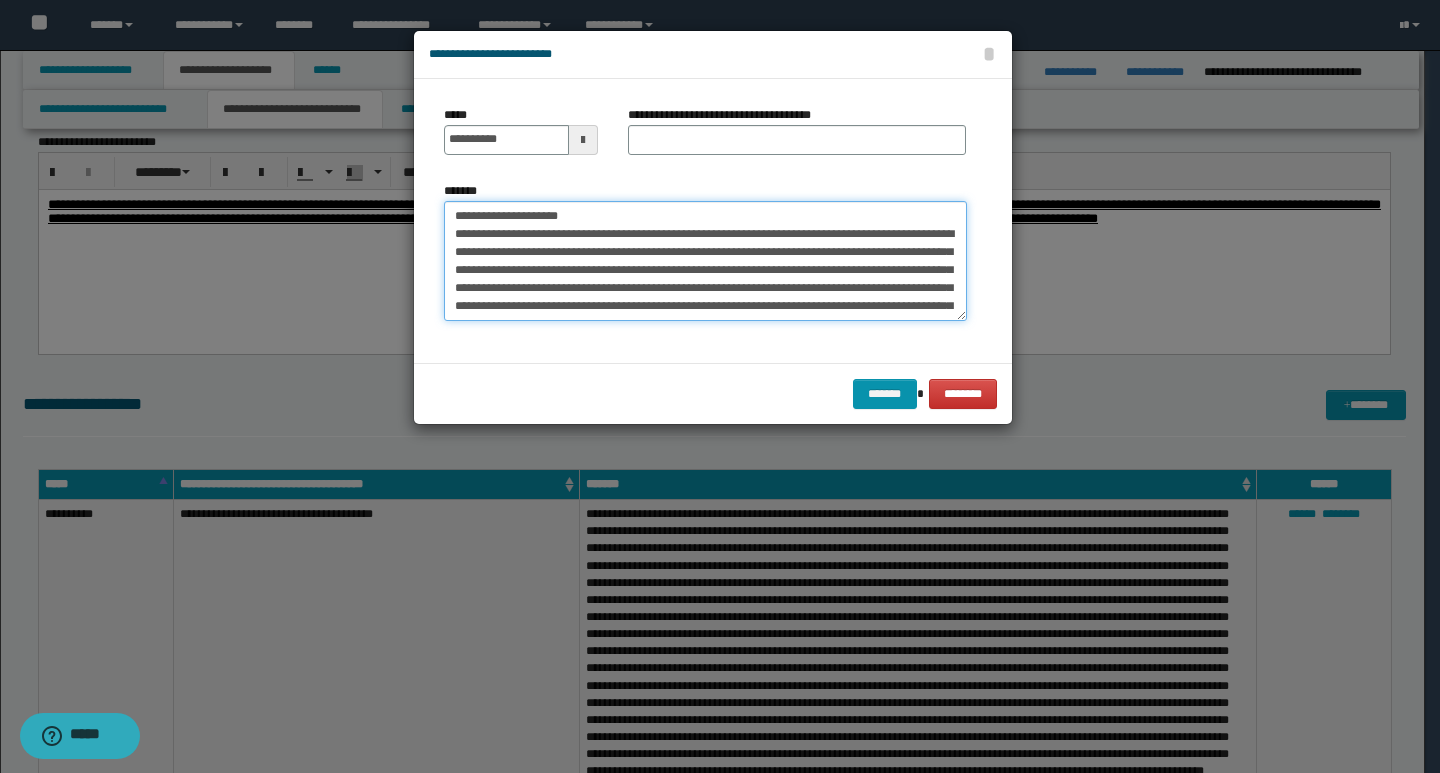 drag, startPoint x: 684, startPoint y: 209, endPoint x: 428, endPoint y: 216, distance: 256.09567 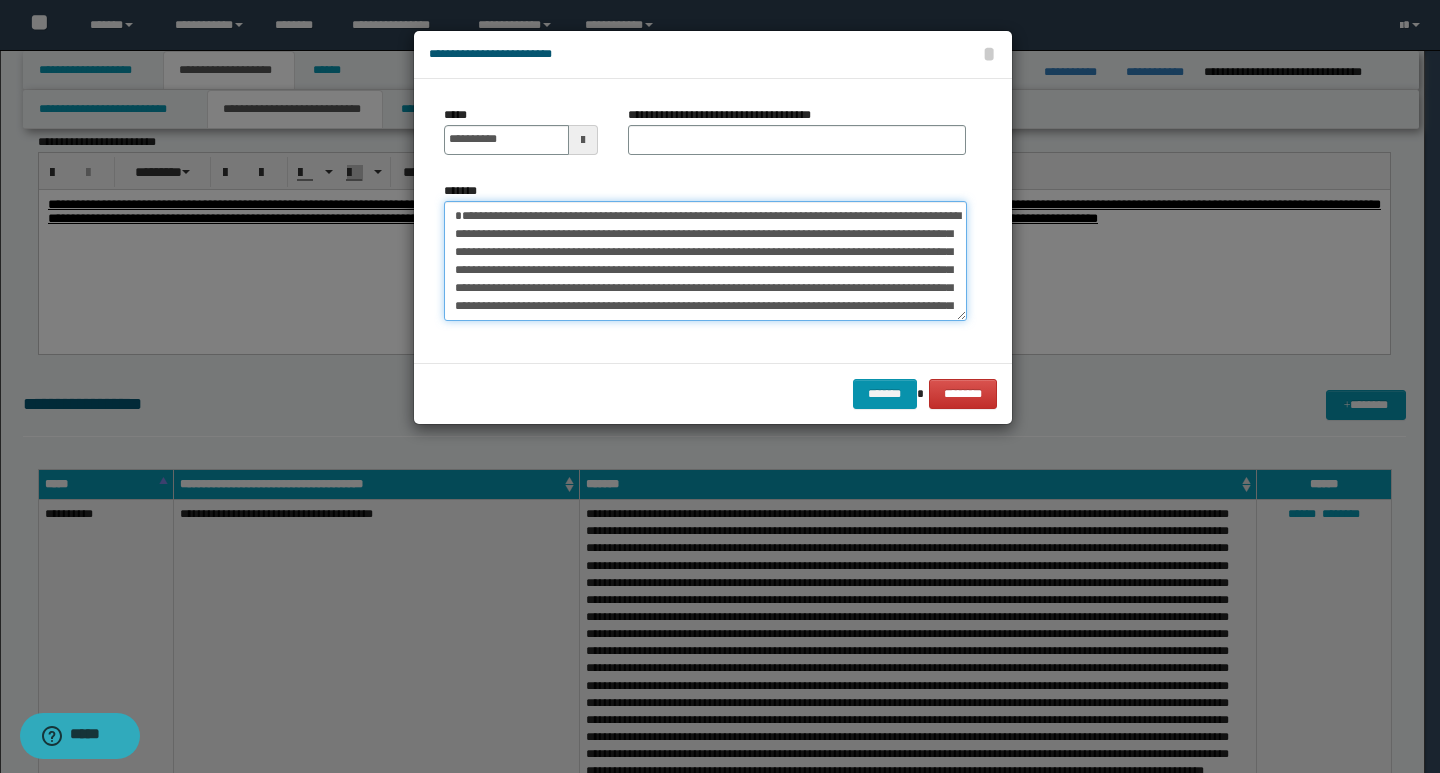 type on "**********" 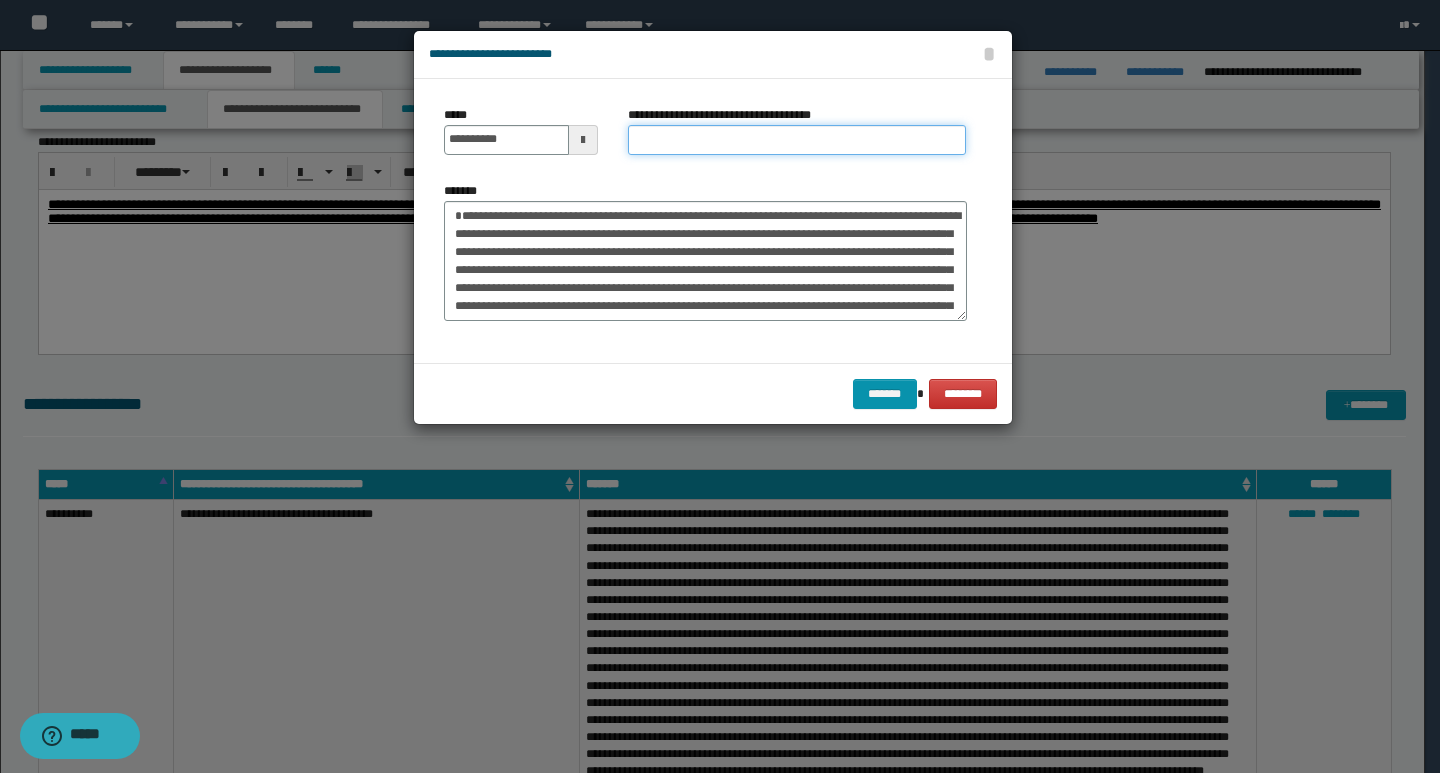 click on "**********" at bounding box center [797, 140] 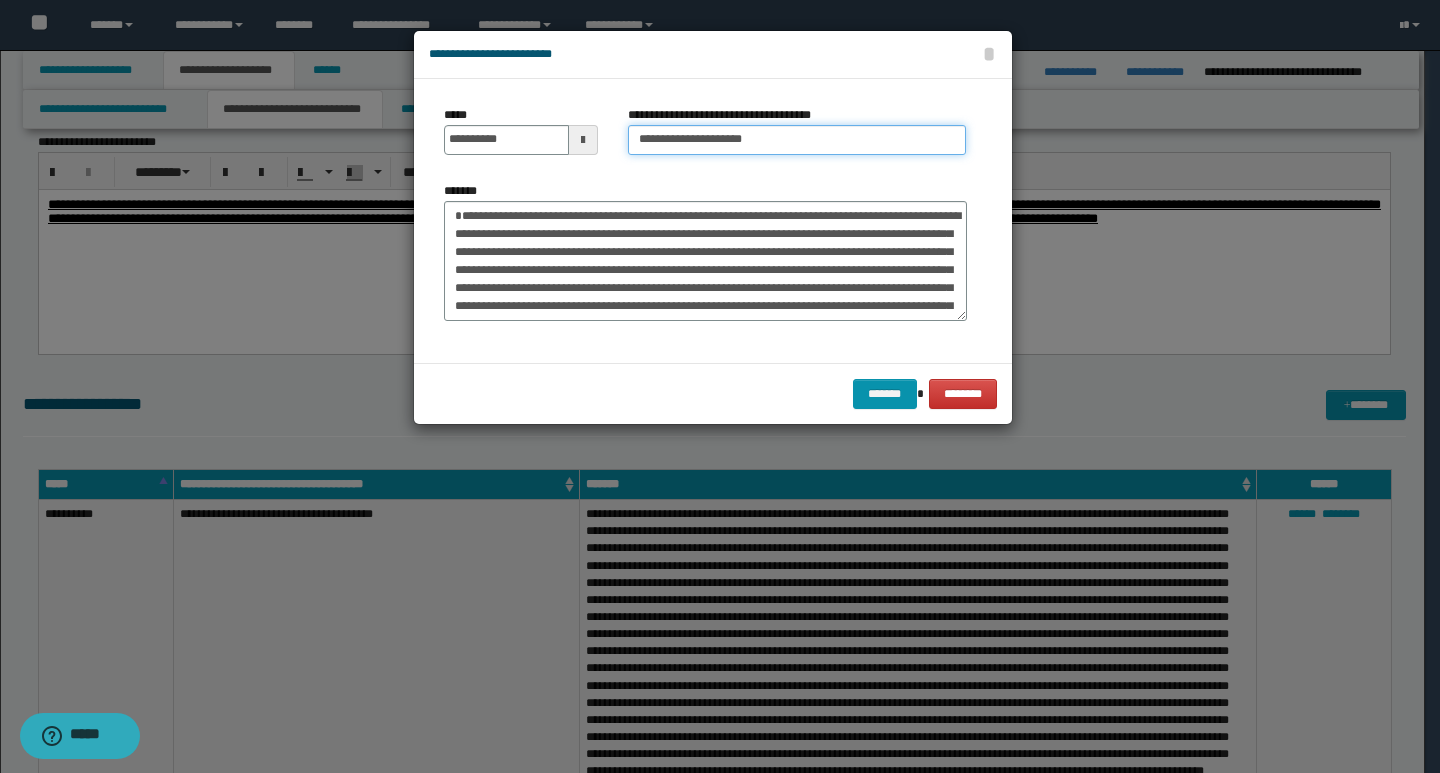 type on "**********" 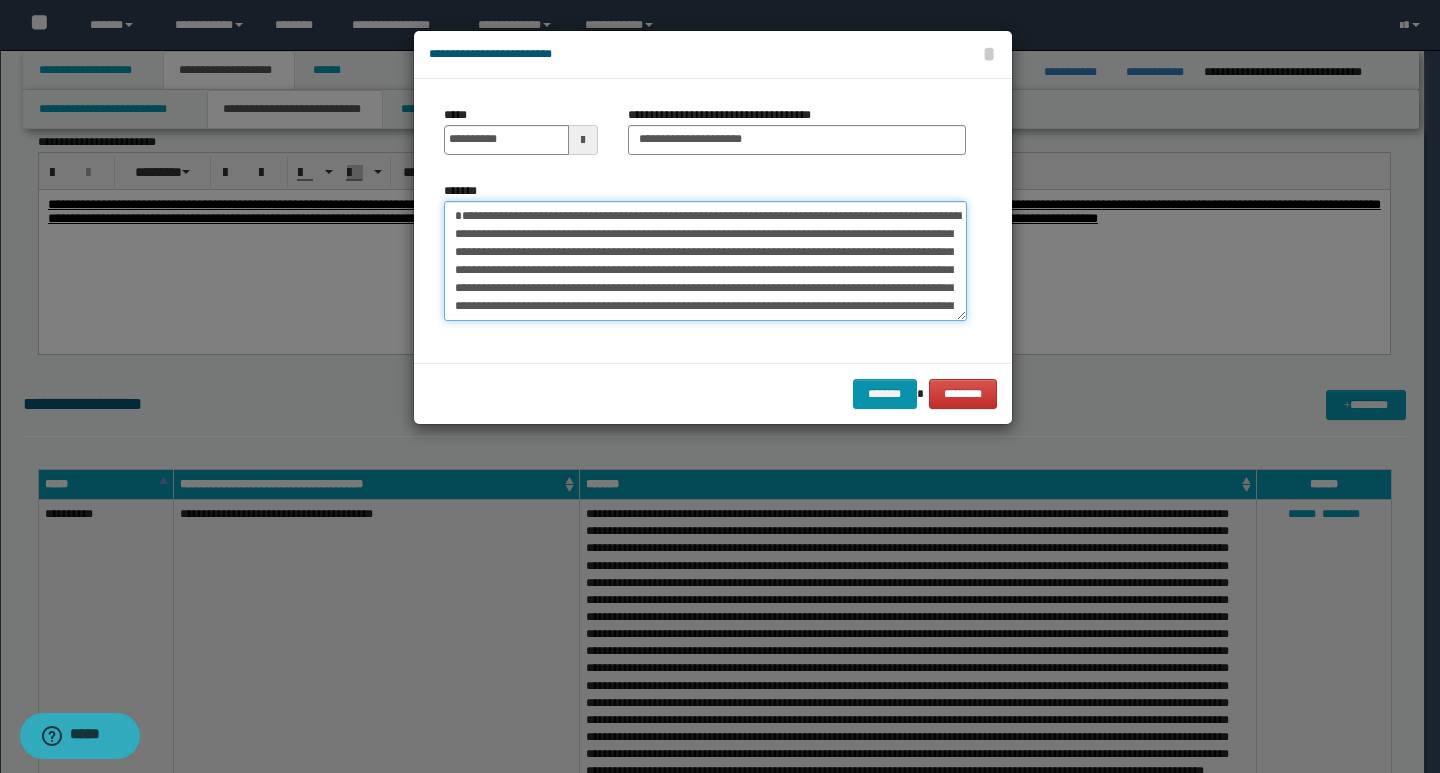 click on "*******" at bounding box center (705, 261) 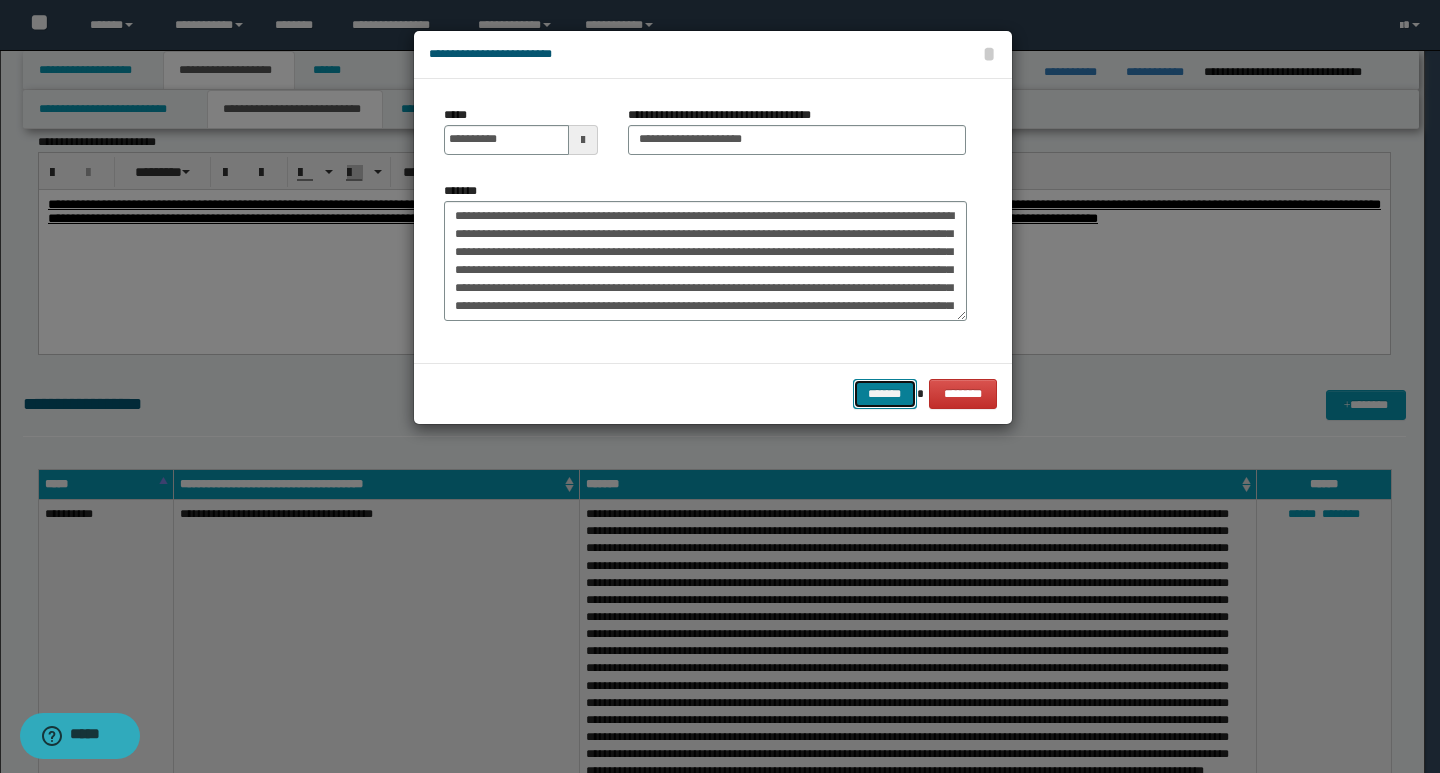 click on "*******" at bounding box center (885, 394) 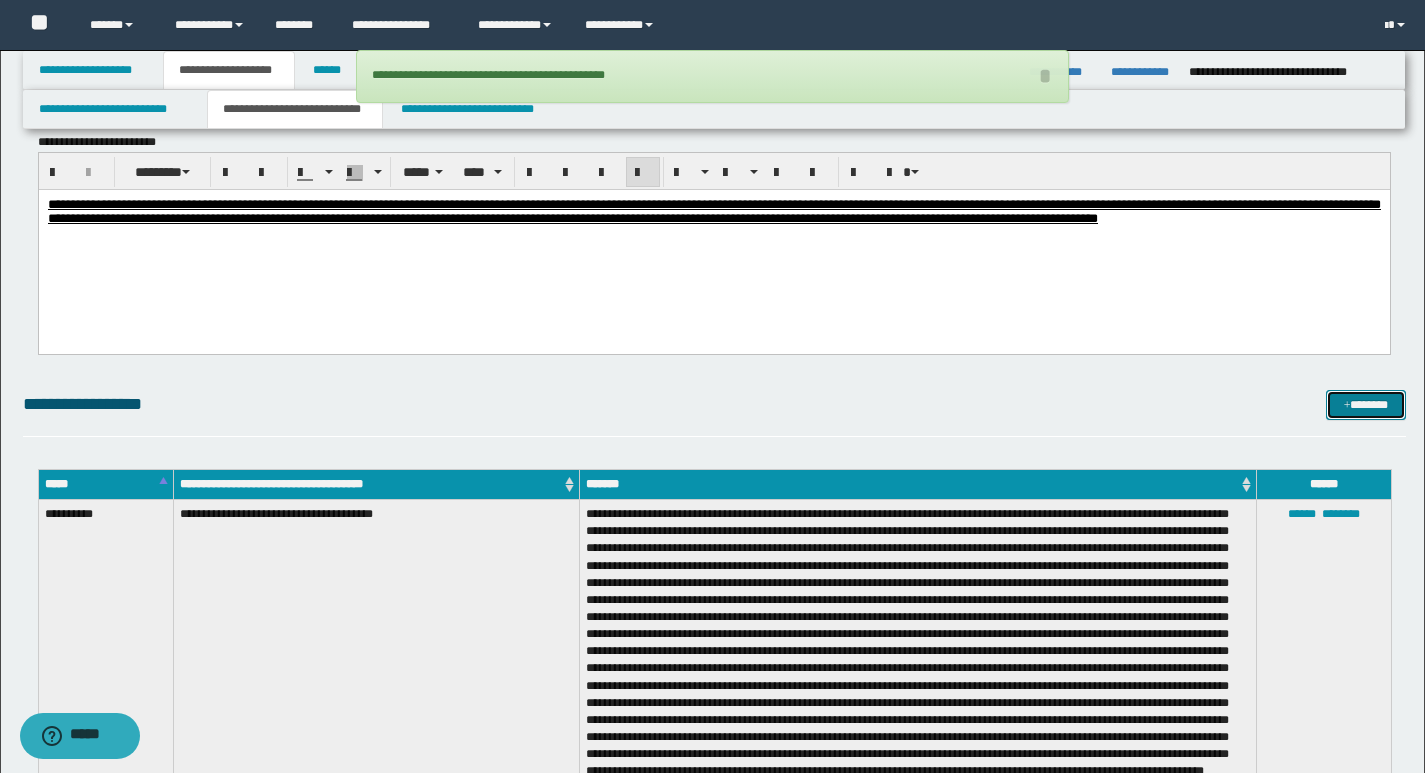 click on "*******" at bounding box center (1366, 405) 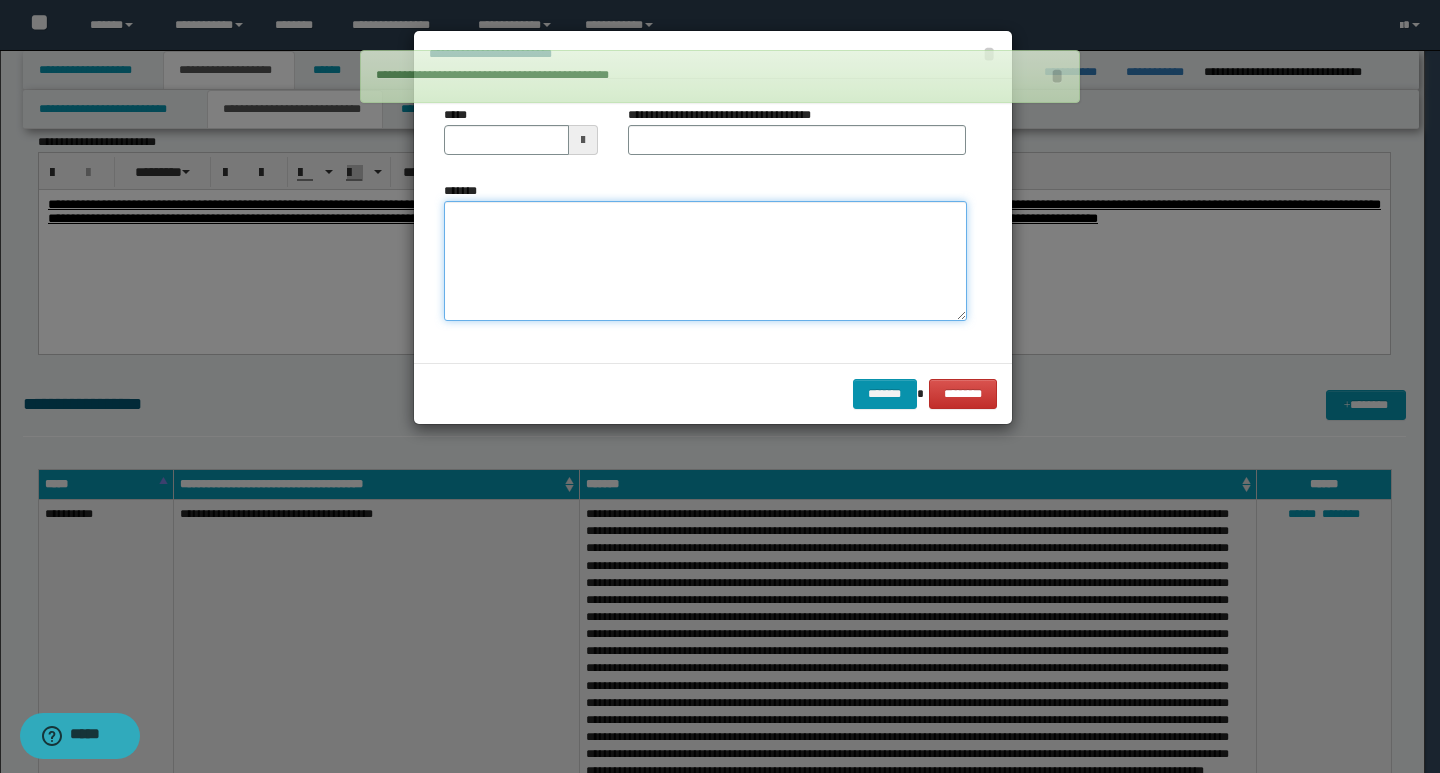 click on "*******" at bounding box center (705, 261) 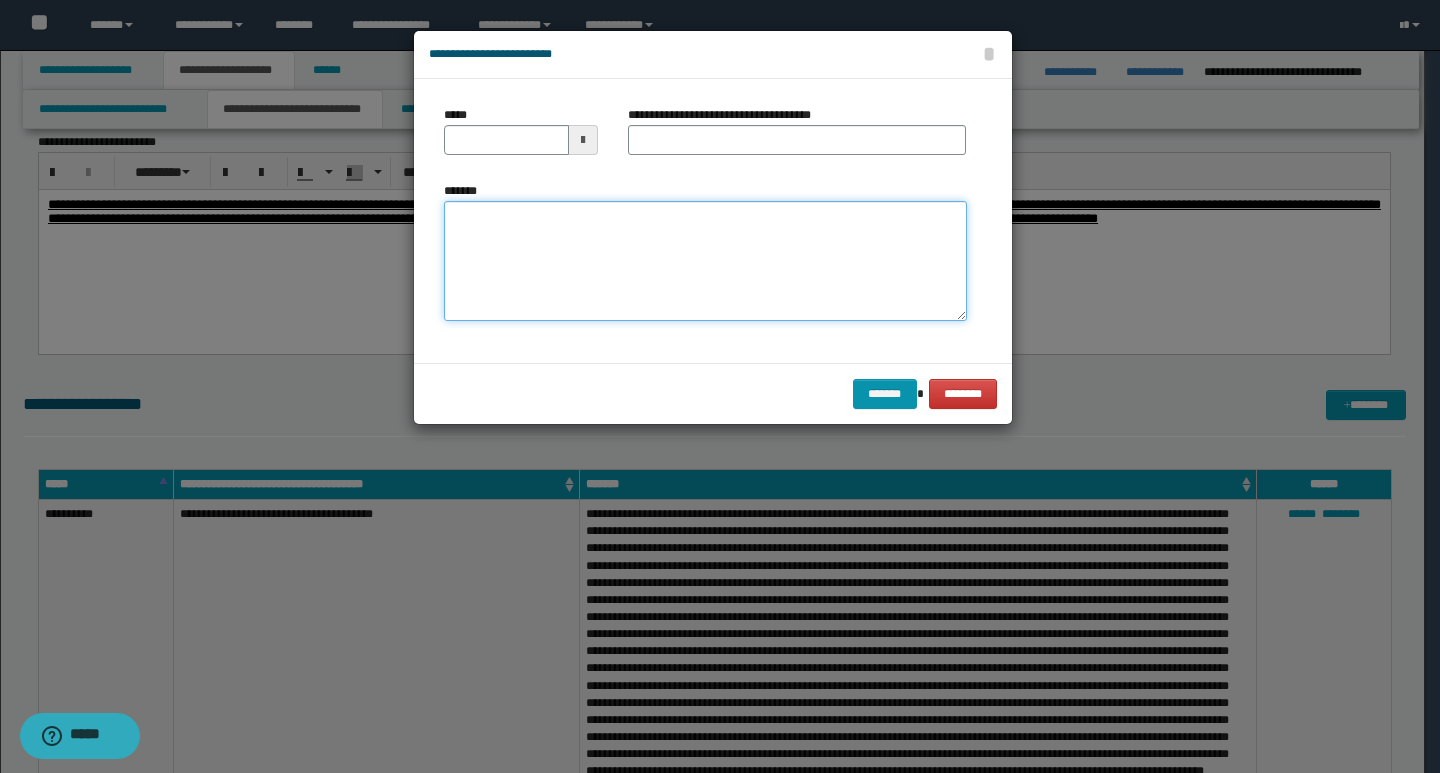 click on "*******" at bounding box center [705, 261] 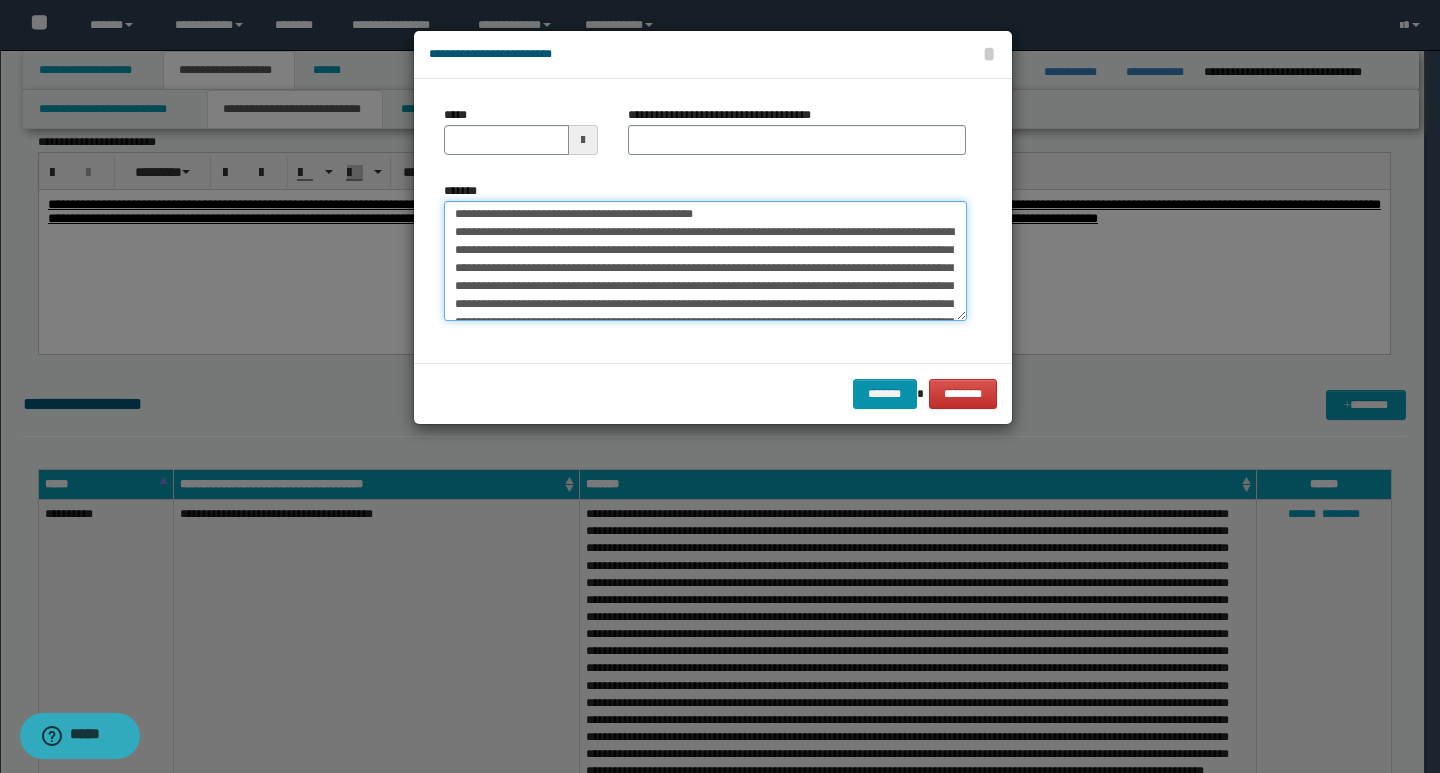 scroll, scrollTop: 0, scrollLeft: 0, axis: both 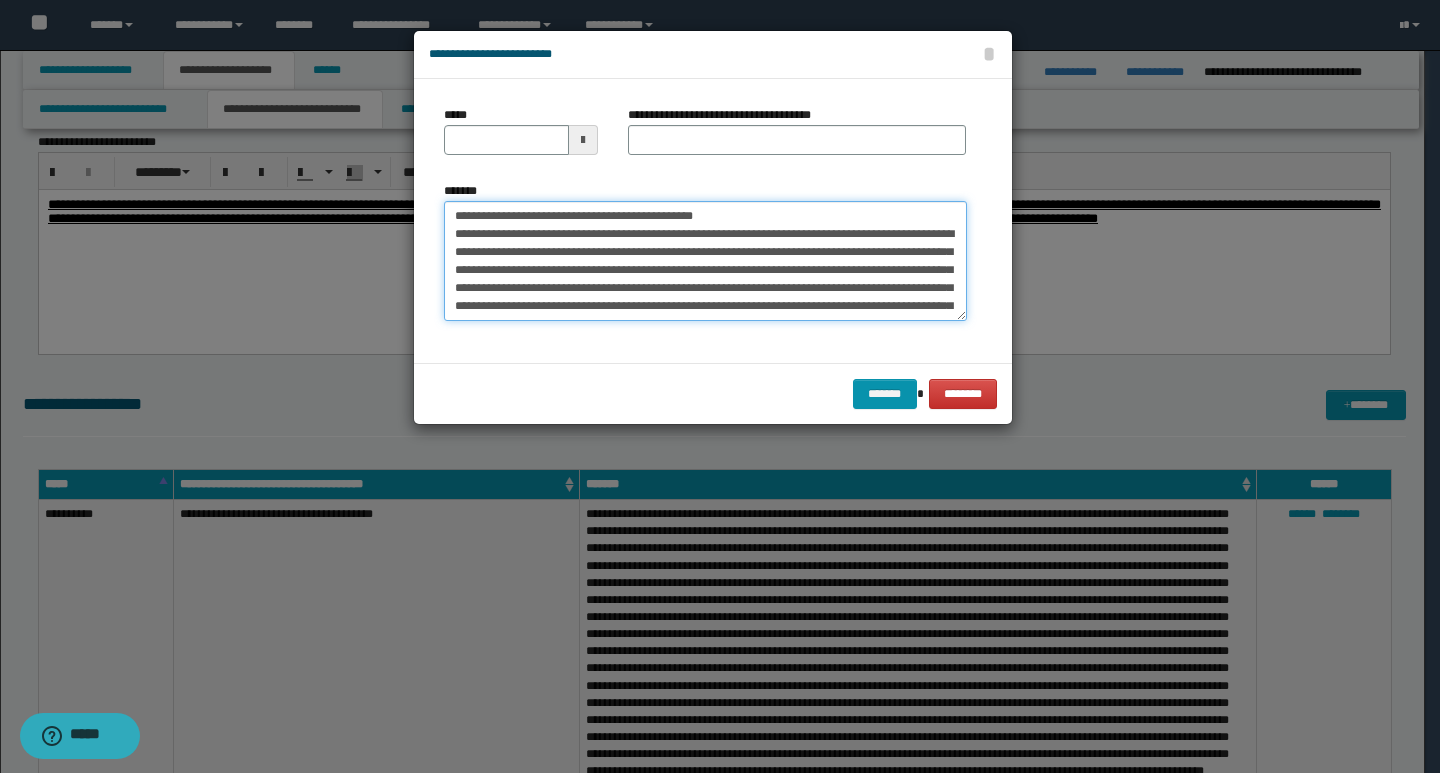 drag, startPoint x: 452, startPoint y: 216, endPoint x: 523, endPoint y: 210, distance: 71.25307 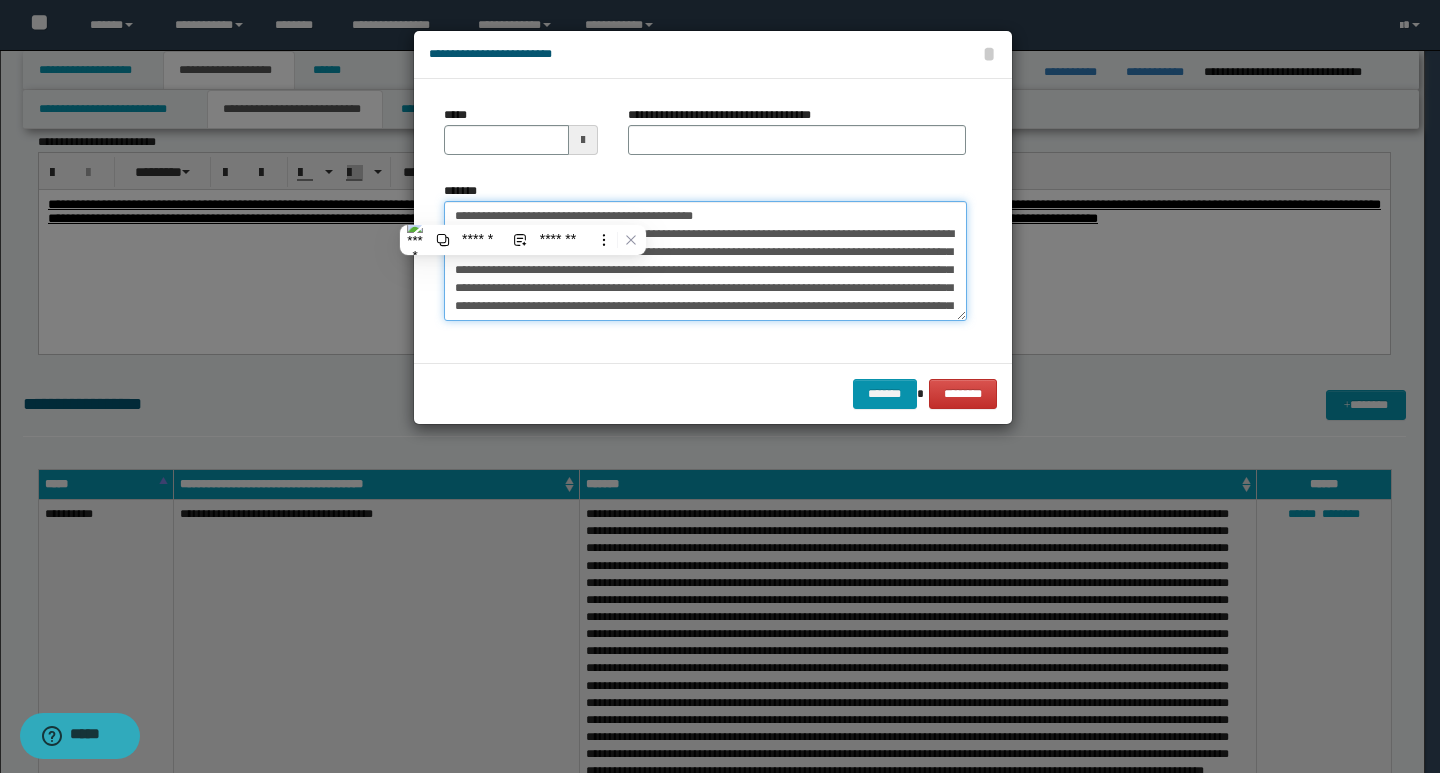 type on "**********" 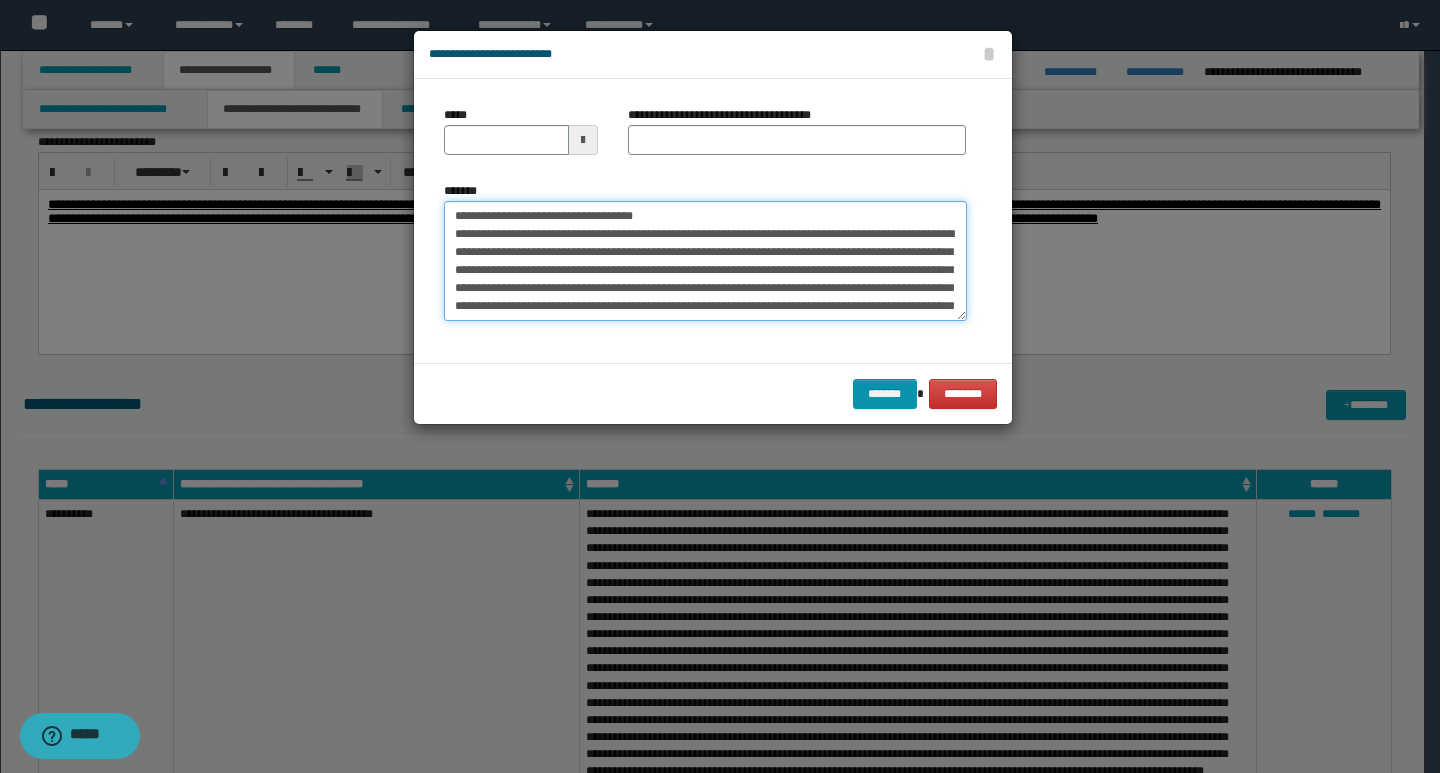 type 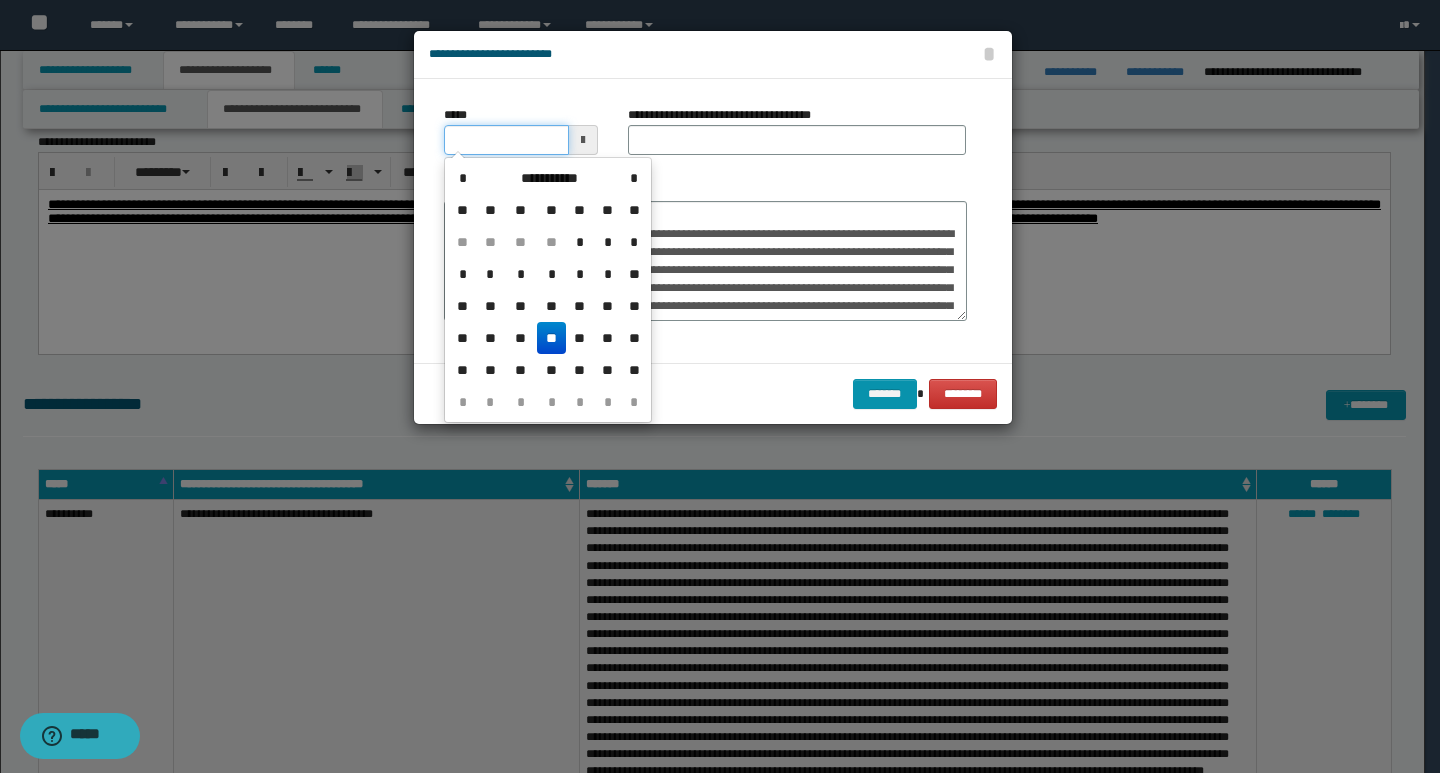 click on "*****" at bounding box center [506, 140] 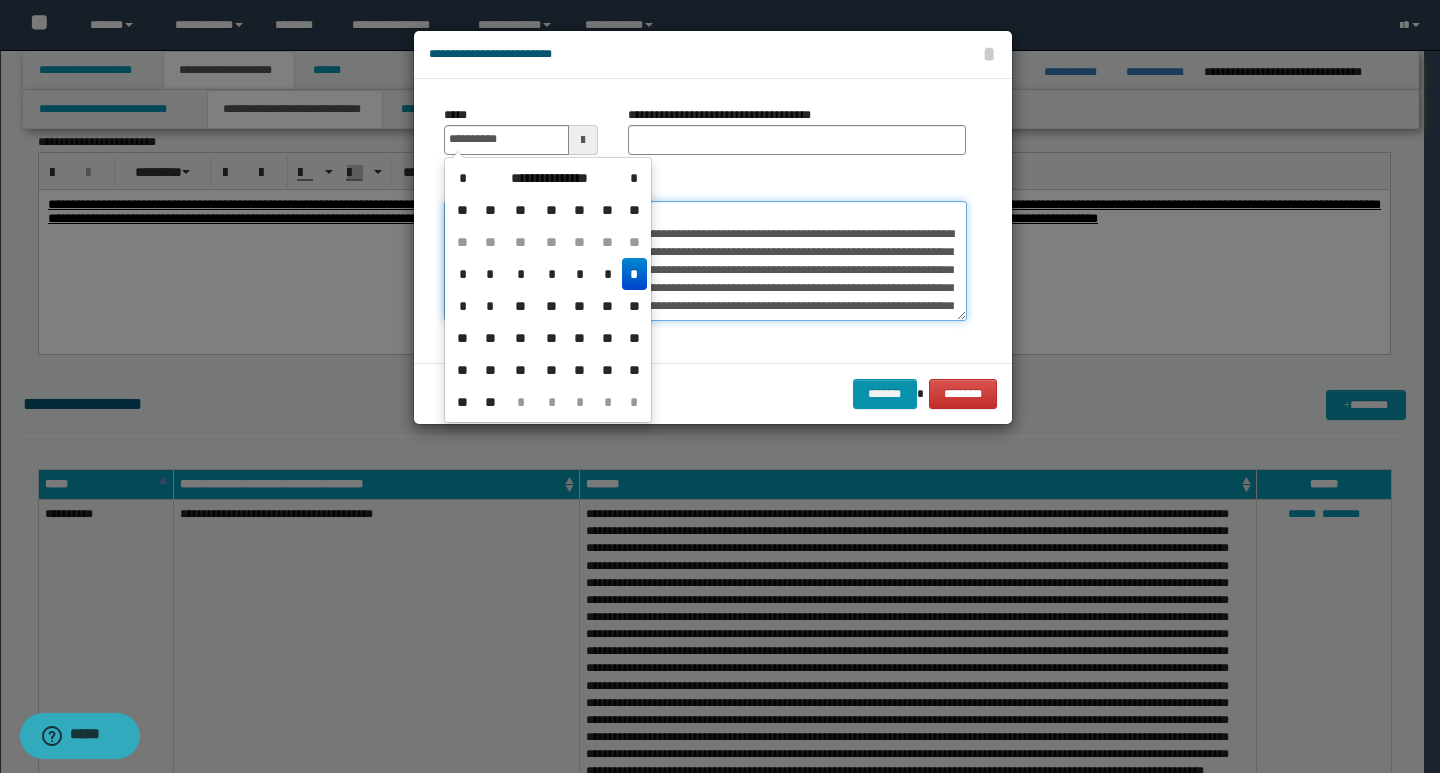 type on "**********" 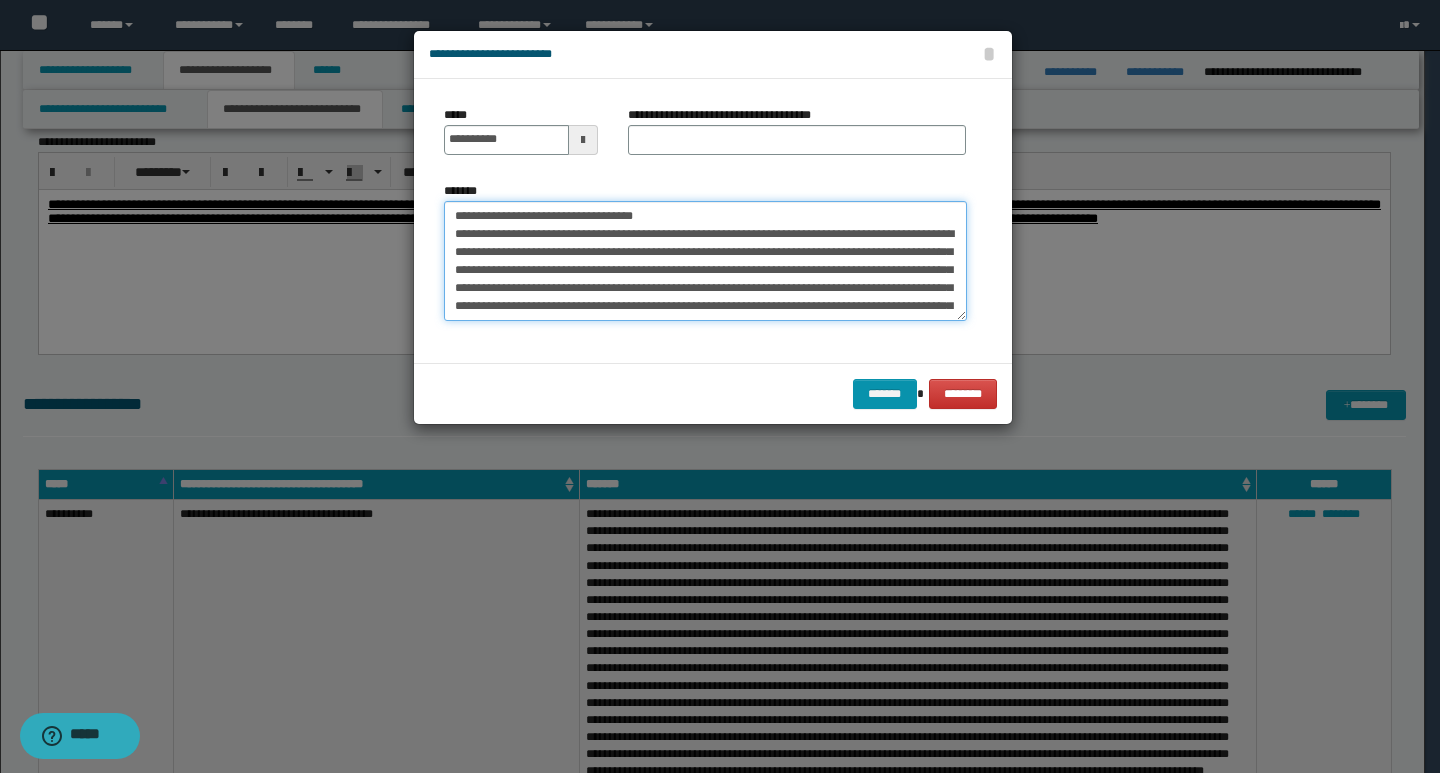 drag, startPoint x: 707, startPoint y: 212, endPoint x: 449, endPoint y: 215, distance: 258.01746 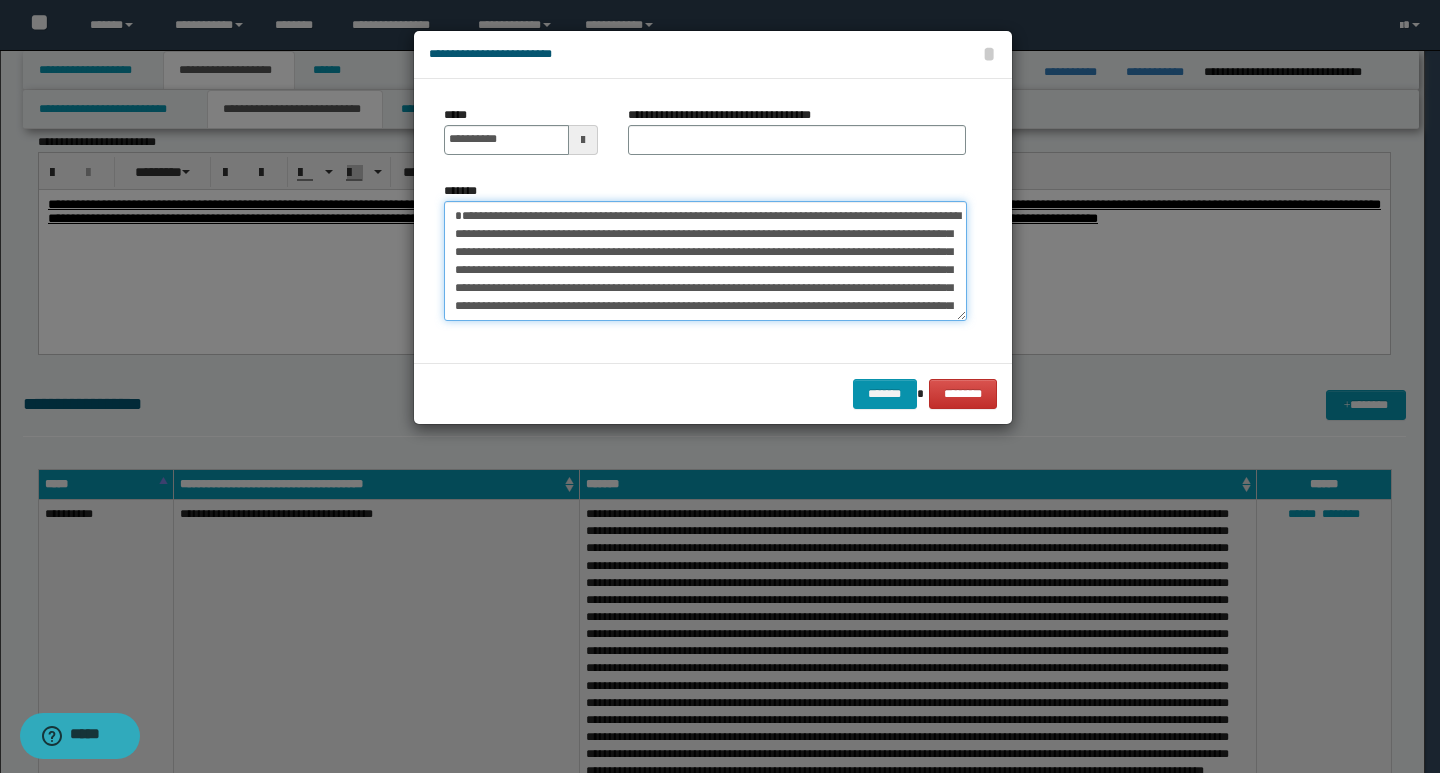 type on "**********" 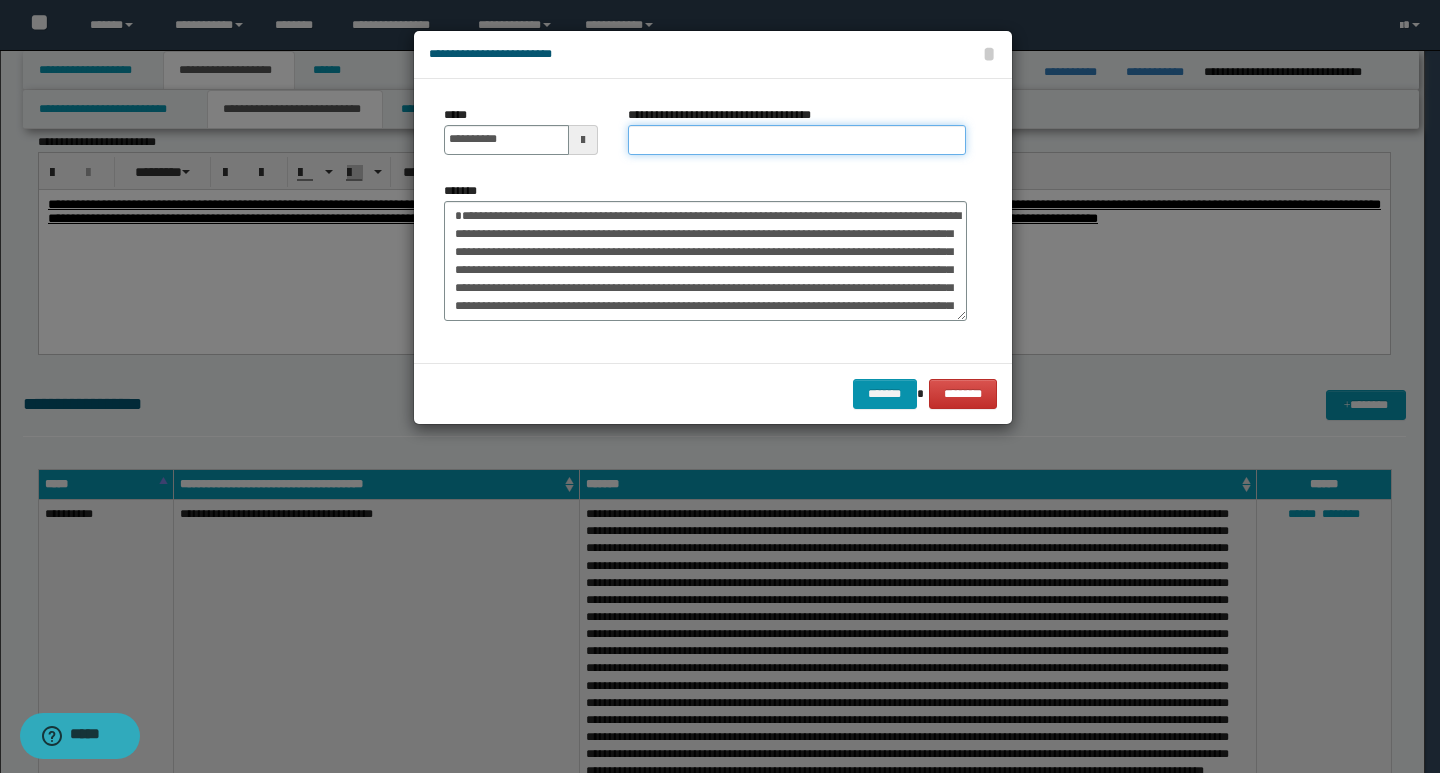 click on "**********" at bounding box center [797, 140] 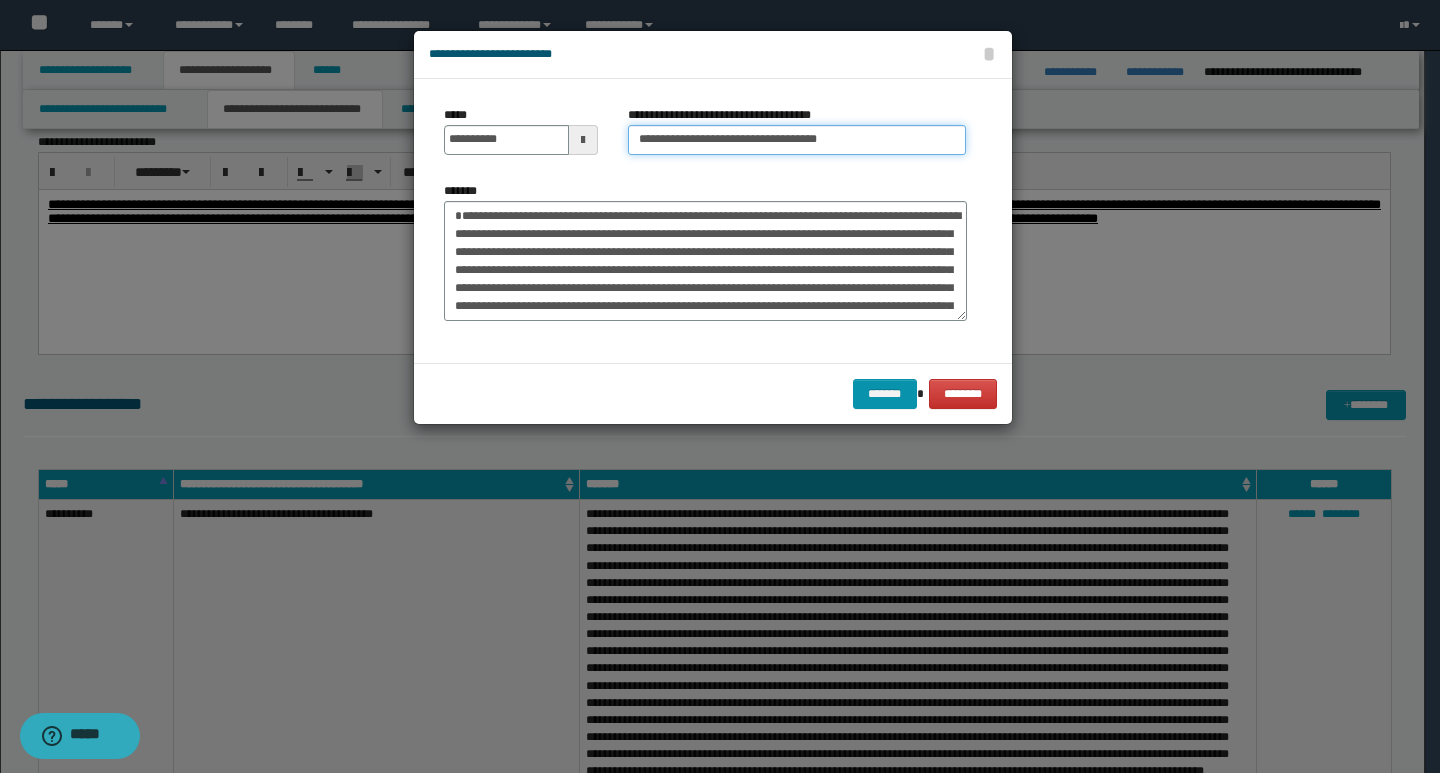 type on "**********" 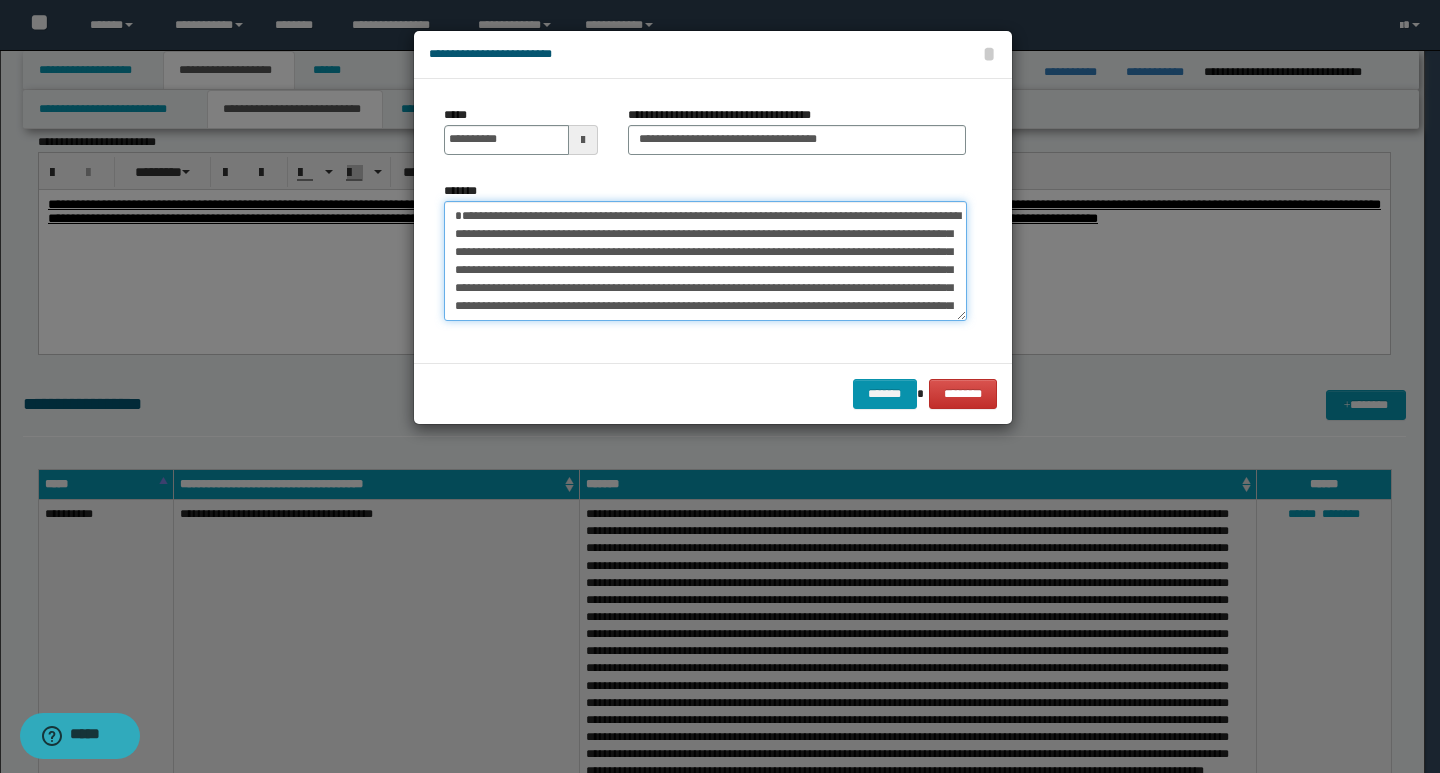 click on "*******" at bounding box center [705, 261] 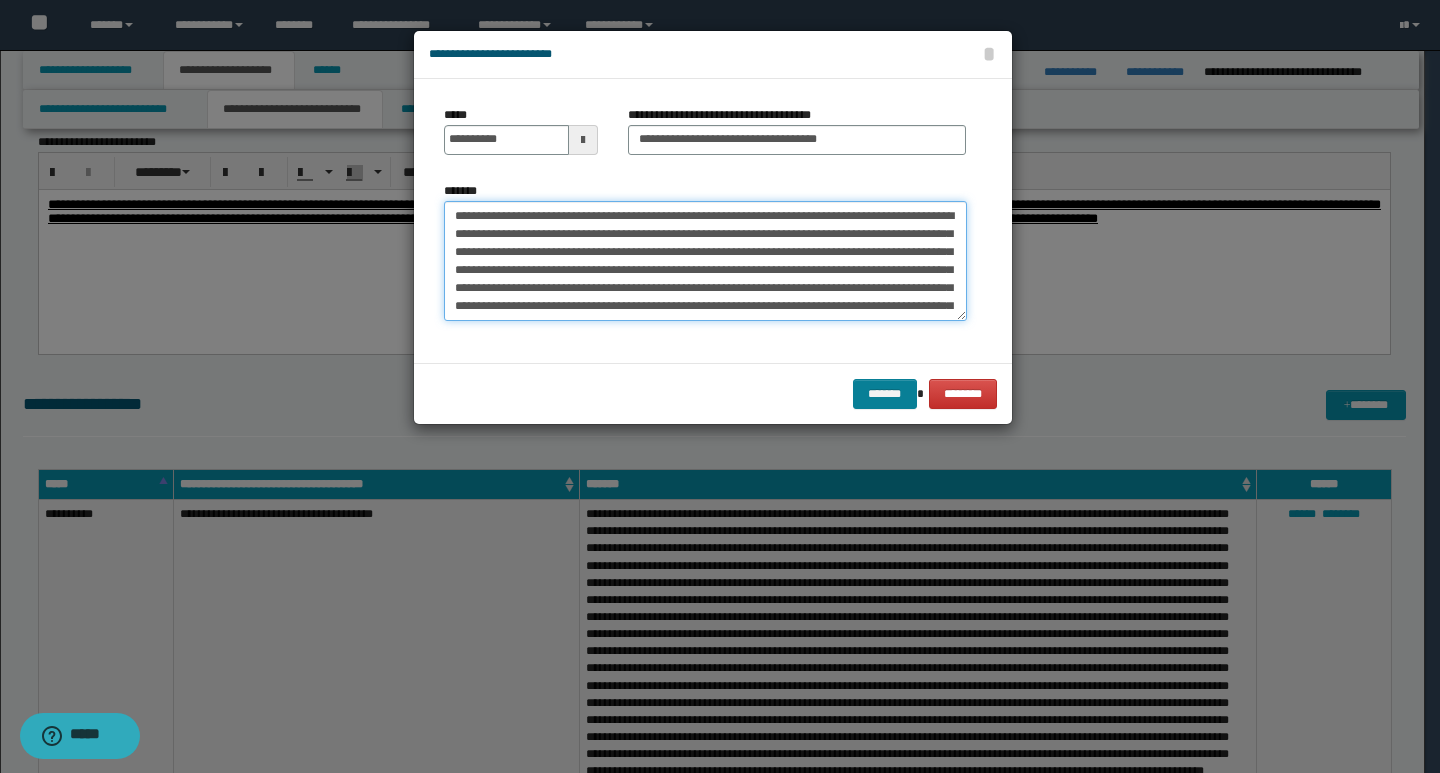 type on "**********" 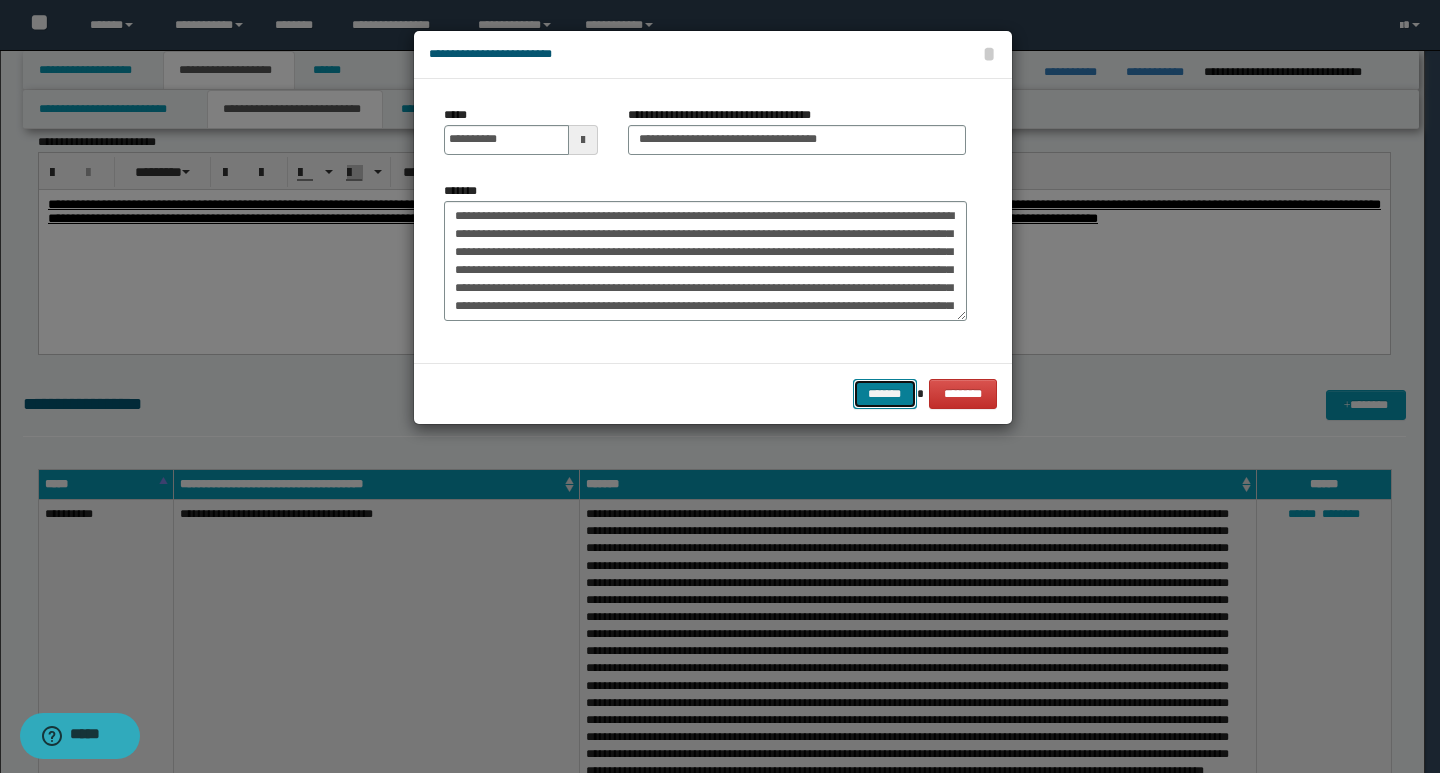 click on "*******" at bounding box center [885, 394] 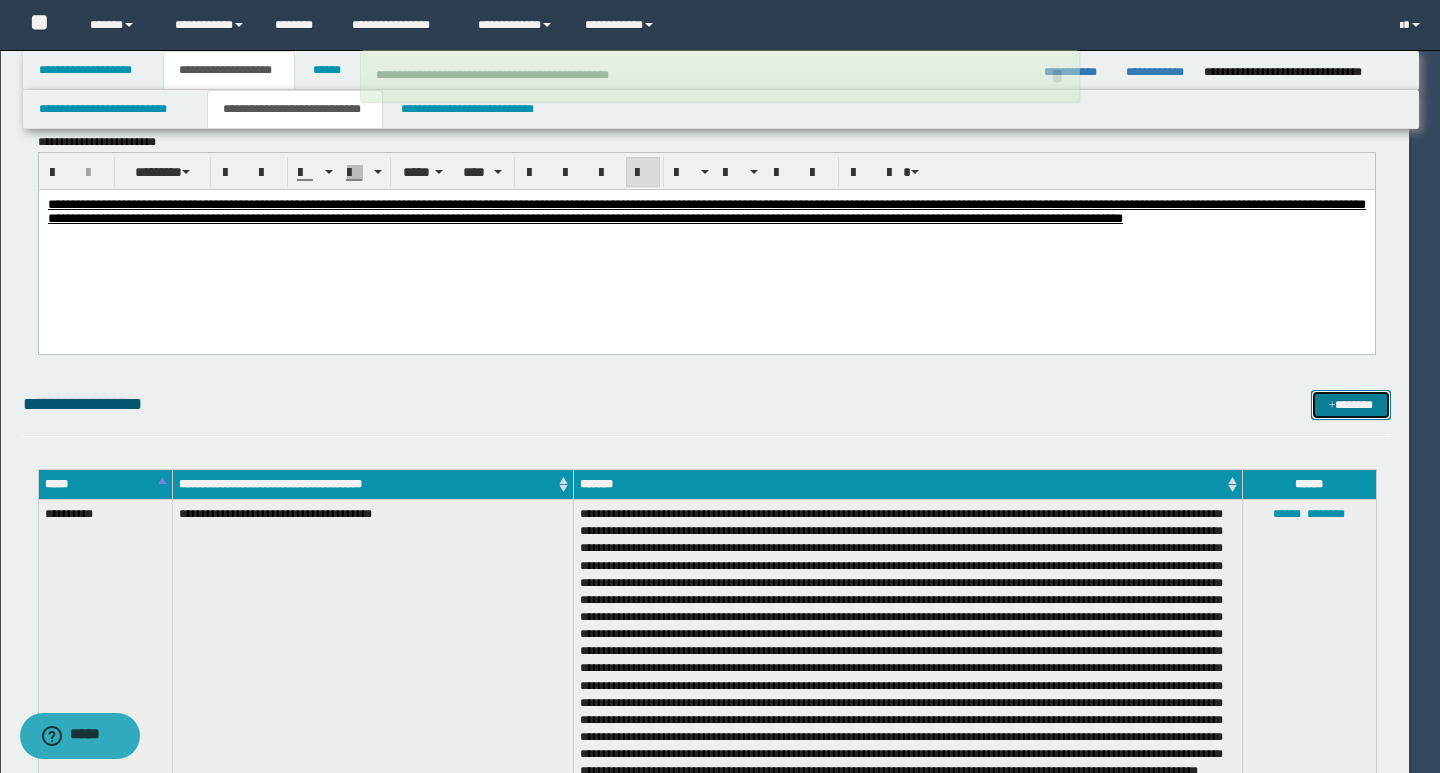 type 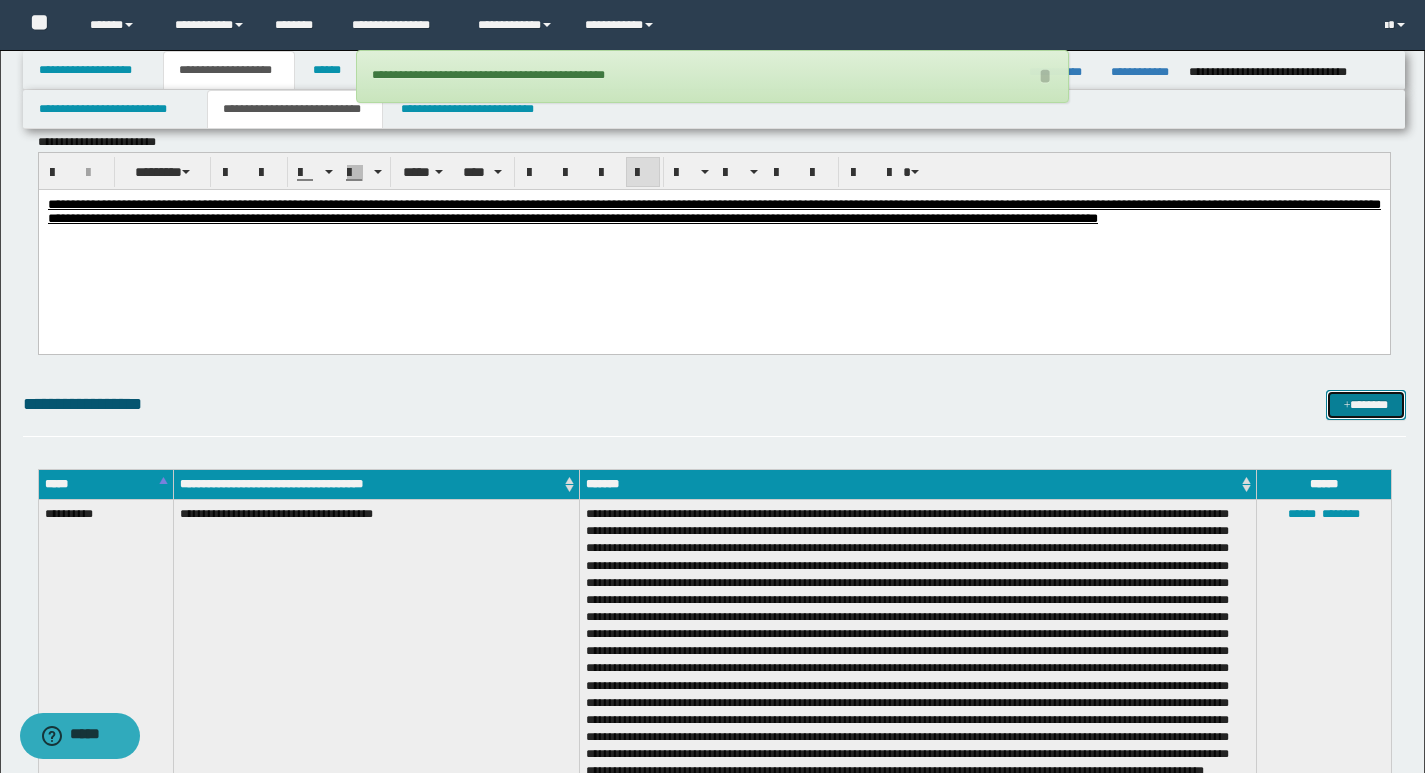 click on "*******" at bounding box center (1366, 405) 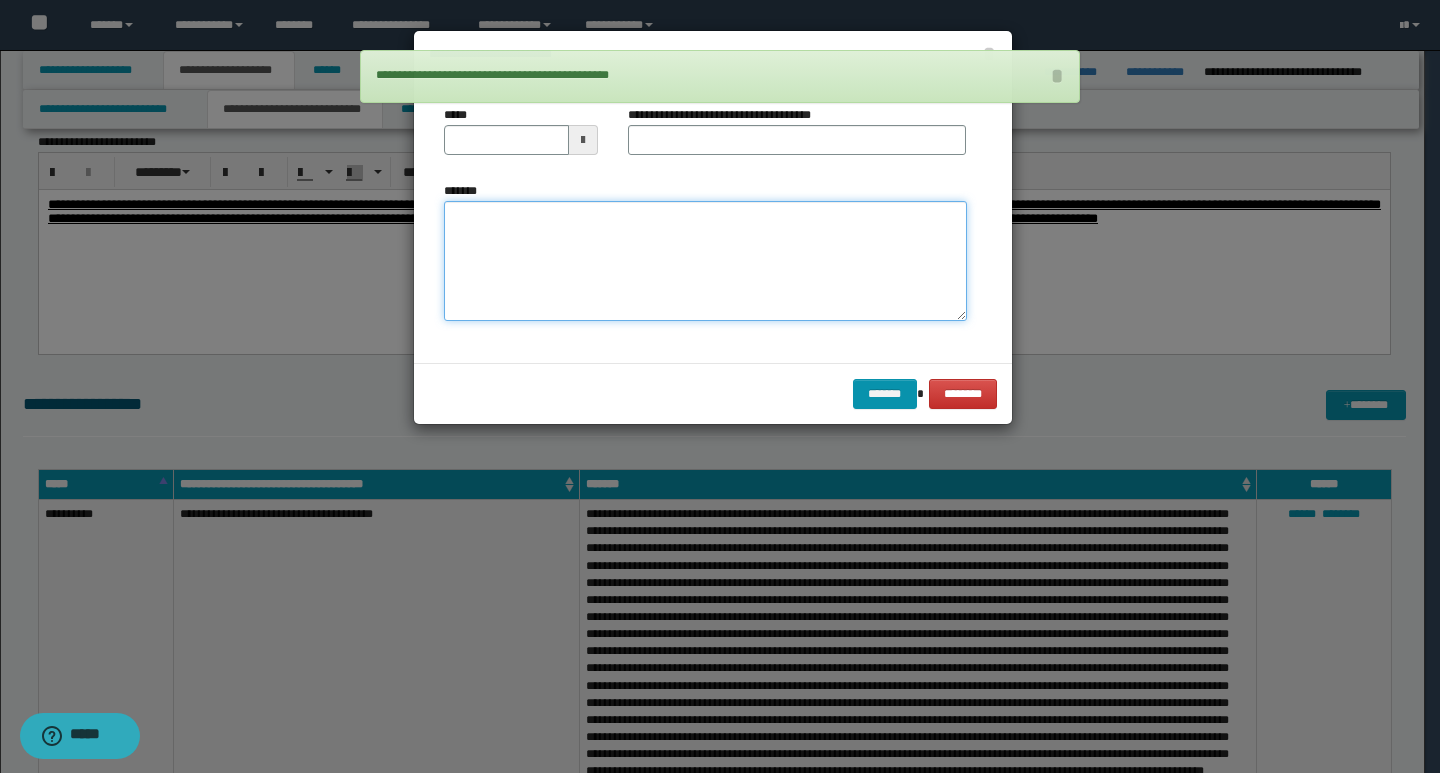 click on "*******" at bounding box center [705, 261] 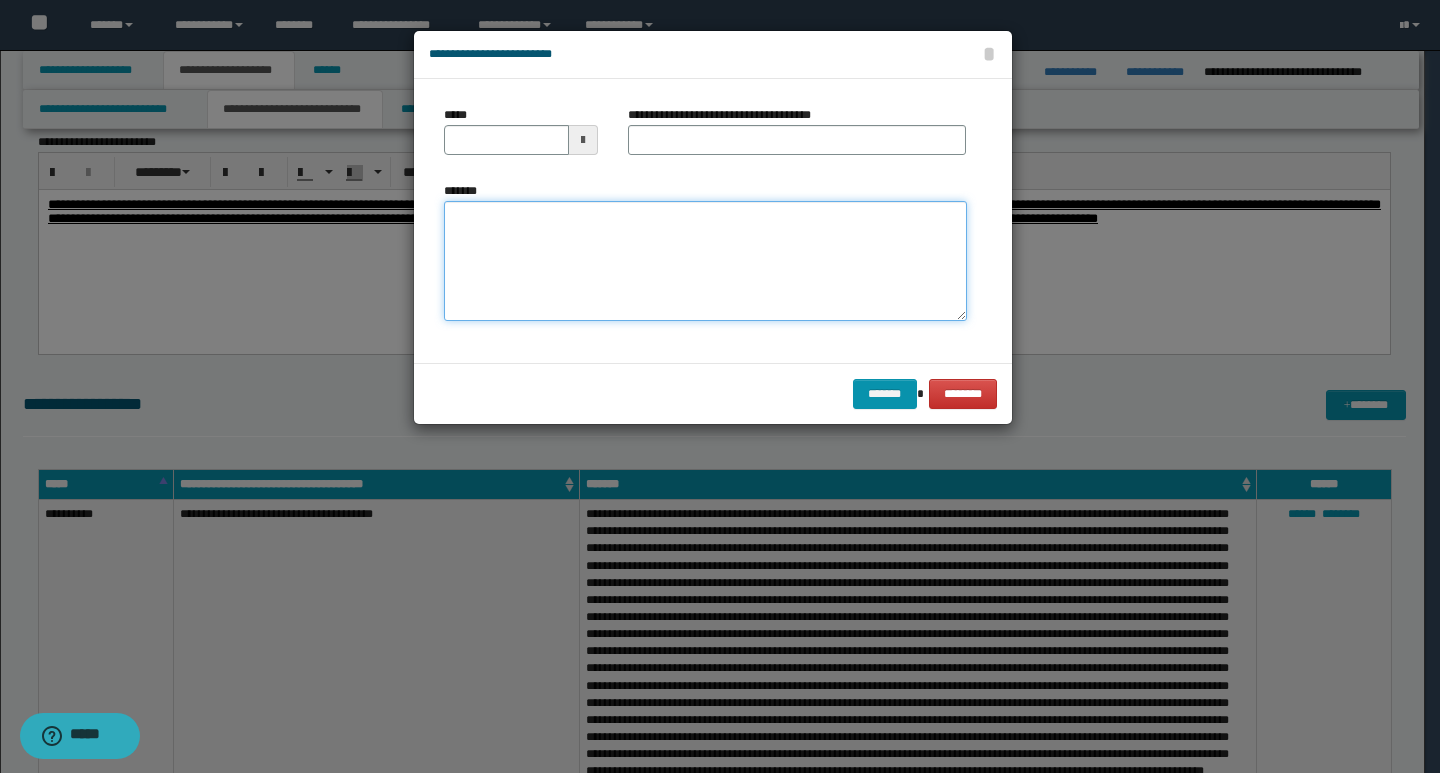 click on "*******" at bounding box center (705, 261) 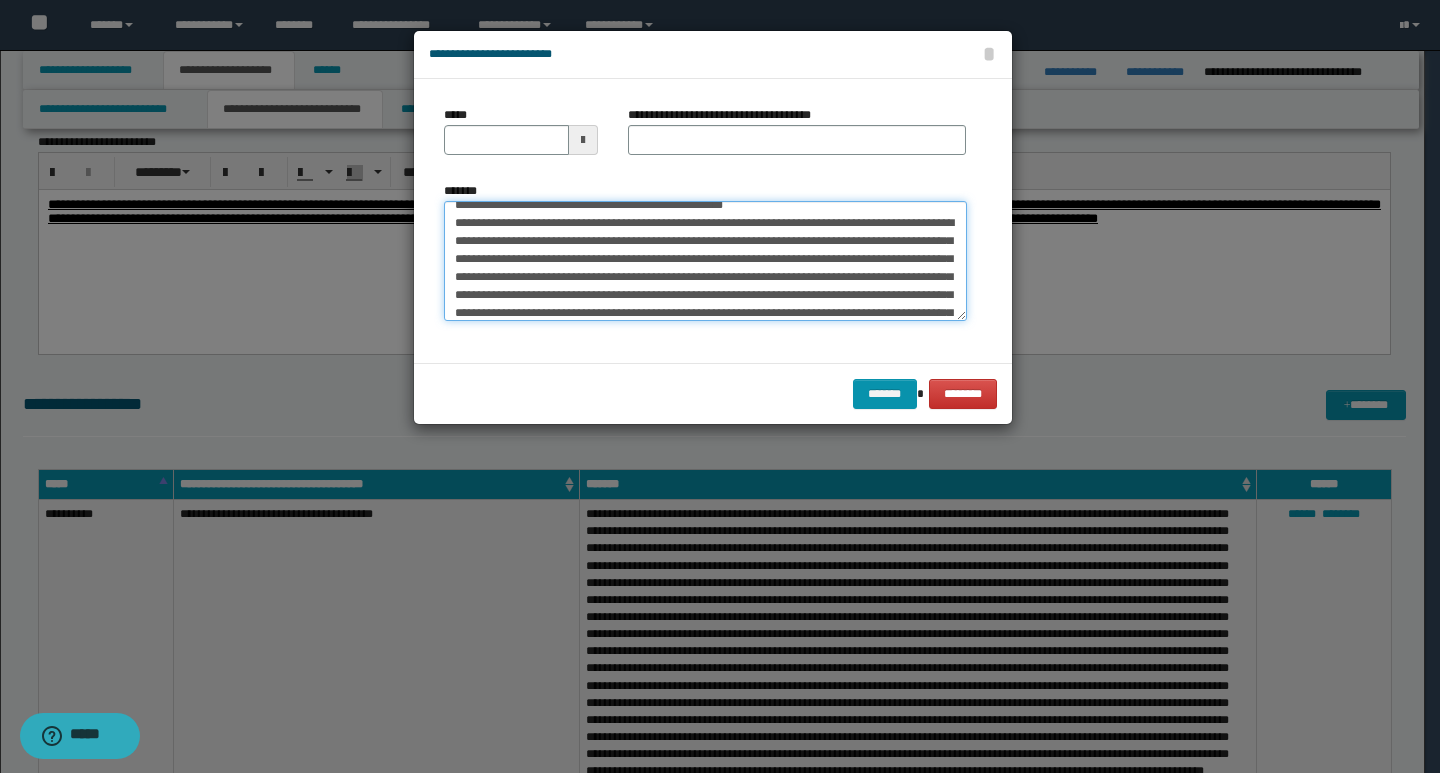 scroll, scrollTop: 0, scrollLeft: 0, axis: both 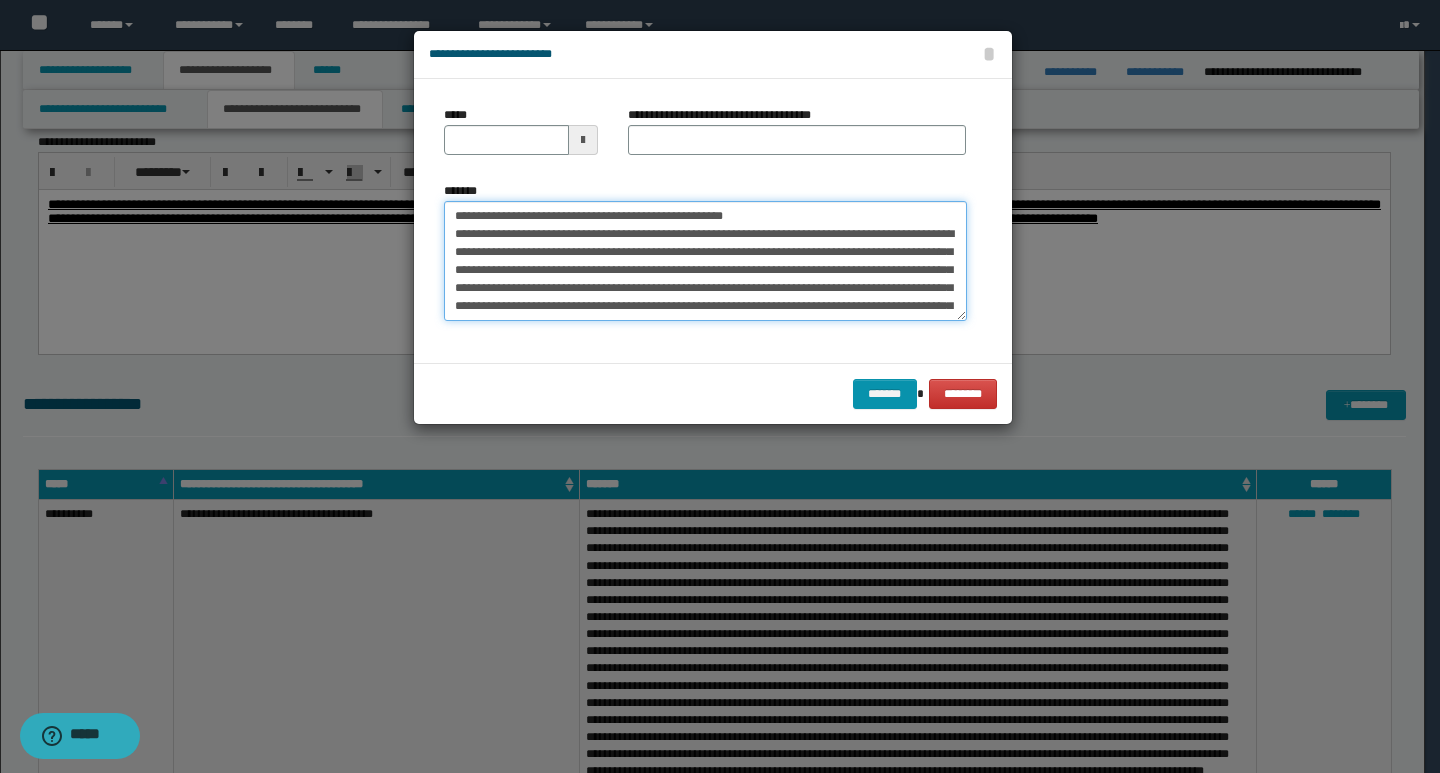 drag, startPoint x: 453, startPoint y: 218, endPoint x: 521, endPoint y: 223, distance: 68.18358 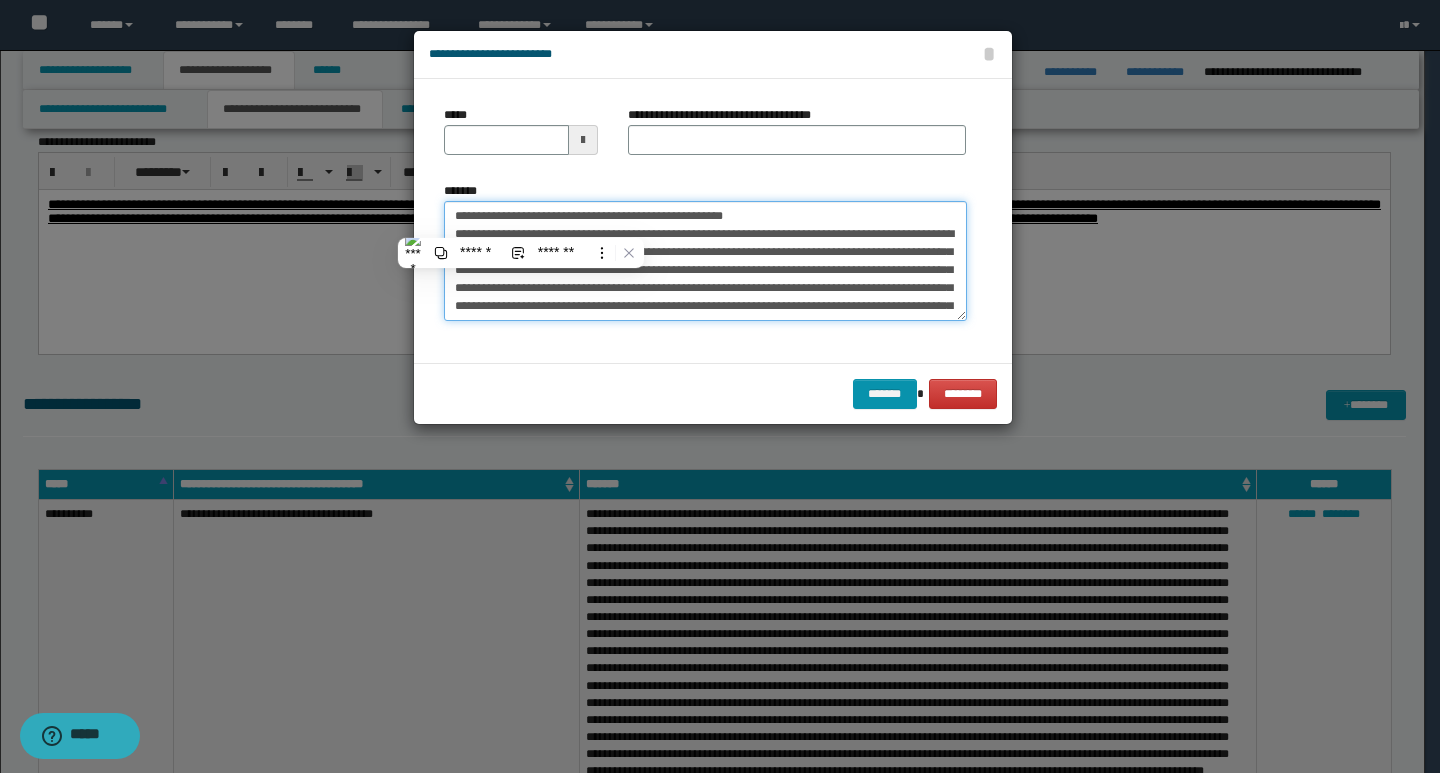 type on "**********" 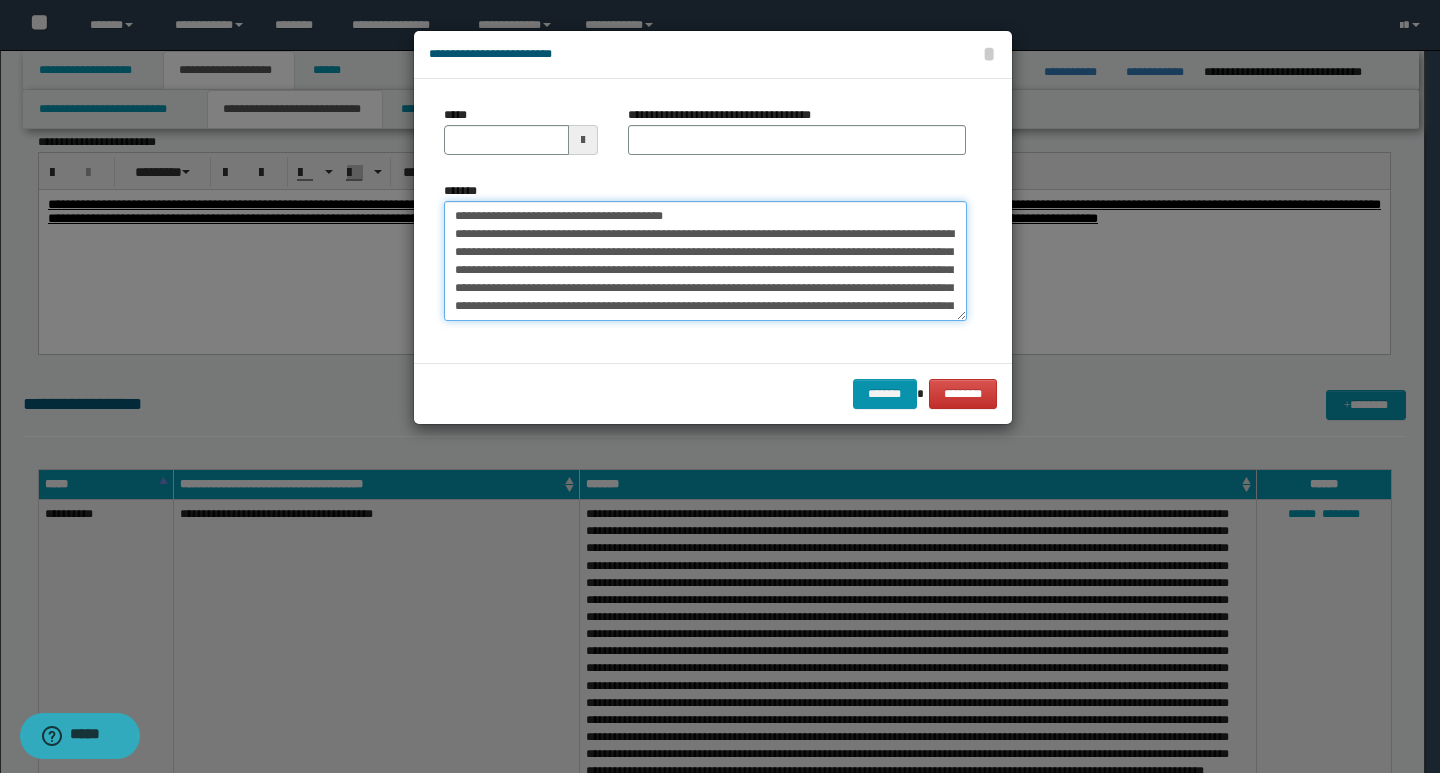 type 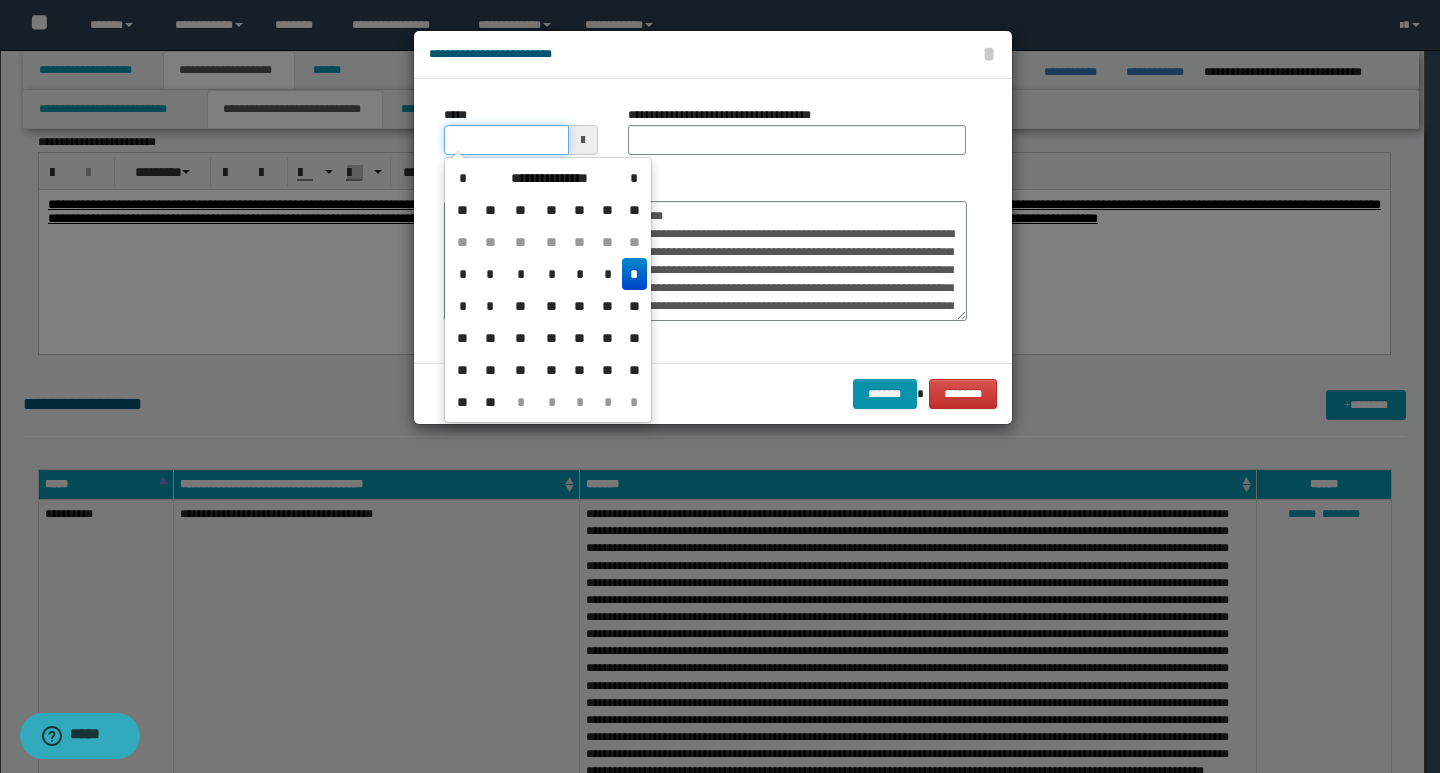 click on "*****" at bounding box center [506, 140] 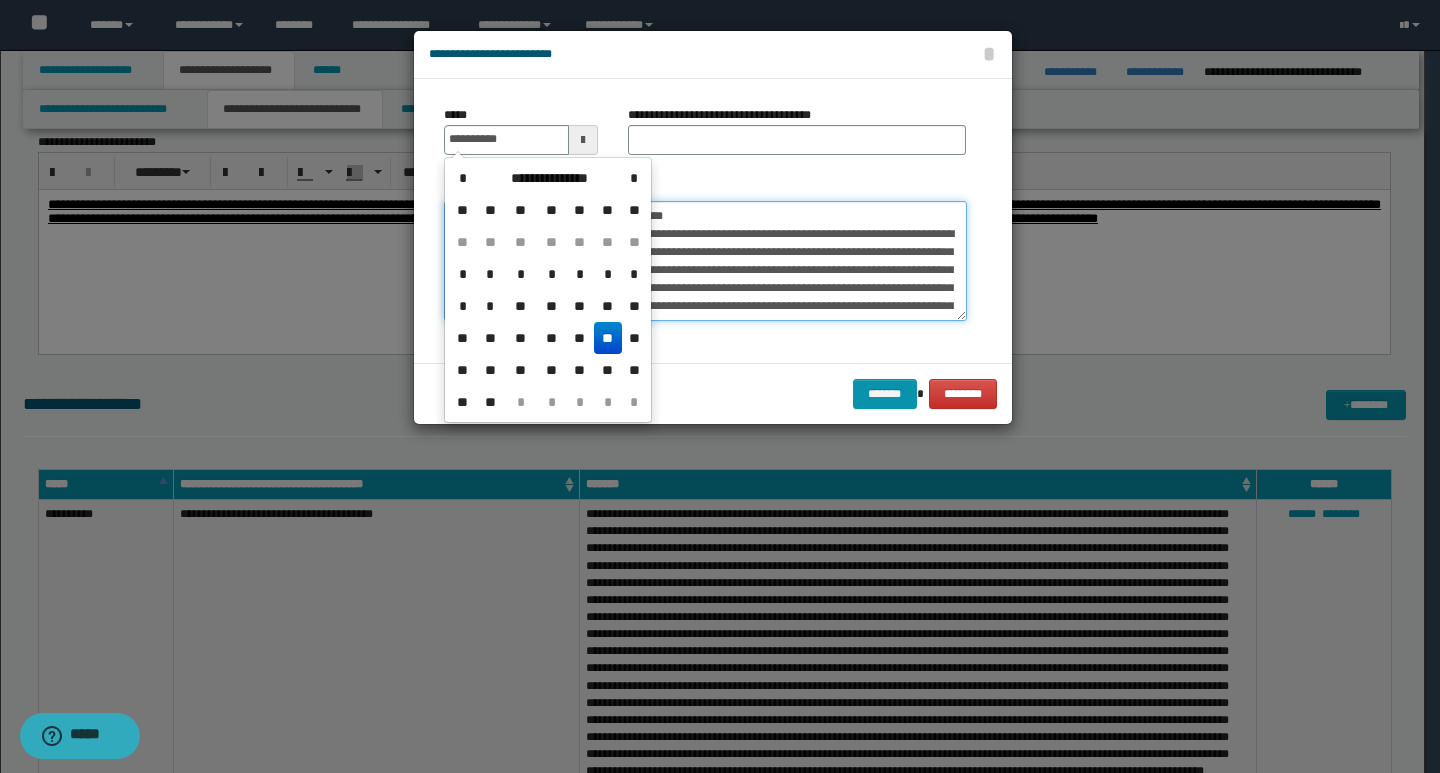 type on "**********" 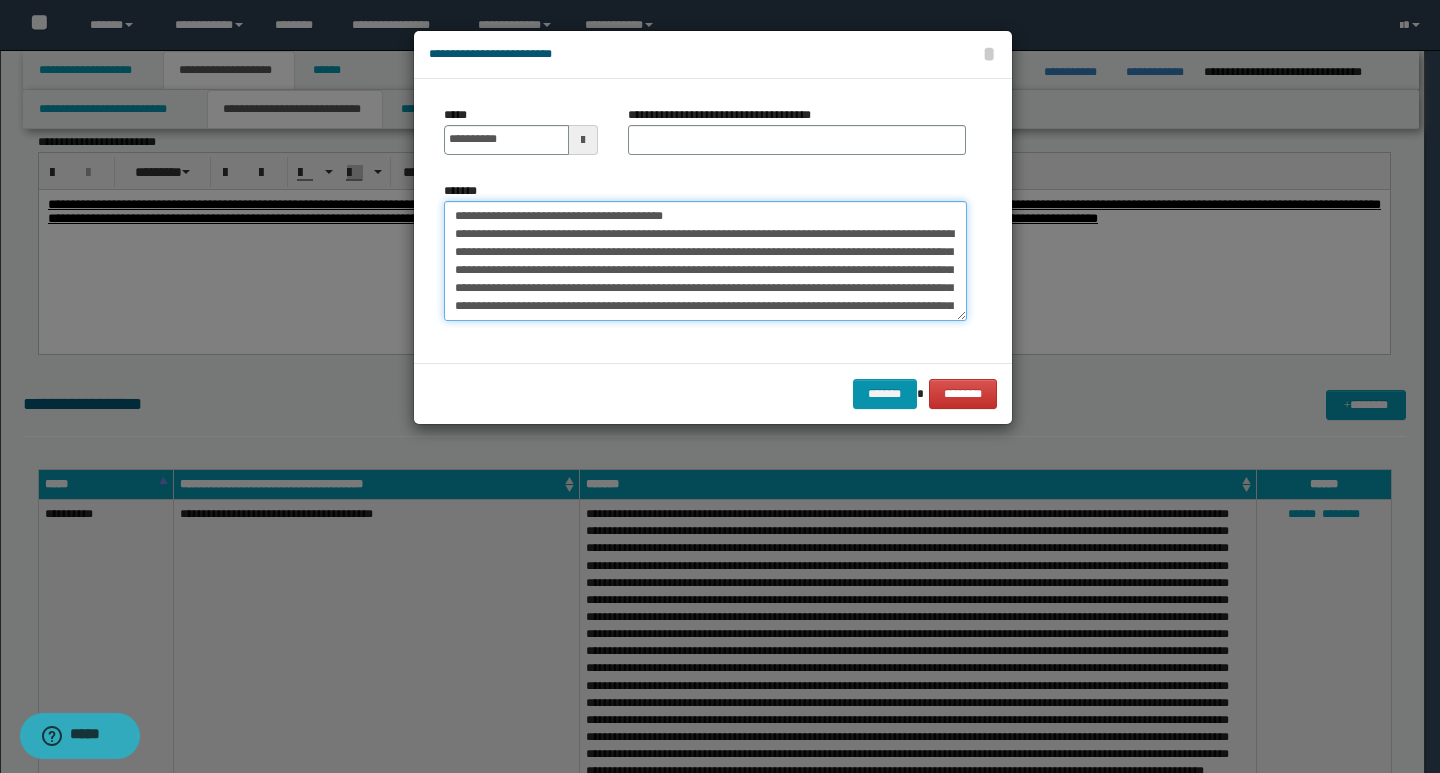 drag, startPoint x: 711, startPoint y: 216, endPoint x: 430, endPoint y: 215, distance: 281.00177 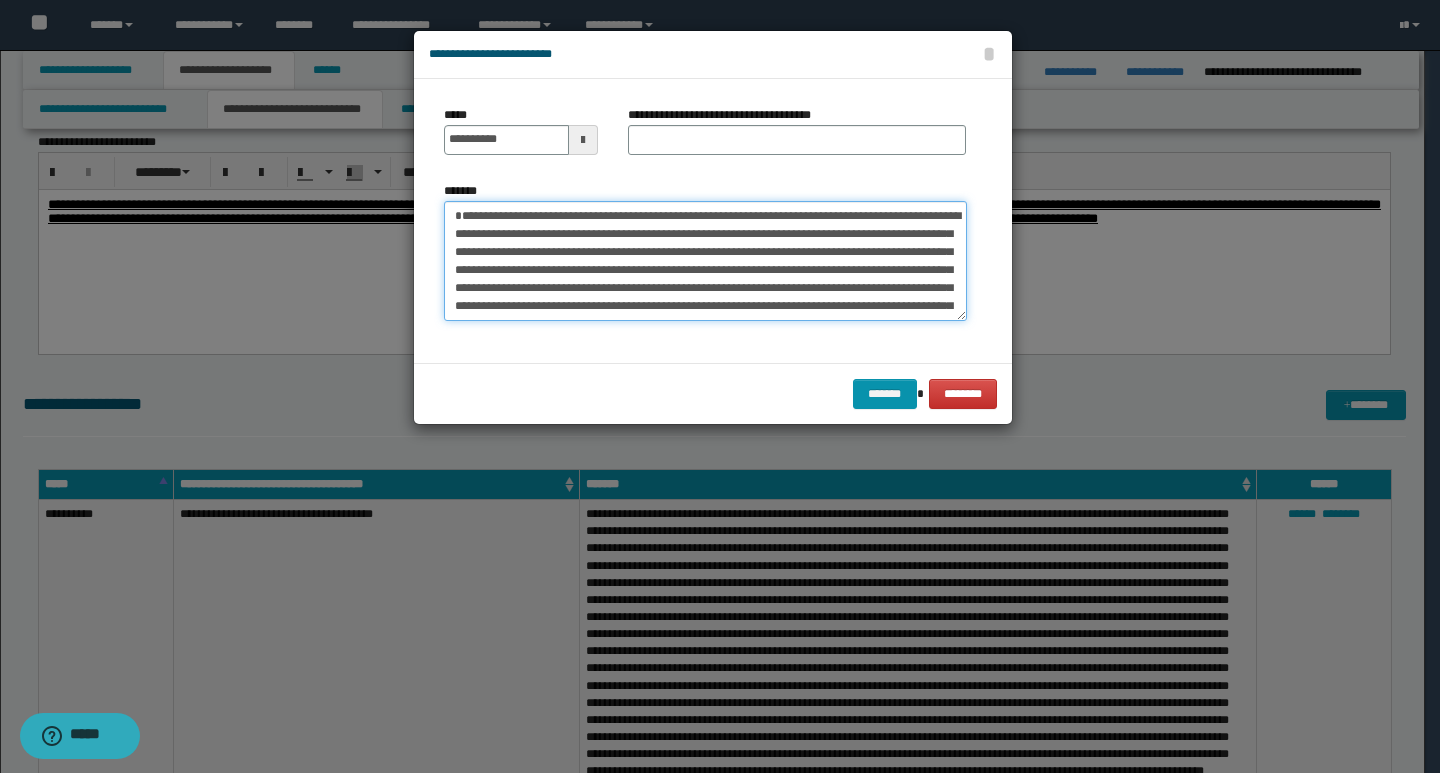 type on "**********" 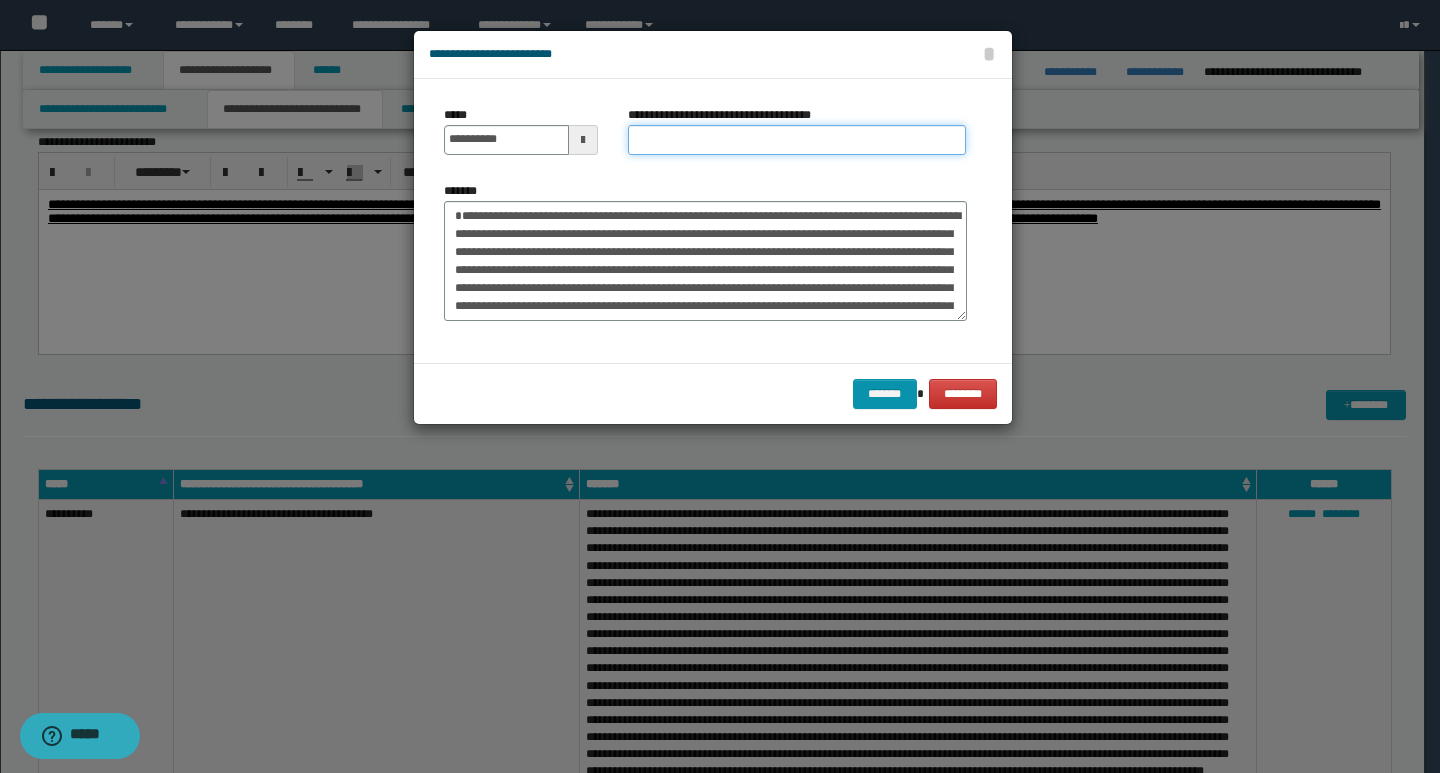 click on "**********" at bounding box center (797, 140) 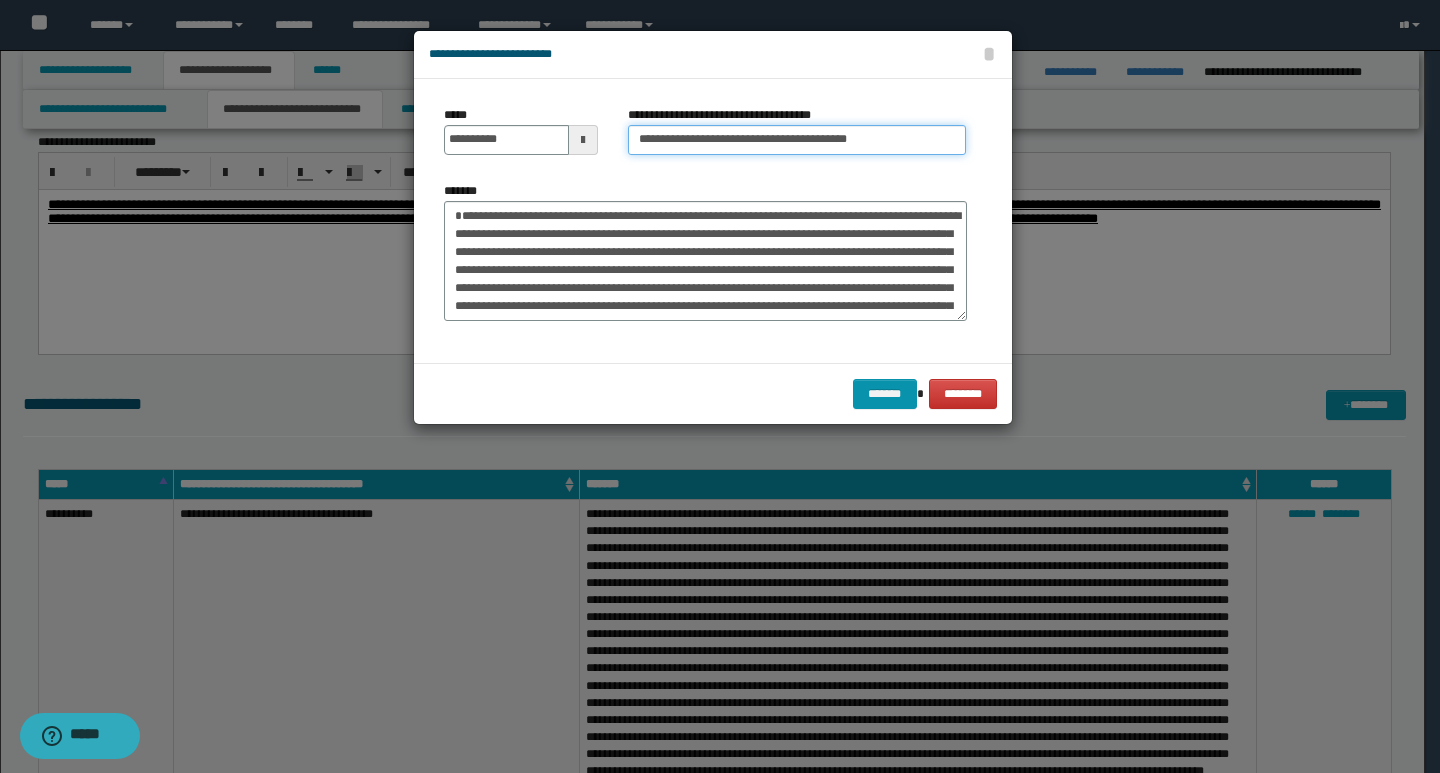 type on "**********" 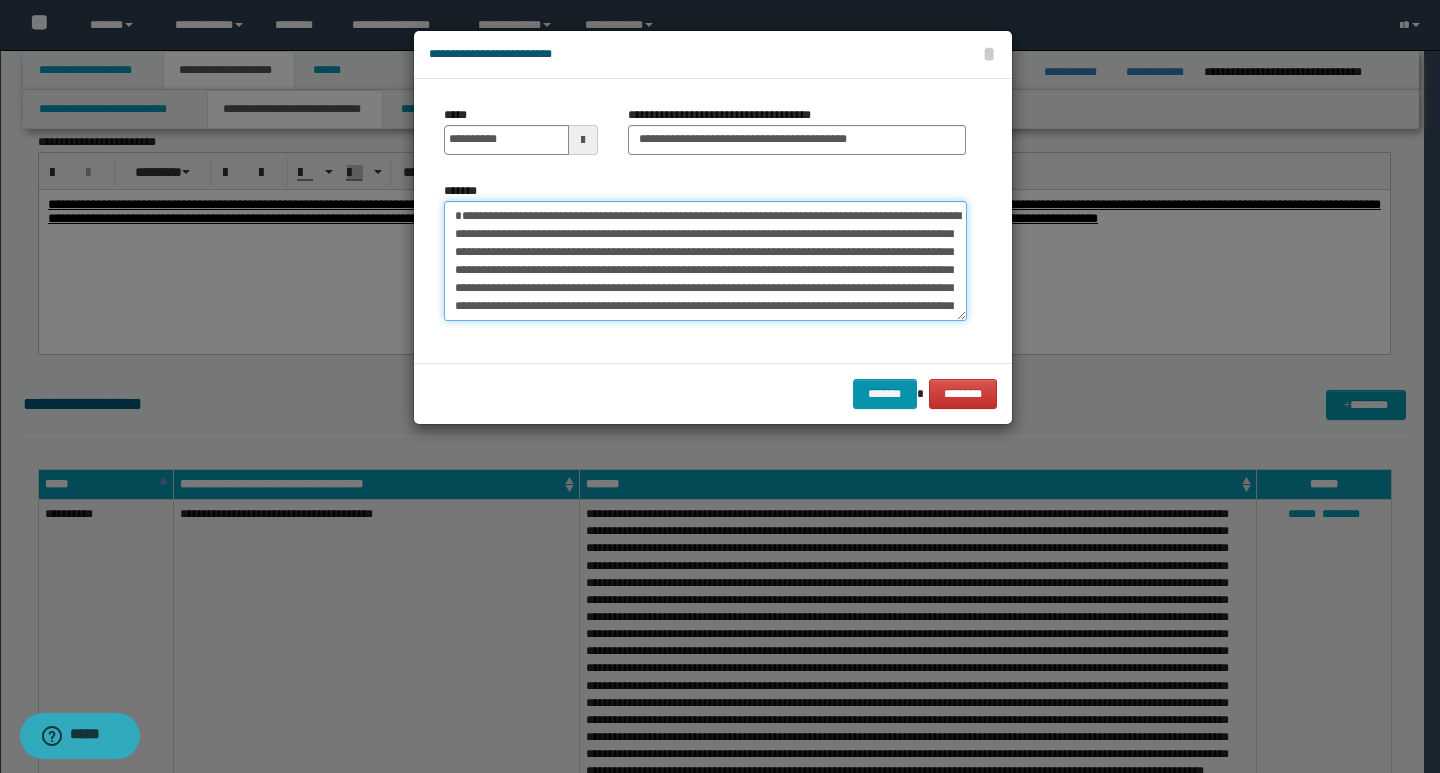drag, startPoint x: 455, startPoint y: 219, endPoint x: 494, endPoint y: 217, distance: 39.051247 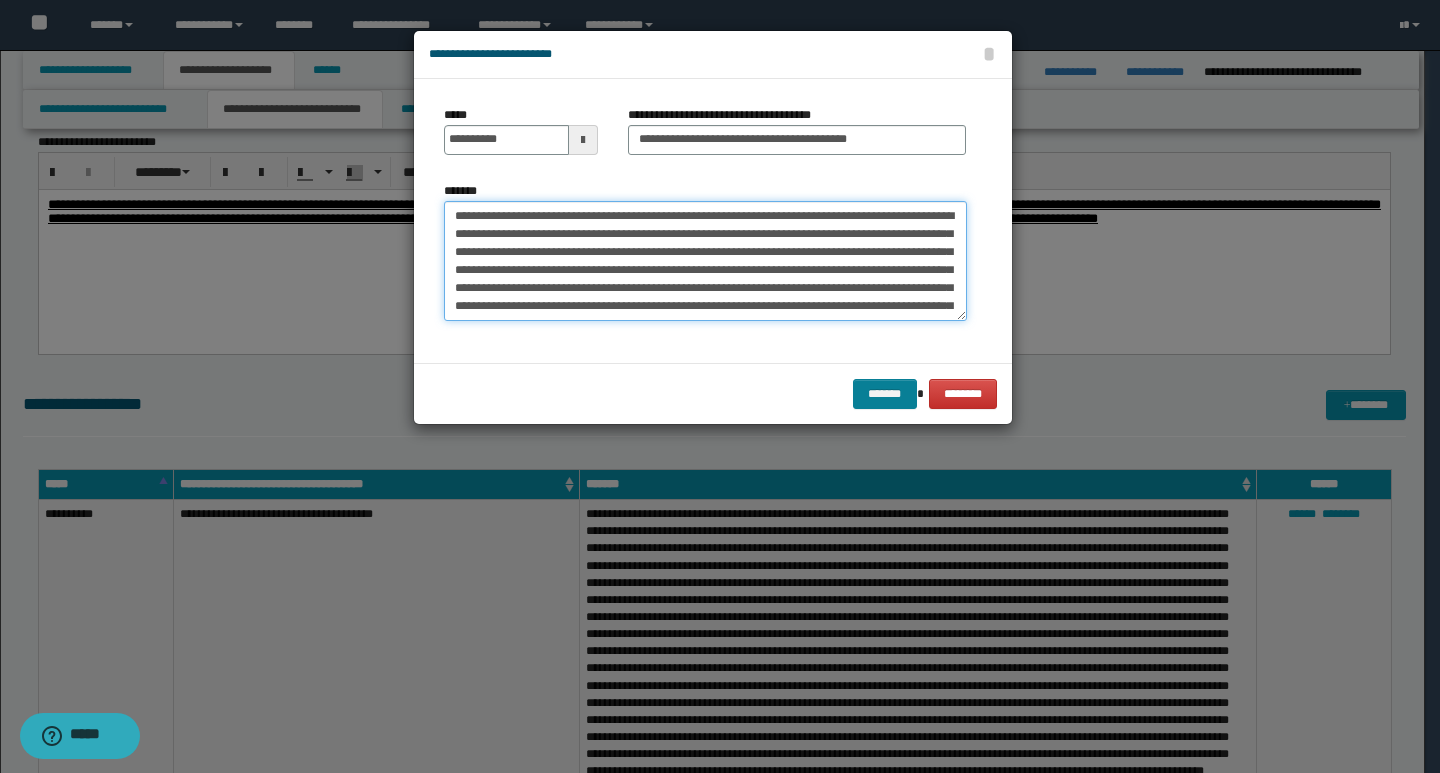 type on "**********" 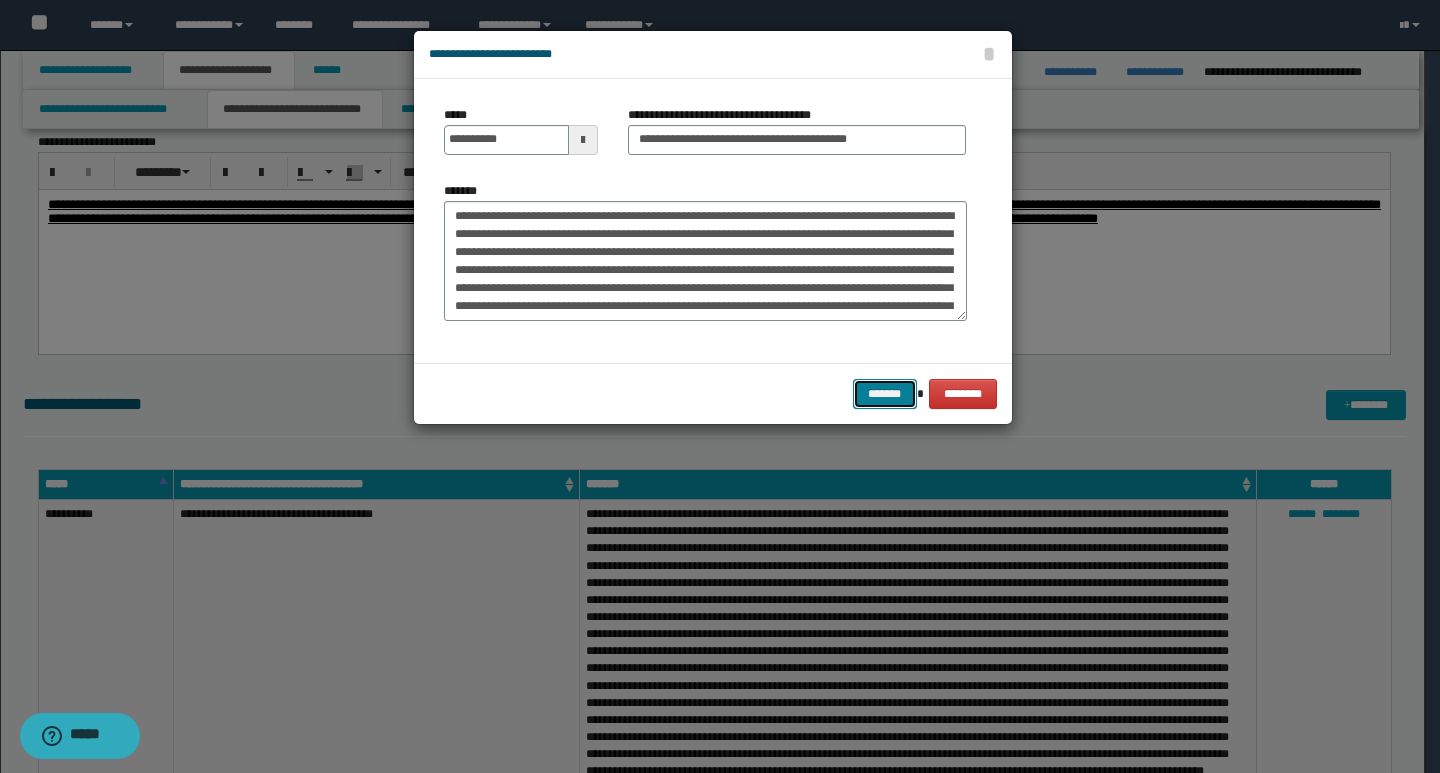click on "*******" at bounding box center [885, 394] 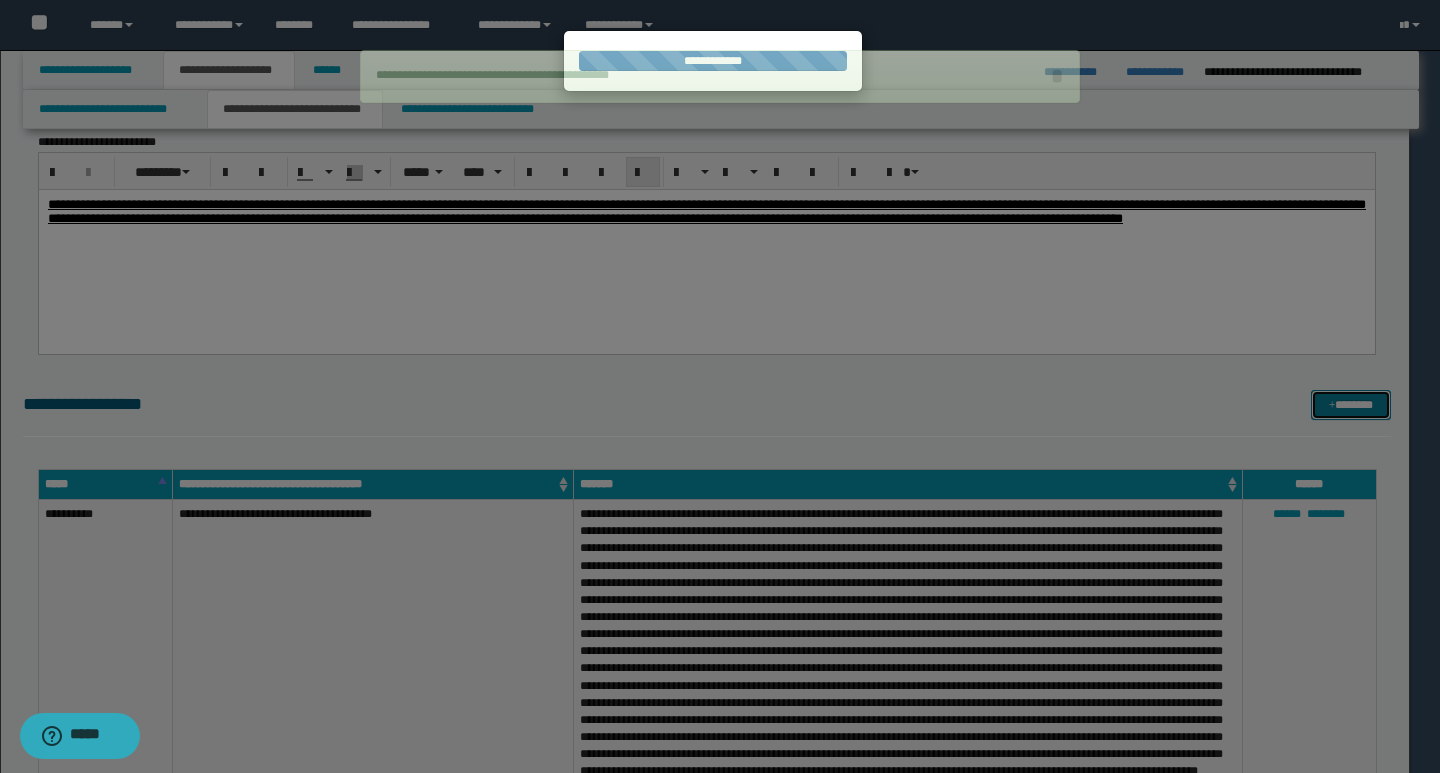 type 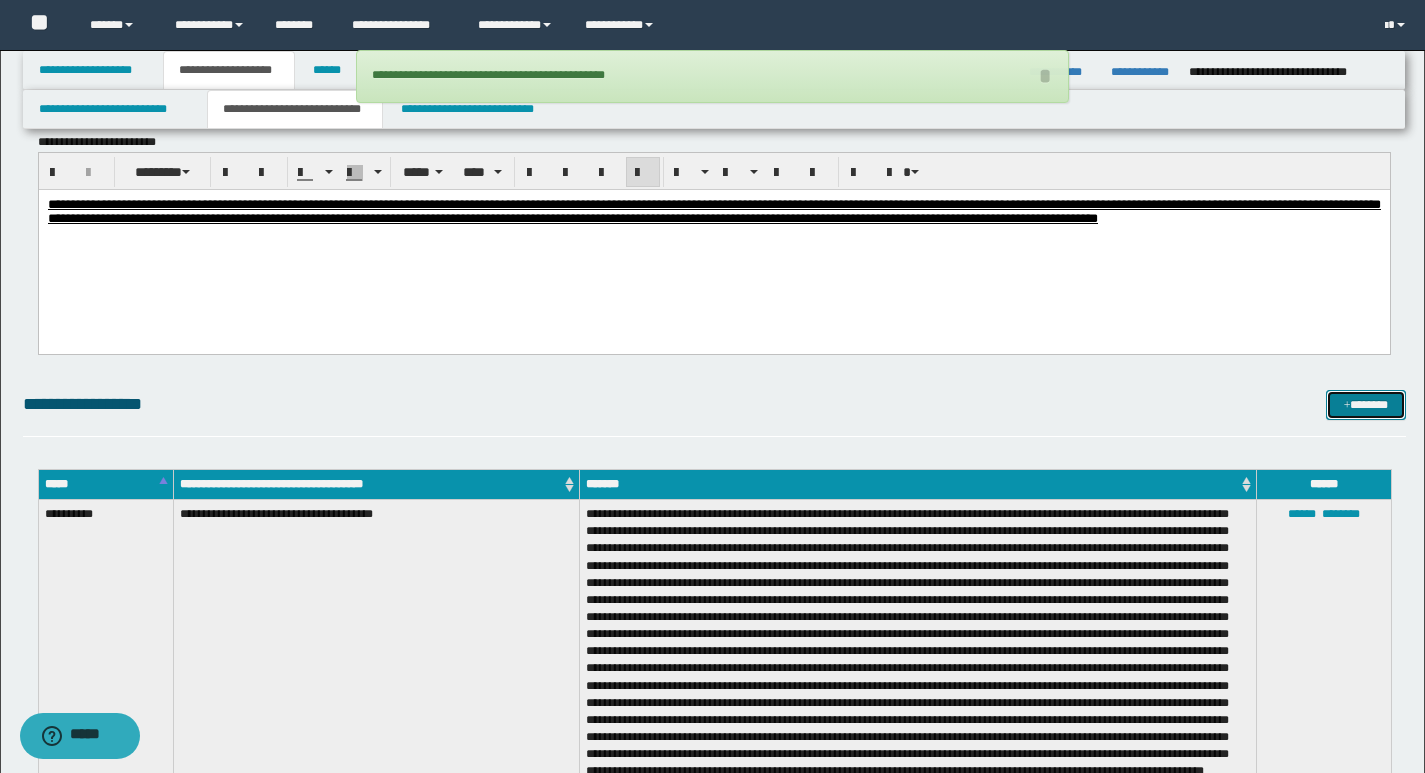 click on "*******" at bounding box center [1366, 405] 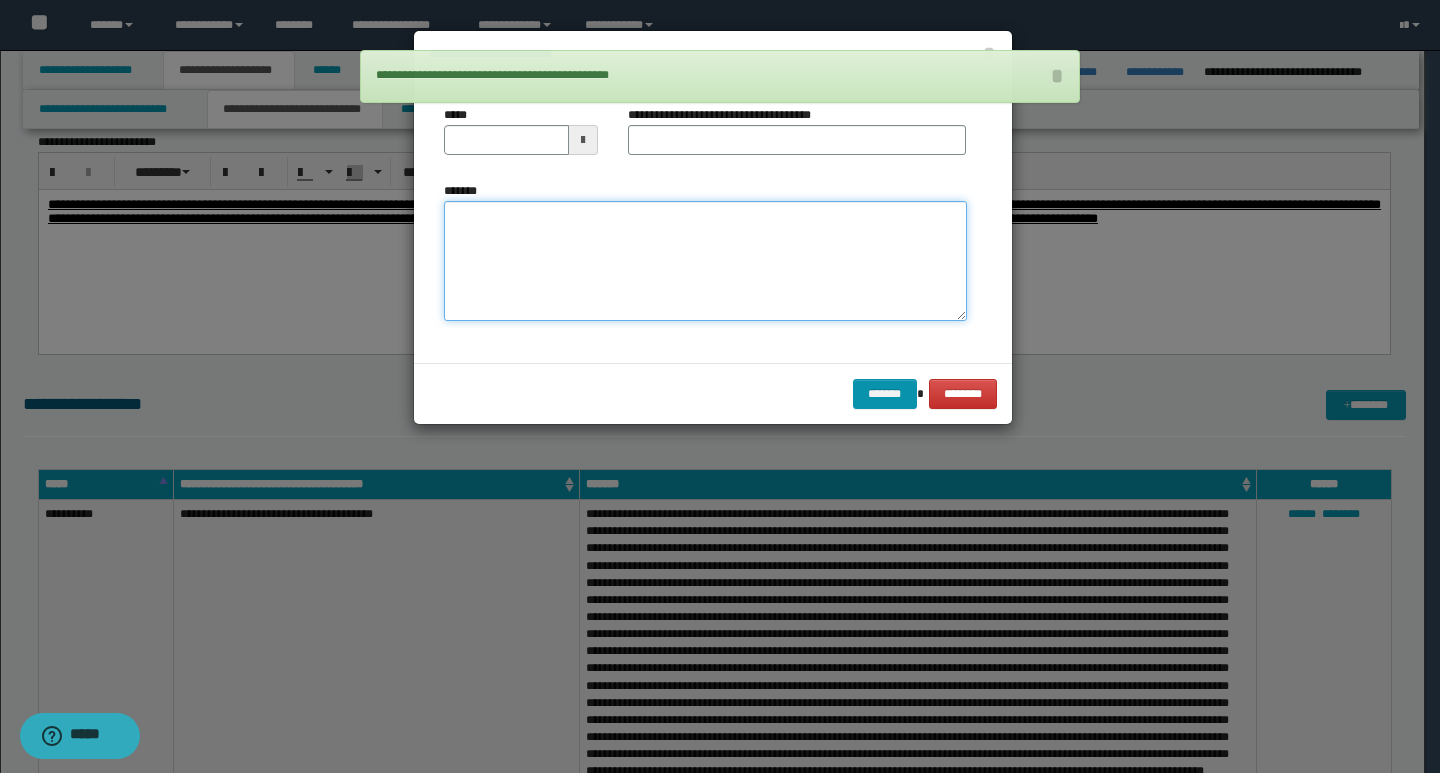 click on "*******" at bounding box center [705, 261] 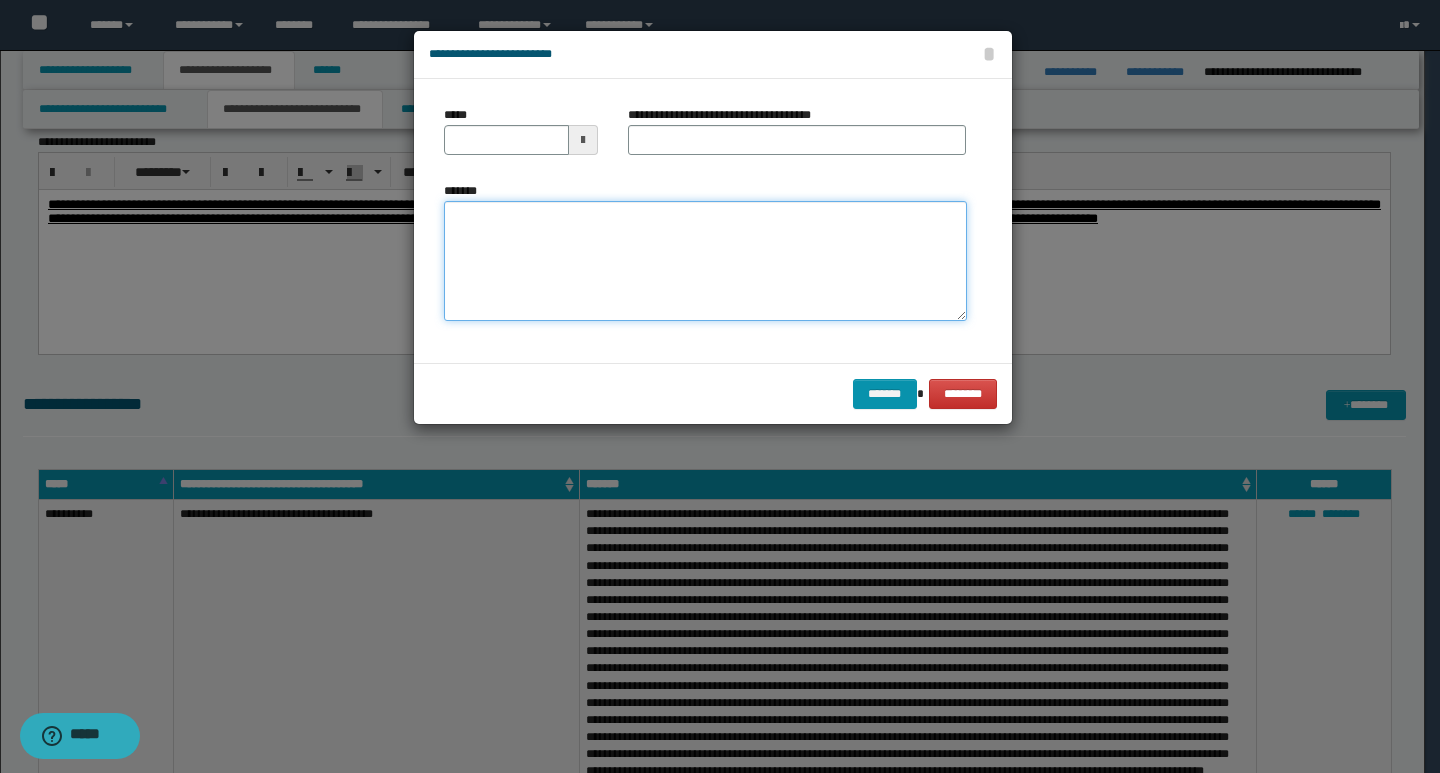 click on "*******" at bounding box center (705, 261) 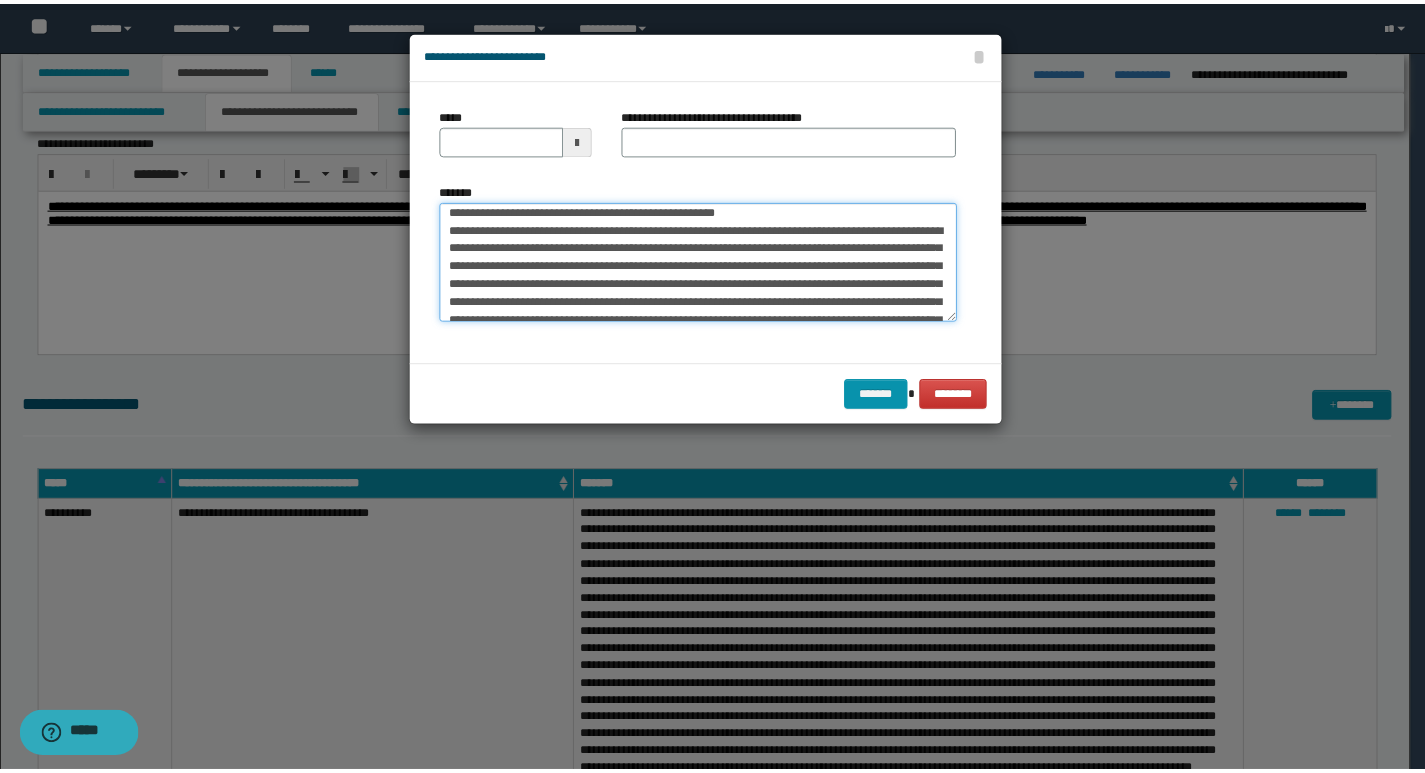 scroll, scrollTop: 0, scrollLeft: 0, axis: both 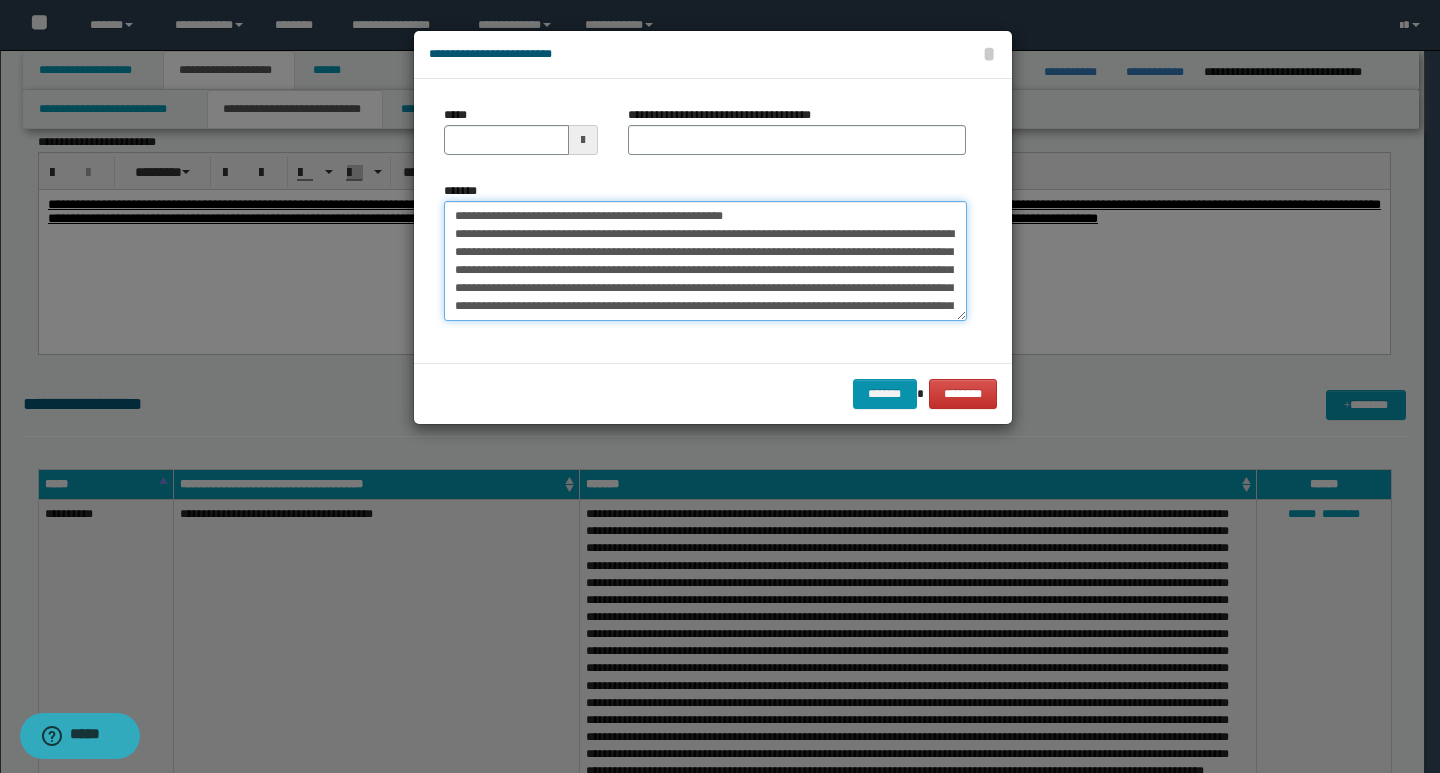 drag, startPoint x: 452, startPoint y: 218, endPoint x: 520, endPoint y: 216, distance: 68.0294 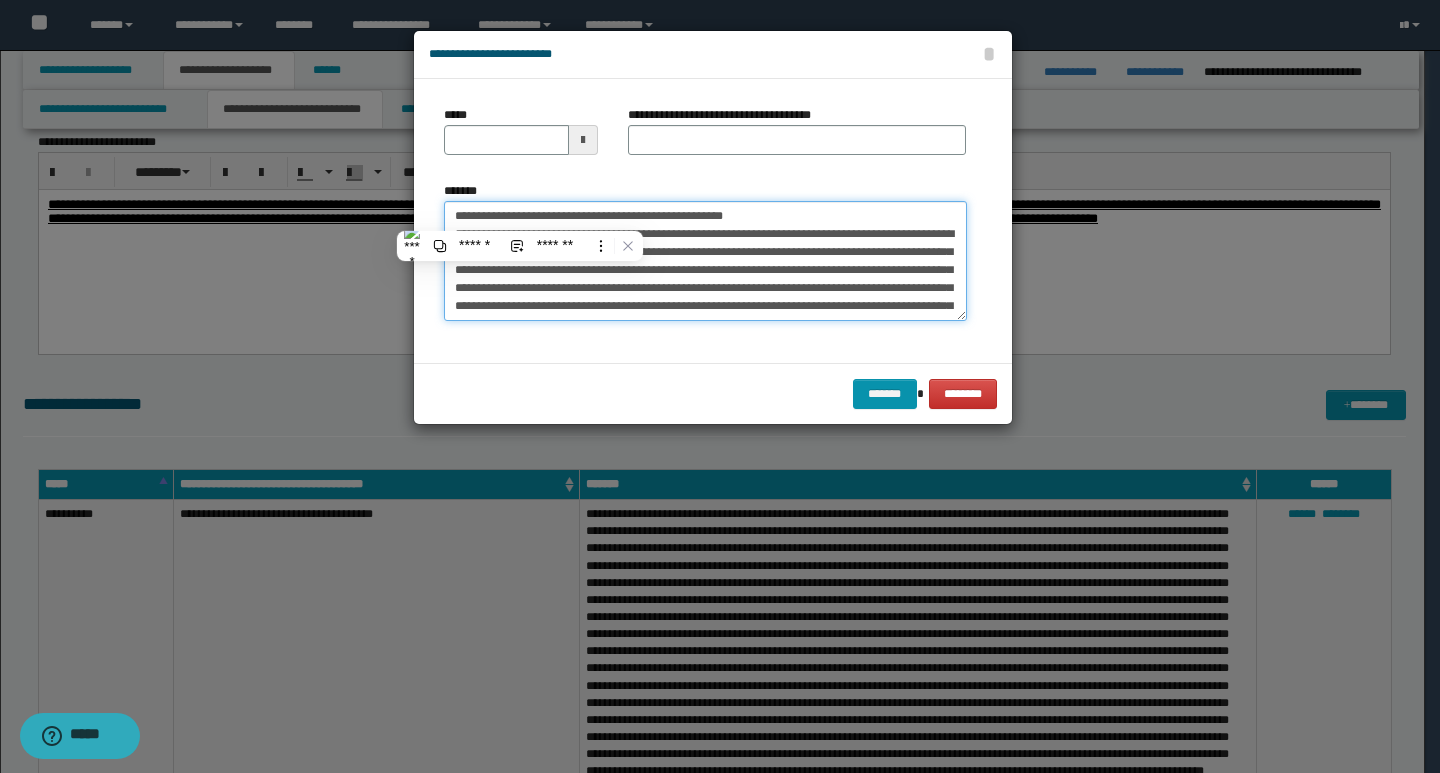 type on "**********" 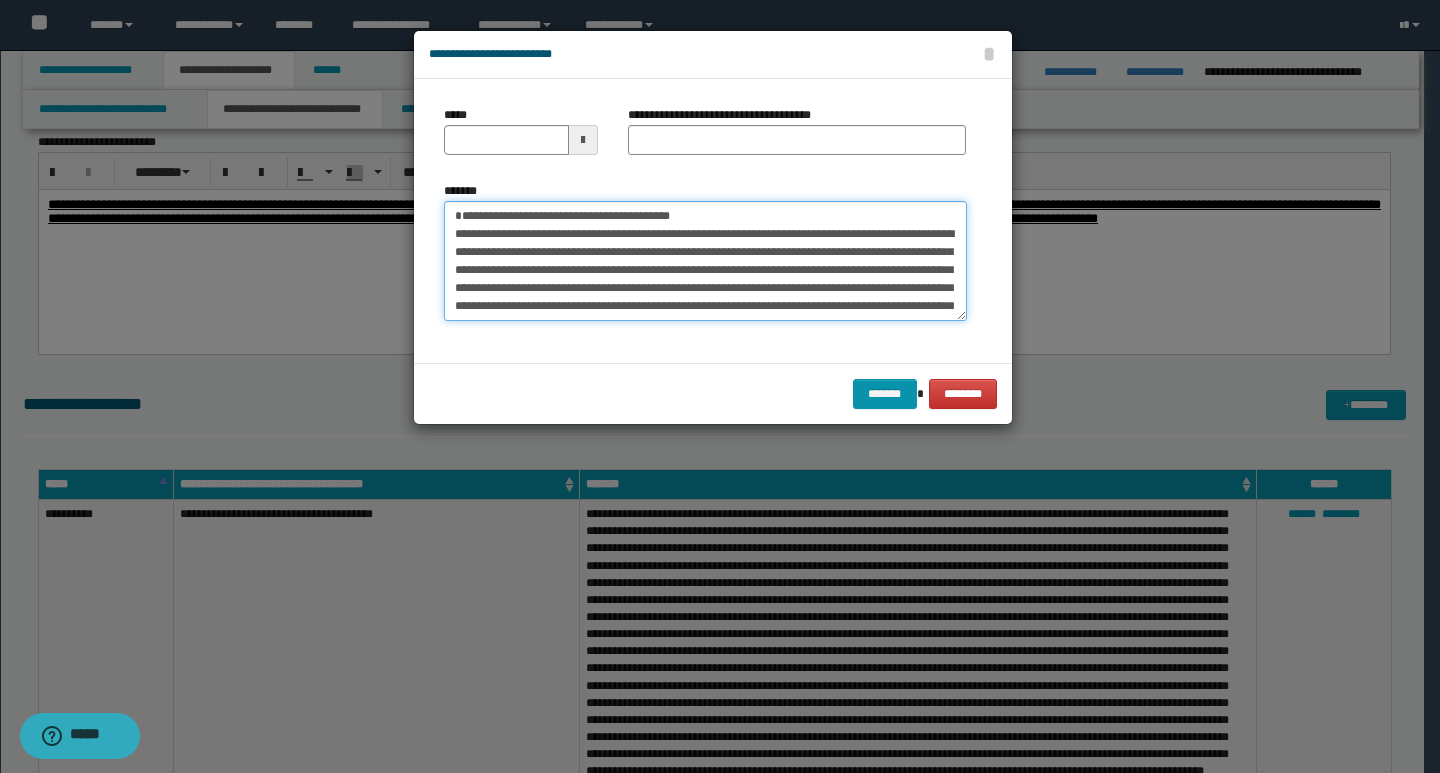 type 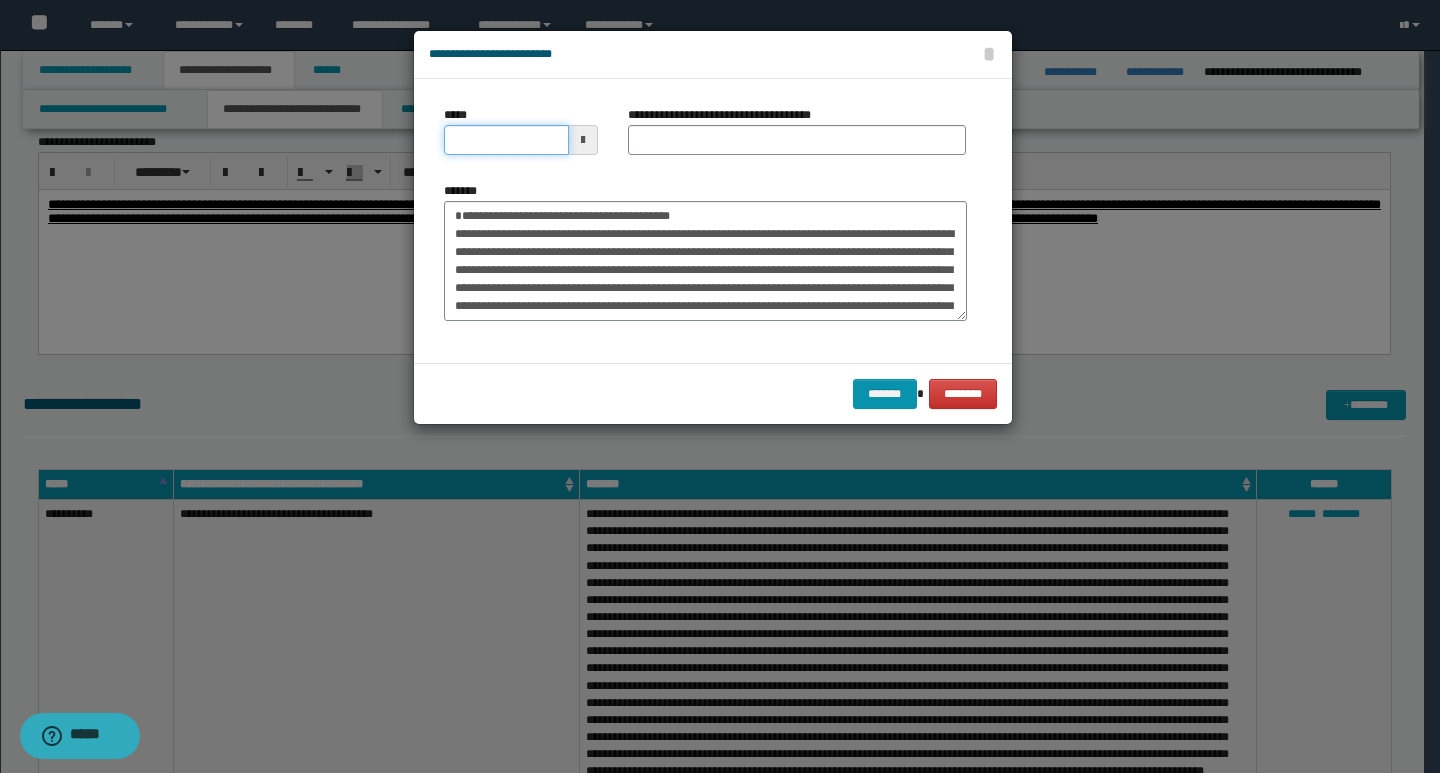 click on "*****" at bounding box center [506, 140] 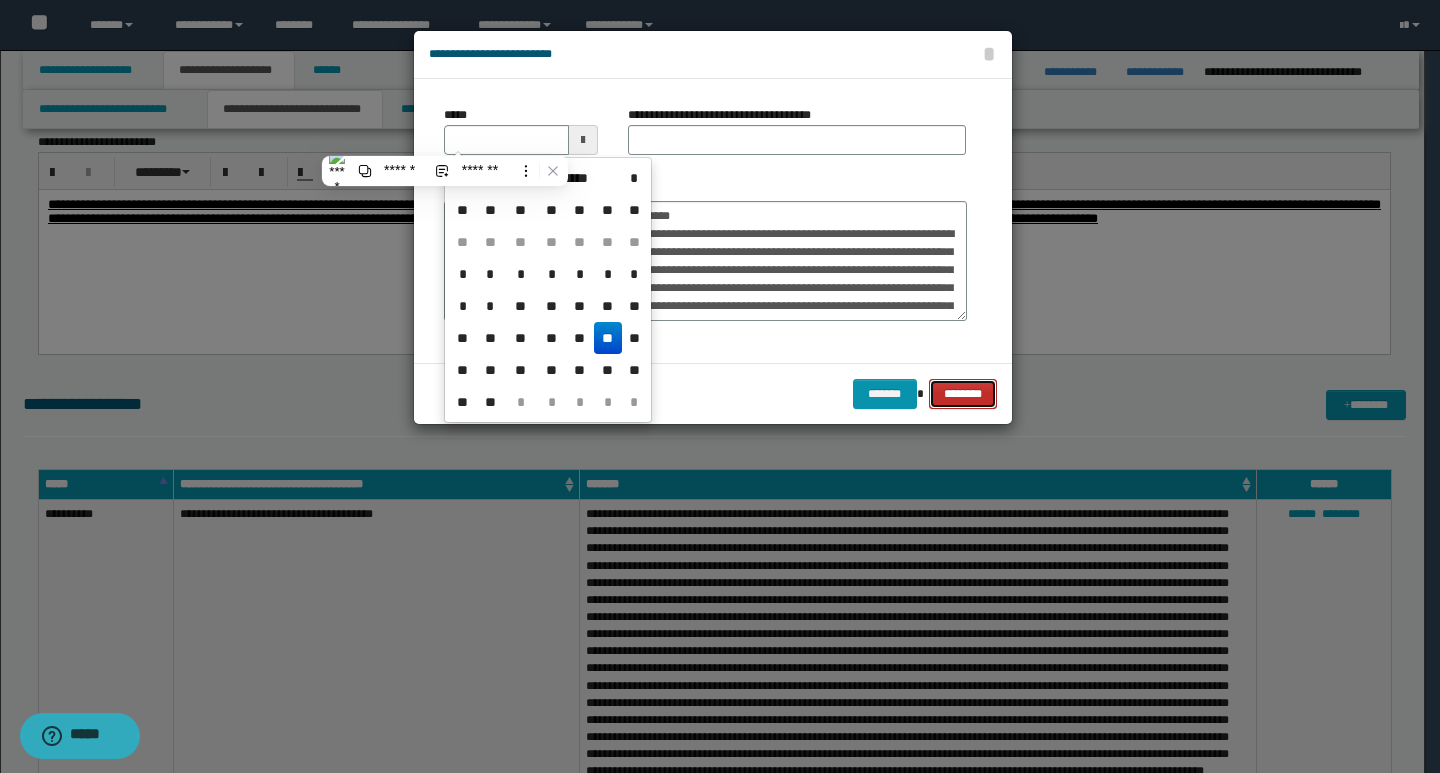 type 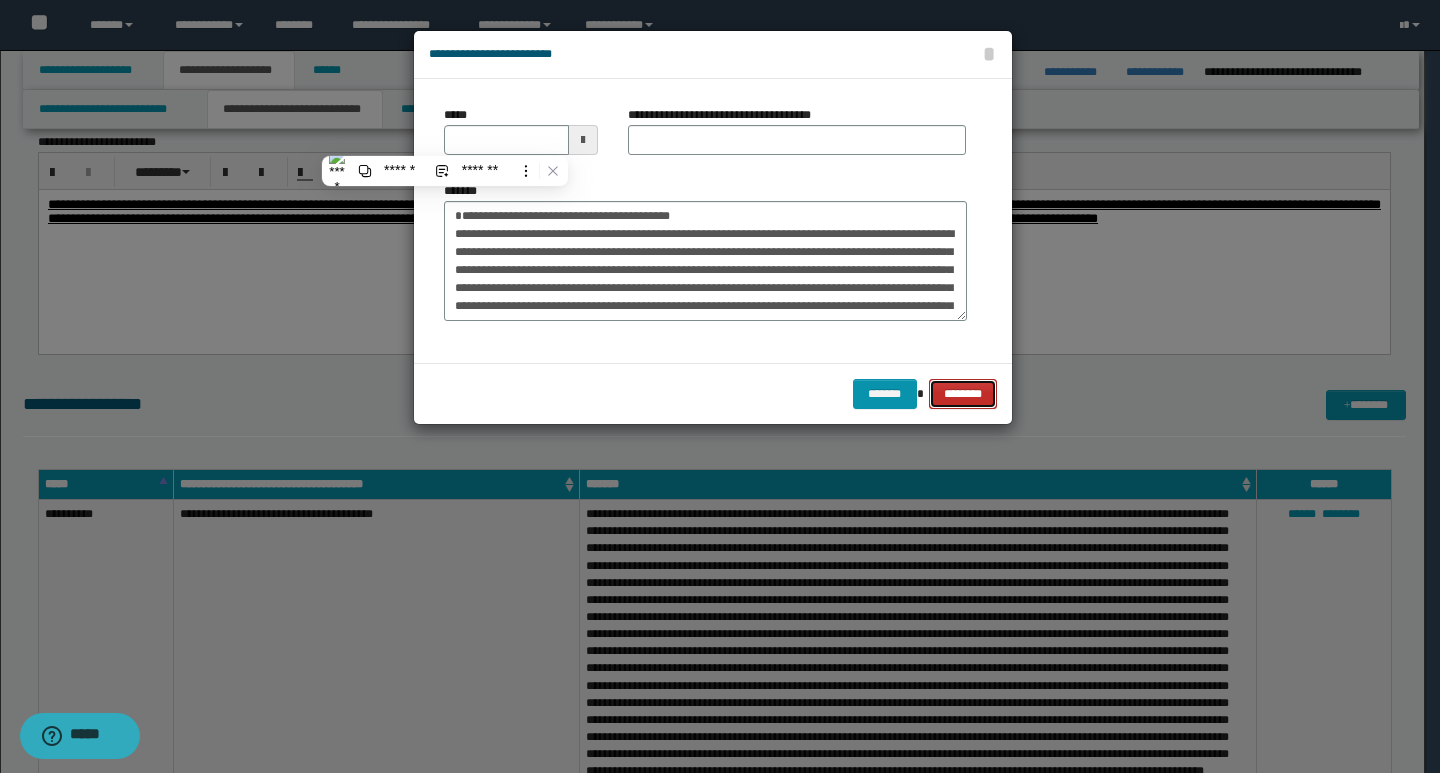 click on "********" at bounding box center [962, 394] 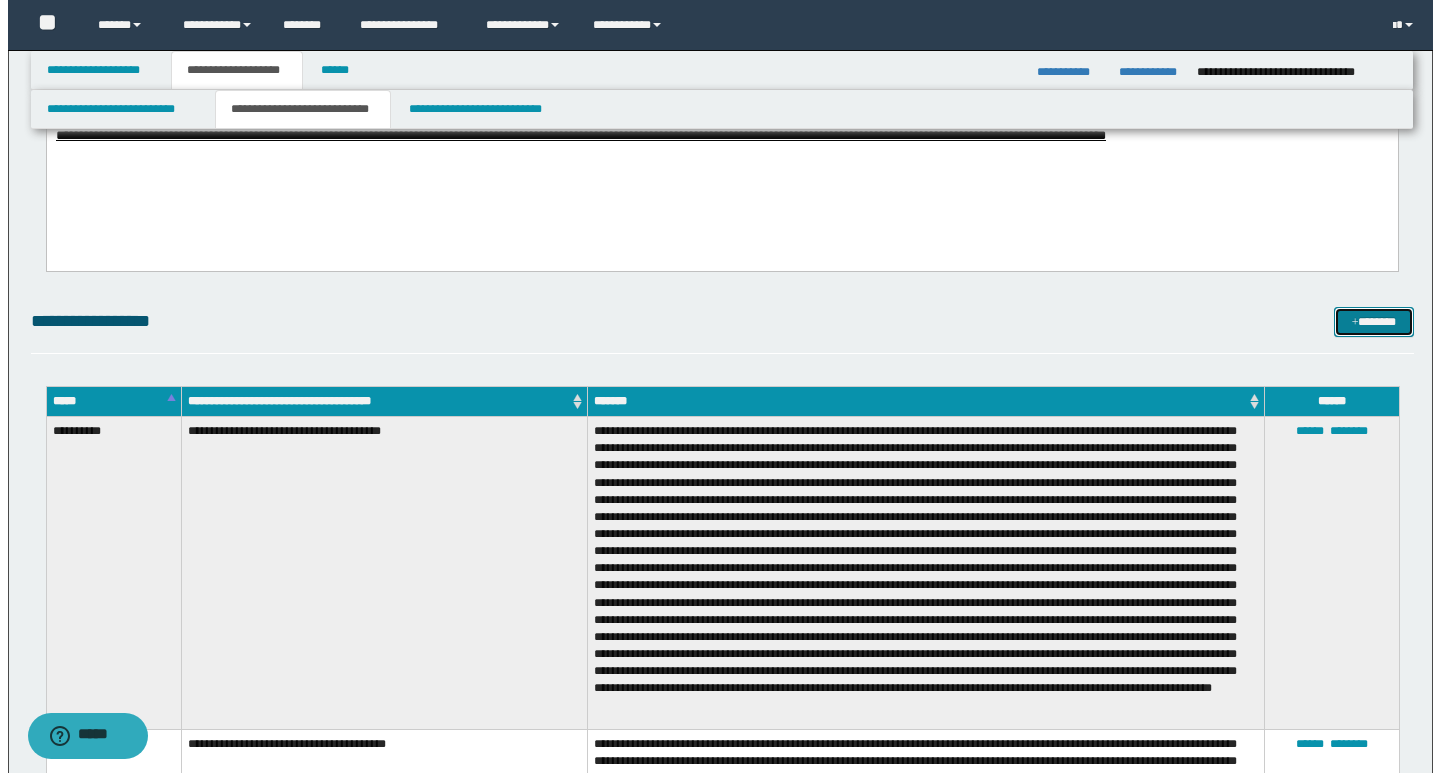 scroll, scrollTop: 2900, scrollLeft: 0, axis: vertical 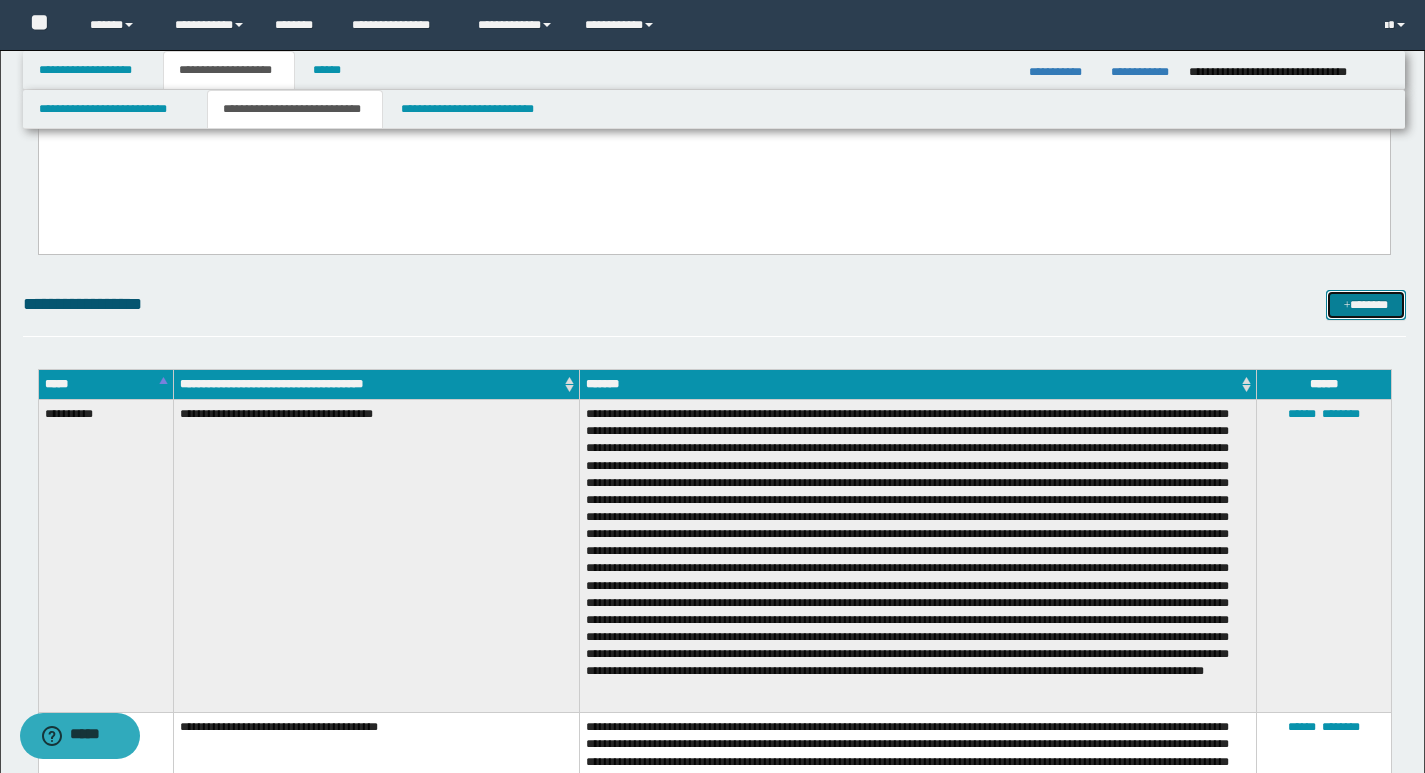 click on "*******" at bounding box center (1366, 305) 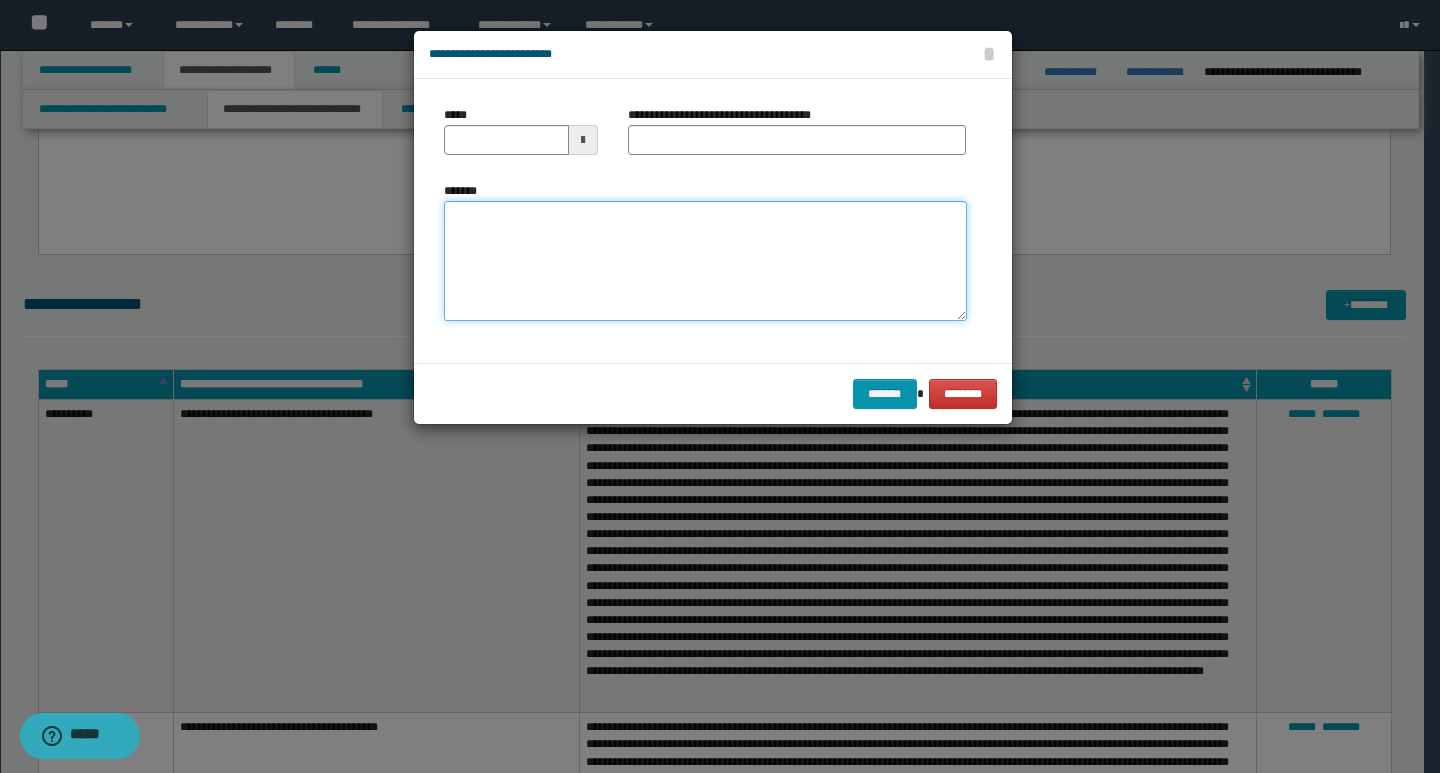click on "*******" at bounding box center [705, 261] 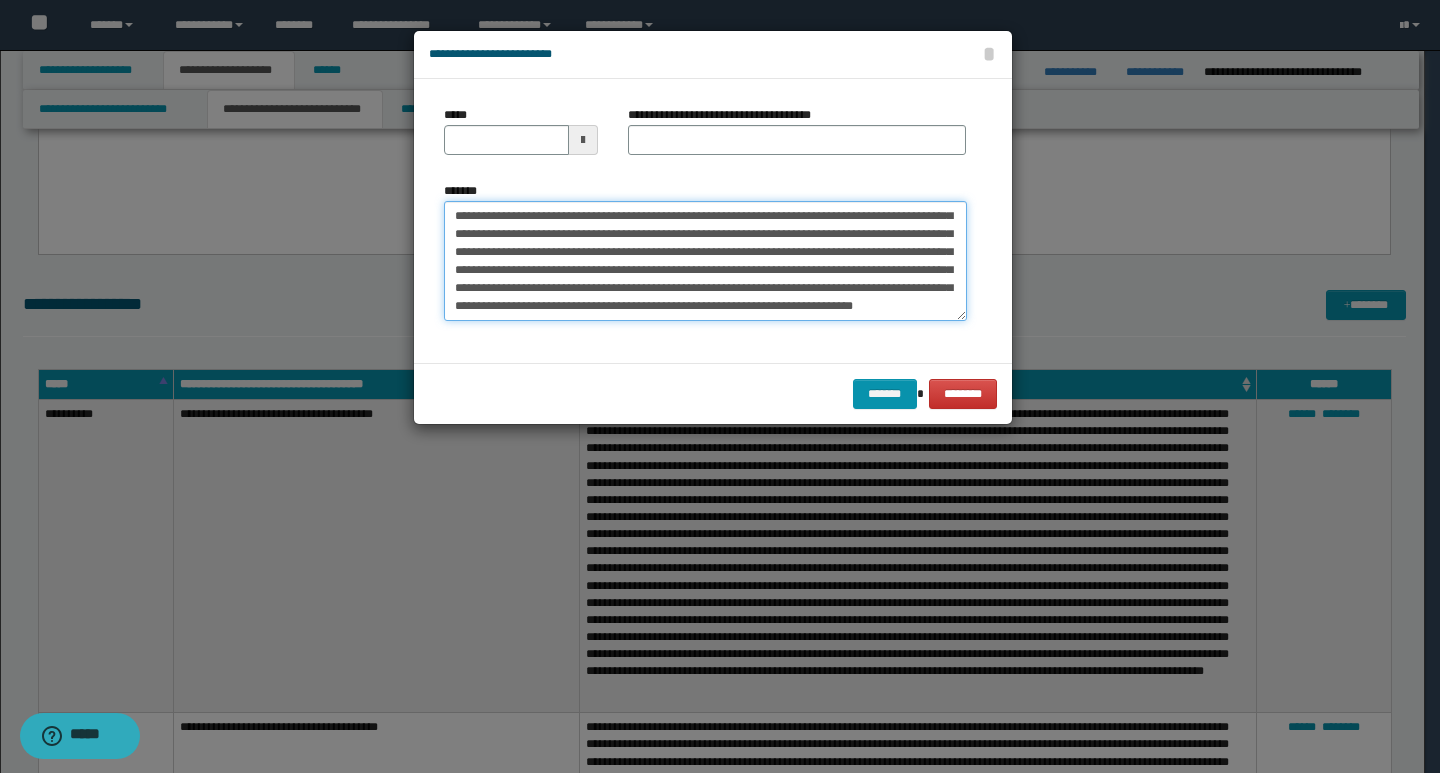 scroll, scrollTop: 0, scrollLeft: 0, axis: both 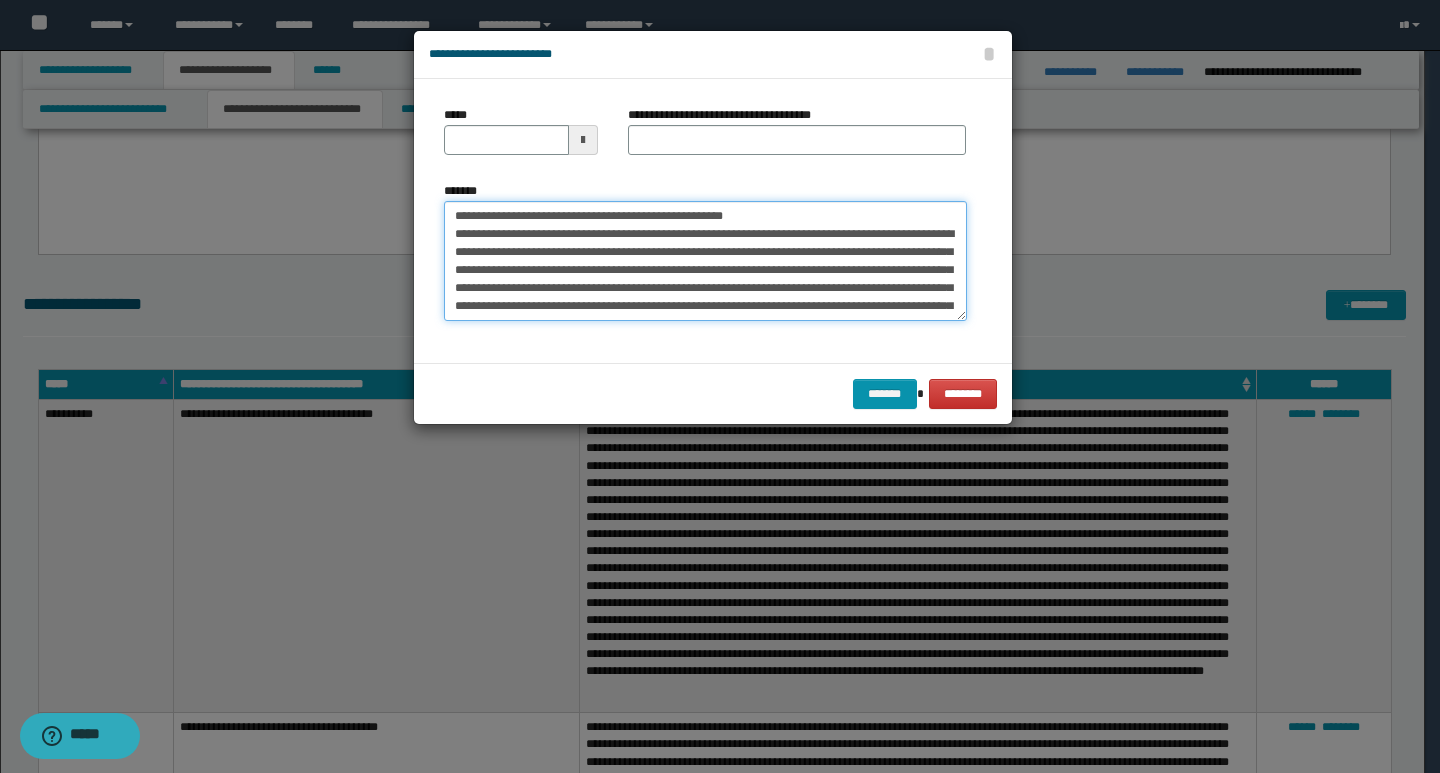 drag, startPoint x: 450, startPoint y: 214, endPoint x: 522, endPoint y: 220, distance: 72.249565 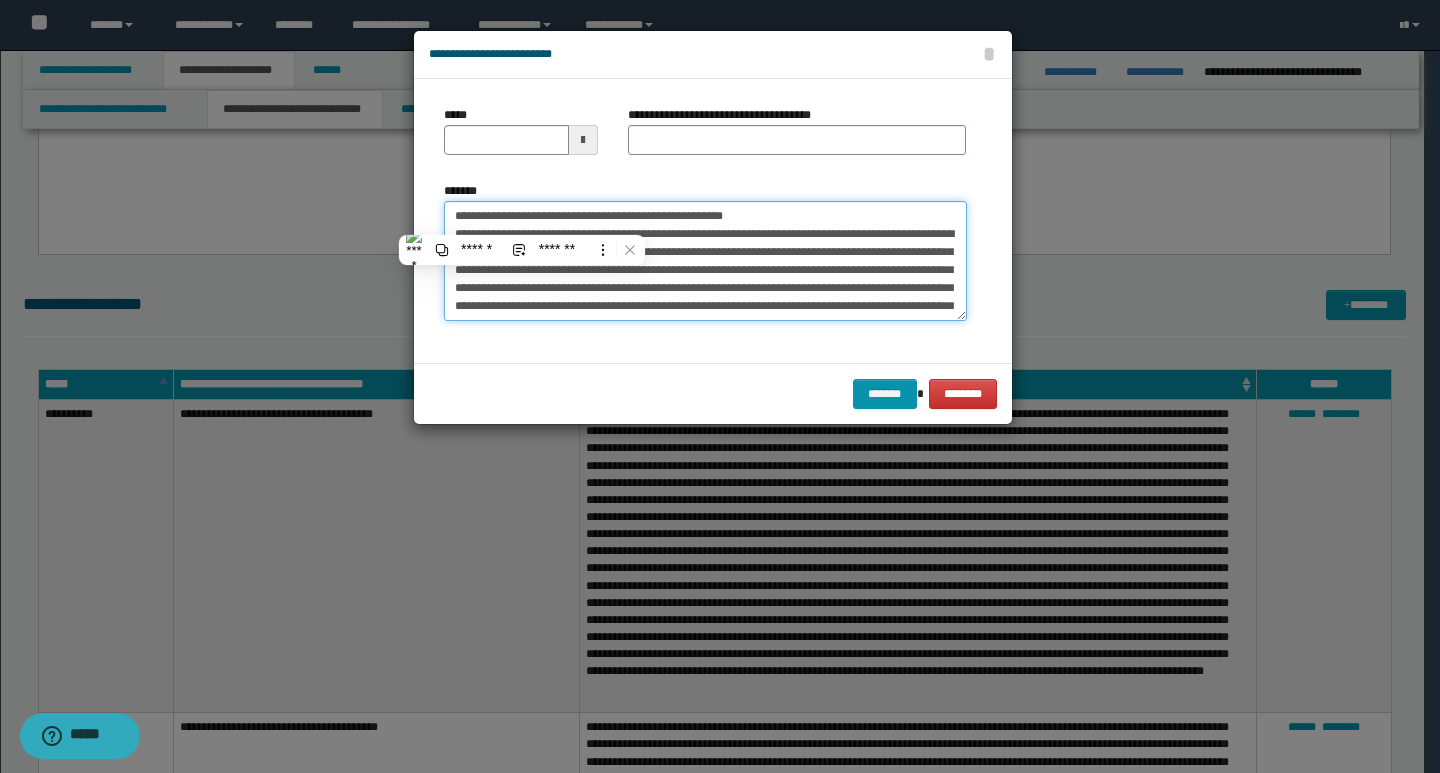 type on "**********" 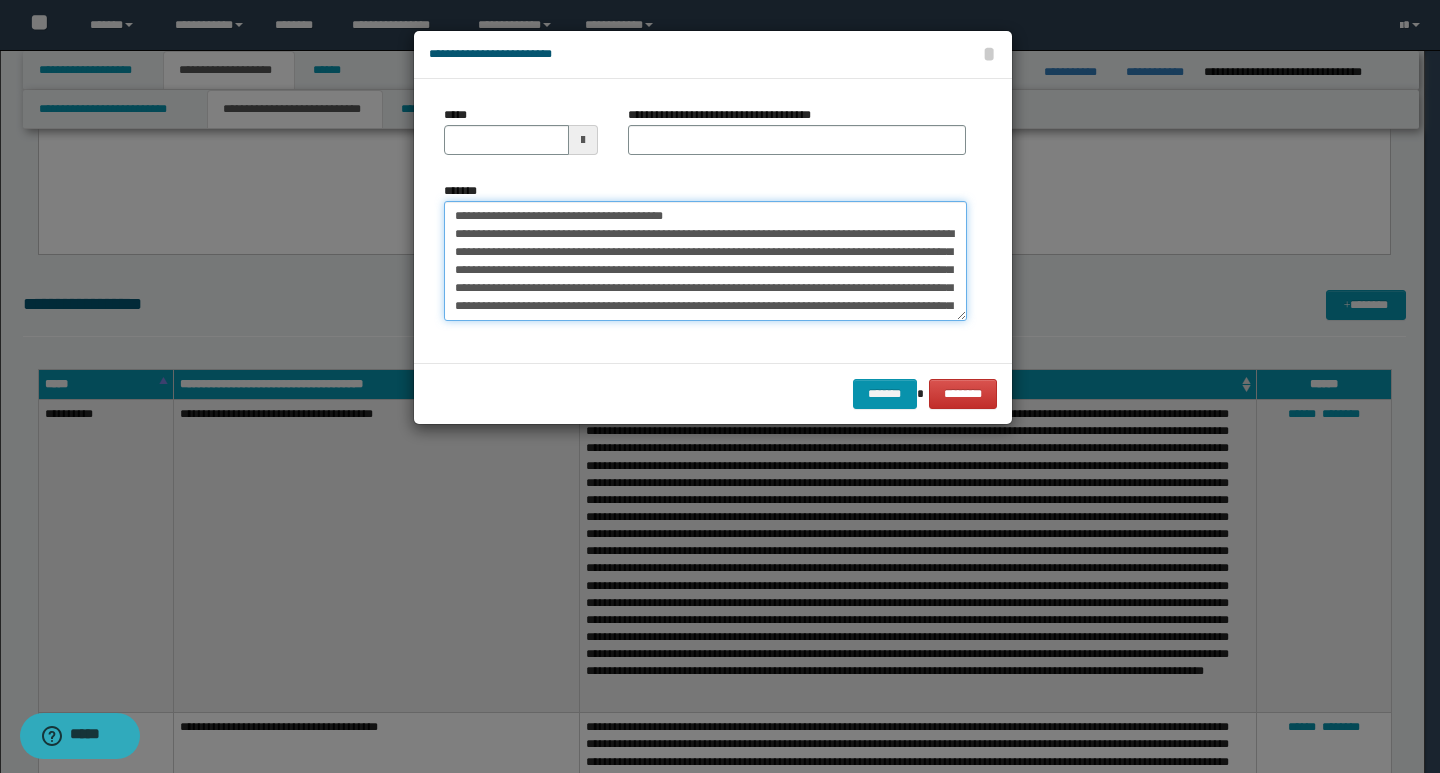 type 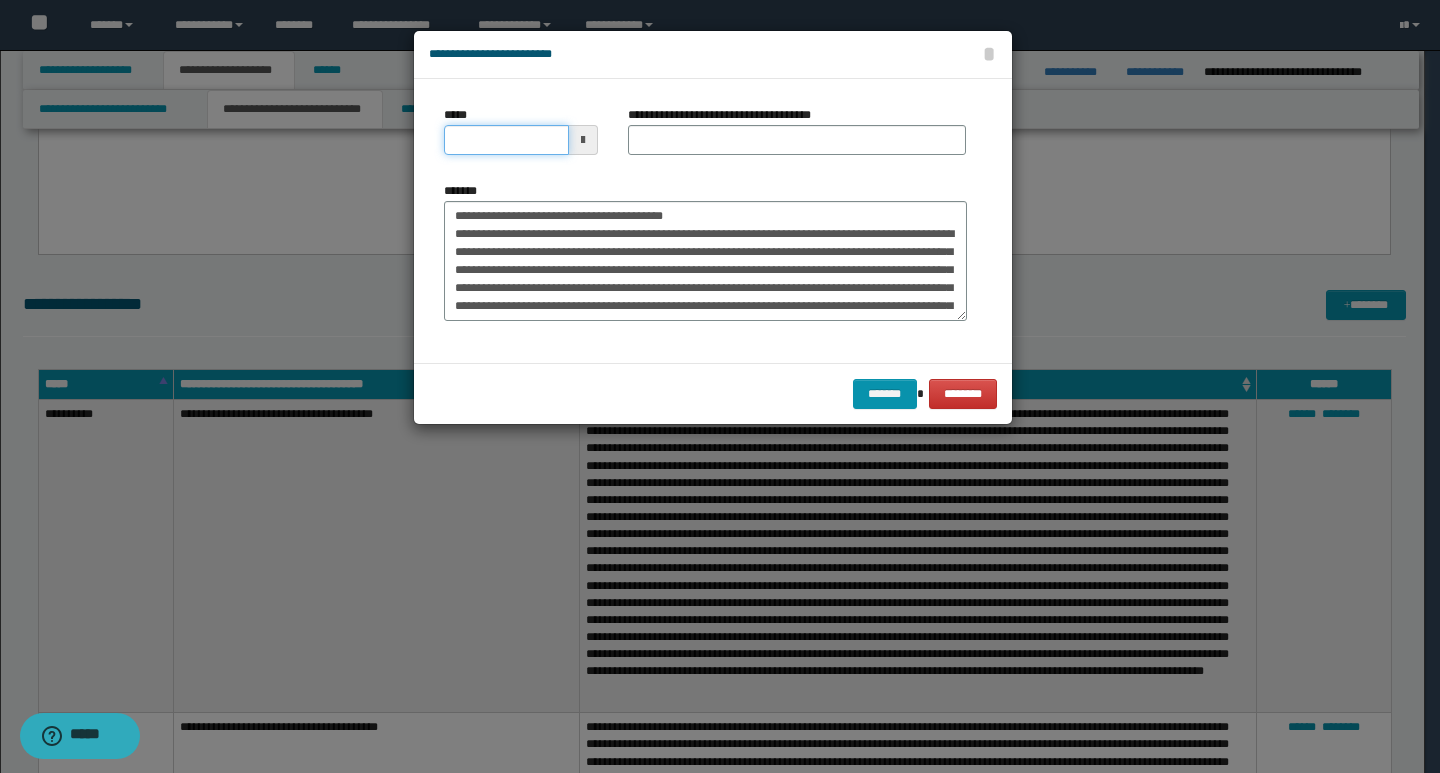 click on "*****" at bounding box center [506, 140] 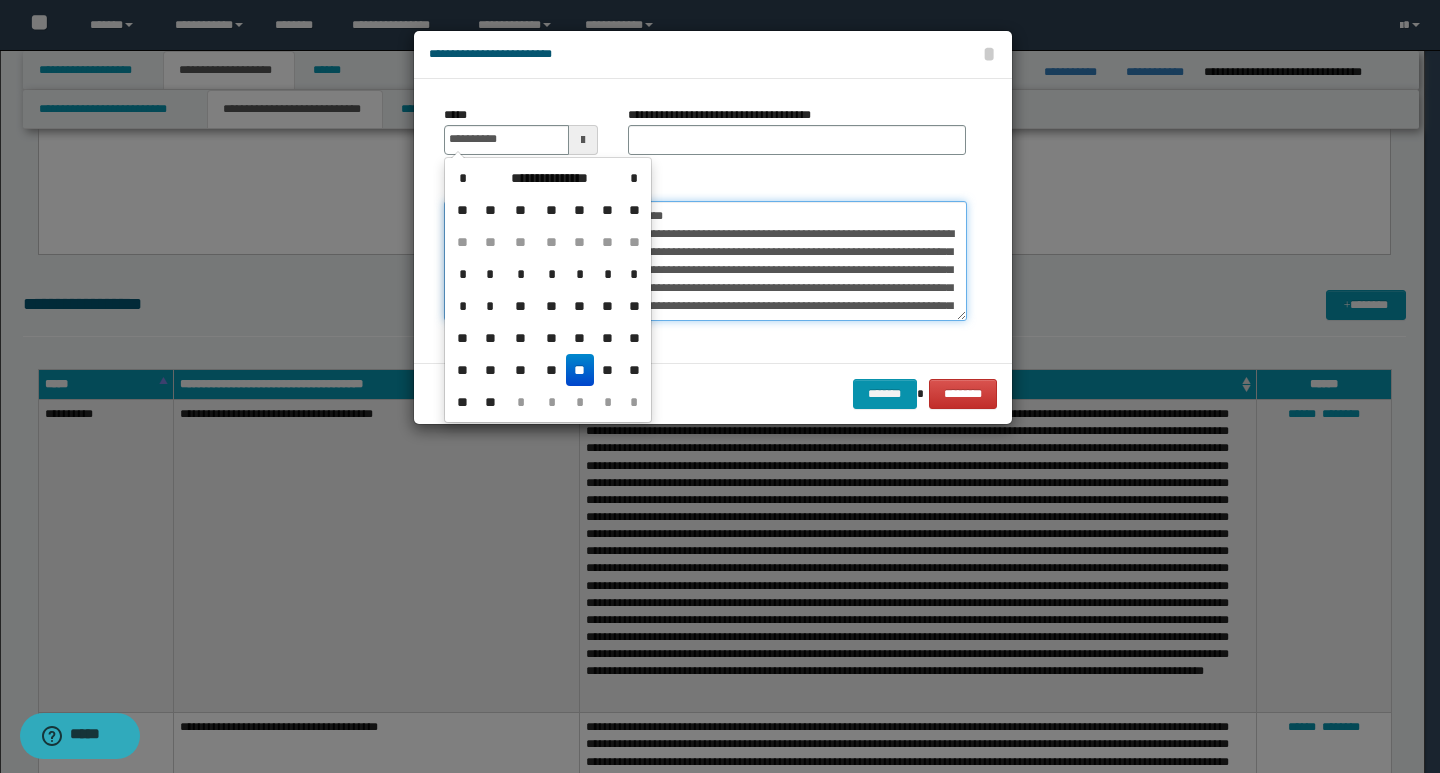 type on "**********" 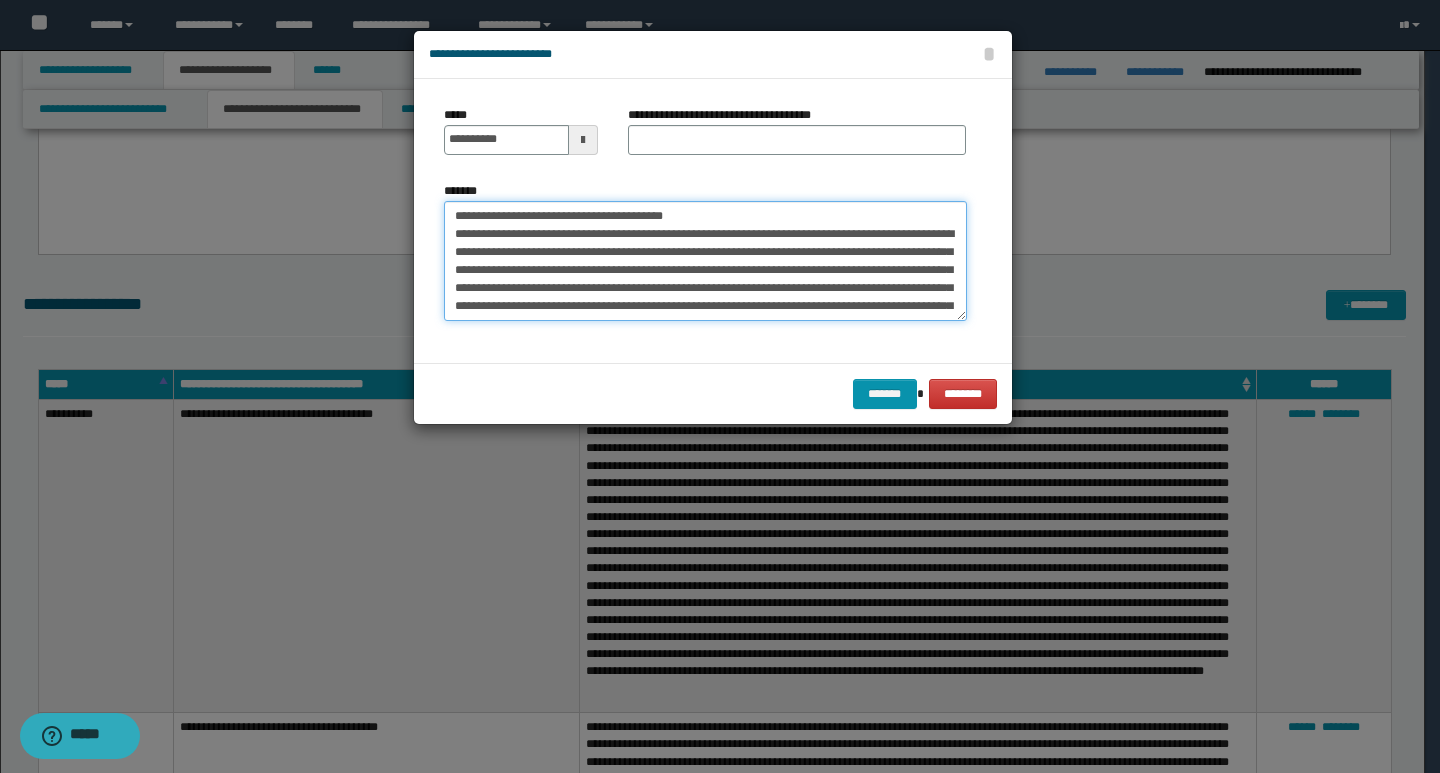 drag, startPoint x: 707, startPoint y: 213, endPoint x: 451, endPoint y: 217, distance: 256.03125 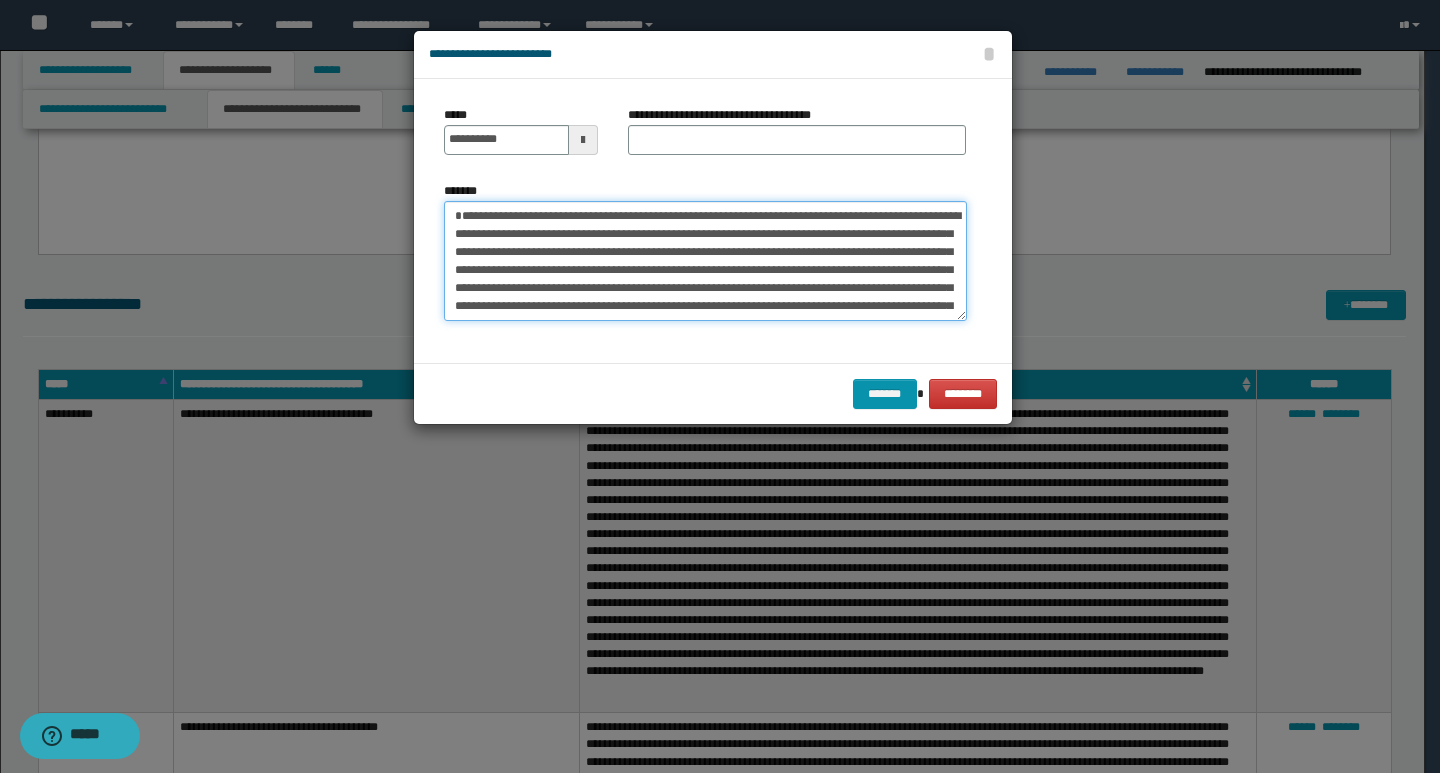 type on "**********" 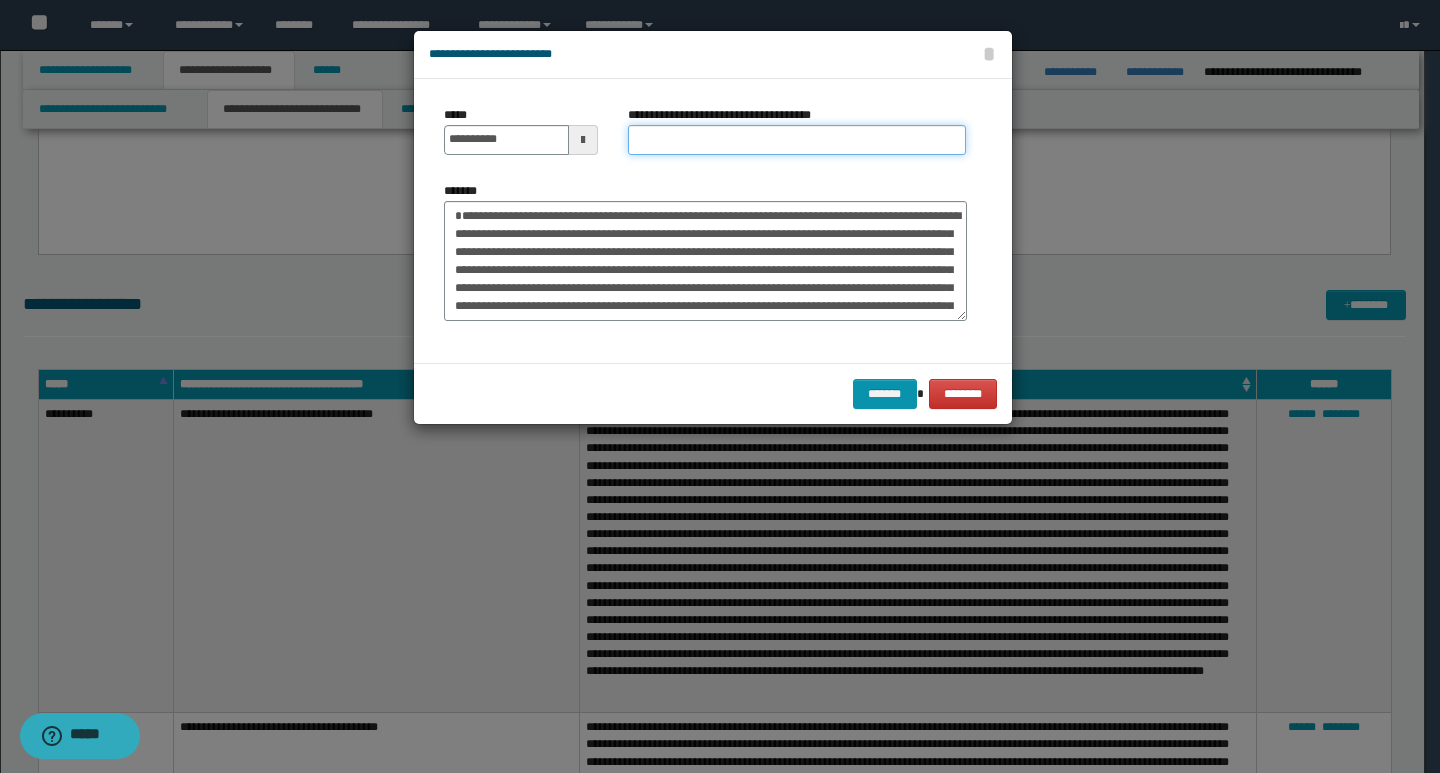 click on "**********" at bounding box center [797, 140] 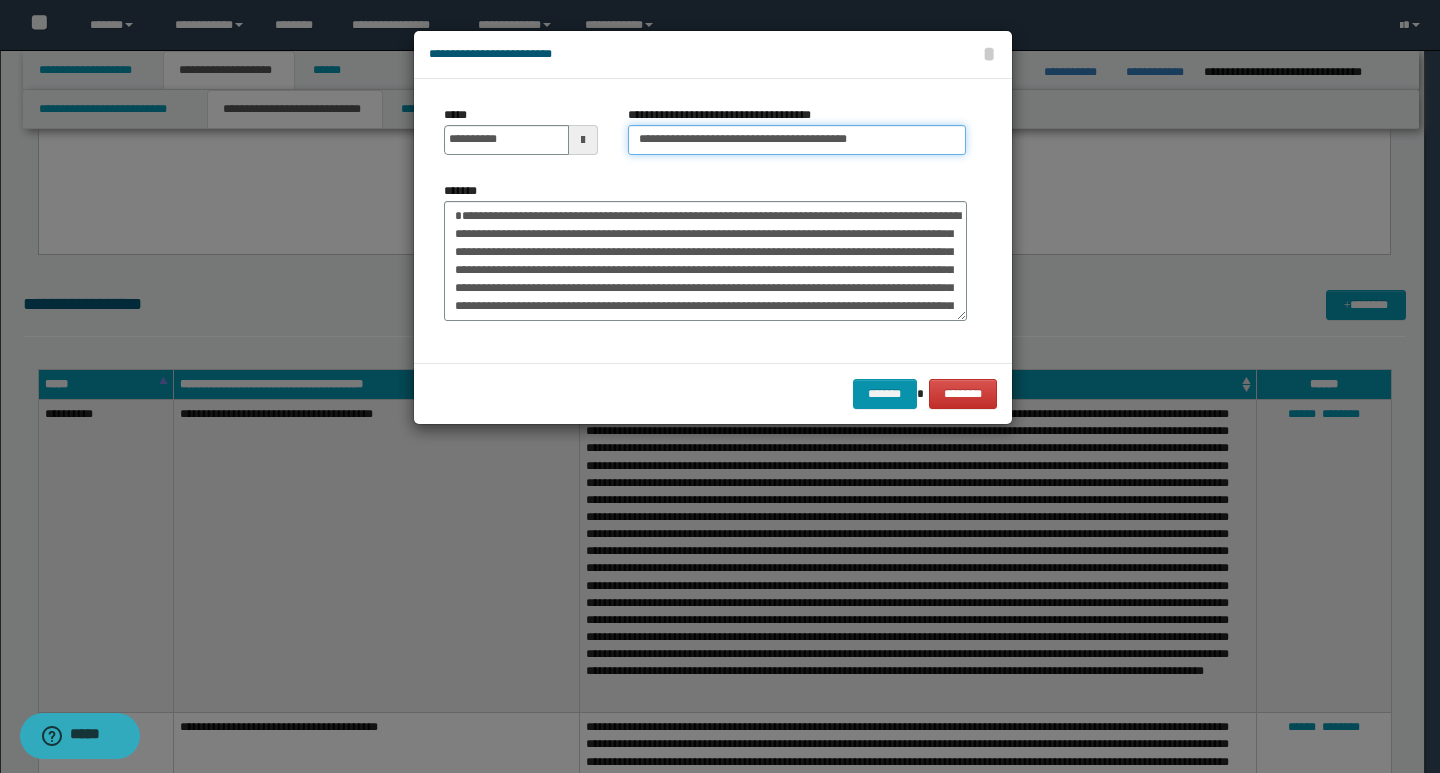 type on "**********" 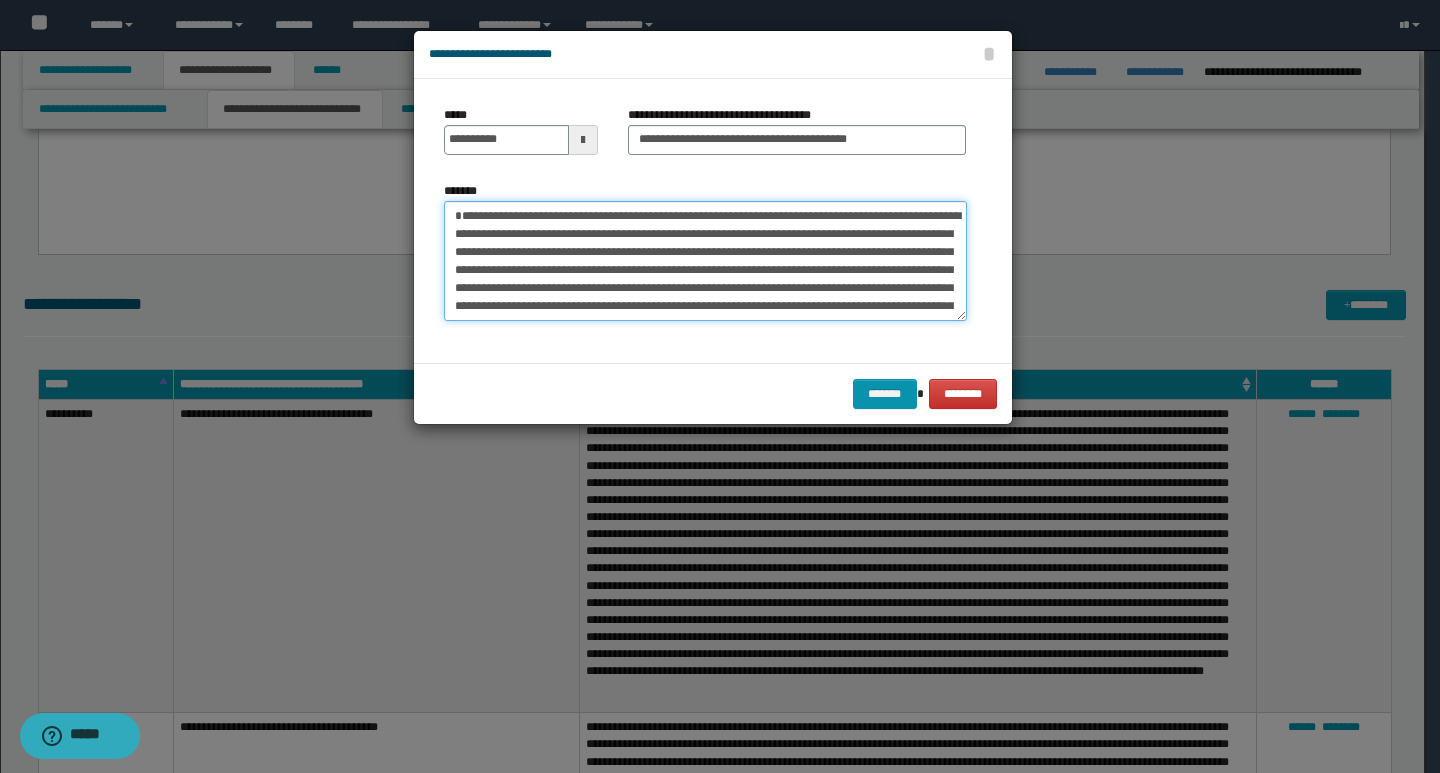 click on "*******" at bounding box center (705, 261) 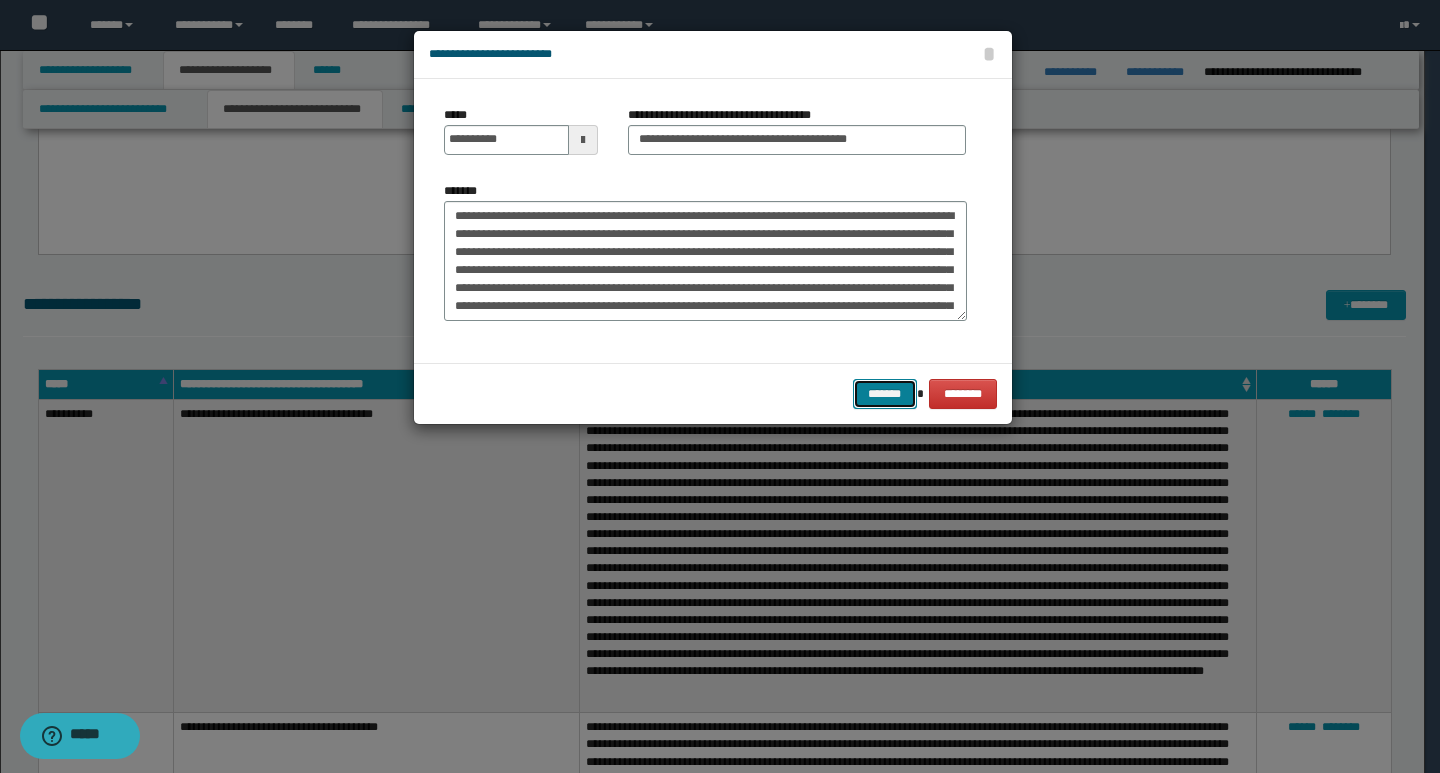 click on "*******" at bounding box center [885, 394] 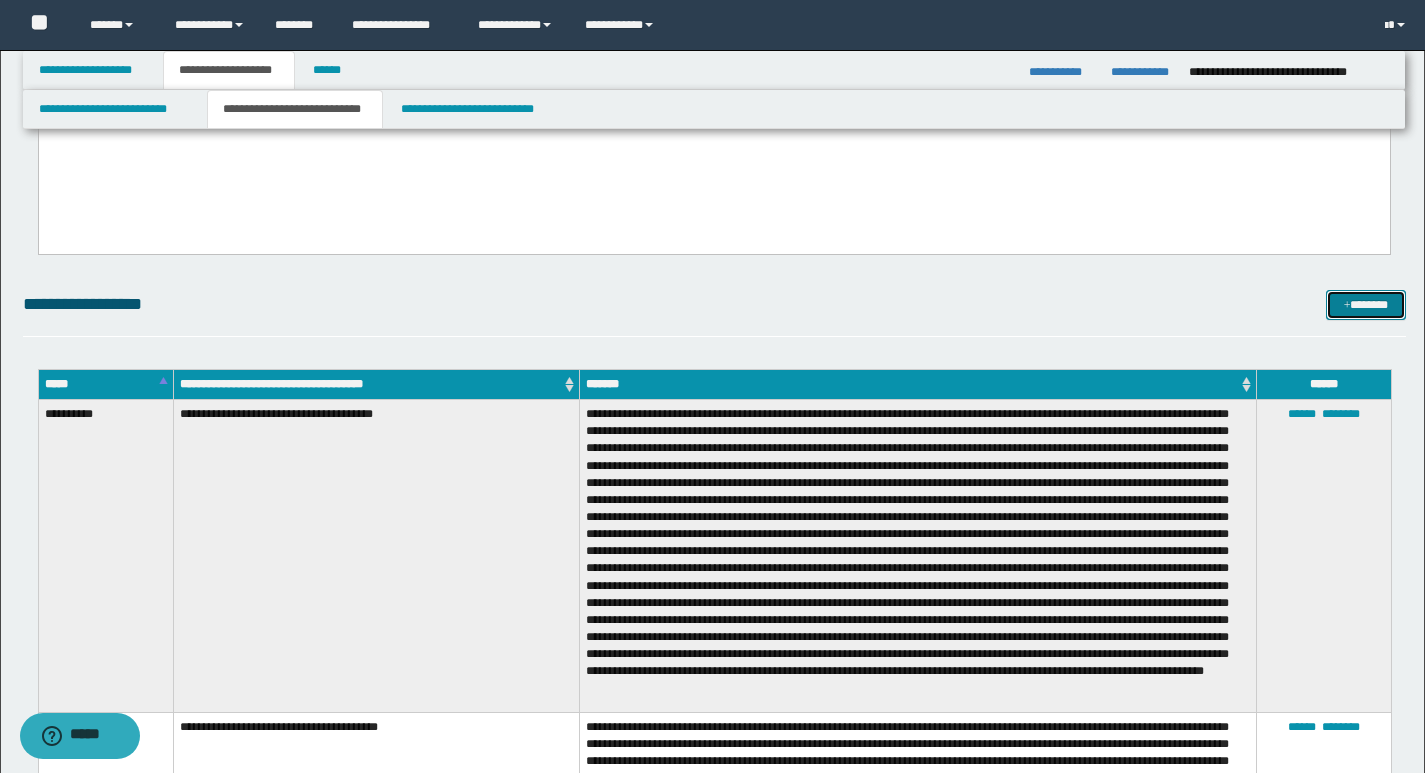 click on "*******" at bounding box center (1366, 305) 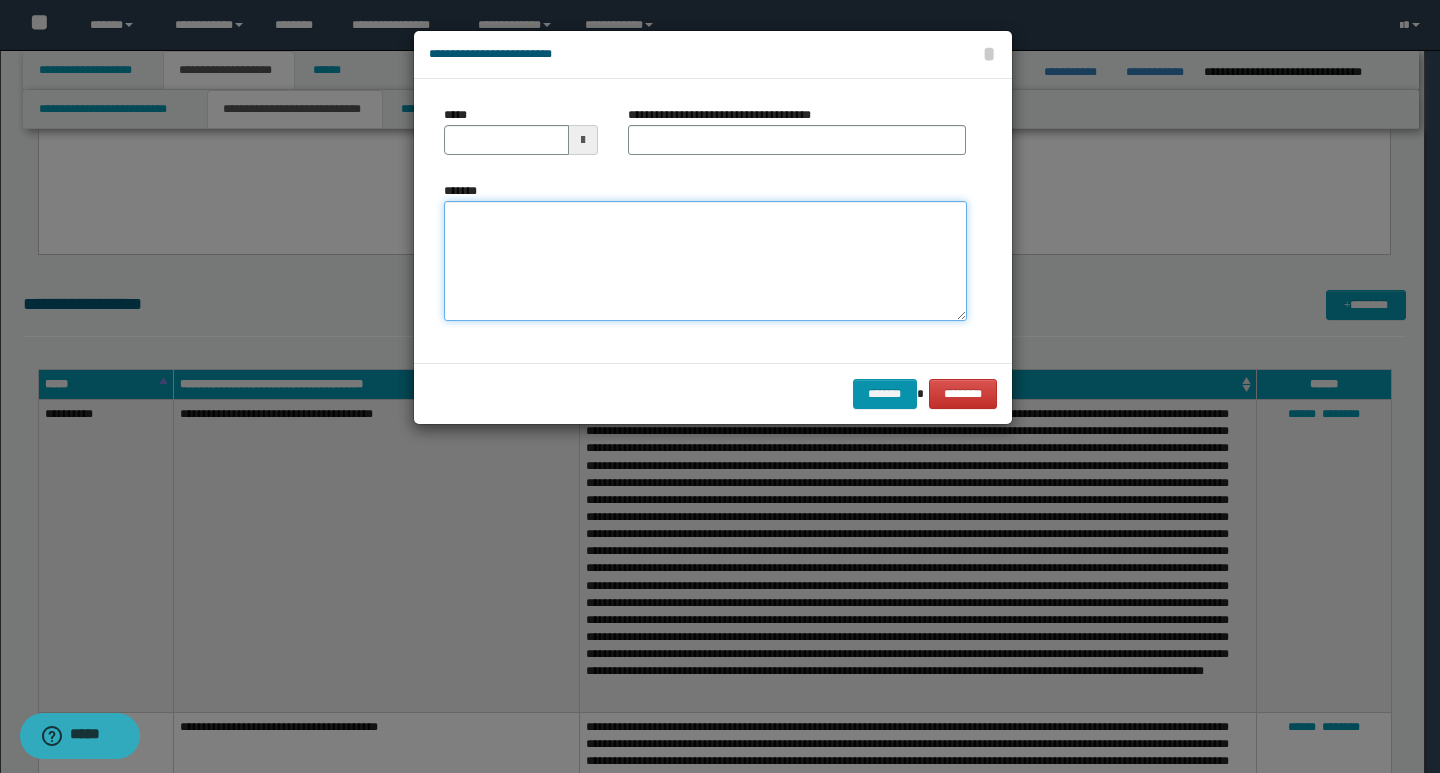 click on "*******" at bounding box center [705, 261] 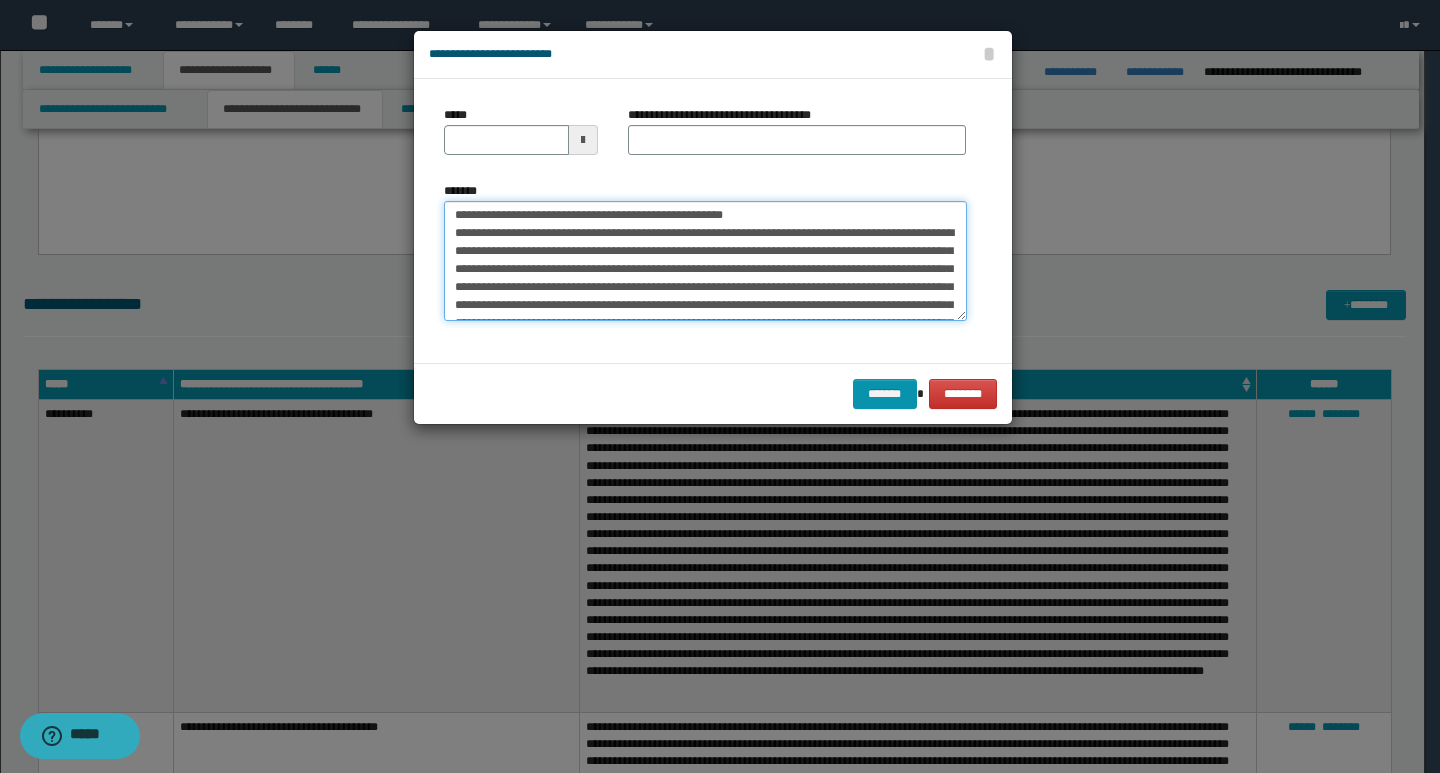 scroll, scrollTop: 0, scrollLeft: 0, axis: both 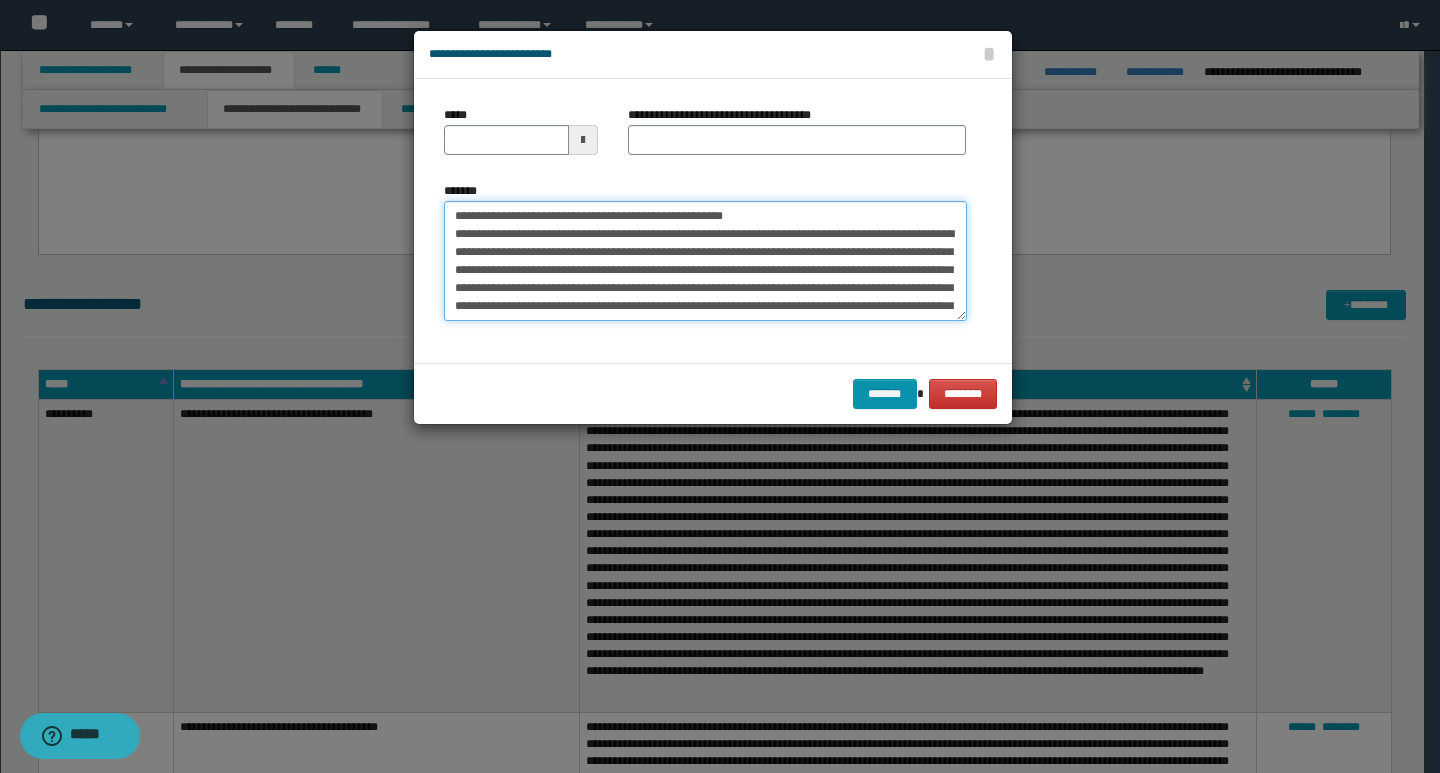drag, startPoint x: 448, startPoint y: 221, endPoint x: 522, endPoint y: 220, distance: 74.00676 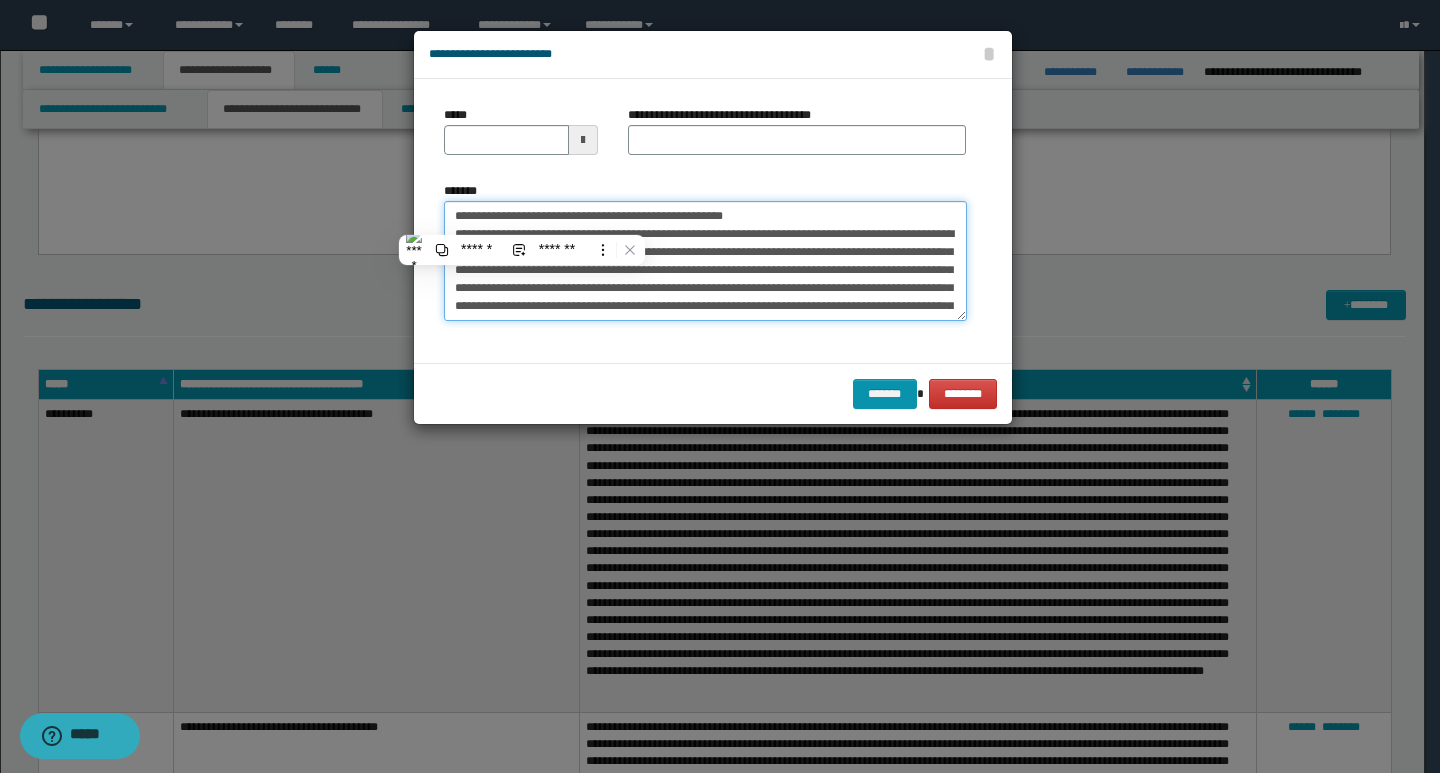 type on "**********" 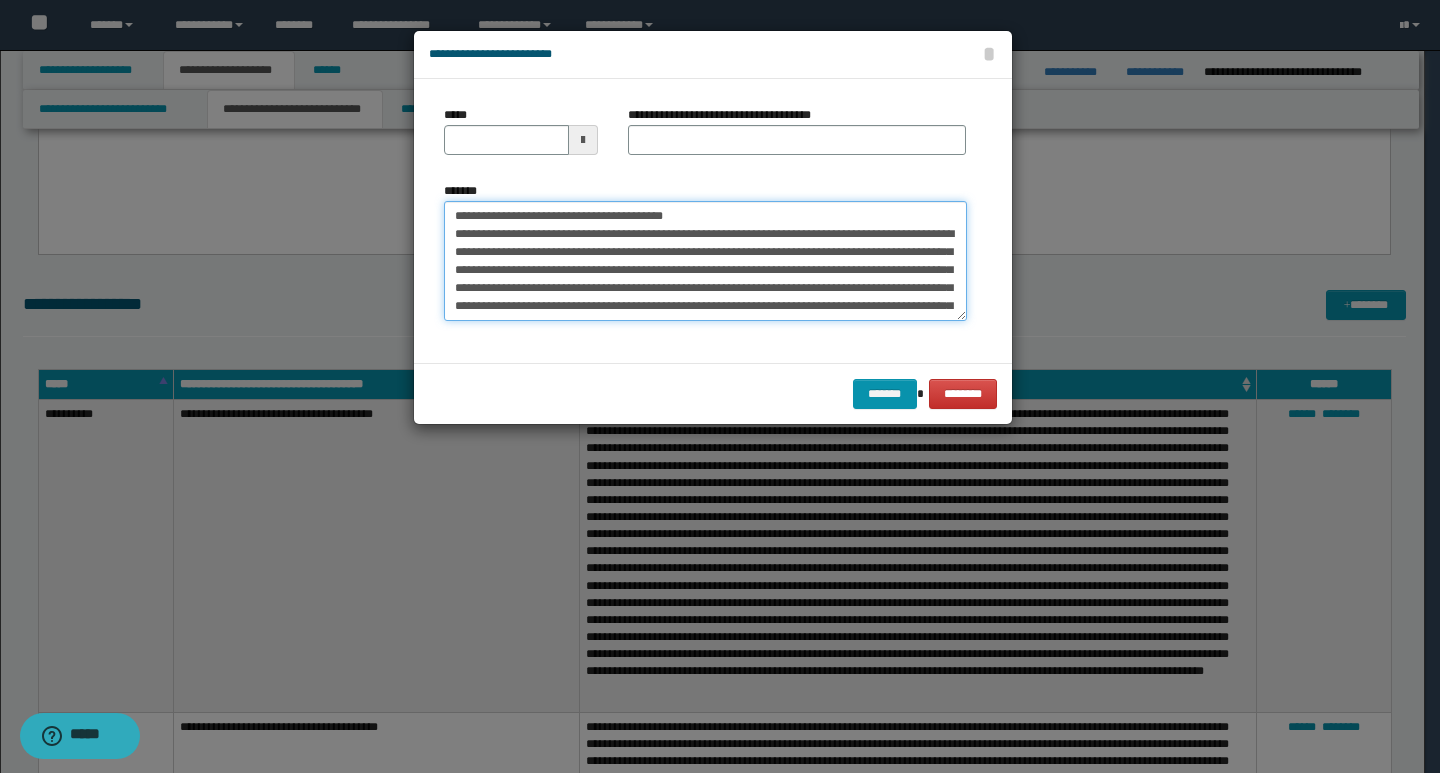 type 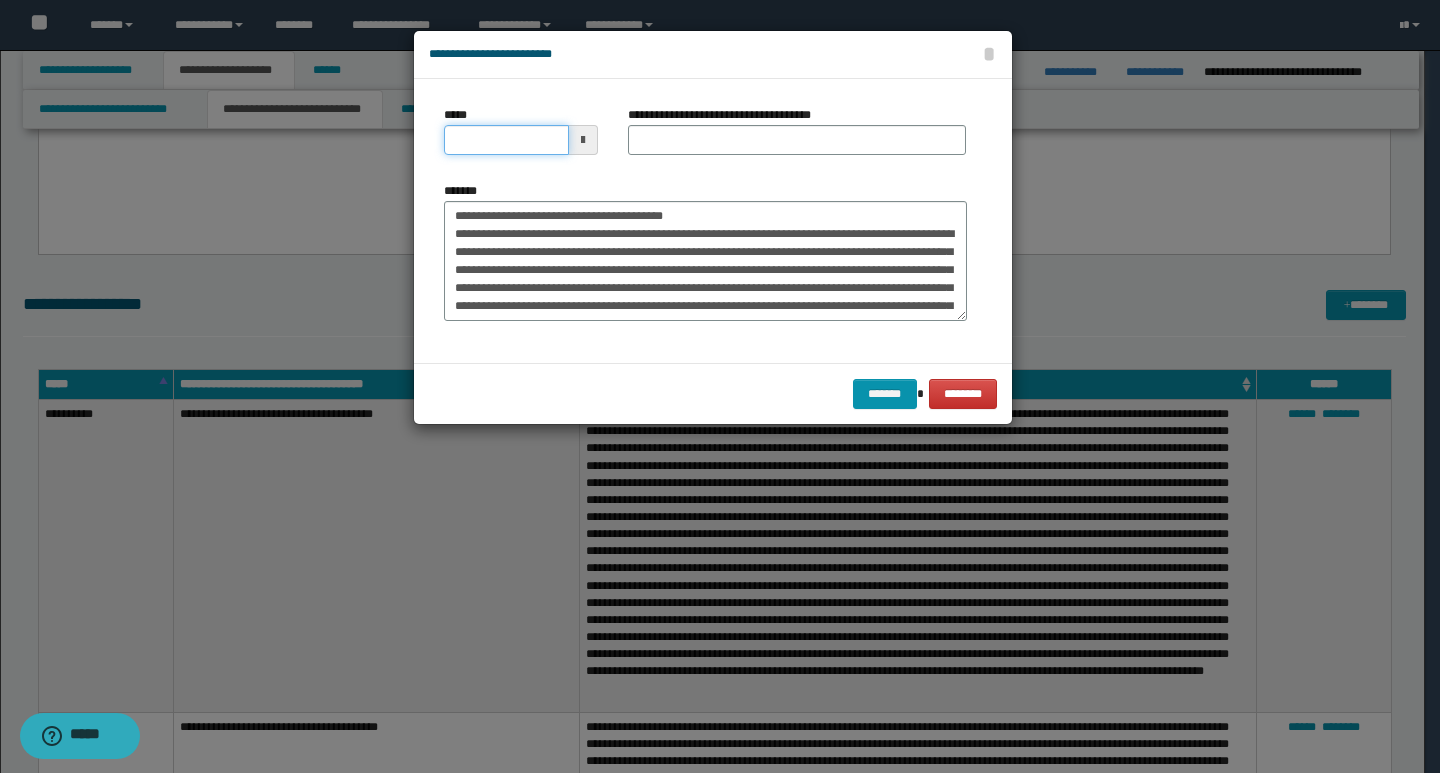click on "*****" at bounding box center [506, 140] 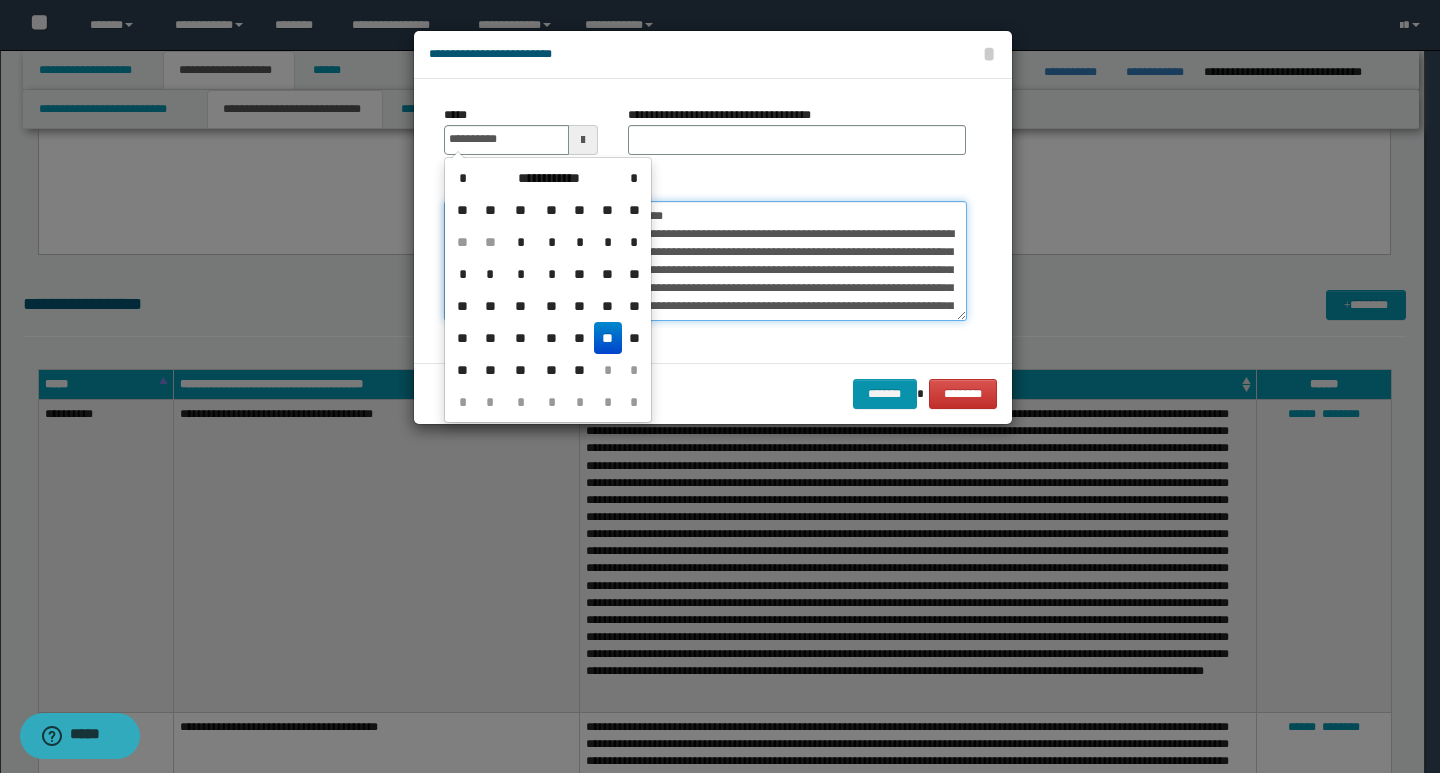 type on "**********" 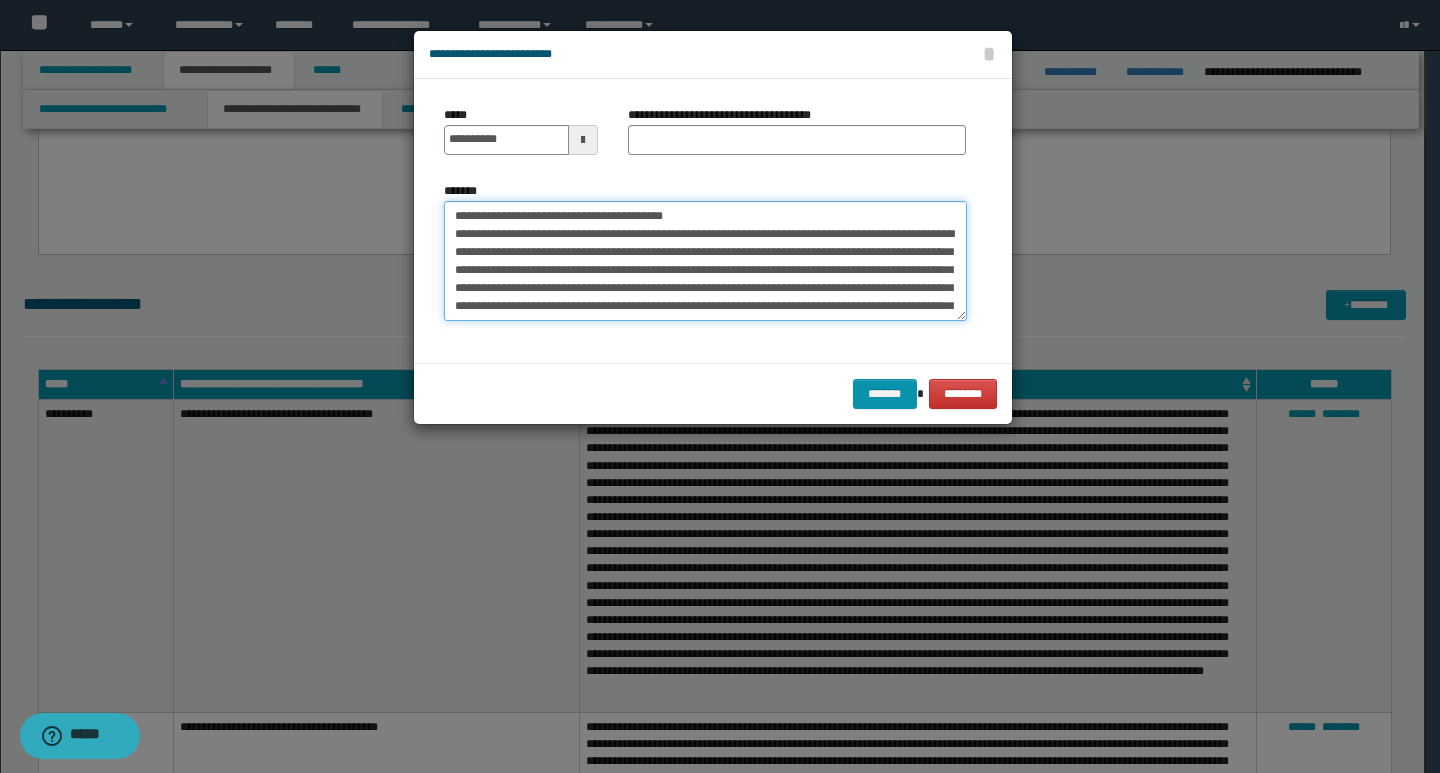 drag, startPoint x: 693, startPoint y: 224, endPoint x: 447, endPoint y: 216, distance: 246.13005 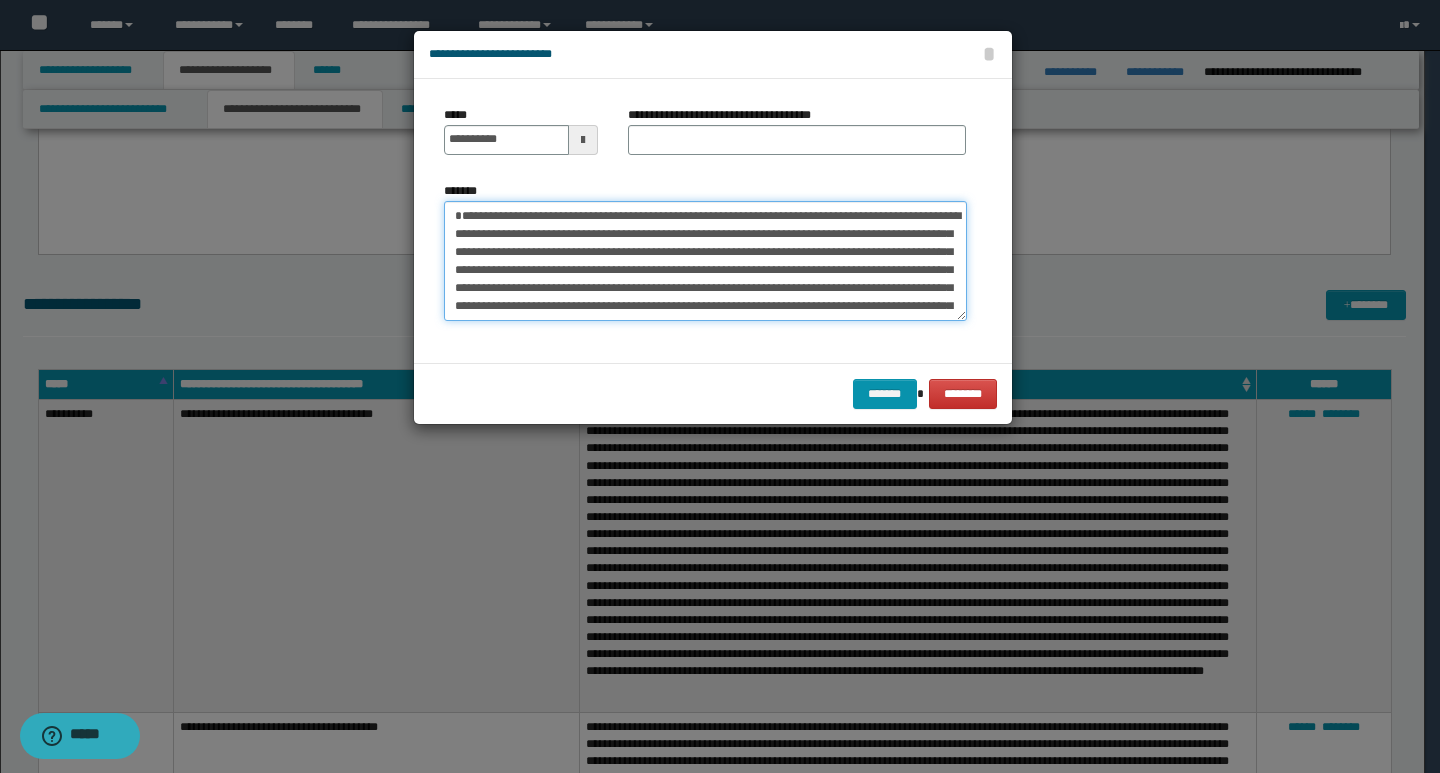 type on "**********" 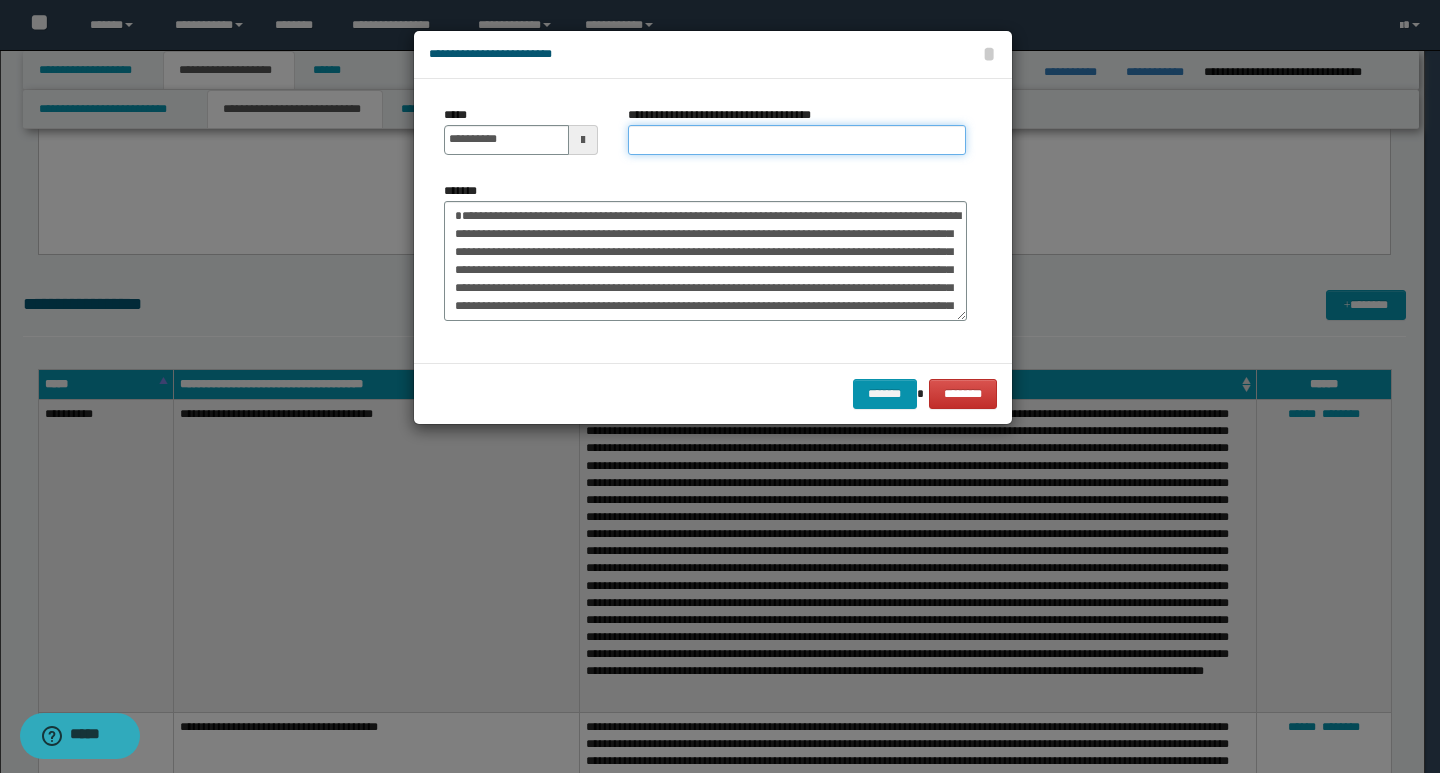 click on "**********" at bounding box center [797, 140] 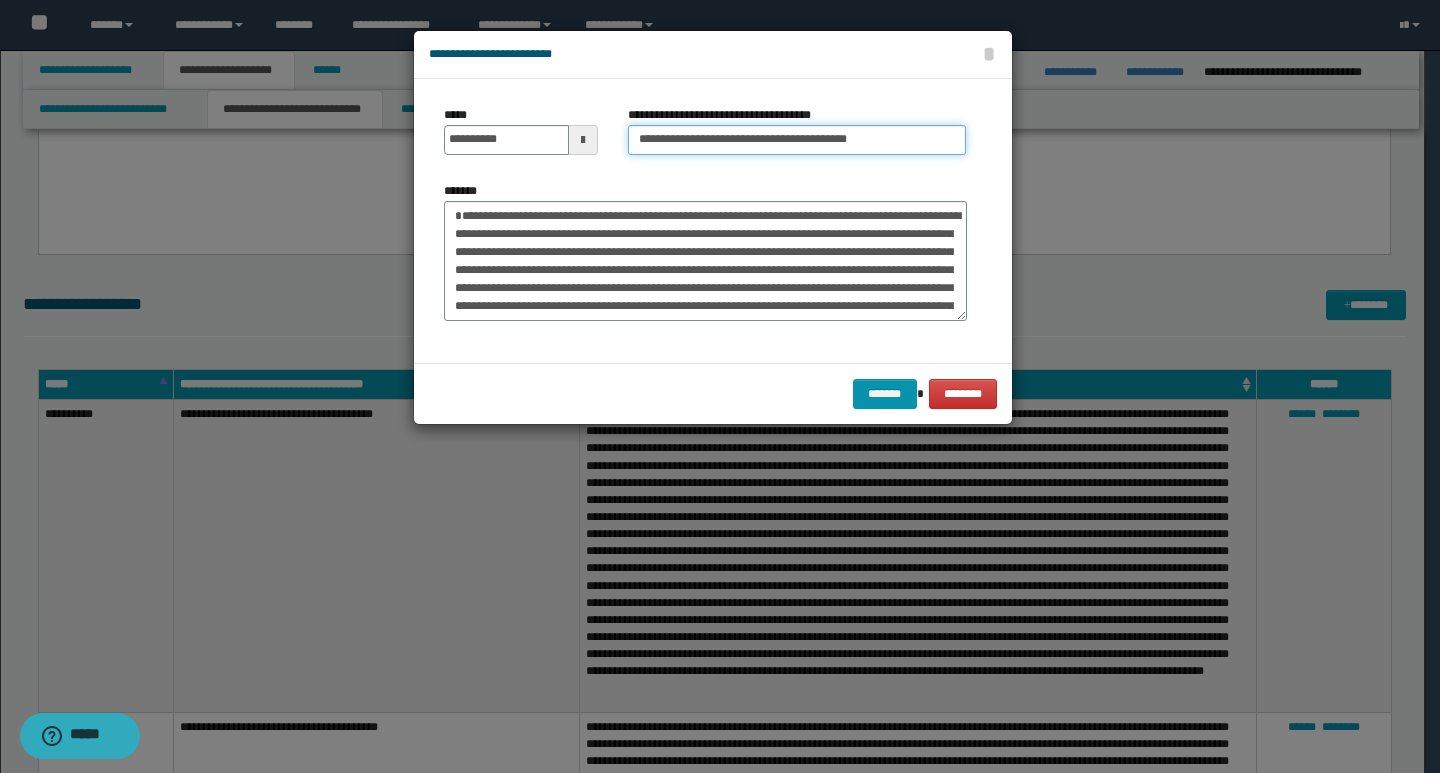 type on "**********" 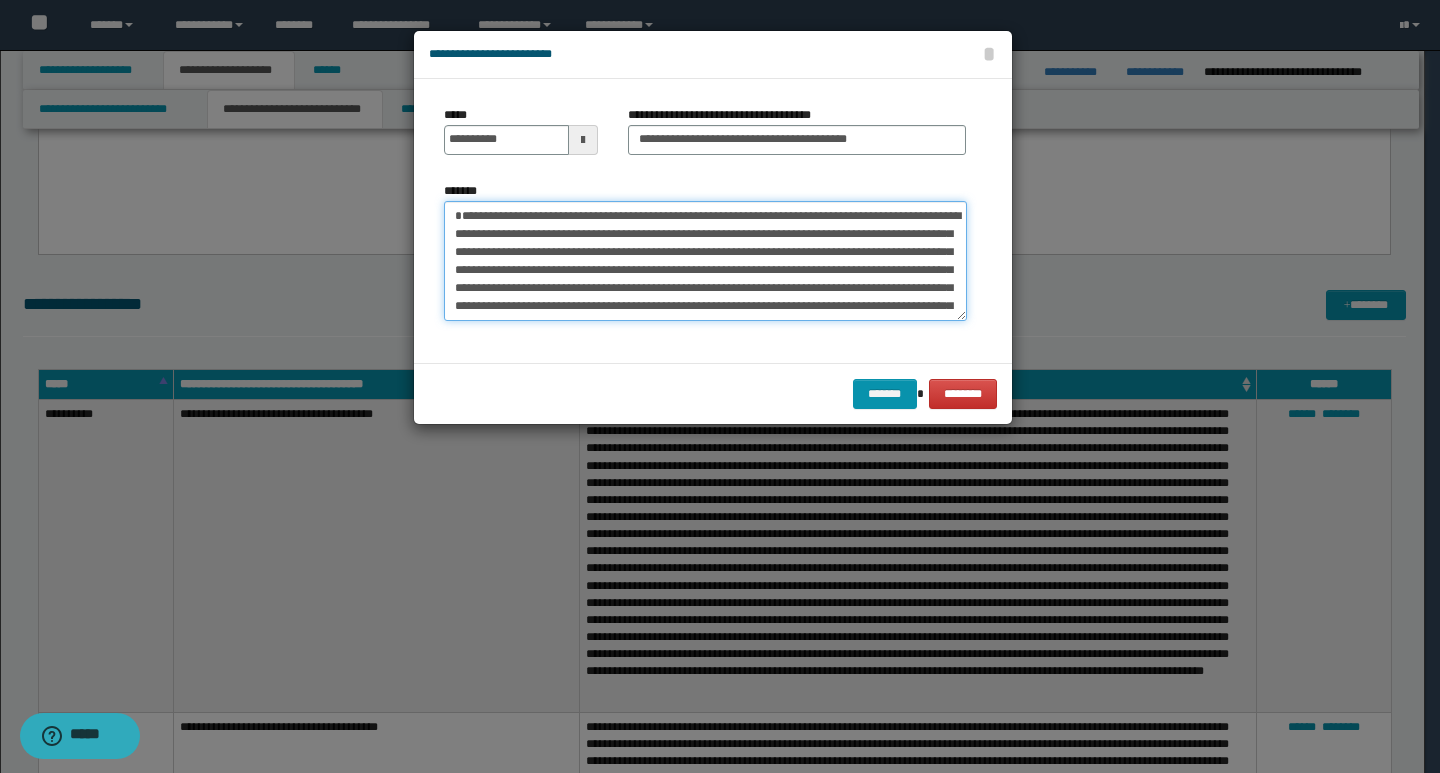 drag, startPoint x: 460, startPoint y: 212, endPoint x: 492, endPoint y: 221, distance: 33.24154 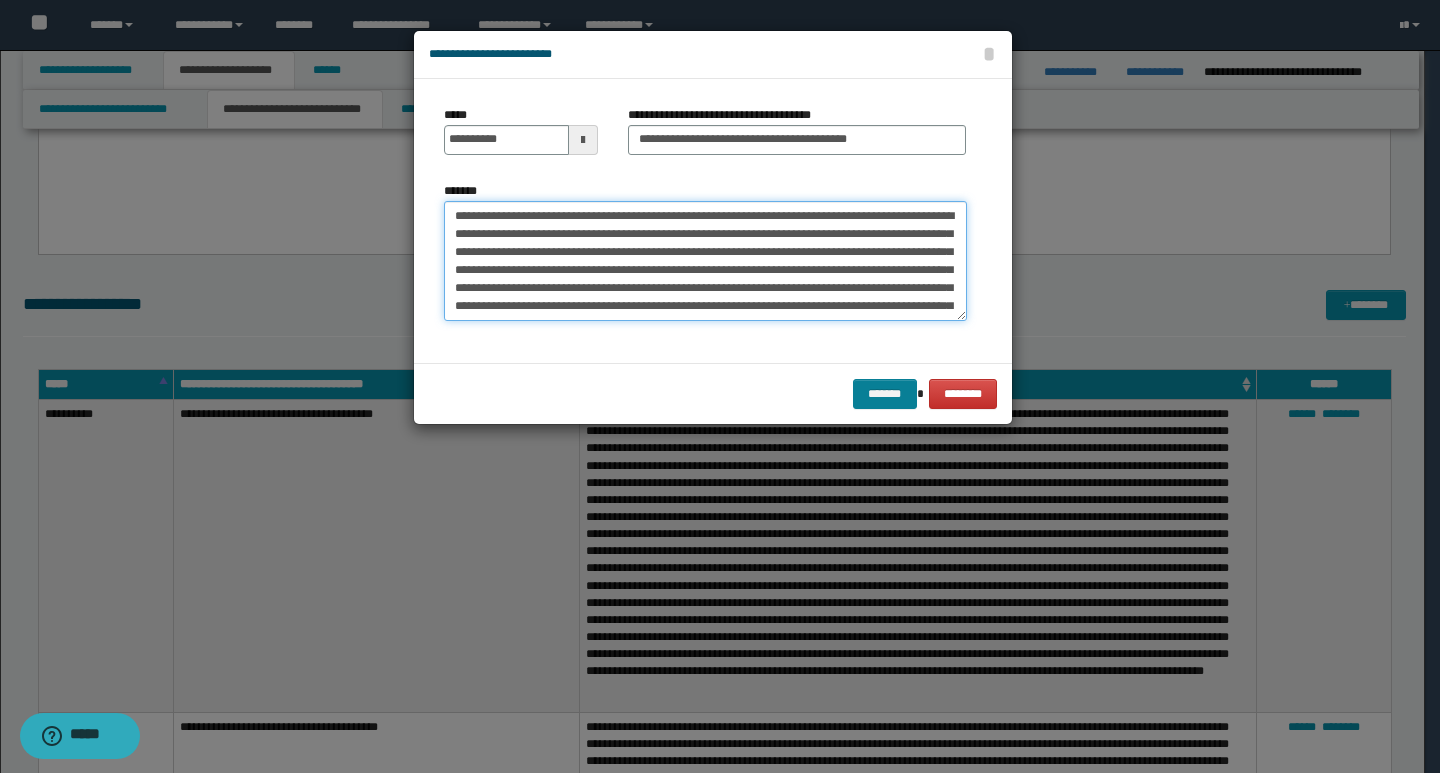 type on "**********" 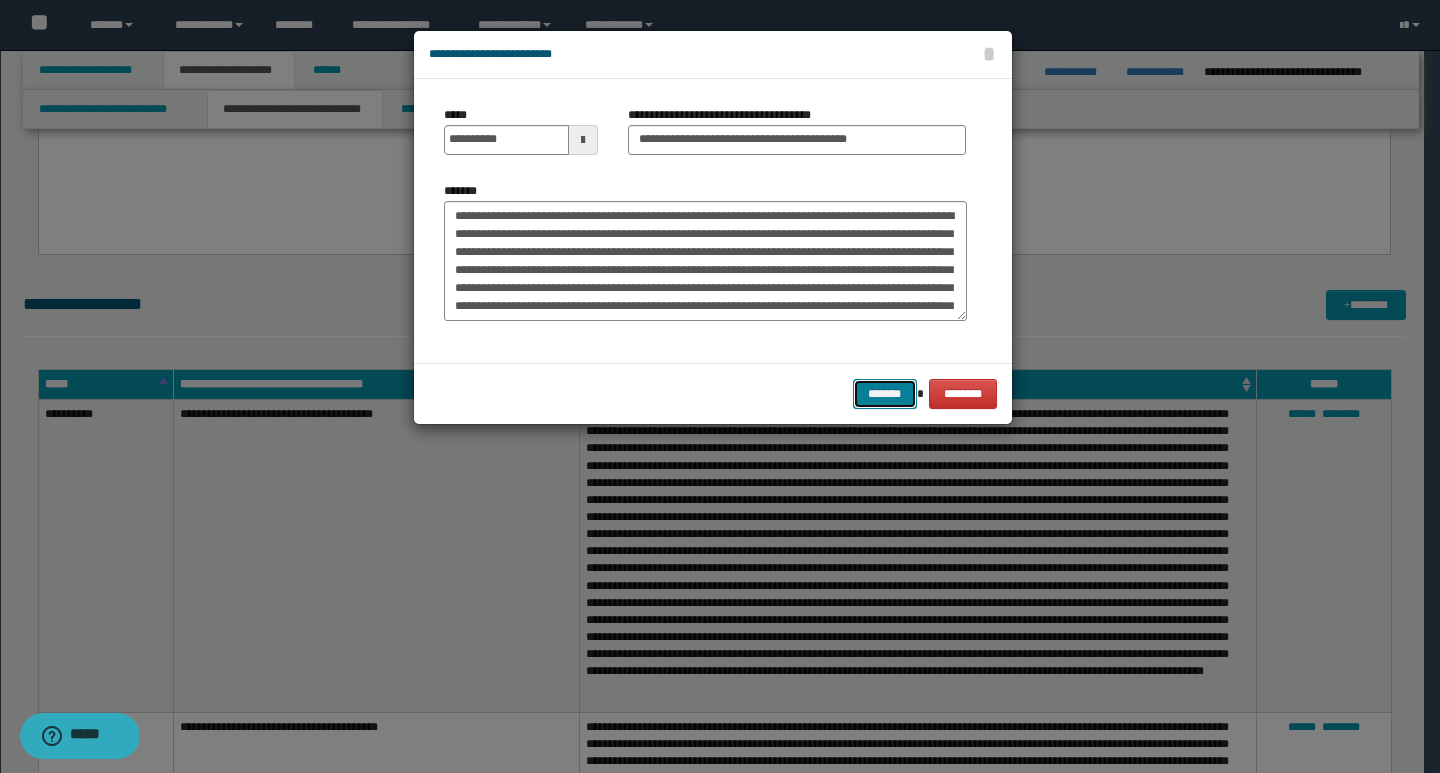 click on "*******" at bounding box center [885, 394] 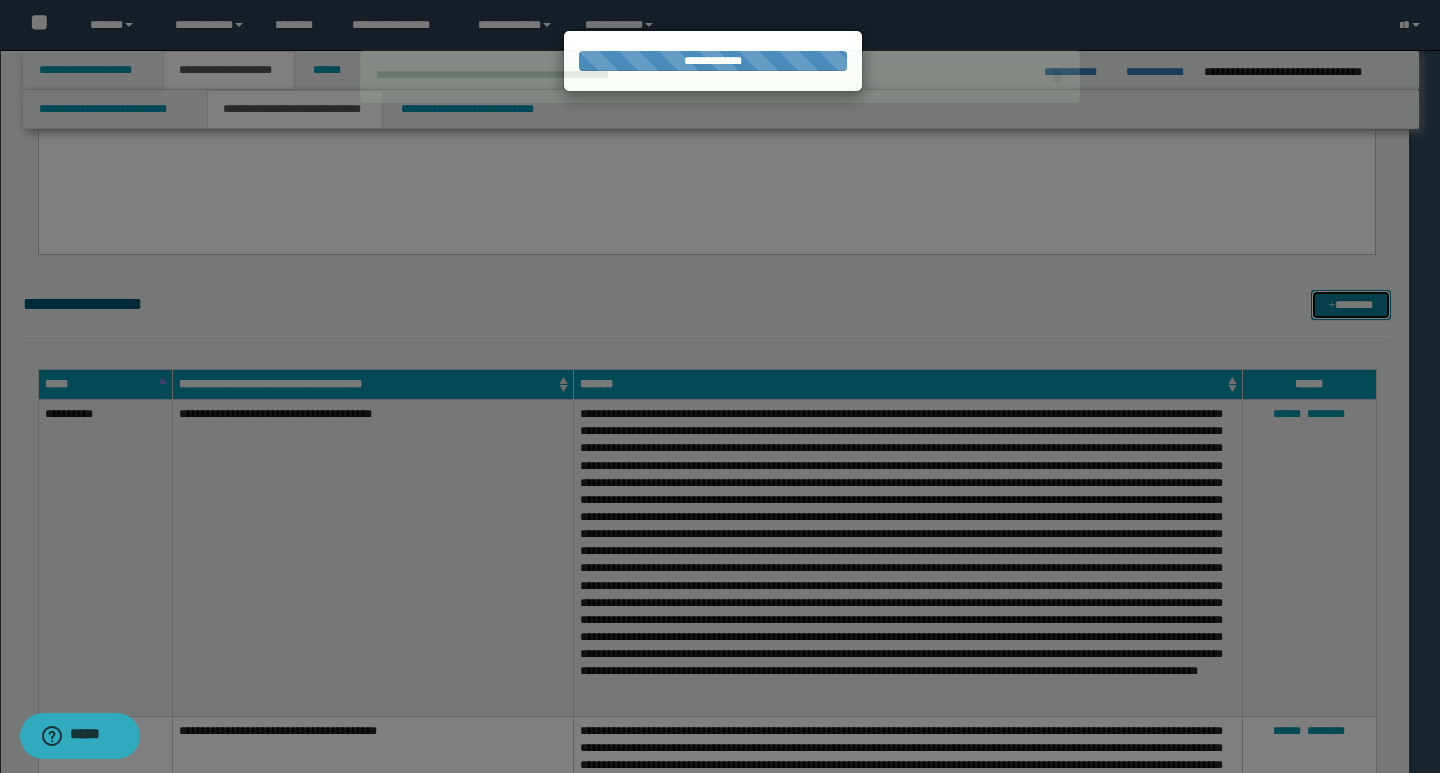 type 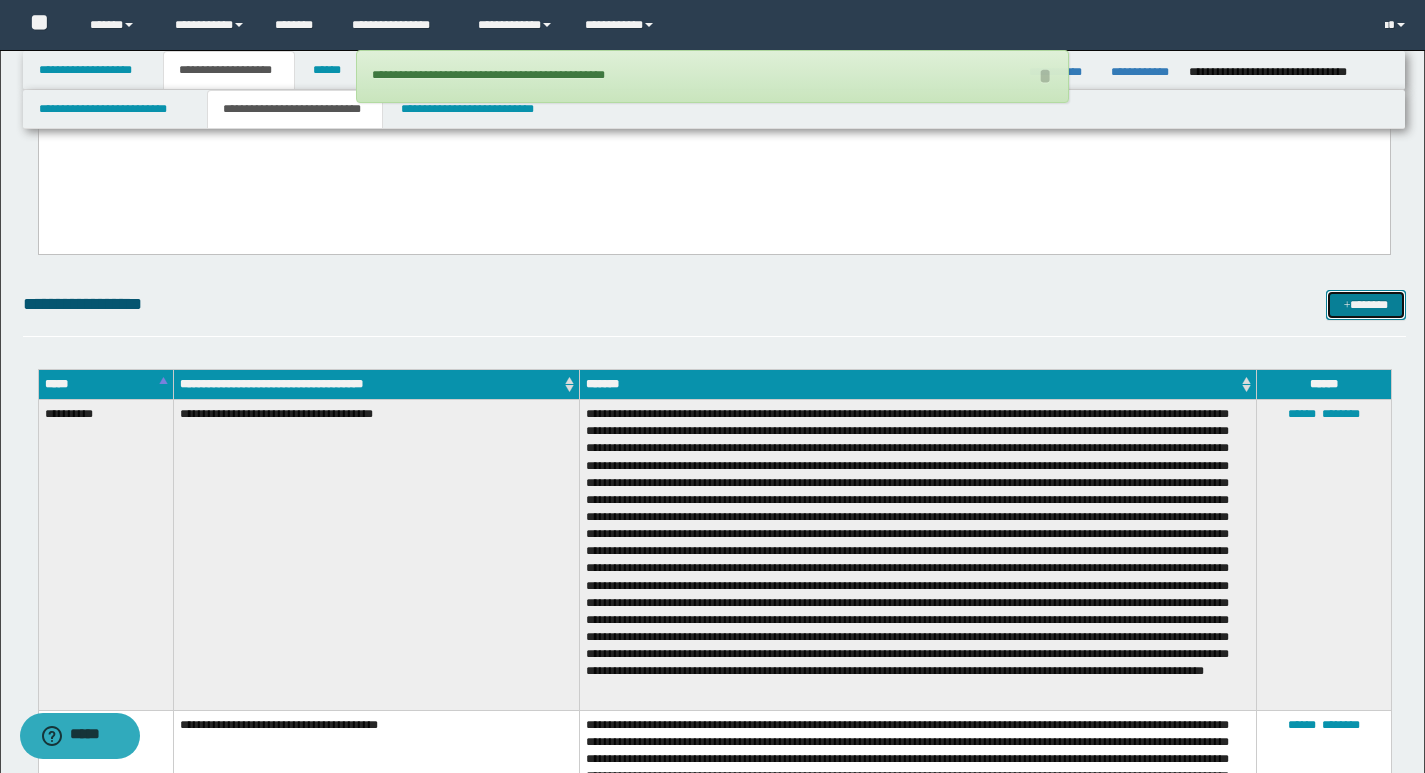 click on "*******" at bounding box center (1366, 305) 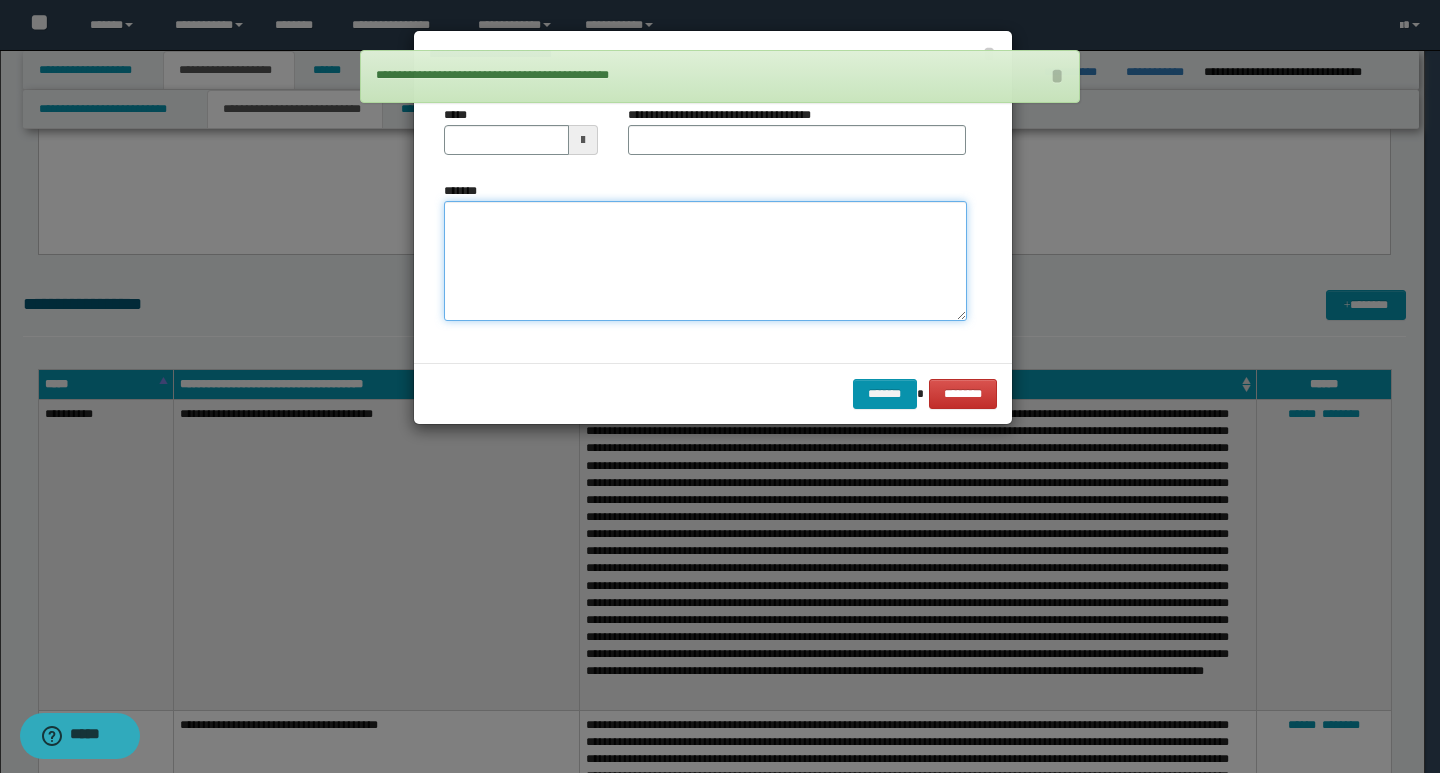 click on "*******" at bounding box center [705, 261] 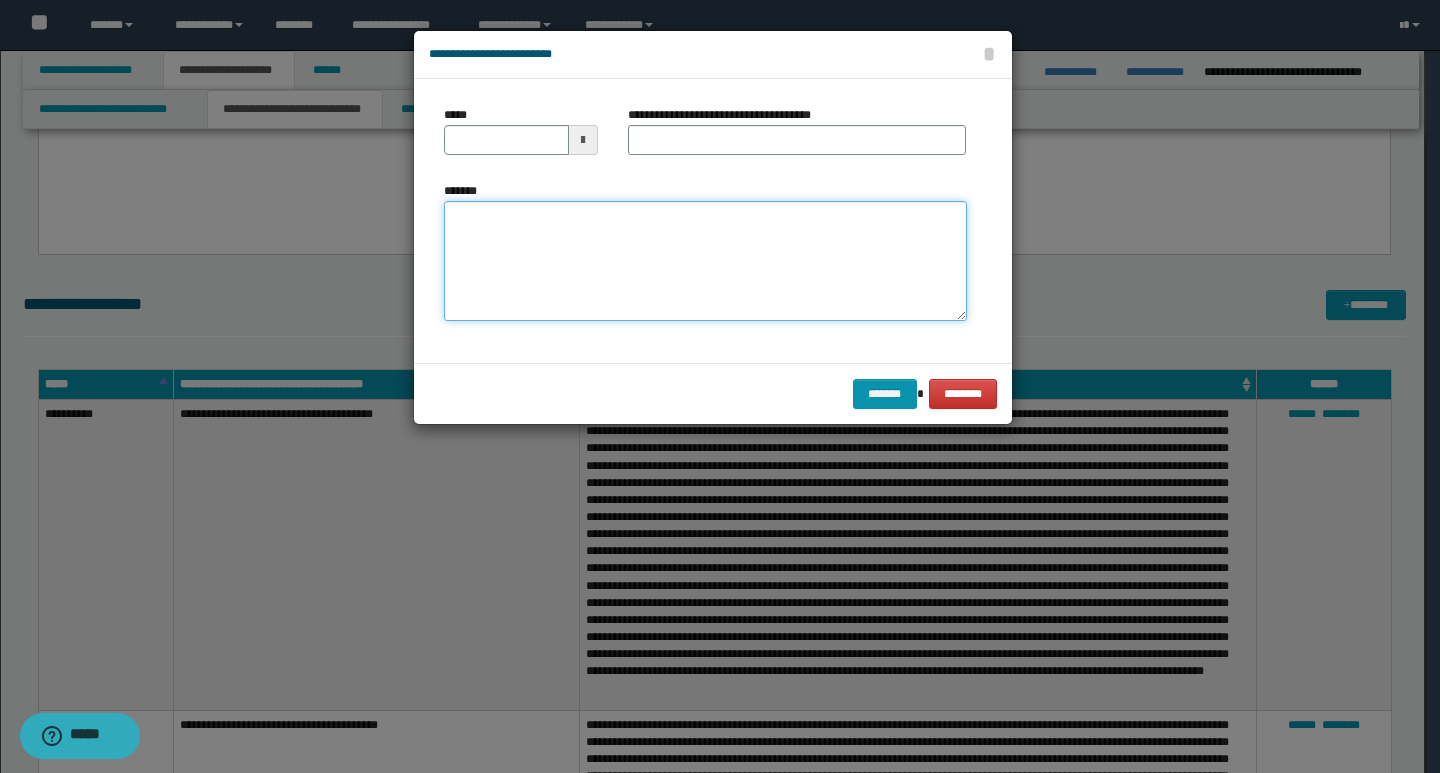 click on "*******" at bounding box center [705, 261] 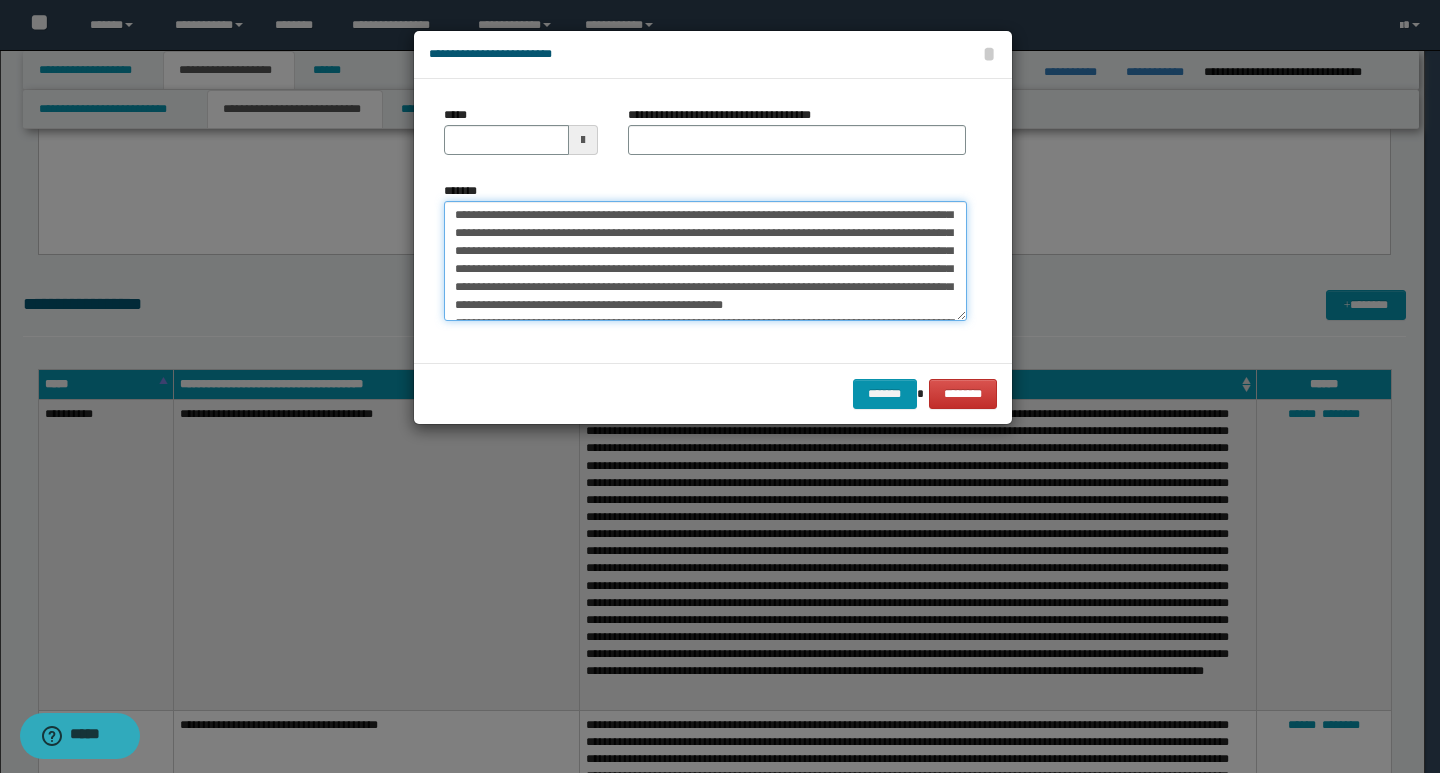 scroll, scrollTop: 0, scrollLeft: 0, axis: both 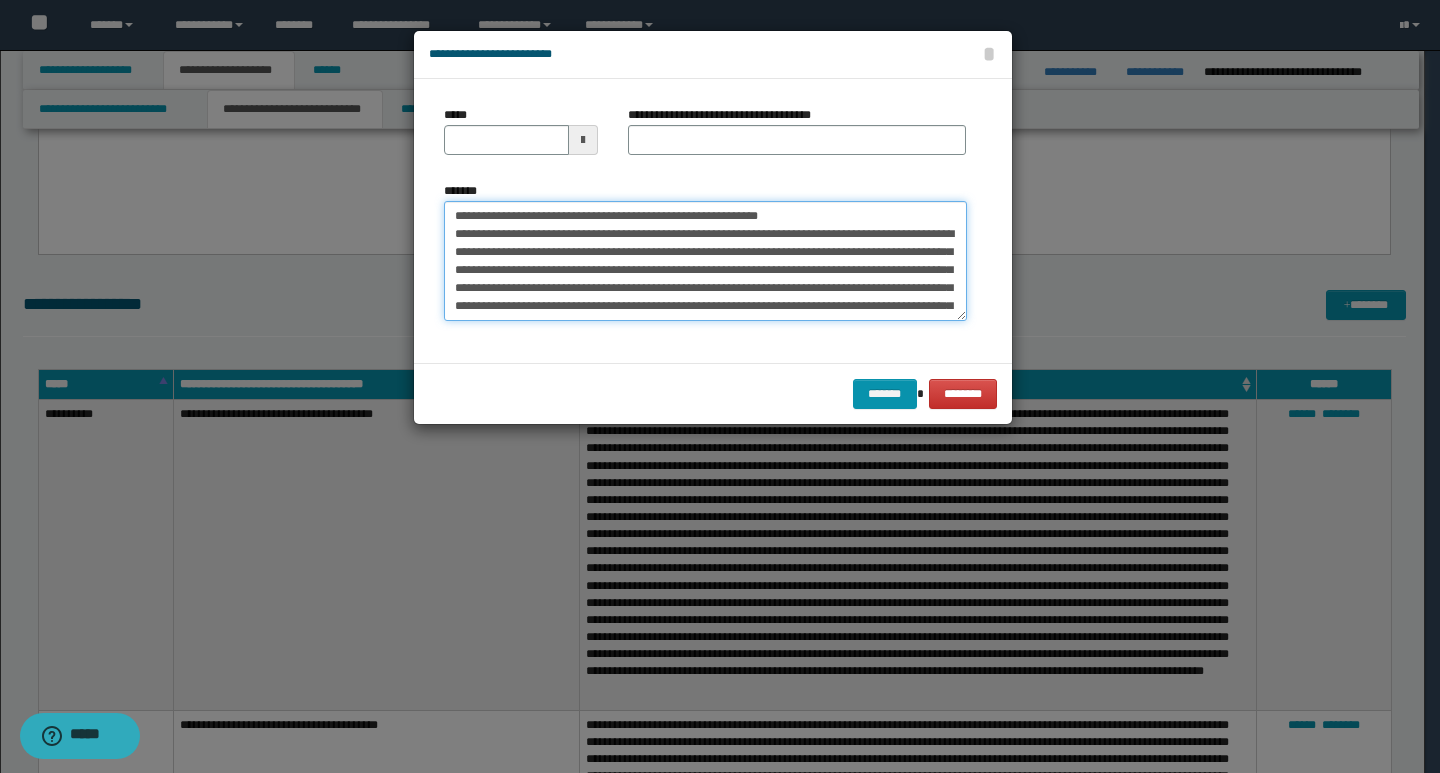 drag, startPoint x: 447, startPoint y: 216, endPoint x: 520, endPoint y: 218, distance: 73.02739 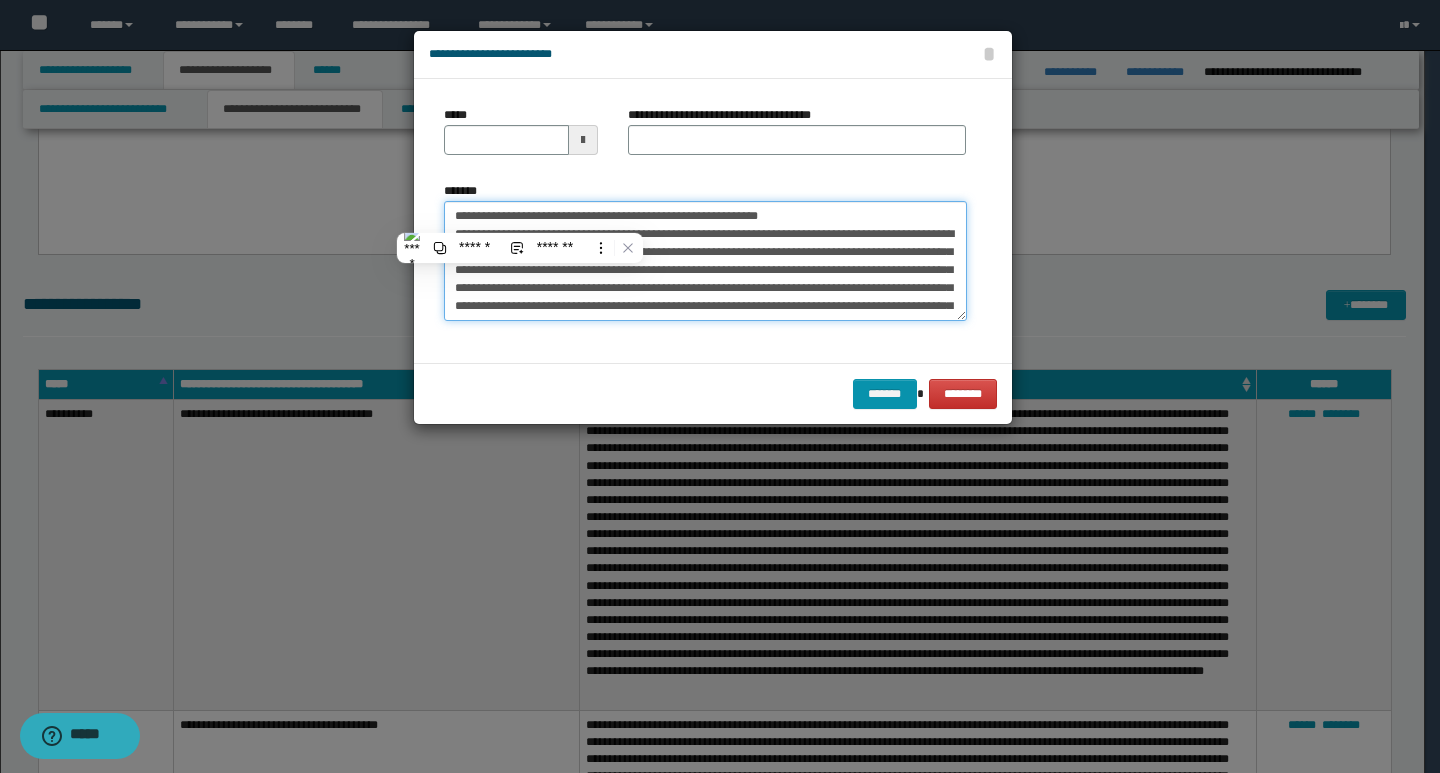 type on "**********" 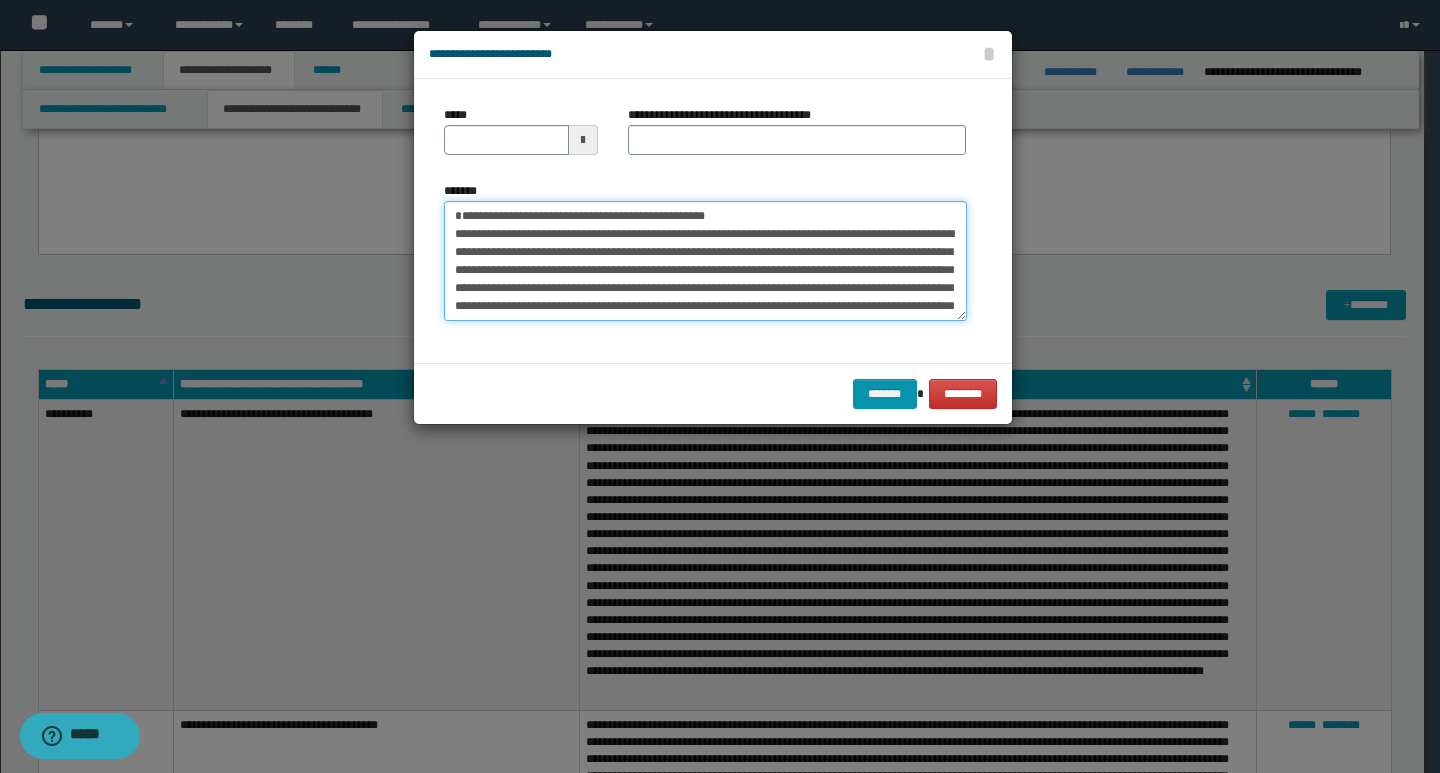 type 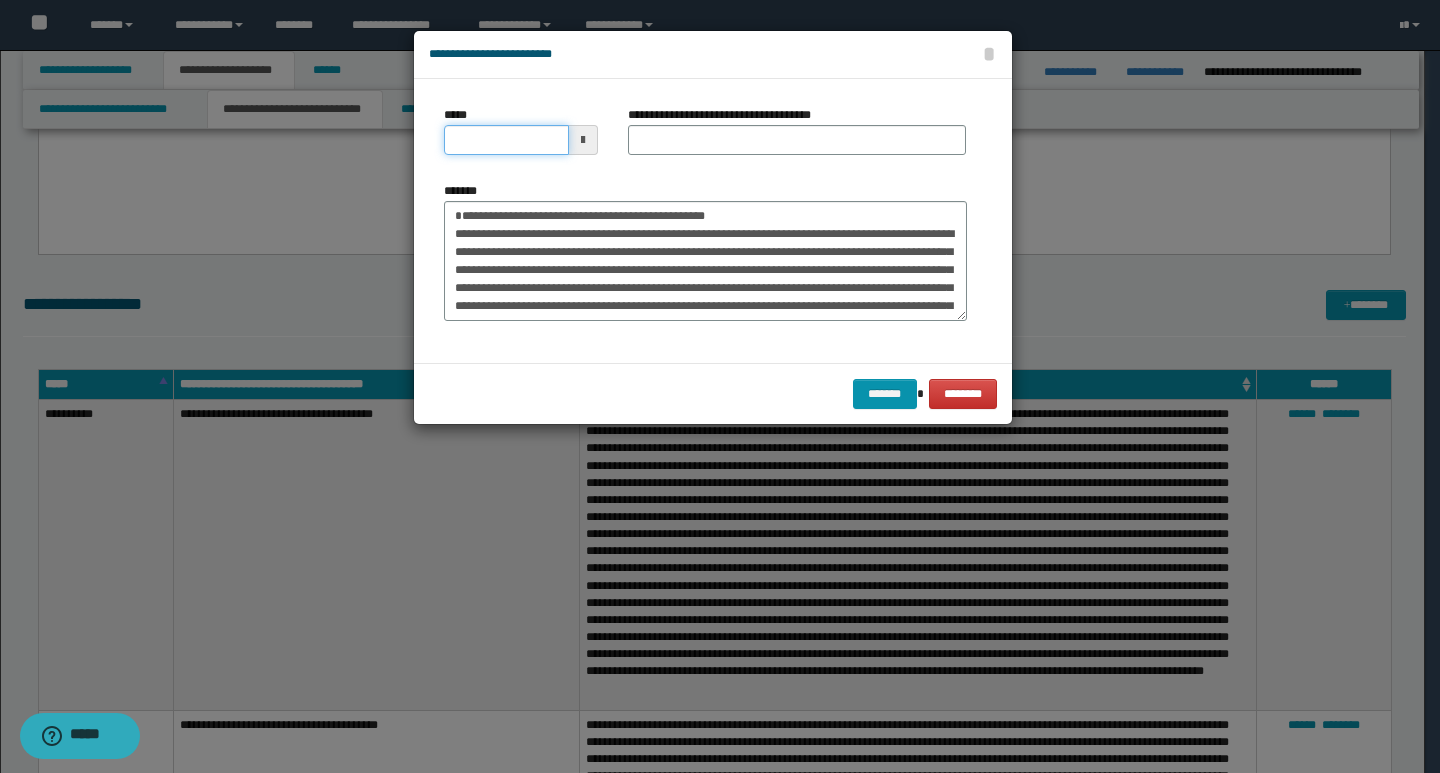 click on "*****" at bounding box center [506, 140] 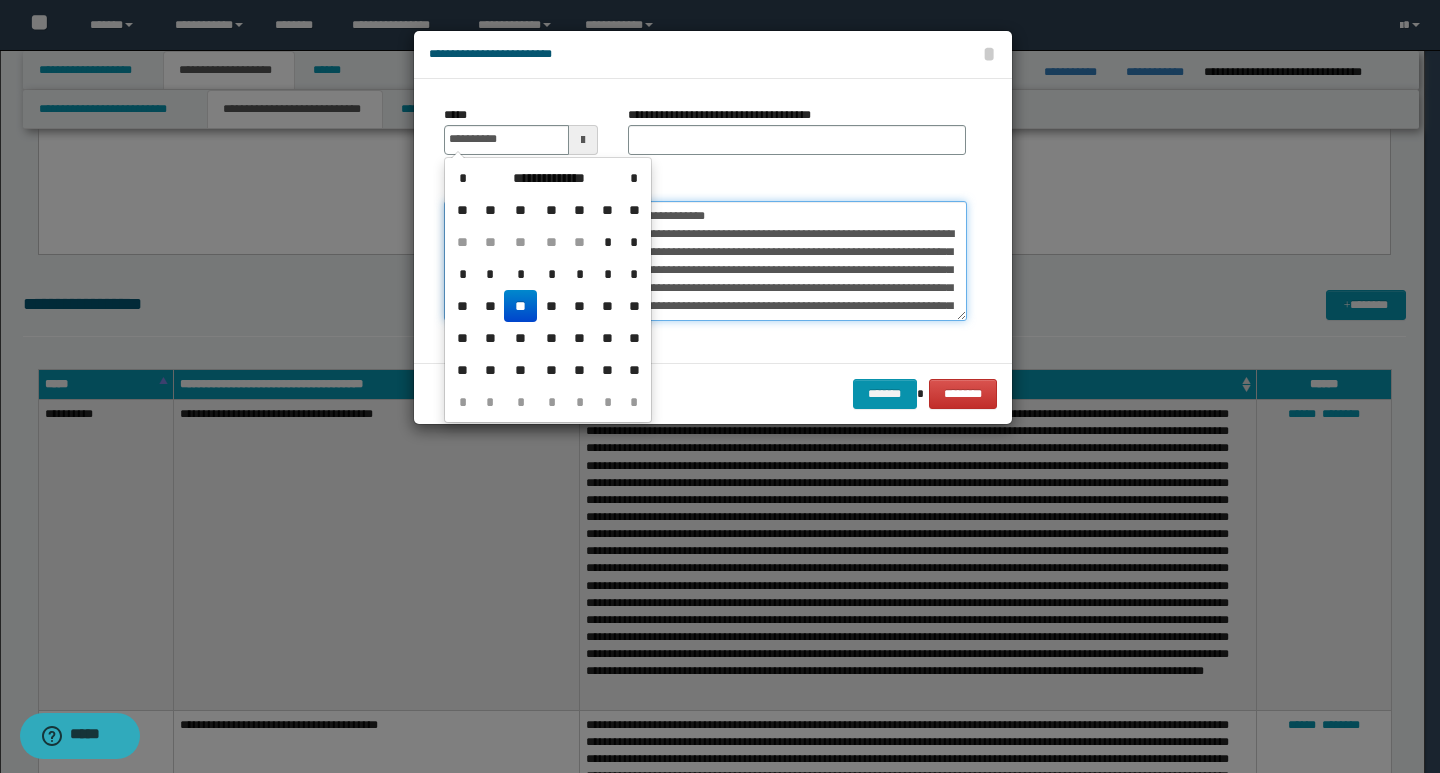 type on "**********" 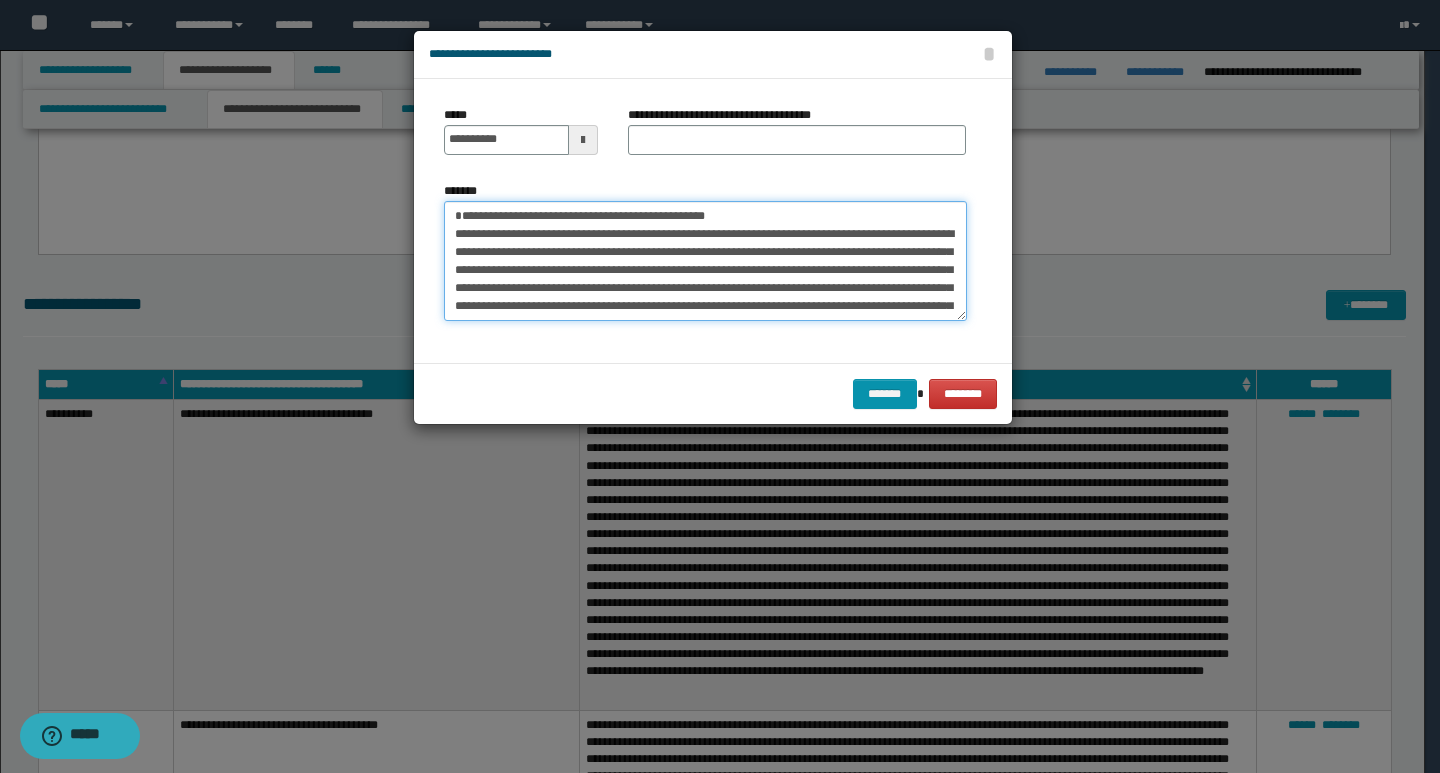 drag, startPoint x: 726, startPoint y: 219, endPoint x: 440, endPoint y: 215, distance: 286.02798 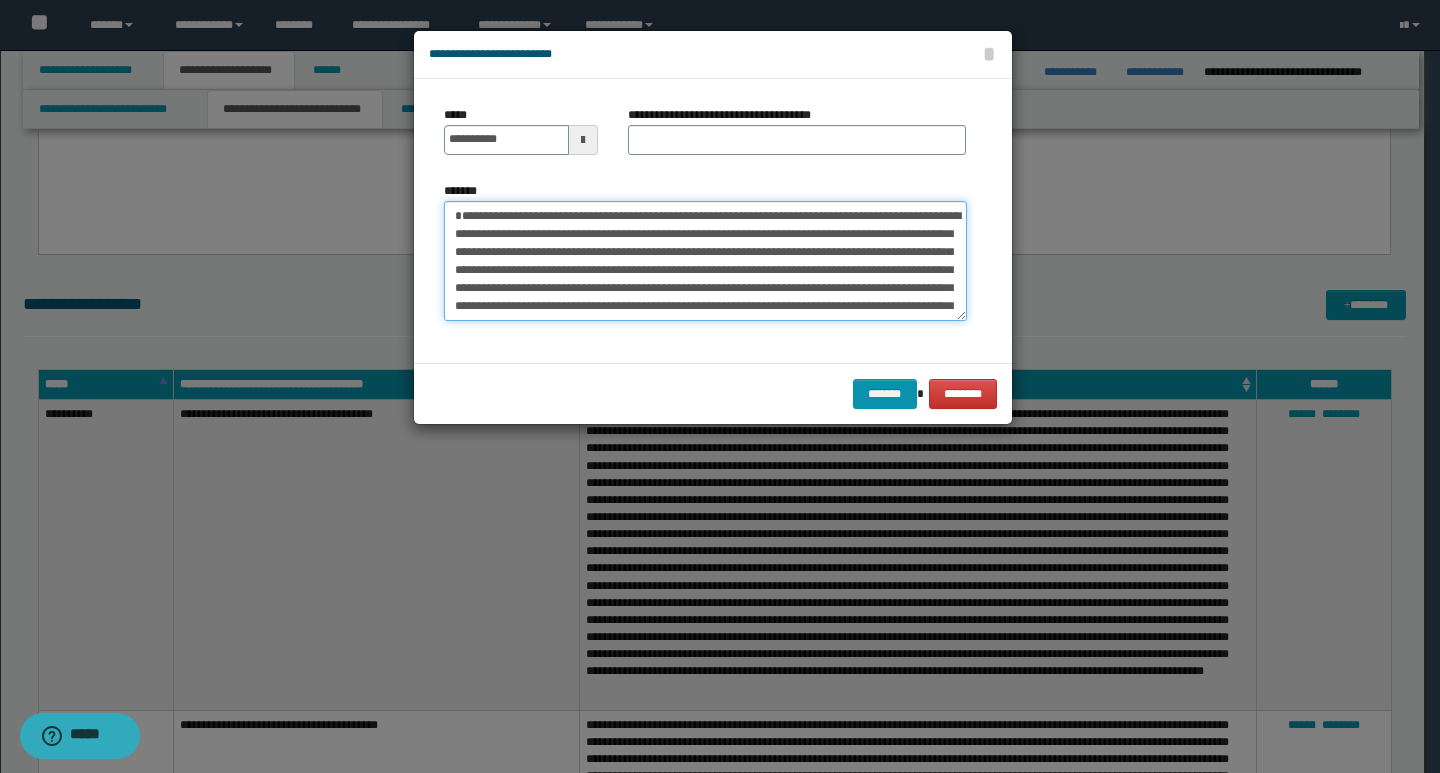 type on "**********" 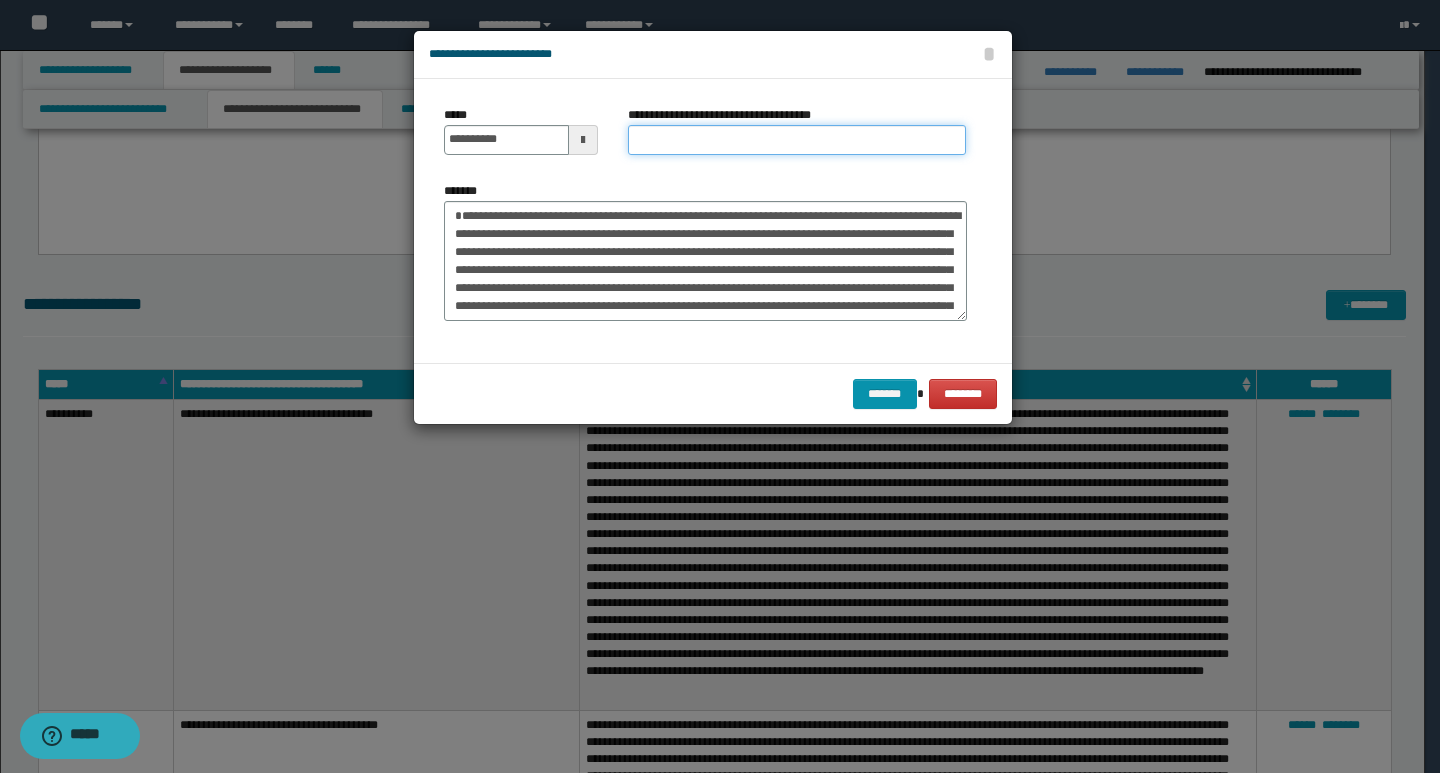 click on "**********" at bounding box center (797, 140) 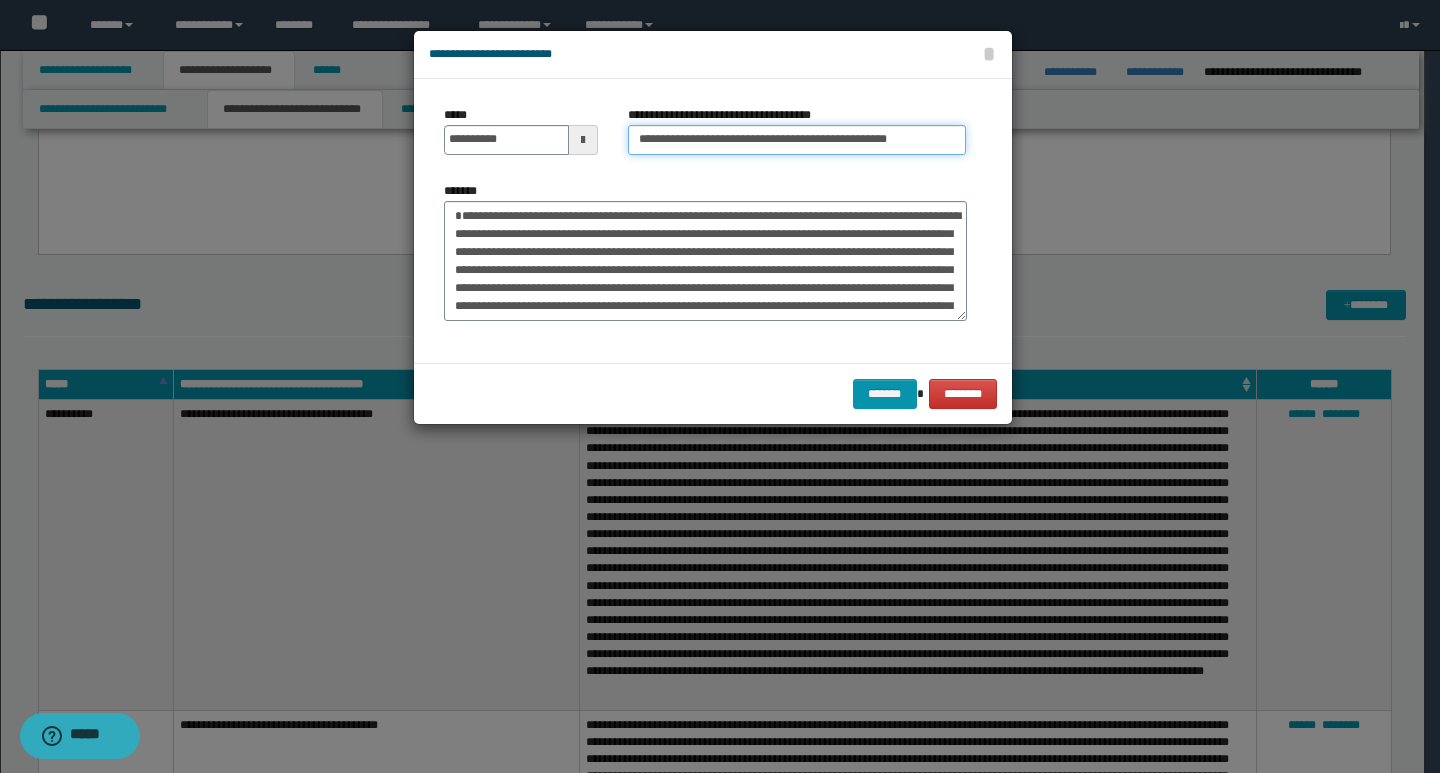 type on "**********" 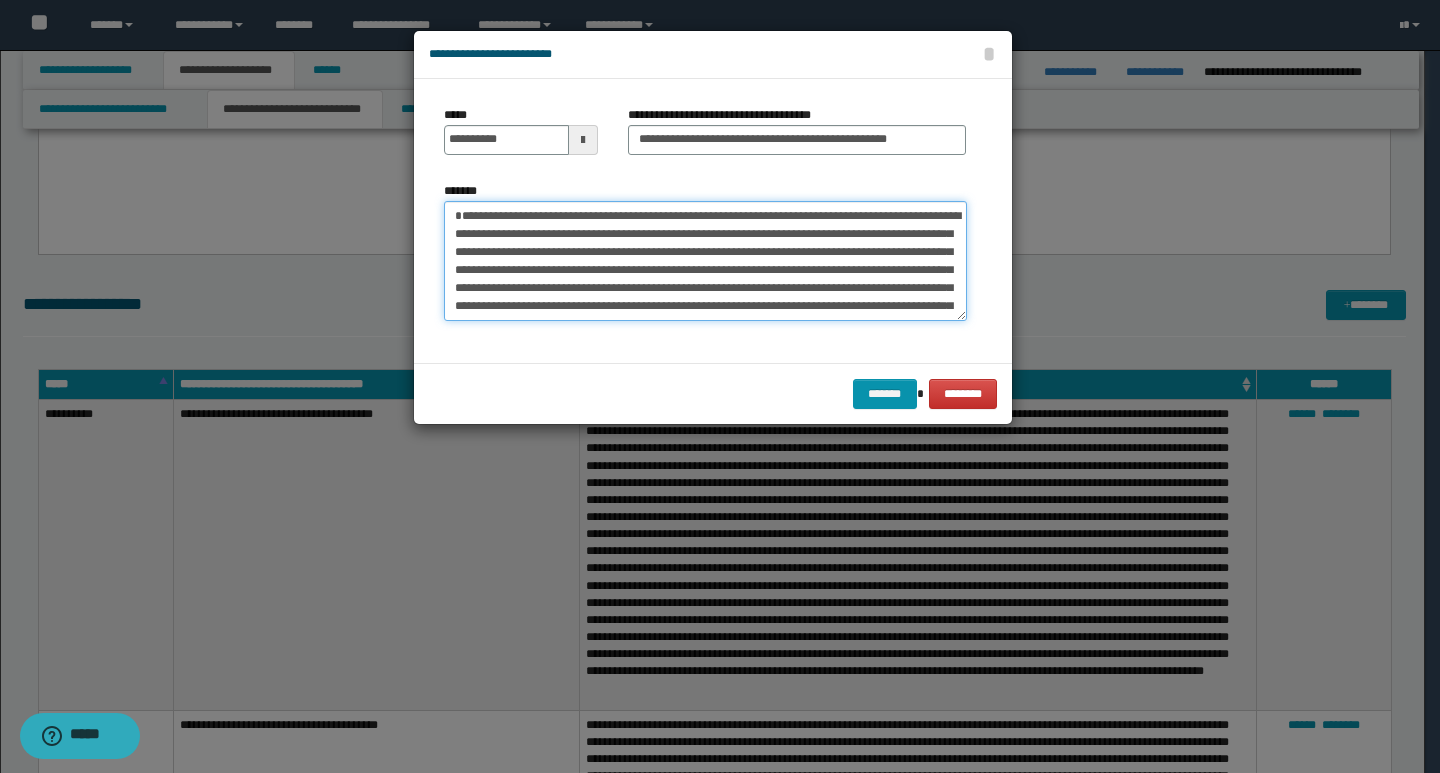 click on "*******" at bounding box center [705, 261] 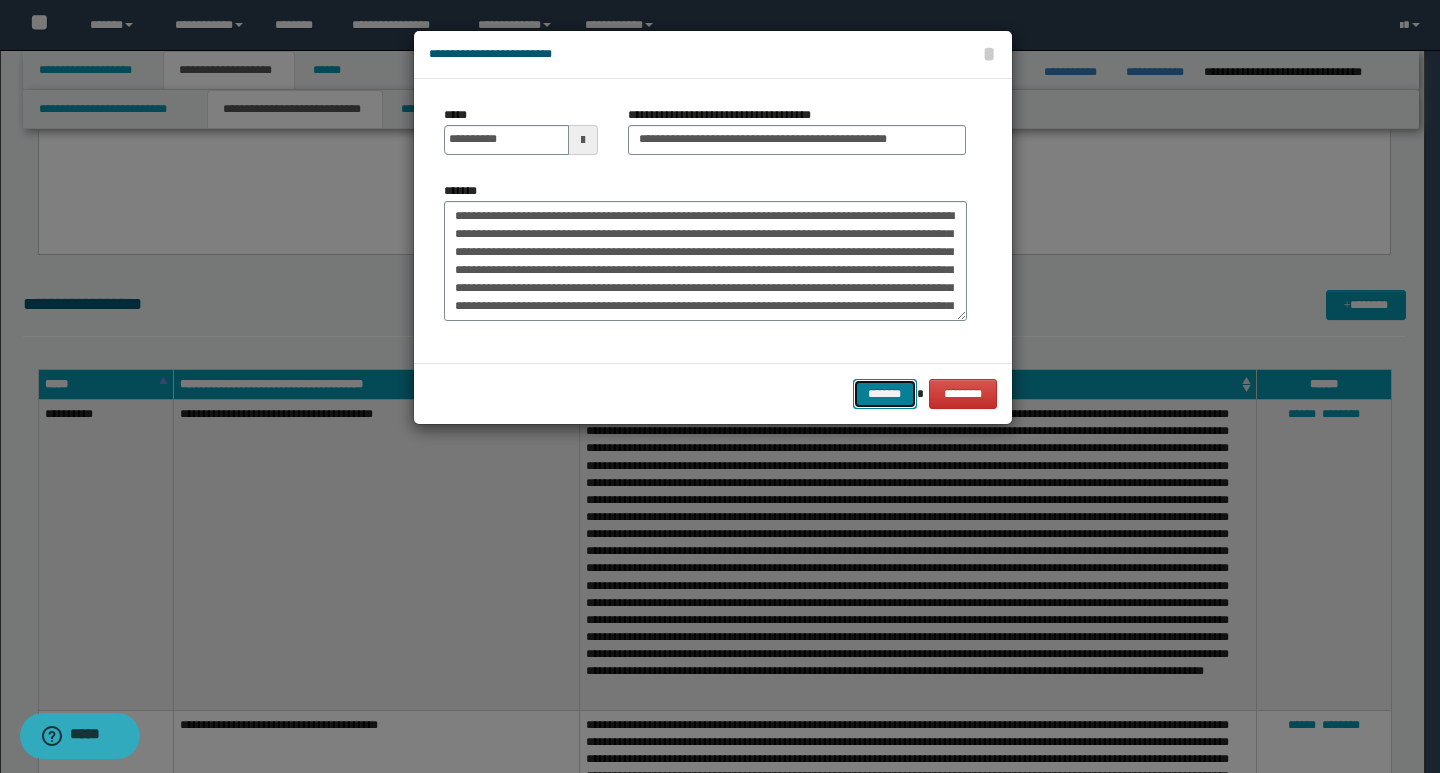 click on "*******" at bounding box center (885, 394) 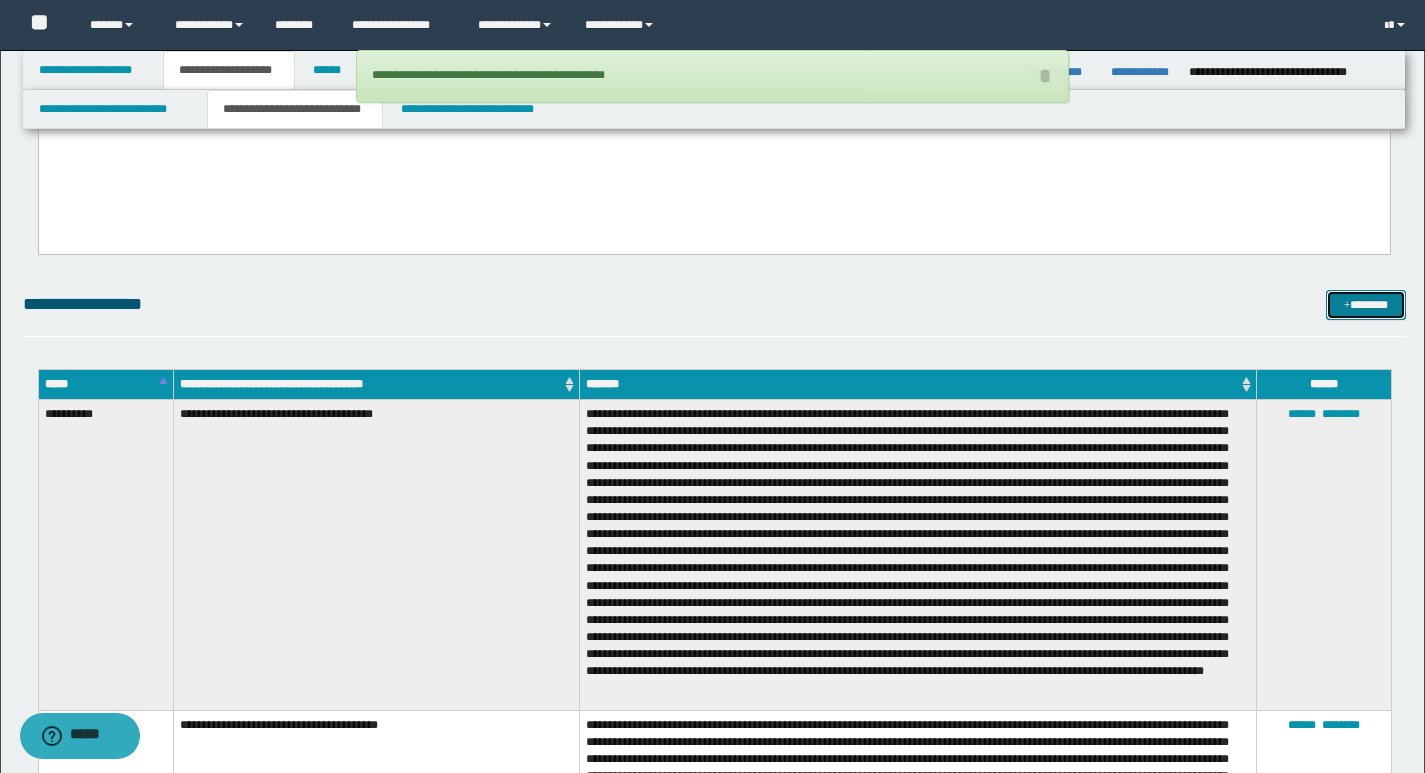 click on "*******" at bounding box center (1366, 305) 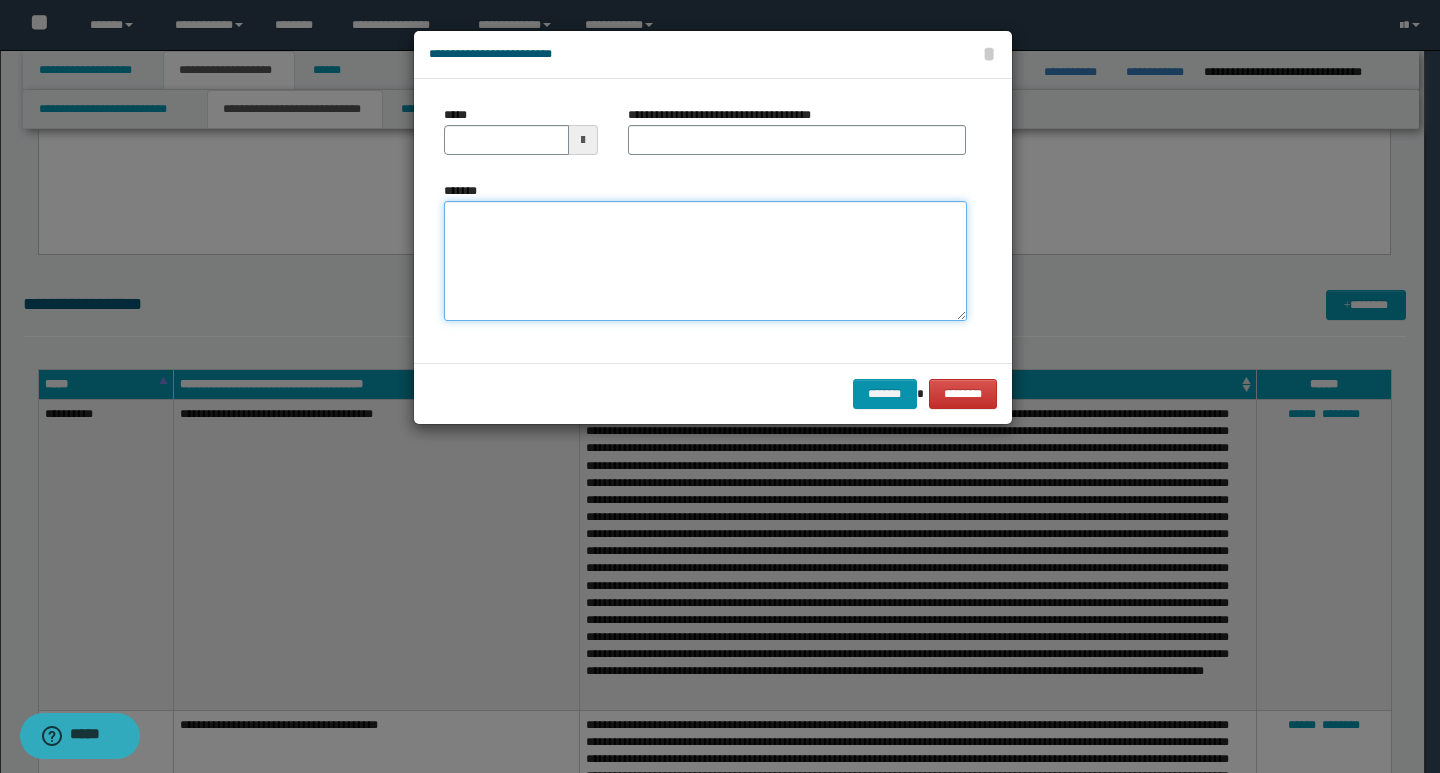 click on "*******" at bounding box center [705, 261] 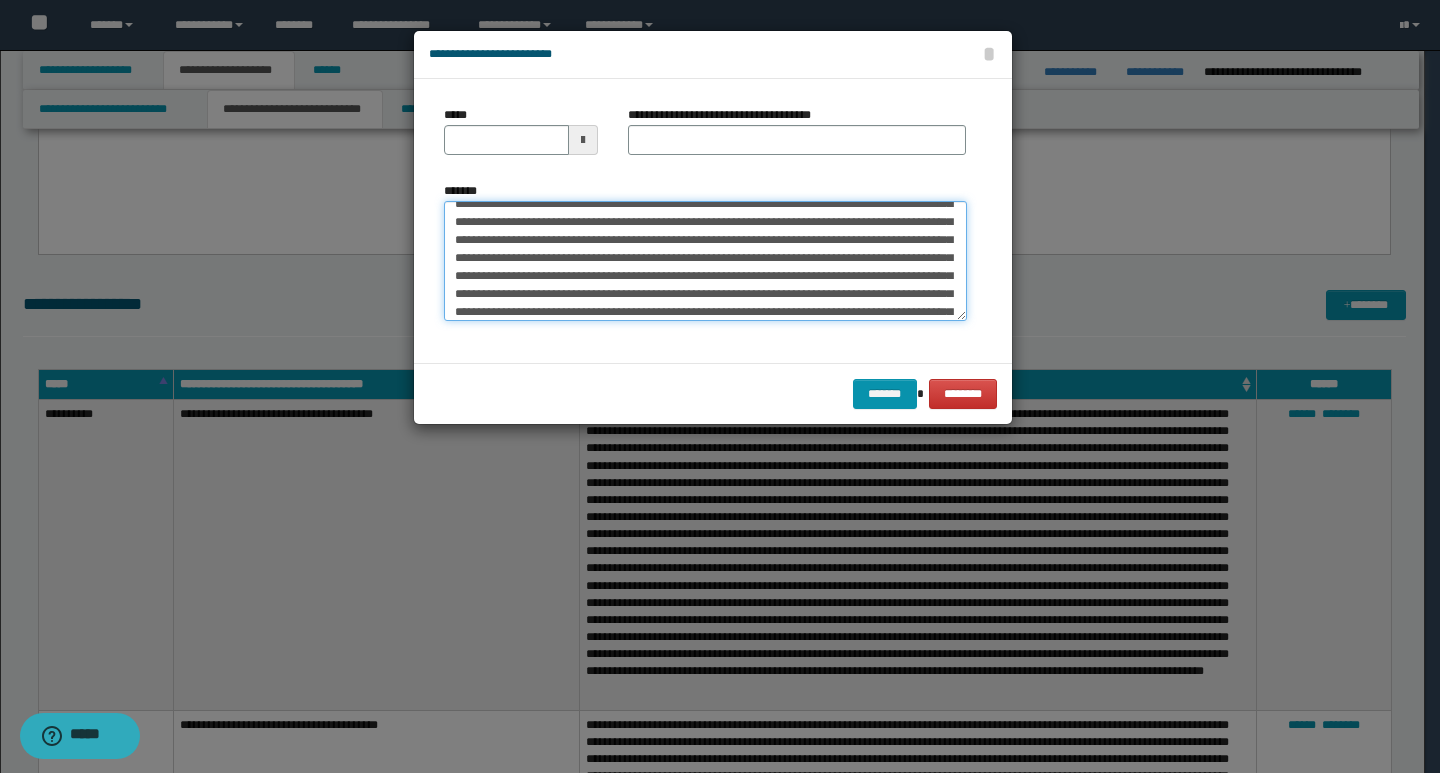 scroll, scrollTop: 0, scrollLeft: 0, axis: both 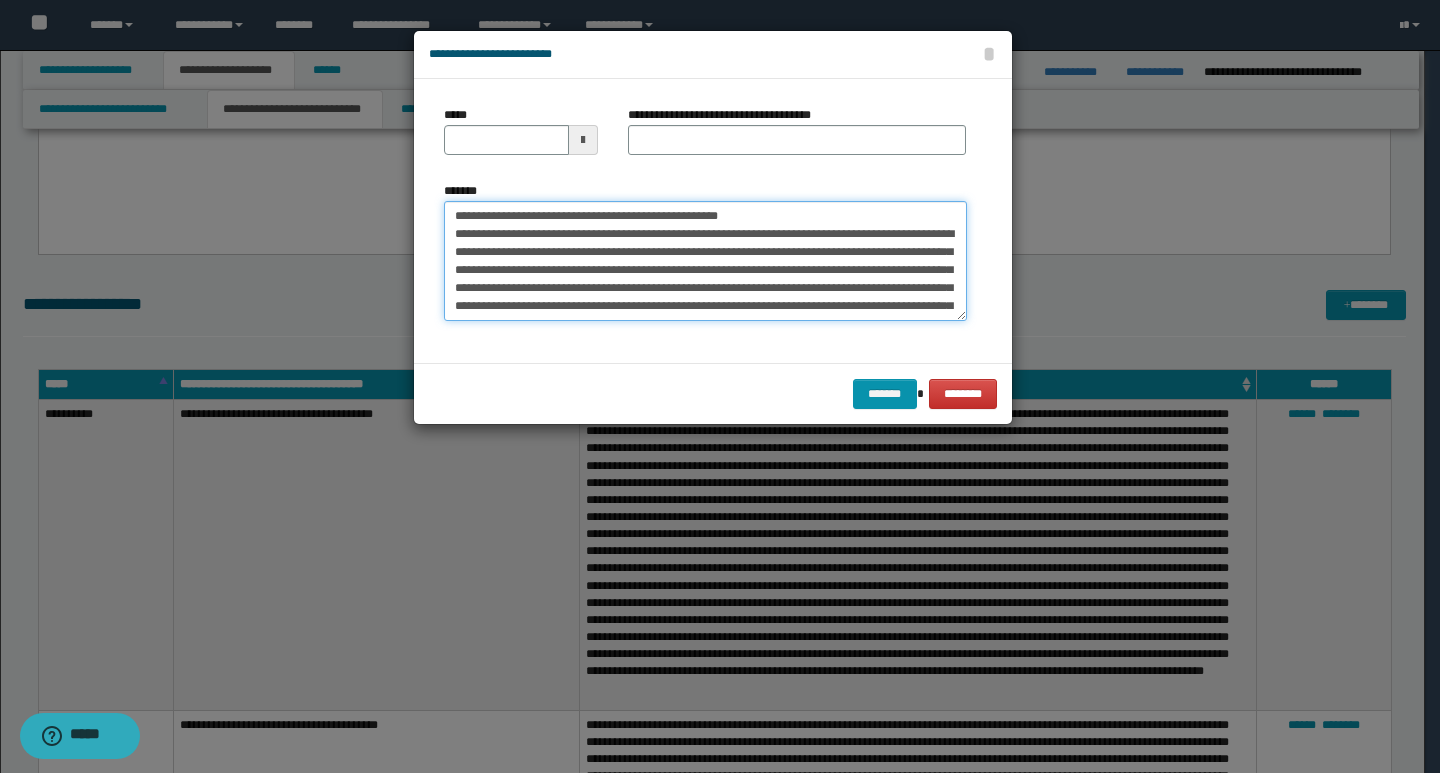 drag, startPoint x: 451, startPoint y: 214, endPoint x: 522, endPoint y: 219, distance: 71.17584 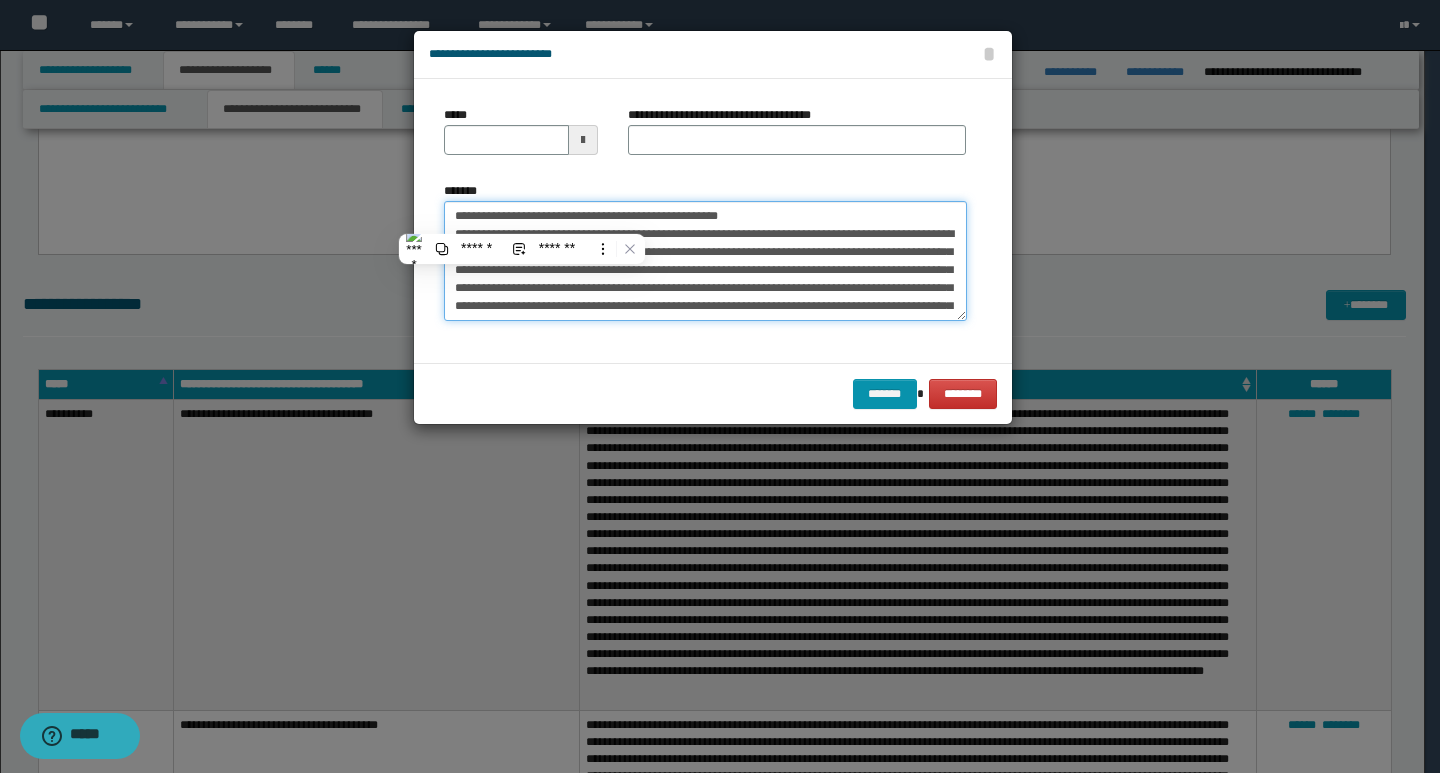 type on "**********" 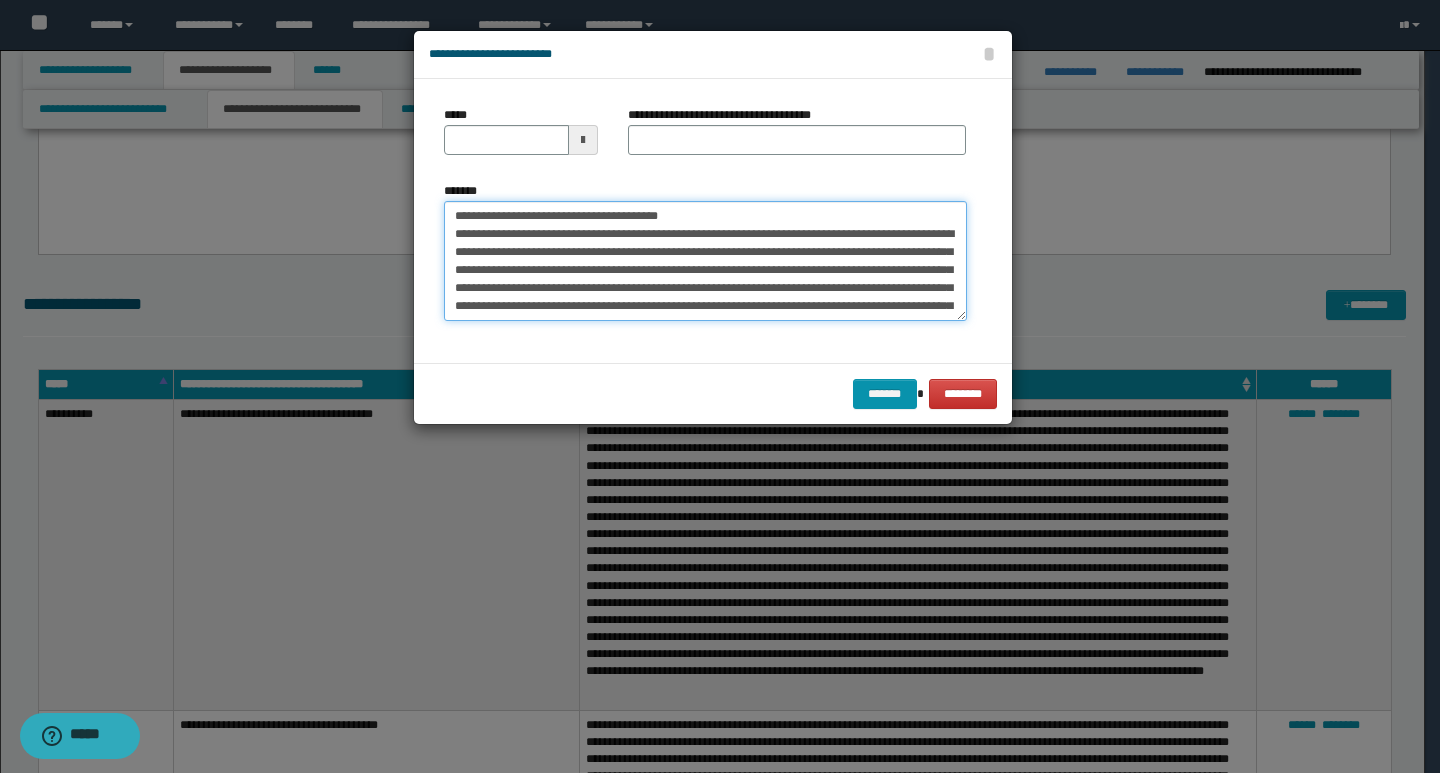type 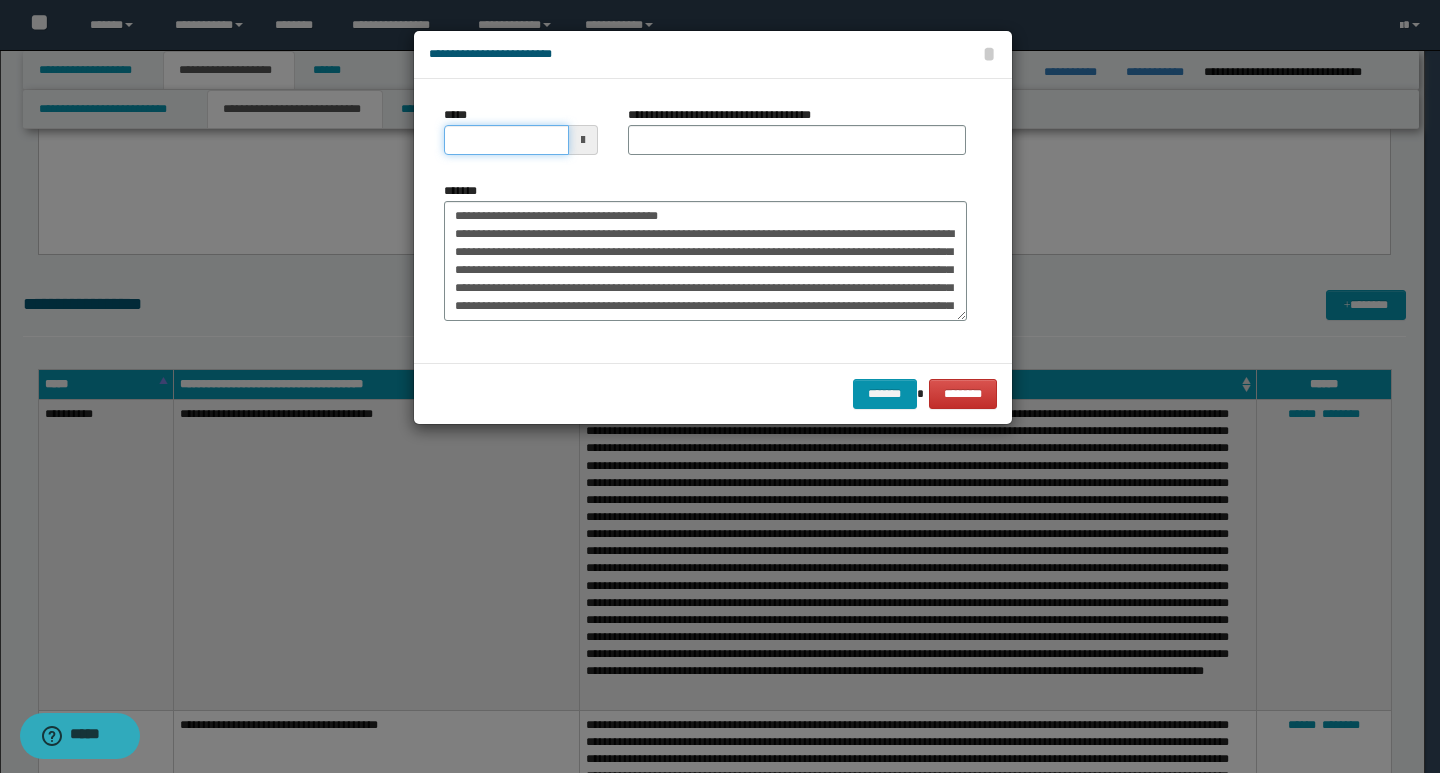 click on "*****" at bounding box center [506, 140] 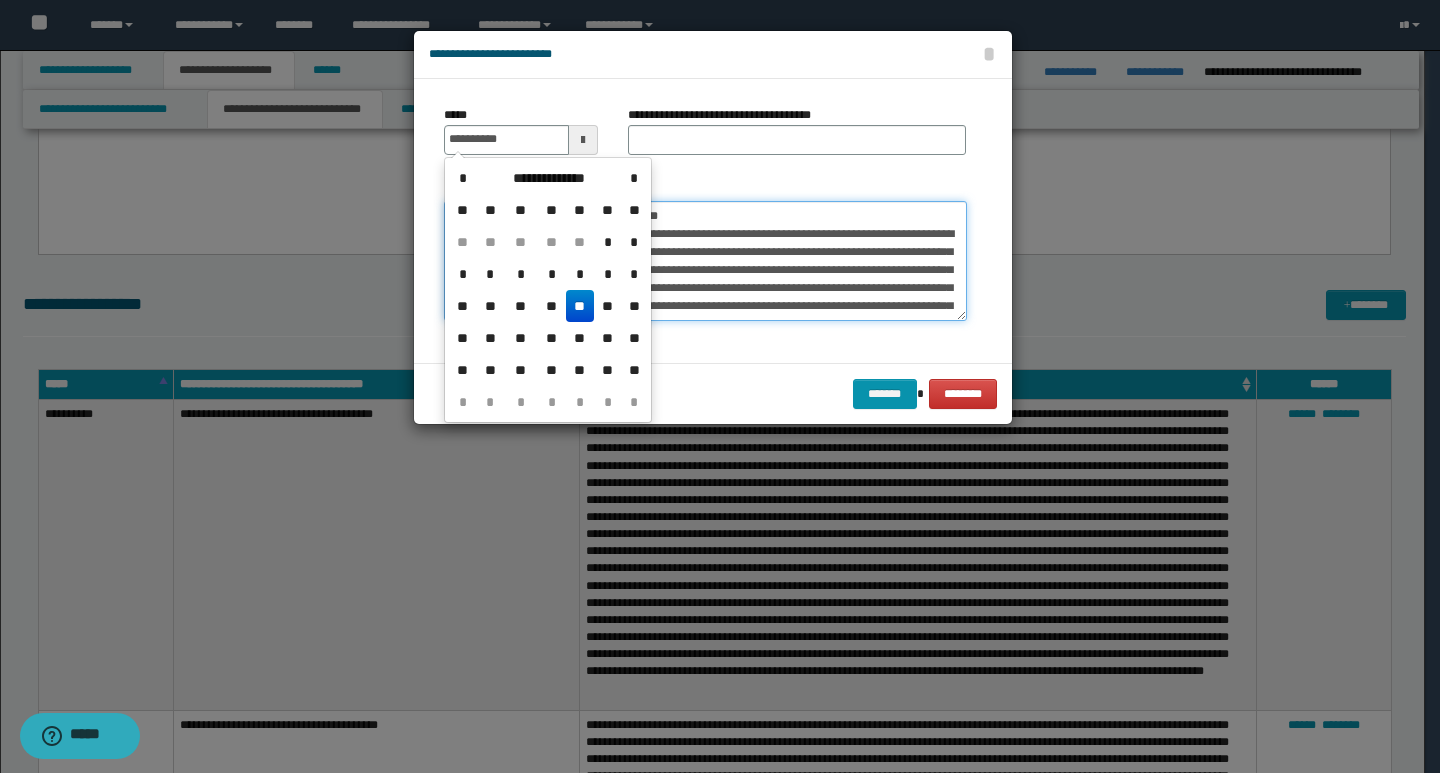 type on "**********" 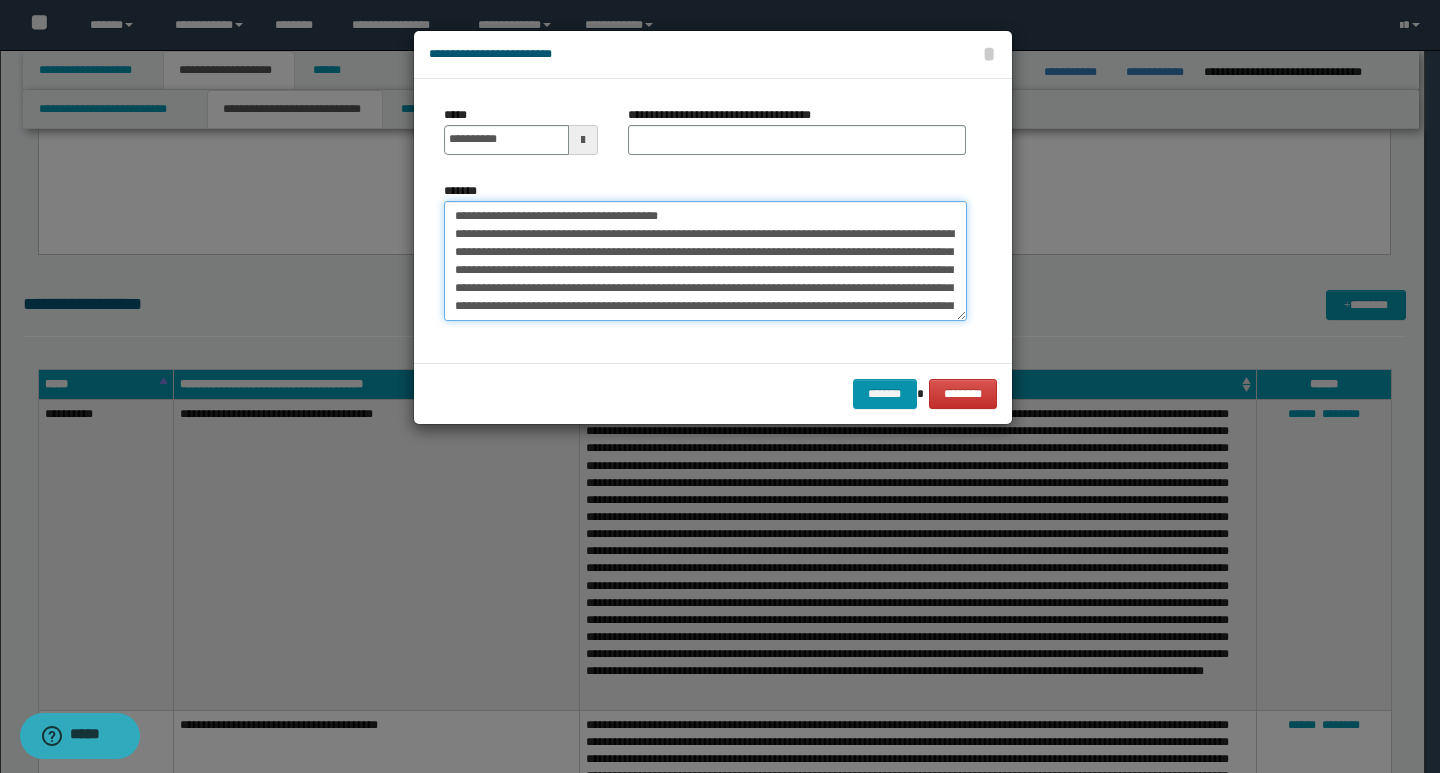 drag, startPoint x: 709, startPoint y: 212, endPoint x: 439, endPoint y: 216, distance: 270.02963 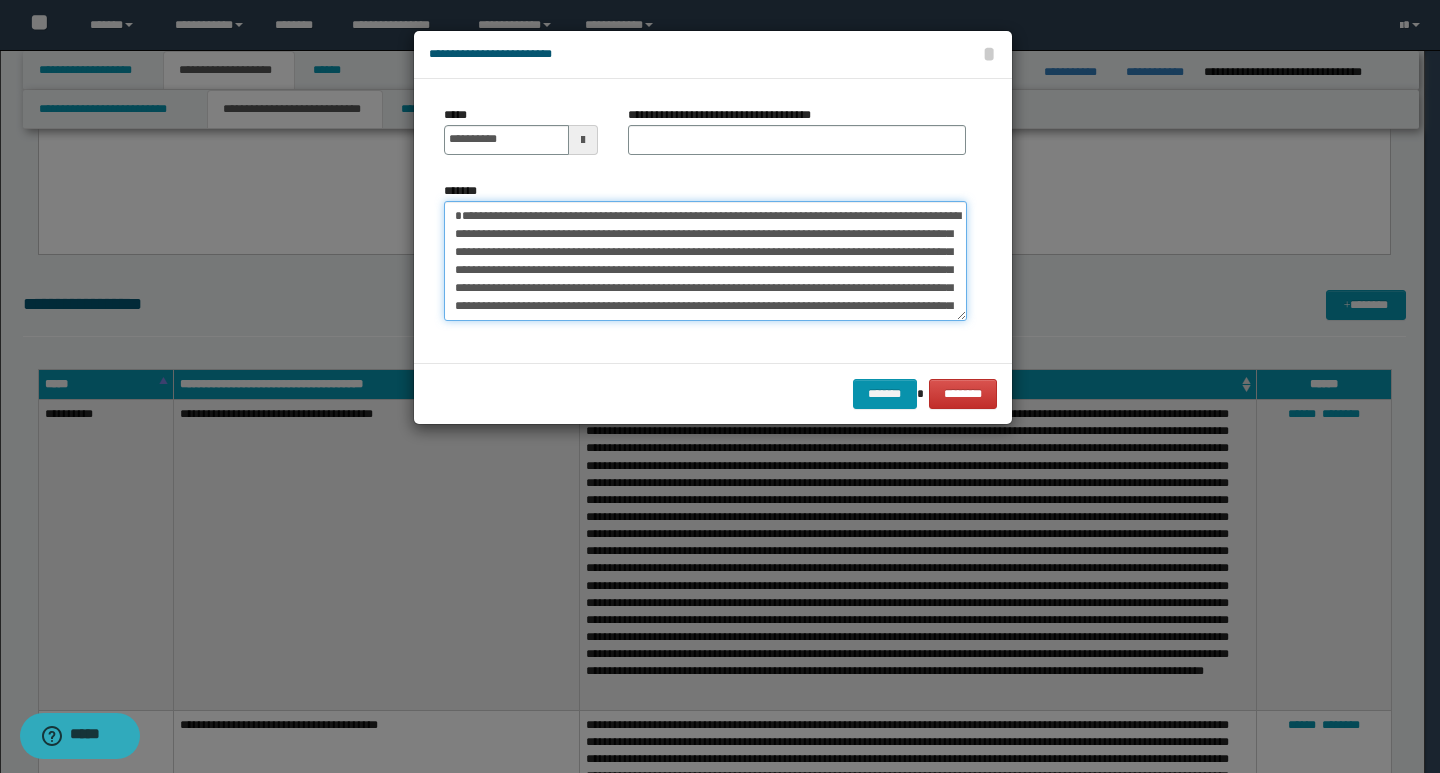 type on "**********" 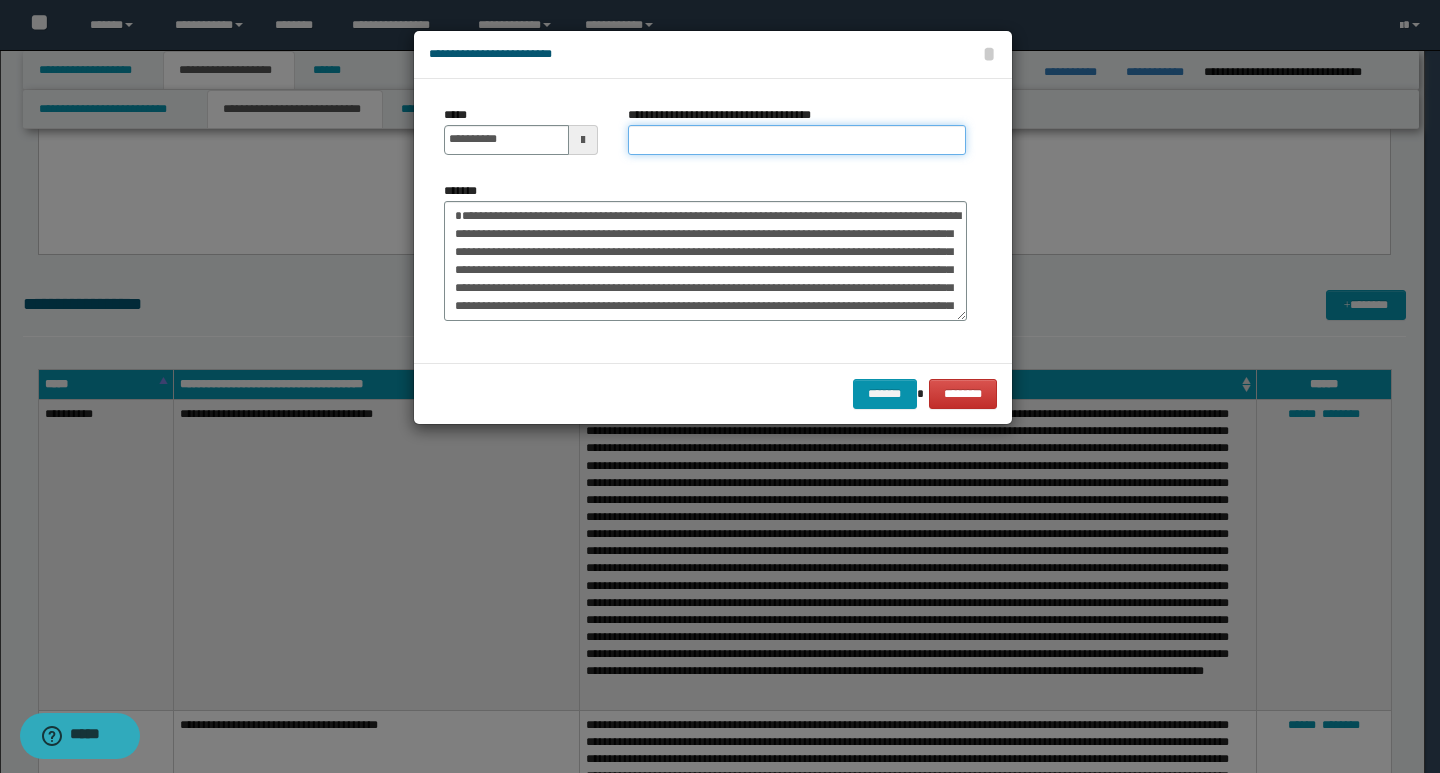 click on "**********" at bounding box center [797, 140] 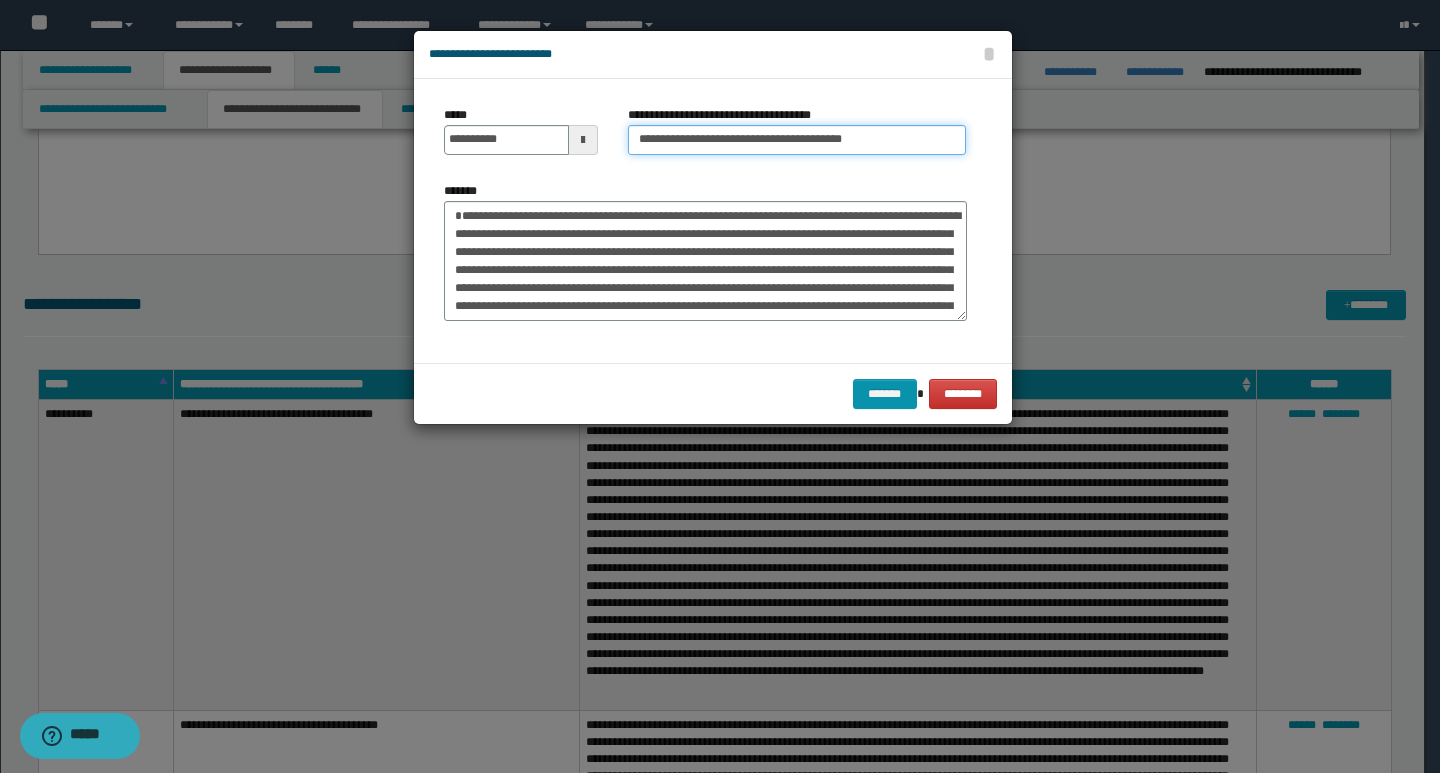 type on "**********" 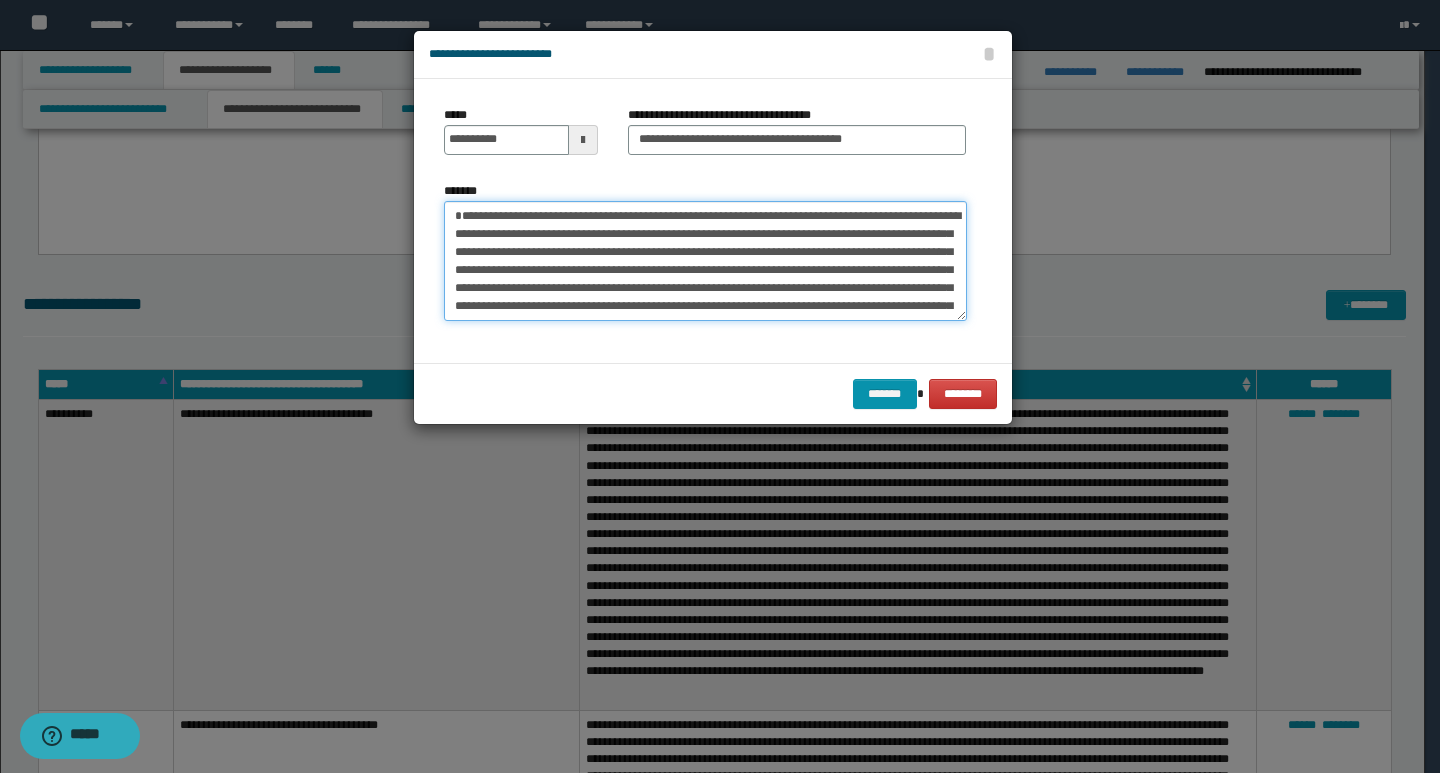 drag, startPoint x: 456, startPoint y: 211, endPoint x: 611, endPoint y: 243, distance: 158.26875 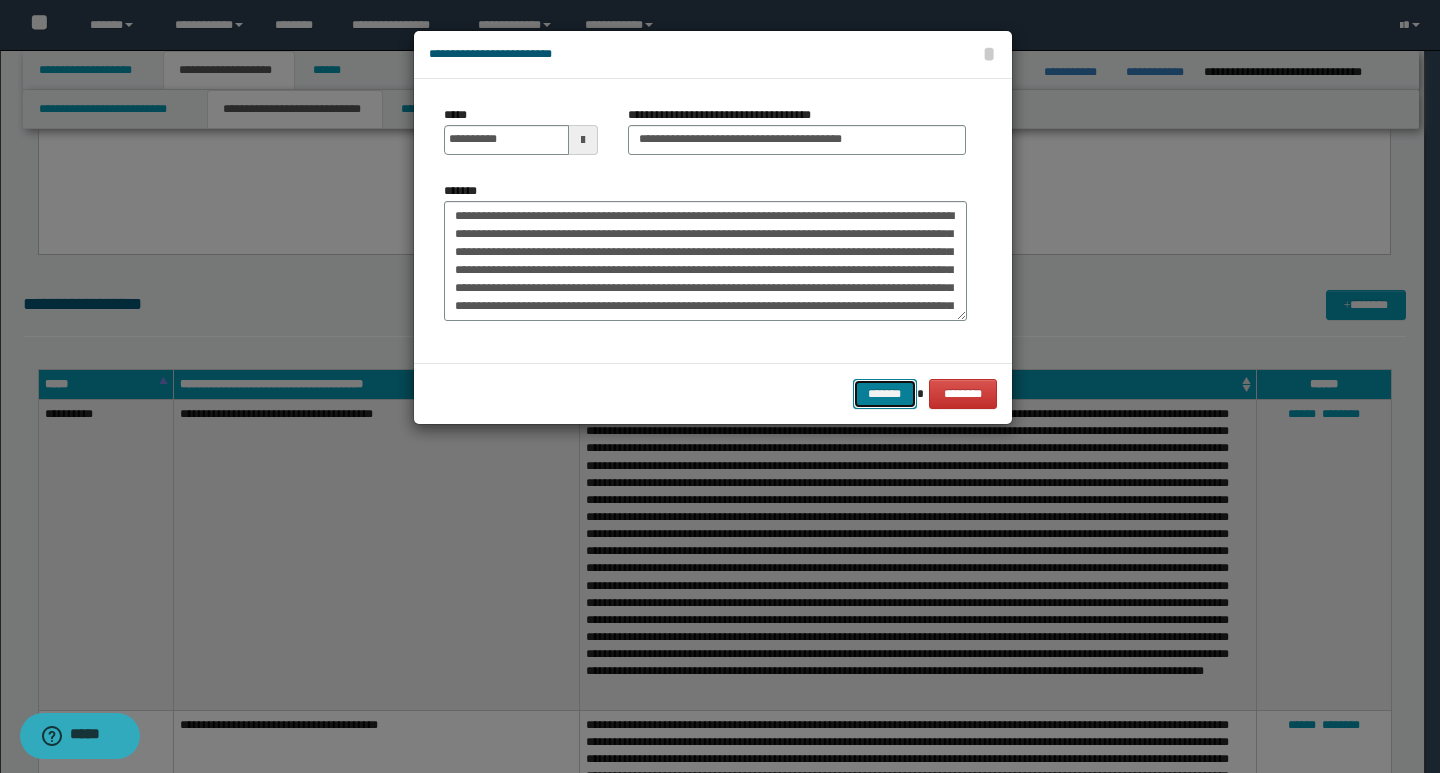 click on "*******" at bounding box center [885, 394] 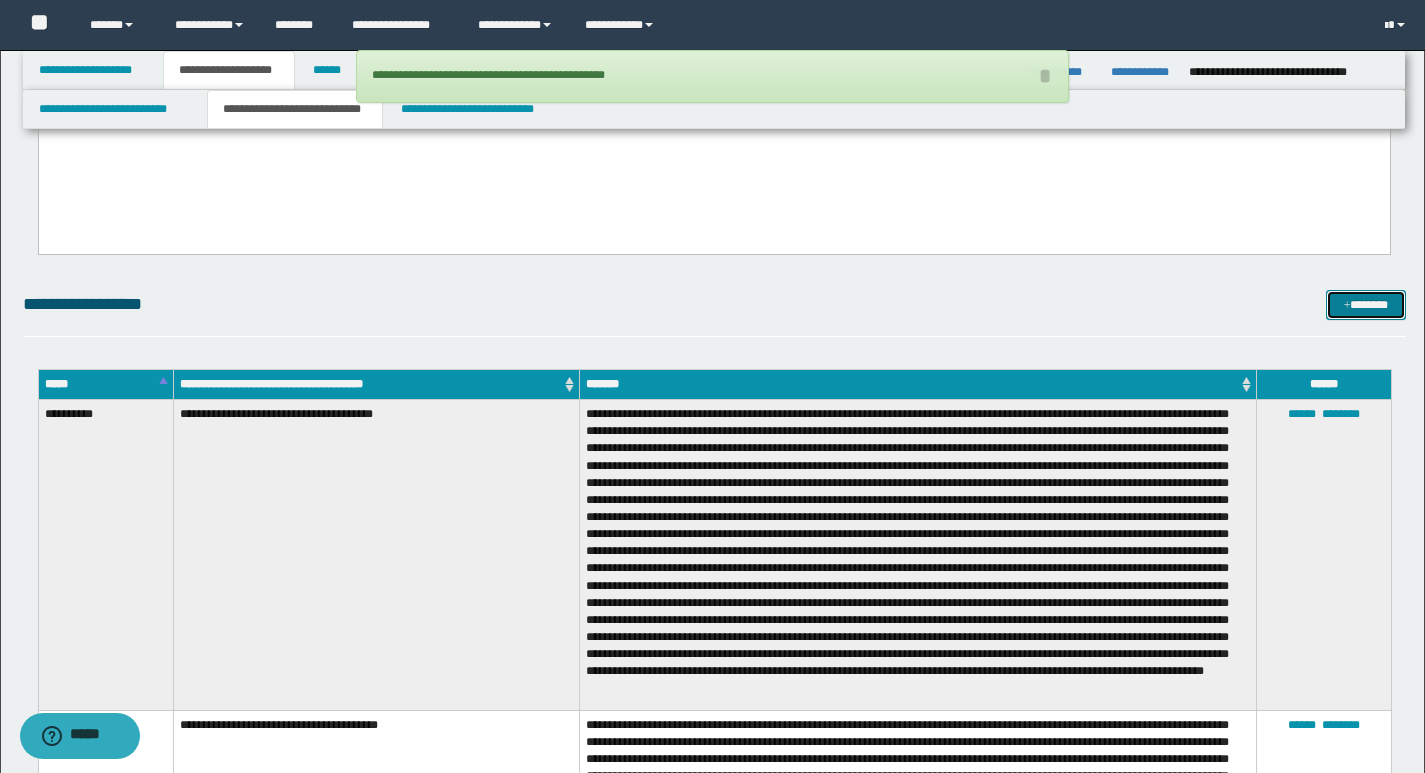 click on "*******" at bounding box center [1366, 305] 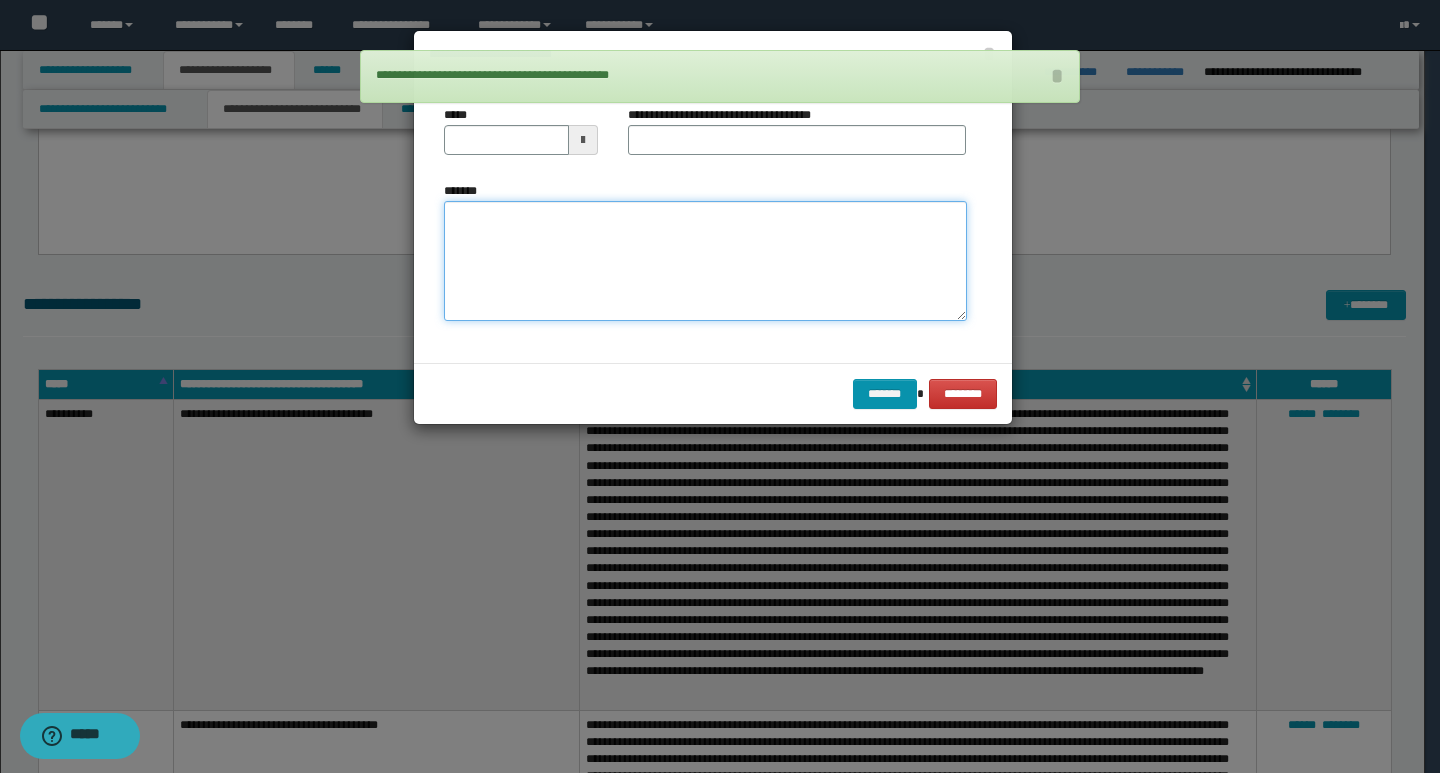 click on "*******" at bounding box center (705, 261) 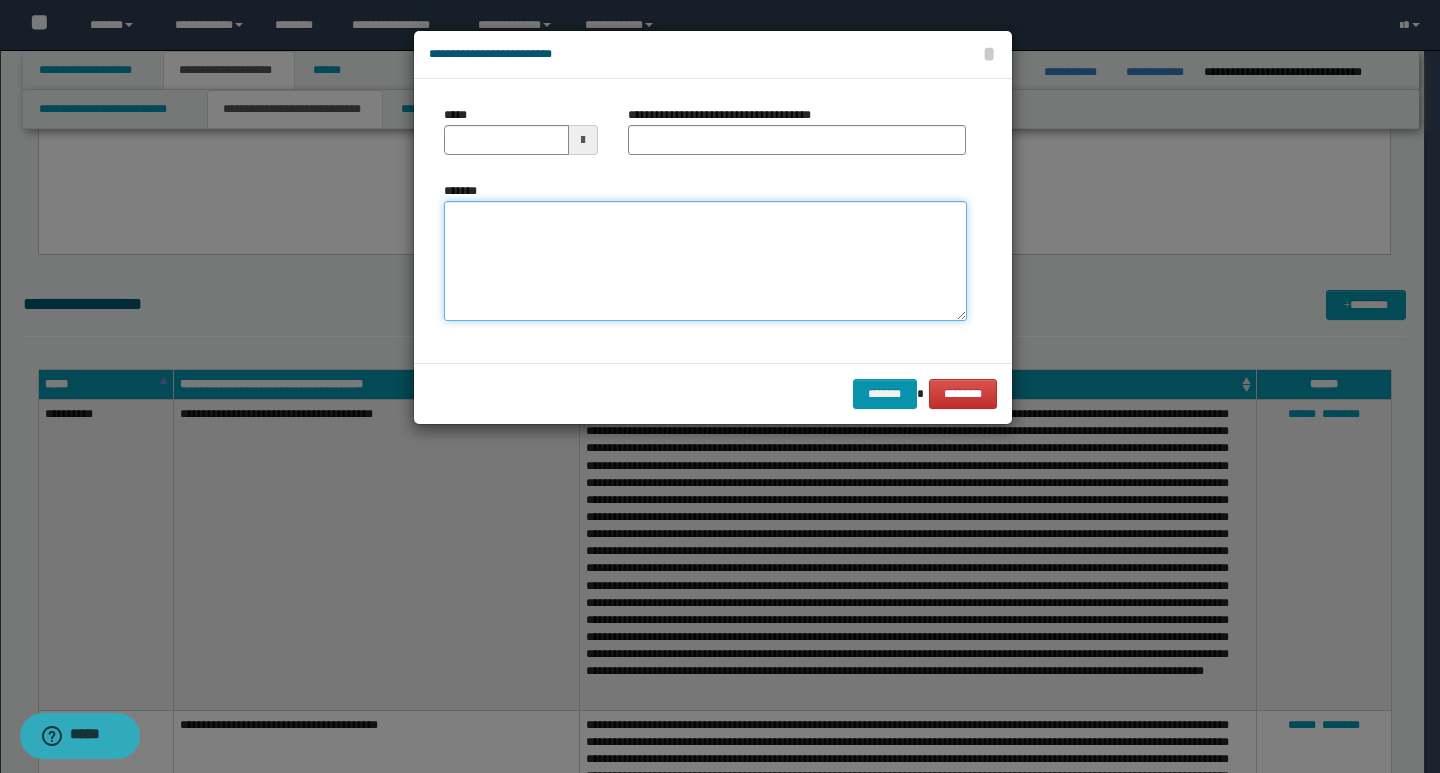 click on "*******" at bounding box center [705, 261] 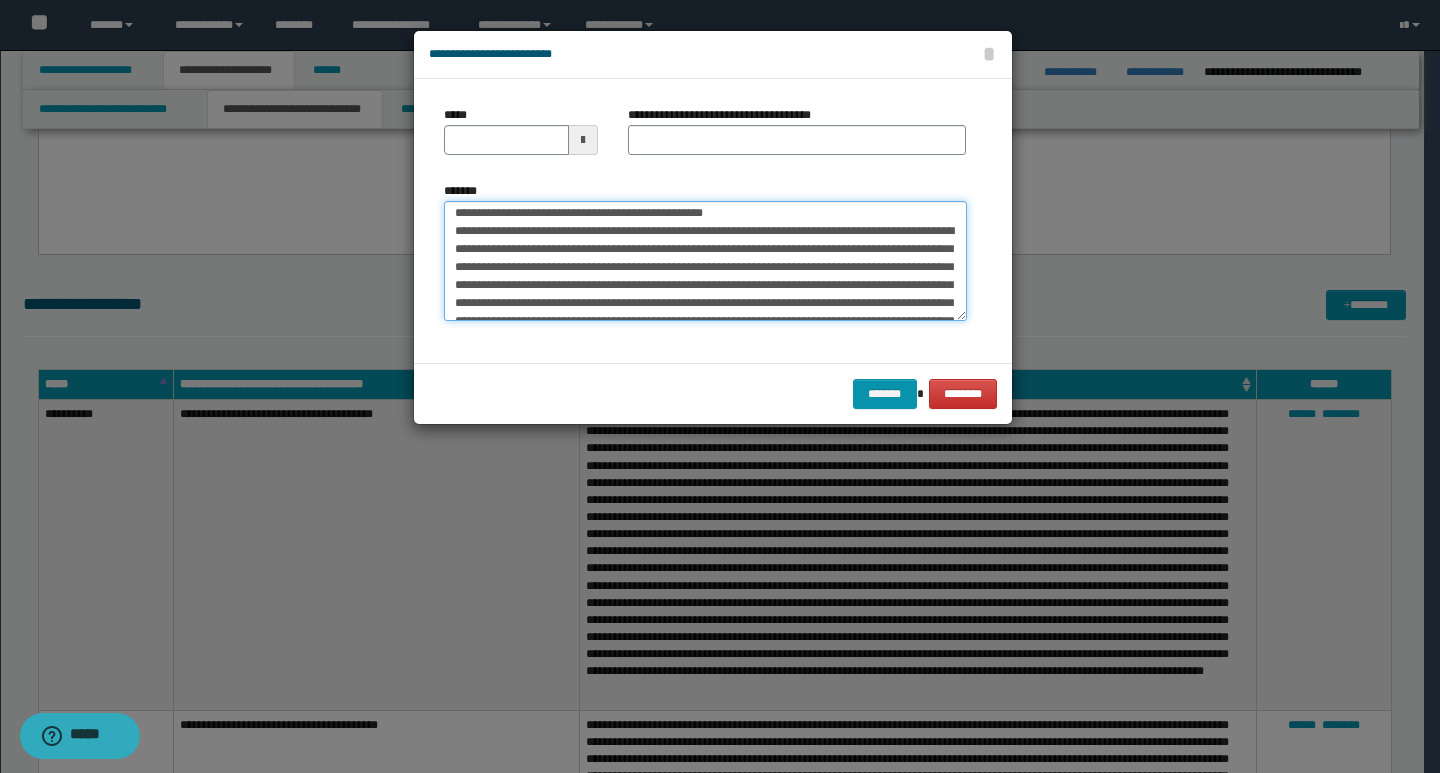 scroll, scrollTop: 0, scrollLeft: 0, axis: both 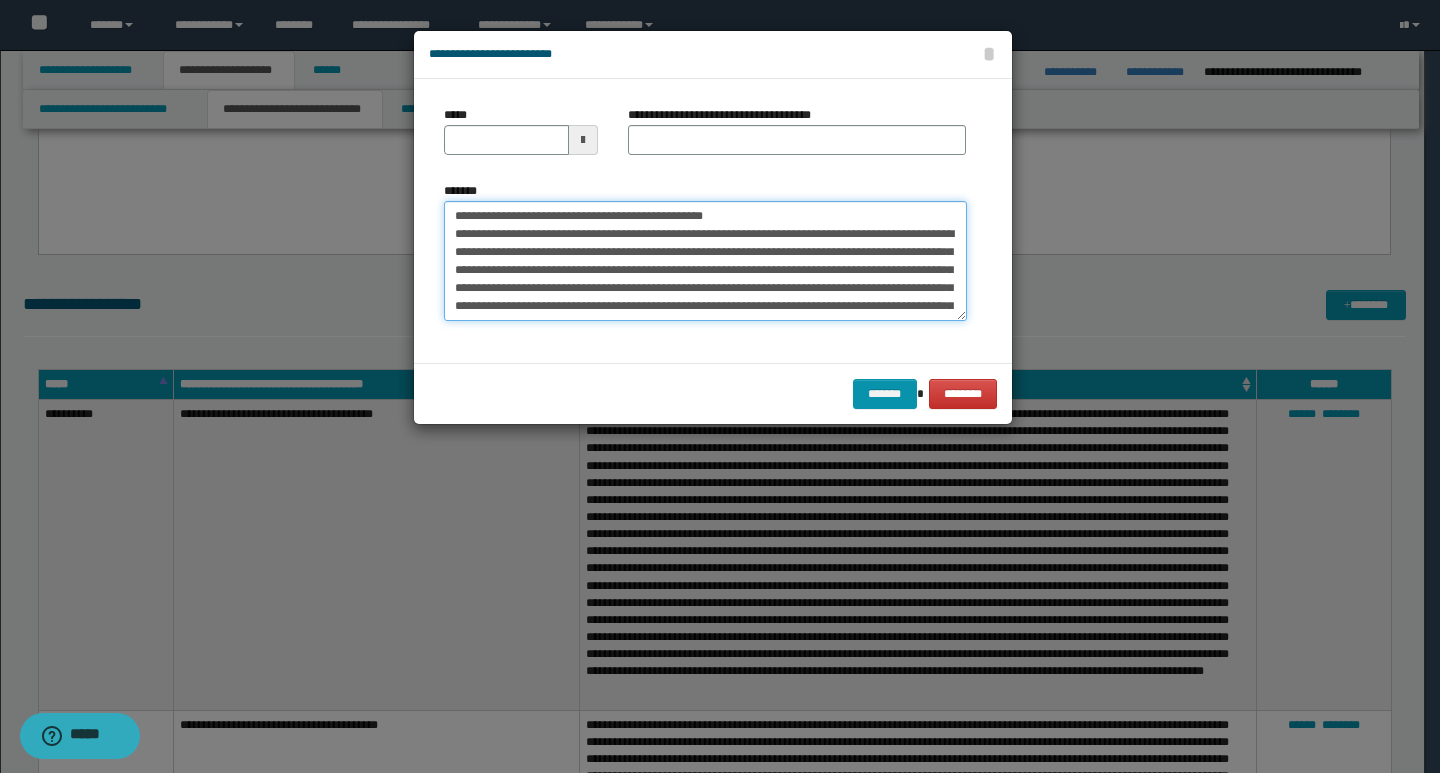 drag, startPoint x: 453, startPoint y: 220, endPoint x: 521, endPoint y: 220, distance: 68 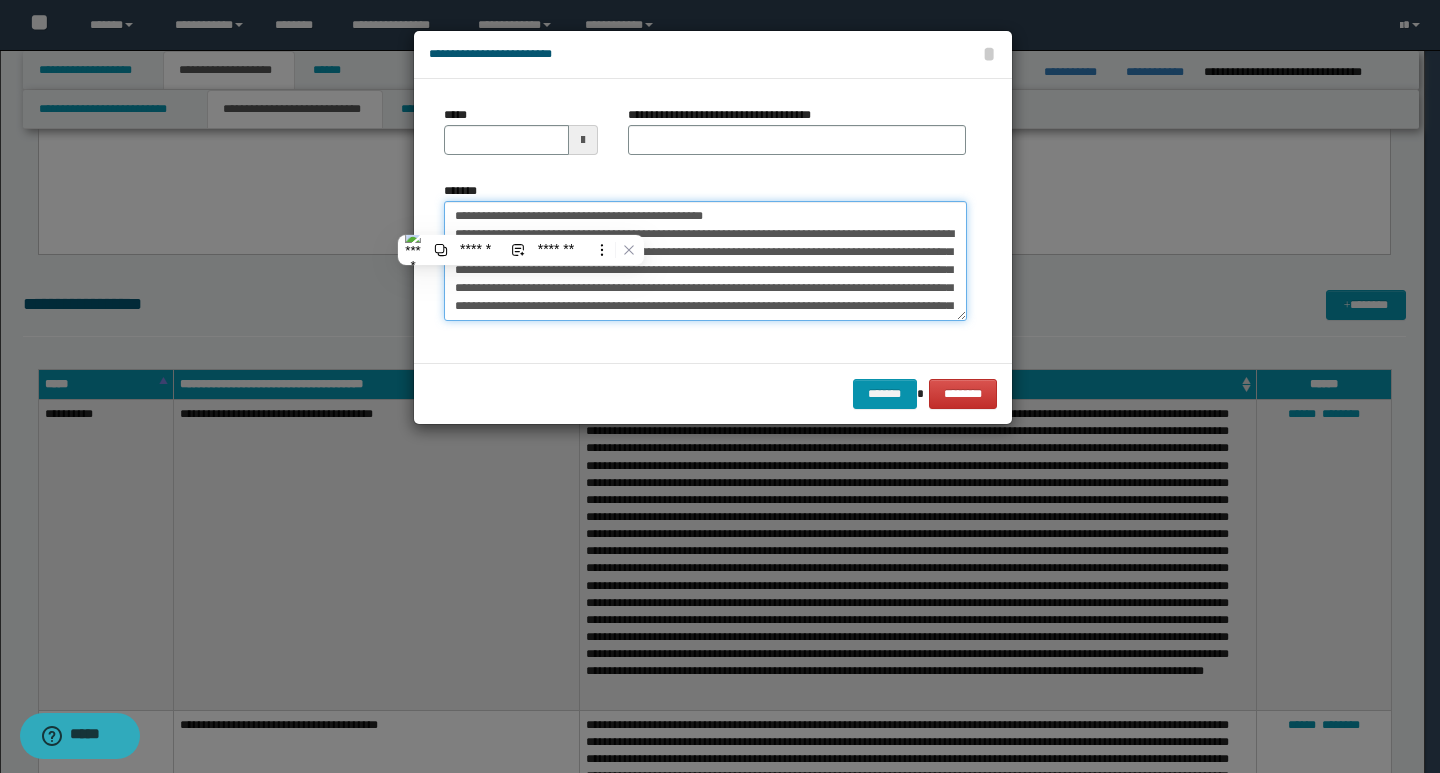 type on "**********" 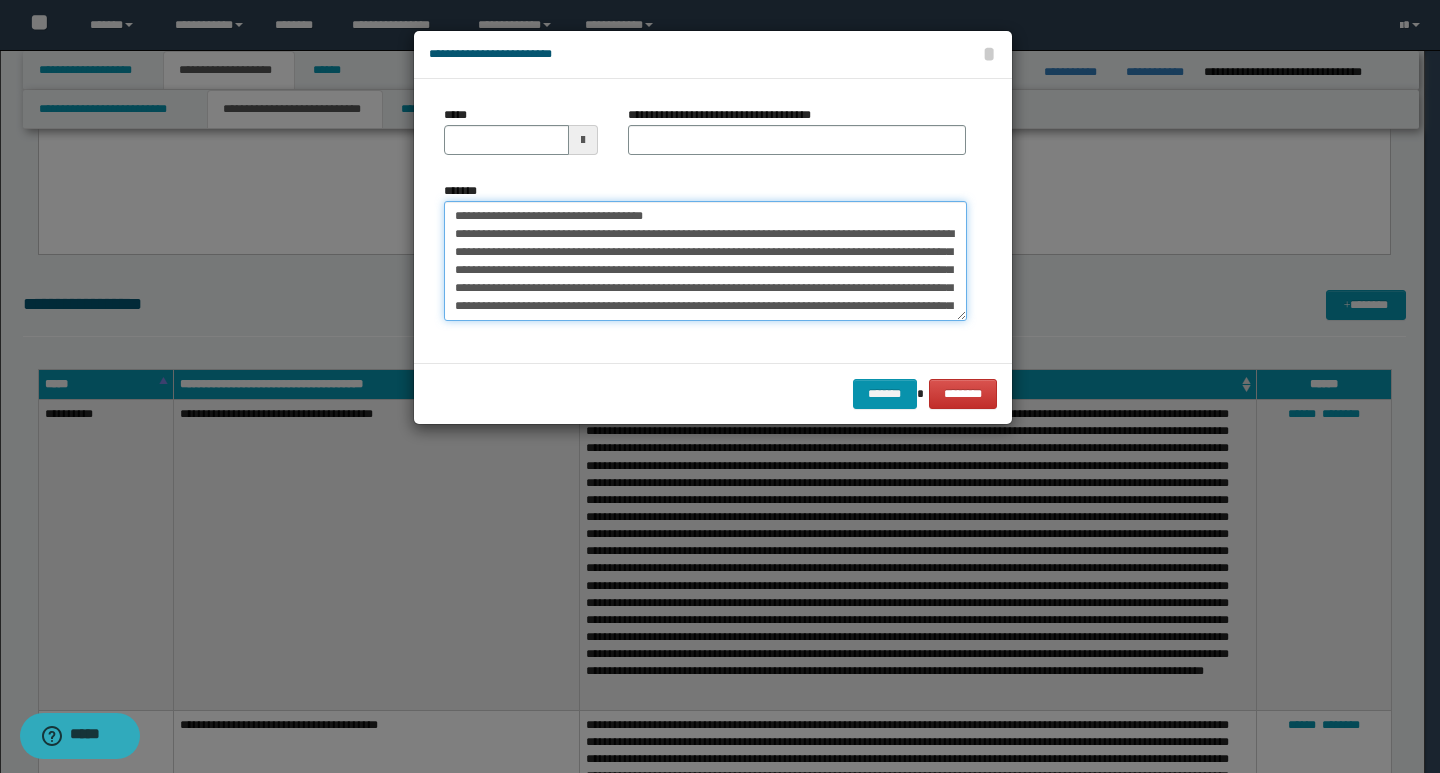type 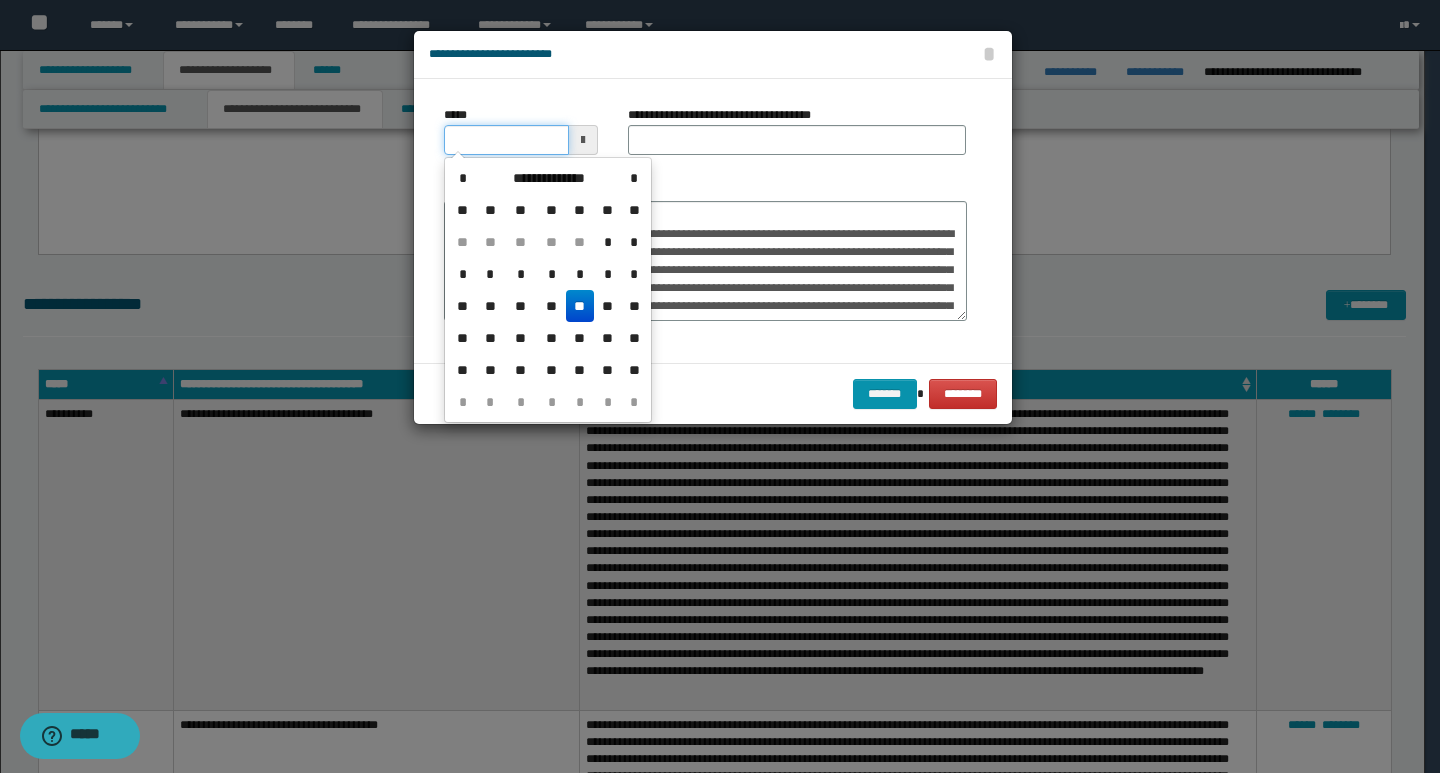click on "*****" at bounding box center (506, 140) 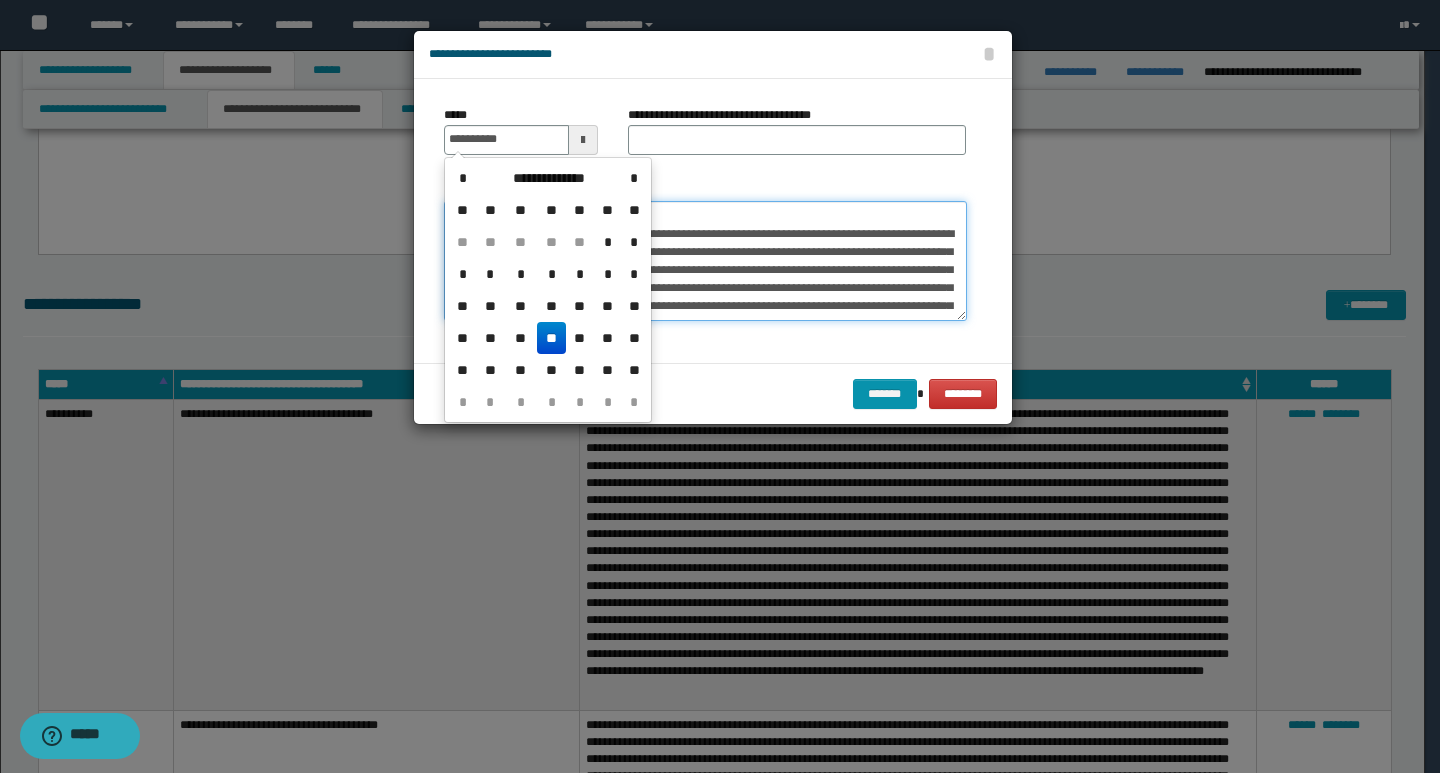 type on "**********" 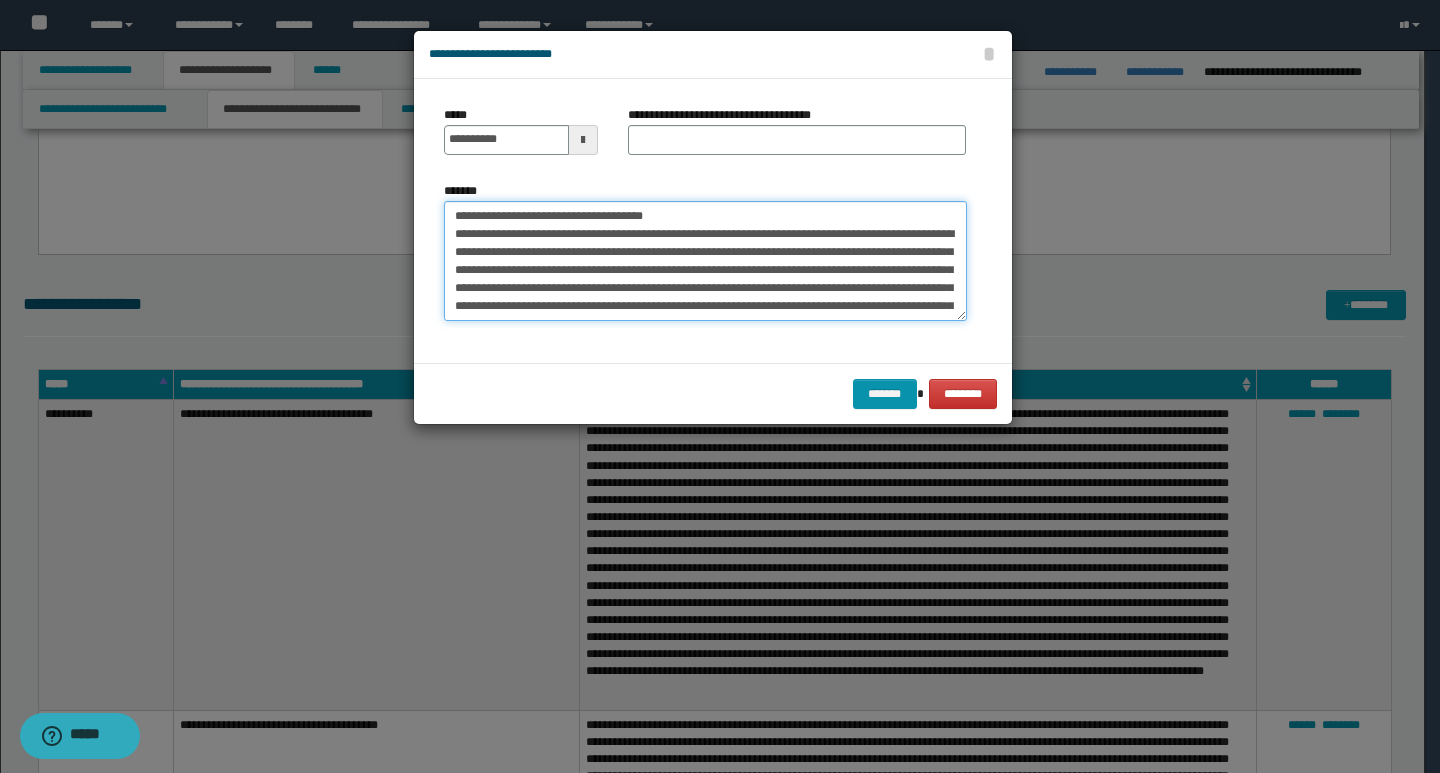 drag, startPoint x: 694, startPoint y: 215, endPoint x: 426, endPoint y: 208, distance: 268.0914 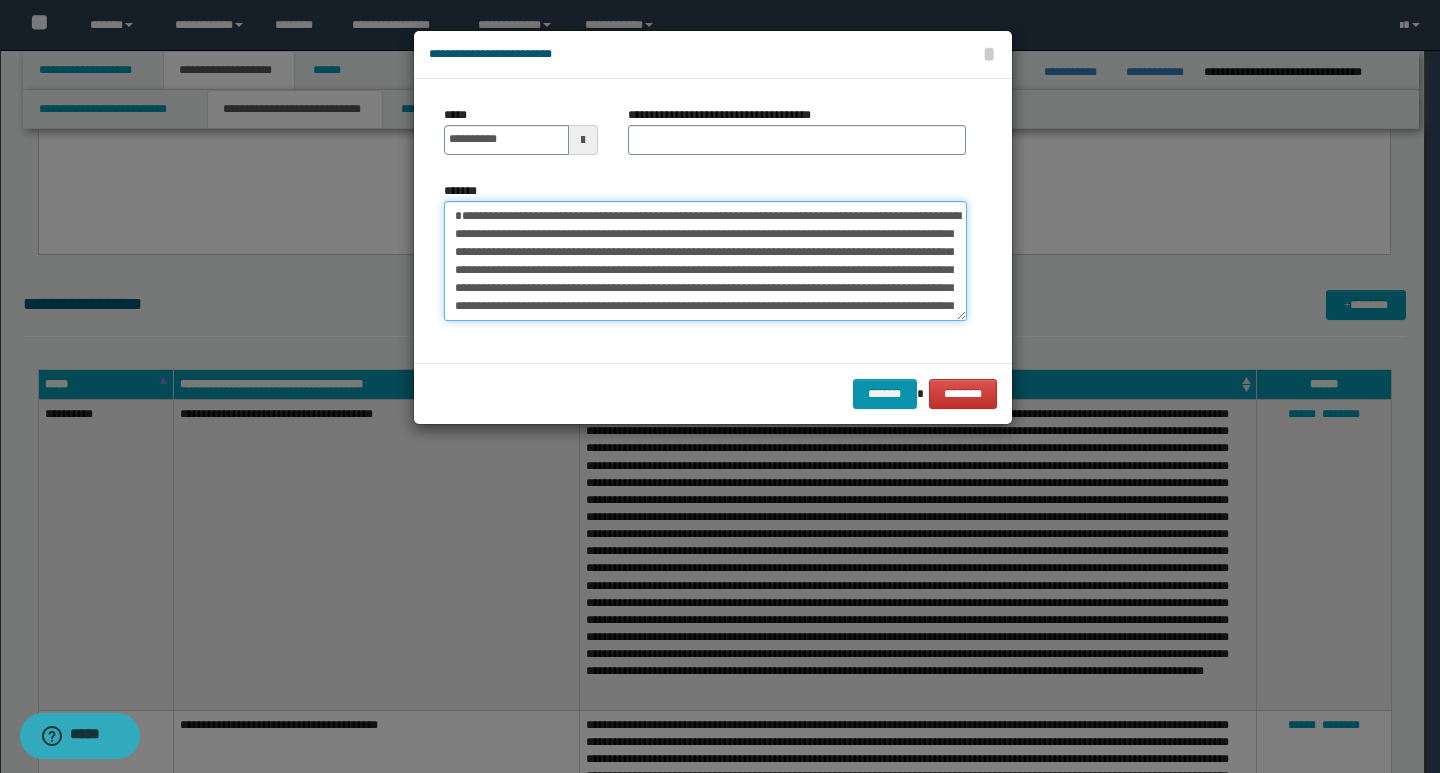 type on "**********" 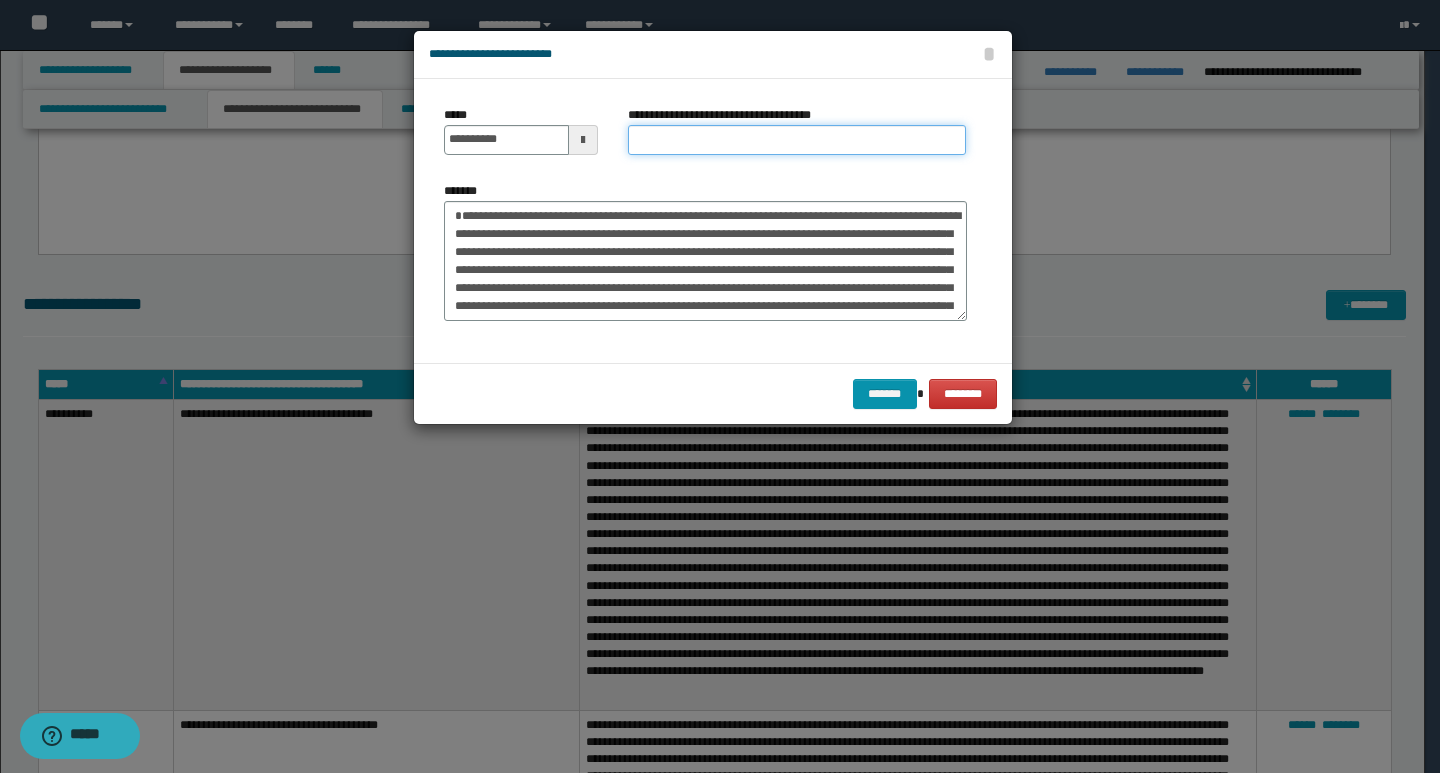 click on "**********" at bounding box center (797, 140) 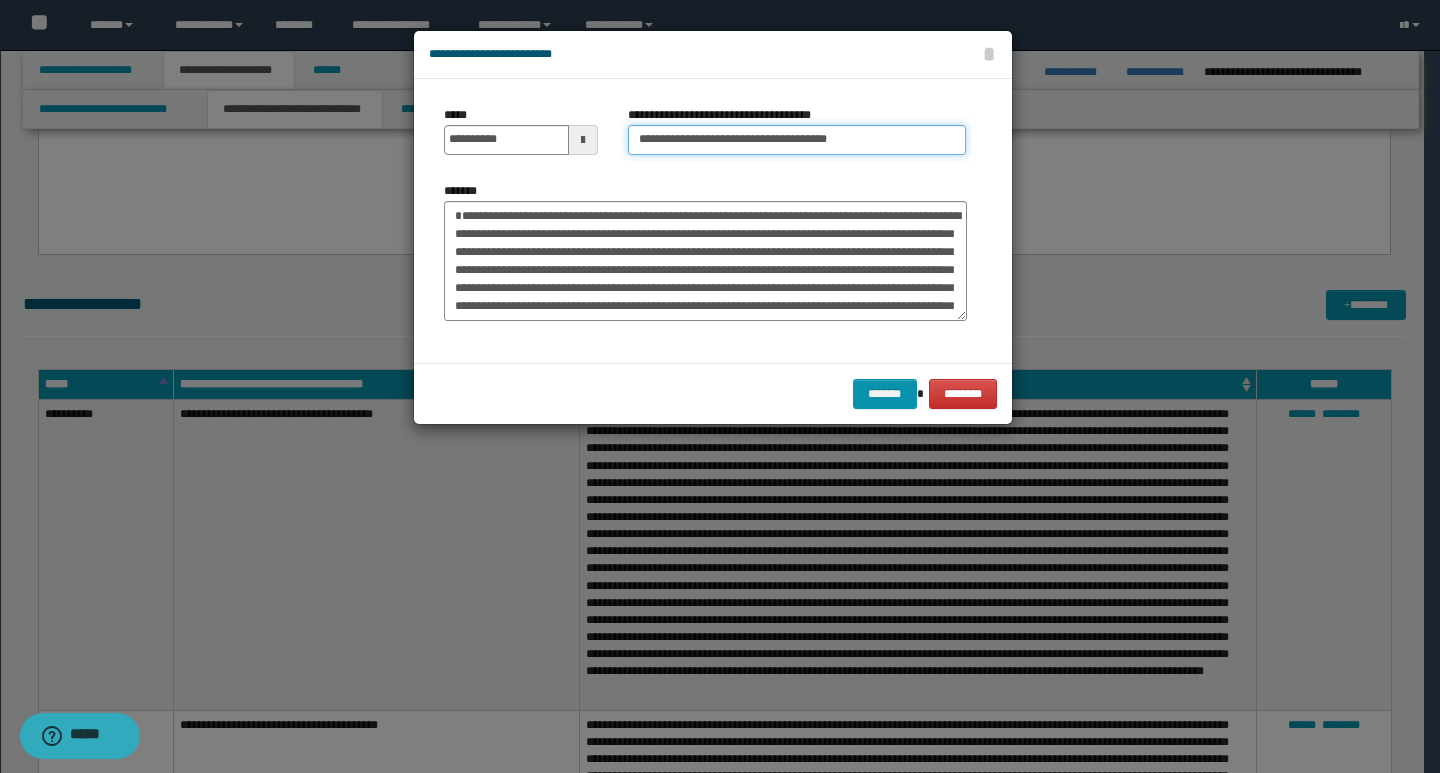 type on "**********" 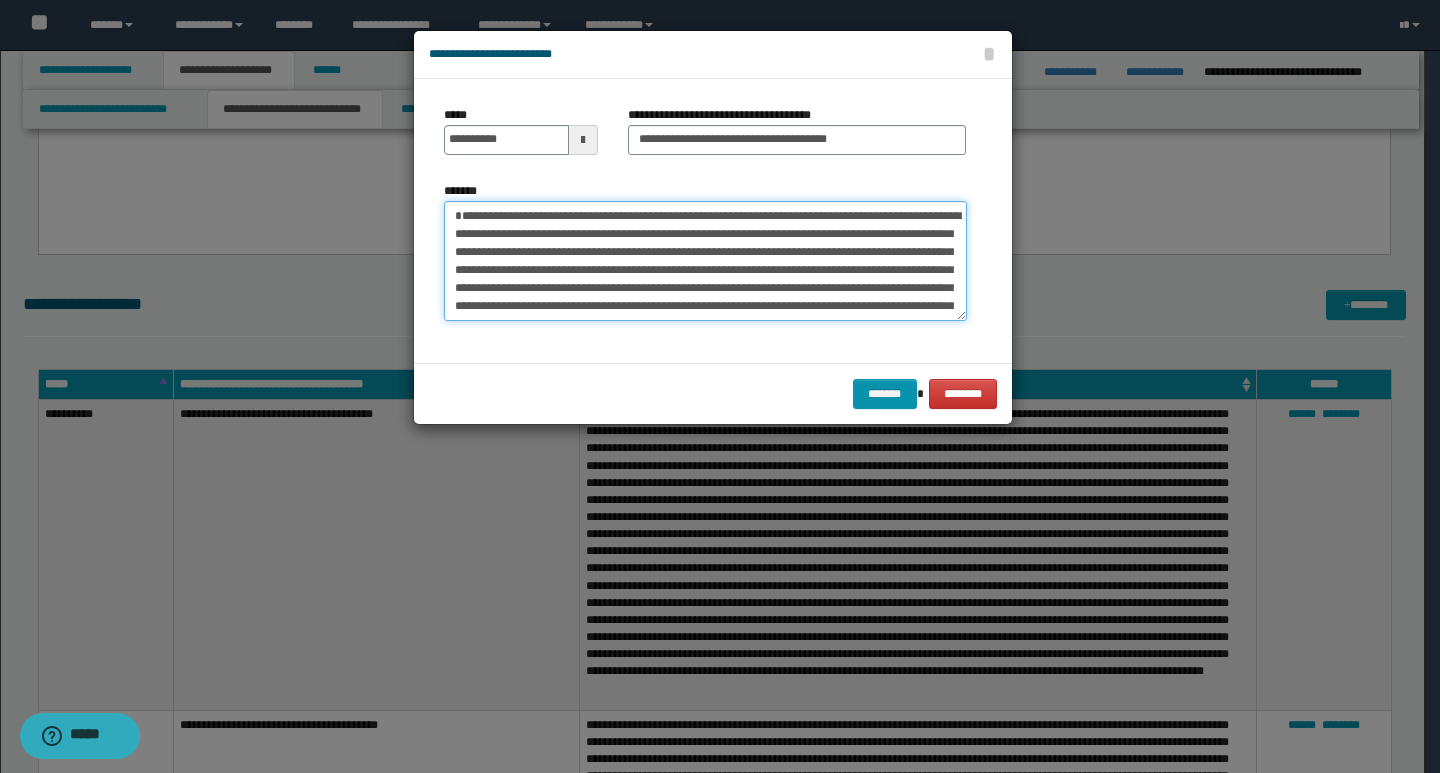 click on "*******" at bounding box center (705, 261) 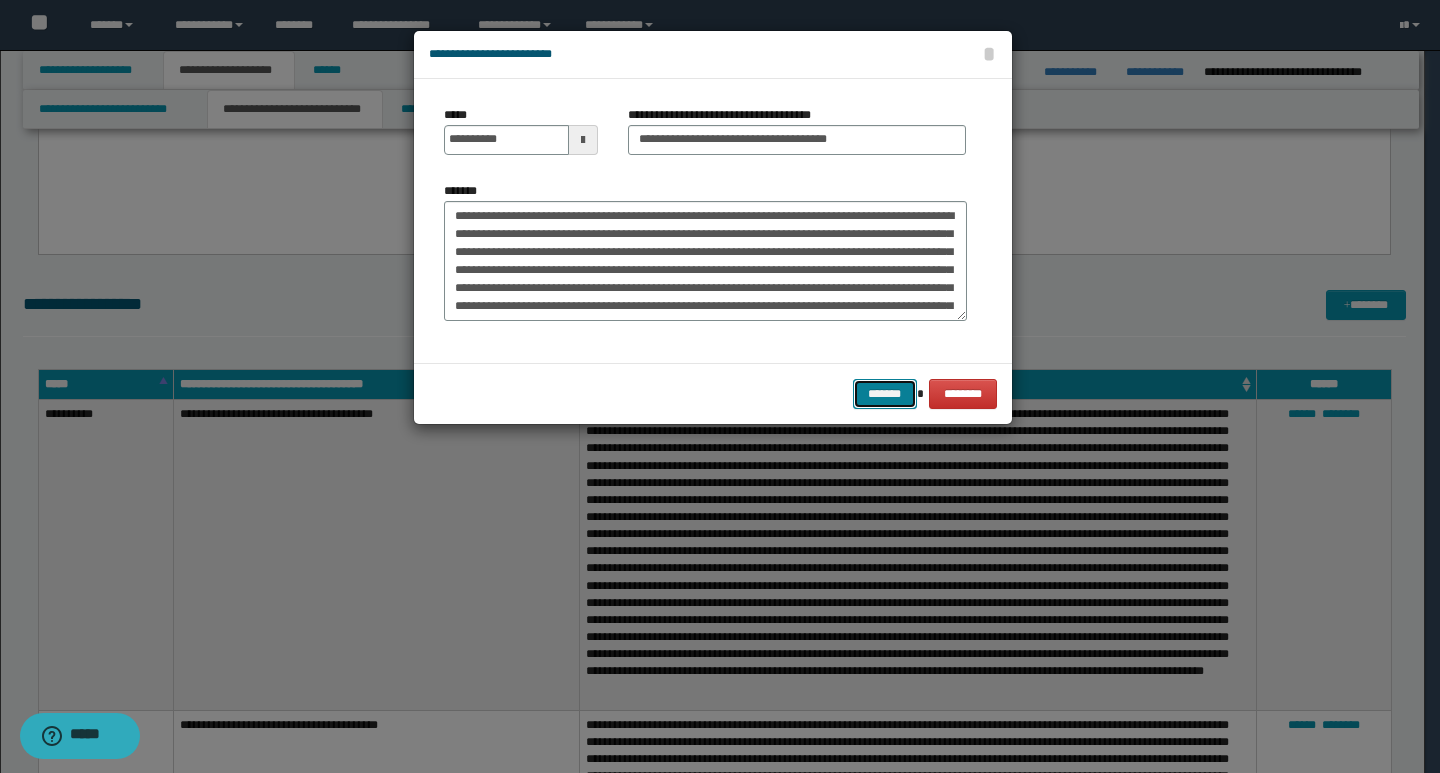 click on "*******" at bounding box center (885, 394) 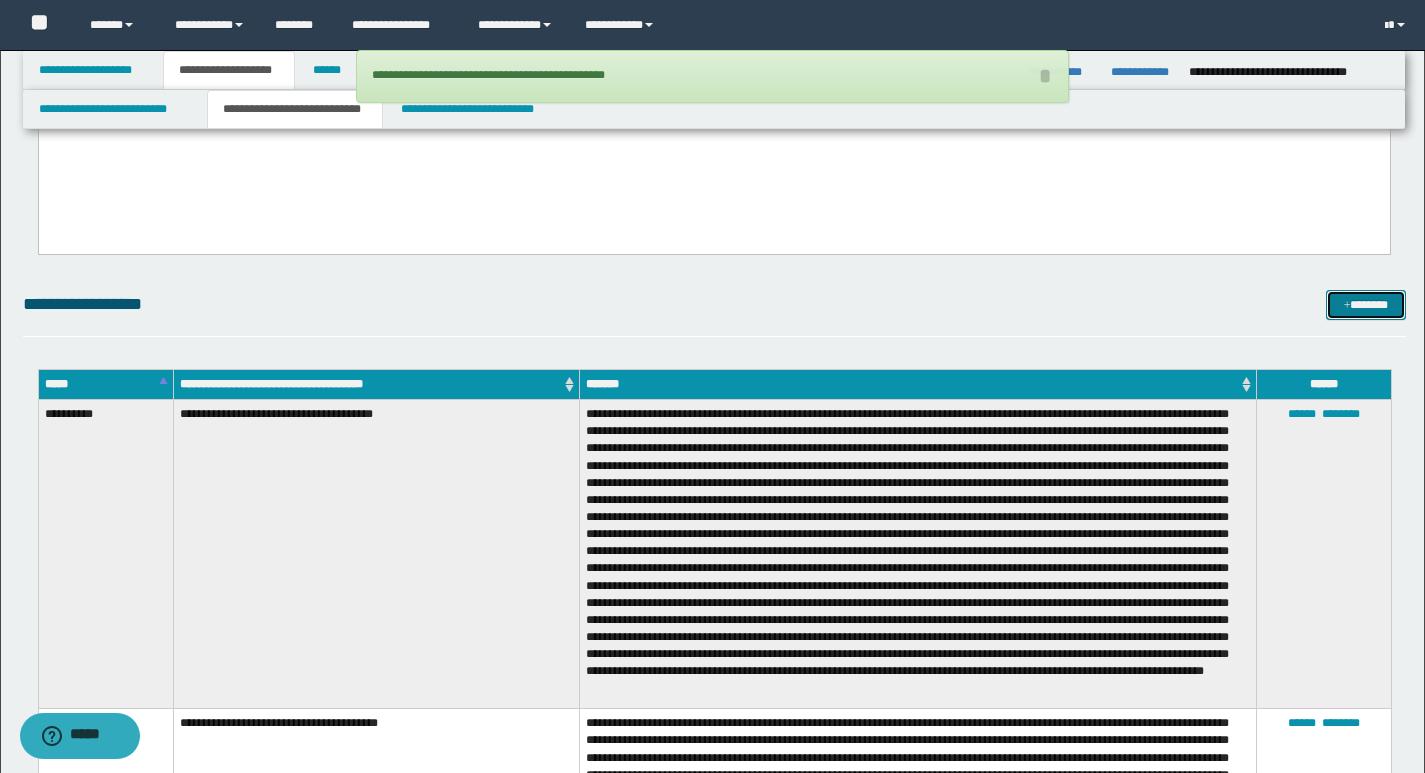 click on "*******" at bounding box center [1366, 305] 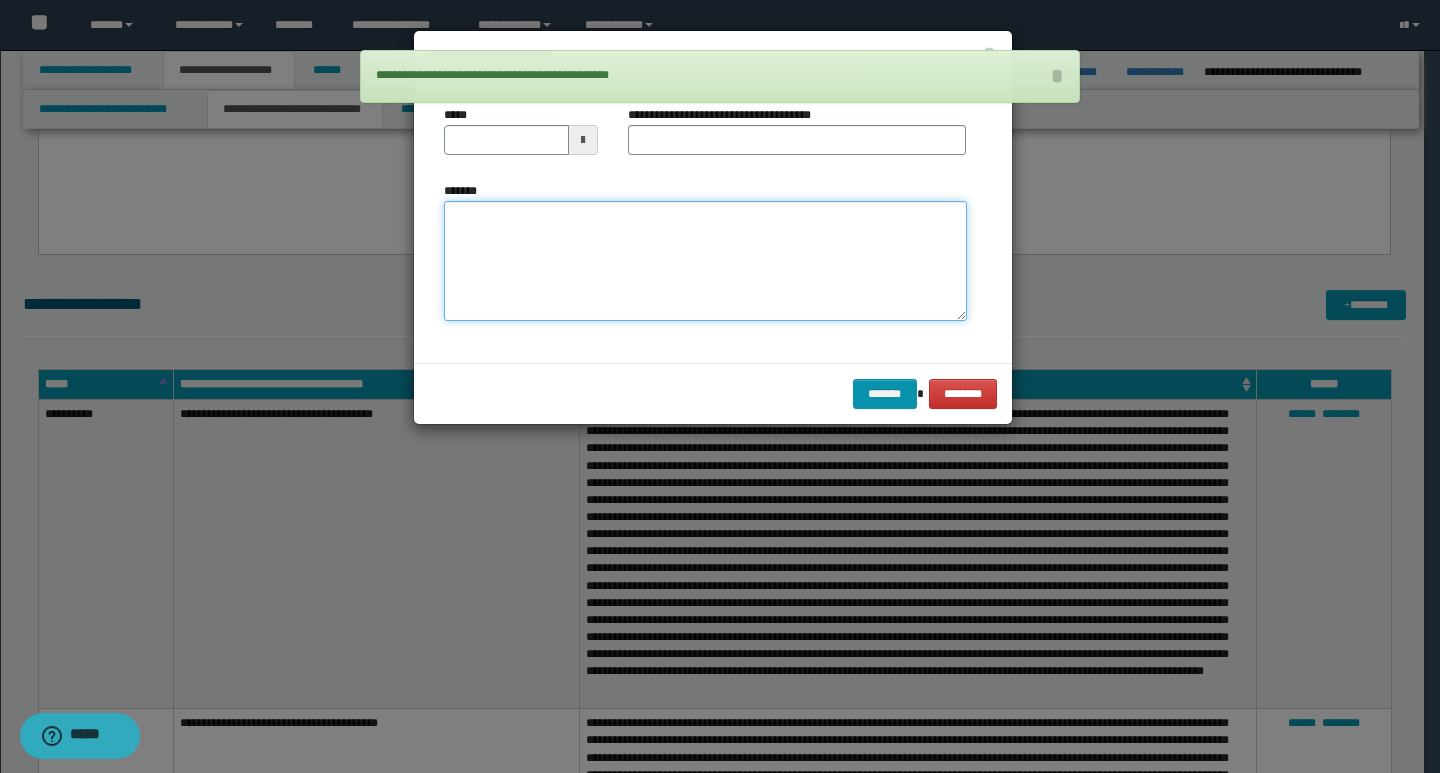 click on "*******" at bounding box center (705, 261) 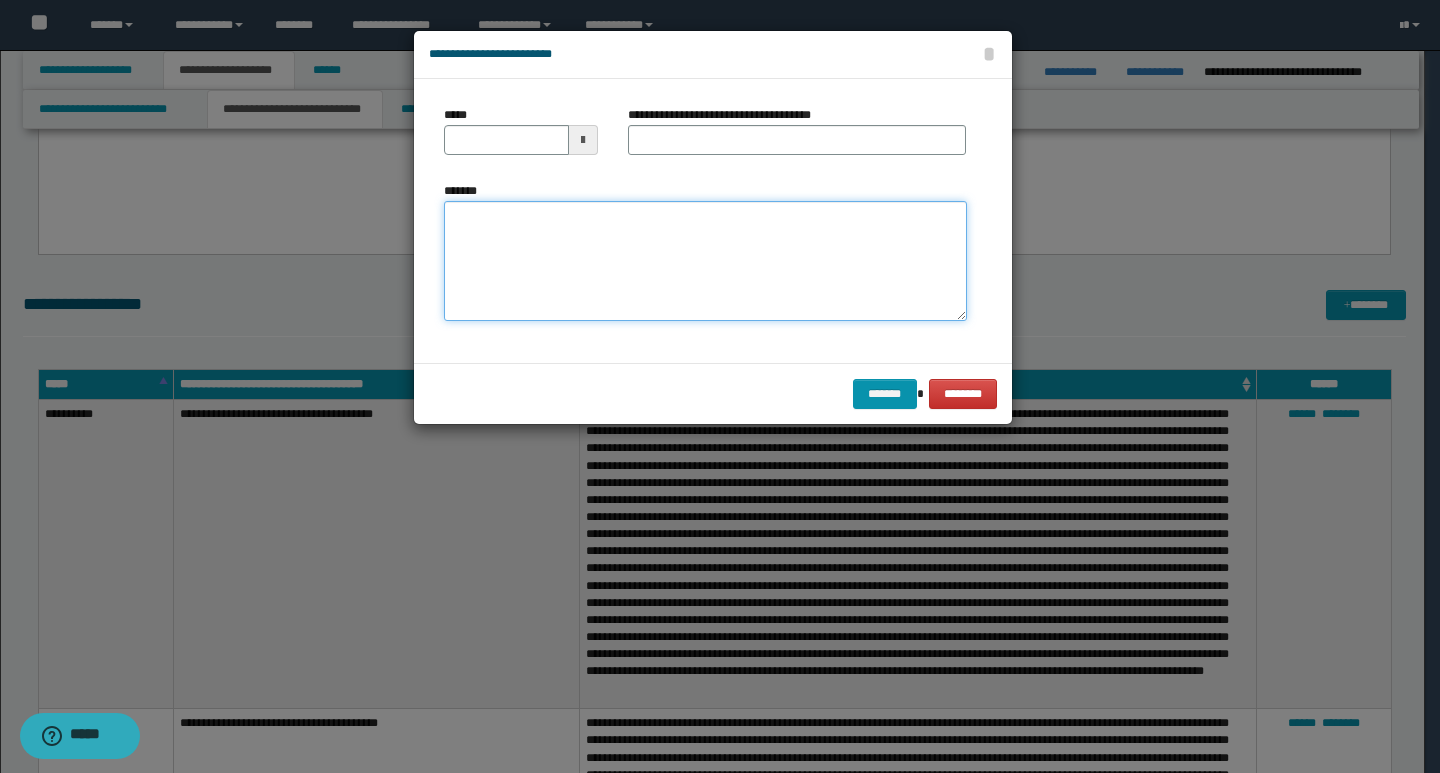 click on "*******" at bounding box center [705, 261] 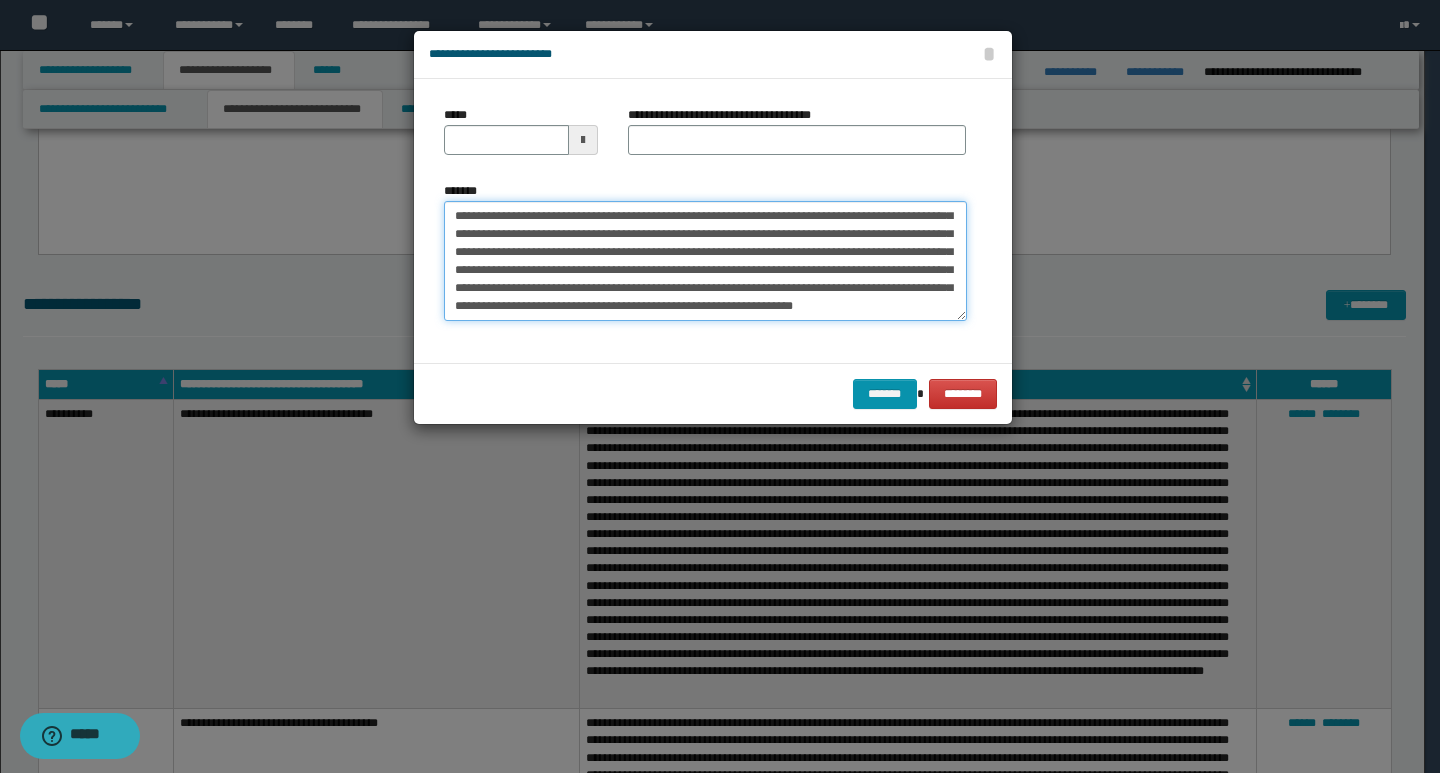 scroll, scrollTop: 0, scrollLeft: 0, axis: both 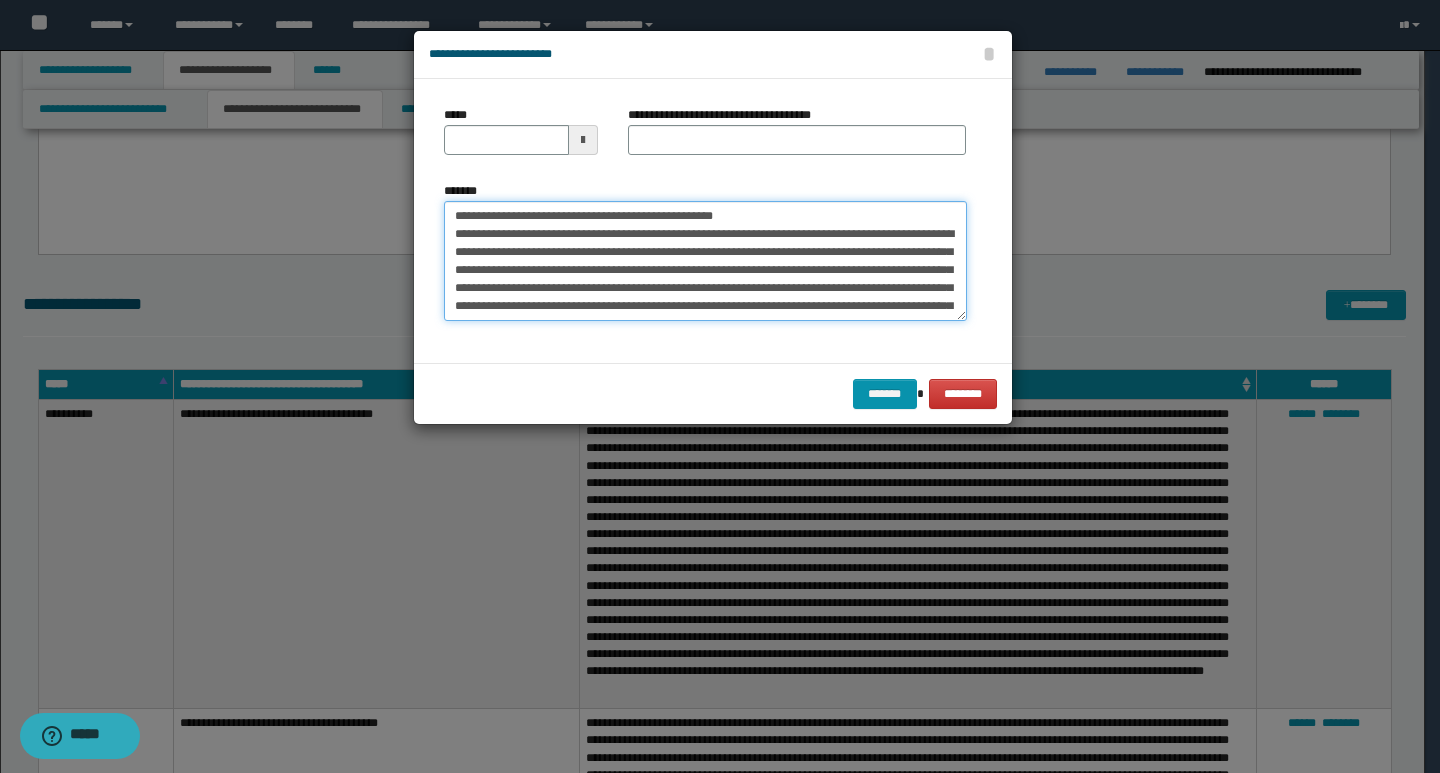 drag, startPoint x: 453, startPoint y: 218, endPoint x: 522, endPoint y: 218, distance: 69 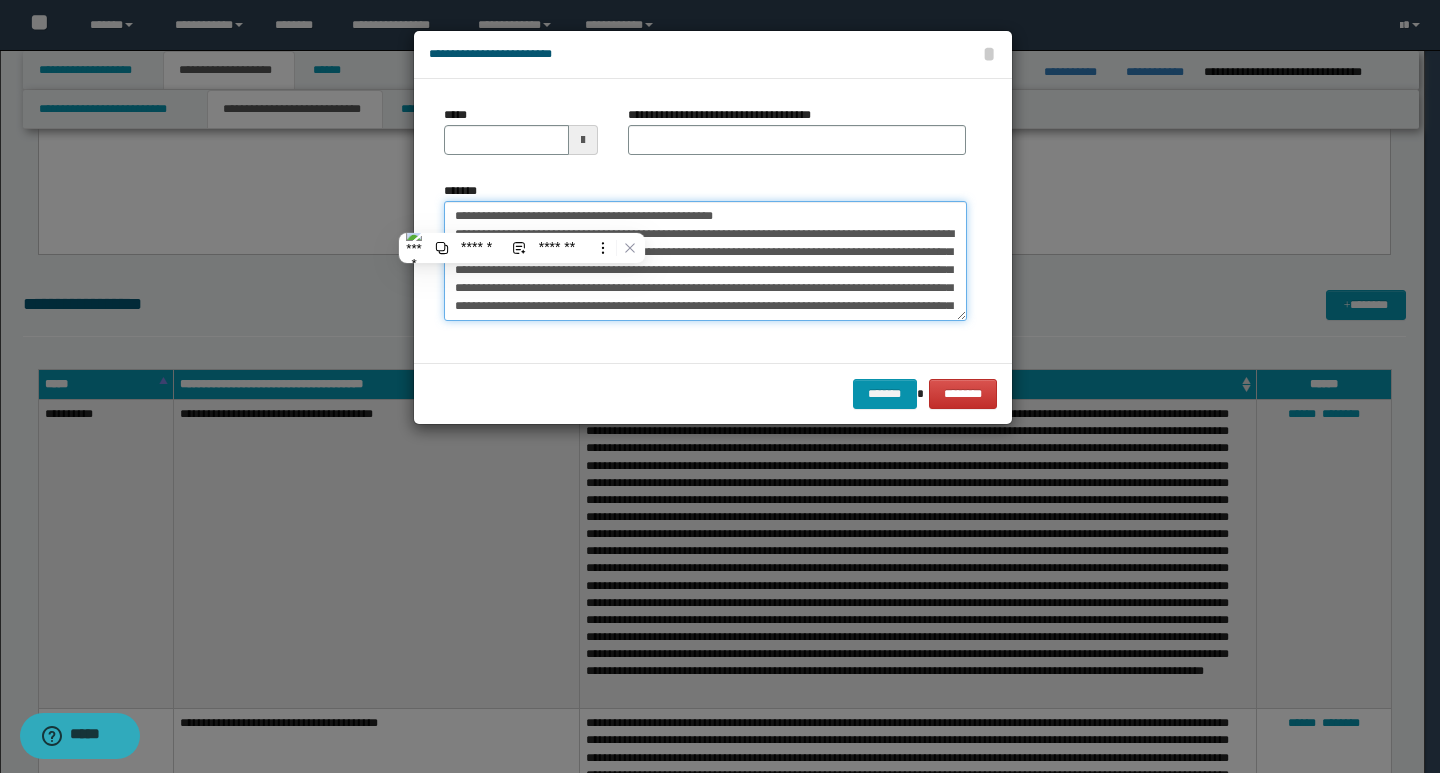 type on "**********" 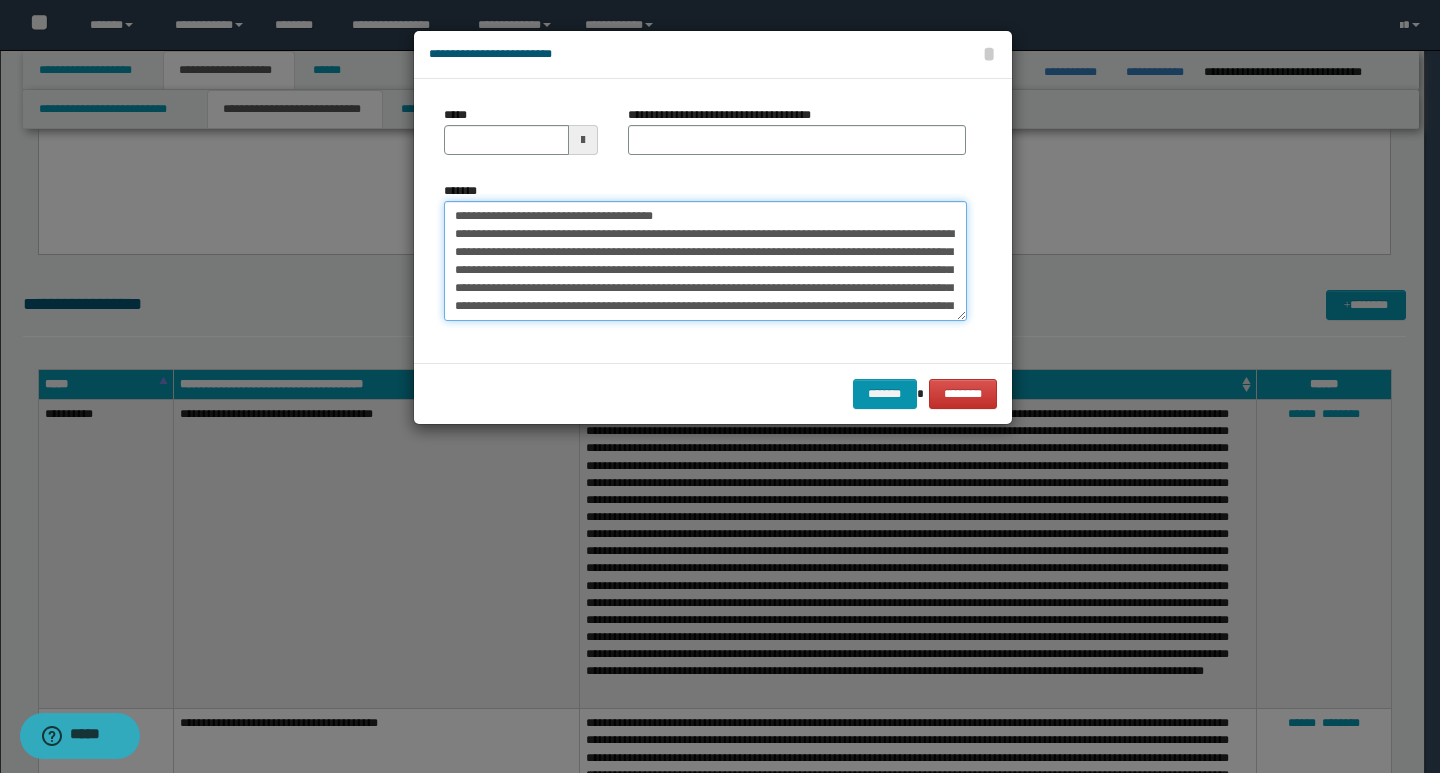 type 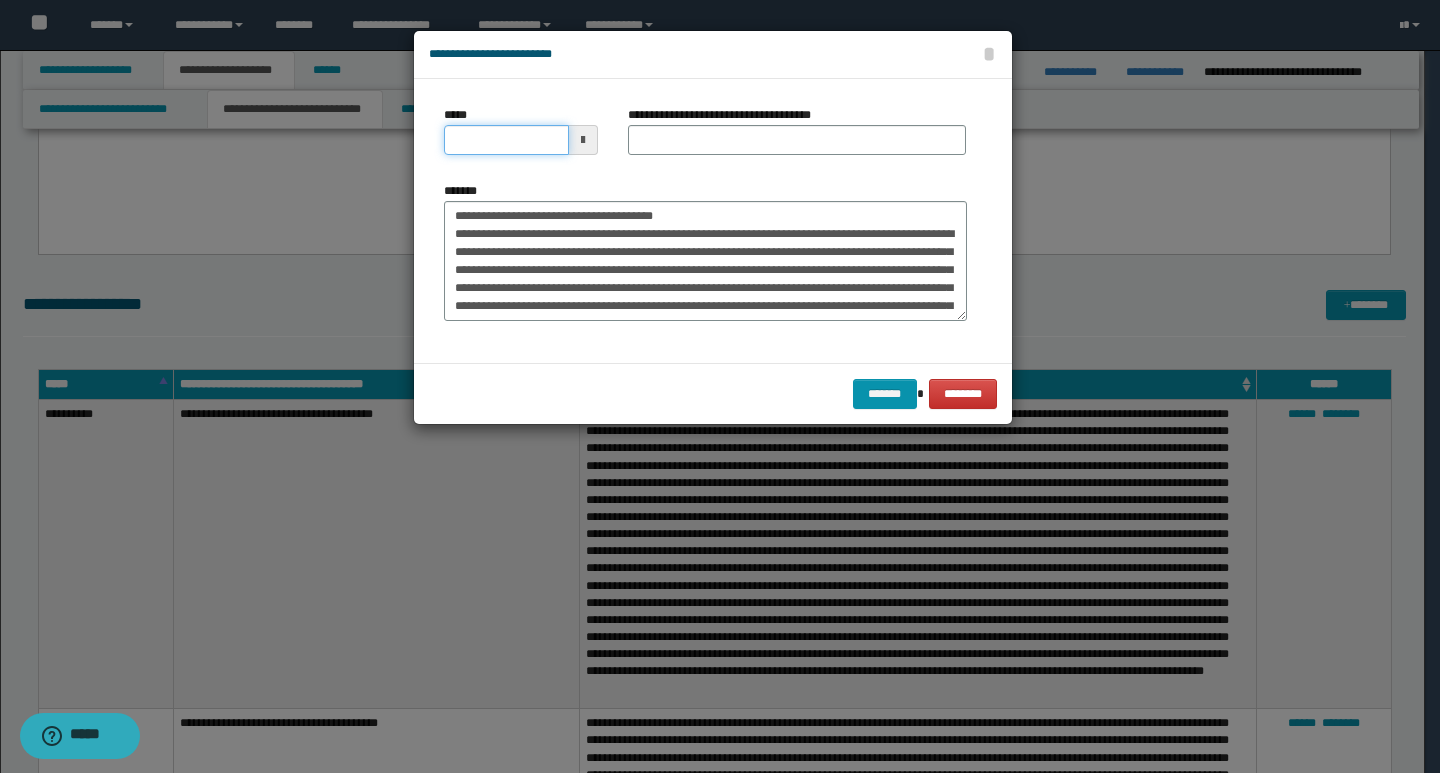 click on "*****" at bounding box center (506, 140) 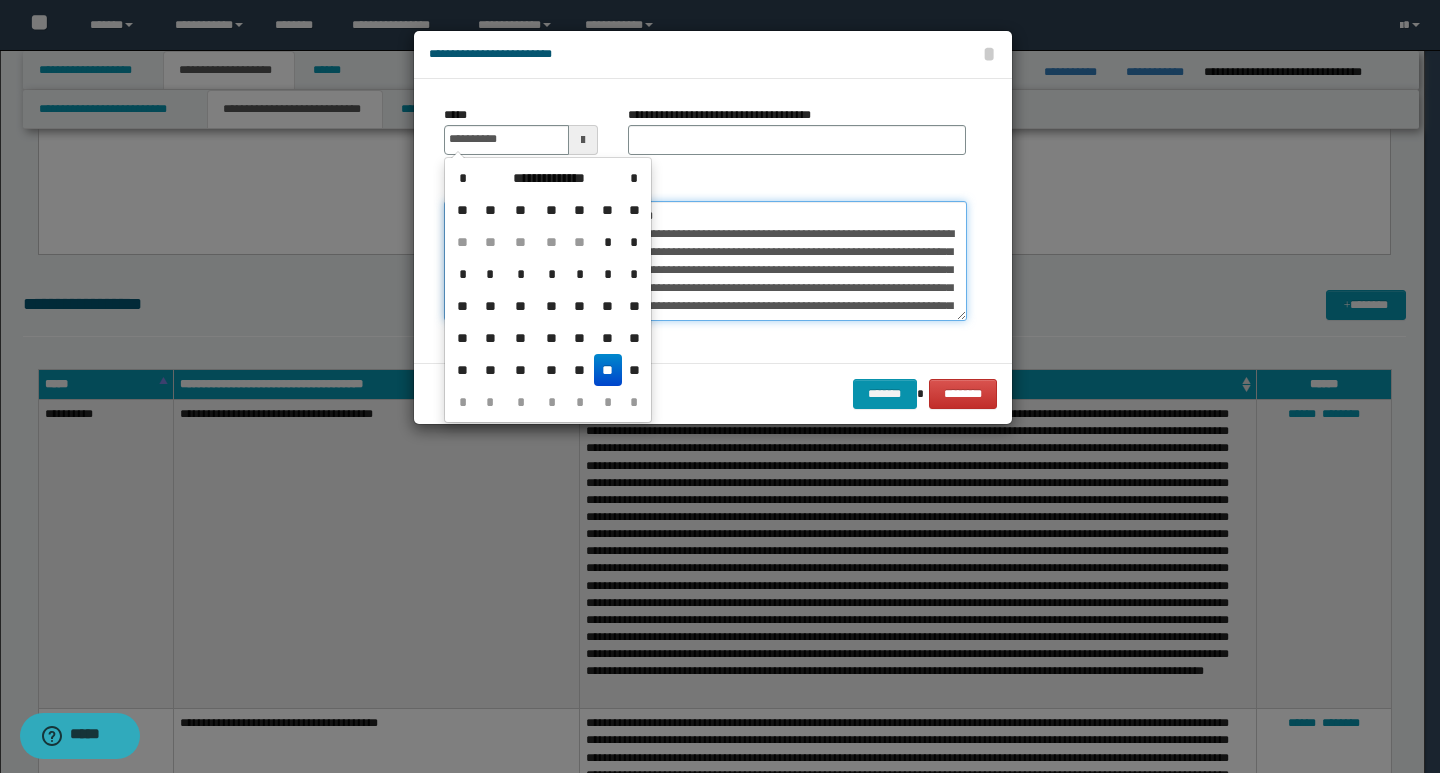 type on "**********" 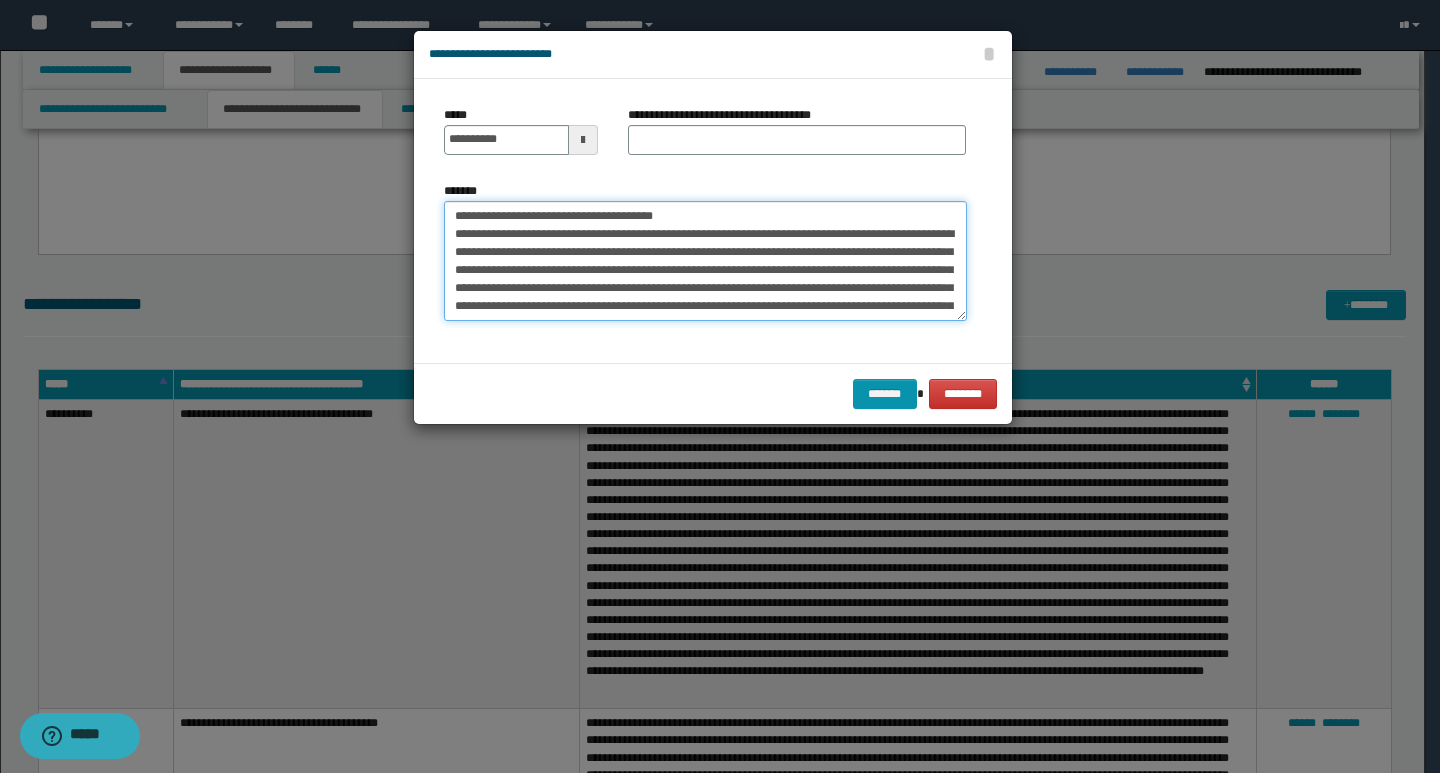 drag, startPoint x: 688, startPoint y: 213, endPoint x: 449, endPoint y: 218, distance: 239.05229 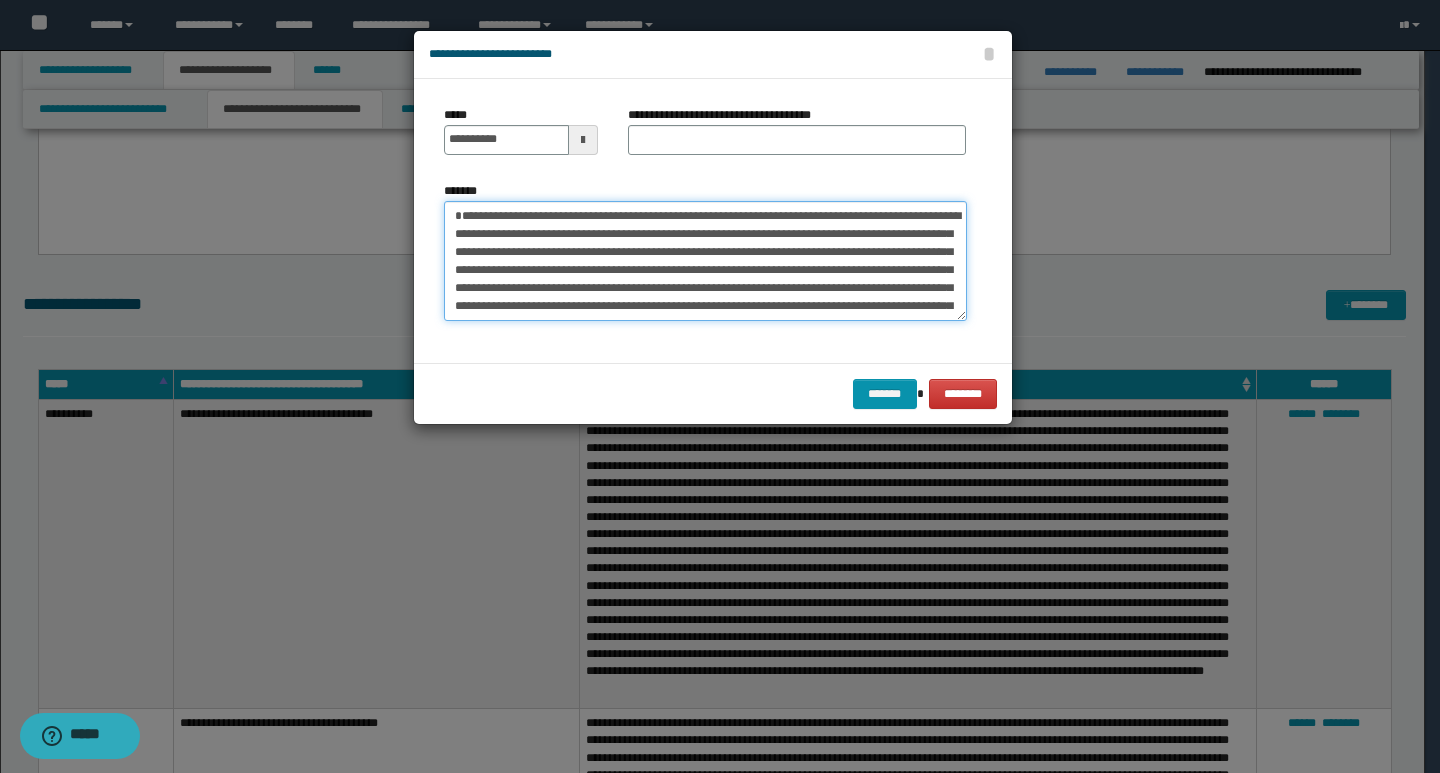 type on "**********" 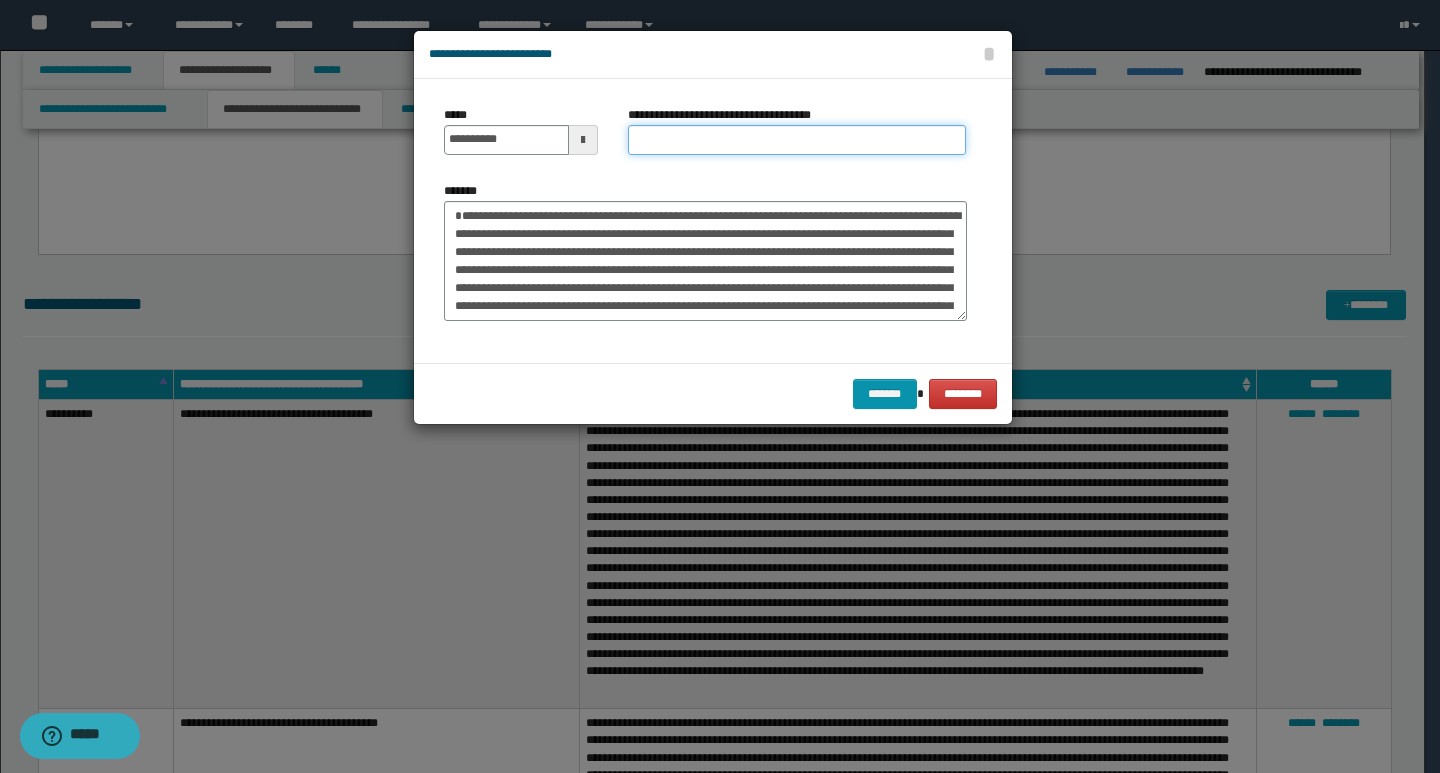 click on "**********" at bounding box center [797, 140] 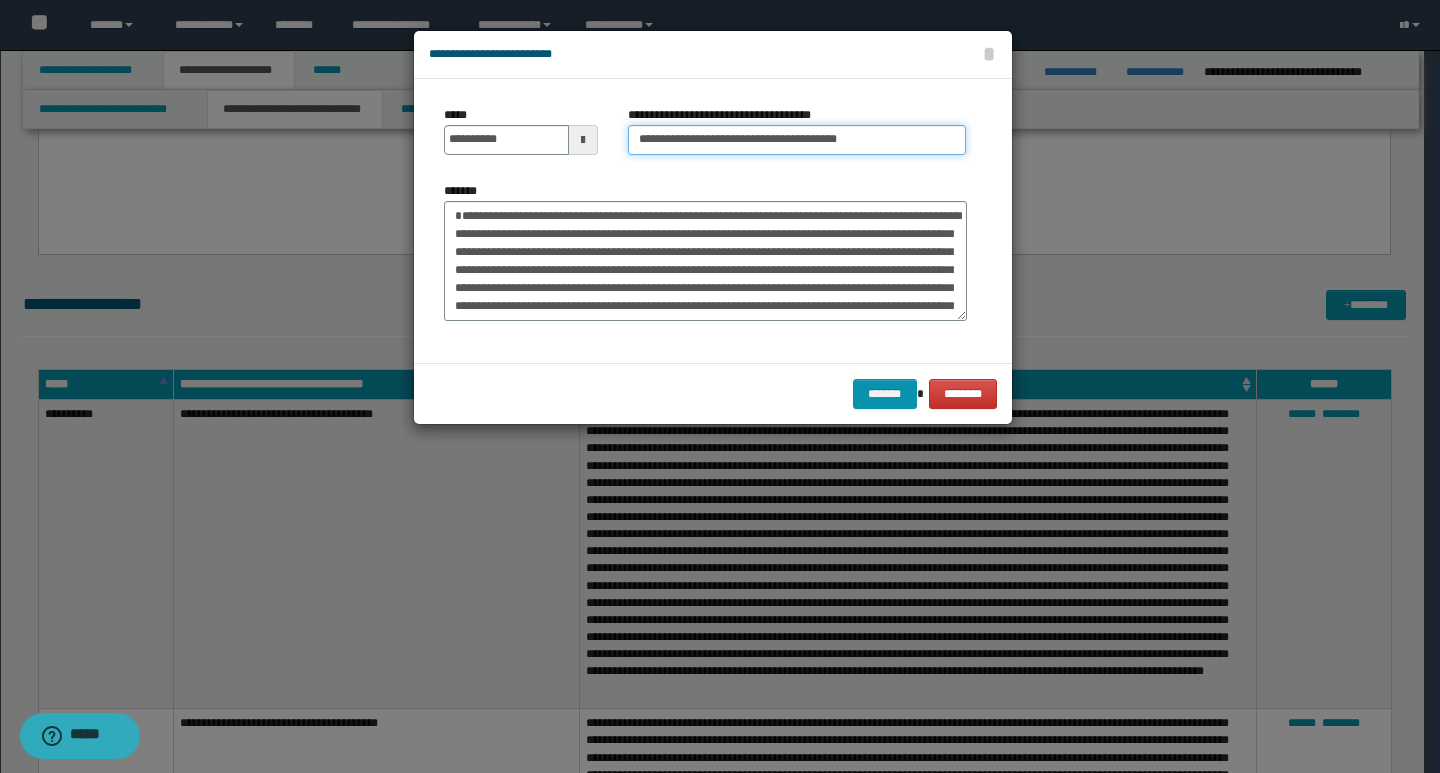 type on "**********" 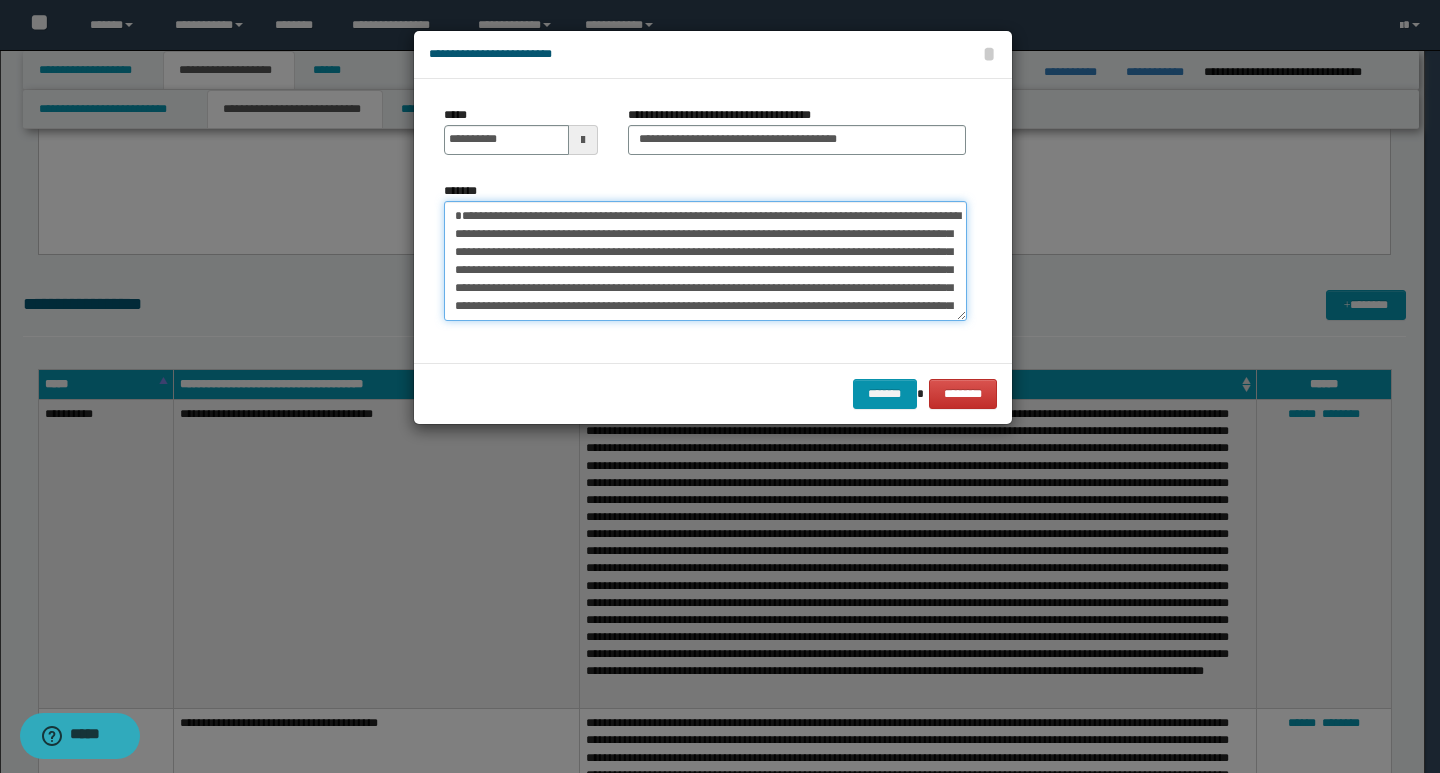 click on "**********" at bounding box center (705, 261) 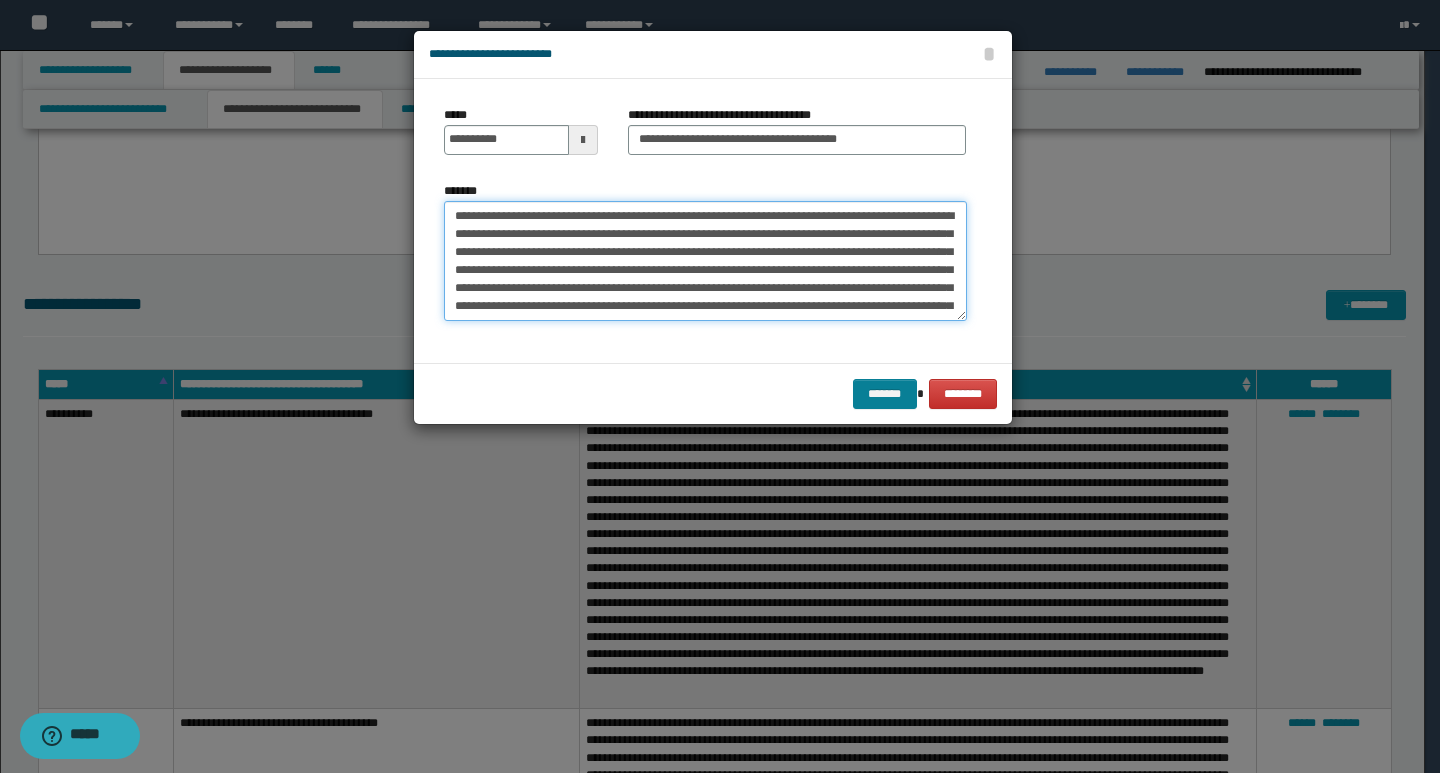 type on "**********" 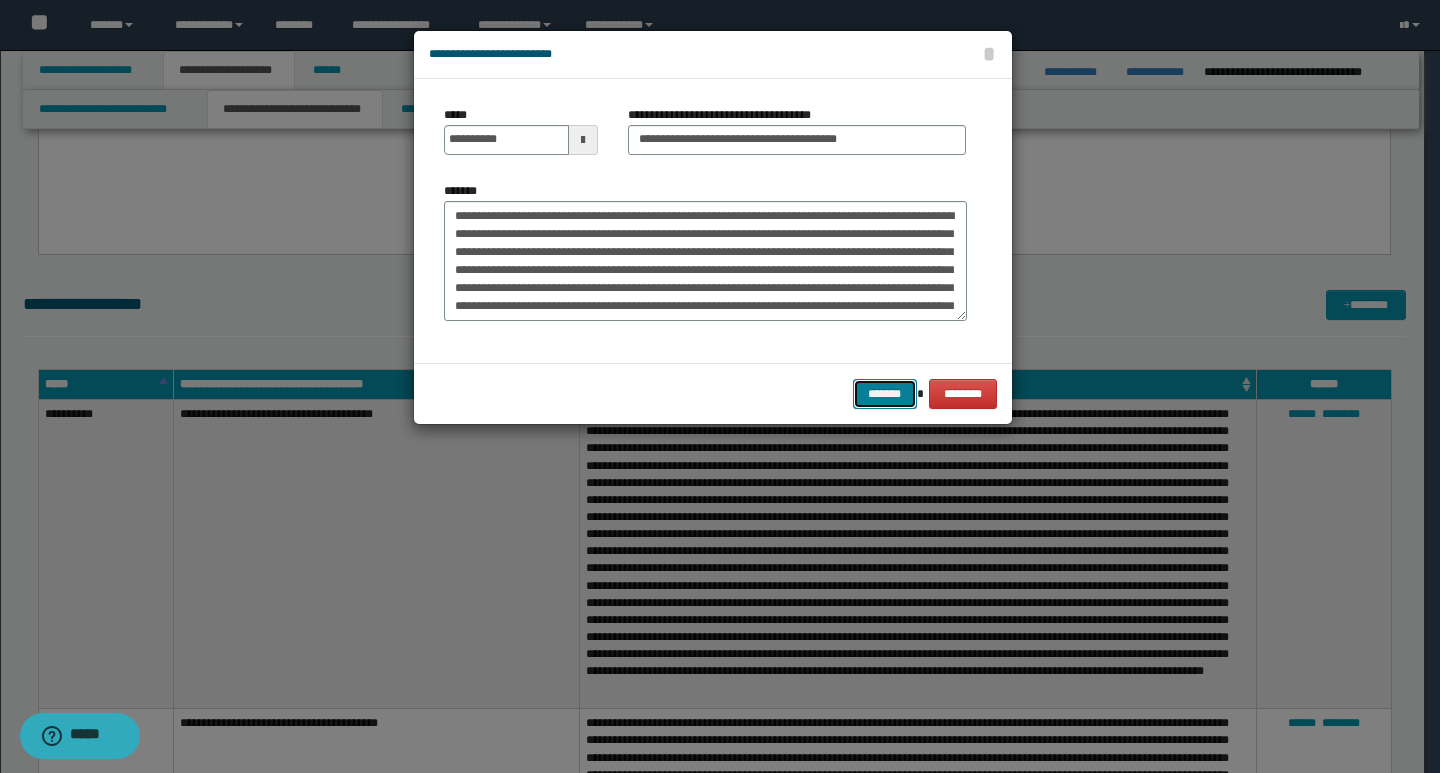 click on "*******" at bounding box center [885, 394] 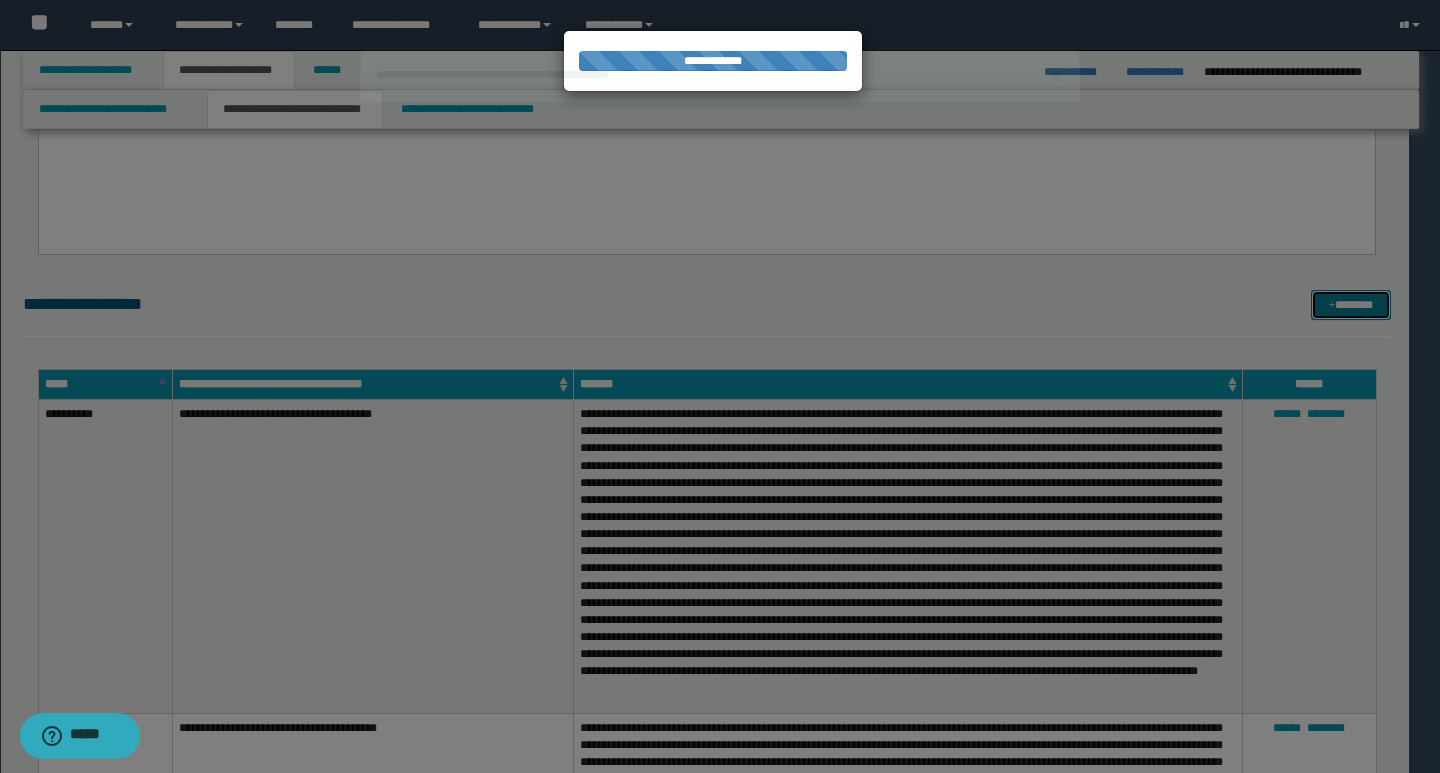 type 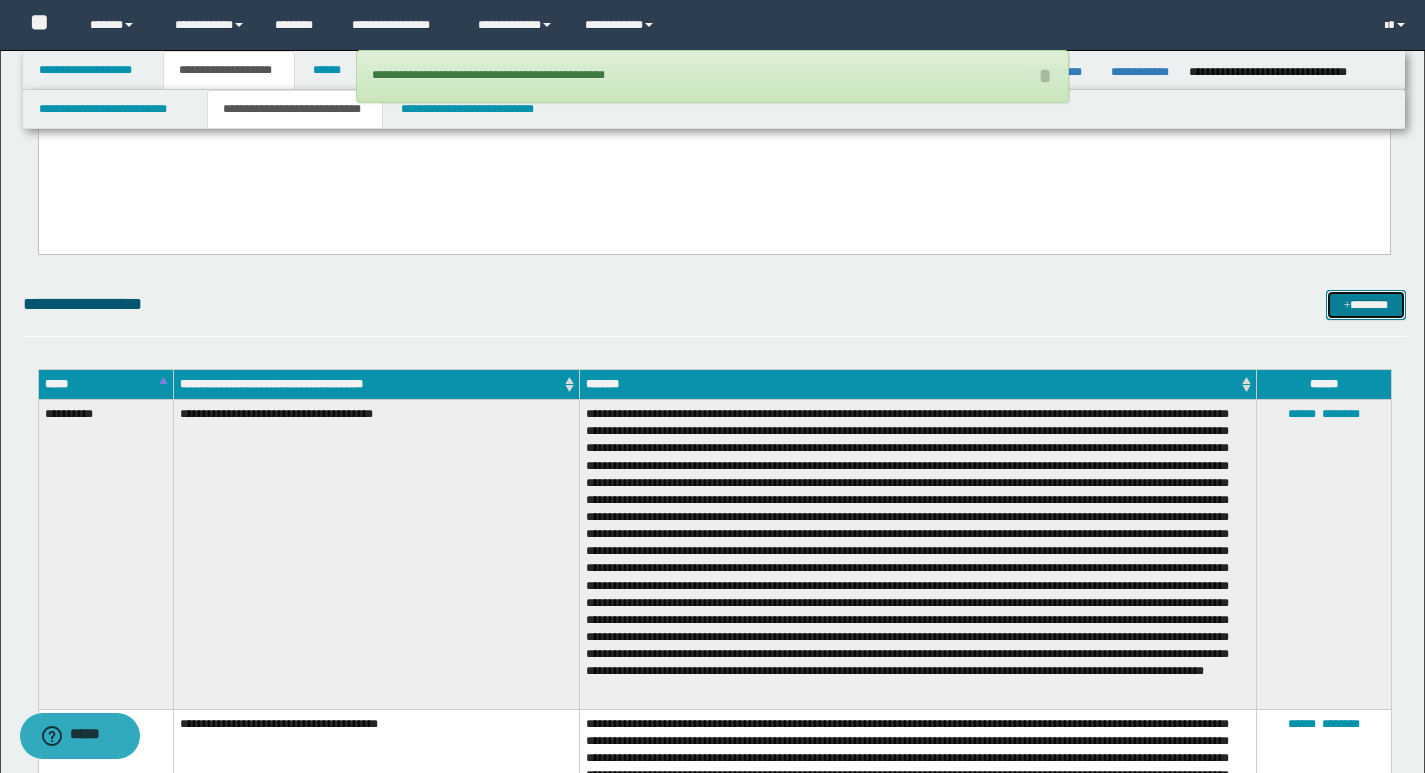 click on "*******" at bounding box center [1366, 305] 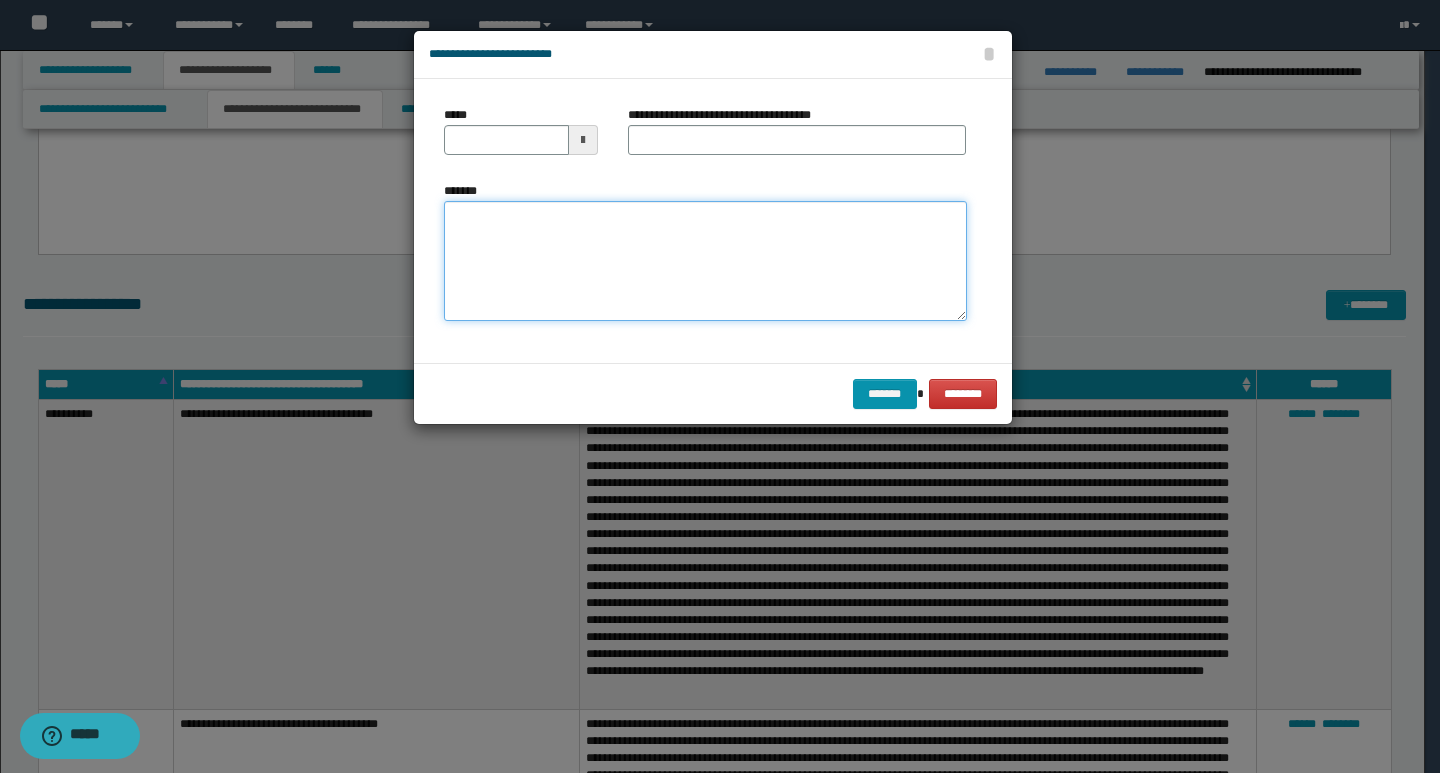 click on "*******" at bounding box center [705, 261] 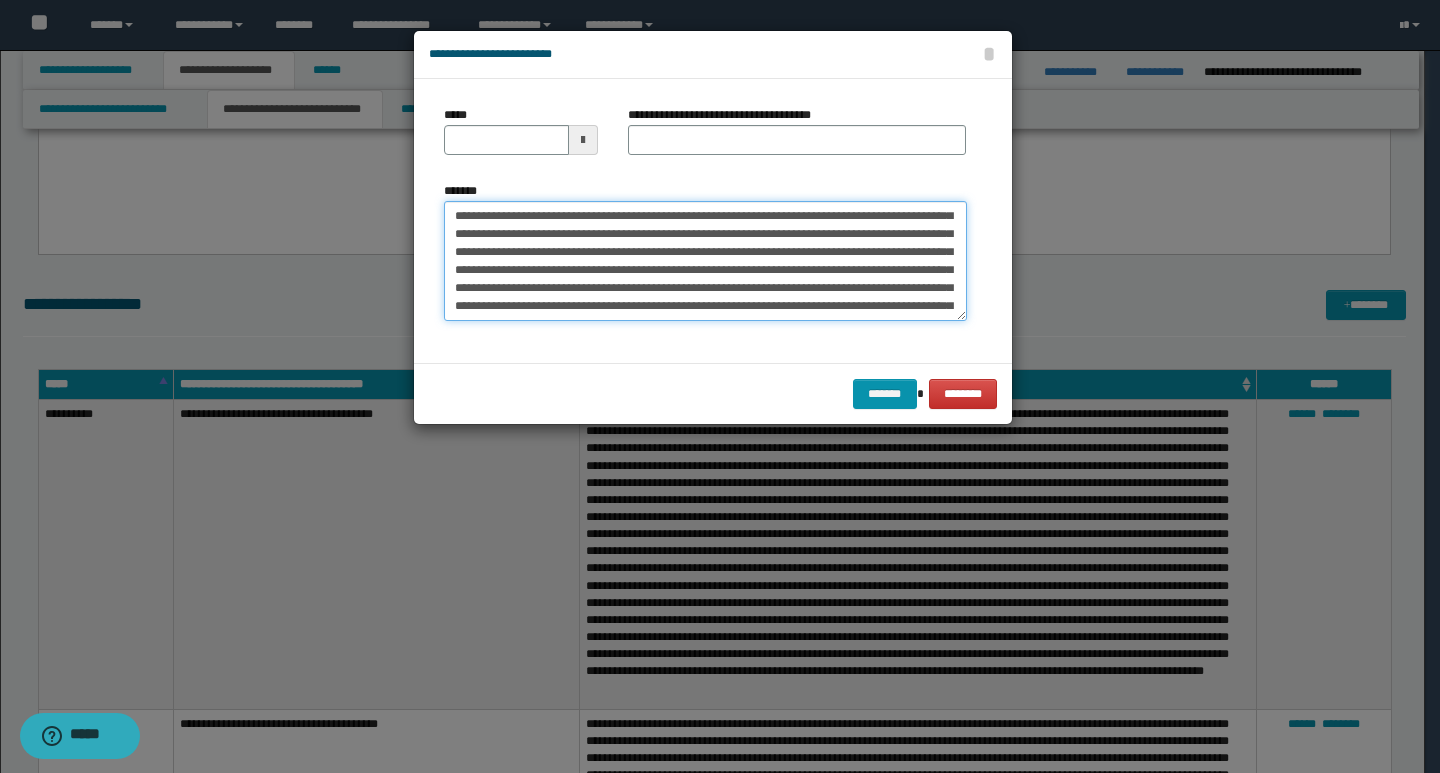 scroll, scrollTop: 0, scrollLeft: 0, axis: both 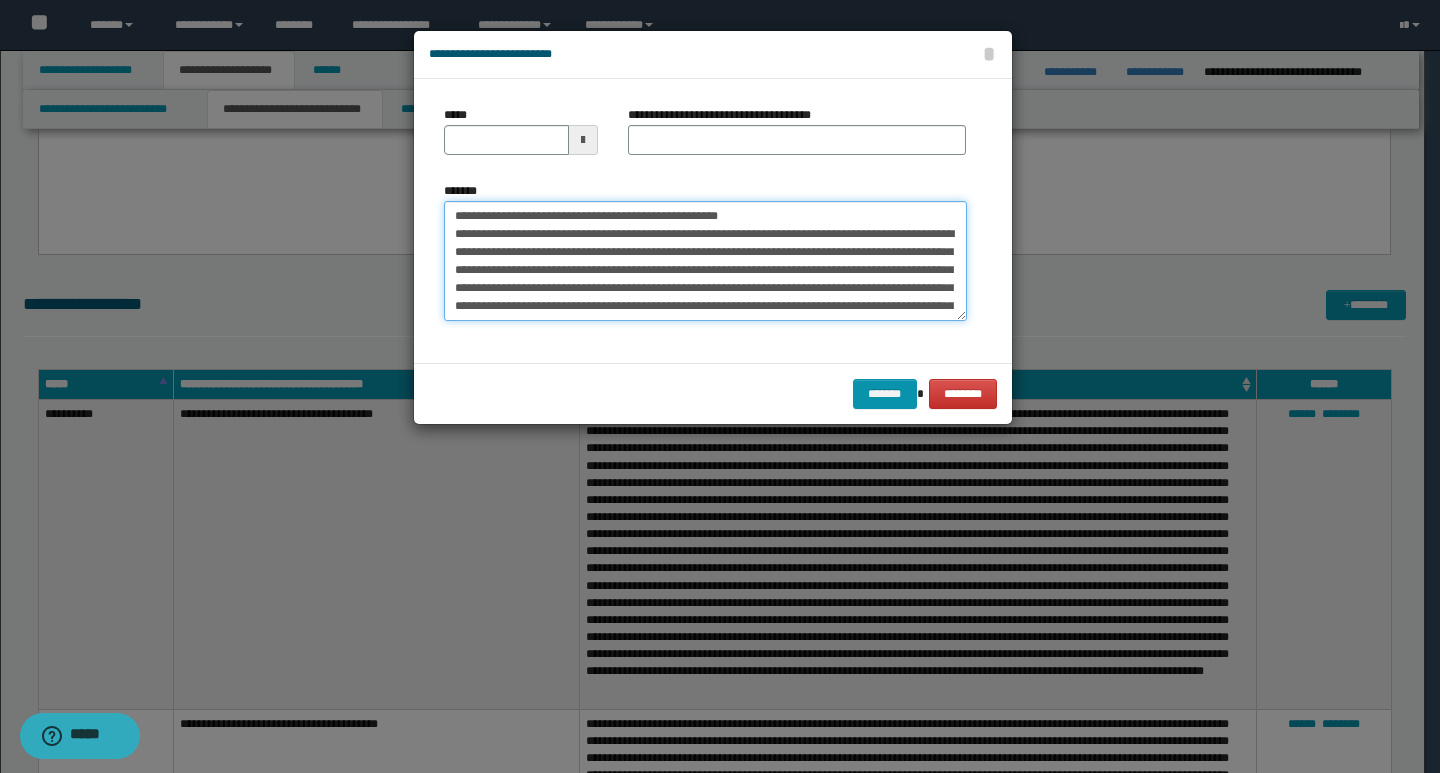 drag, startPoint x: 449, startPoint y: 218, endPoint x: 521, endPoint y: 222, distance: 72.11102 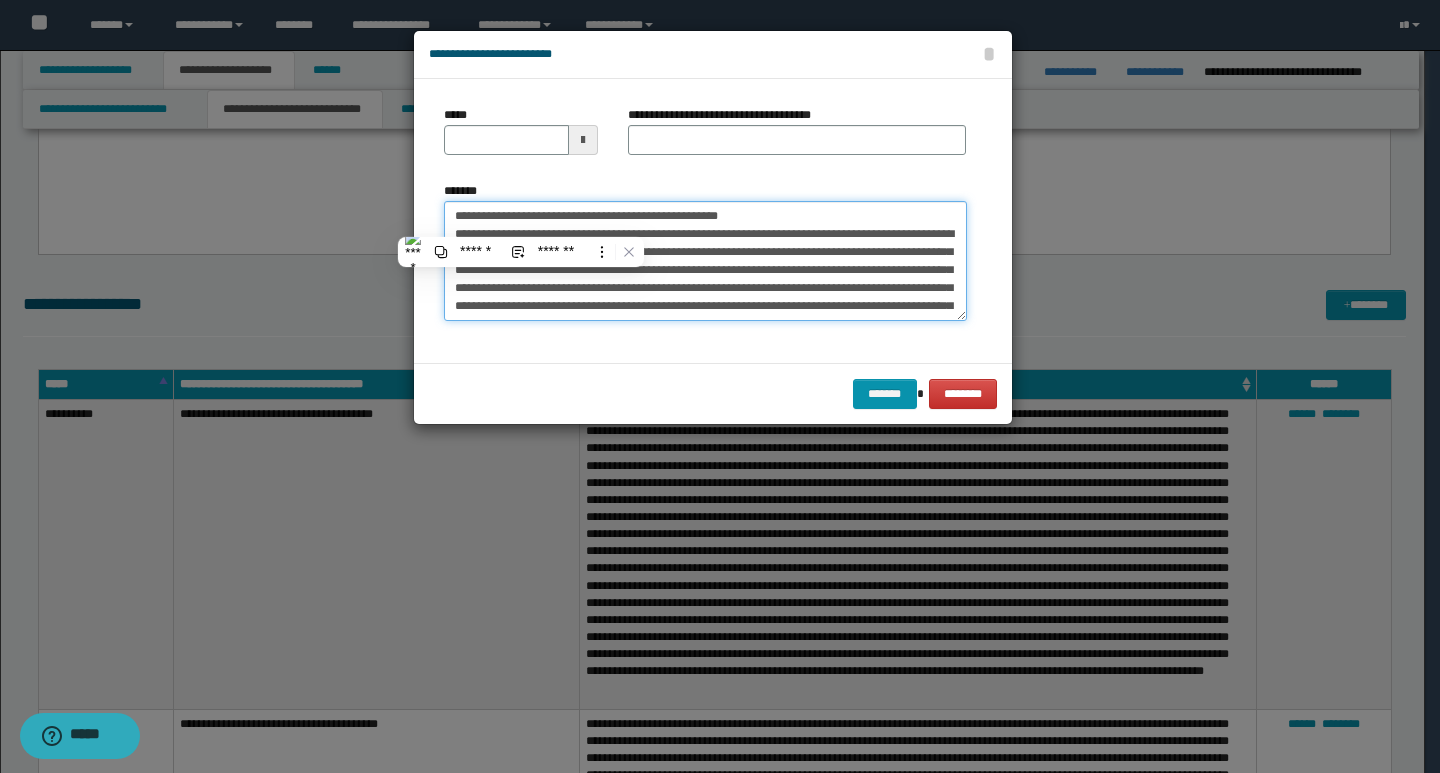 type on "**********" 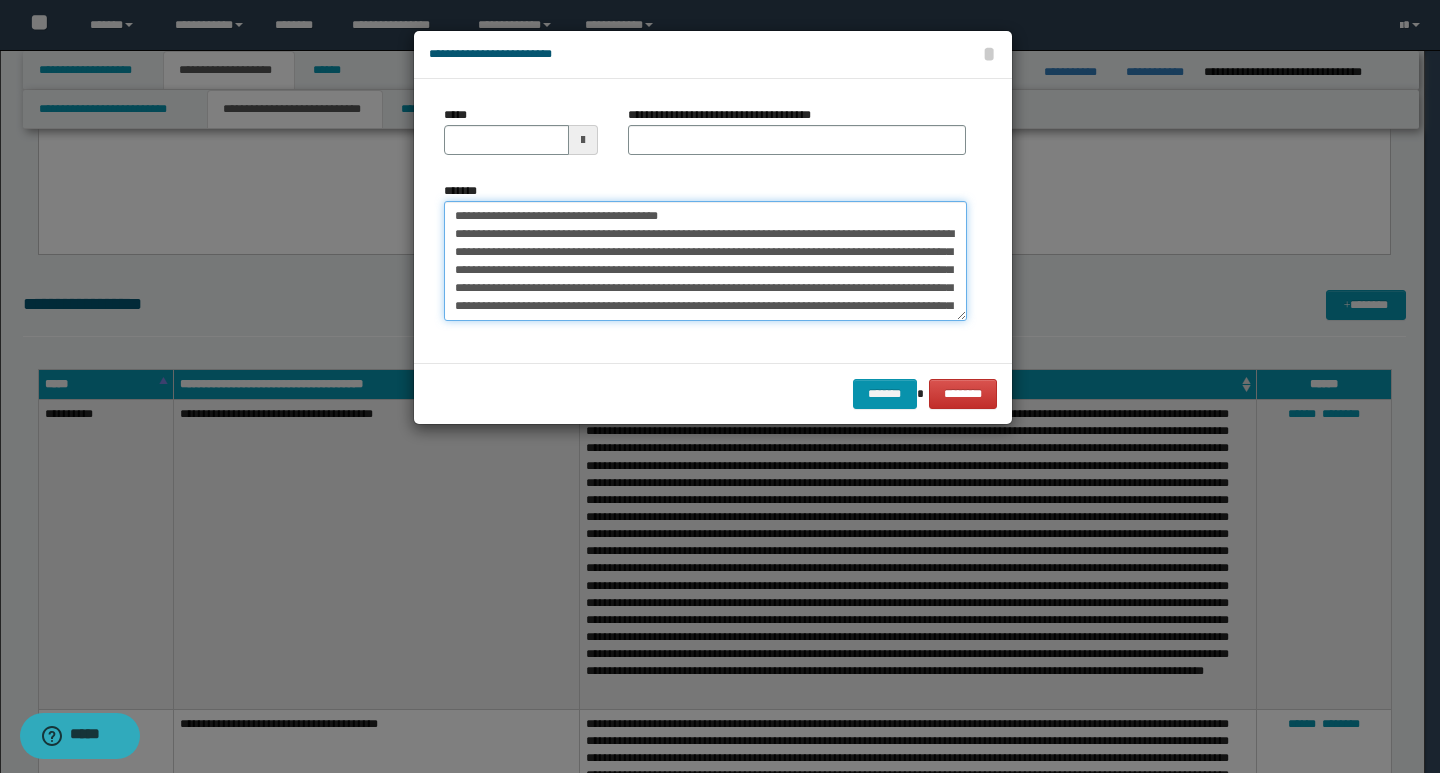 type 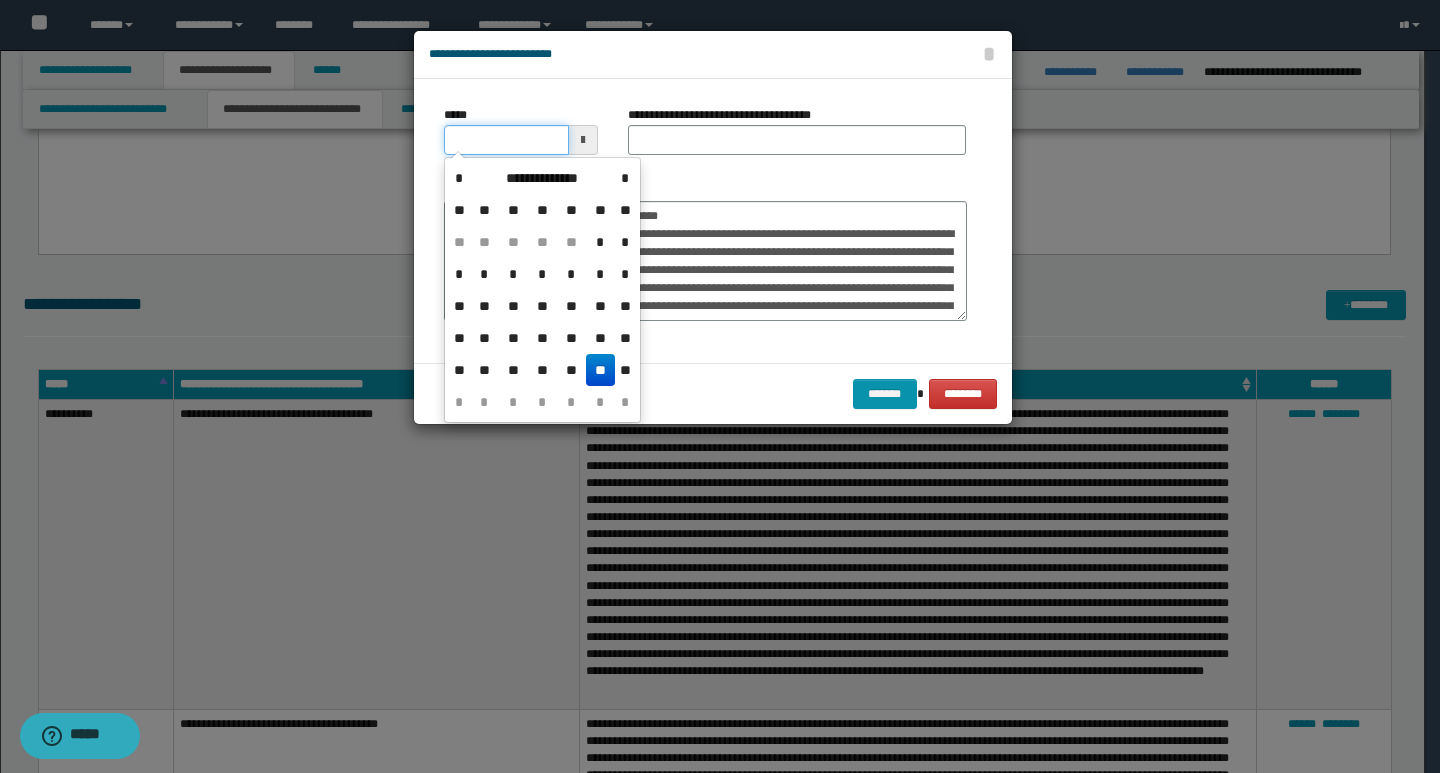 click on "*****" at bounding box center (506, 140) 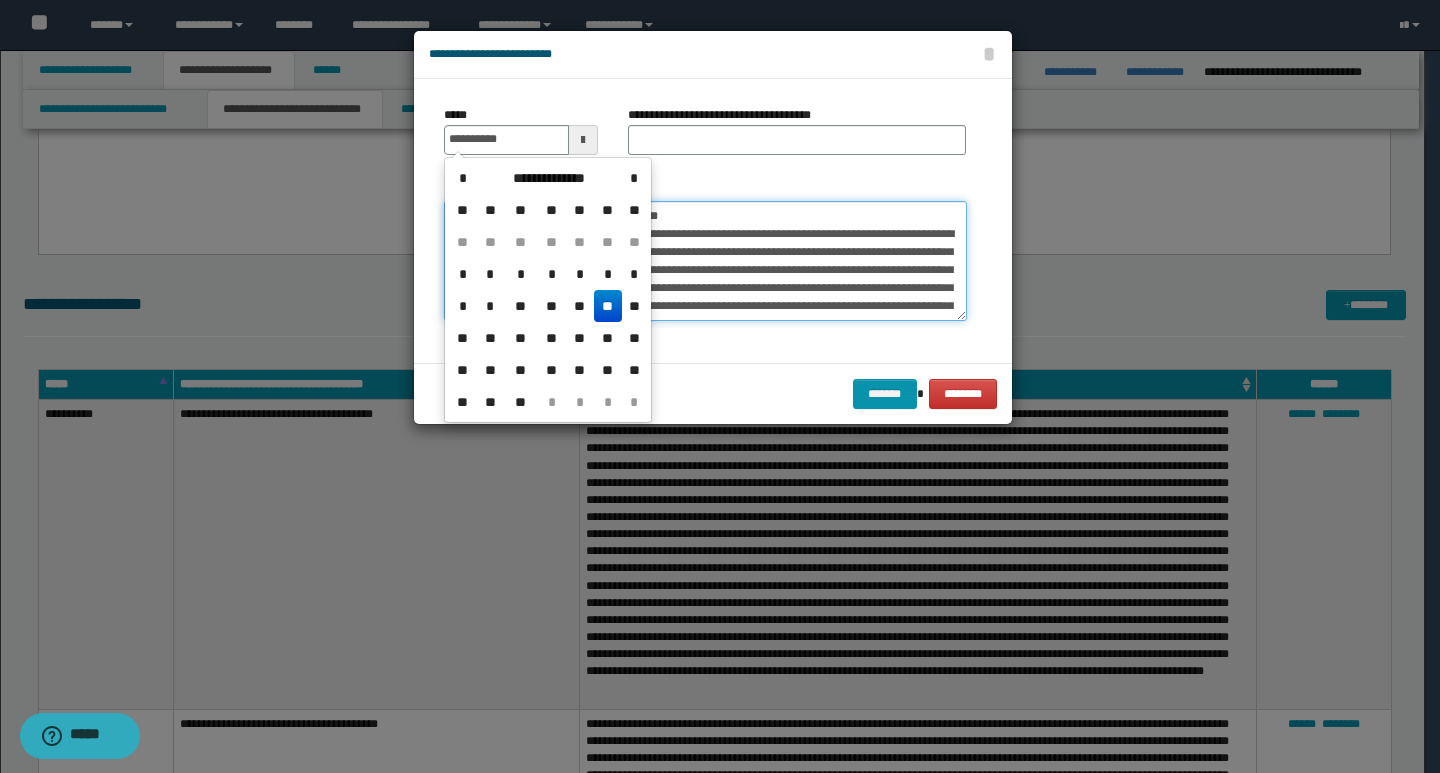 type on "**********" 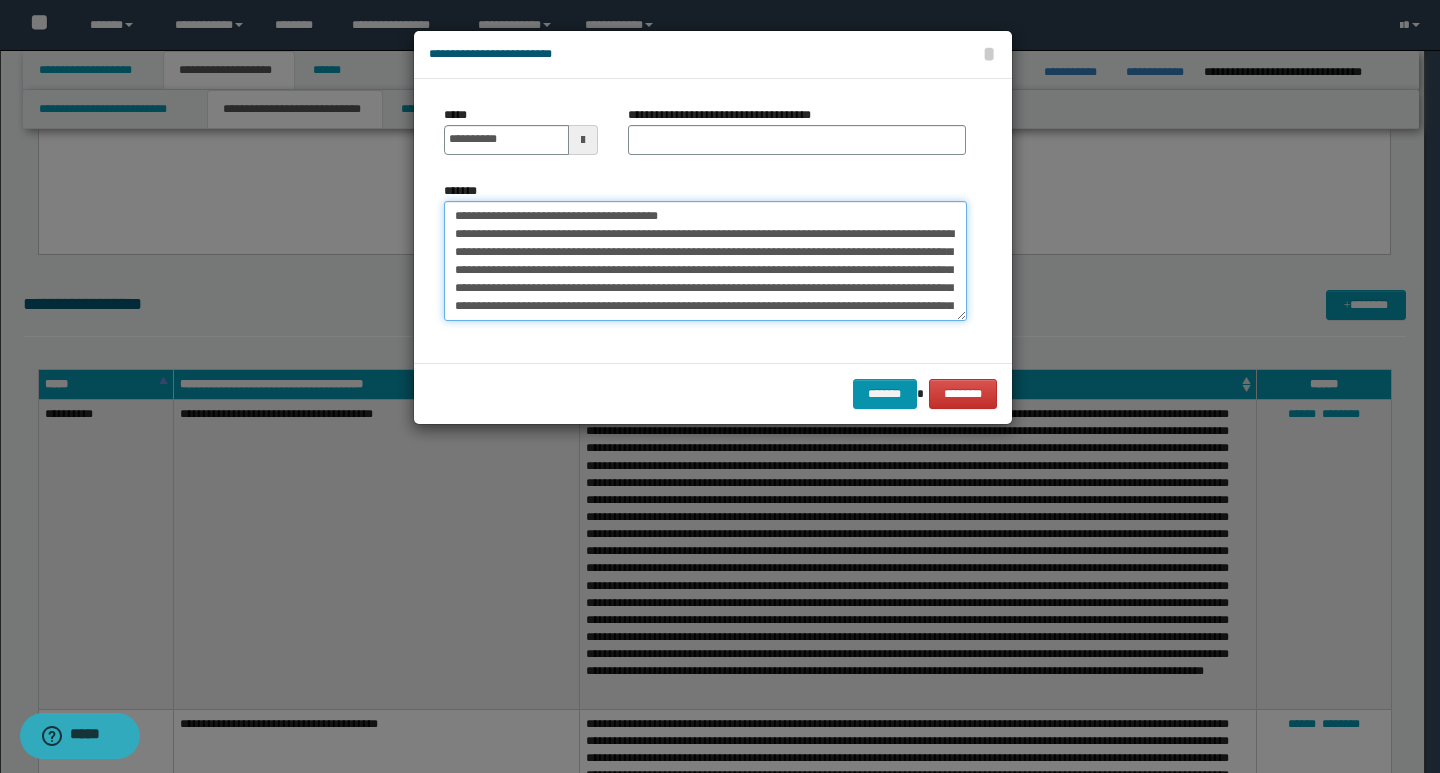 drag, startPoint x: 687, startPoint y: 217, endPoint x: 449, endPoint y: 217, distance: 238 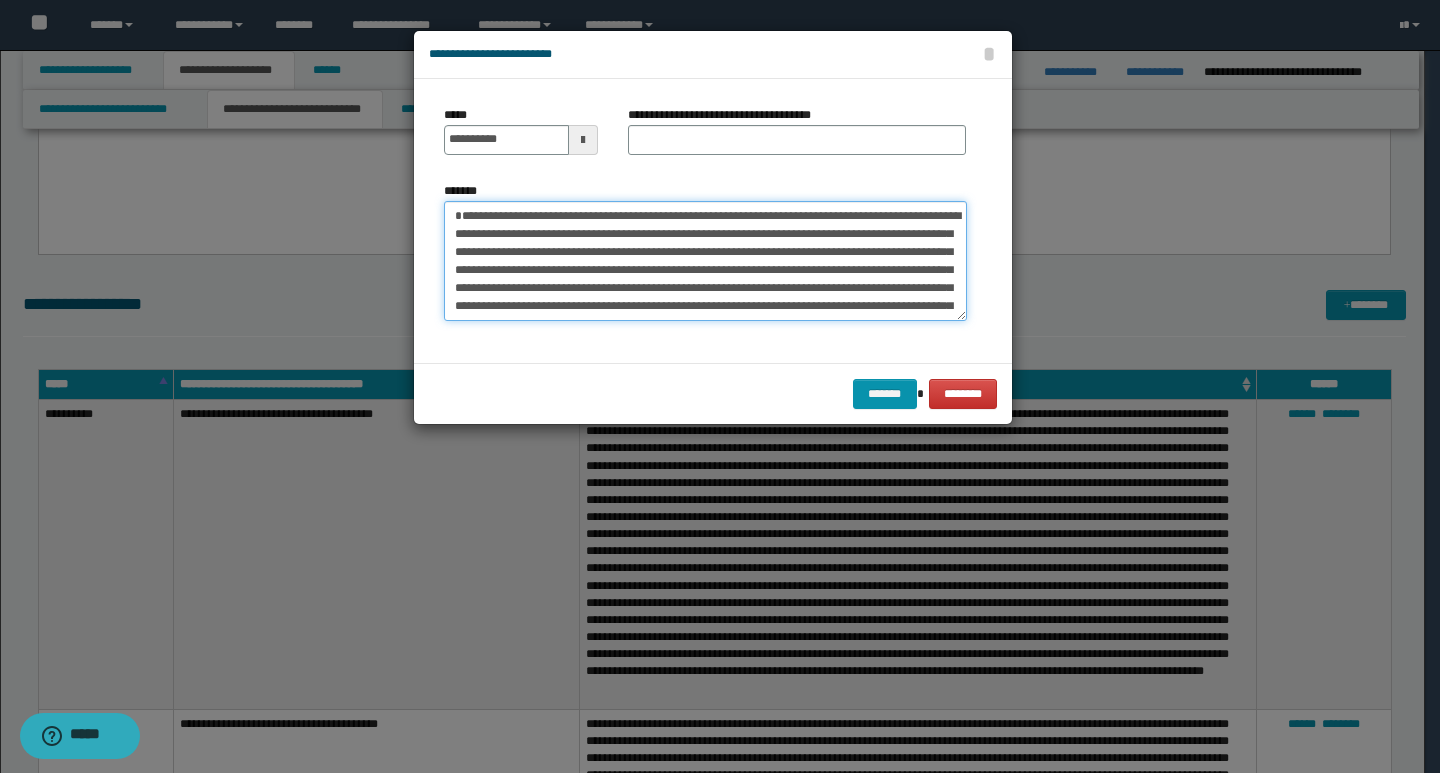 type on "**********" 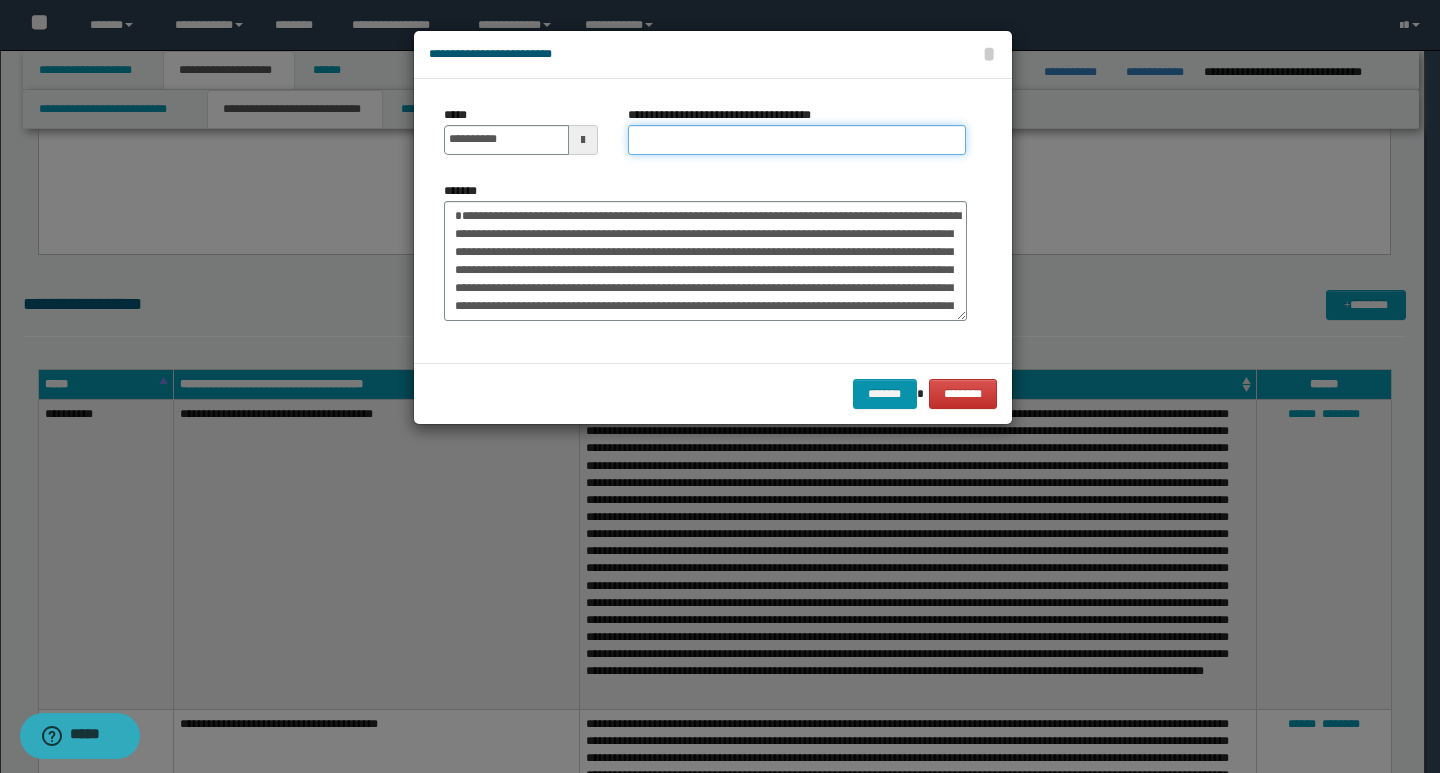 click on "**********" at bounding box center (797, 140) 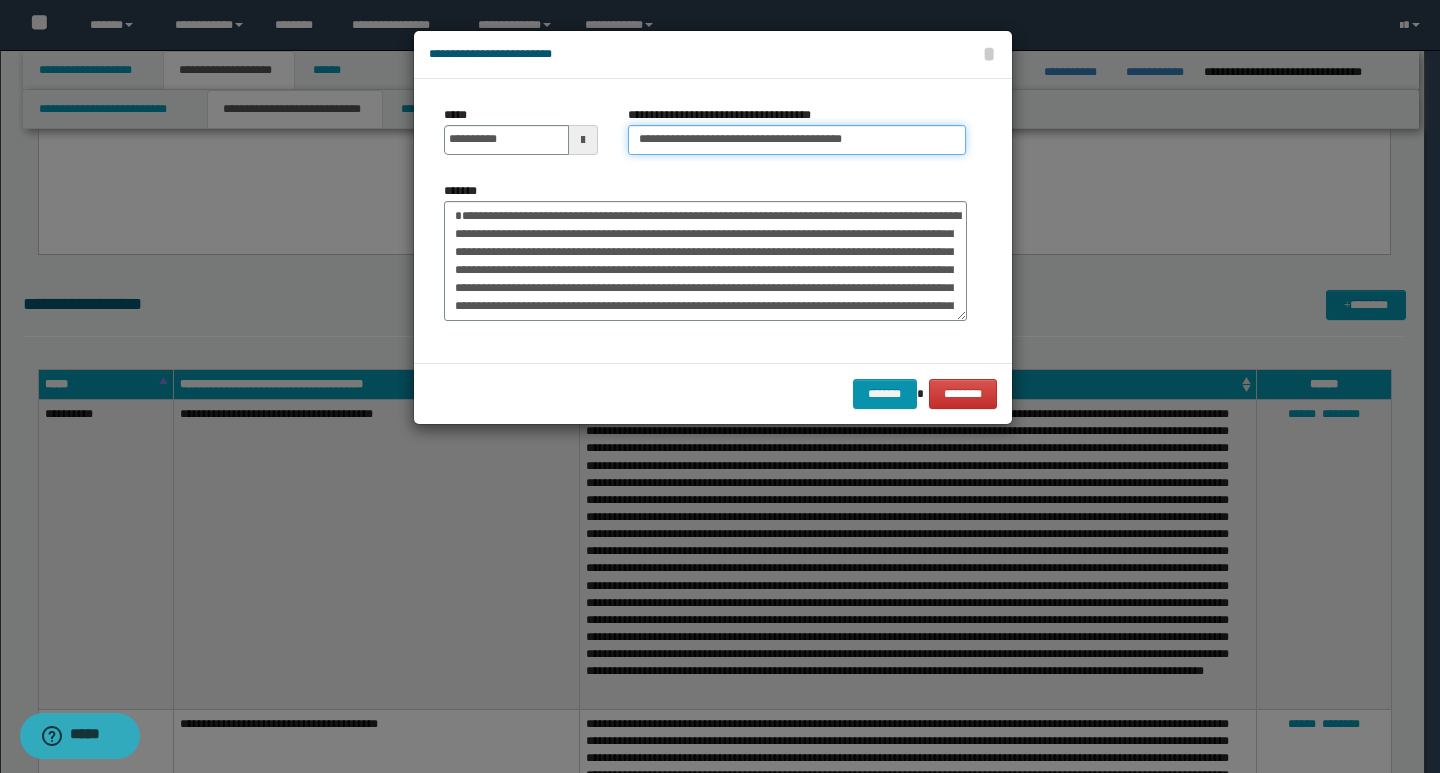 type on "**********" 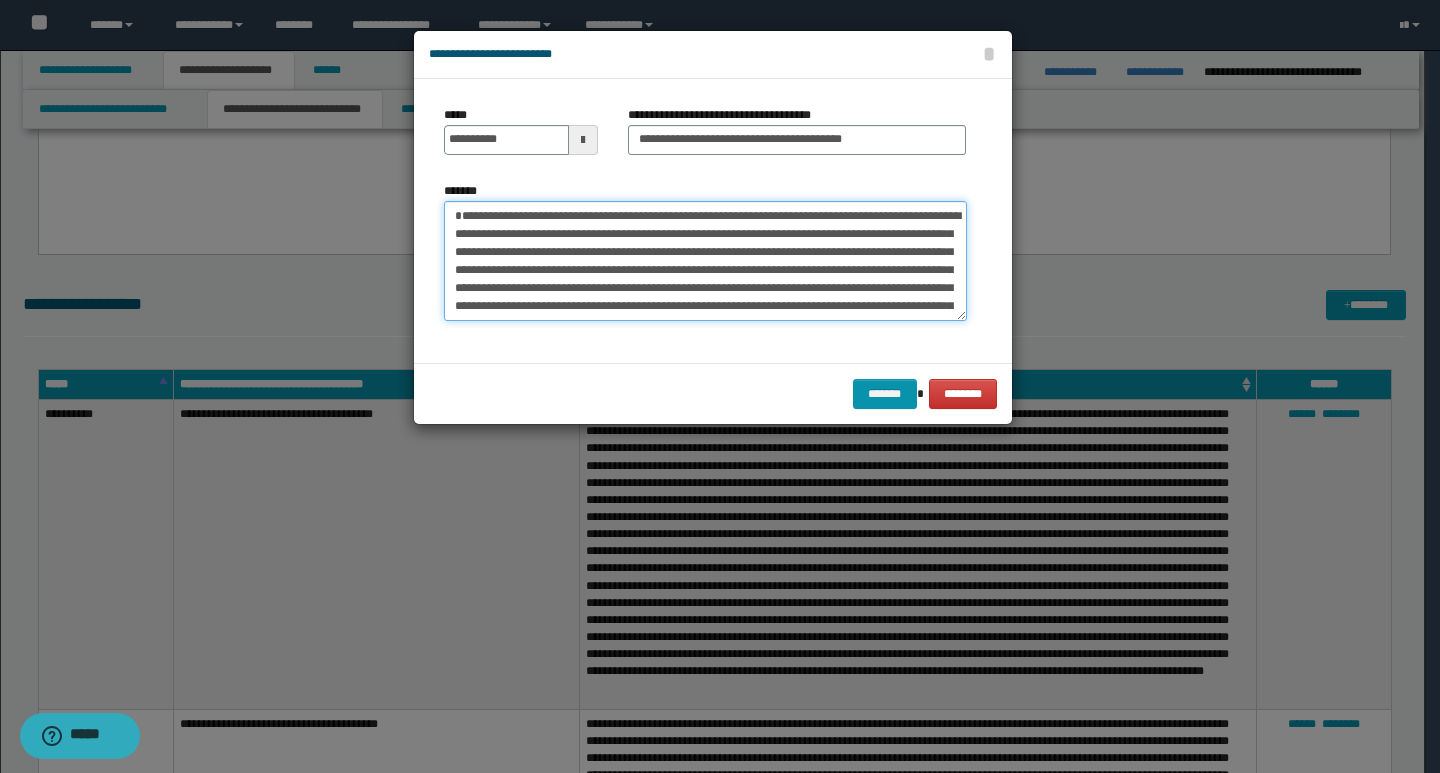 click on "*******" at bounding box center [705, 261] 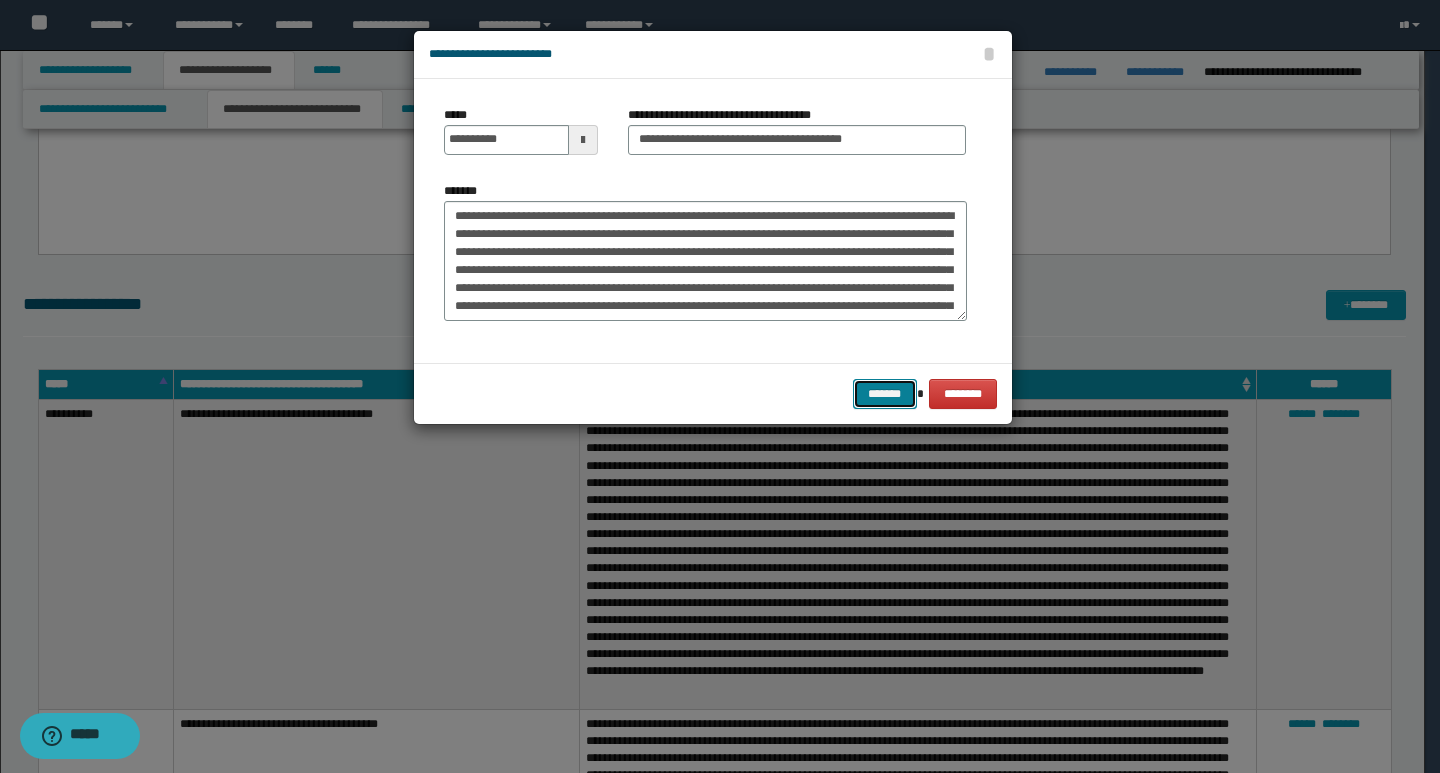 click on "*******" at bounding box center (885, 394) 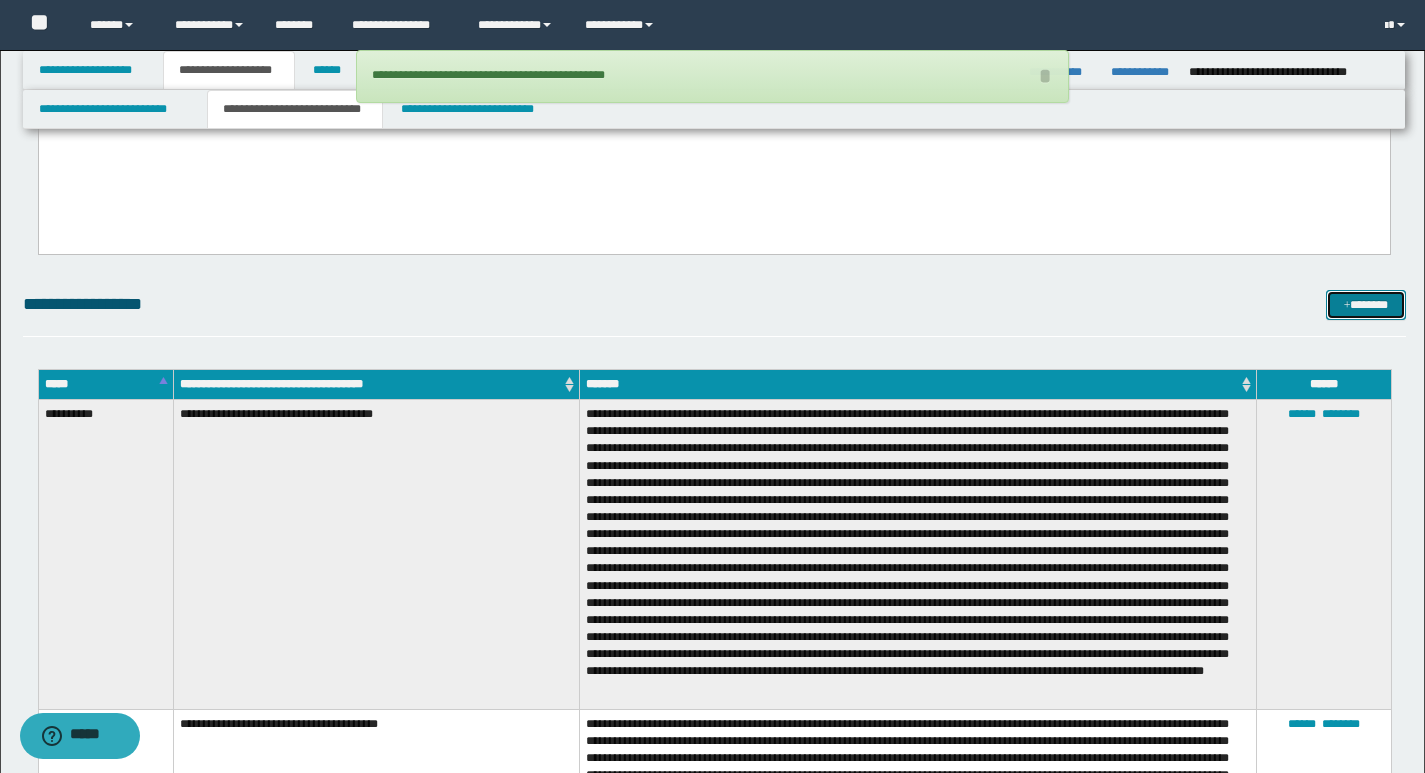 click on "*******" at bounding box center [1366, 305] 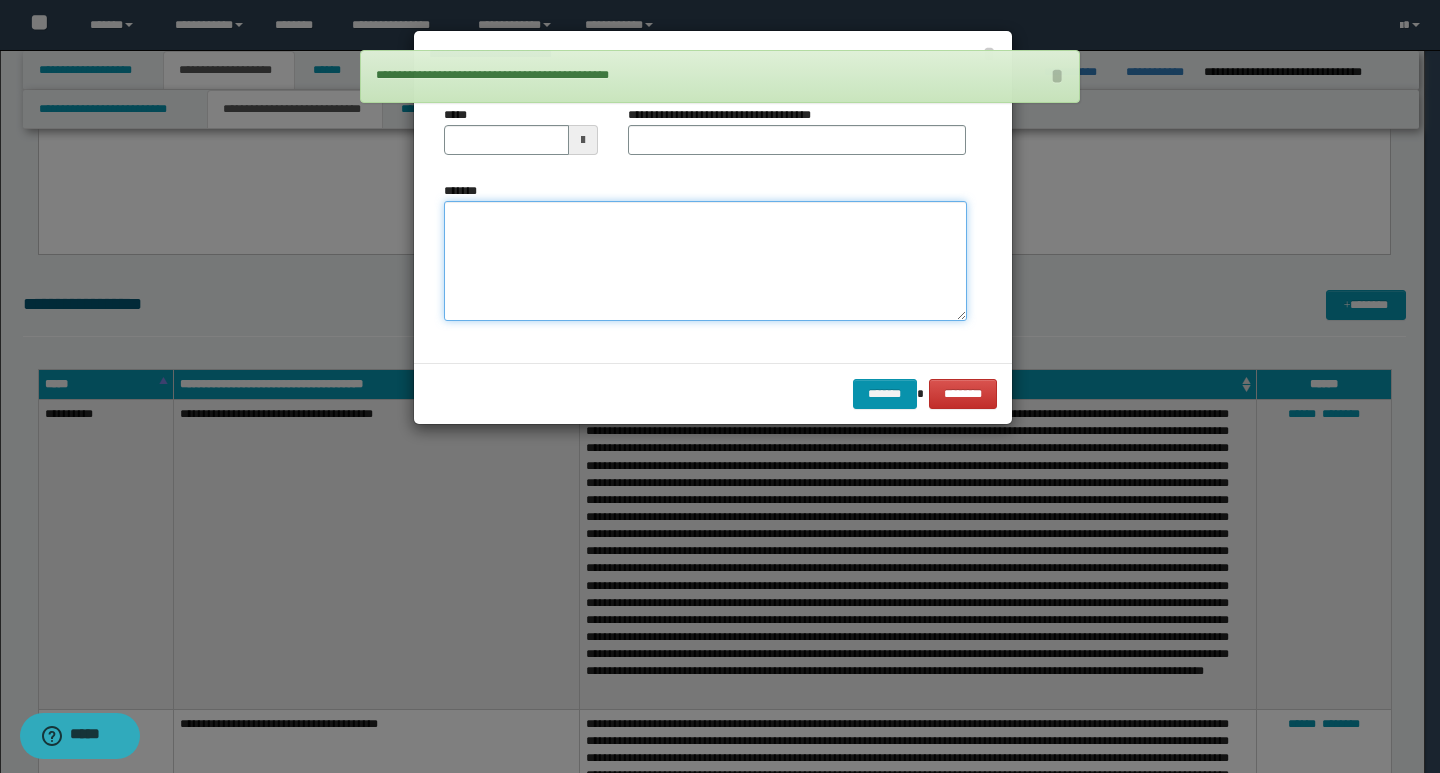 click on "*******" at bounding box center [705, 261] 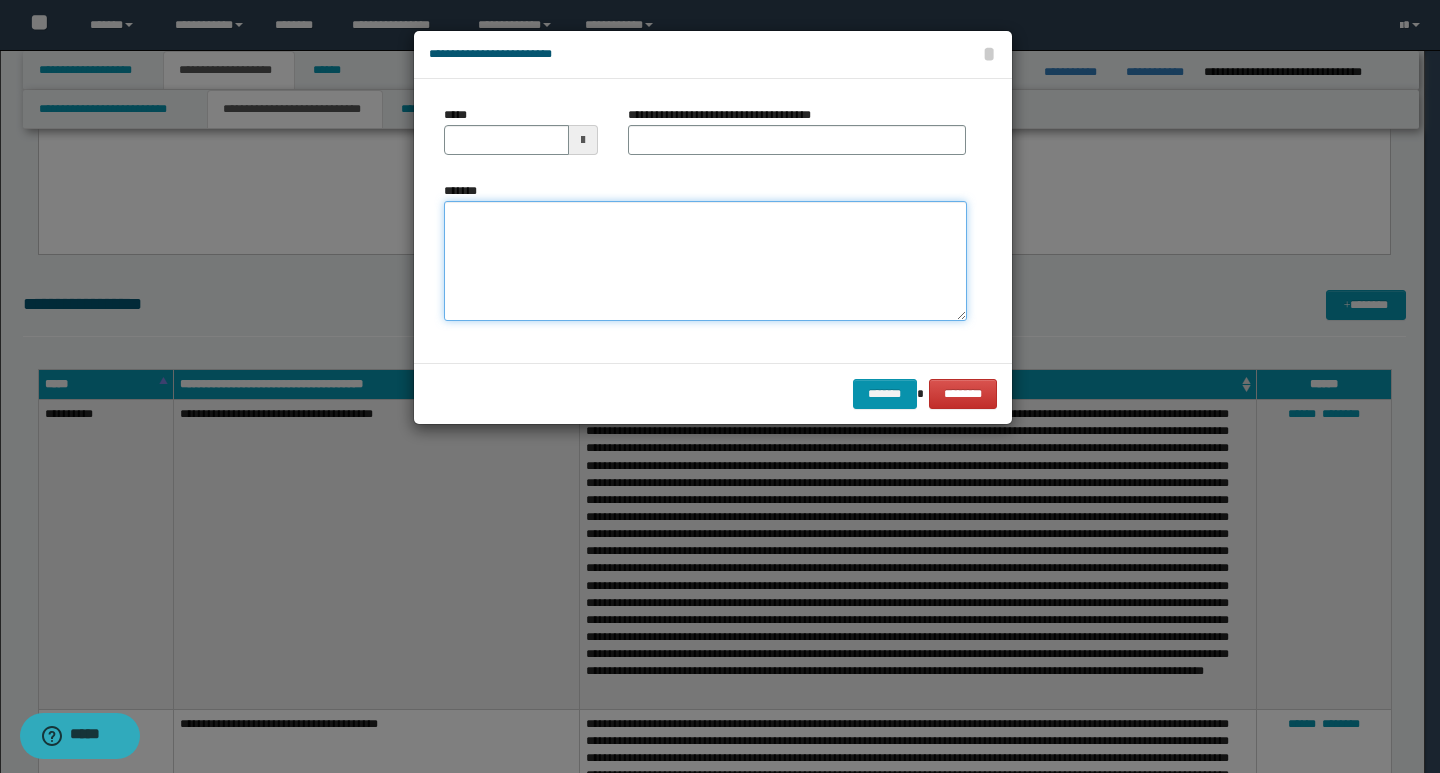 click on "*******" at bounding box center (705, 261) 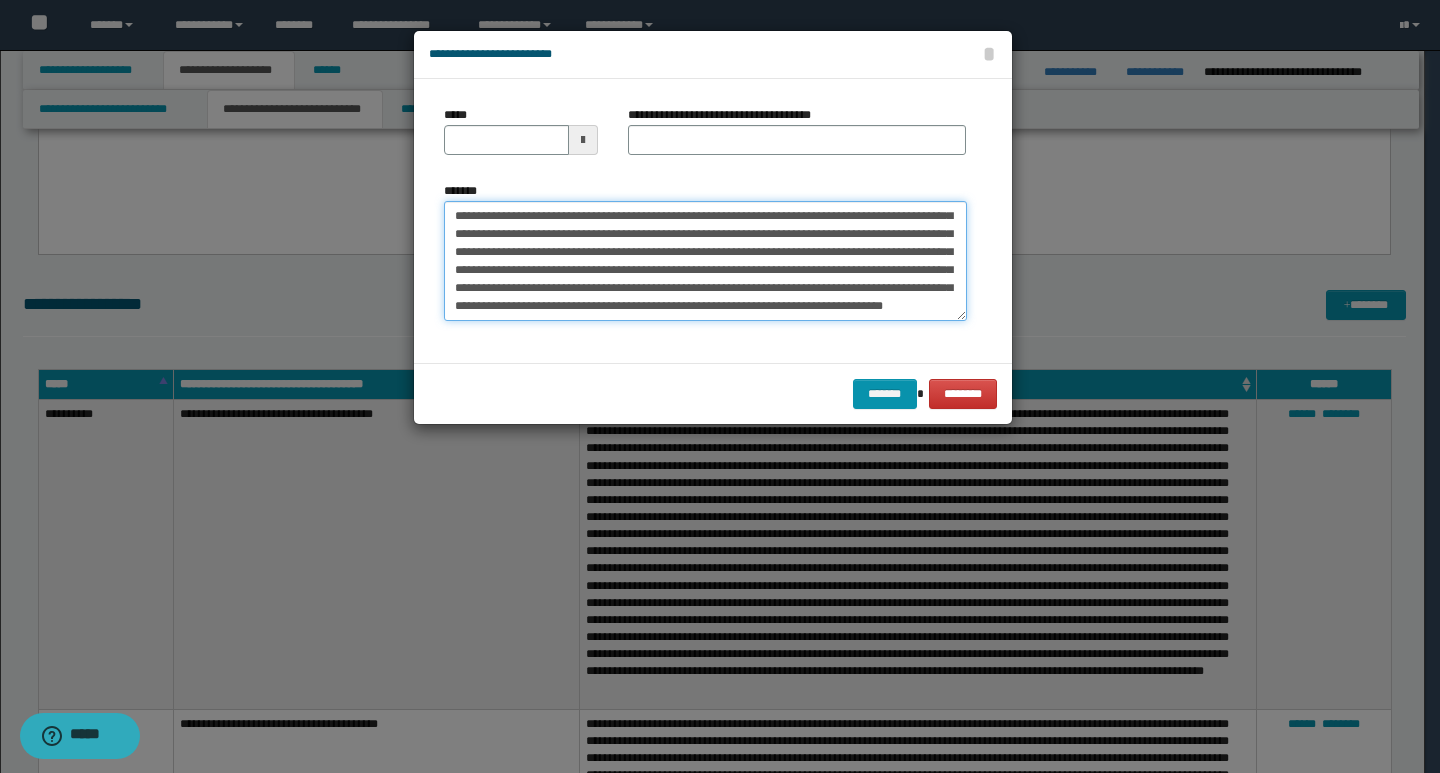 scroll, scrollTop: 0, scrollLeft: 0, axis: both 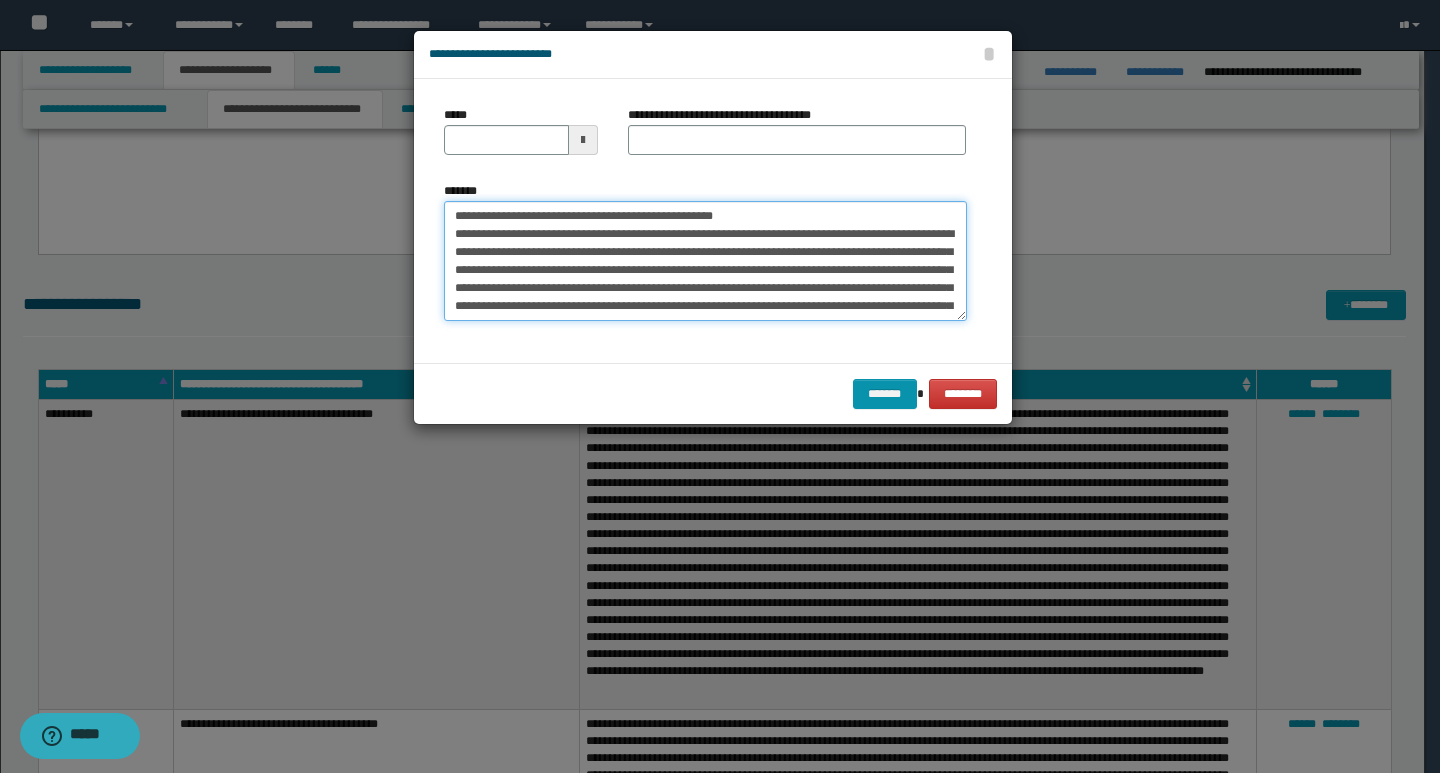 drag, startPoint x: 445, startPoint y: 216, endPoint x: 519, endPoint y: 224, distance: 74.431175 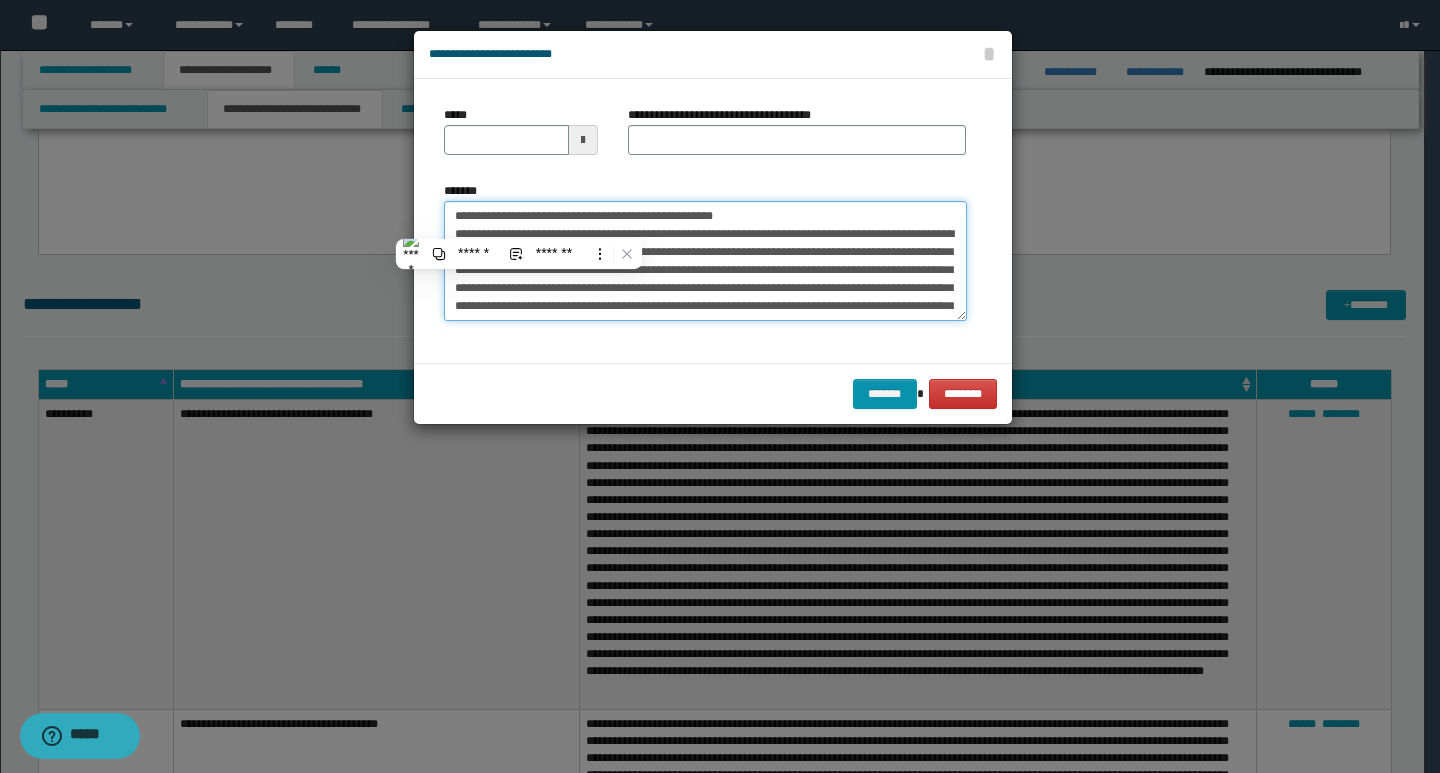 type on "**********" 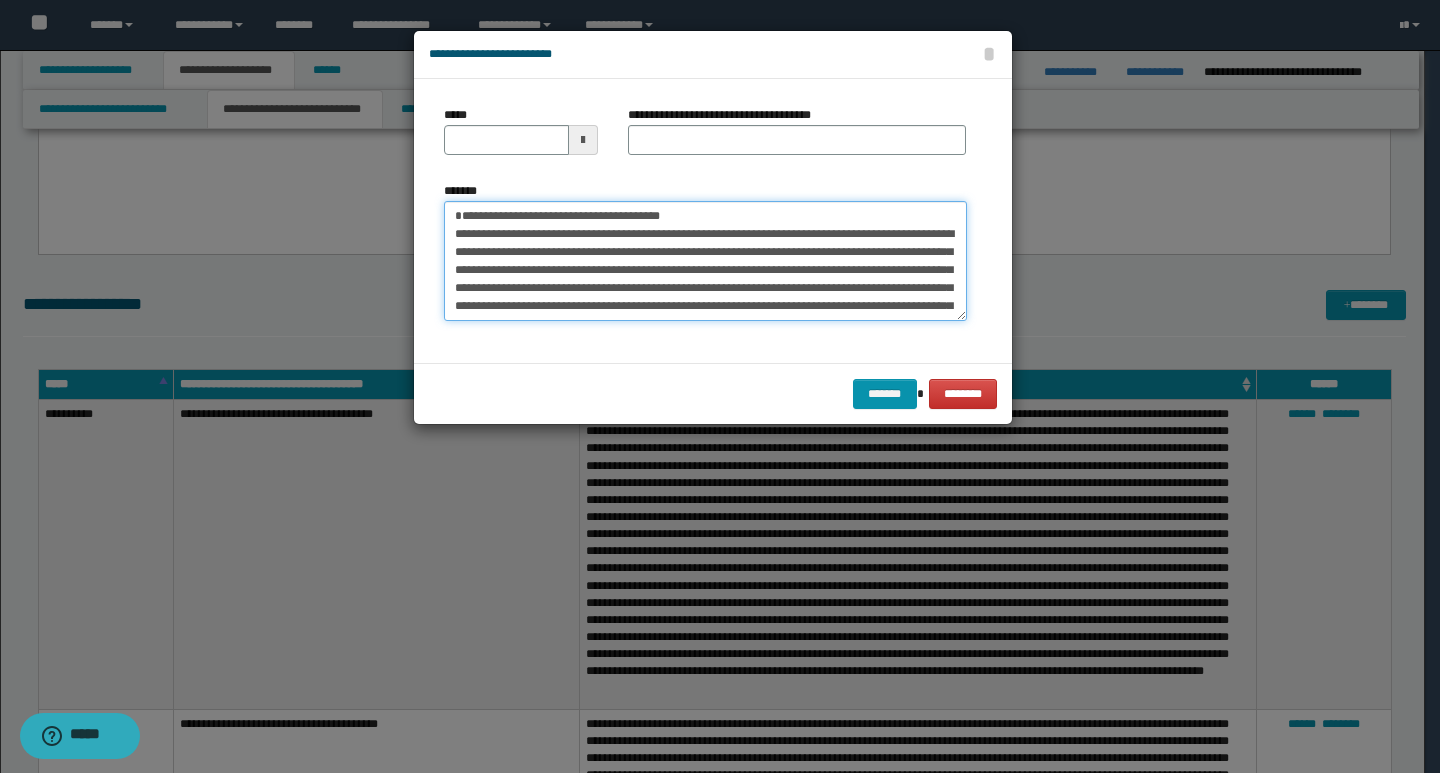 type 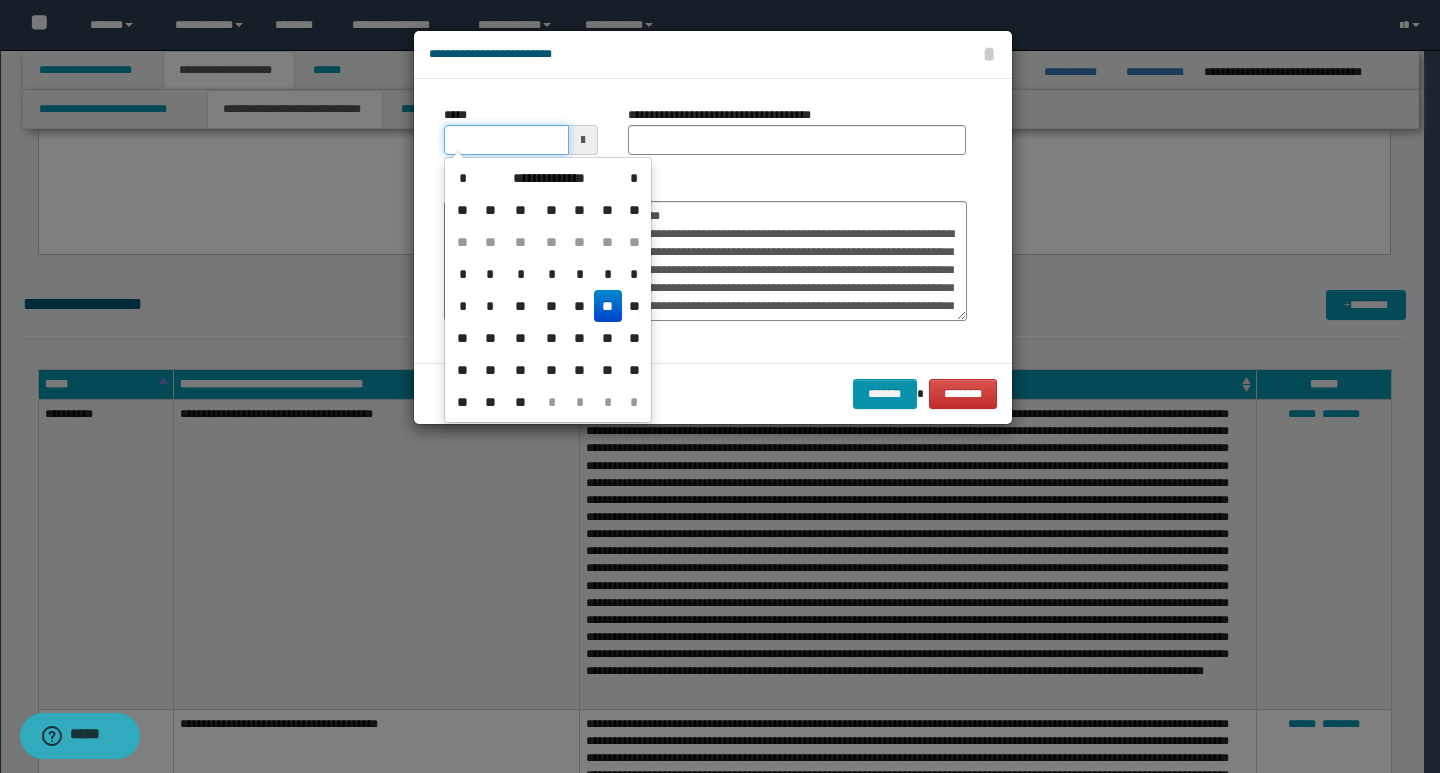 click on "*****" at bounding box center [506, 140] 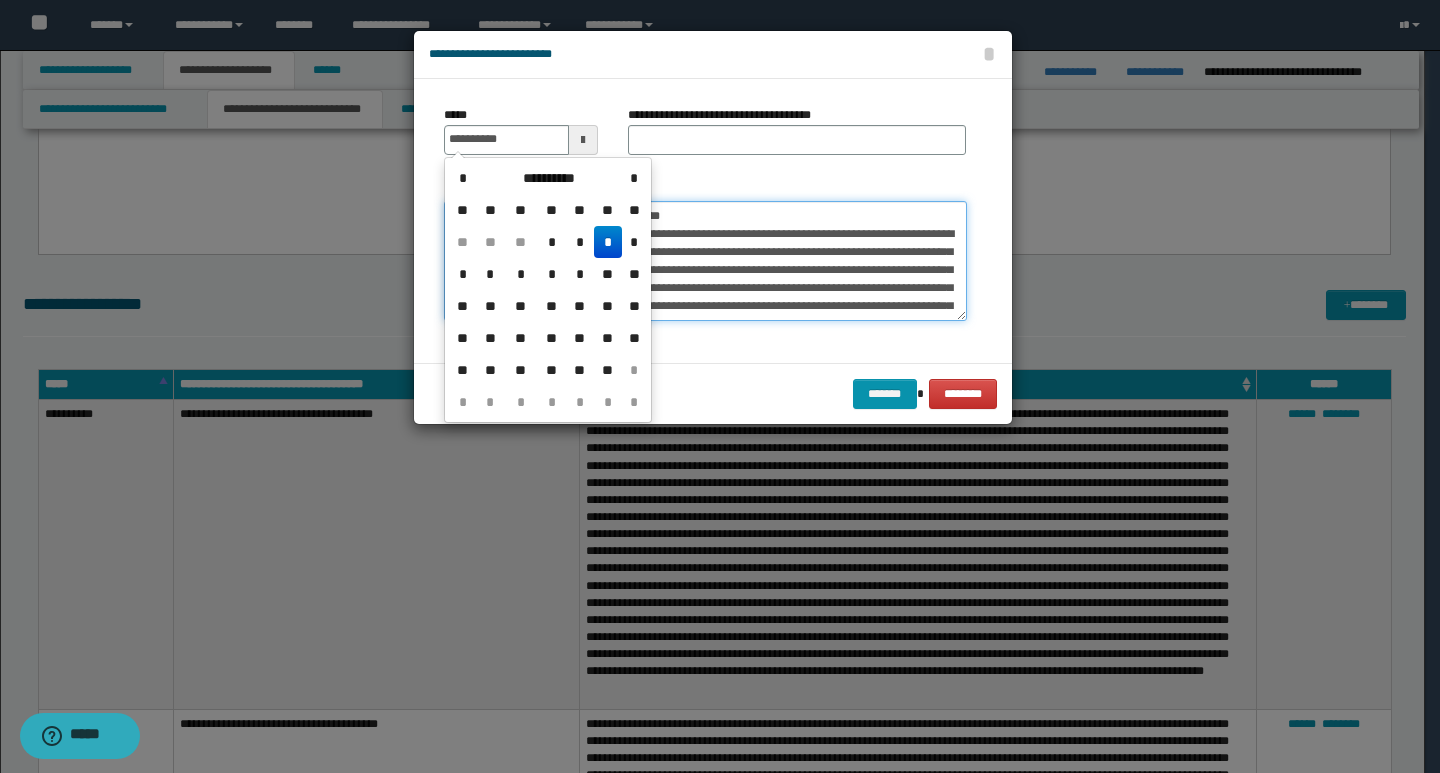 type on "**********" 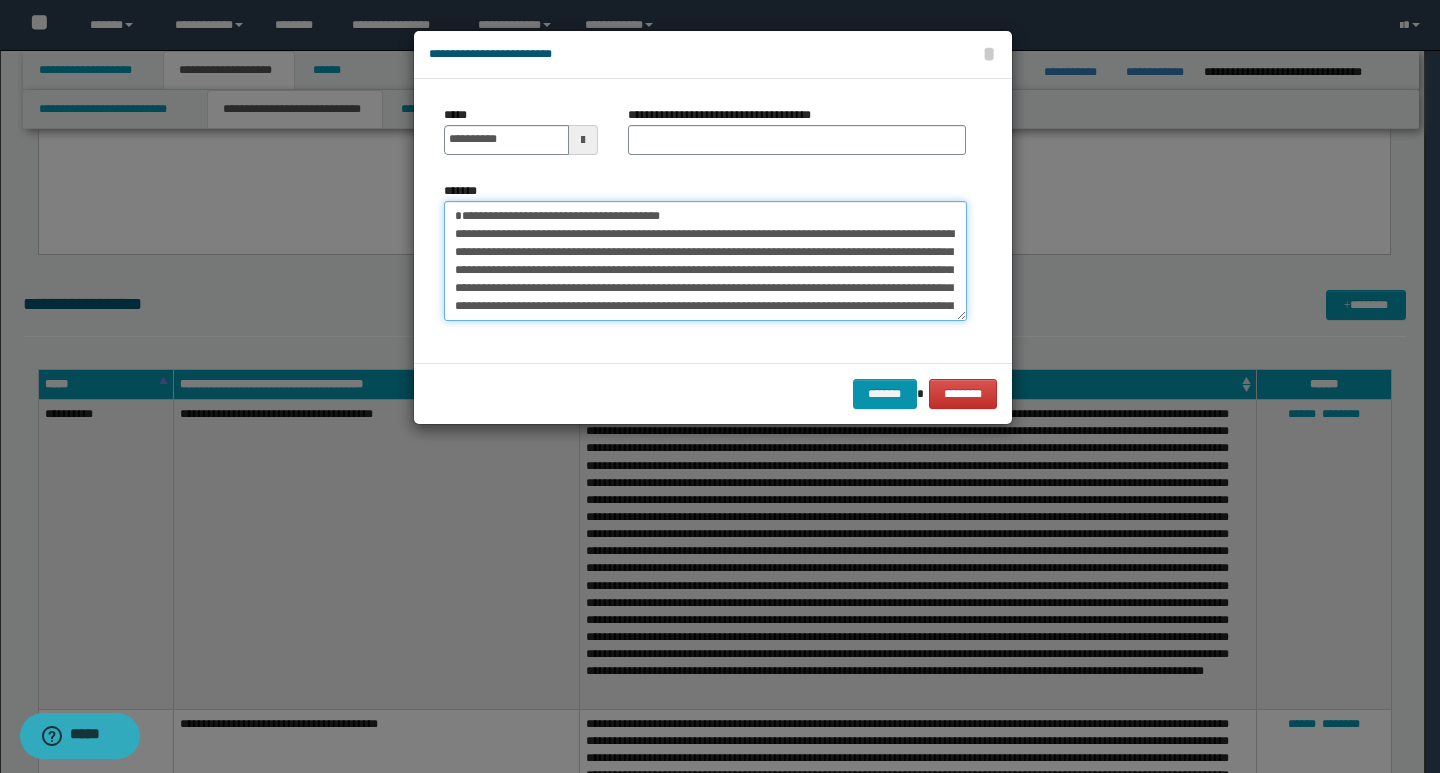 drag, startPoint x: 682, startPoint y: 209, endPoint x: 438, endPoint y: 221, distance: 244.2949 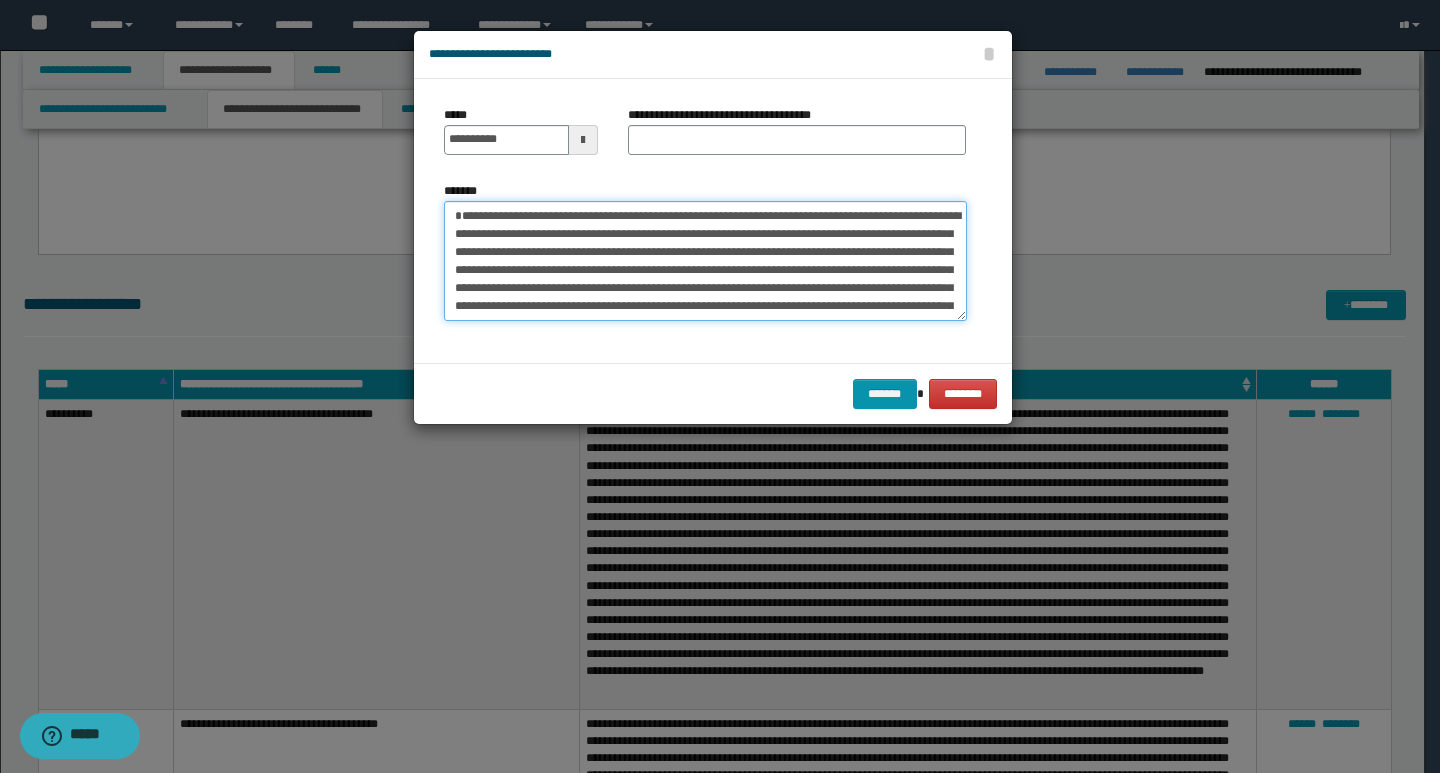 type on "**********" 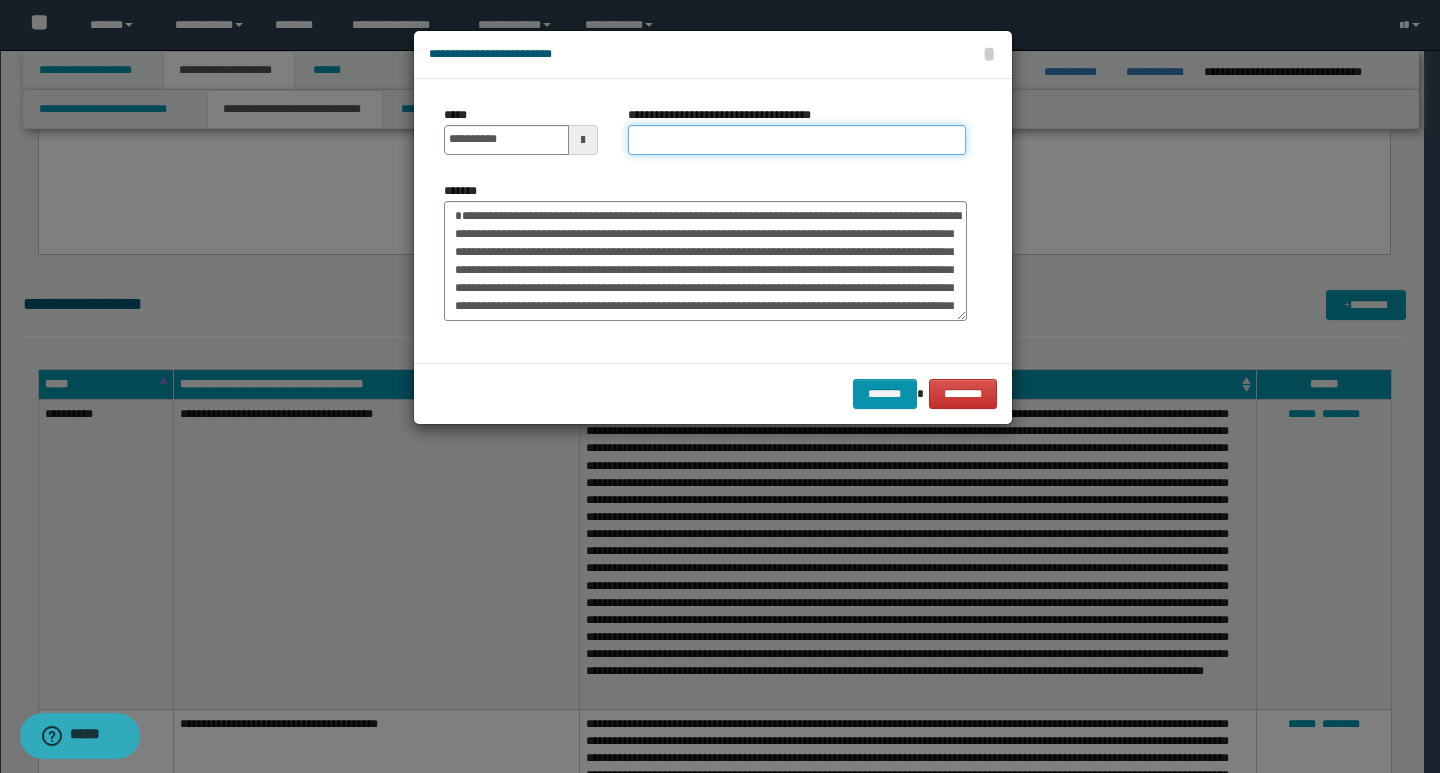 click on "**********" at bounding box center (797, 140) 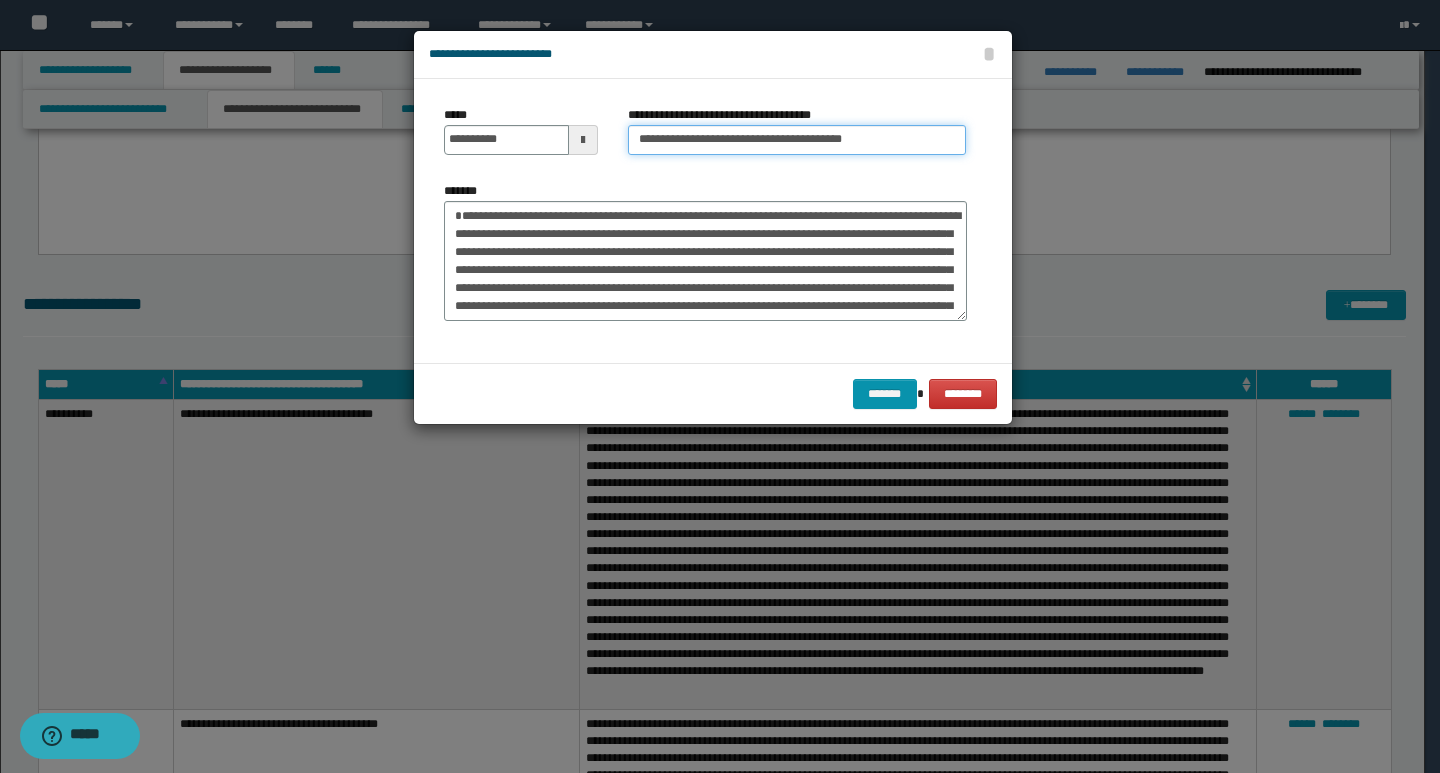 type on "**********" 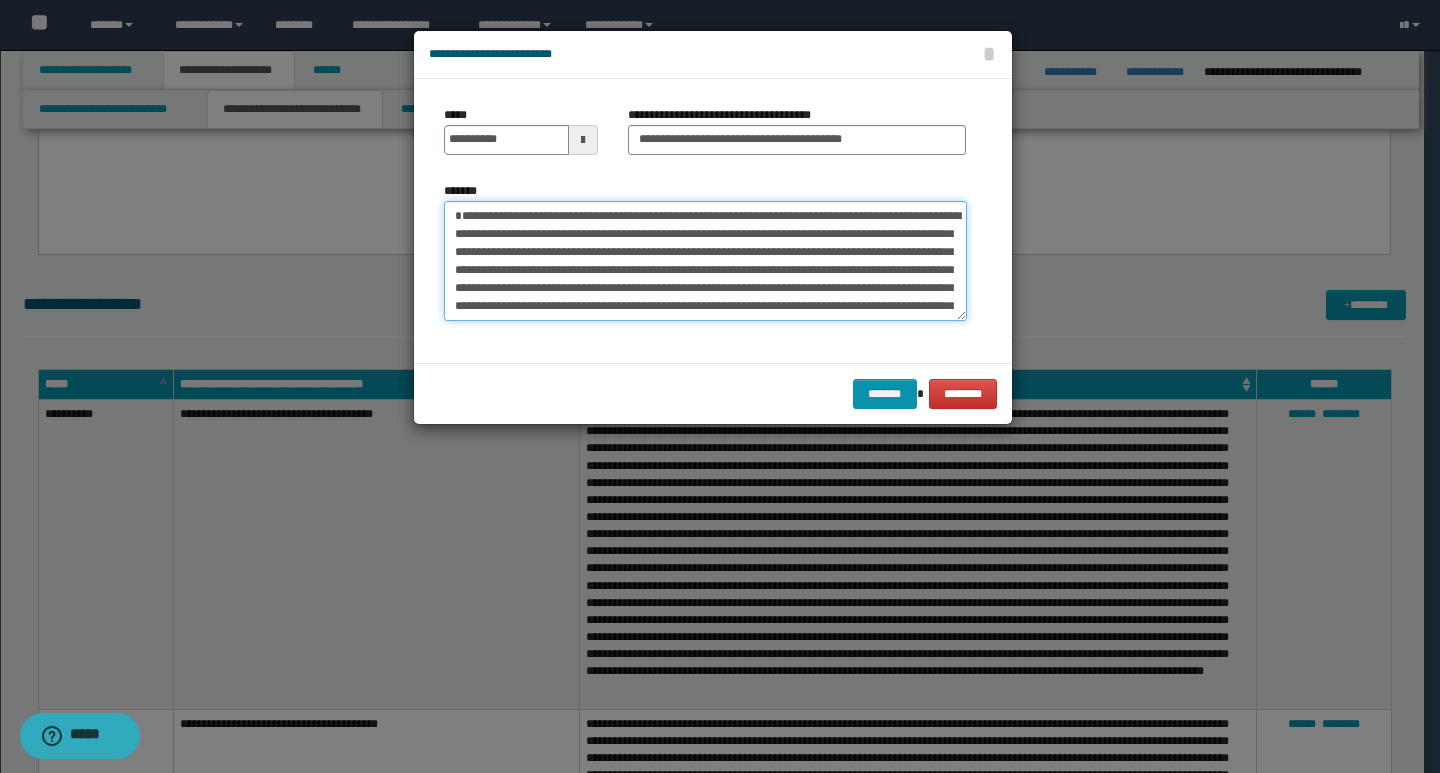 click on "*******" at bounding box center [705, 261] 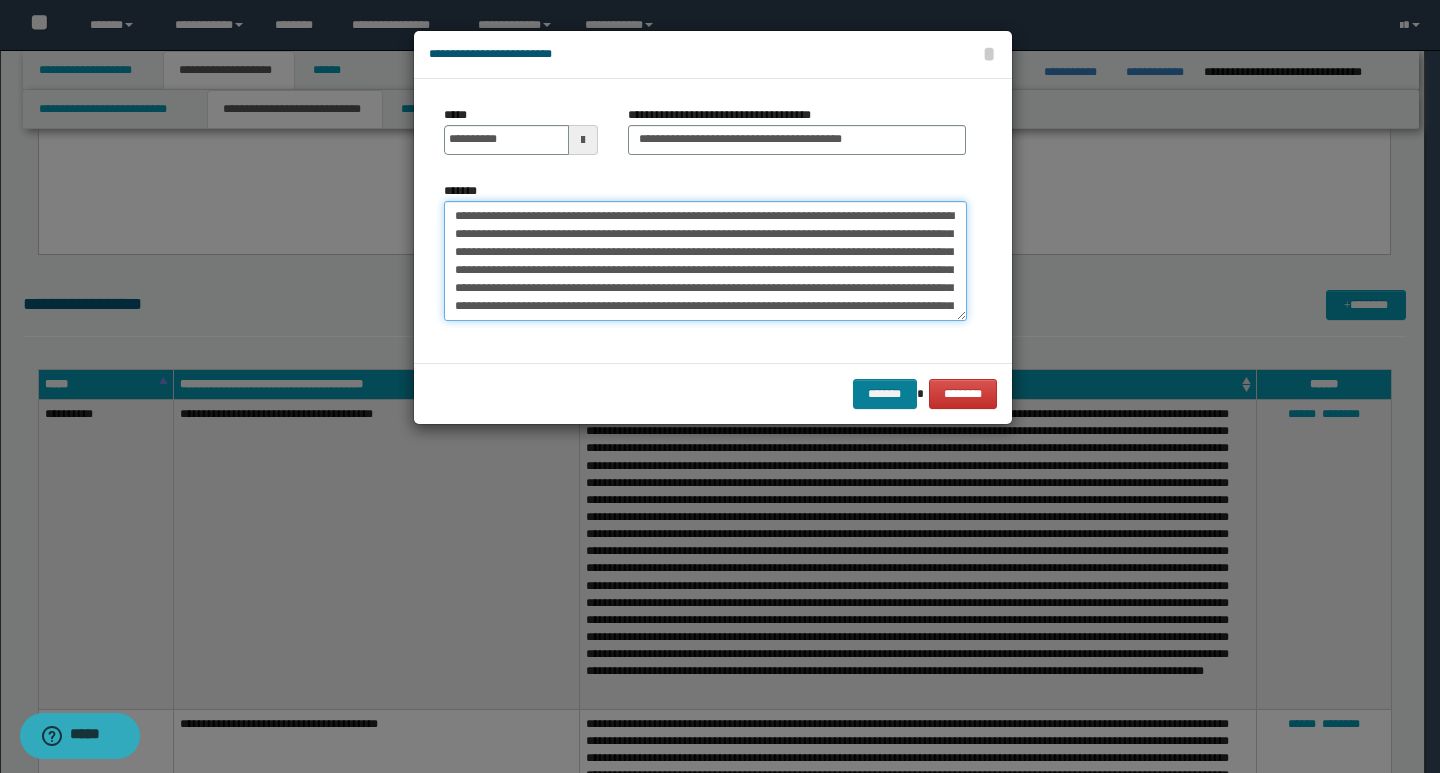type on "**********" 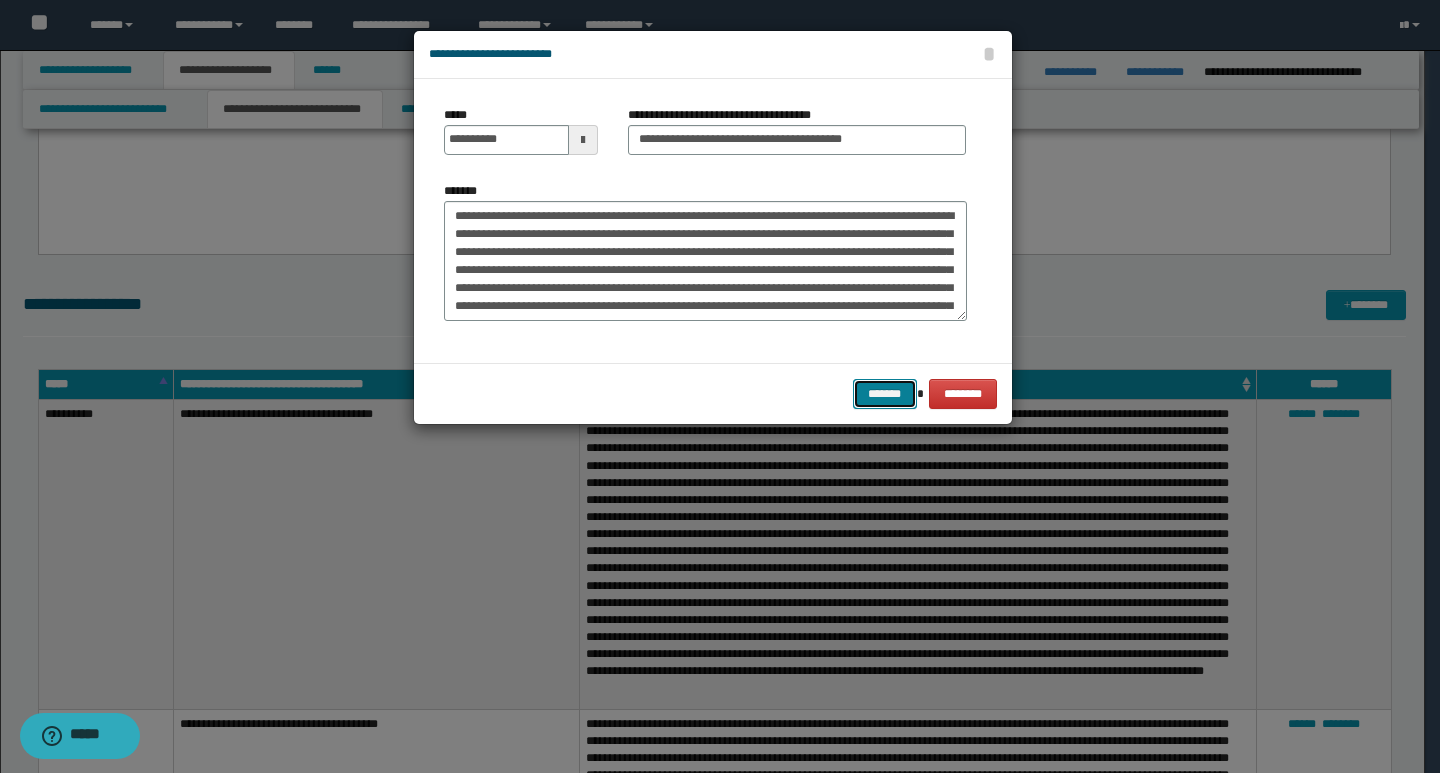 click on "*******" at bounding box center (885, 394) 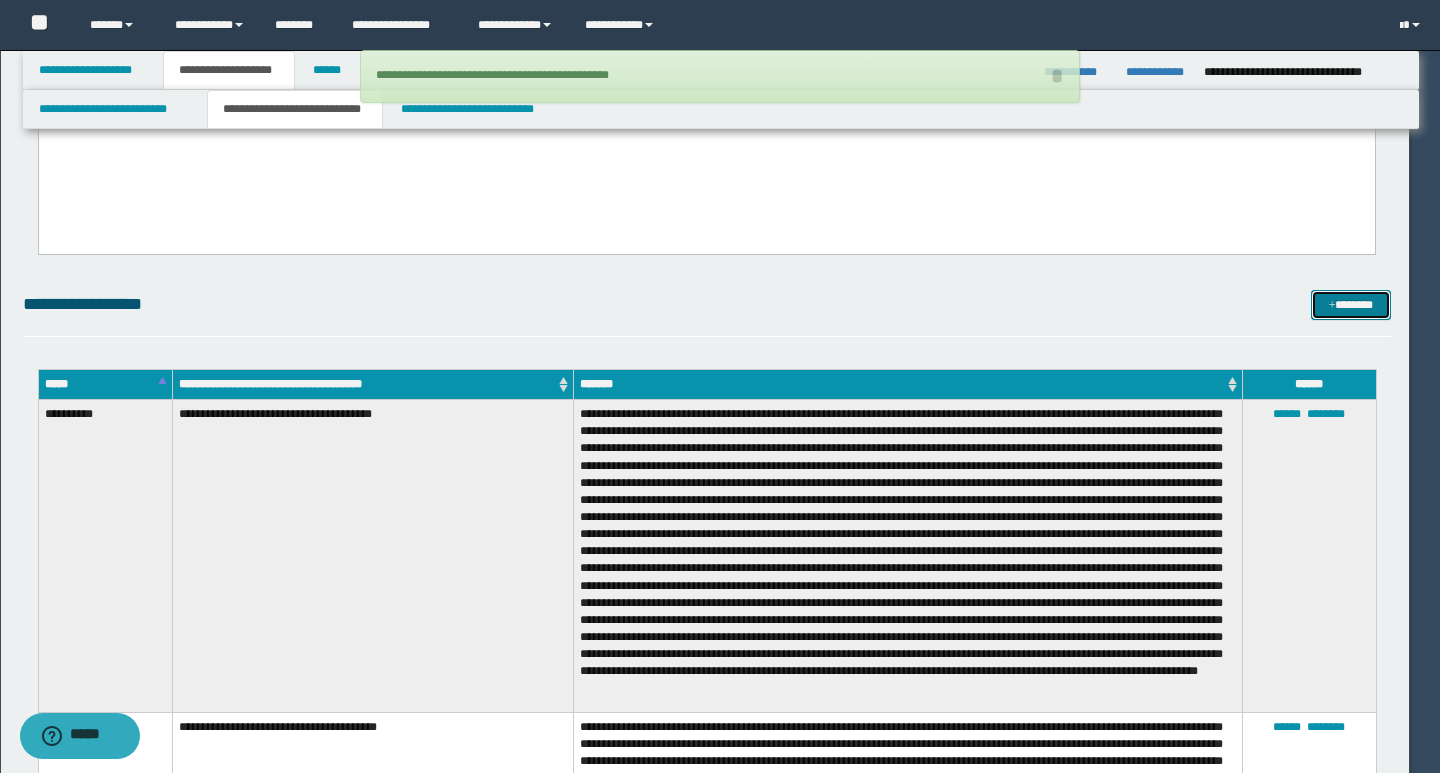type 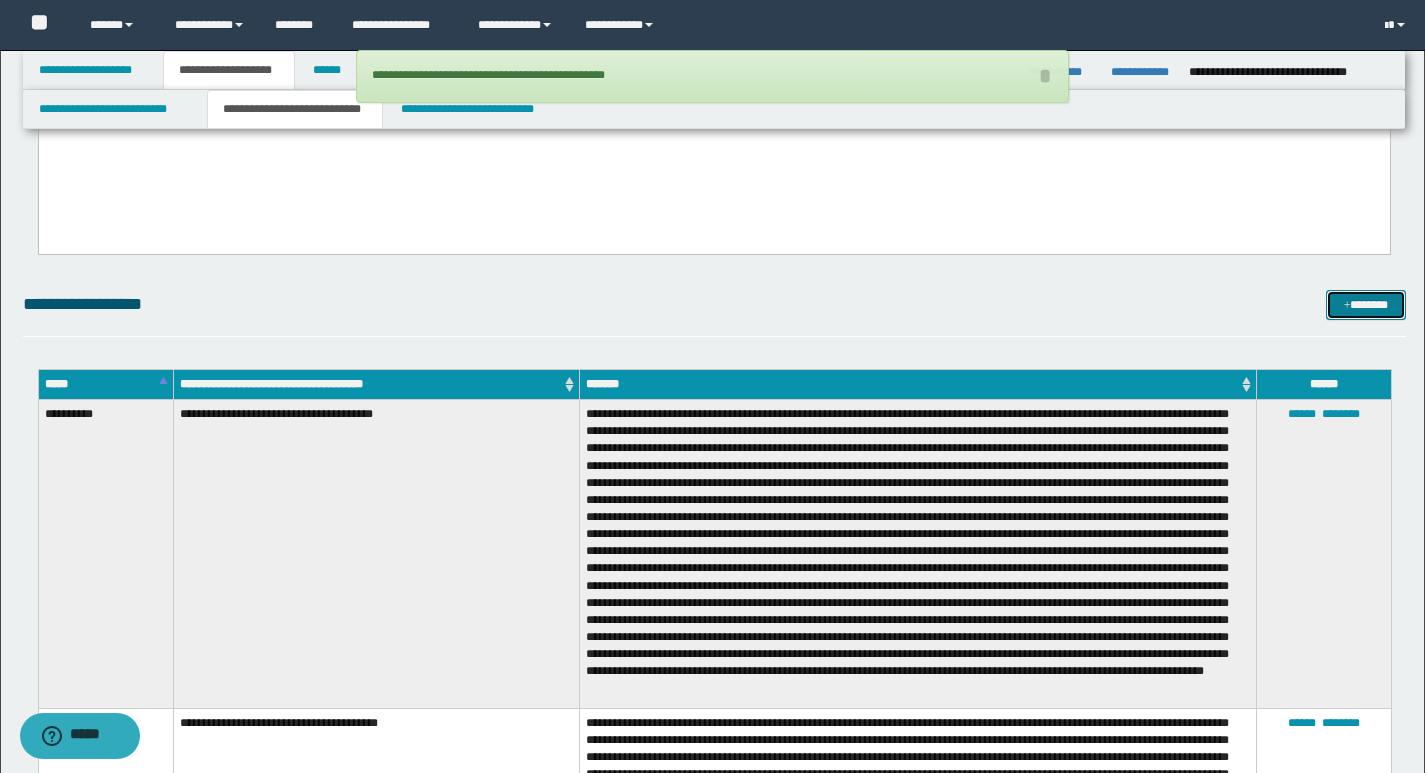 click on "*******" at bounding box center (1366, 305) 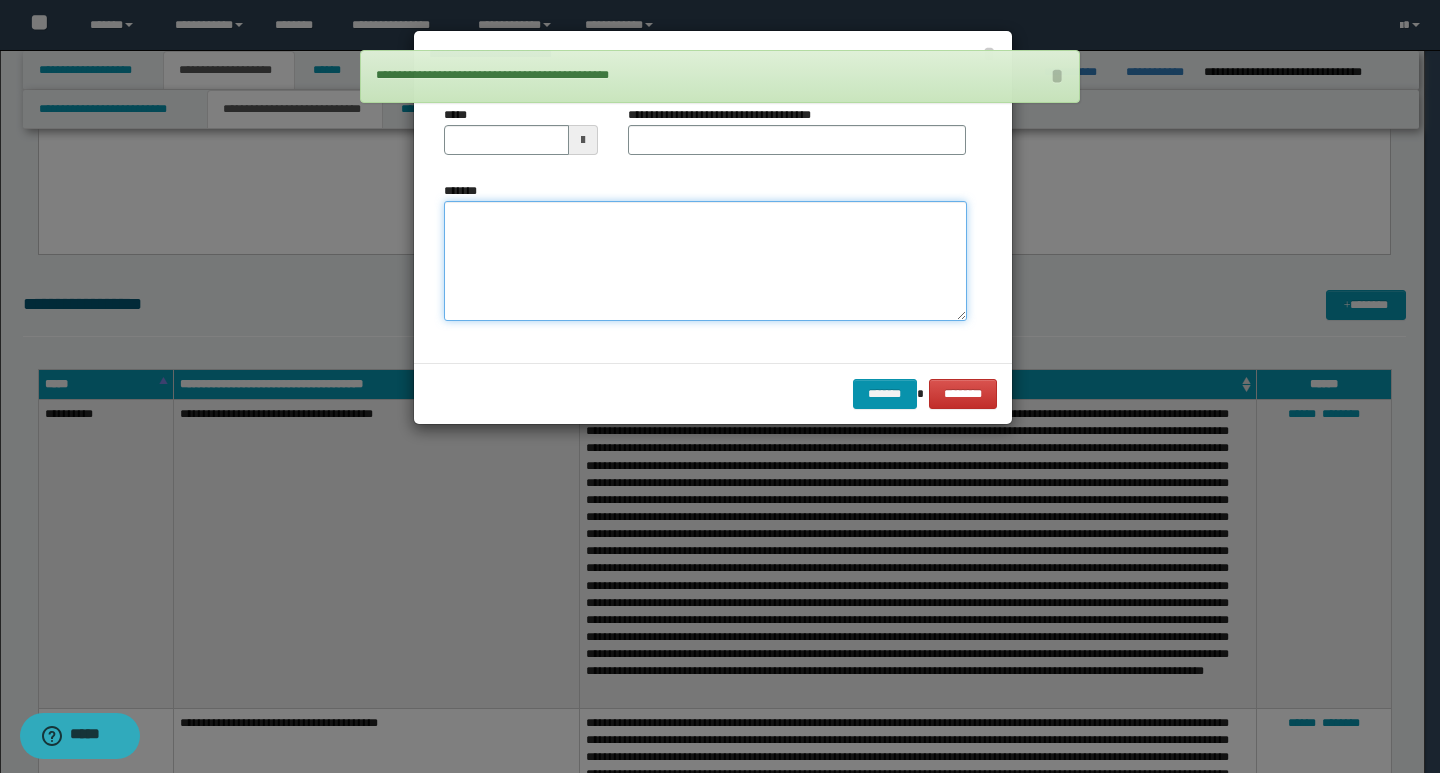 click on "*******" at bounding box center (705, 261) 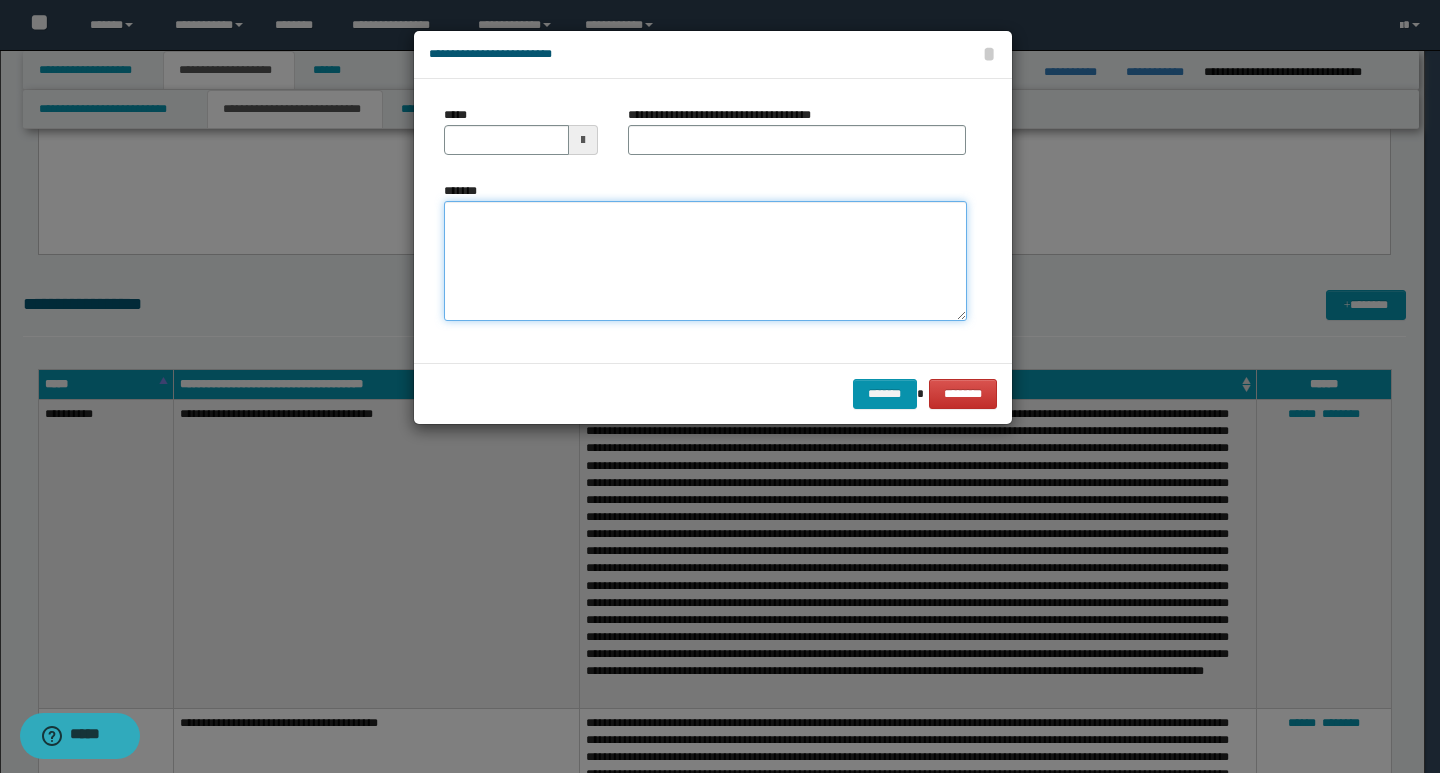 click on "*******" at bounding box center (705, 261) 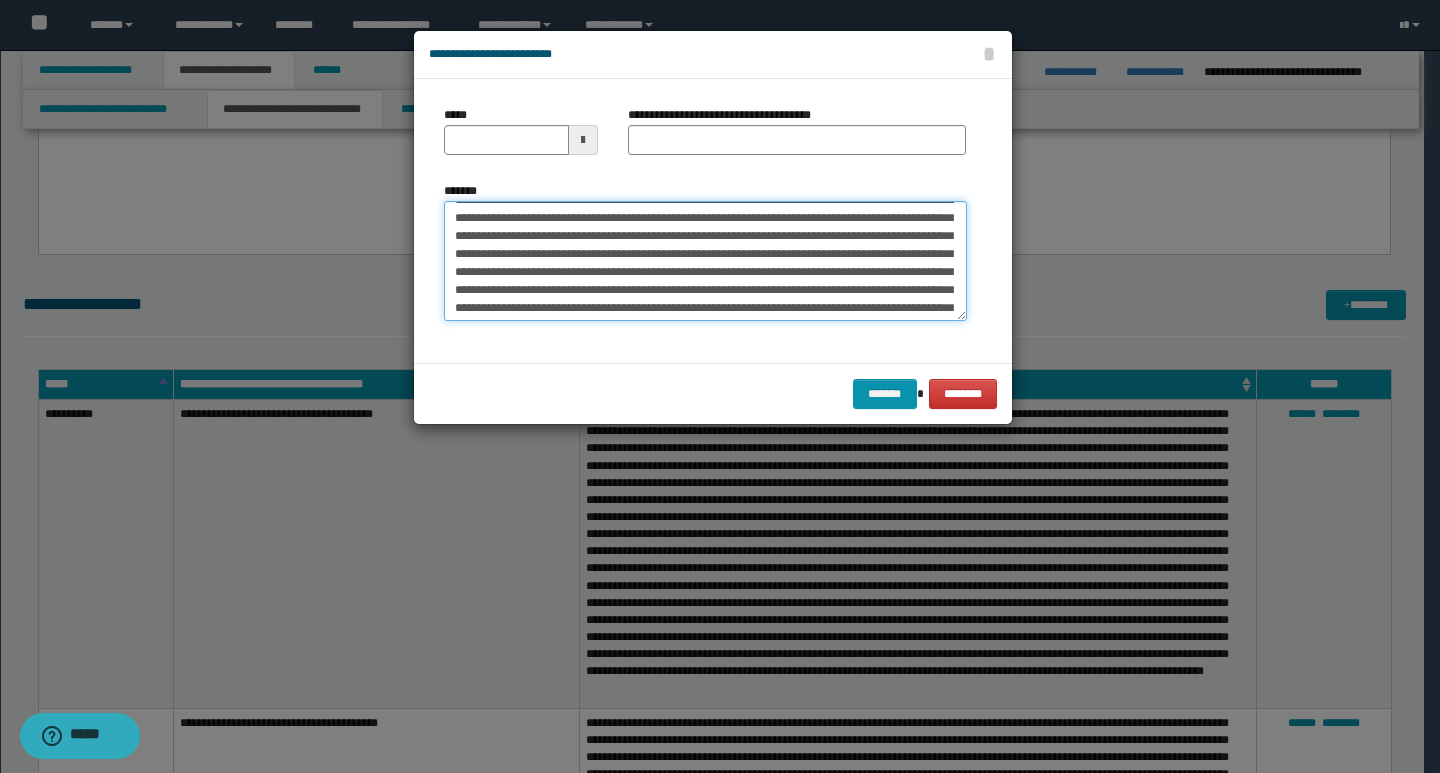 scroll, scrollTop: 0, scrollLeft: 0, axis: both 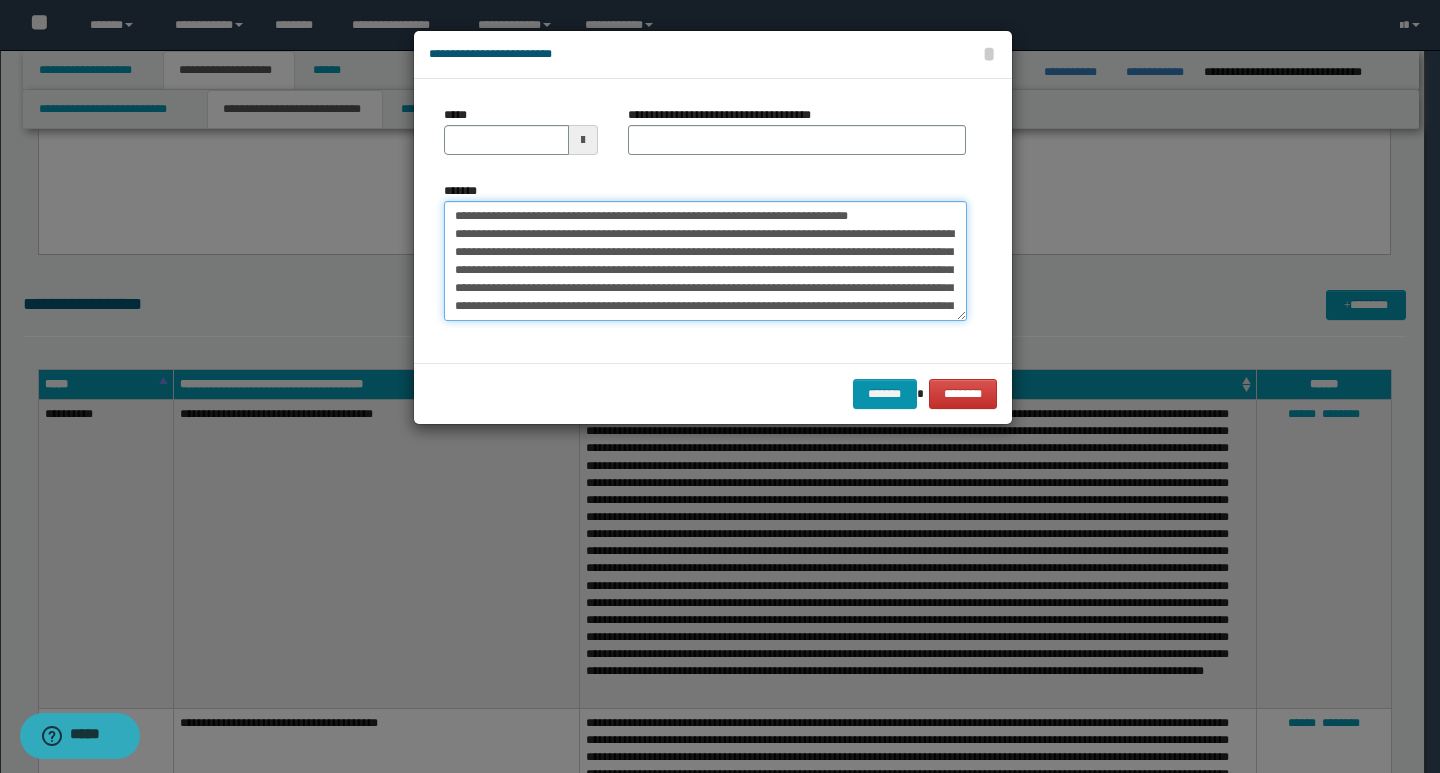 drag, startPoint x: 453, startPoint y: 220, endPoint x: 521, endPoint y: 217, distance: 68.06615 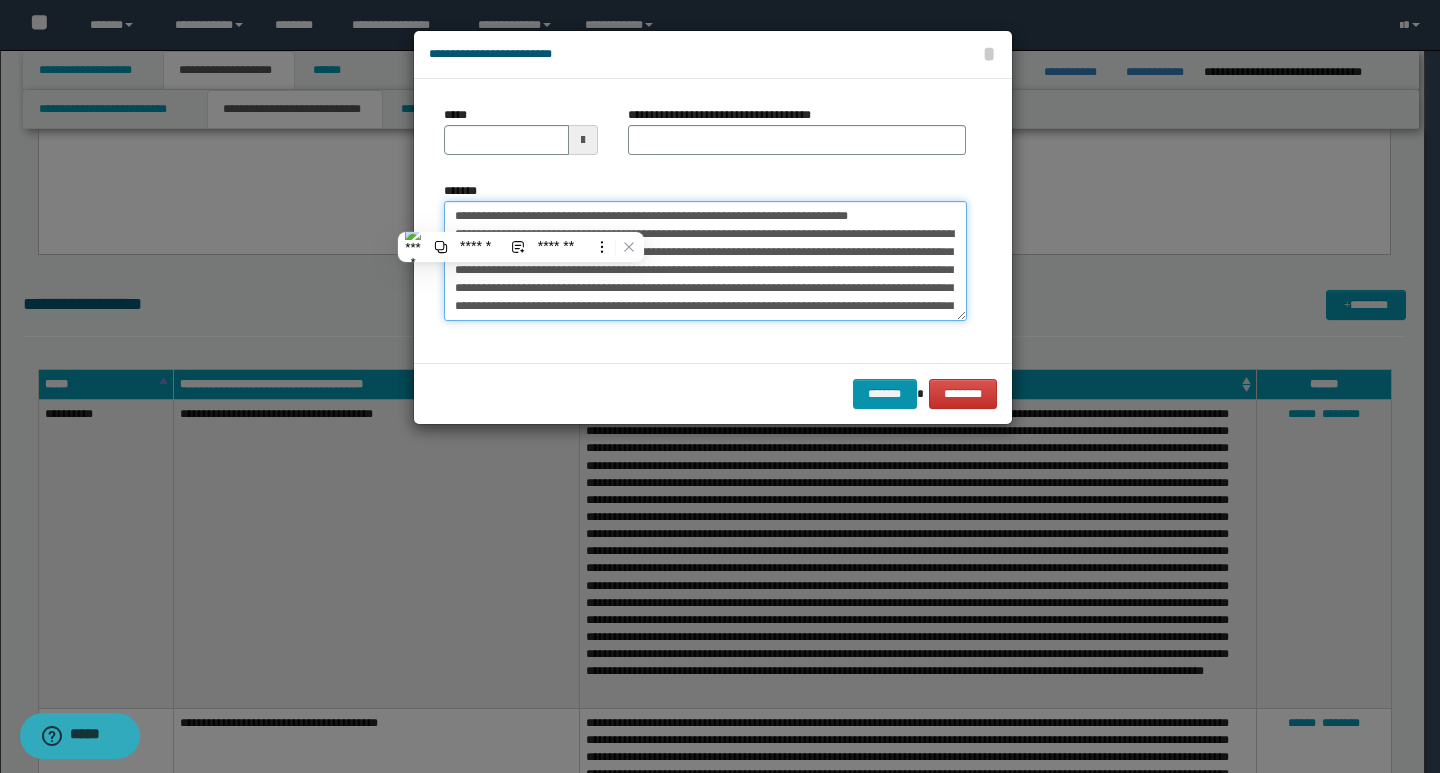 type on "**********" 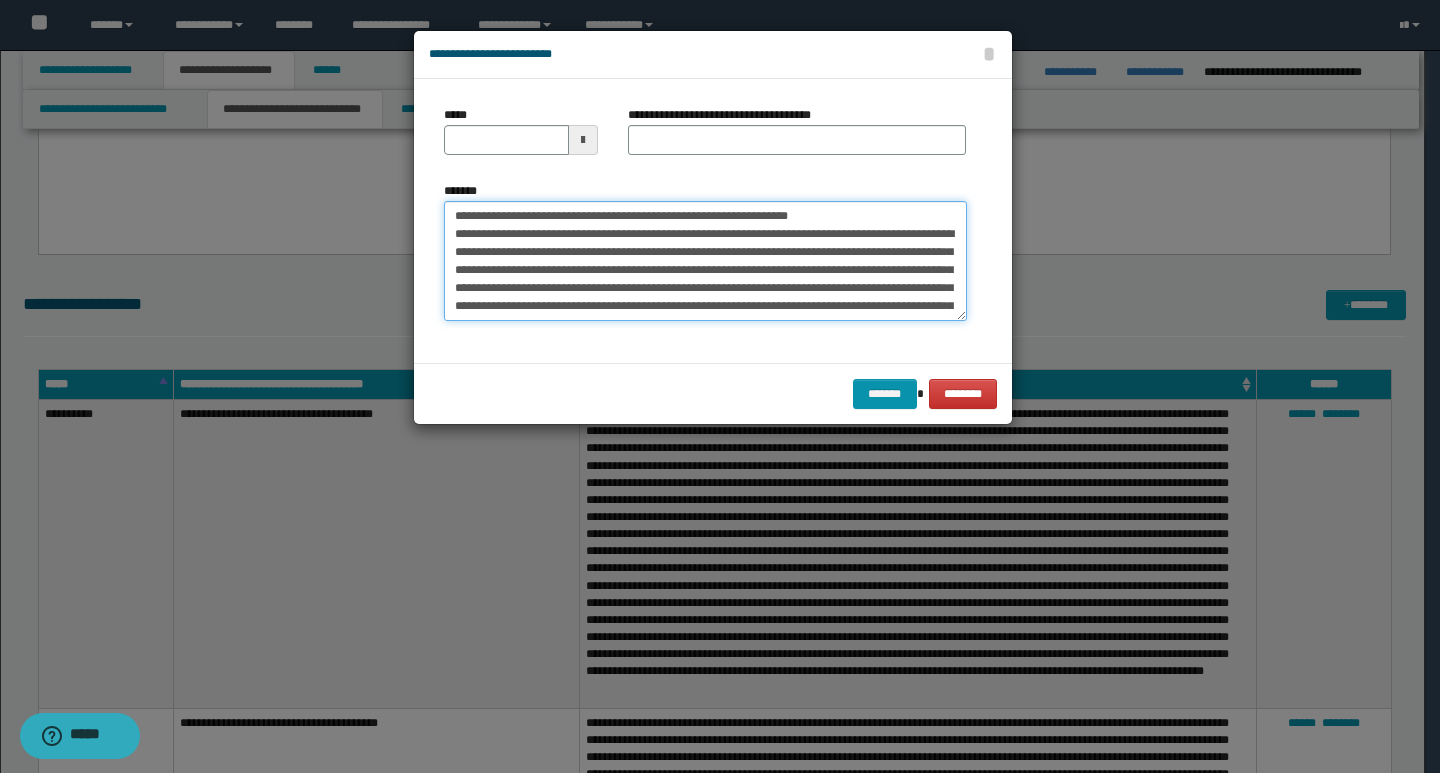 type 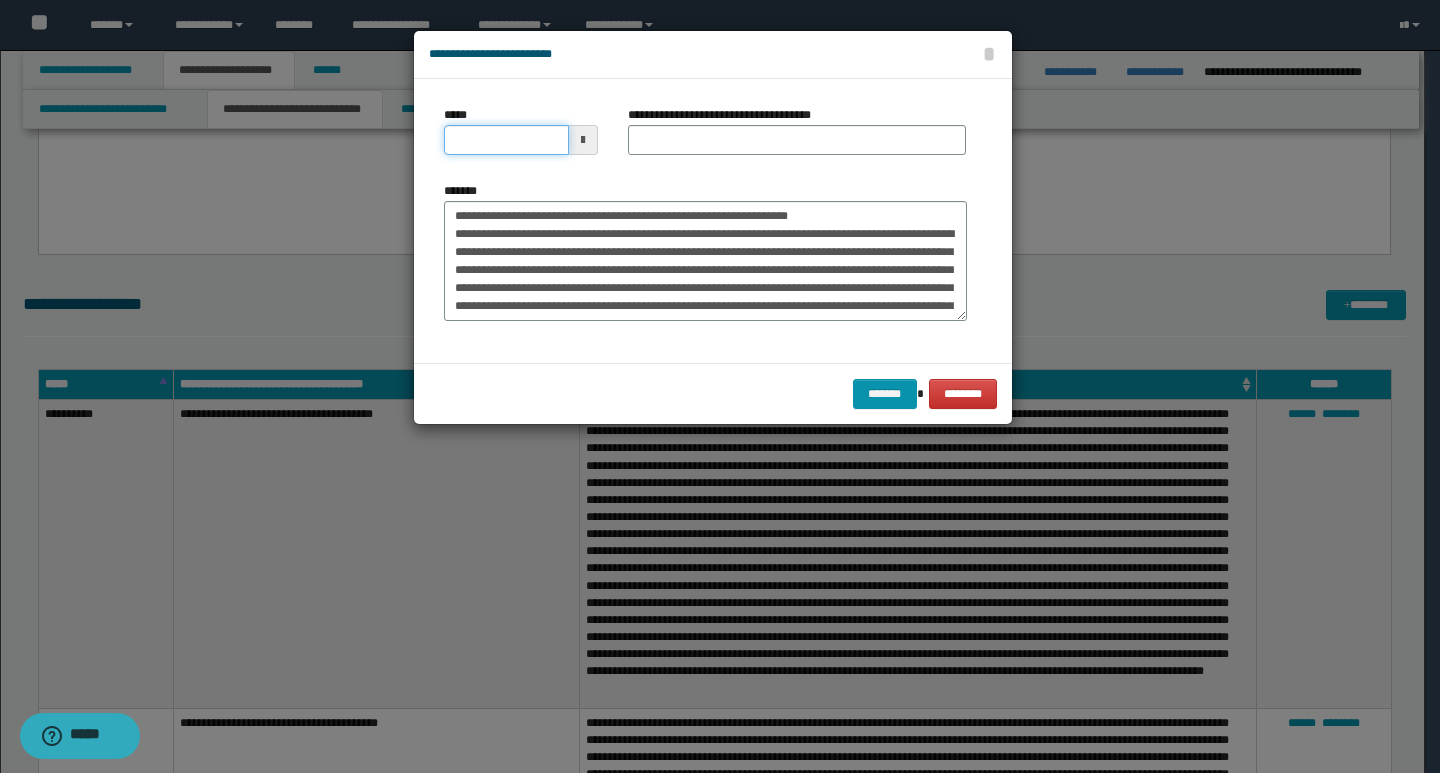 click on "*****" at bounding box center [506, 140] 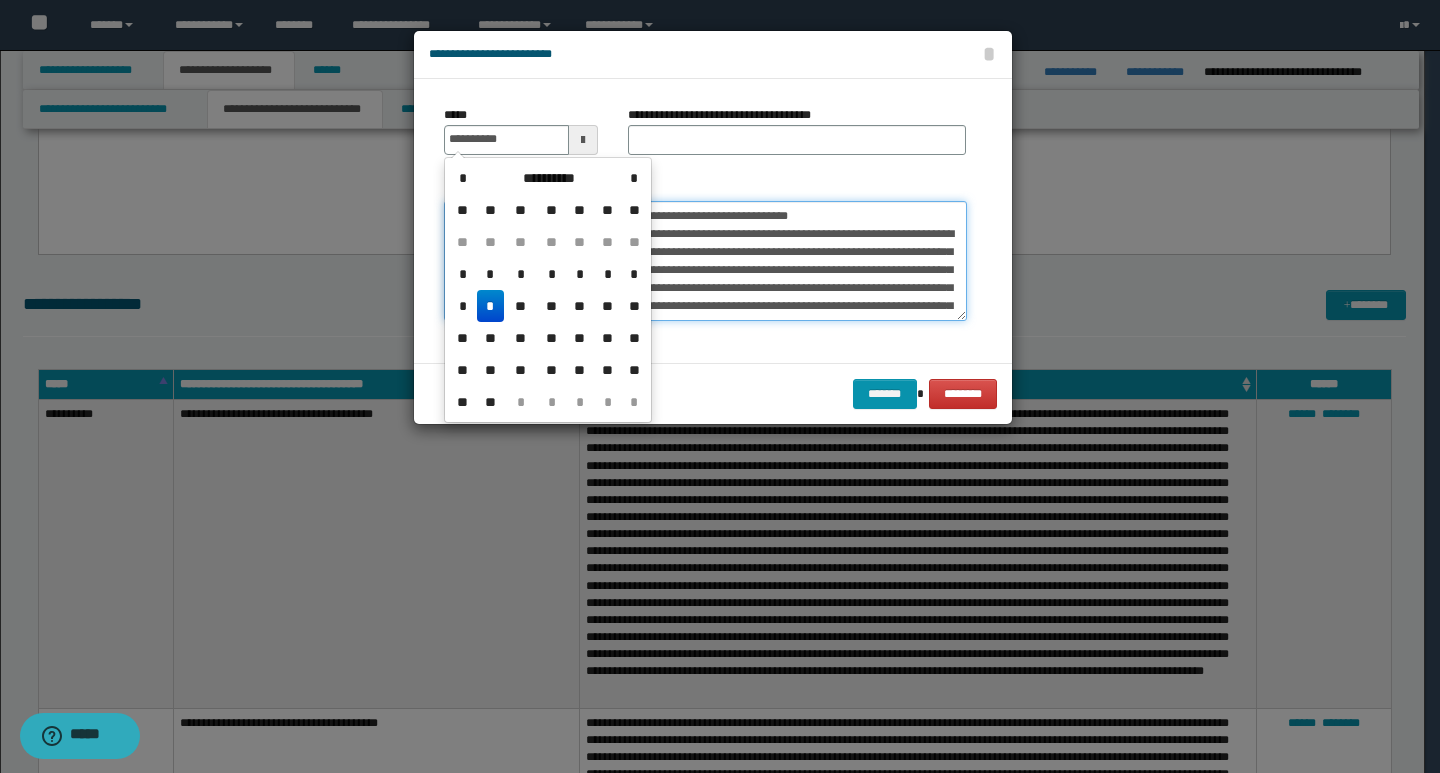 type on "**********" 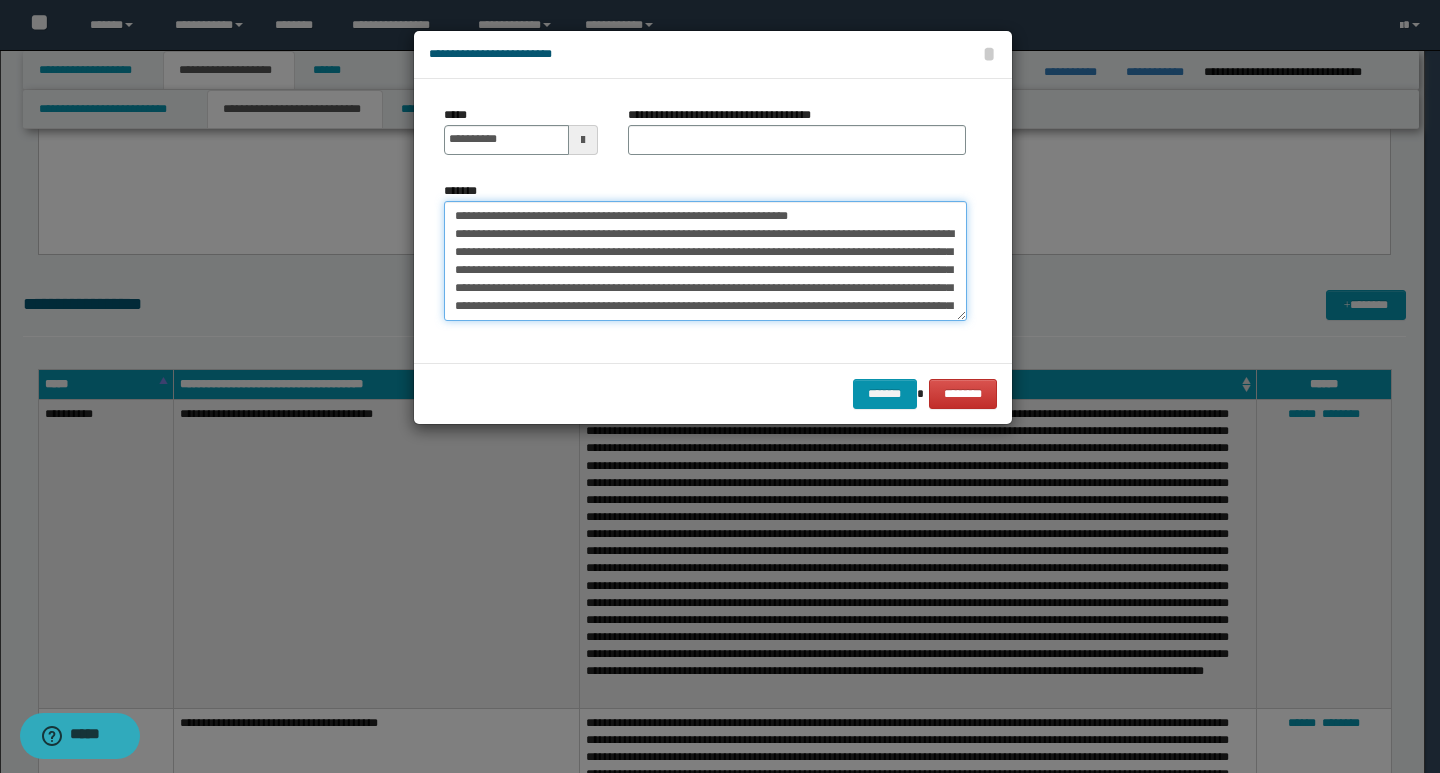 drag, startPoint x: 808, startPoint y: 216, endPoint x: 406, endPoint y: 210, distance: 402.04477 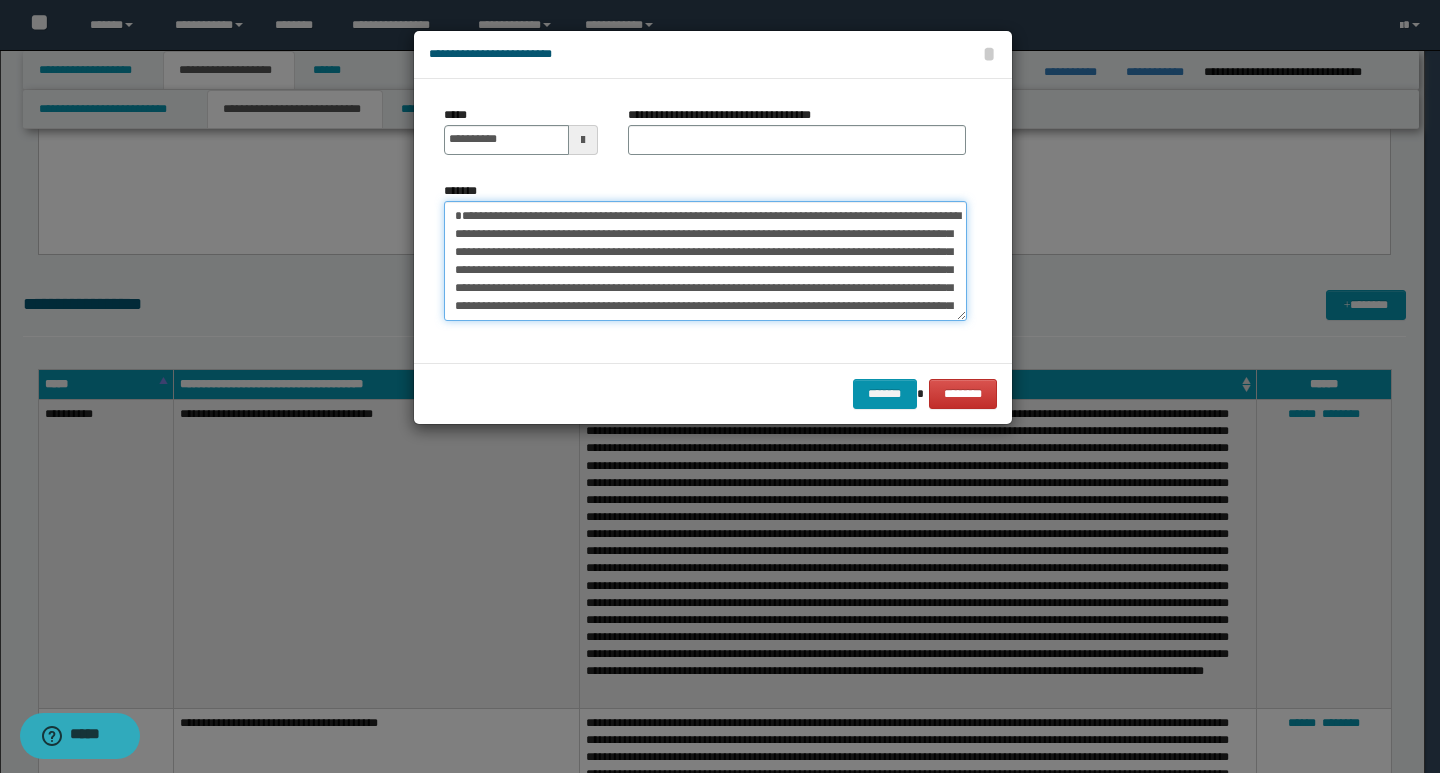 type on "**********" 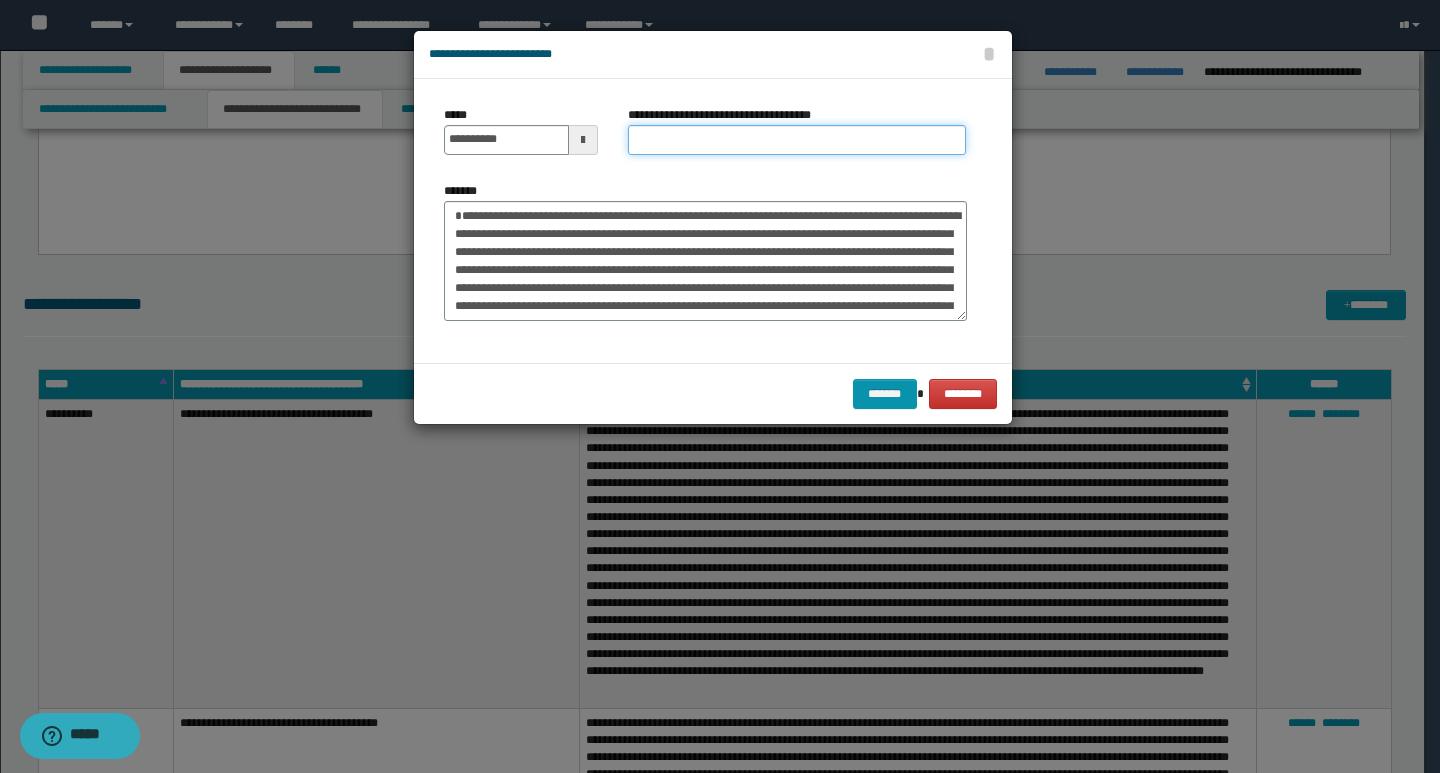 click on "**********" at bounding box center [797, 140] 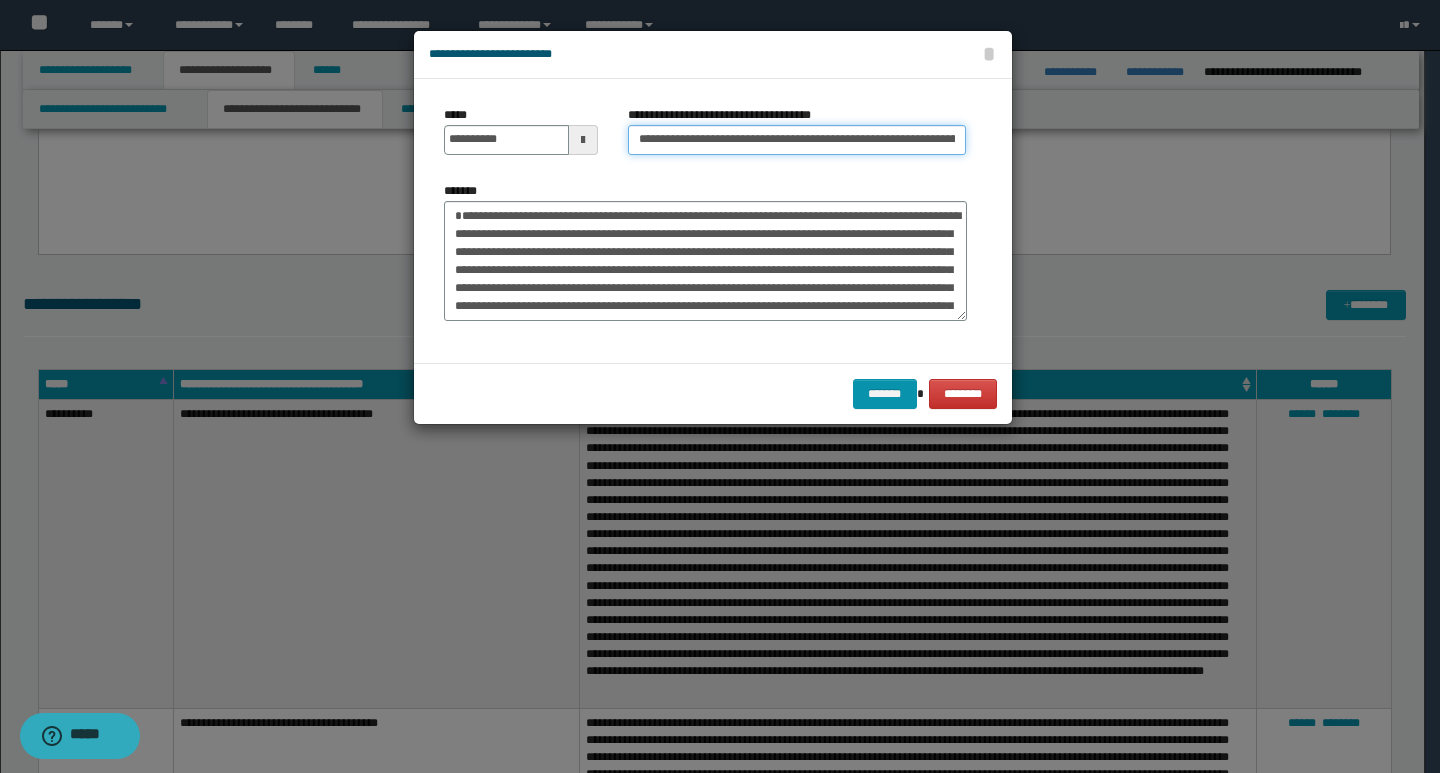scroll, scrollTop: 0, scrollLeft: 28, axis: horizontal 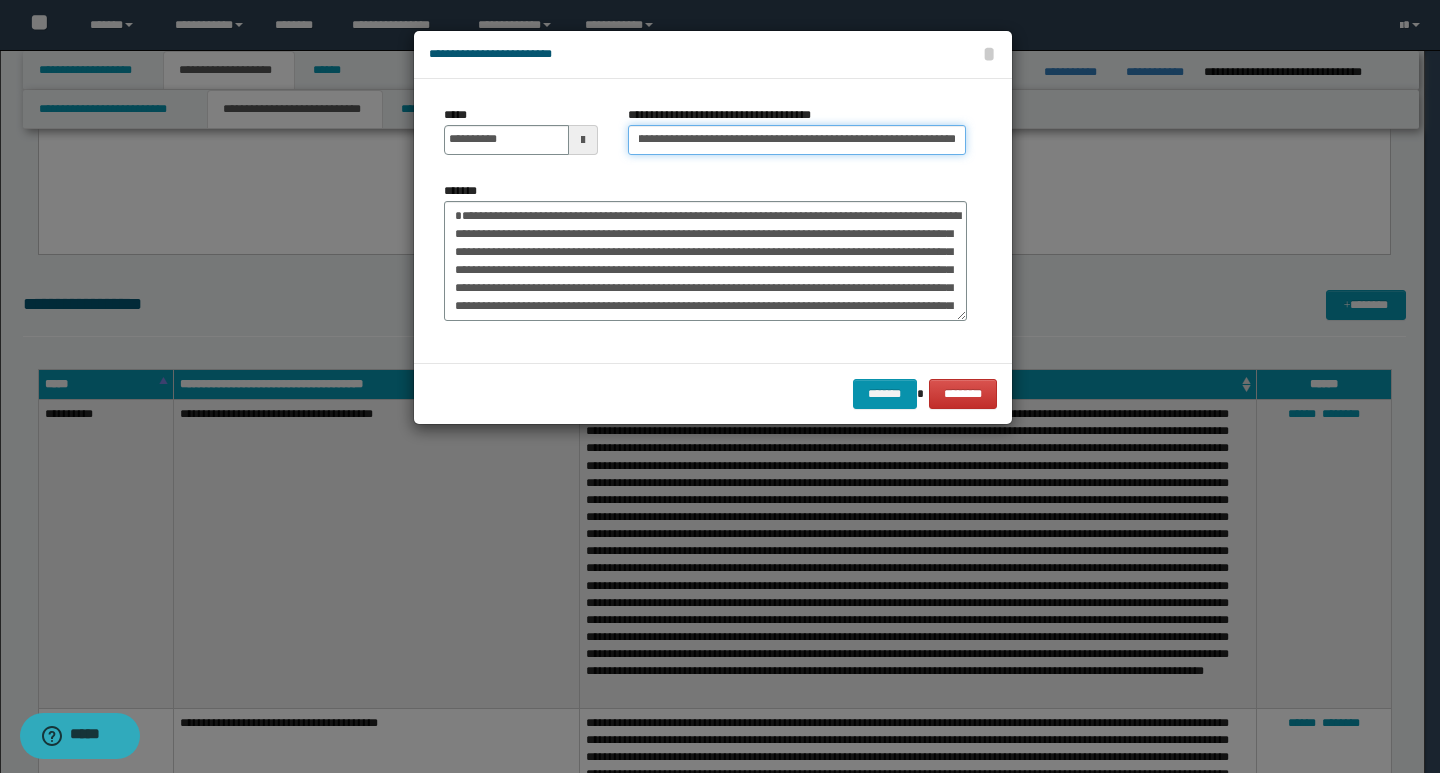 type on "**********" 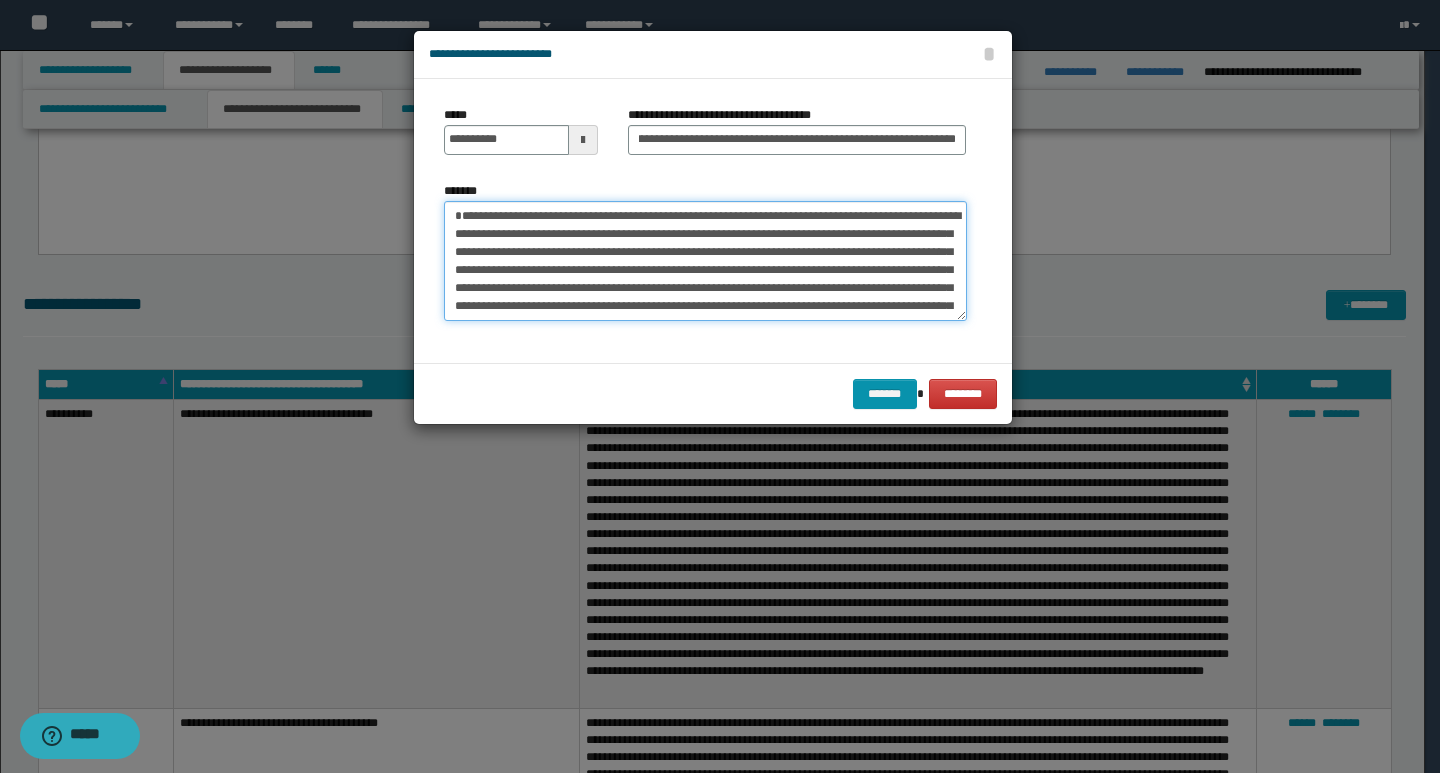 click on "*******" at bounding box center [705, 261] 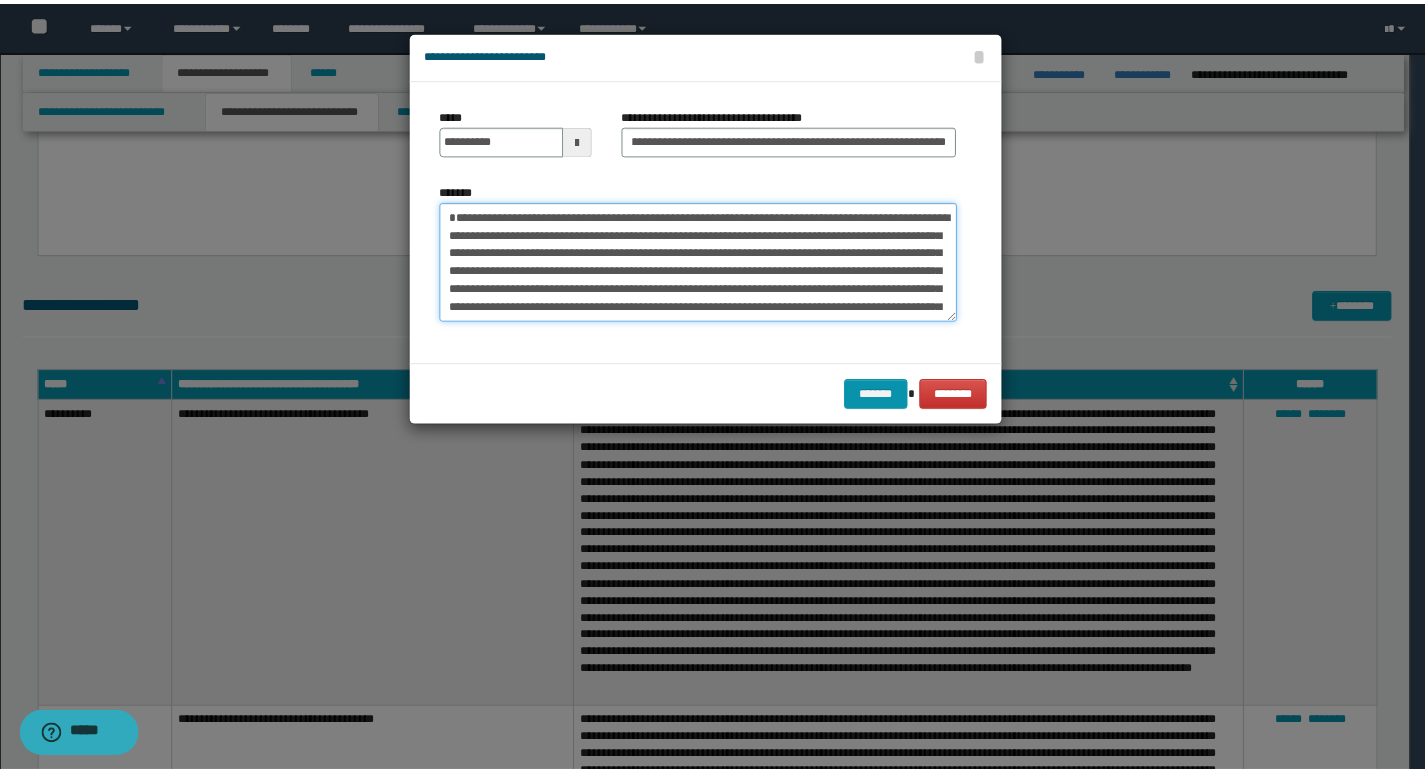 scroll, scrollTop: 0, scrollLeft: 0, axis: both 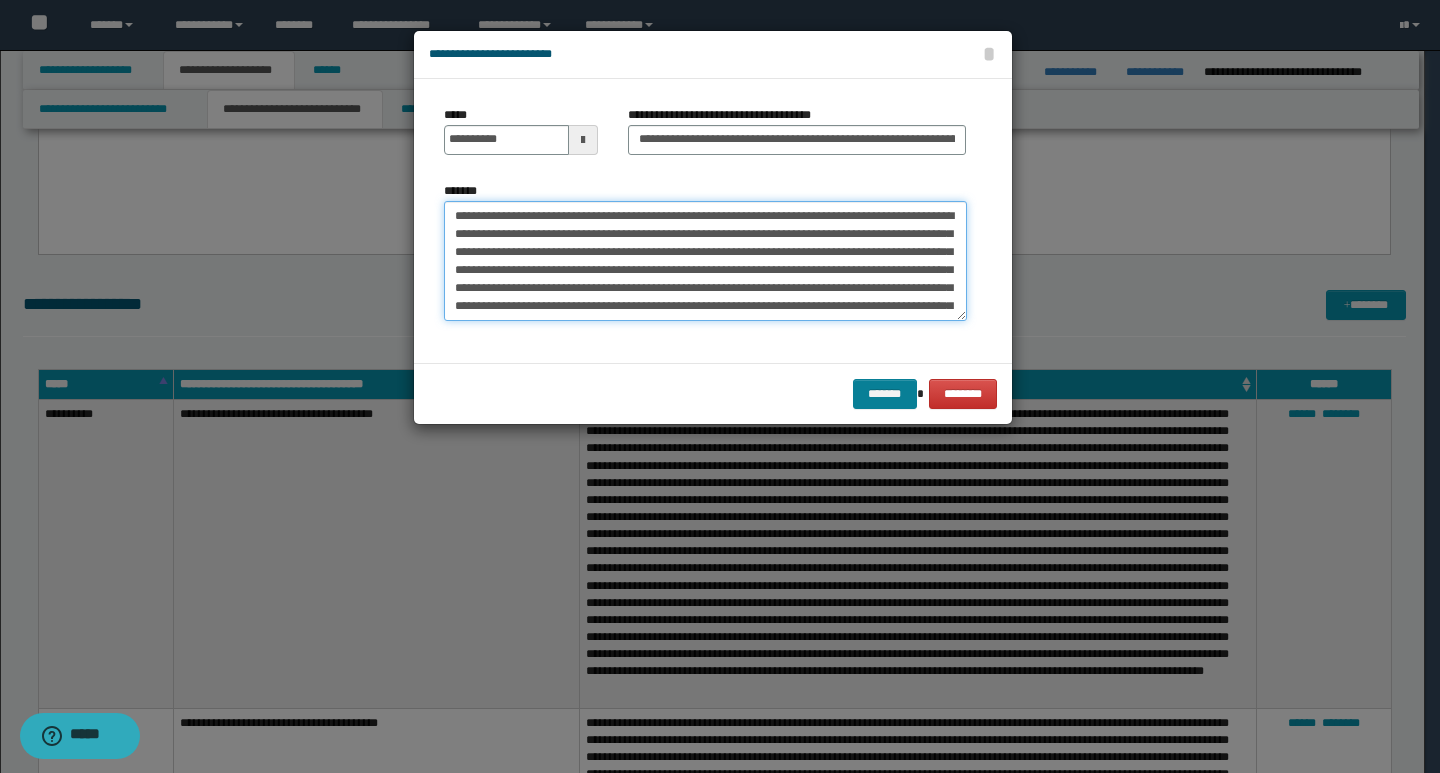 type on "**********" 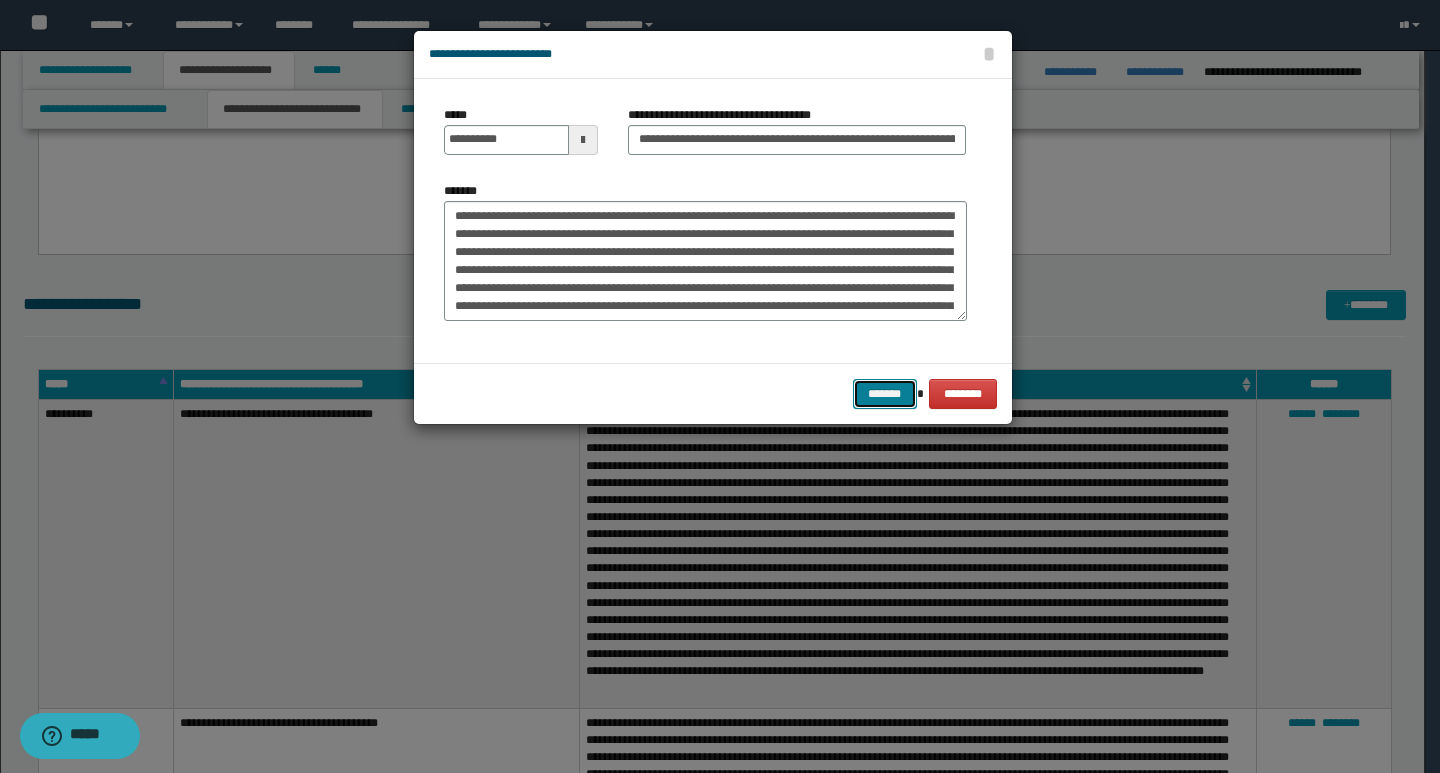 click on "*******" at bounding box center [885, 394] 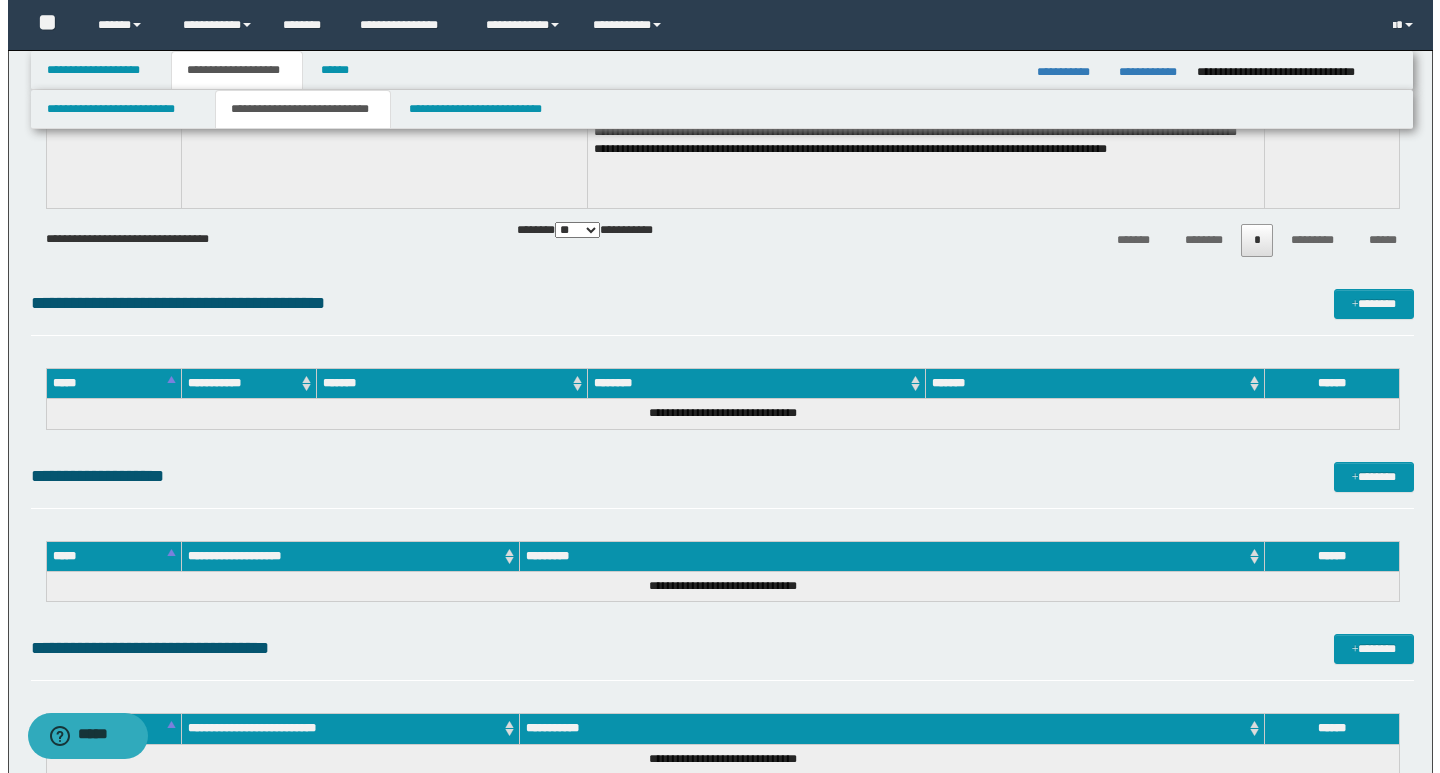 scroll, scrollTop: 7800, scrollLeft: 0, axis: vertical 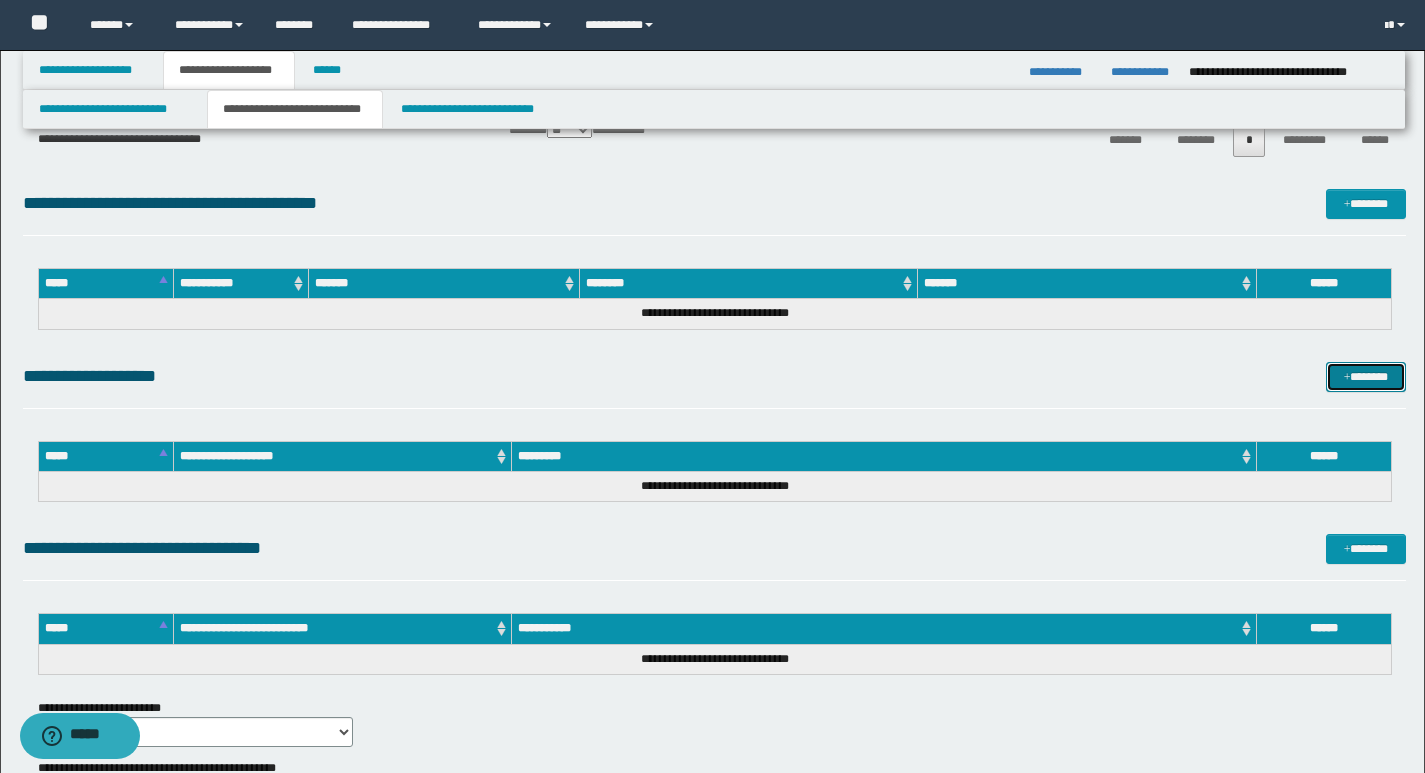 click on "*******" at bounding box center (1366, 377) 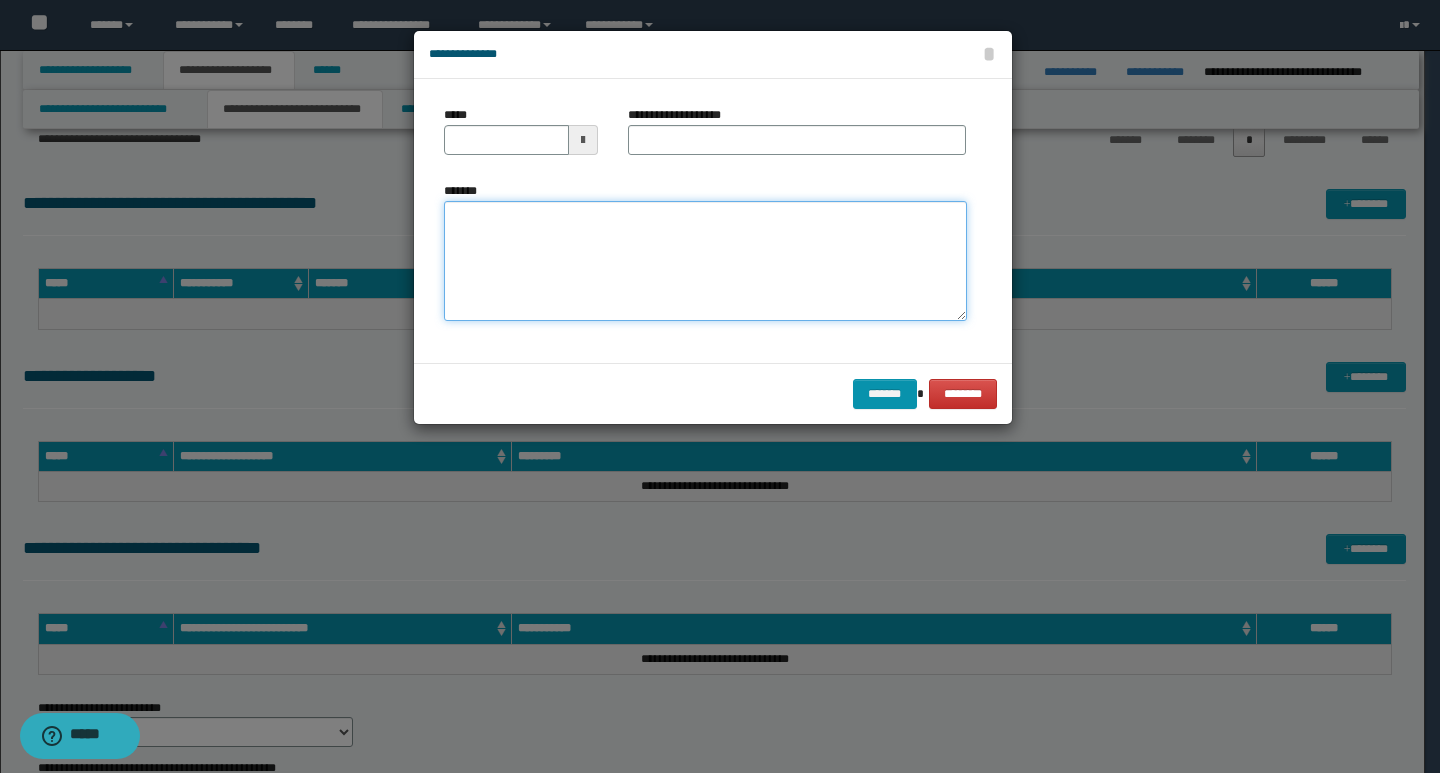 click on "*******" at bounding box center [705, 261] 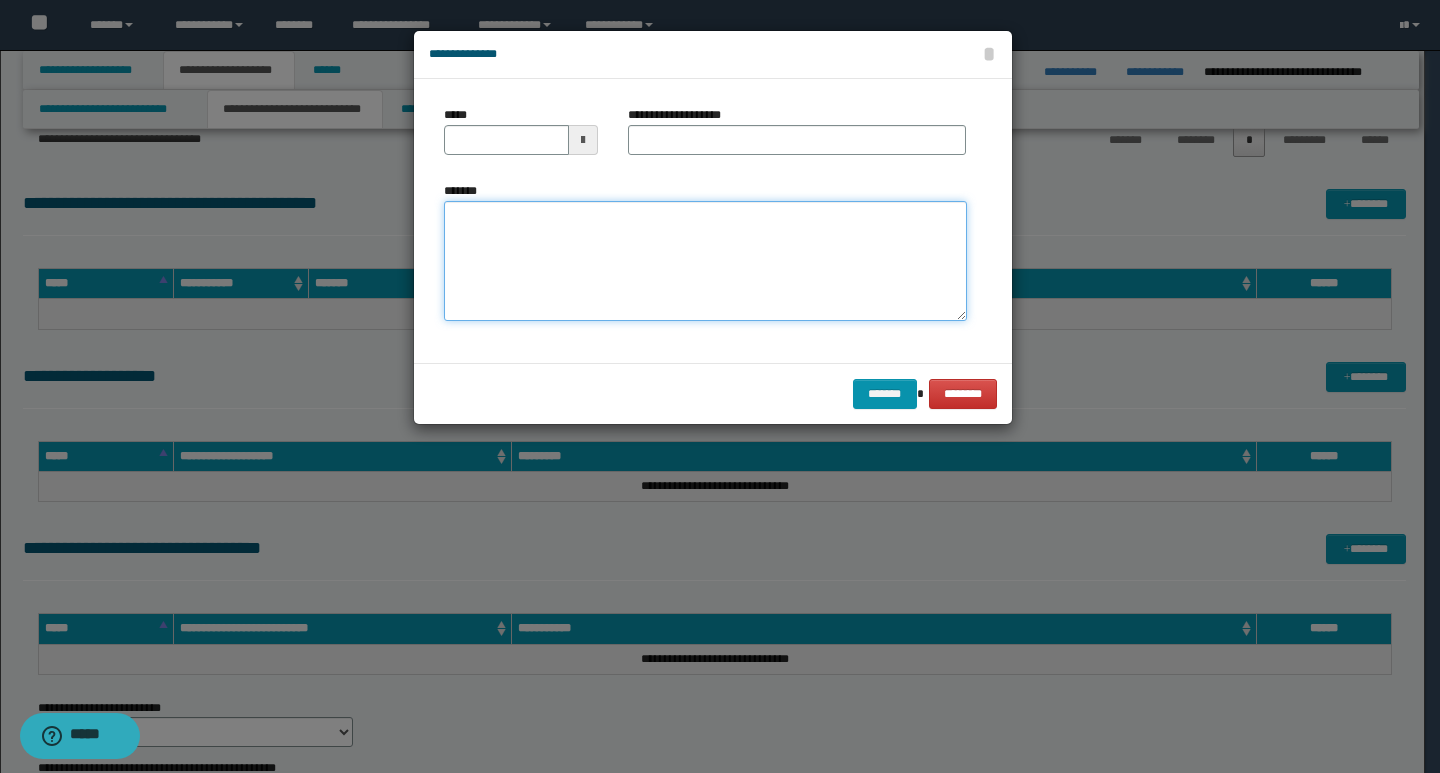 paste on "**********" 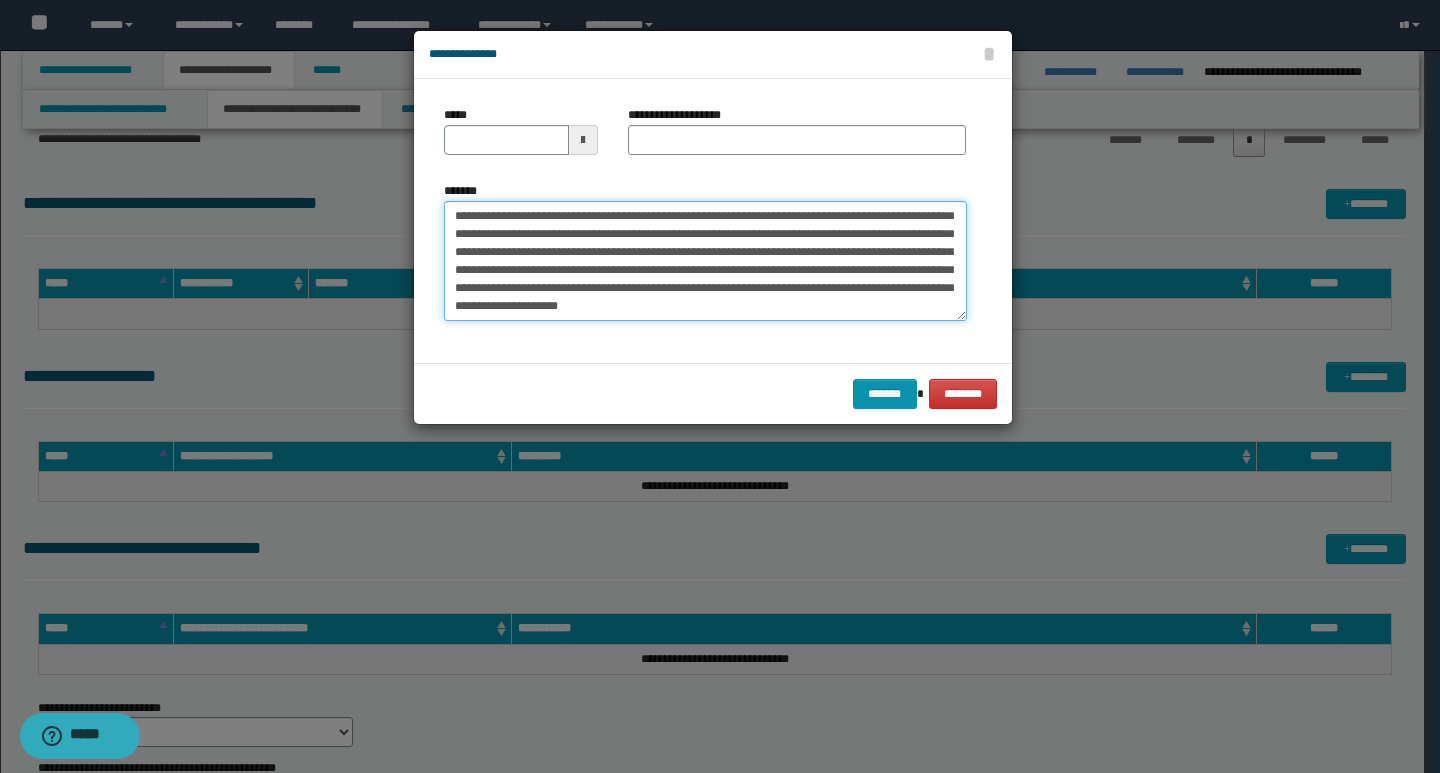 scroll, scrollTop: 0, scrollLeft: 0, axis: both 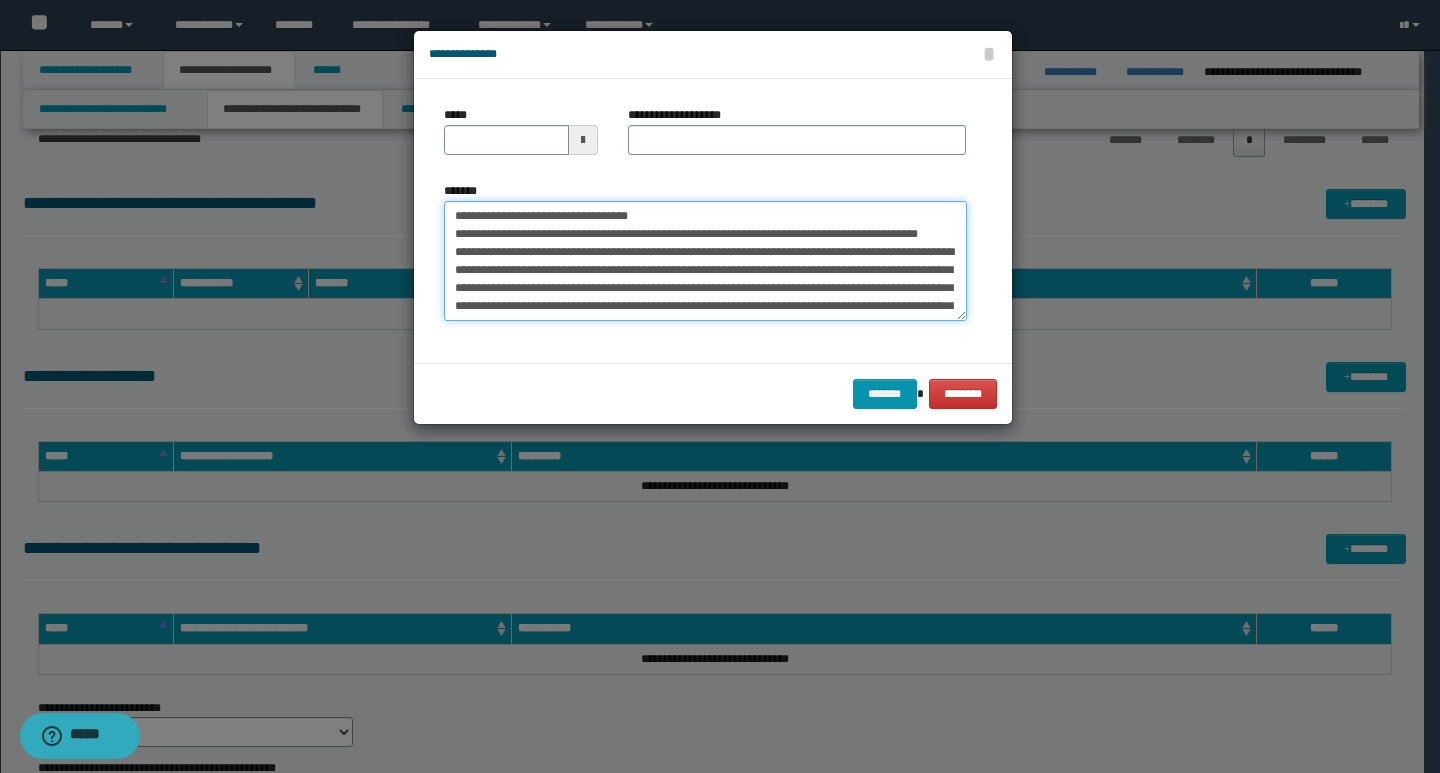 drag, startPoint x: 453, startPoint y: 214, endPoint x: 522, endPoint y: 220, distance: 69.260376 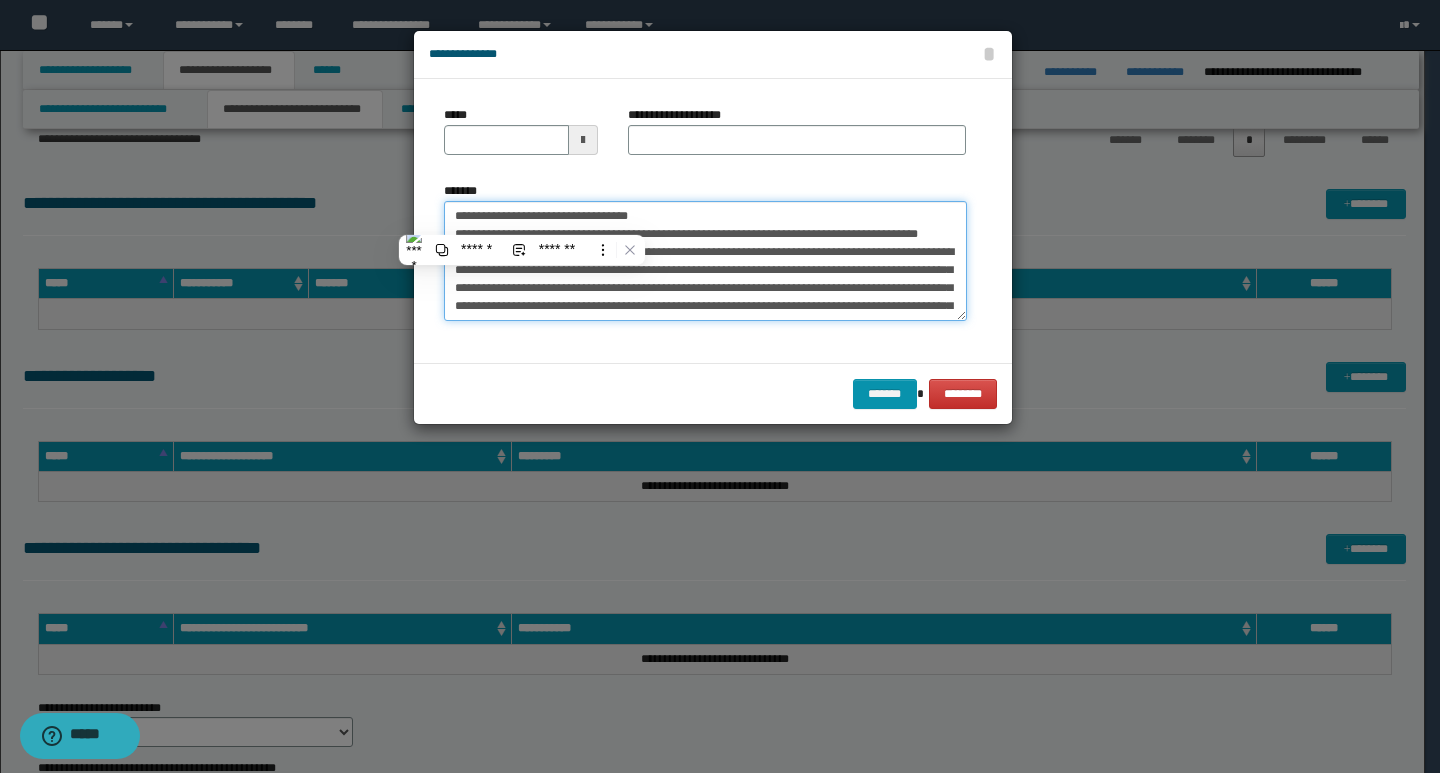 type on "**********" 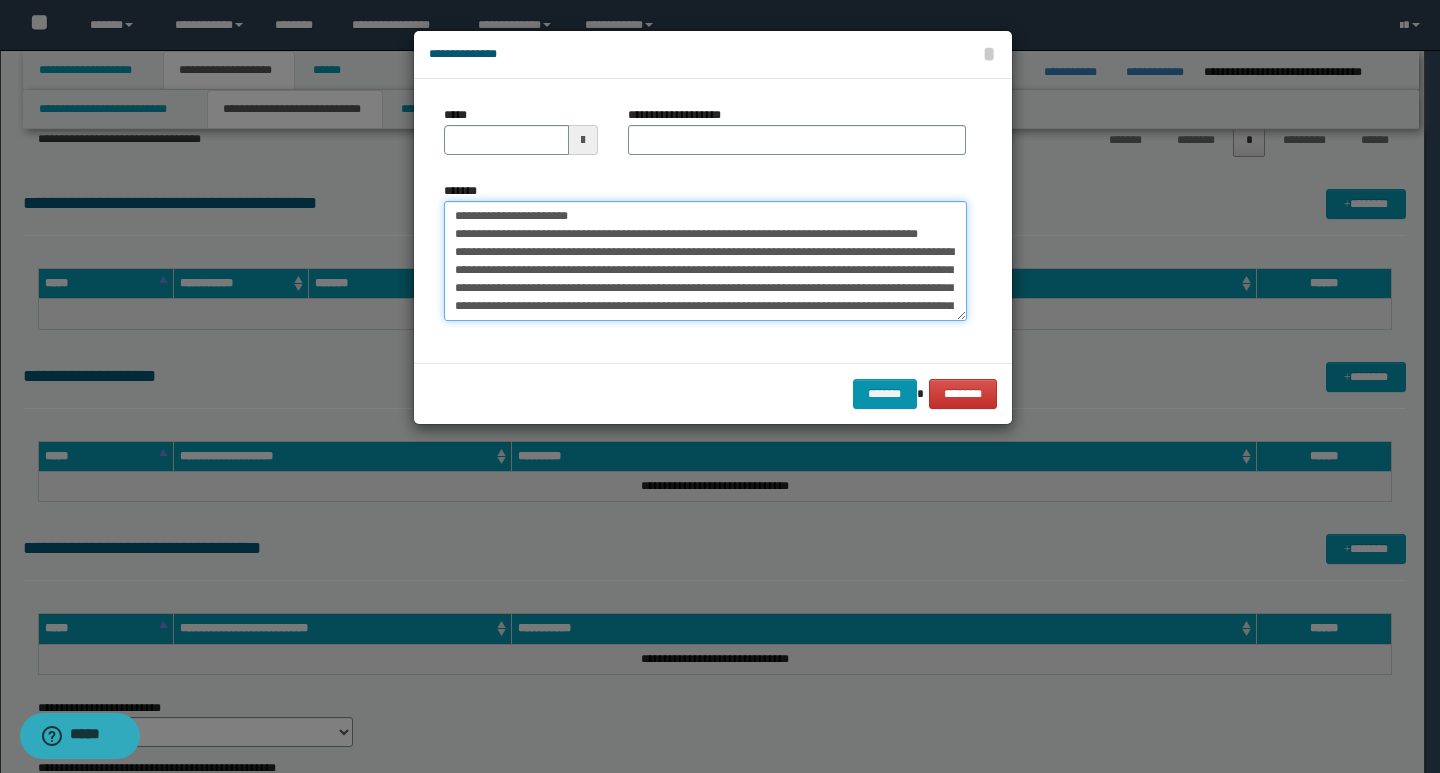 type 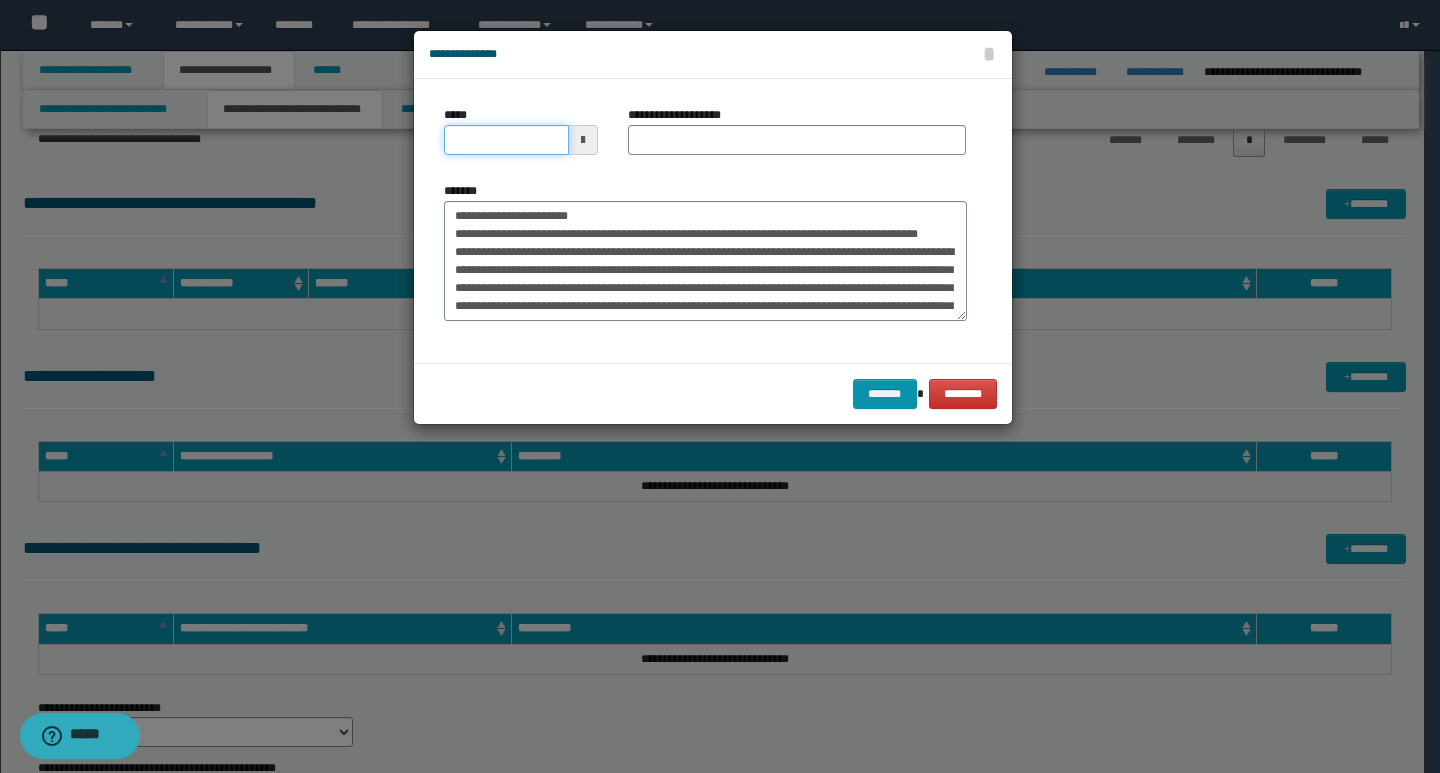 click on "*****" at bounding box center (506, 140) 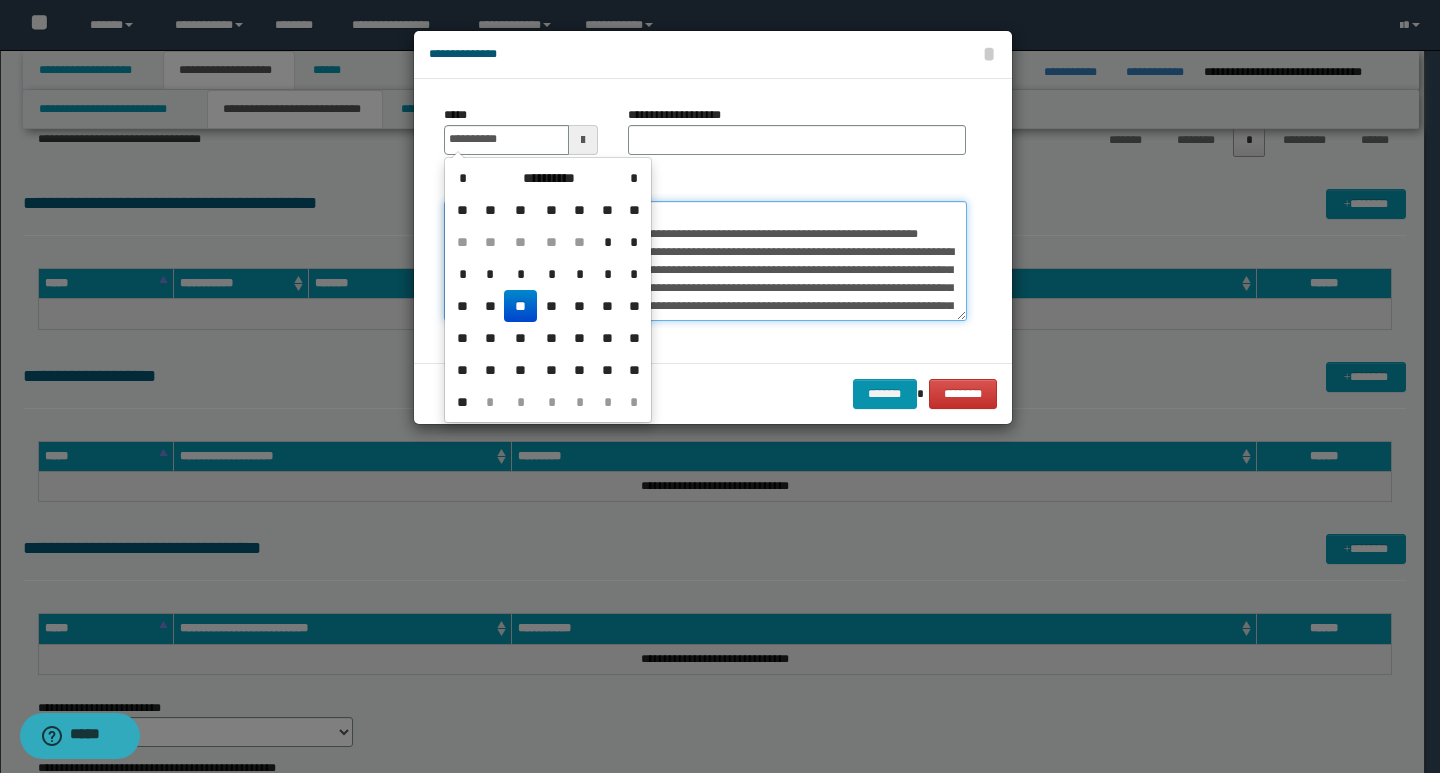 type on "**********" 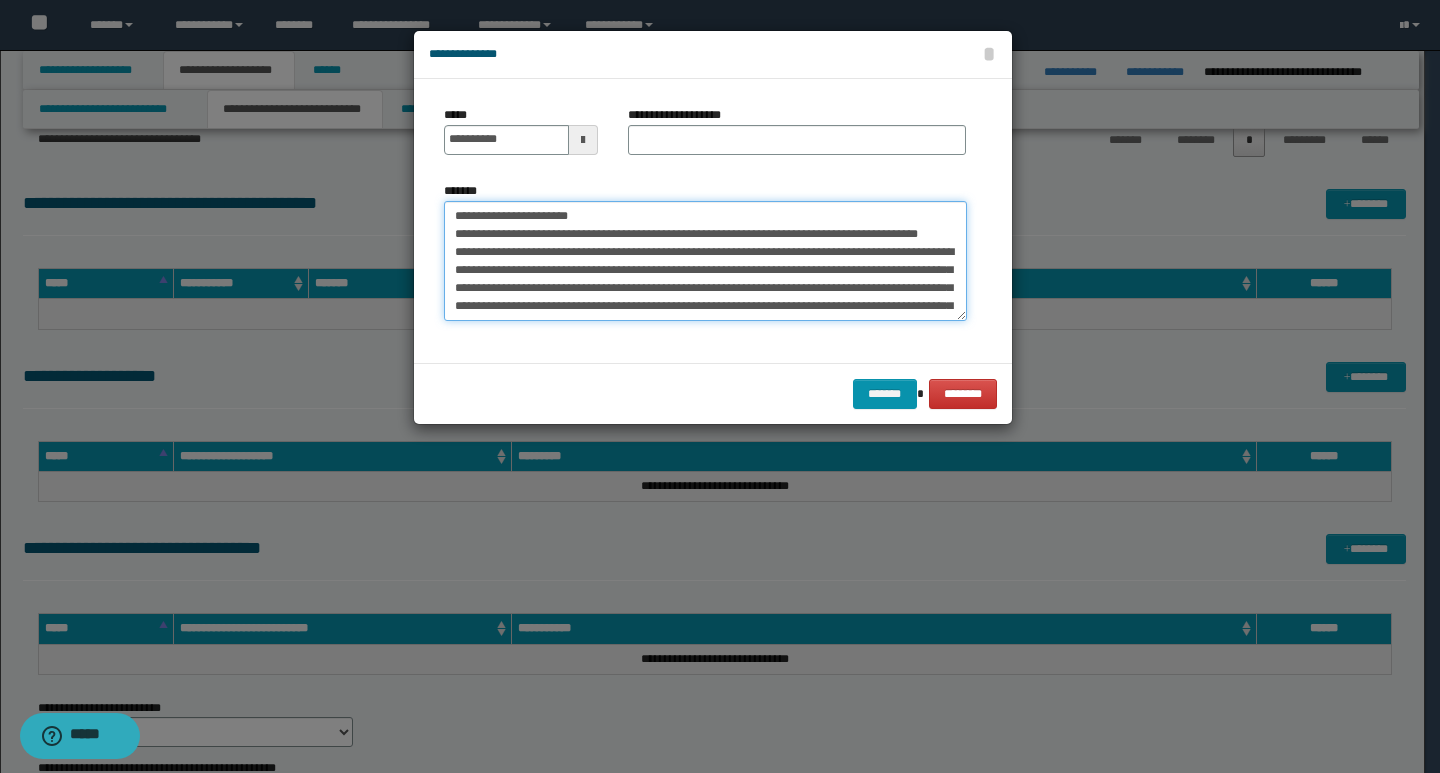 drag, startPoint x: 713, startPoint y: 212, endPoint x: 701, endPoint y: 213, distance: 12.0415945 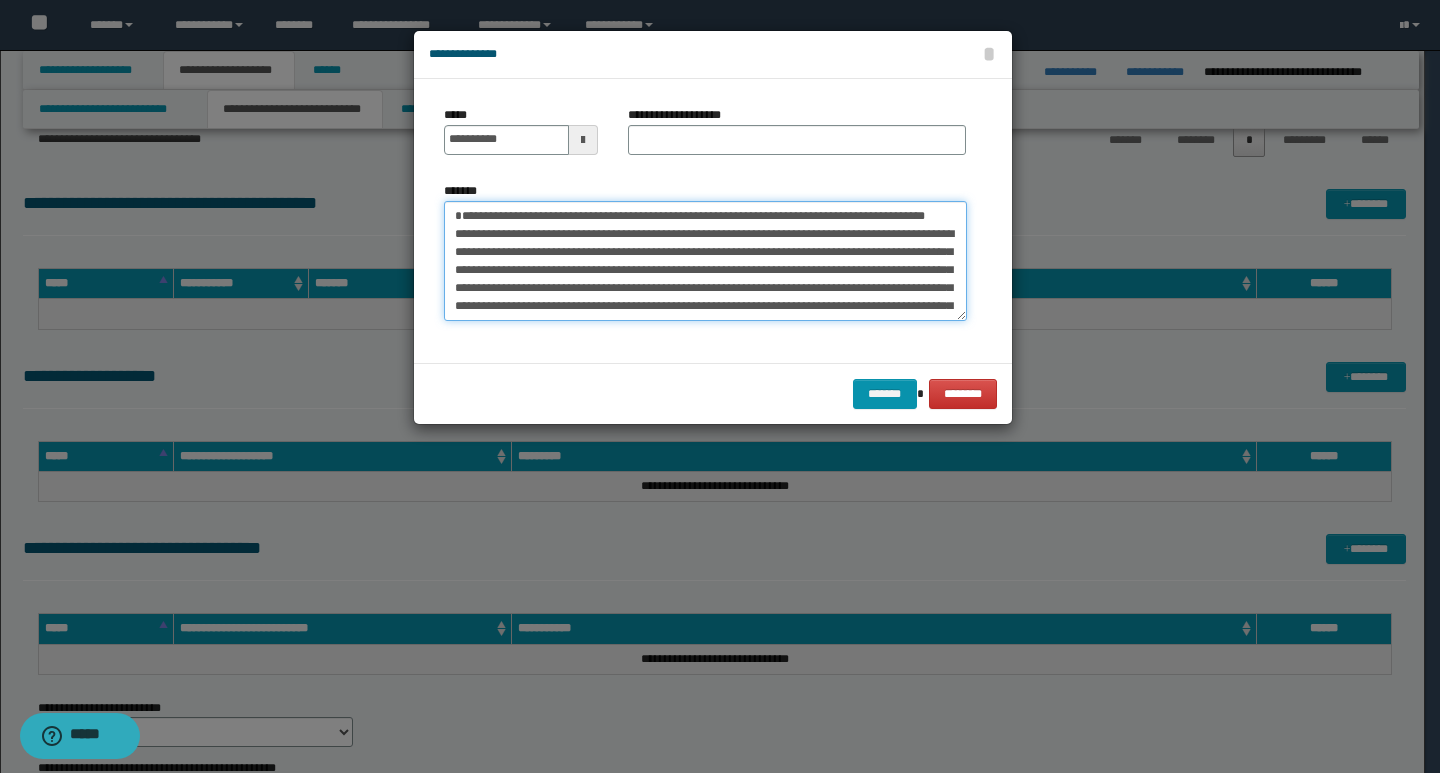 type on "**********" 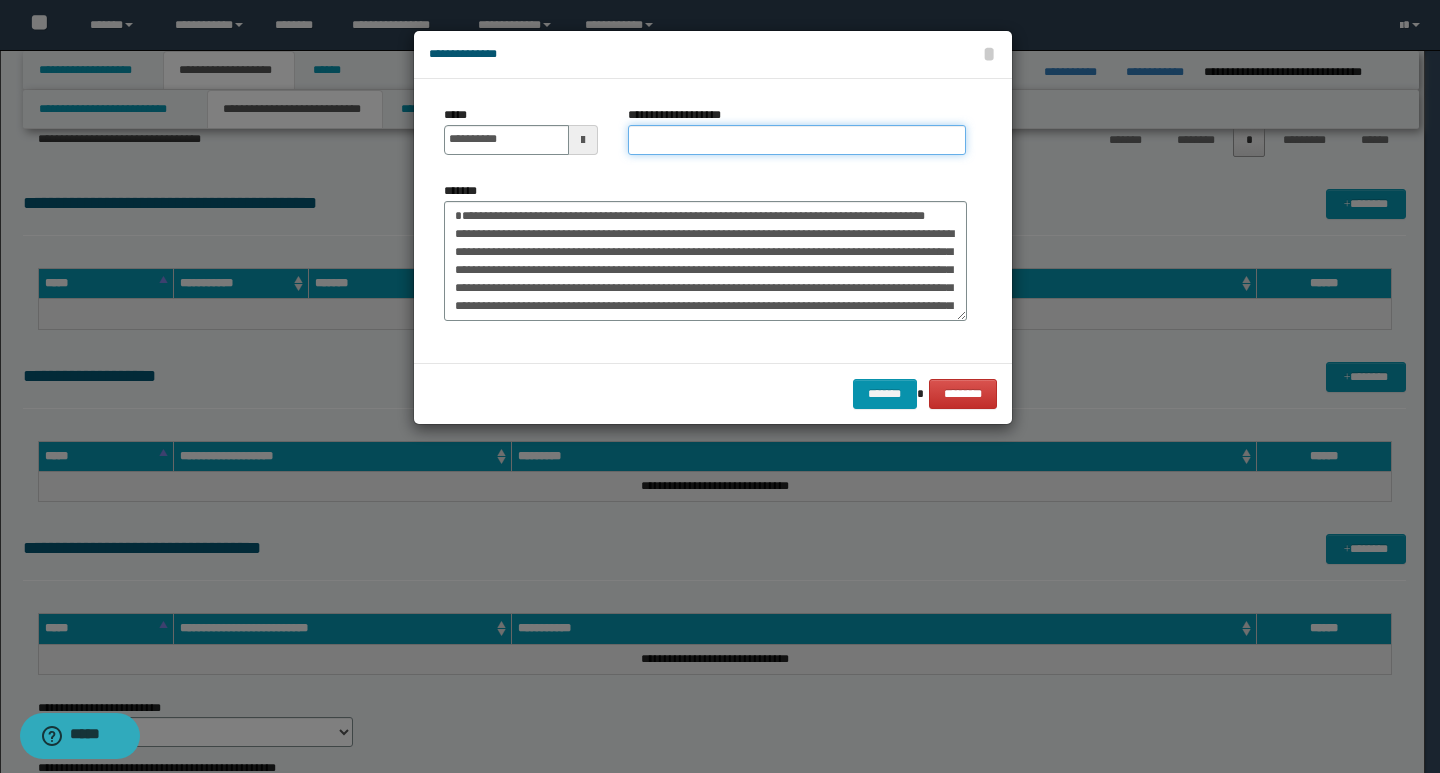 click on "**********" at bounding box center [797, 140] 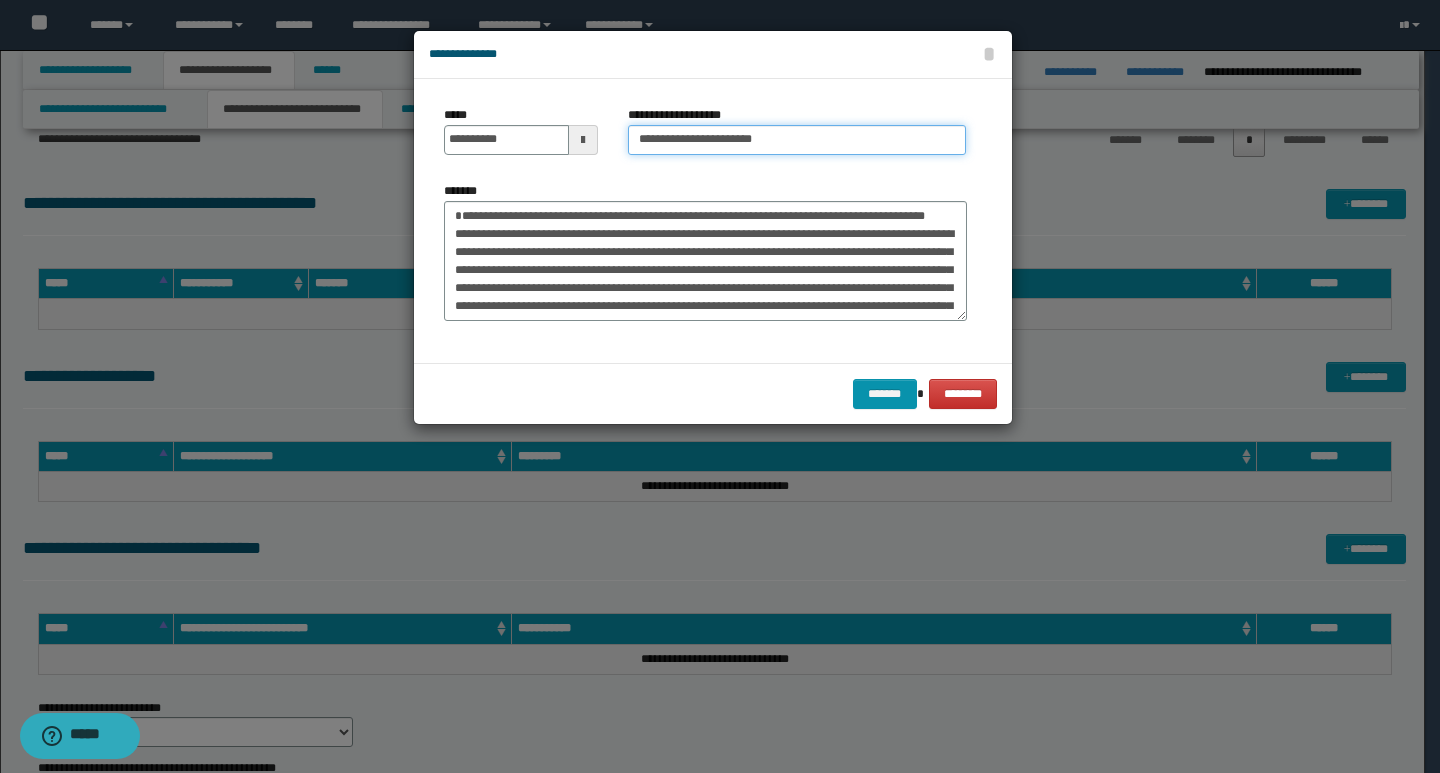 type on "**********" 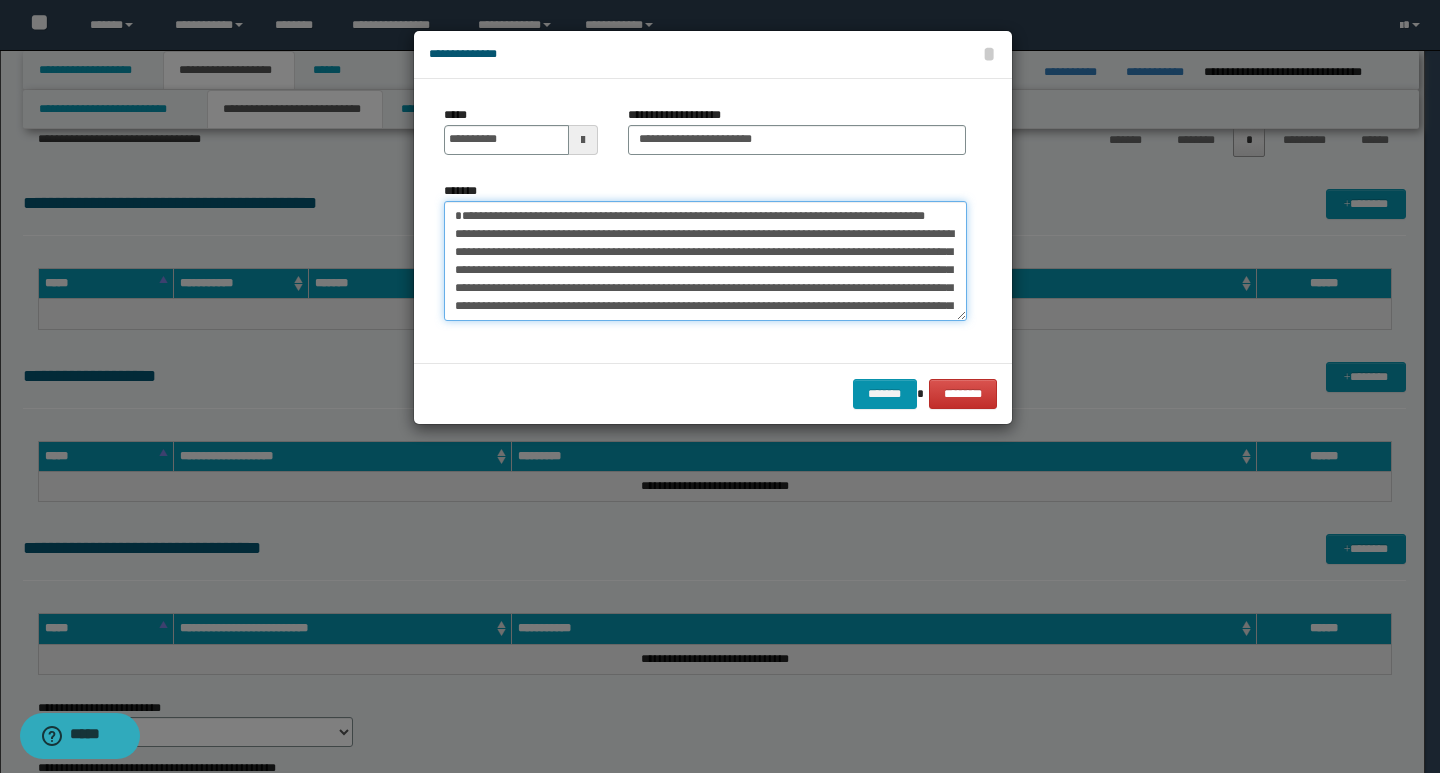 click on "*******" at bounding box center (705, 261) 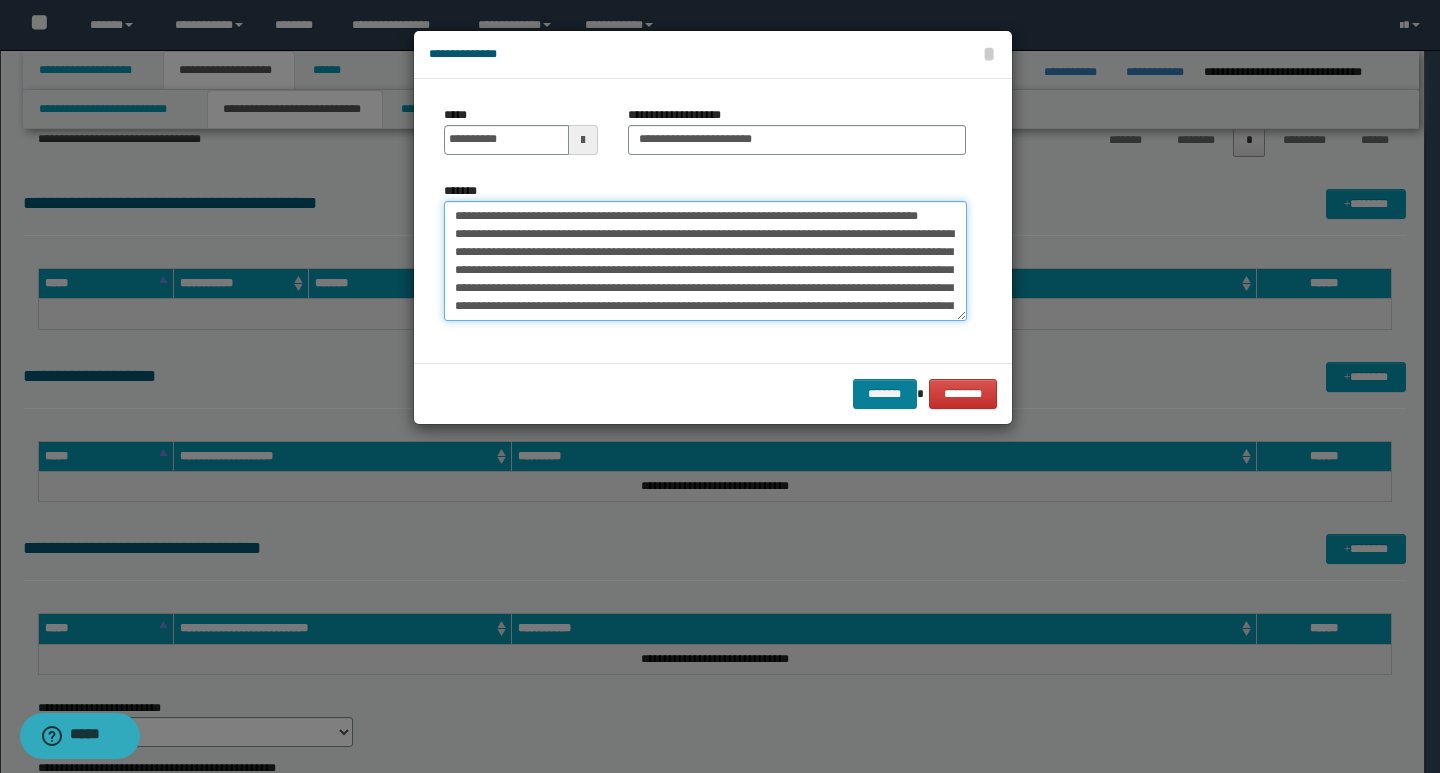 type on "**********" 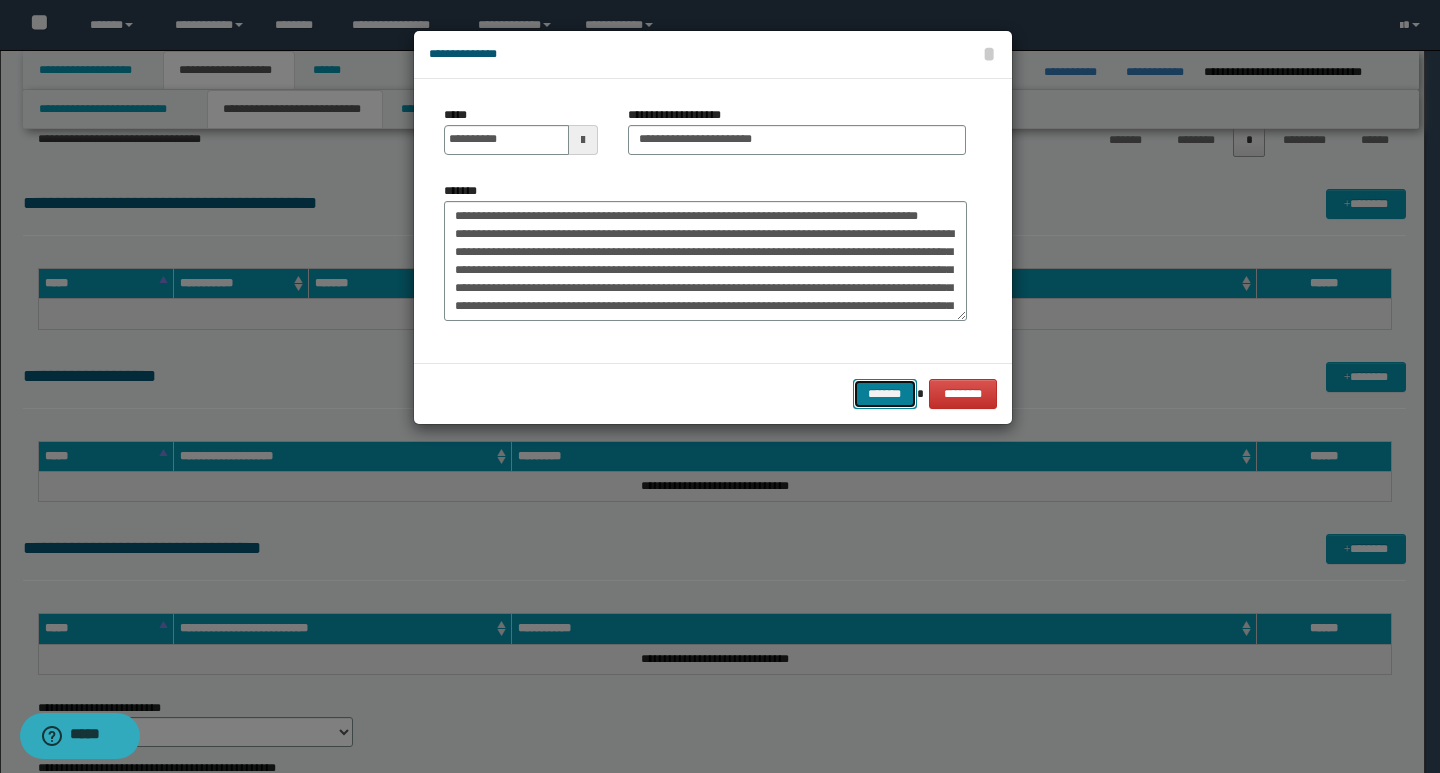 click on "*******" at bounding box center (885, 394) 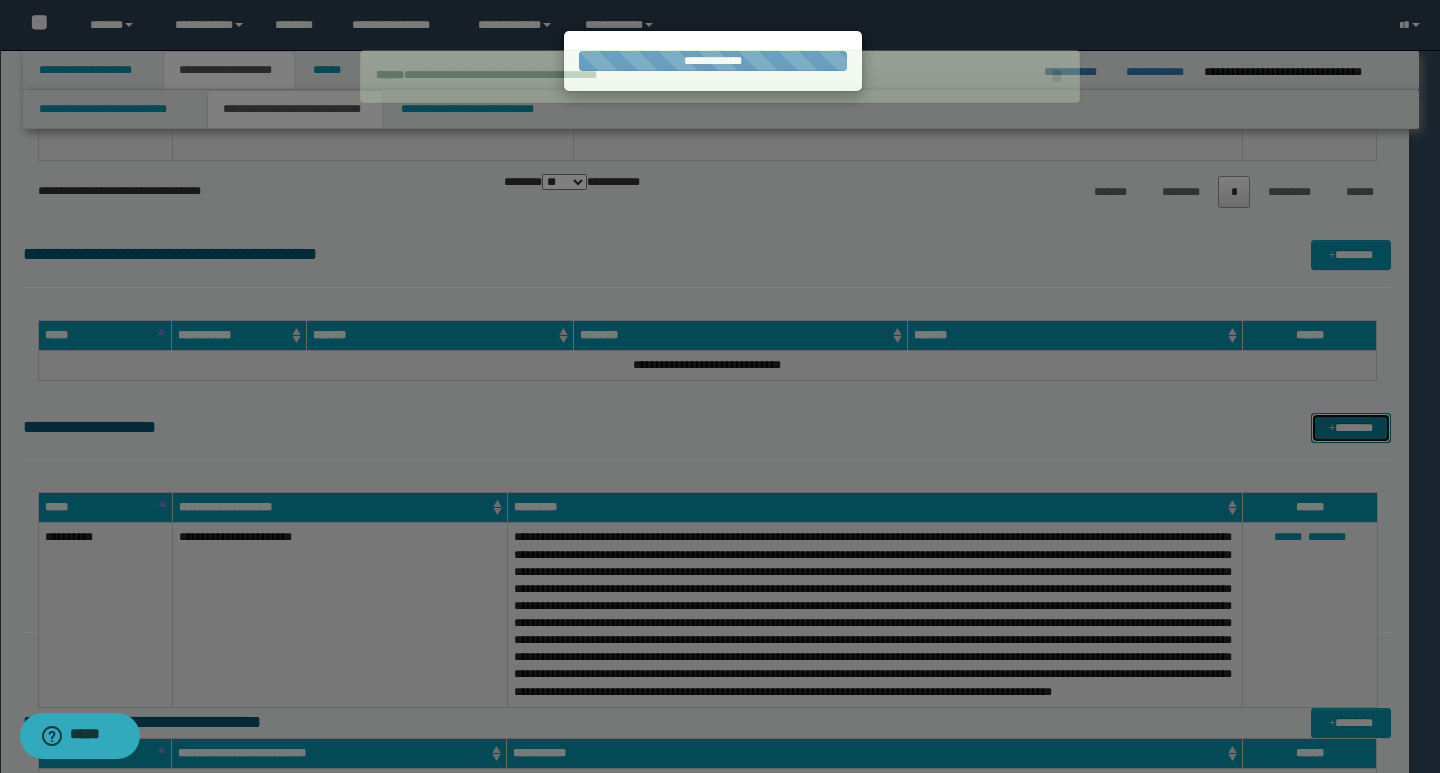 type 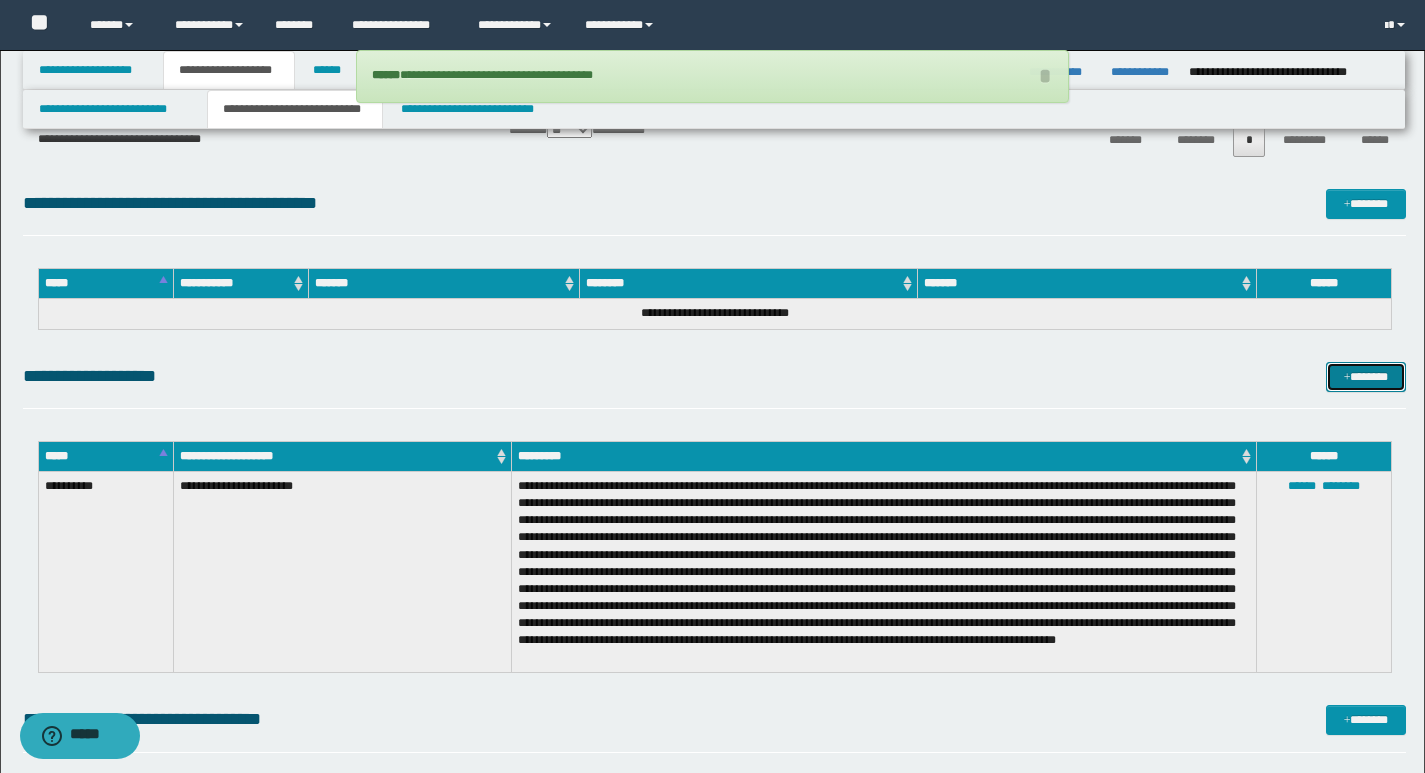 click on "*******" at bounding box center (1366, 377) 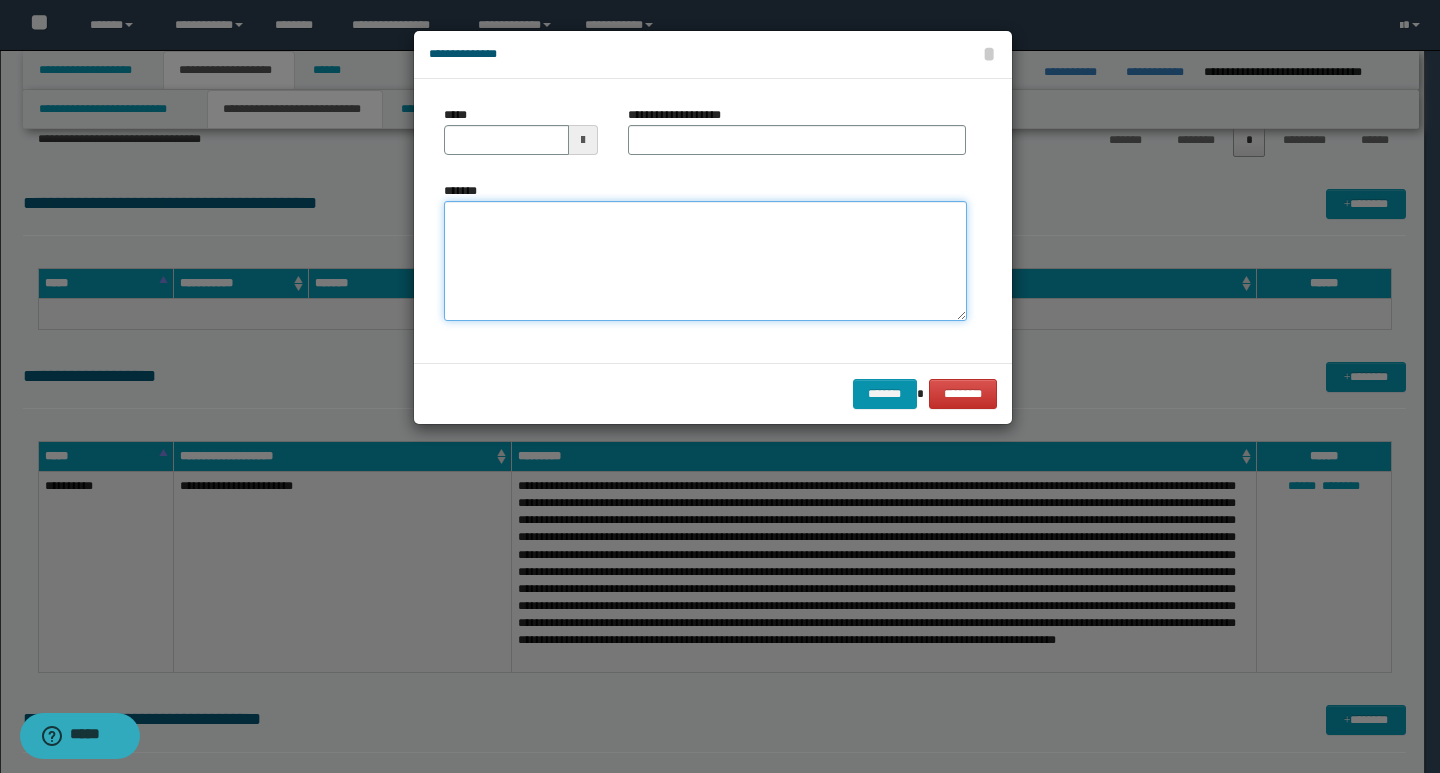 click on "*******" at bounding box center (705, 261) 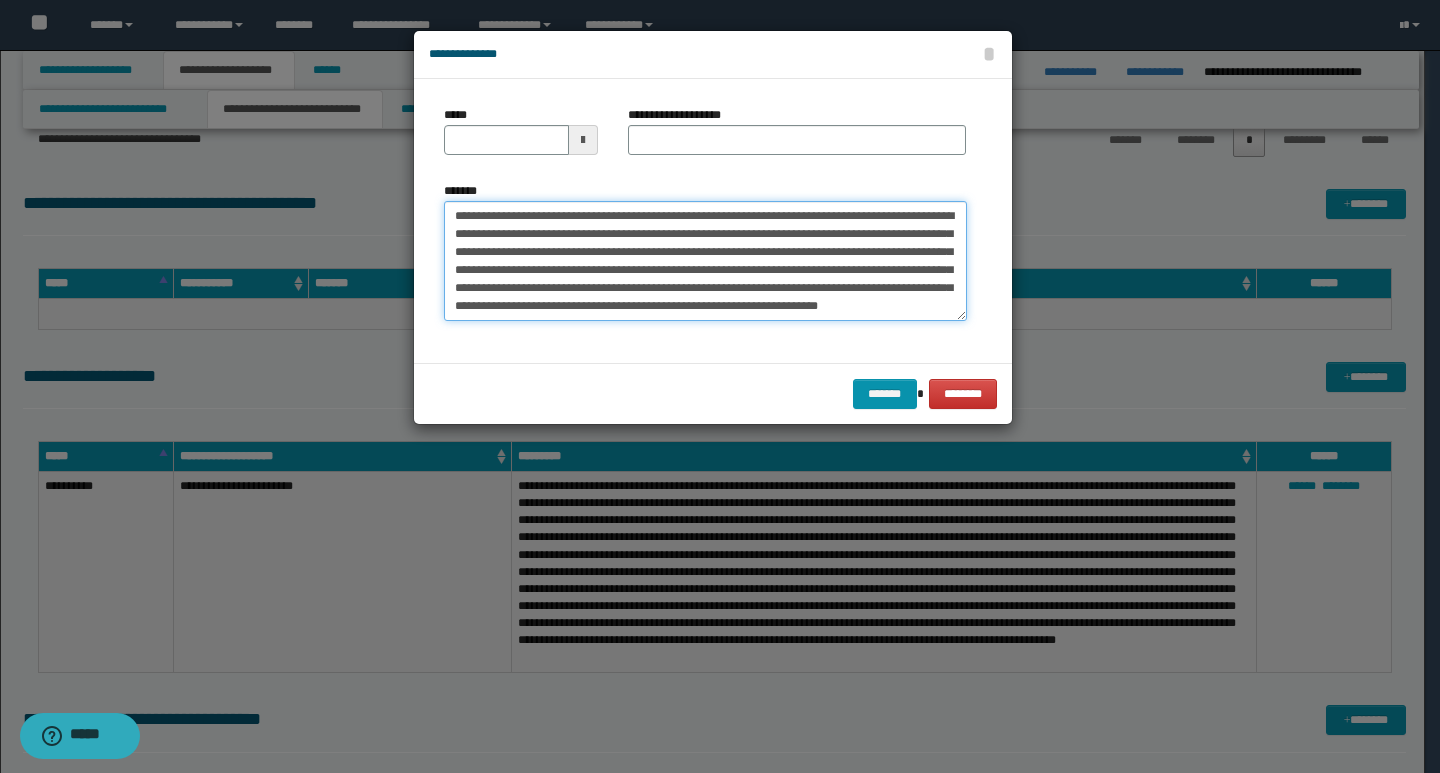 scroll, scrollTop: 0, scrollLeft: 0, axis: both 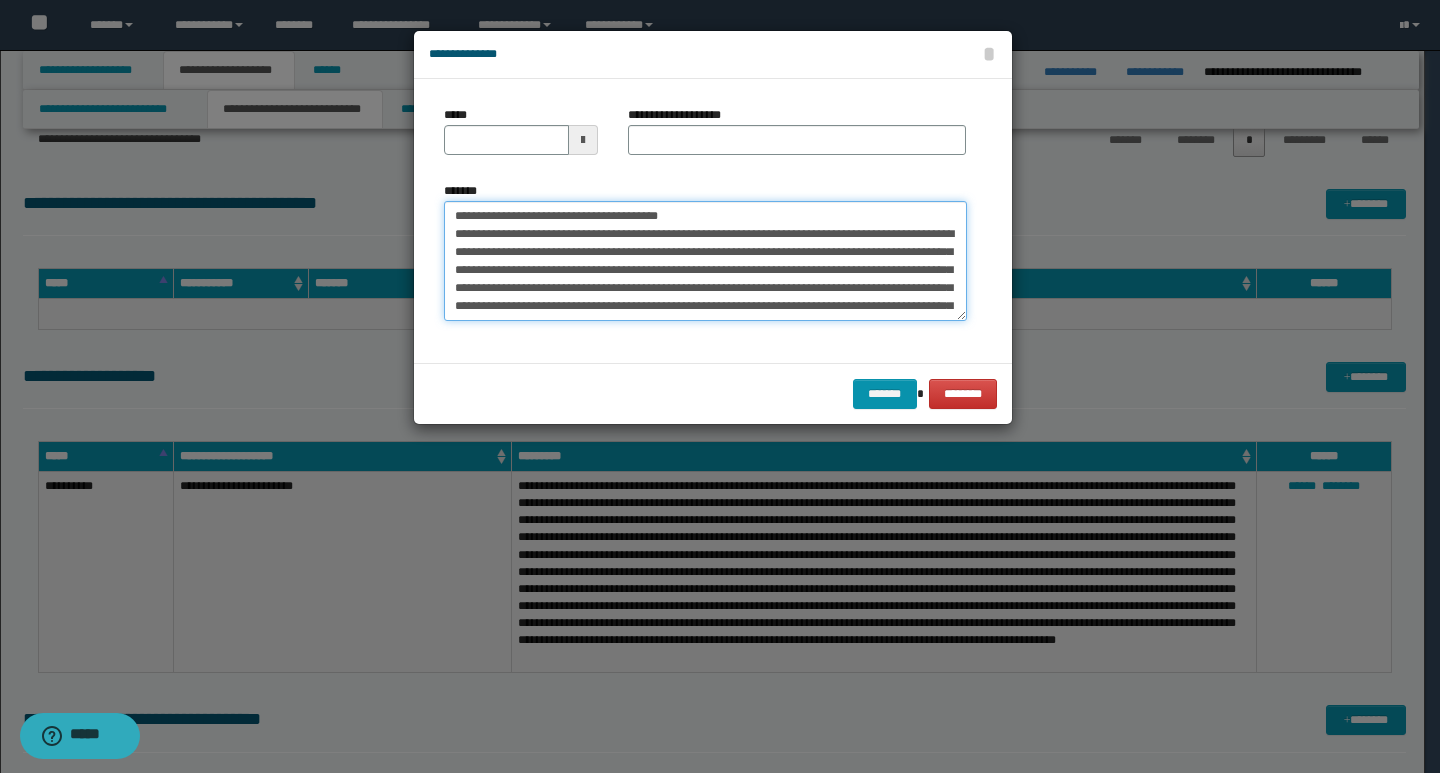 drag, startPoint x: 449, startPoint y: 216, endPoint x: 521, endPoint y: 219, distance: 72.06247 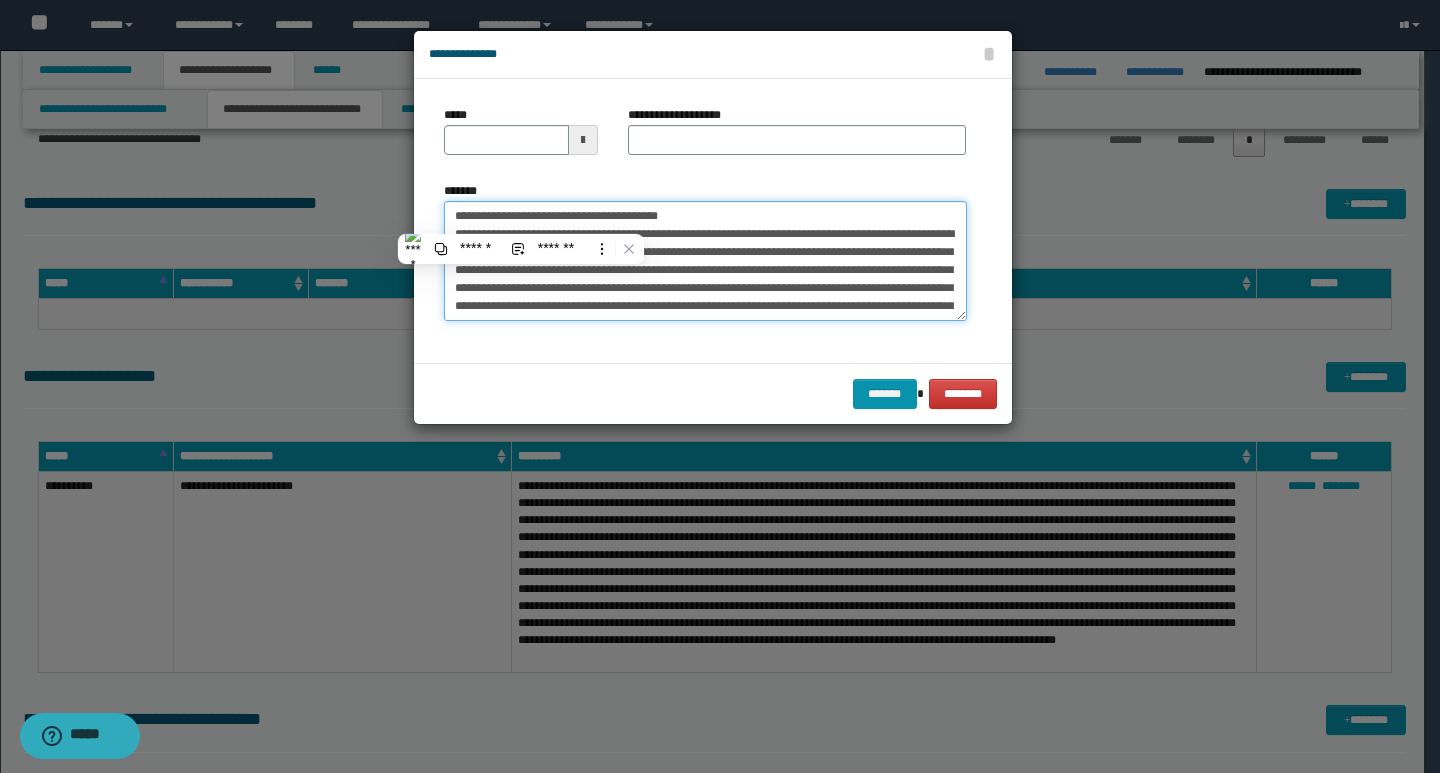 type on "**********" 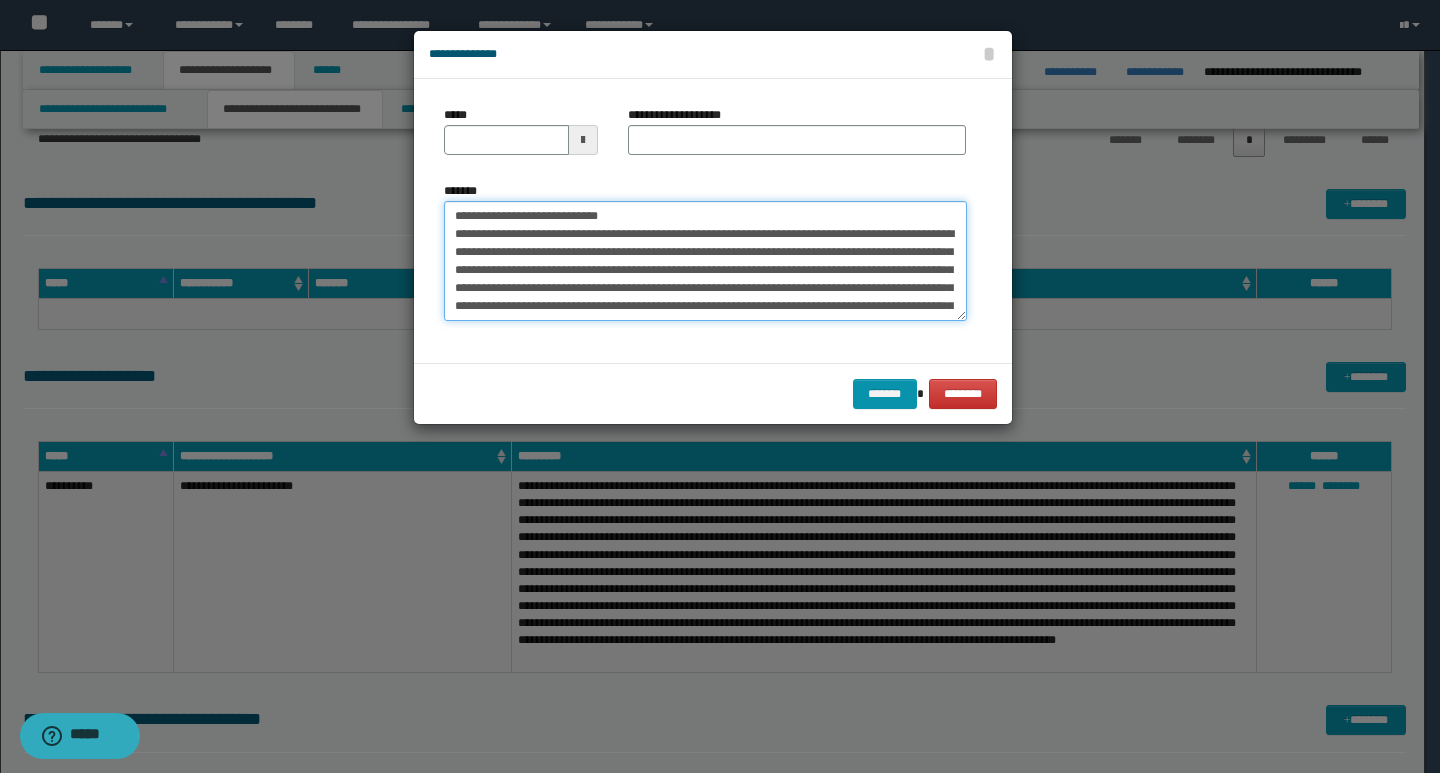 type 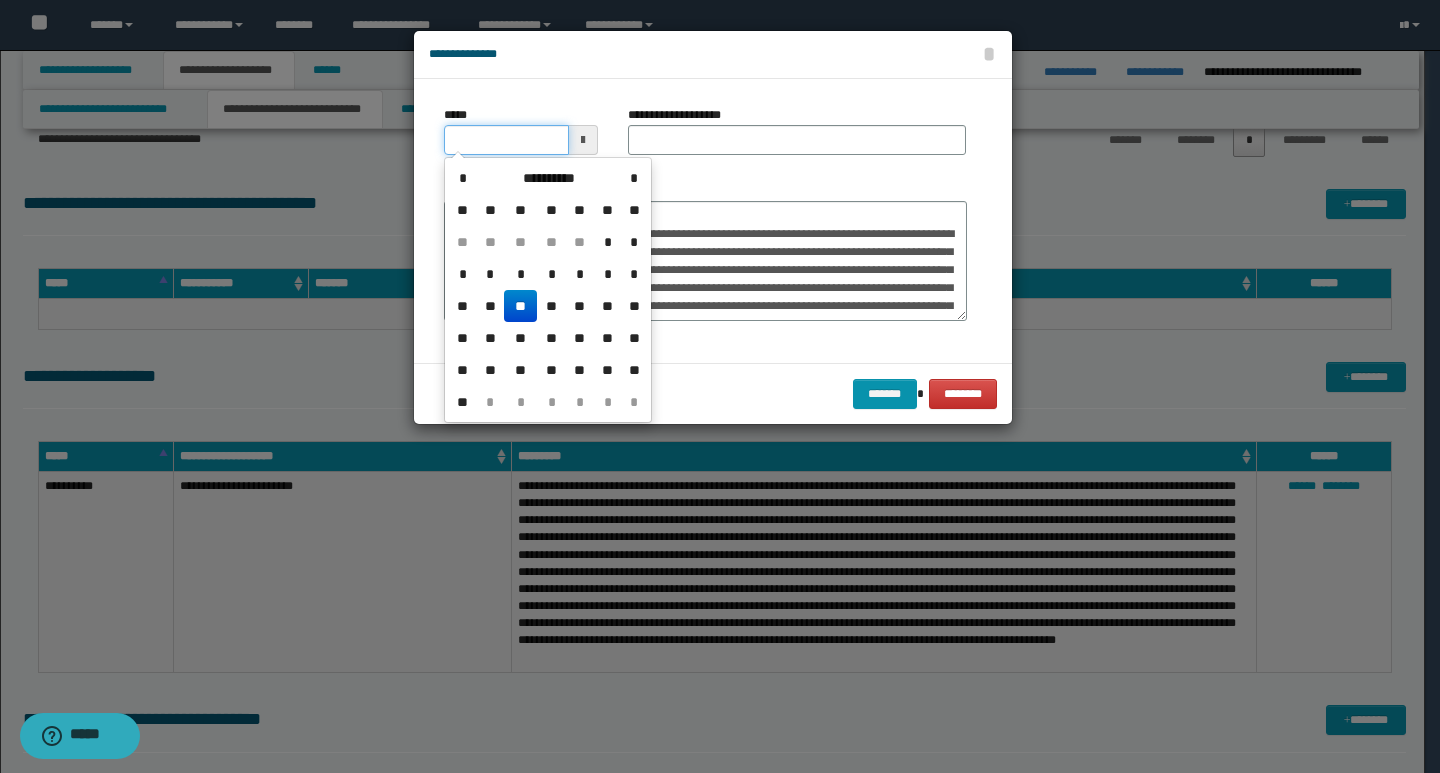 click on "*****" at bounding box center [506, 140] 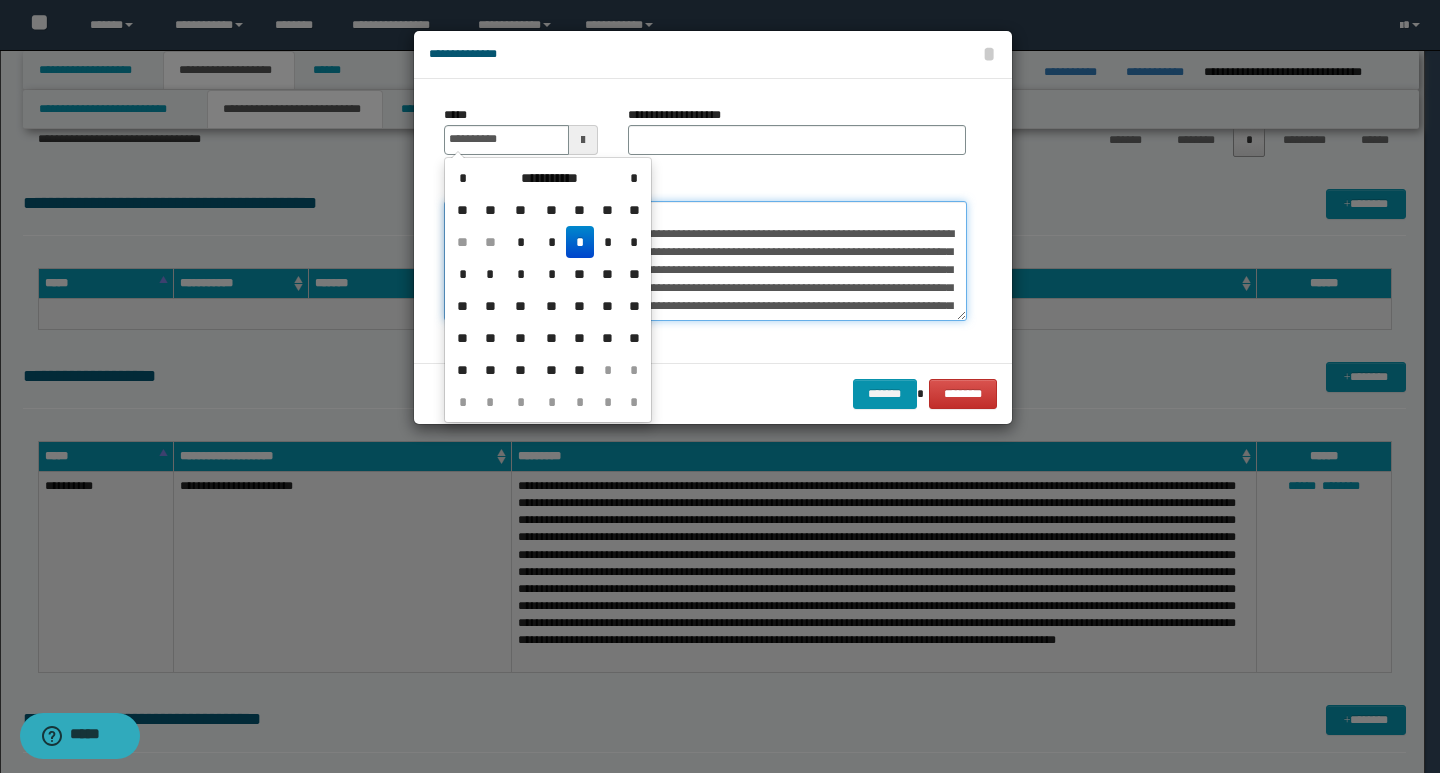 type on "**********" 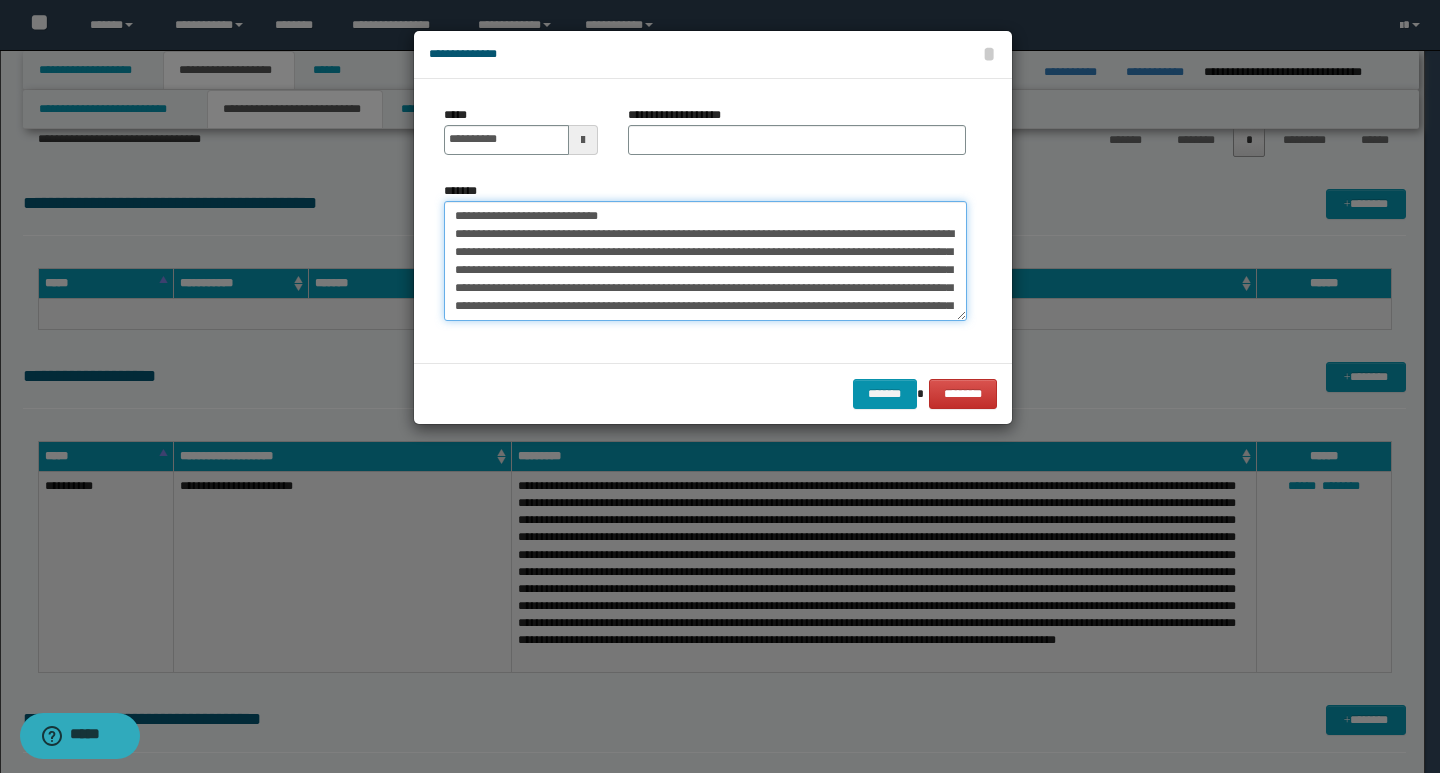 drag, startPoint x: 711, startPoint y: 220, endPoint x: 441, endPoint y: 216, distance: 270.02963 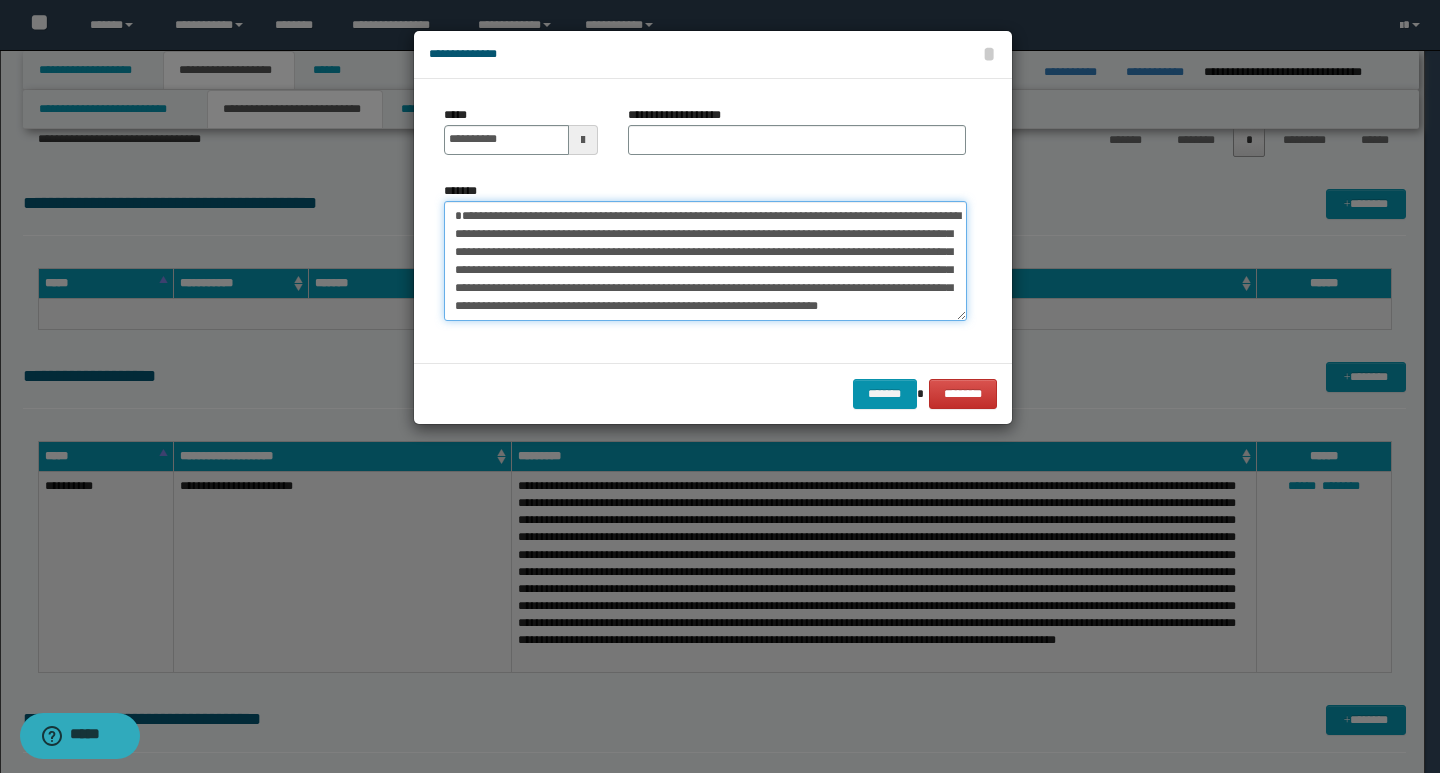 type on "**********" 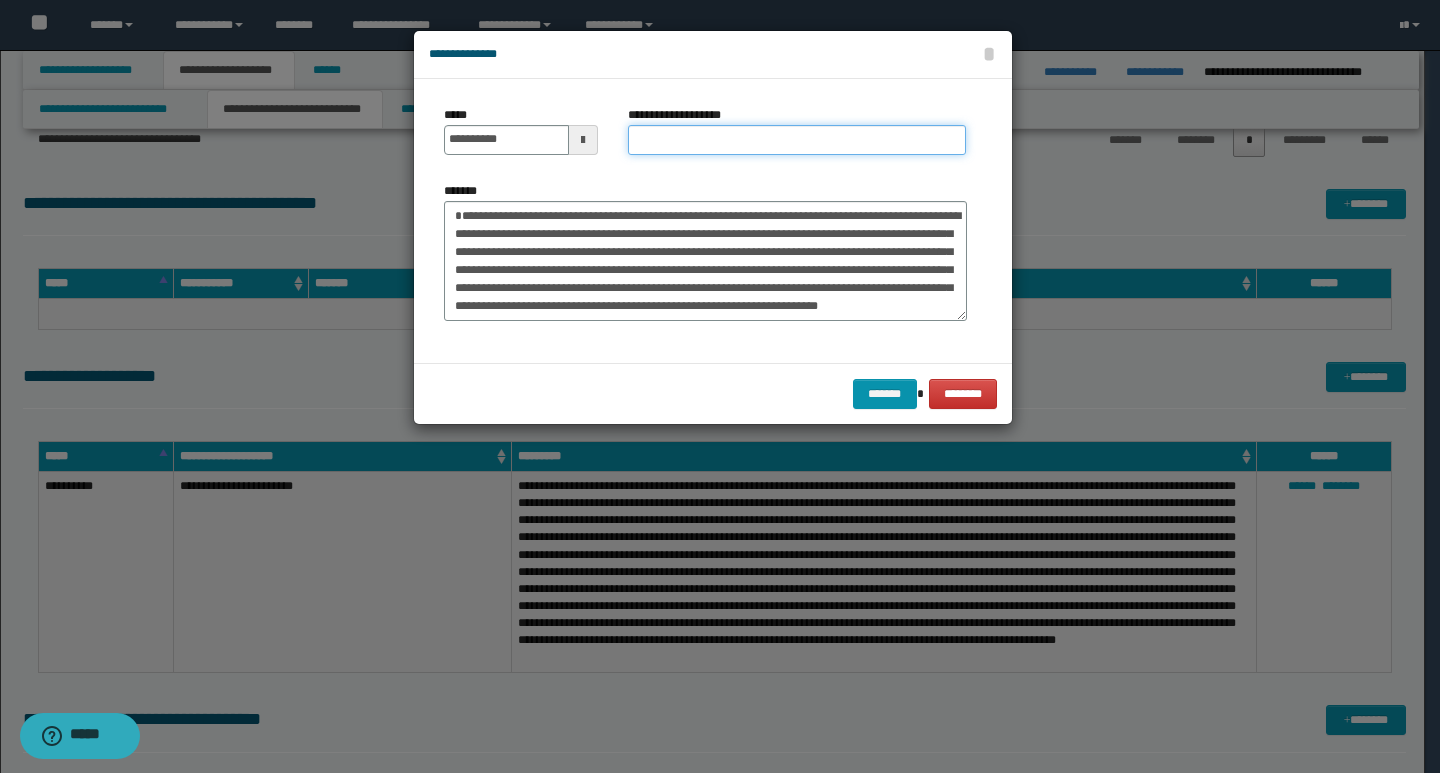 click on "**********" at bounding box center [797, 140] 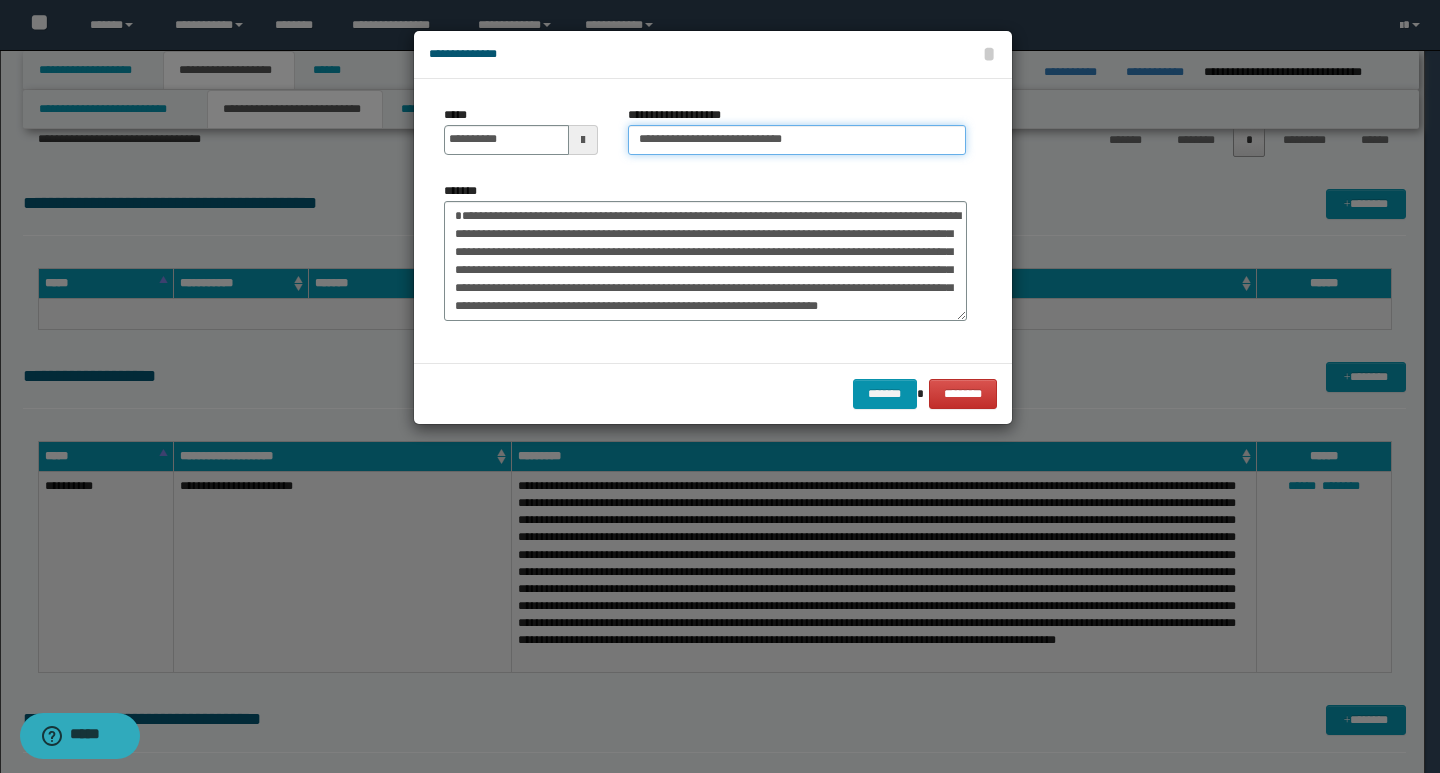 type on "**********" 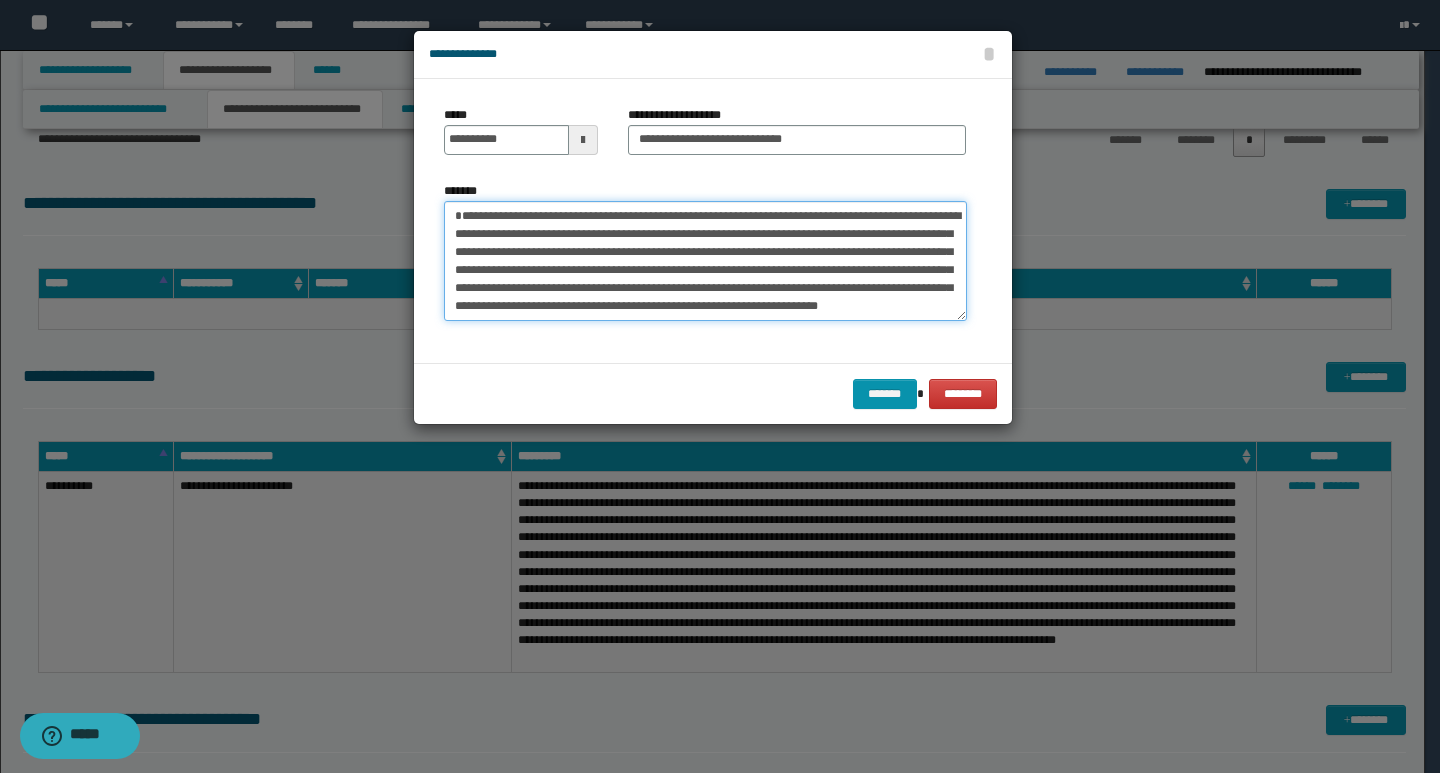 click on "**********" at bounding box center (705, 261) 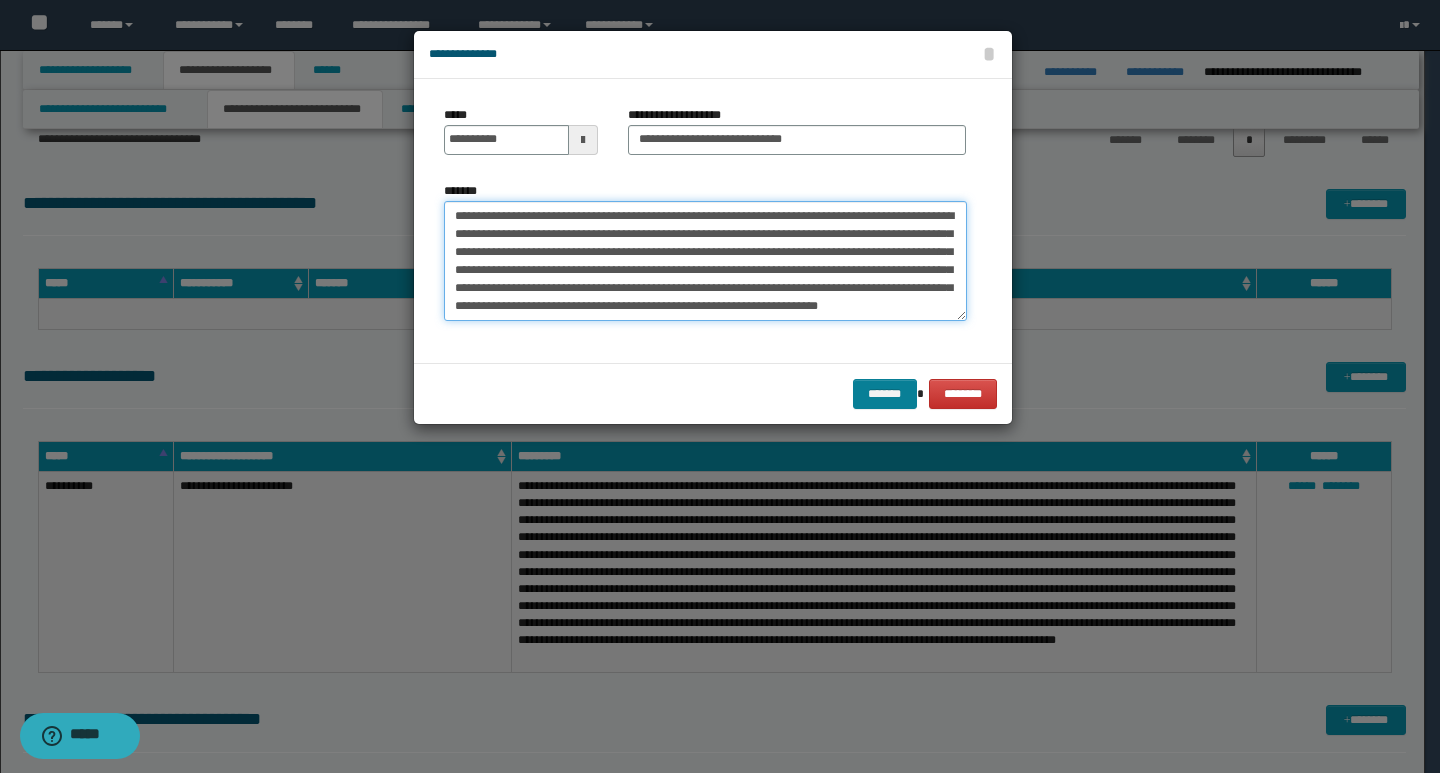 type on "**********" 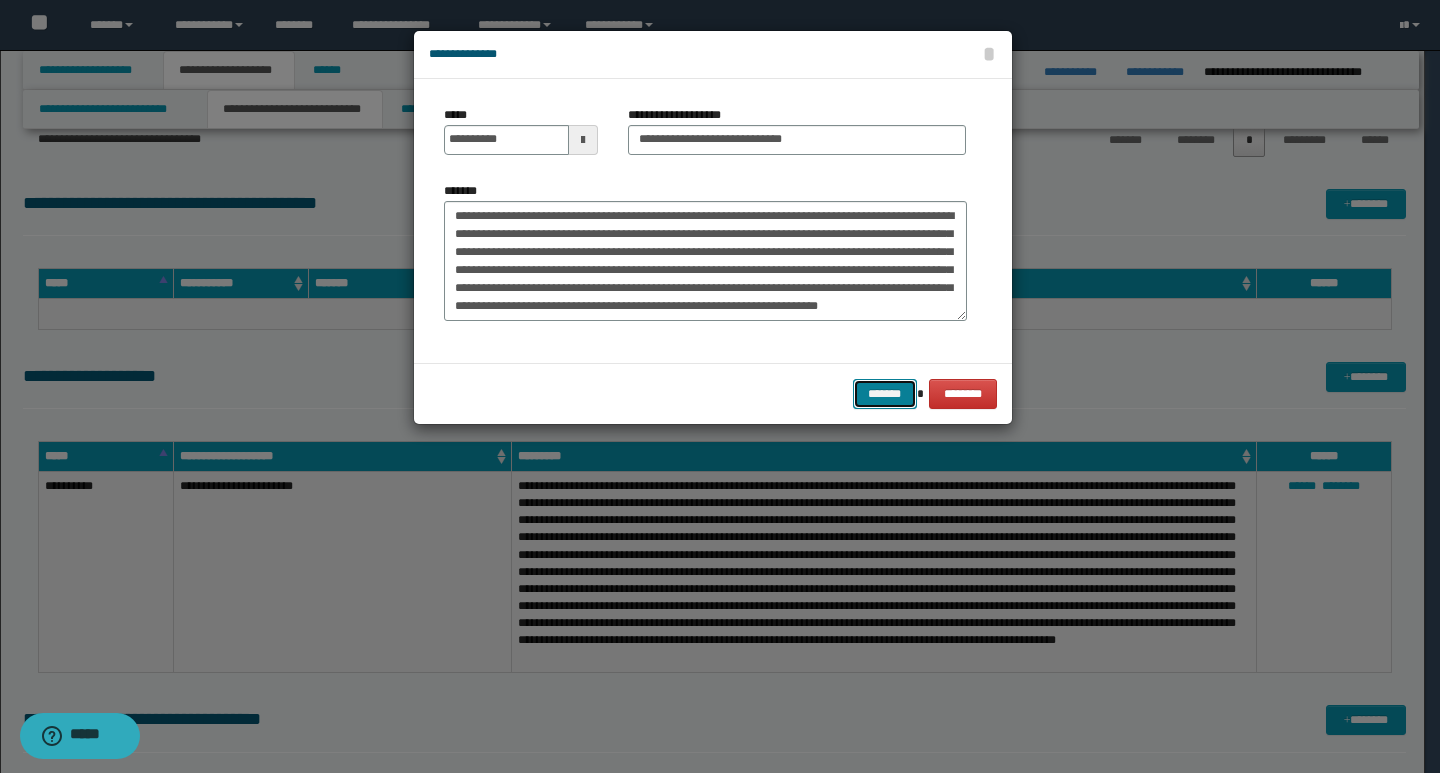 click on "*******" at bounding box center (885, 394) 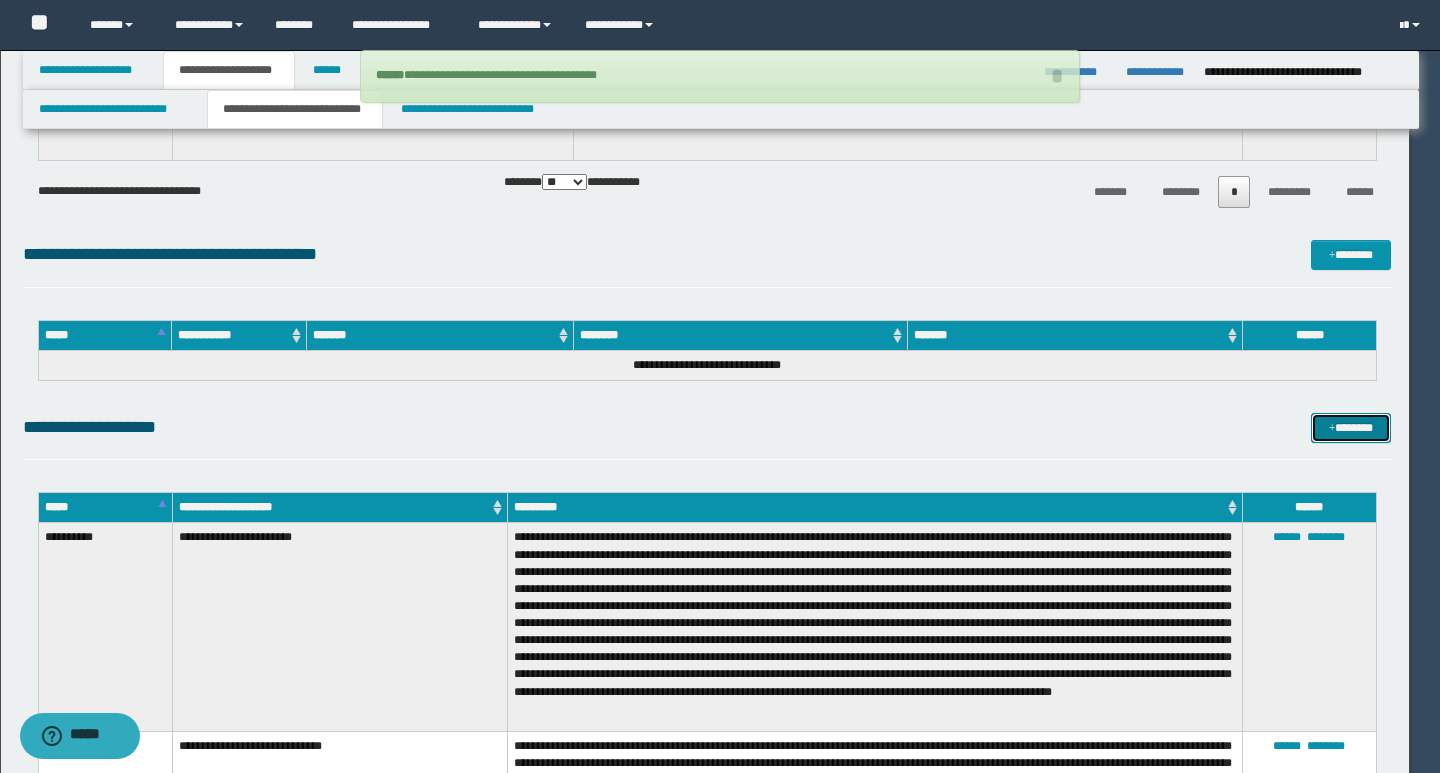 type 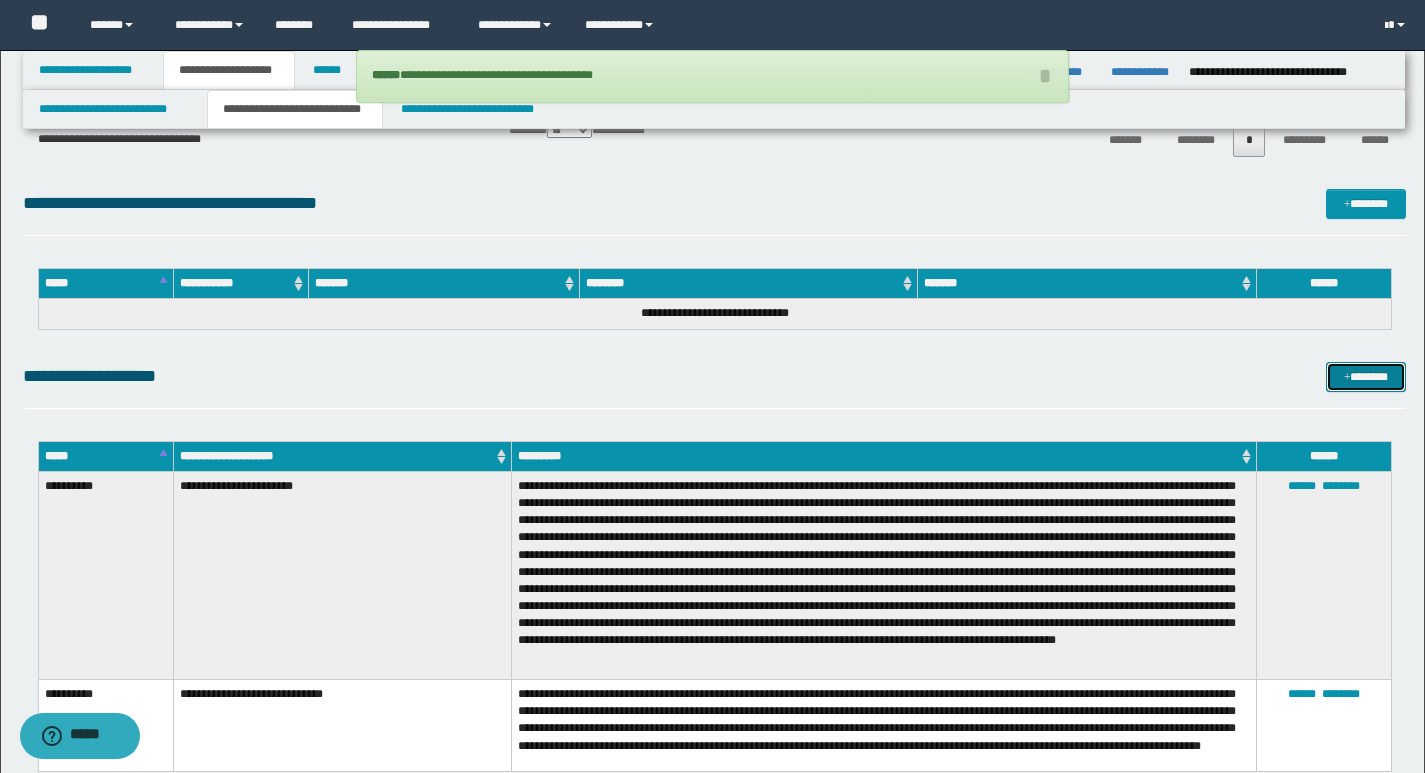 click on "*******" at bounding box center (1366, 377) 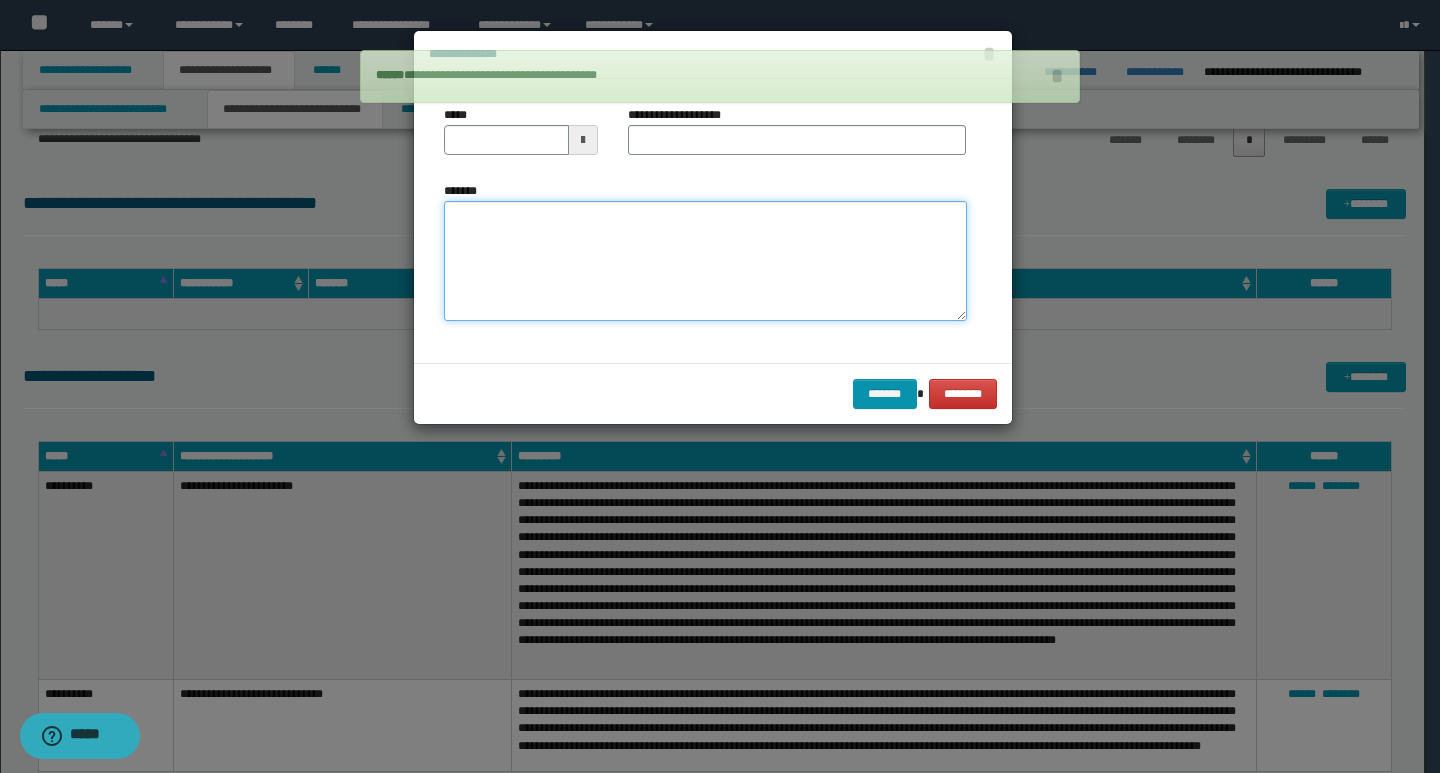 click on "*******" at bounding box center (705, 261) 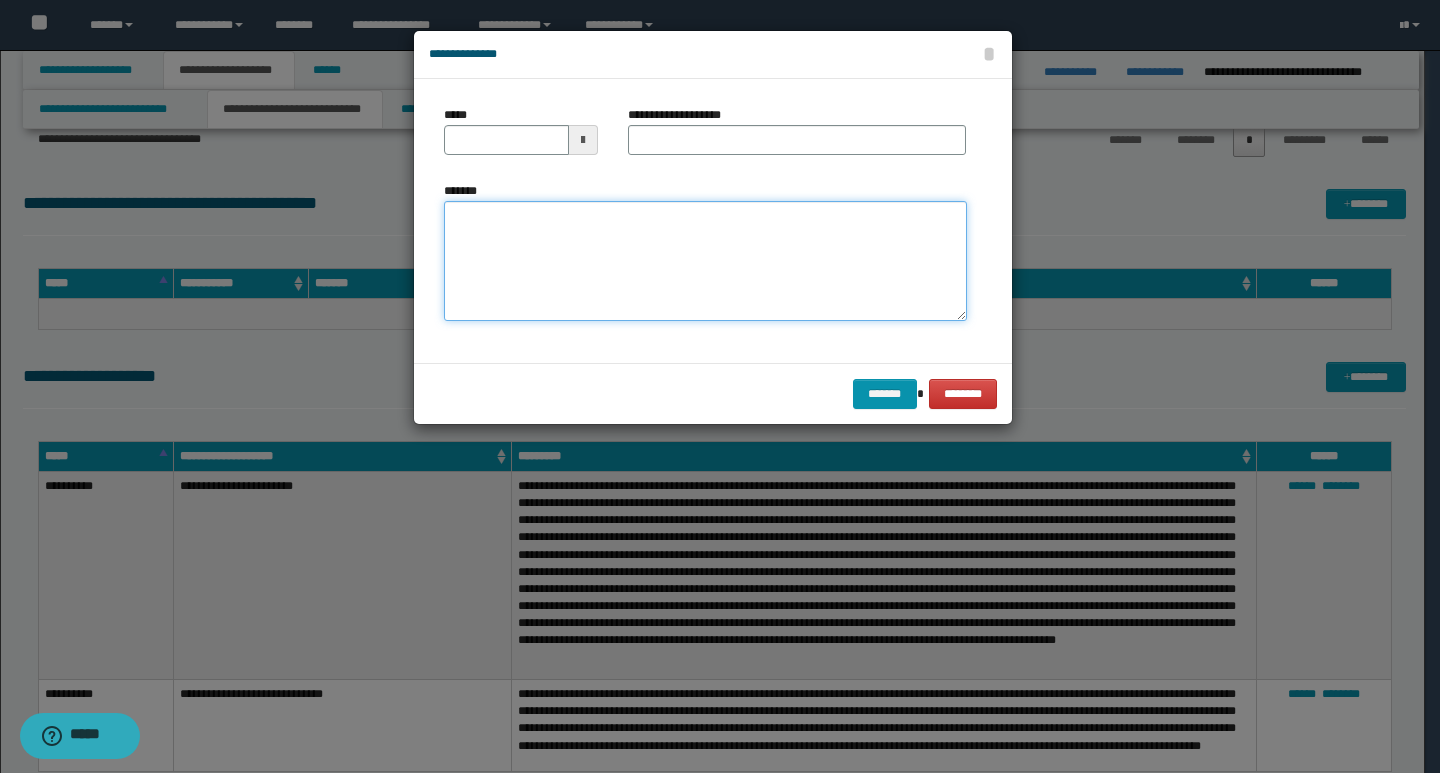 click on "*******" at bounding box center (705, 261) 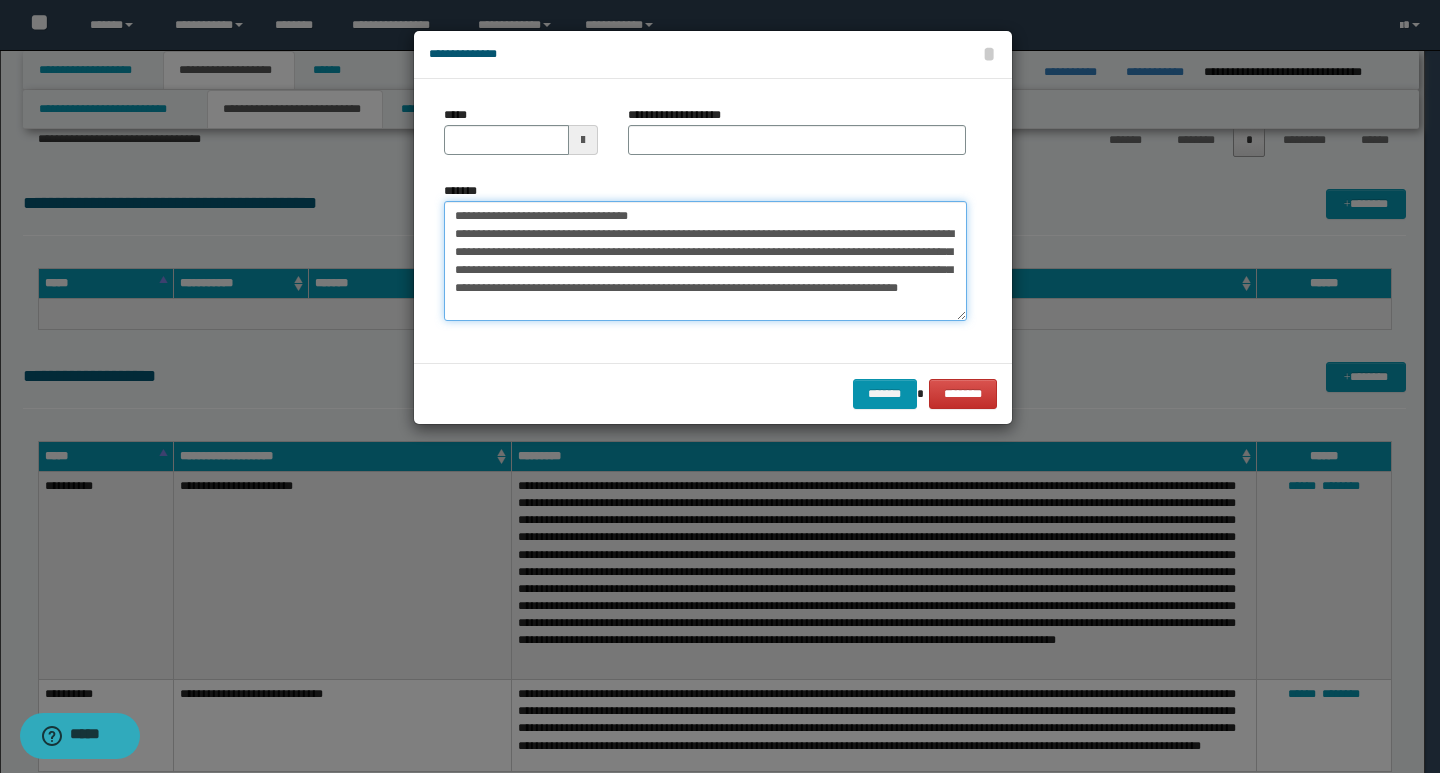 scroll, scrollTop: 0, scrollLeft: 0, axis: both 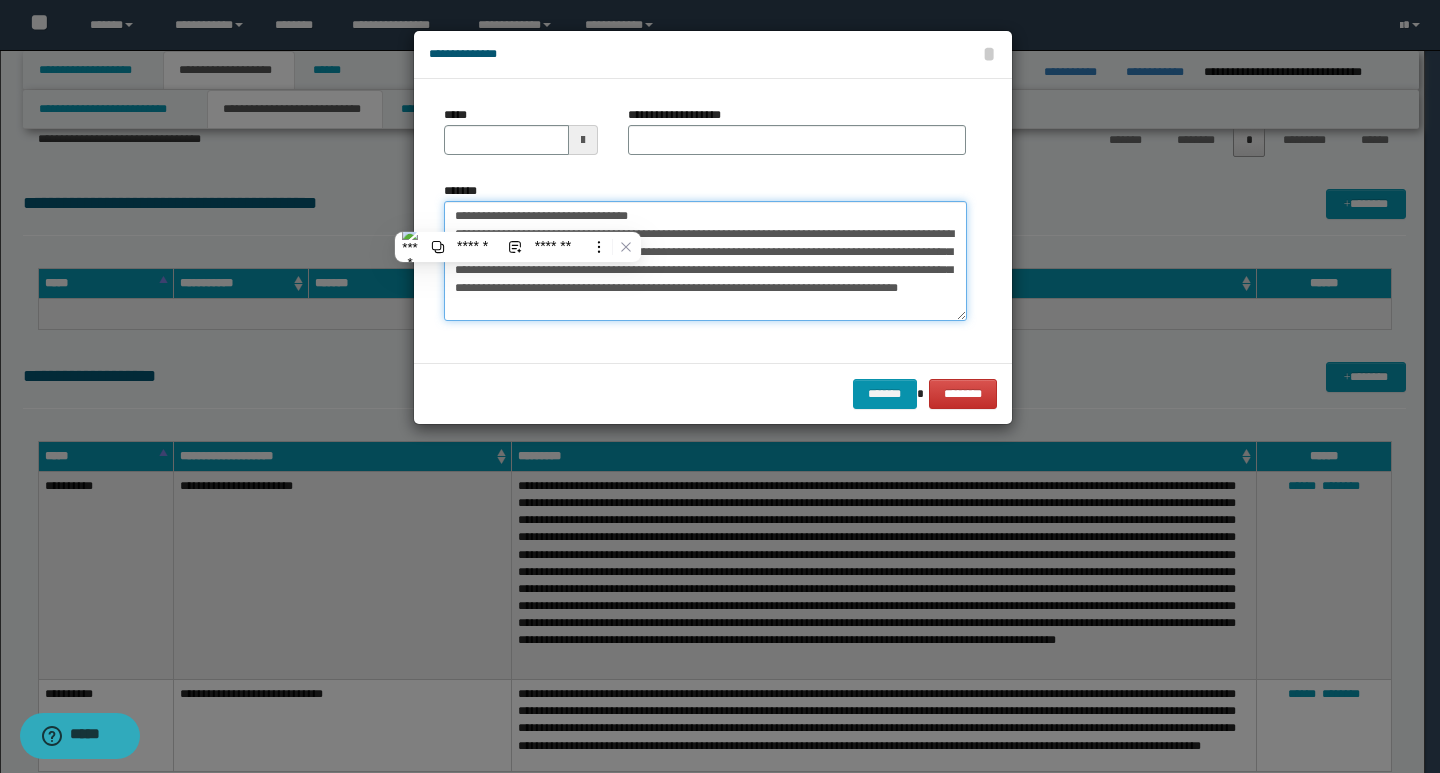 type on "**********" 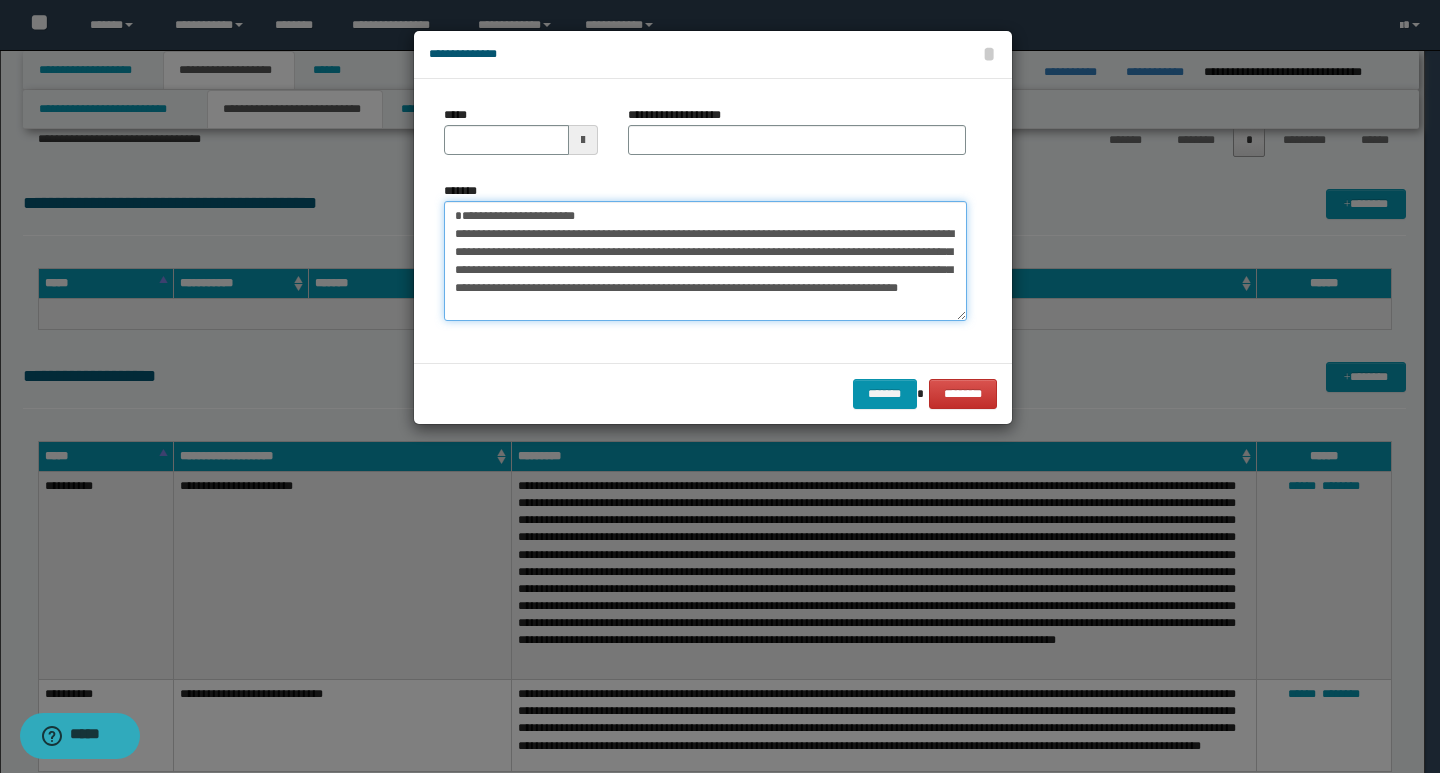 type 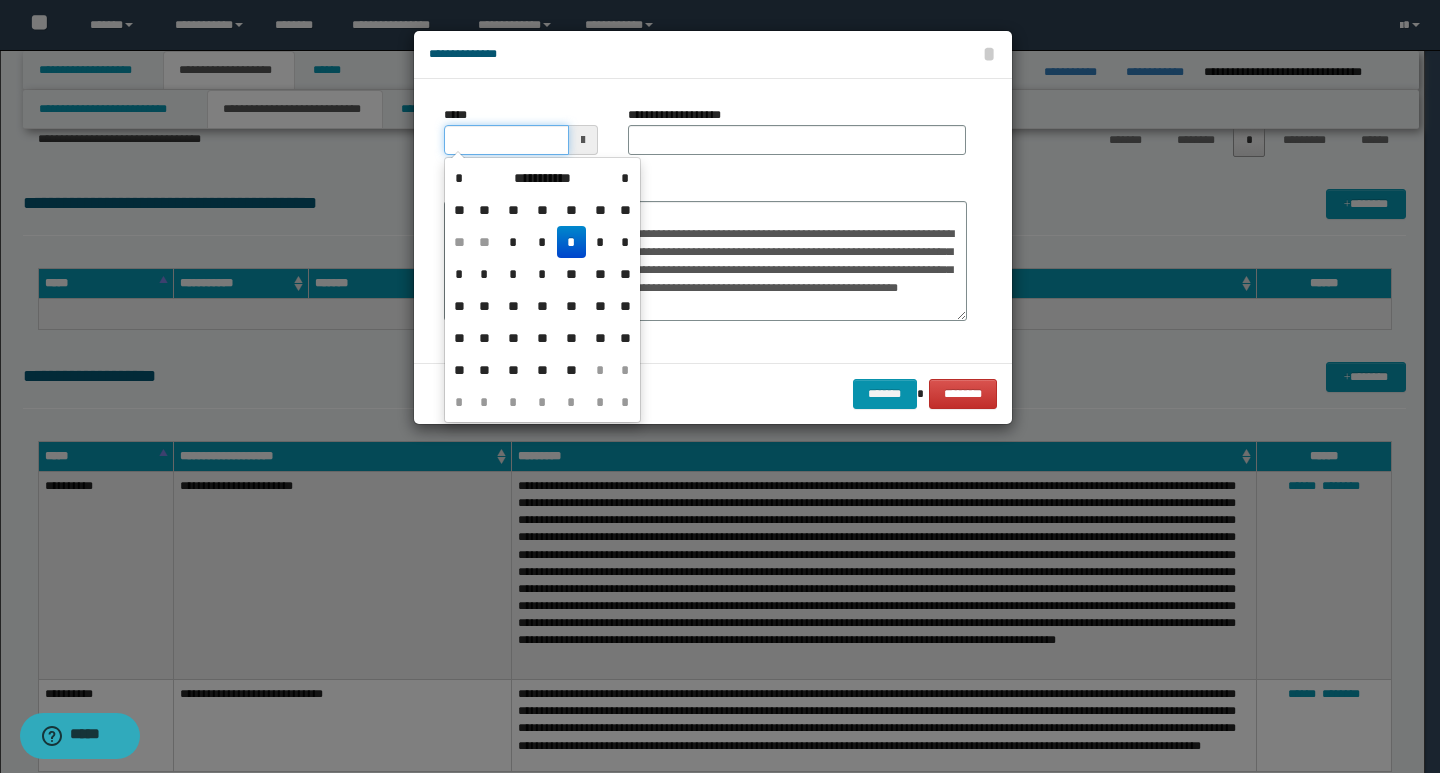 click on "*****" at bounding box center [506, 140] 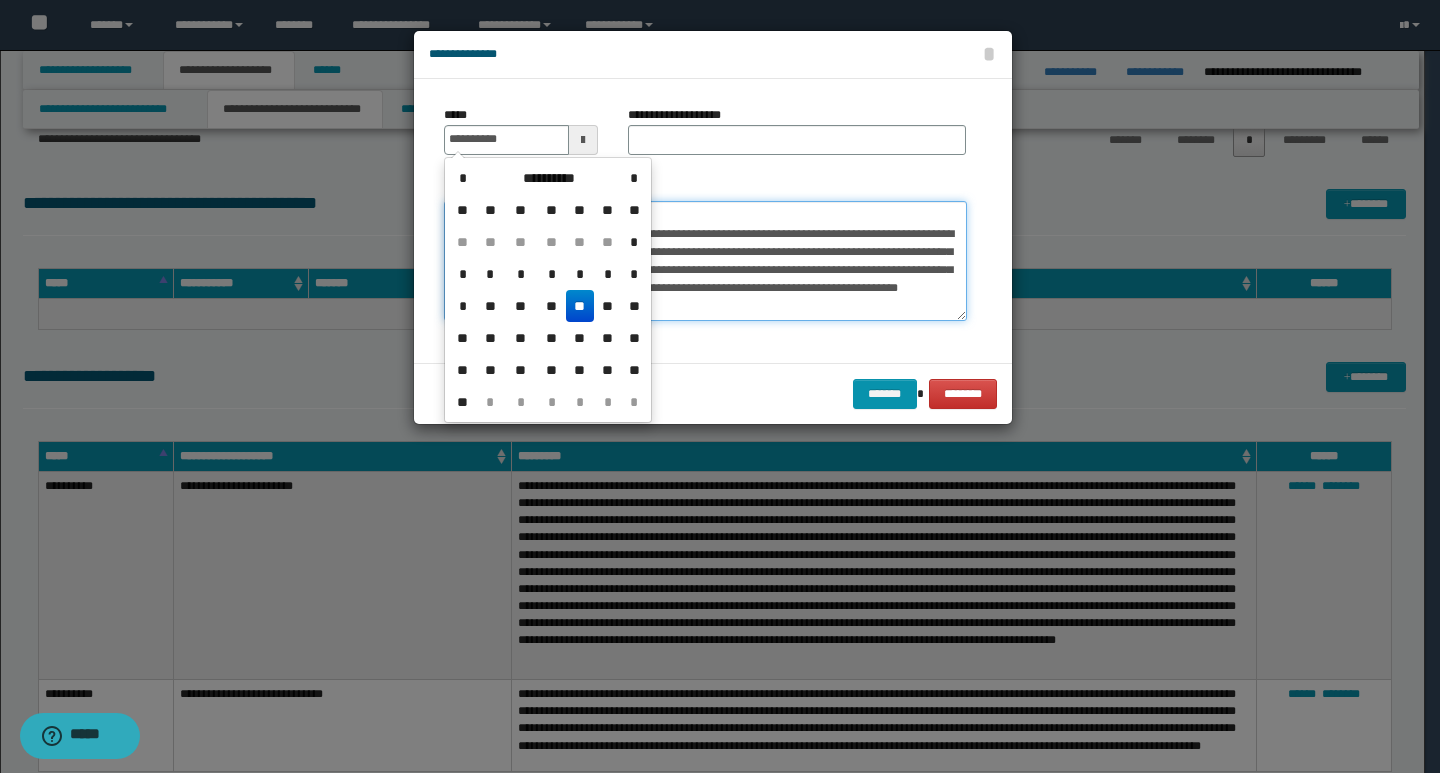 type on "**********" 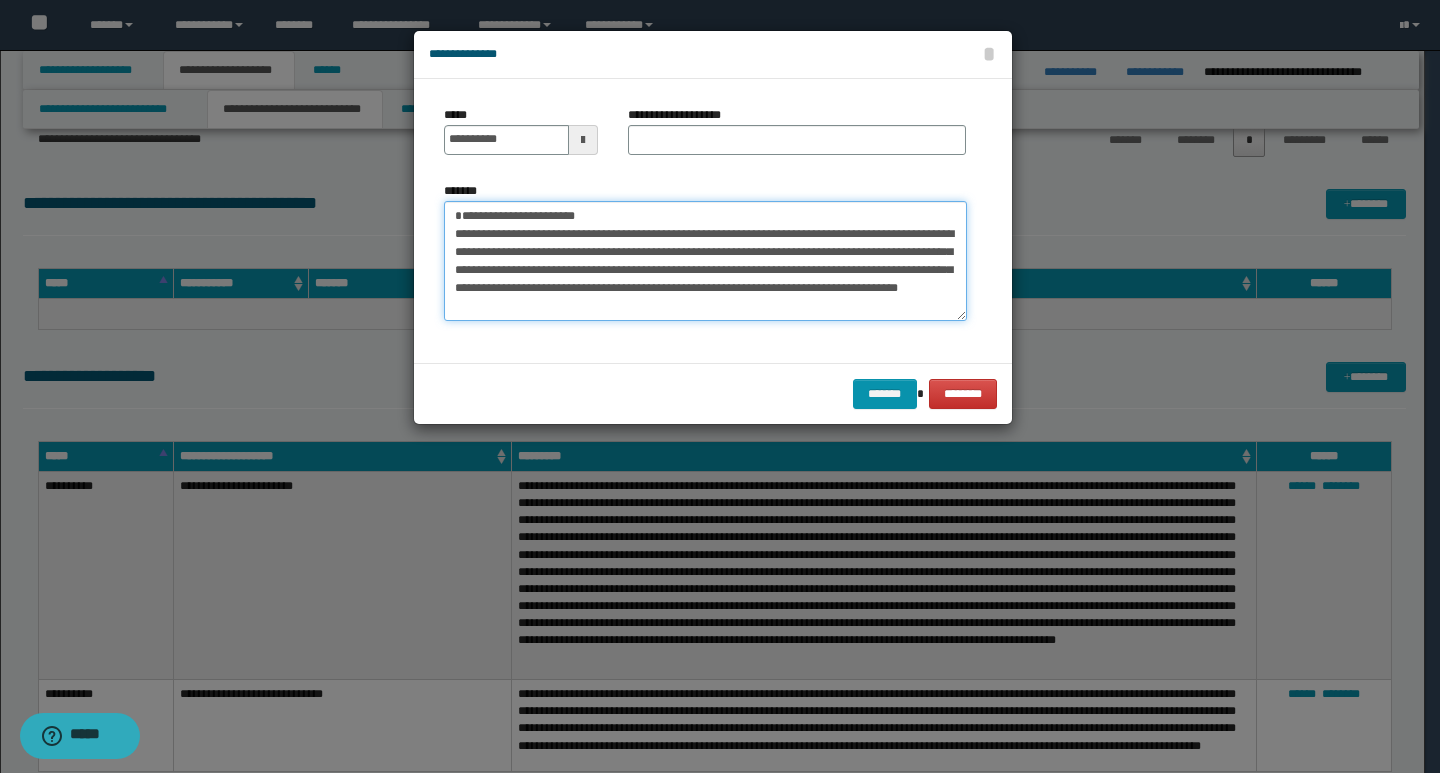 drag, startPoint x: 684, startPoint y: 212, endPoint x: 453, endPoint y: 223, distance: 231.26175 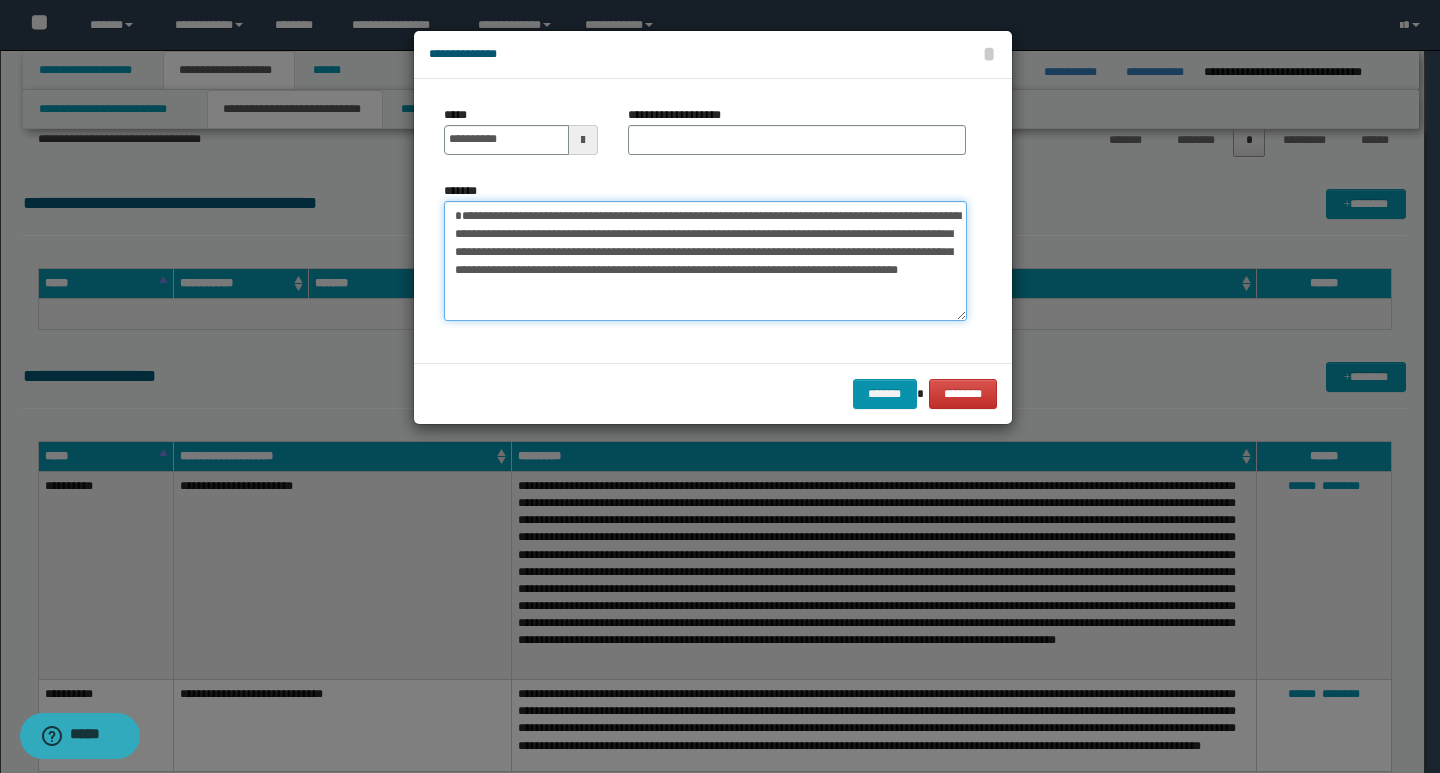 type on "**********" 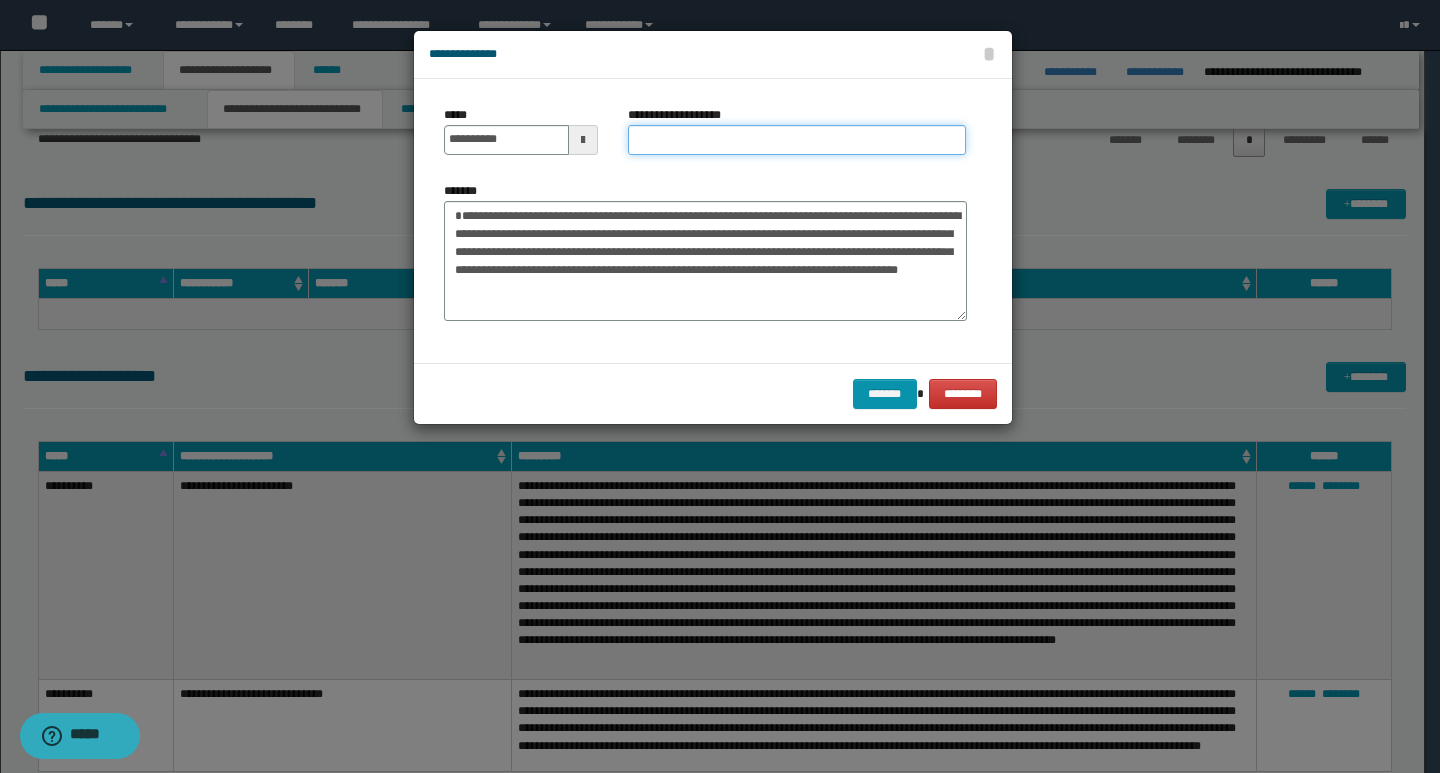 click on "**********" at bounding box center (797, 140) 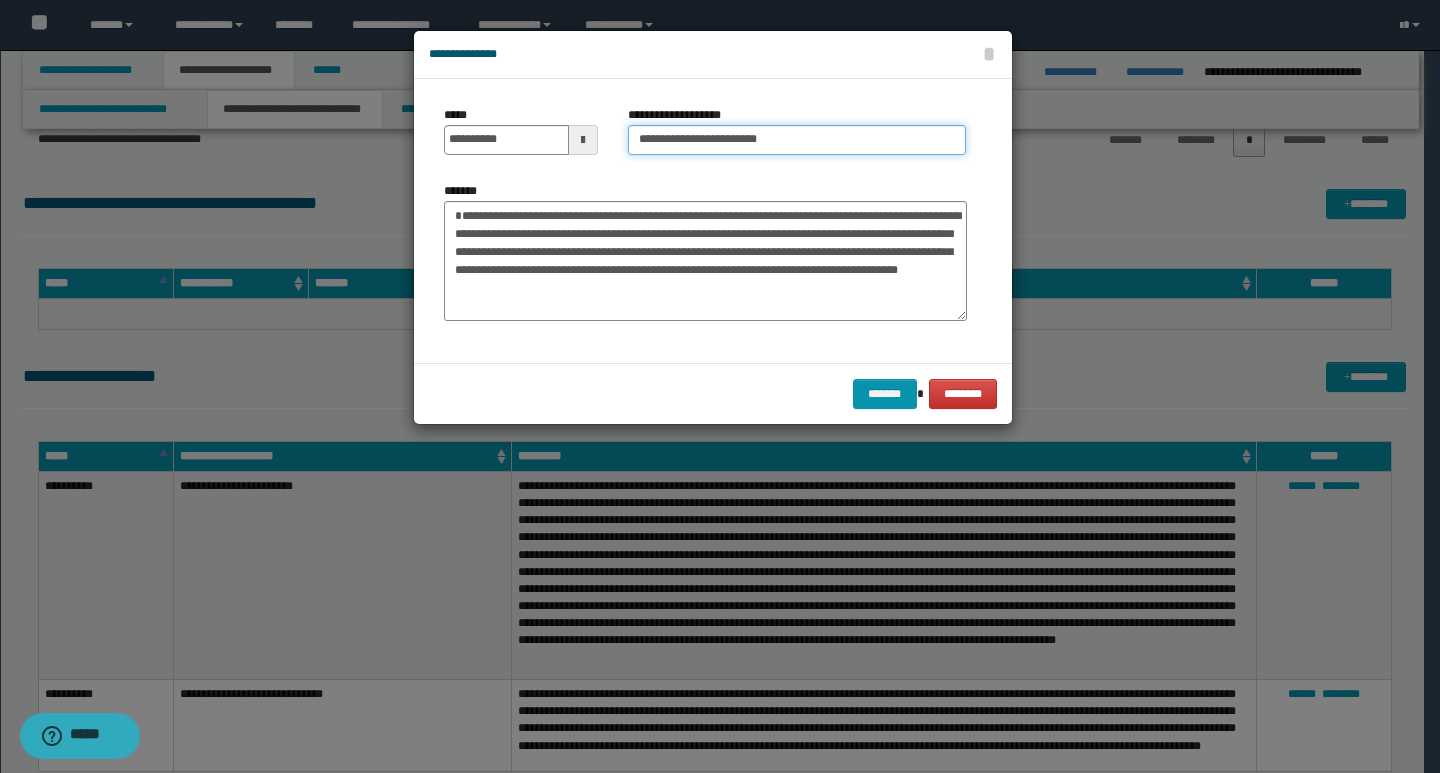 type on "**********" 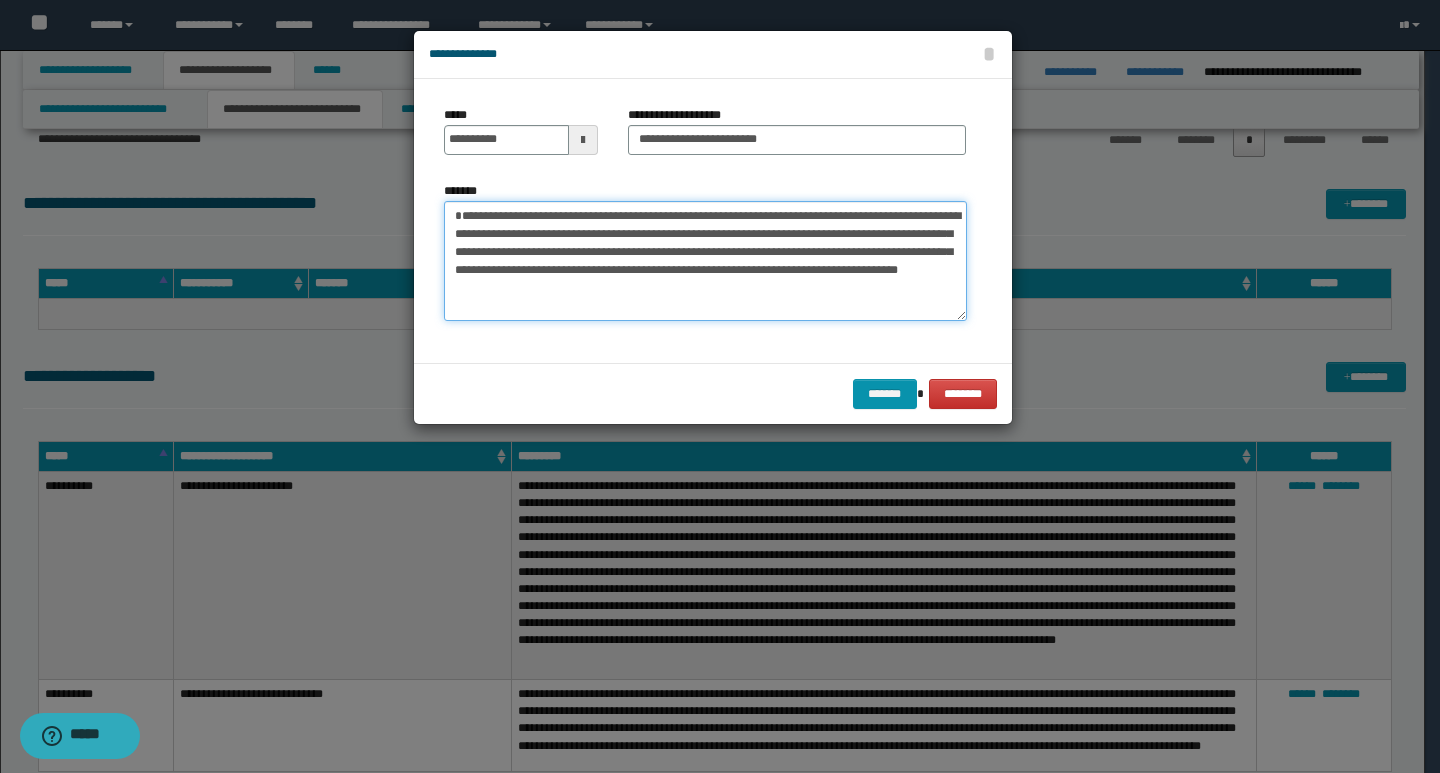 click on "**********" at bounding box center [705, 261] 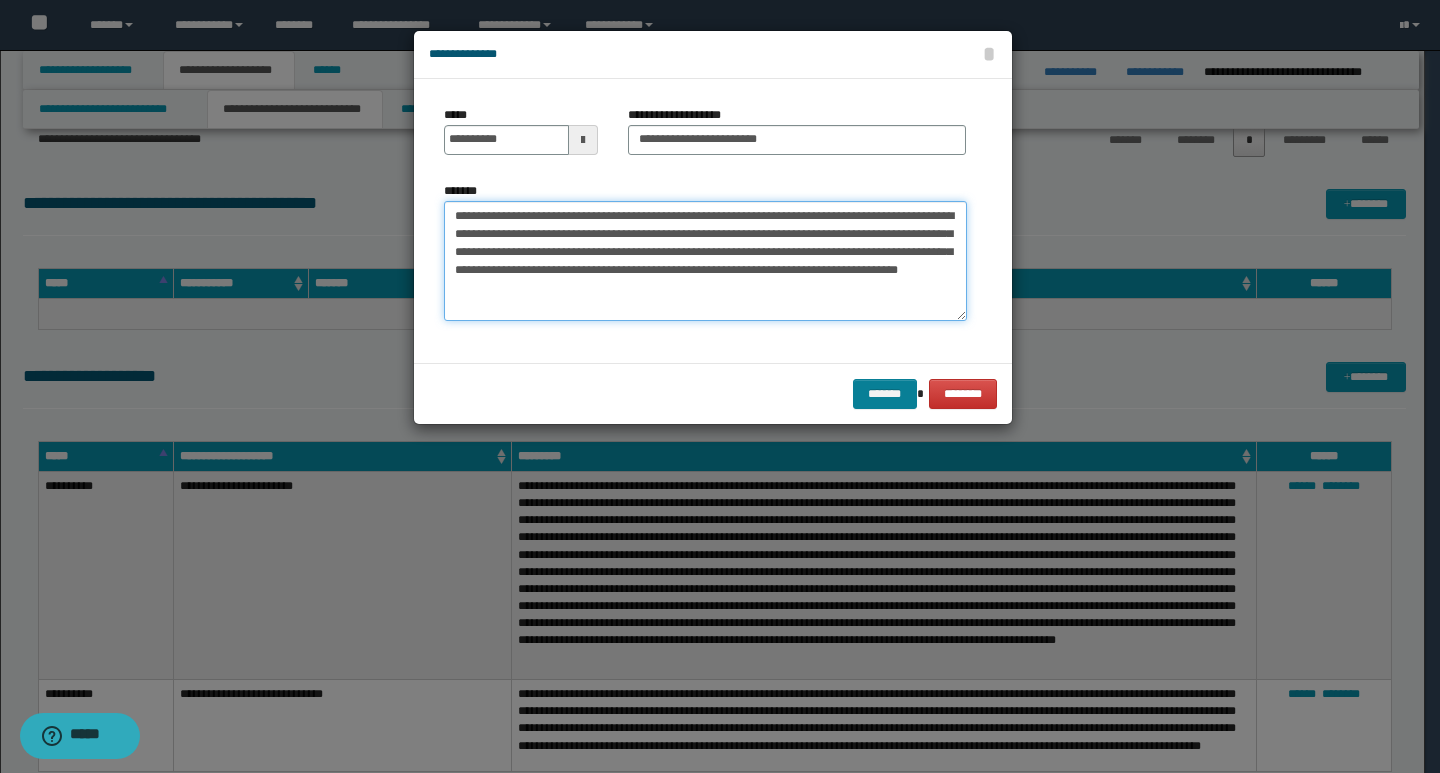 type on "**********" 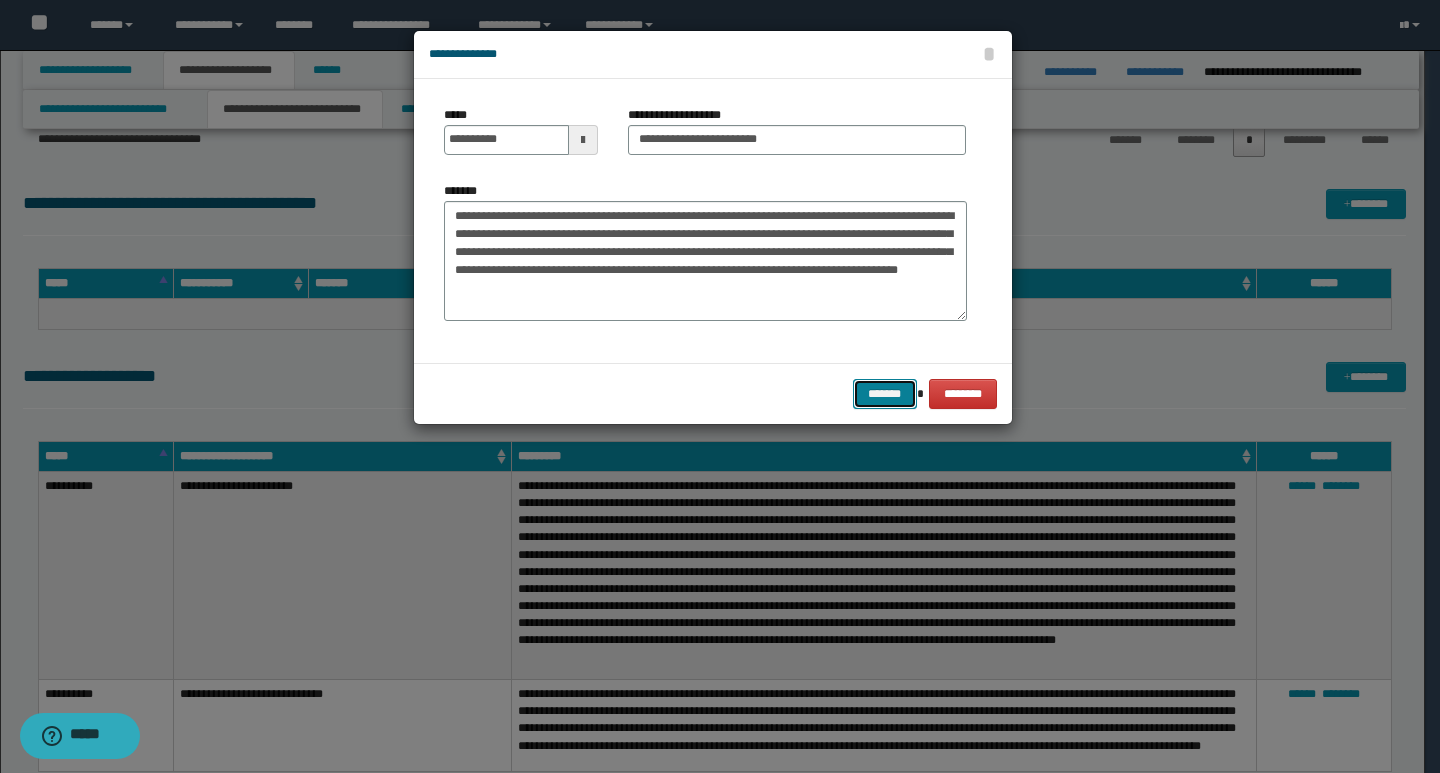 click on "*******" at bounding box center [885, 394] 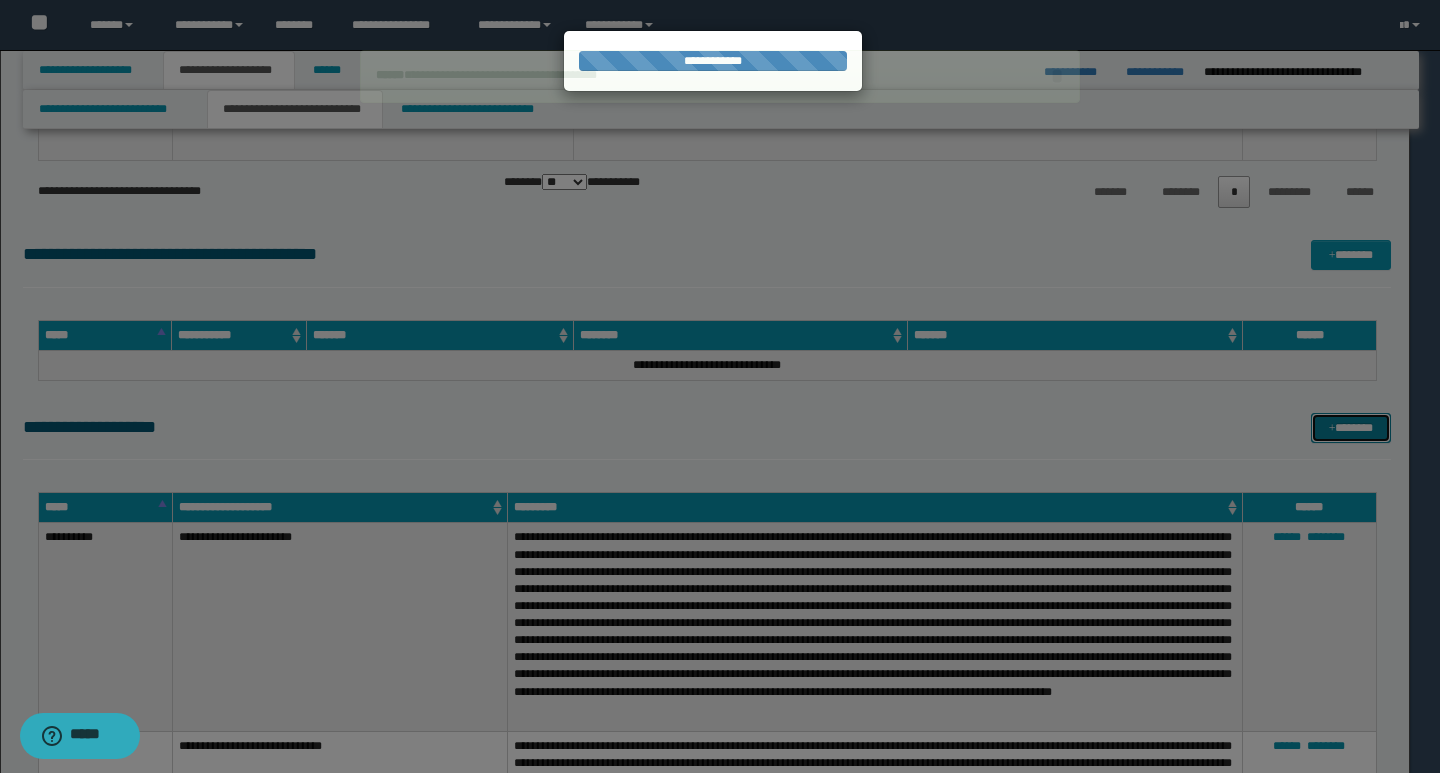 type 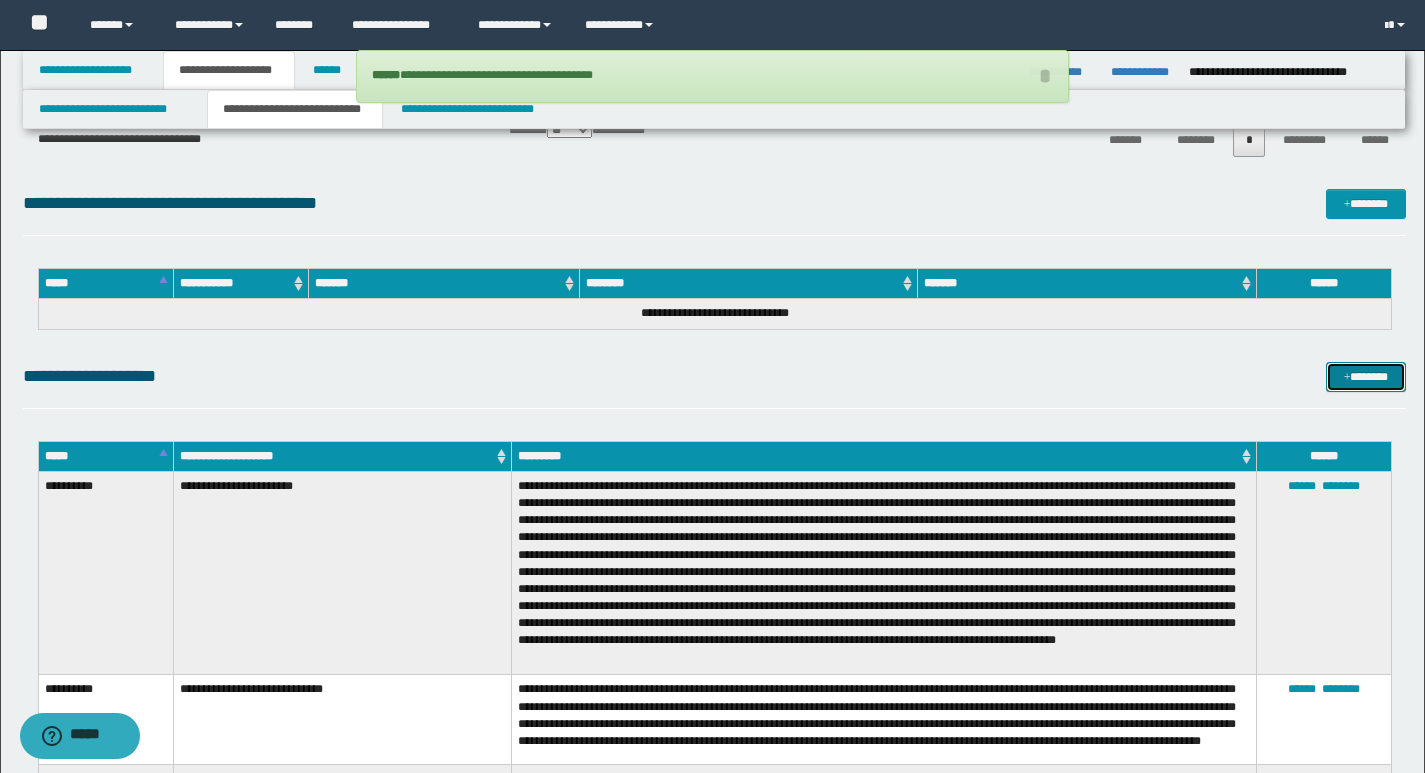 click on "*******" at bounding box center (1366, 377) 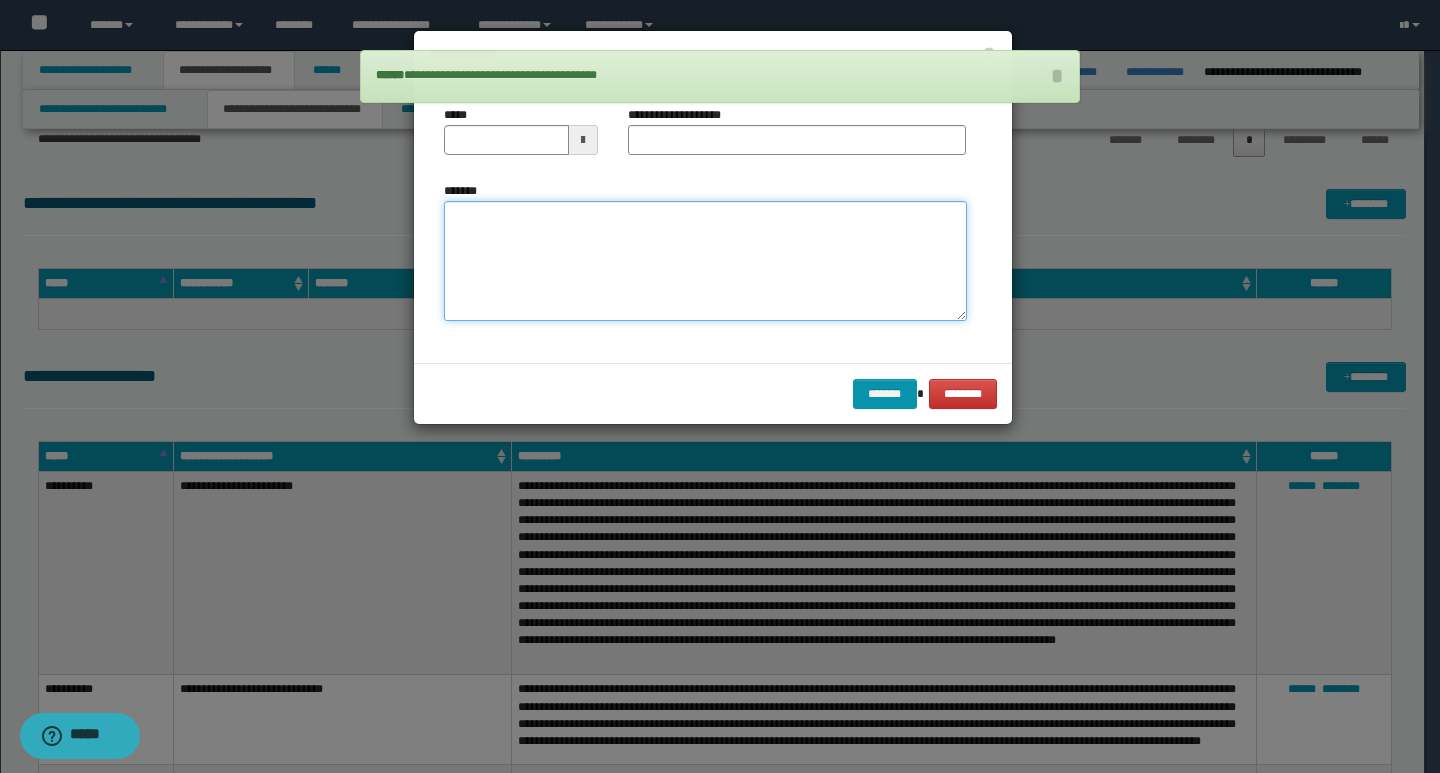 click on "*******" at bounding box center [705, 261] 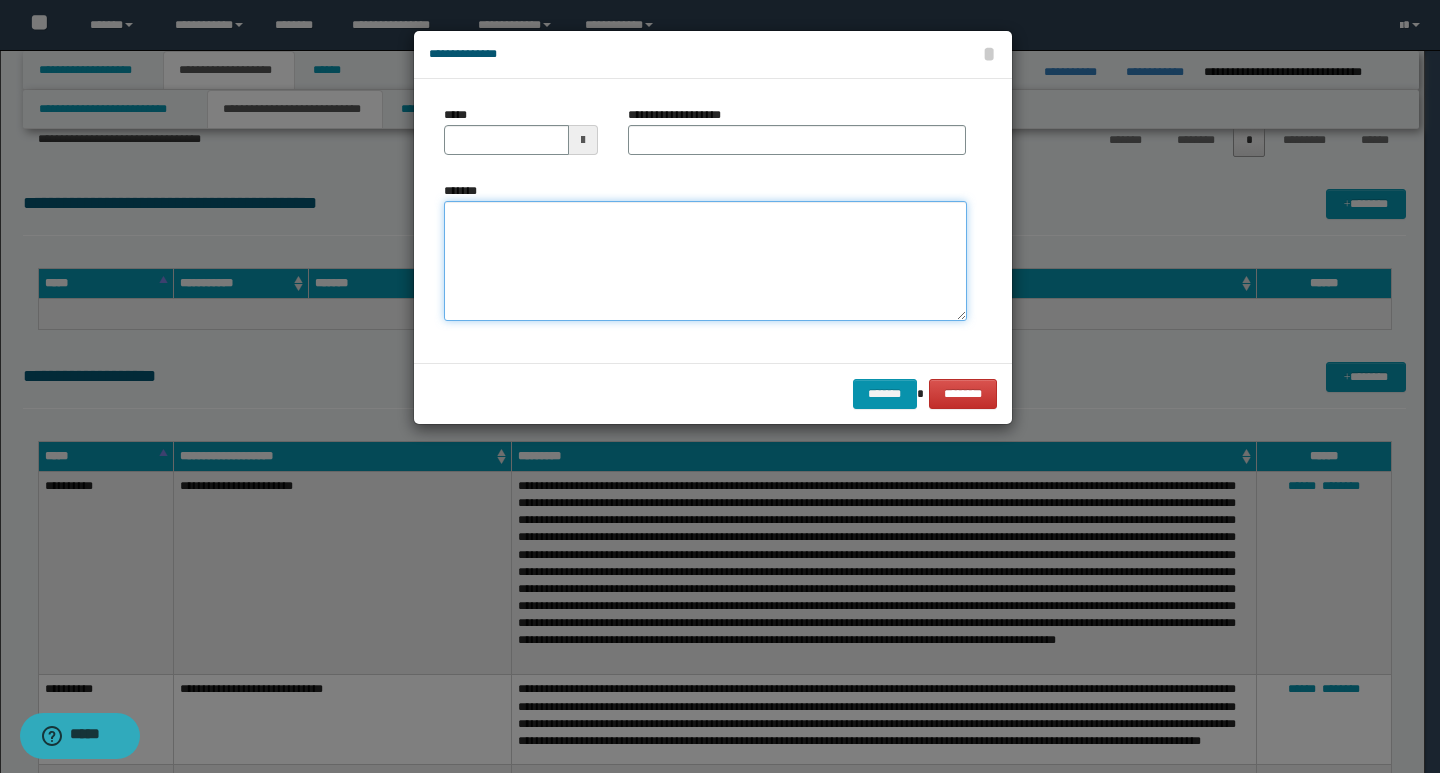 click on "*******" at bounding box center (705, 261) 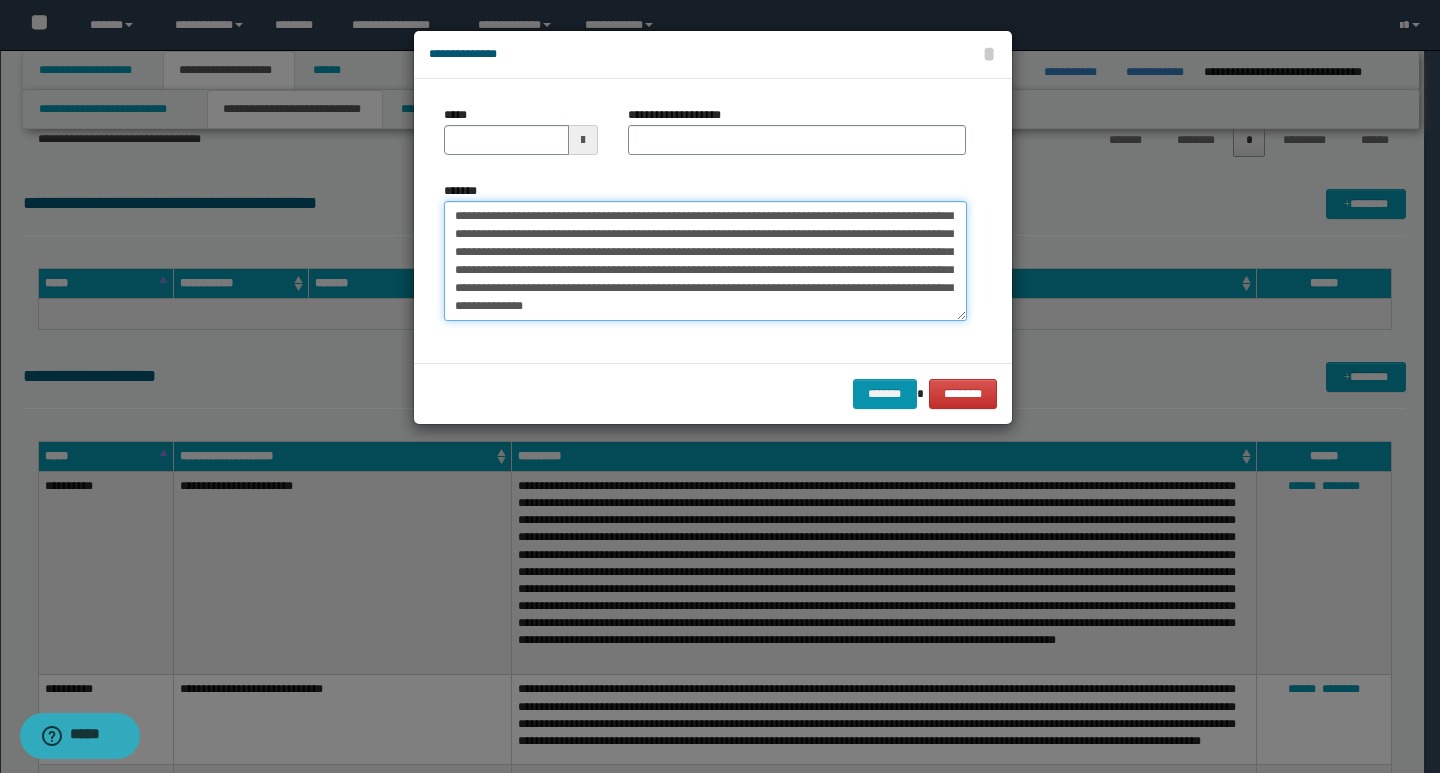 scroll, scrollTop: 0, scrollLeft: 0, axis: both 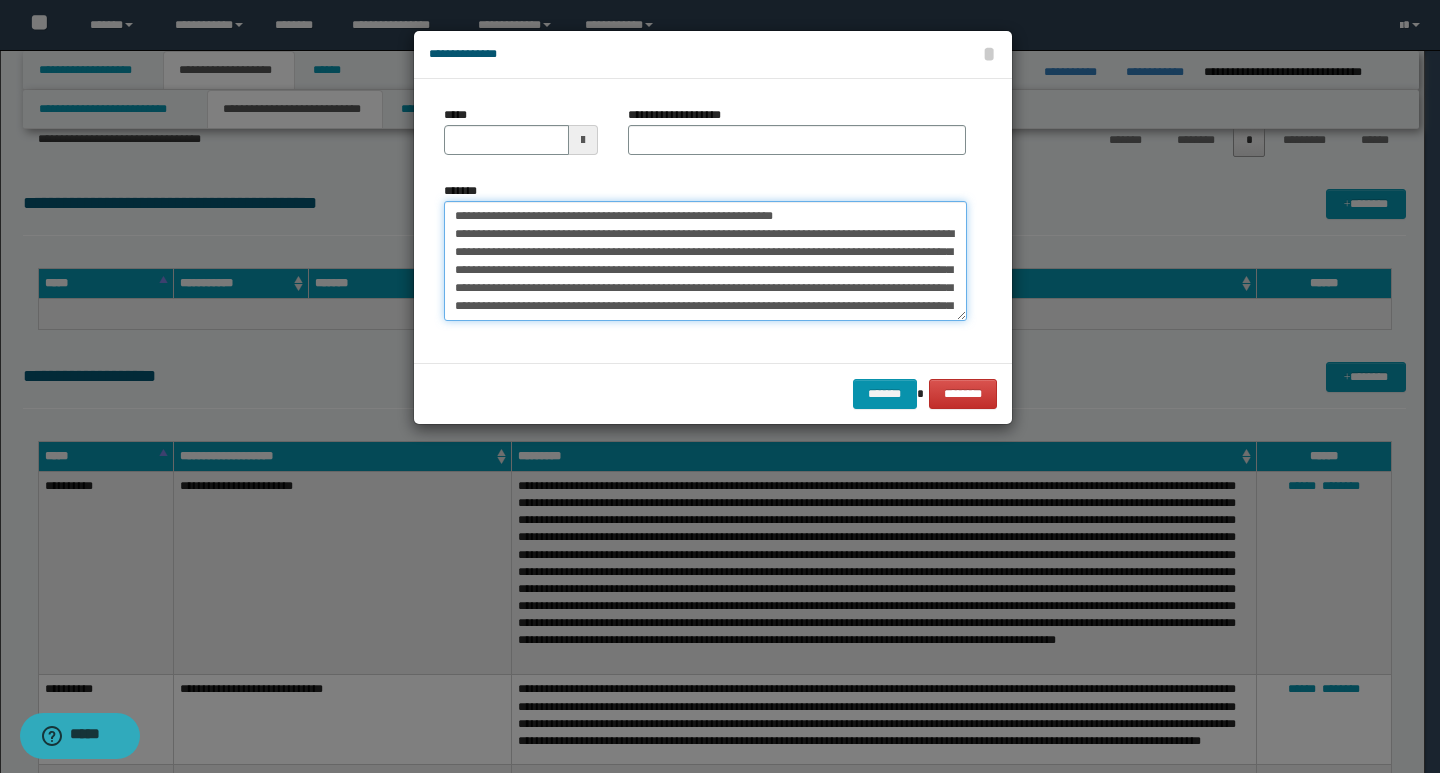 drag, startPoint x: 454, startPoint y: 217, endPoint x: 522, endPoint y: 212, distance: 68.18358 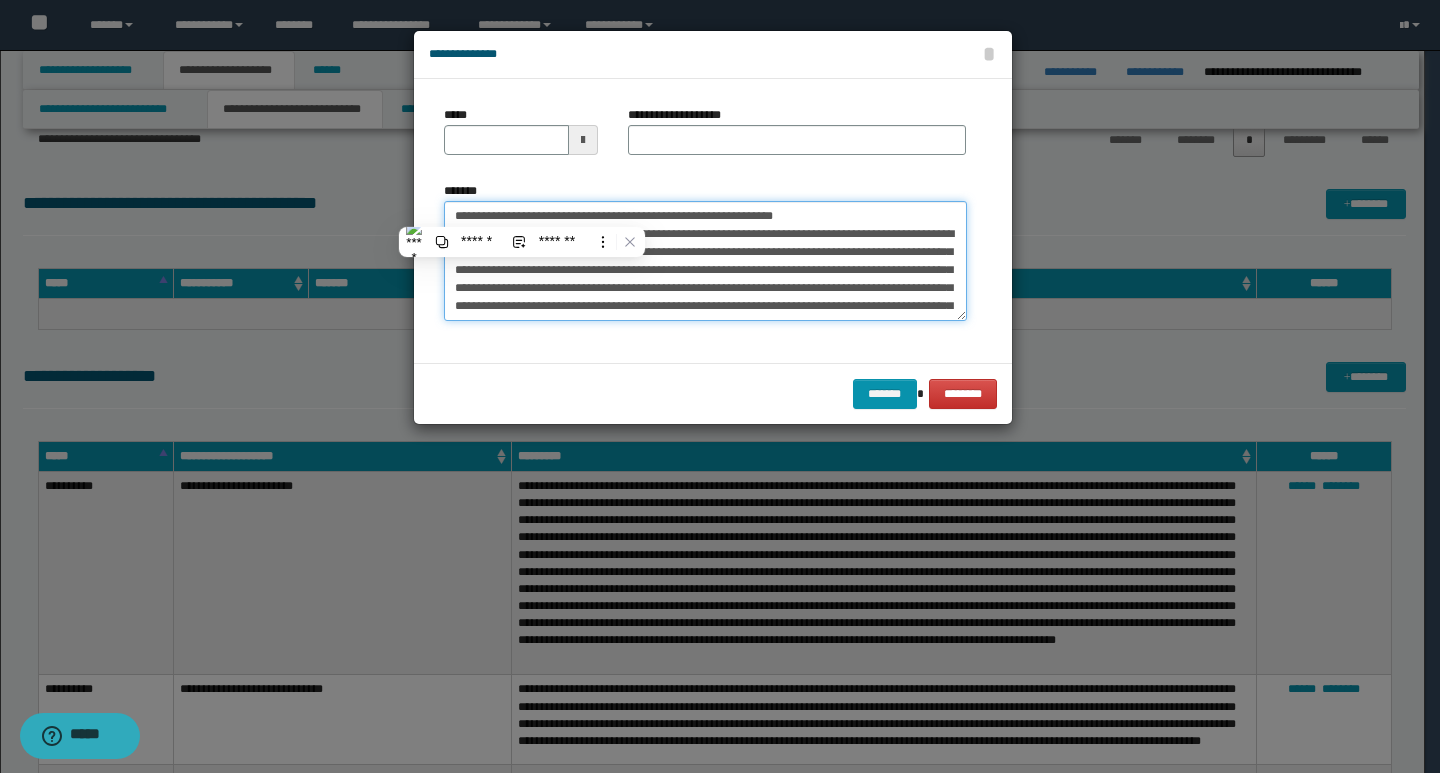 type on "**********" 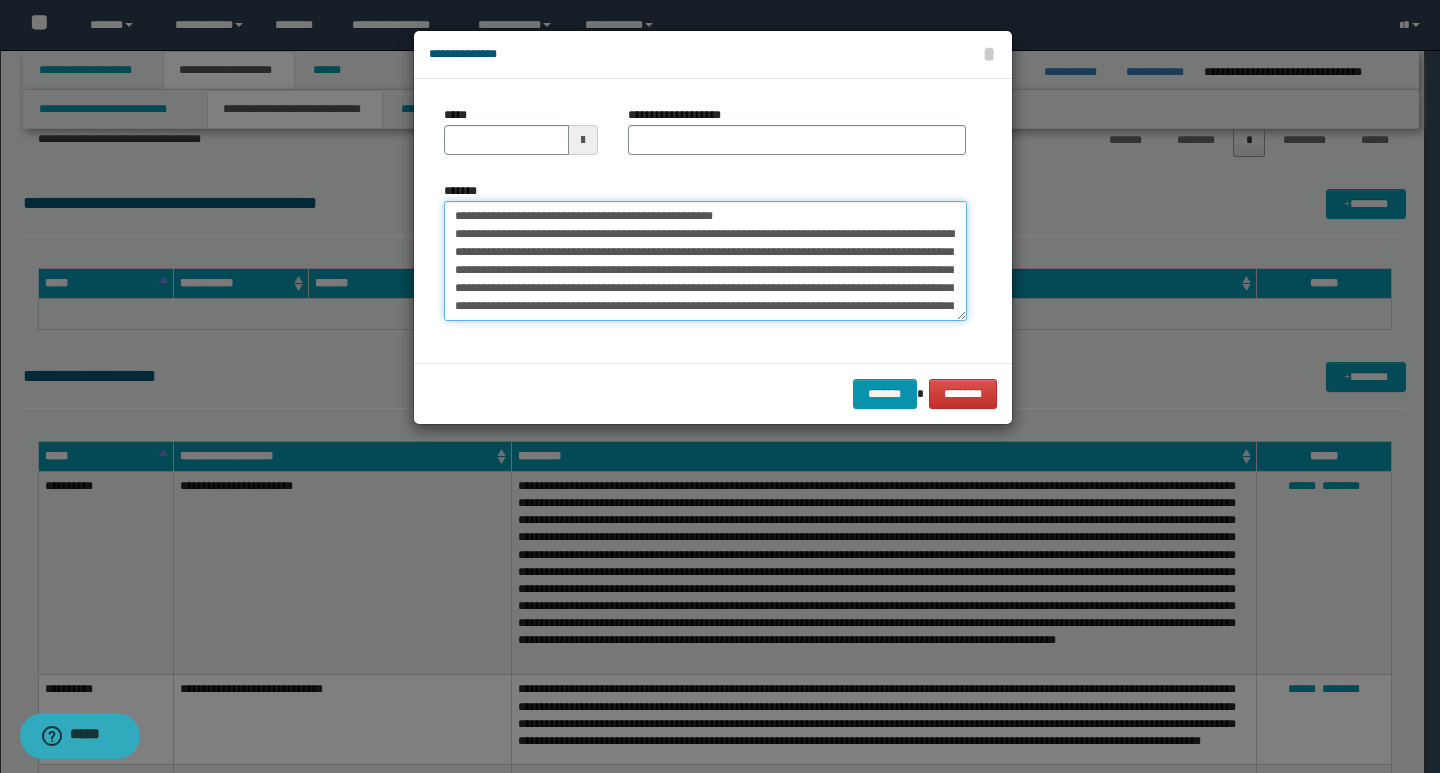 type 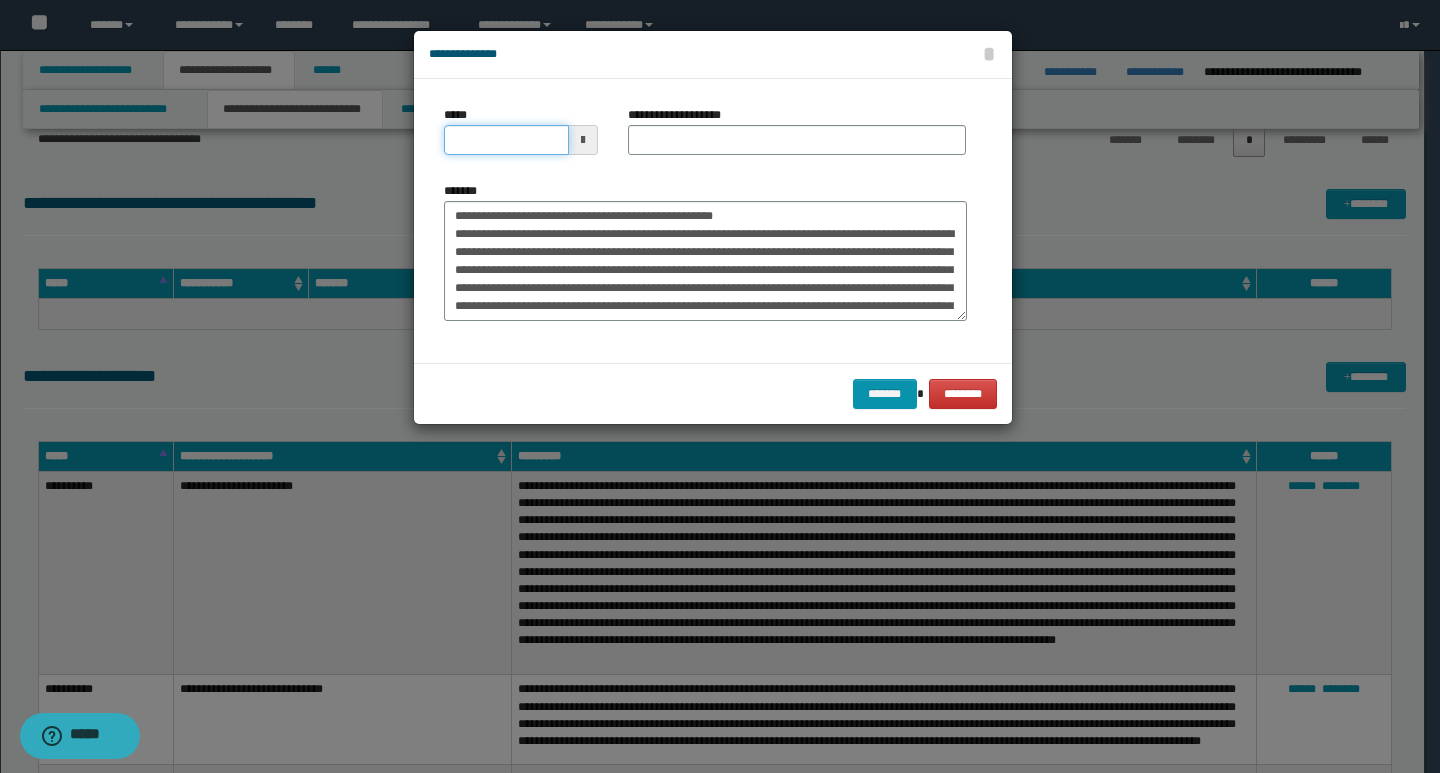 click on "*****" at bounding box center (506, 140) 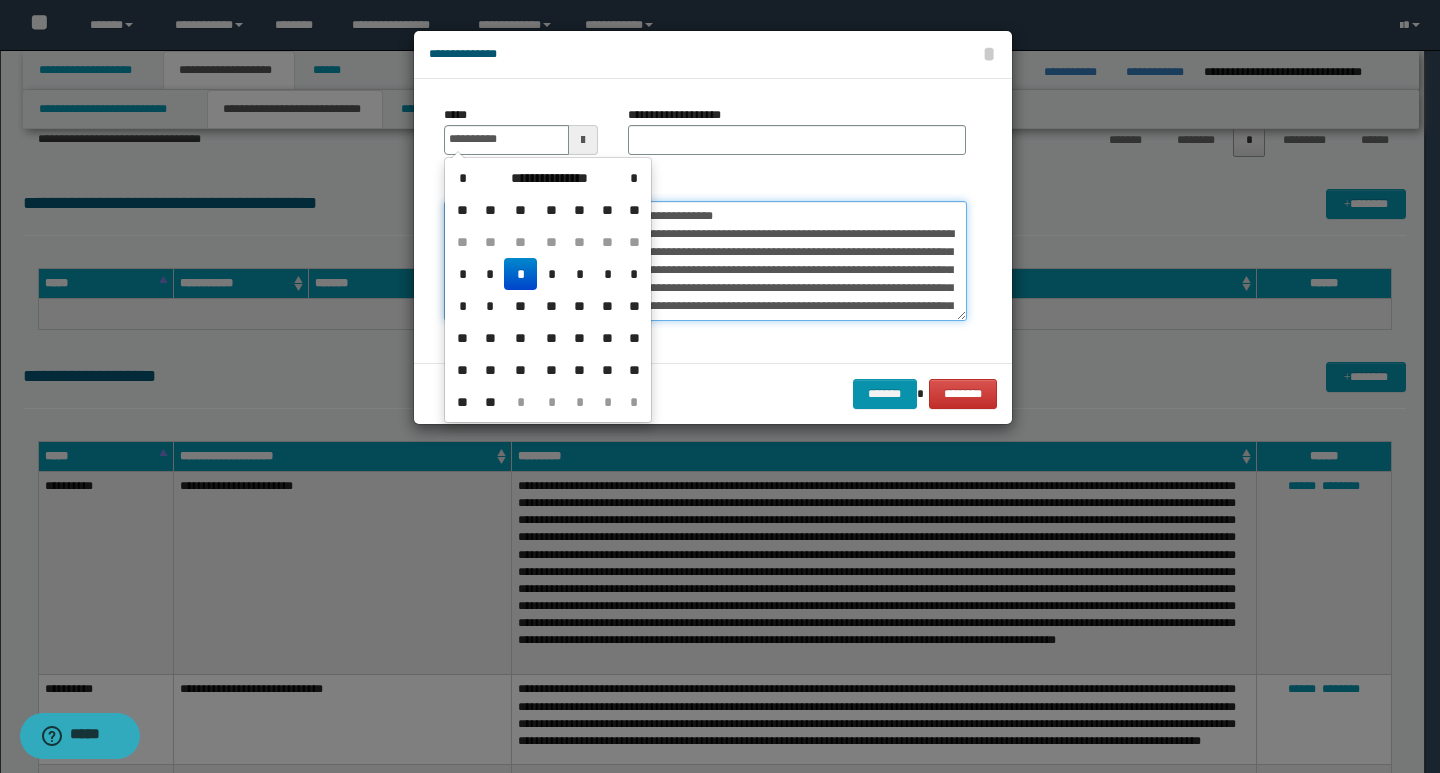 type on "**********" 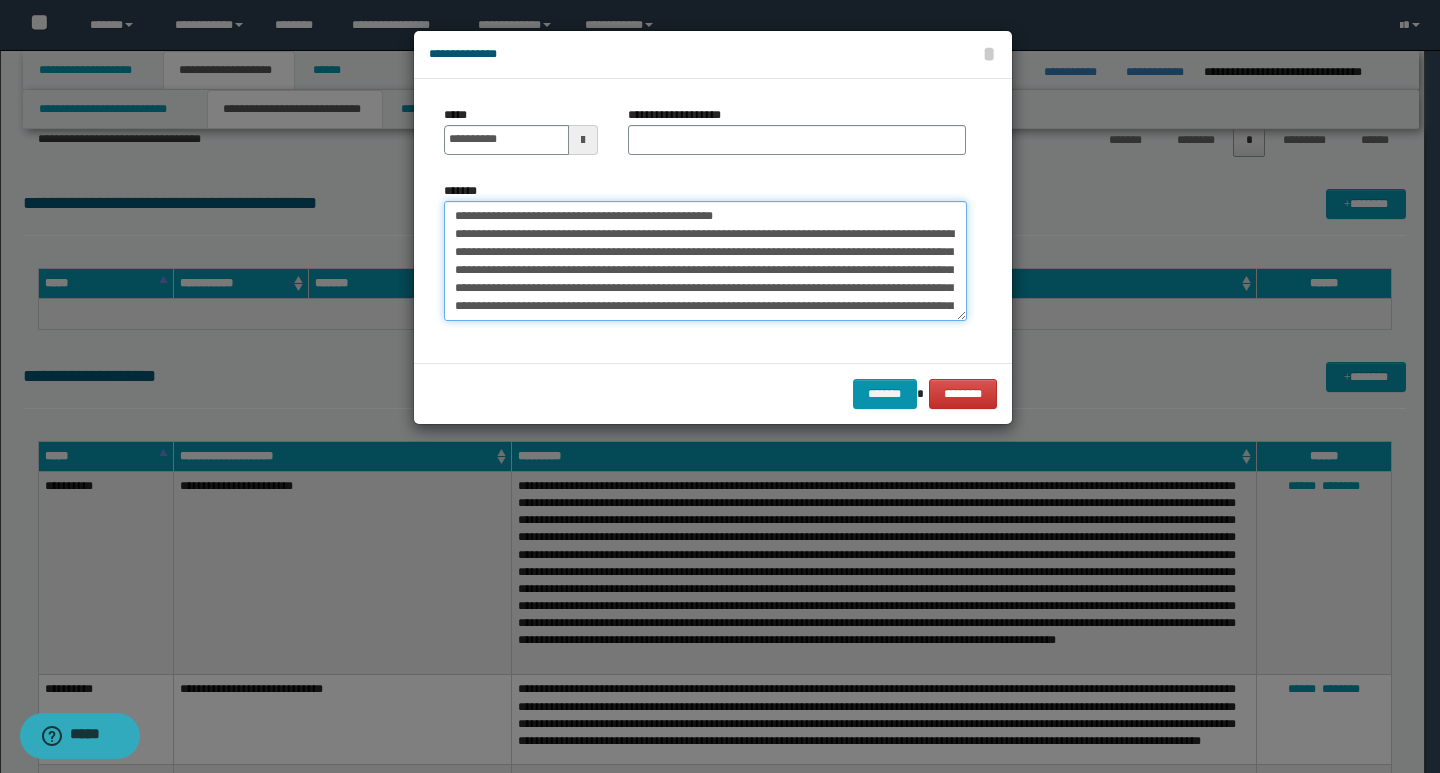 drag, startPoint x: 801, startPoint y: 216, endPoint x: 445, endPoint y: 220, distance: 356.02246 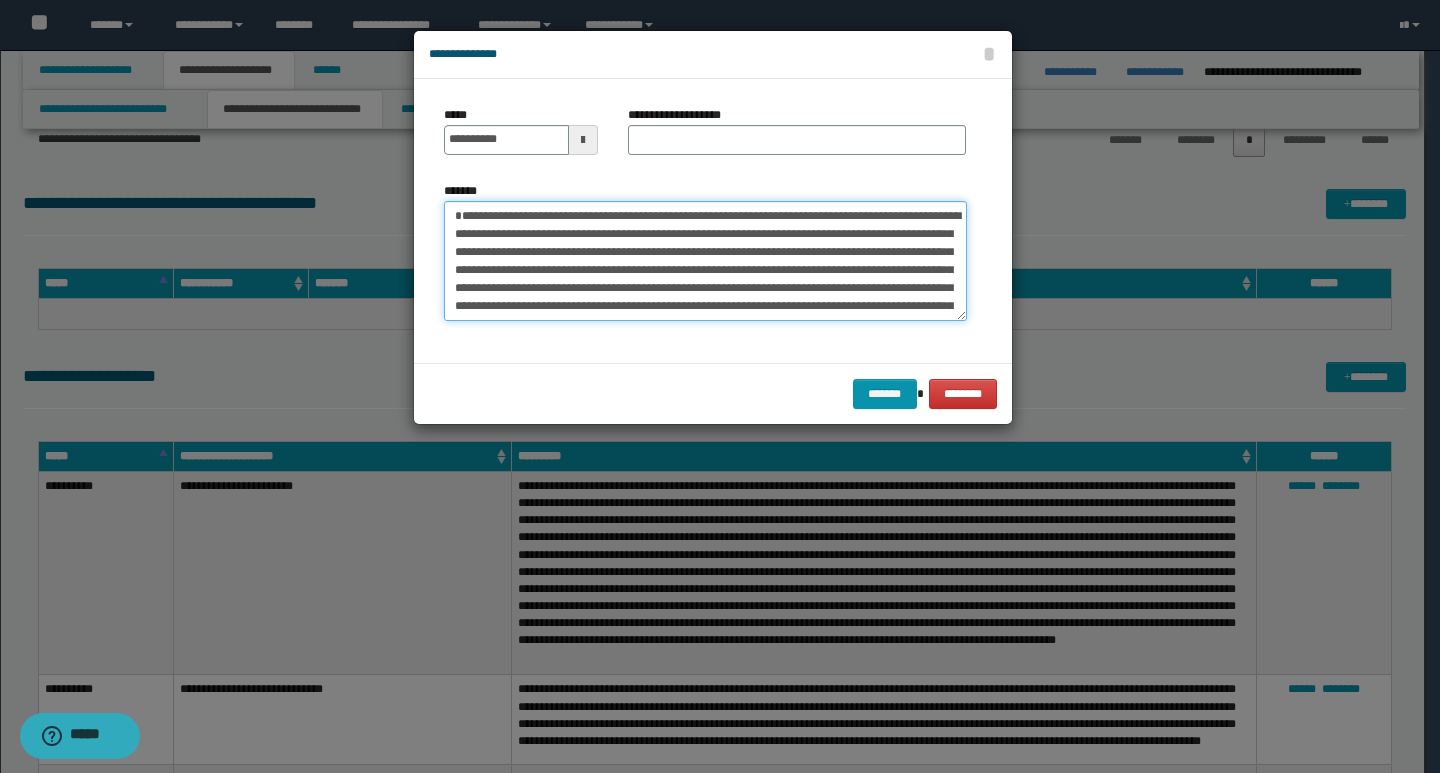 type on "**********" 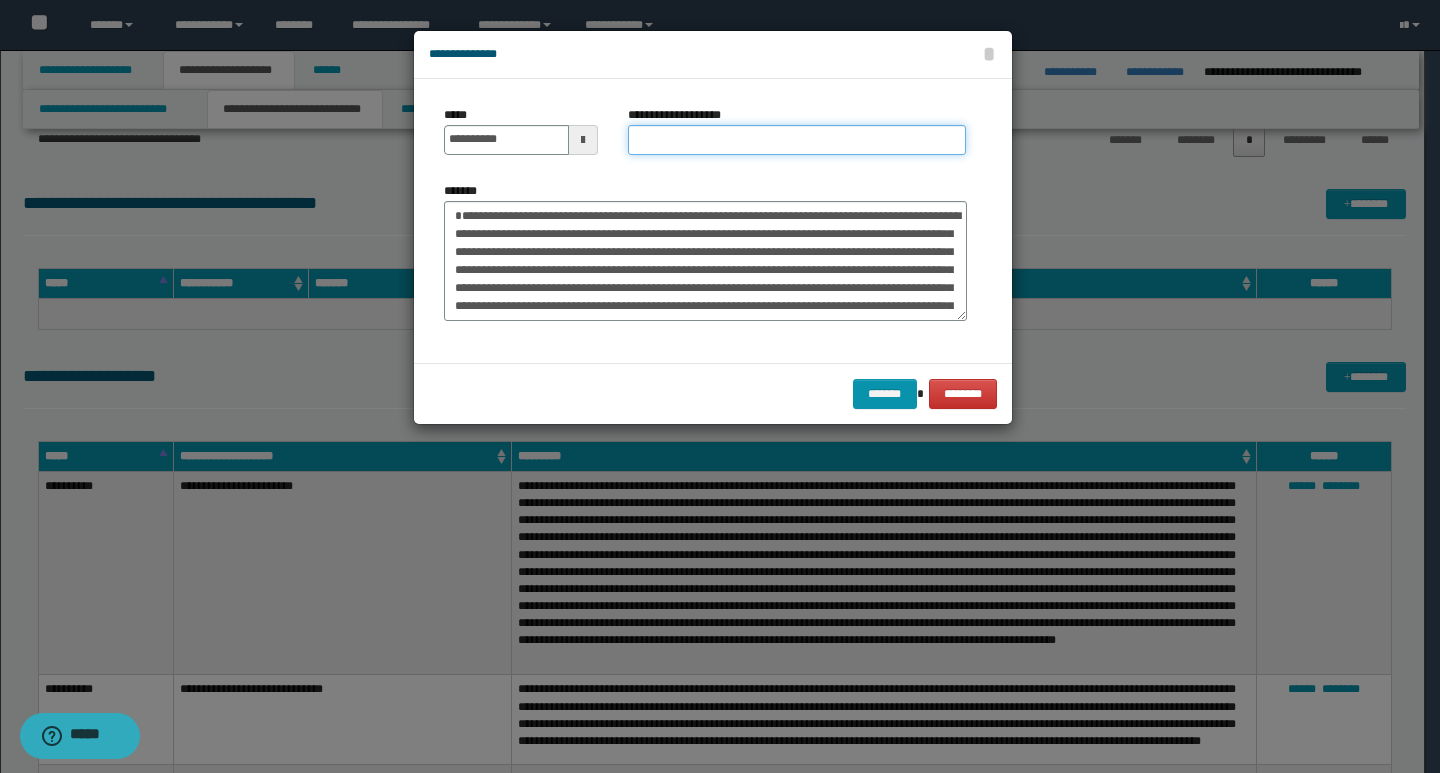 click on "**********" at bounding box center (797, 140) 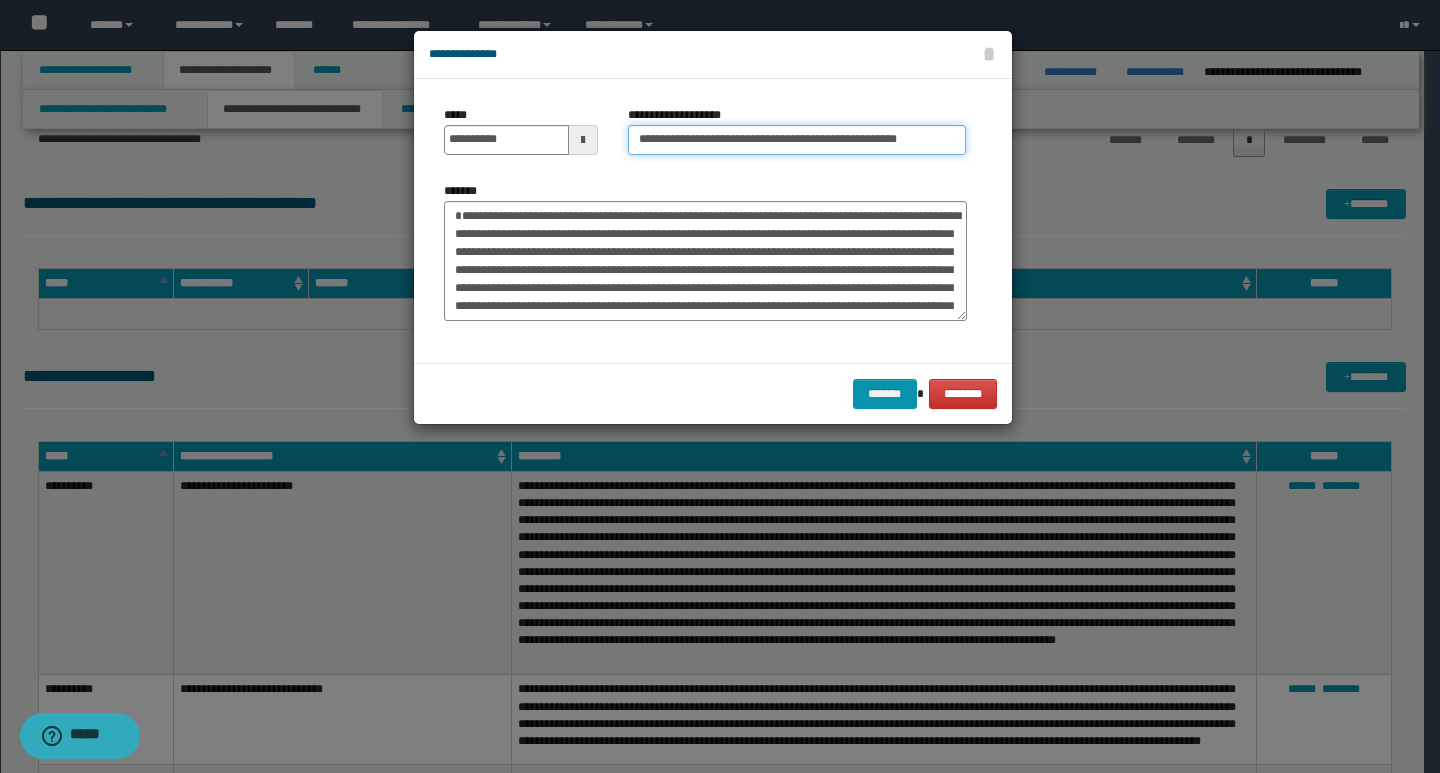 scroll, scrollTop: 0, scrollLeft: 15, axis: horizontal 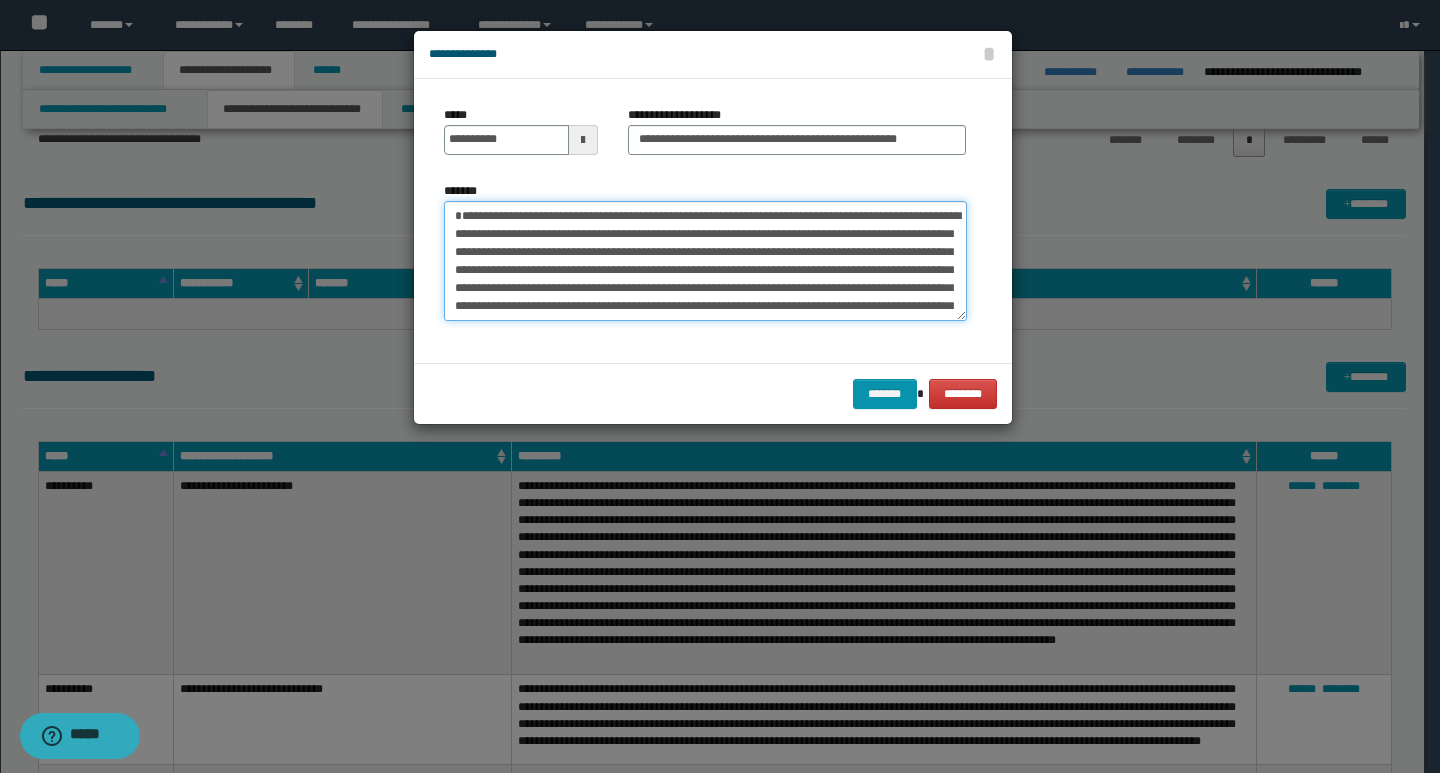 drag, startPoint x: 457, startPoint y: 222, endPoint x: 562, endPoint y: 222, distance: 105 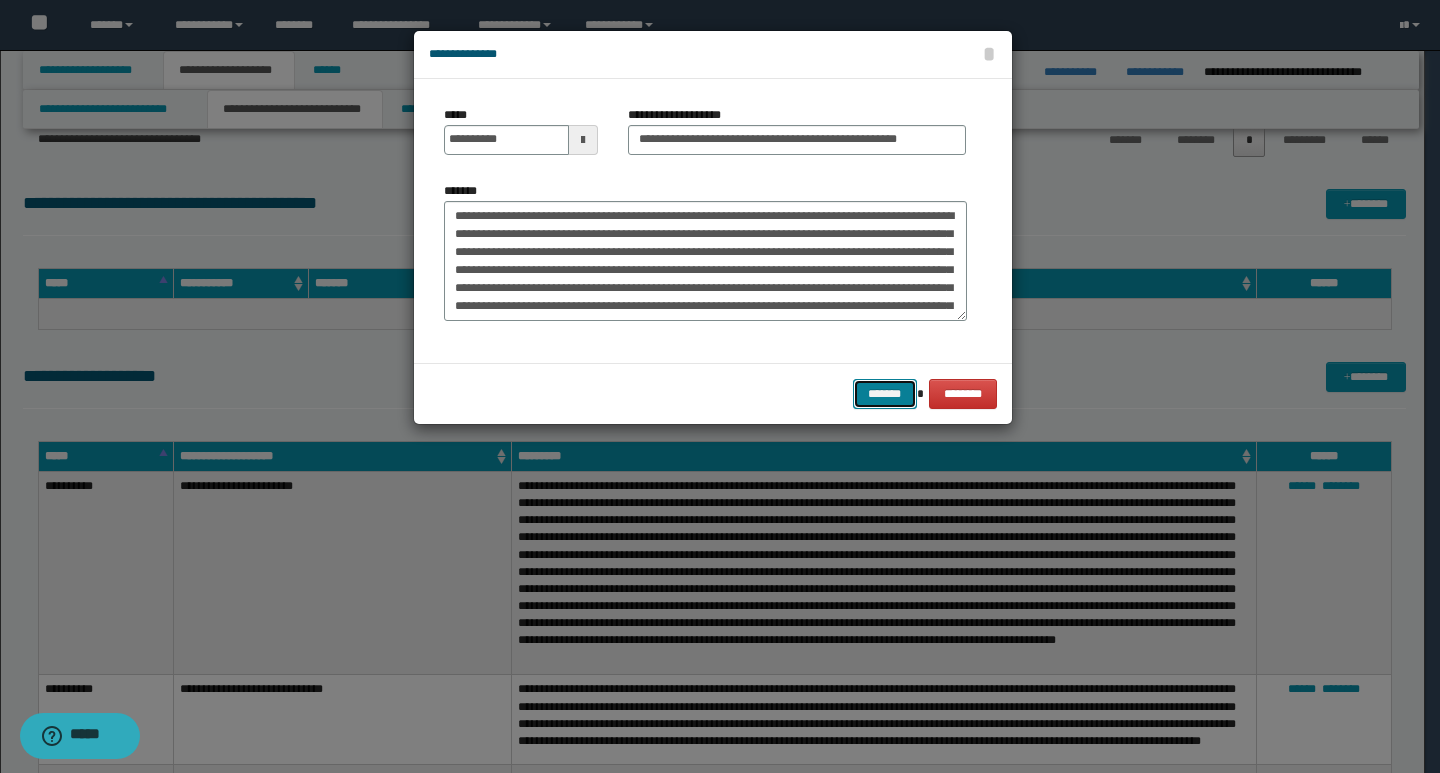 click on "*******" at bounding box center (885, 394) 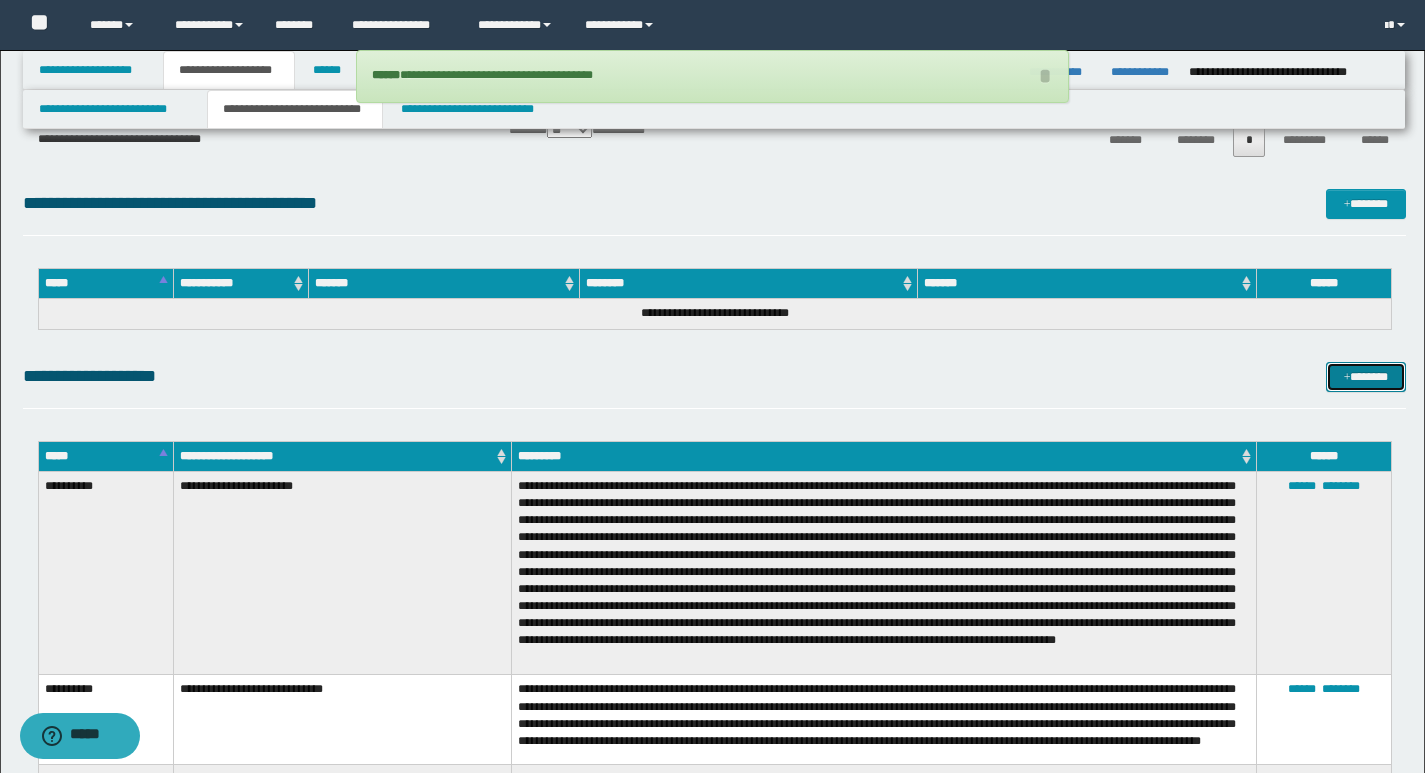 click on "*******" at bounding box center (1366, 377) 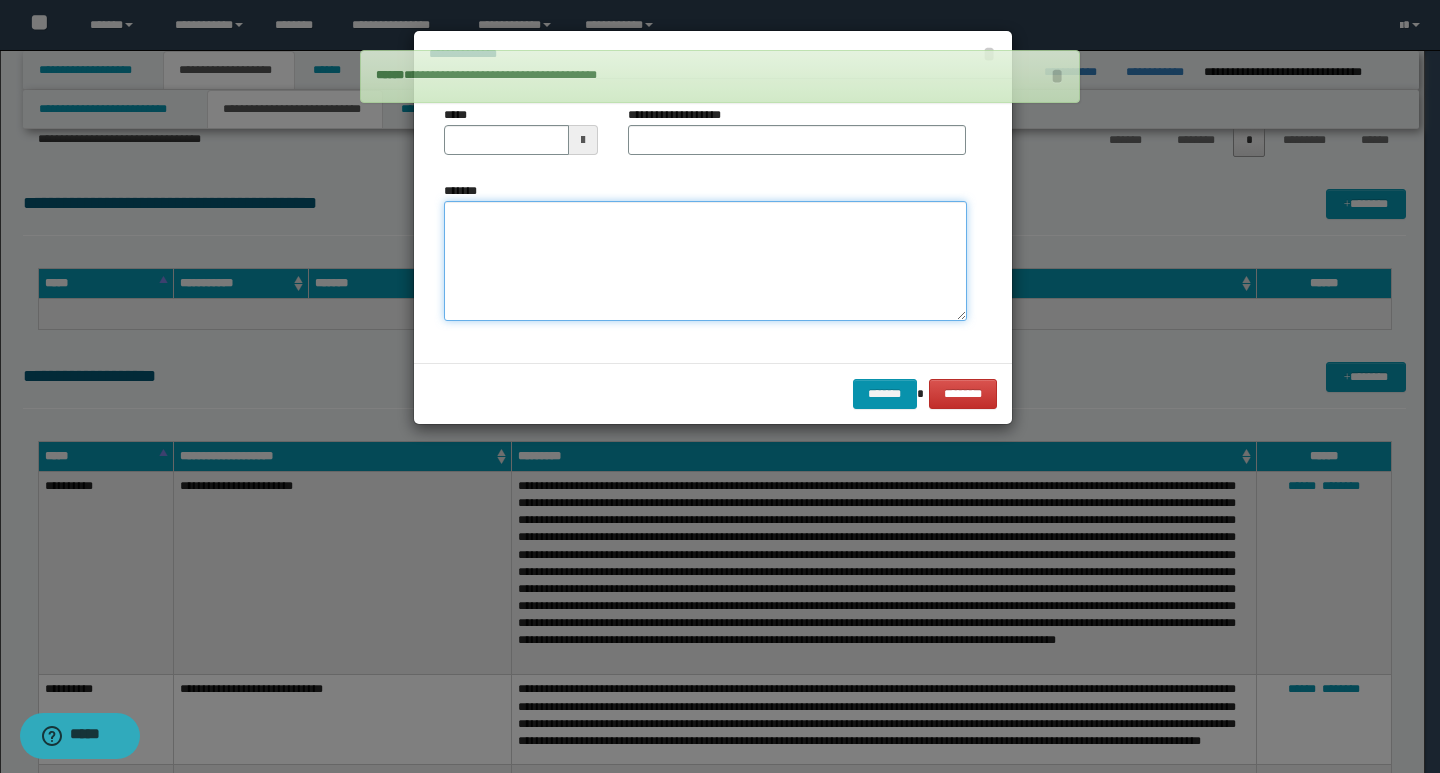 click on "*******" at bounding box center (705, 261) 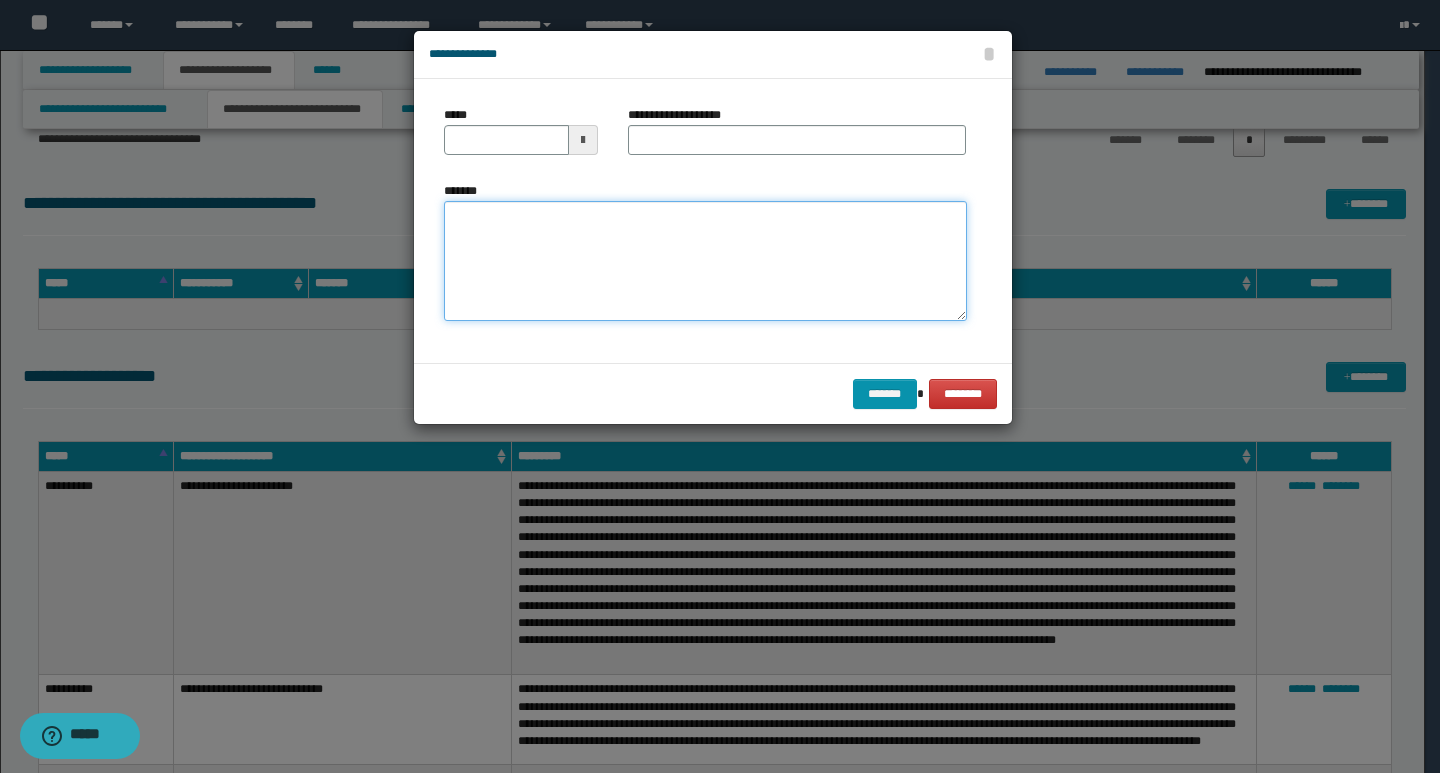 click on "*******" at bounding box center (705, 261) 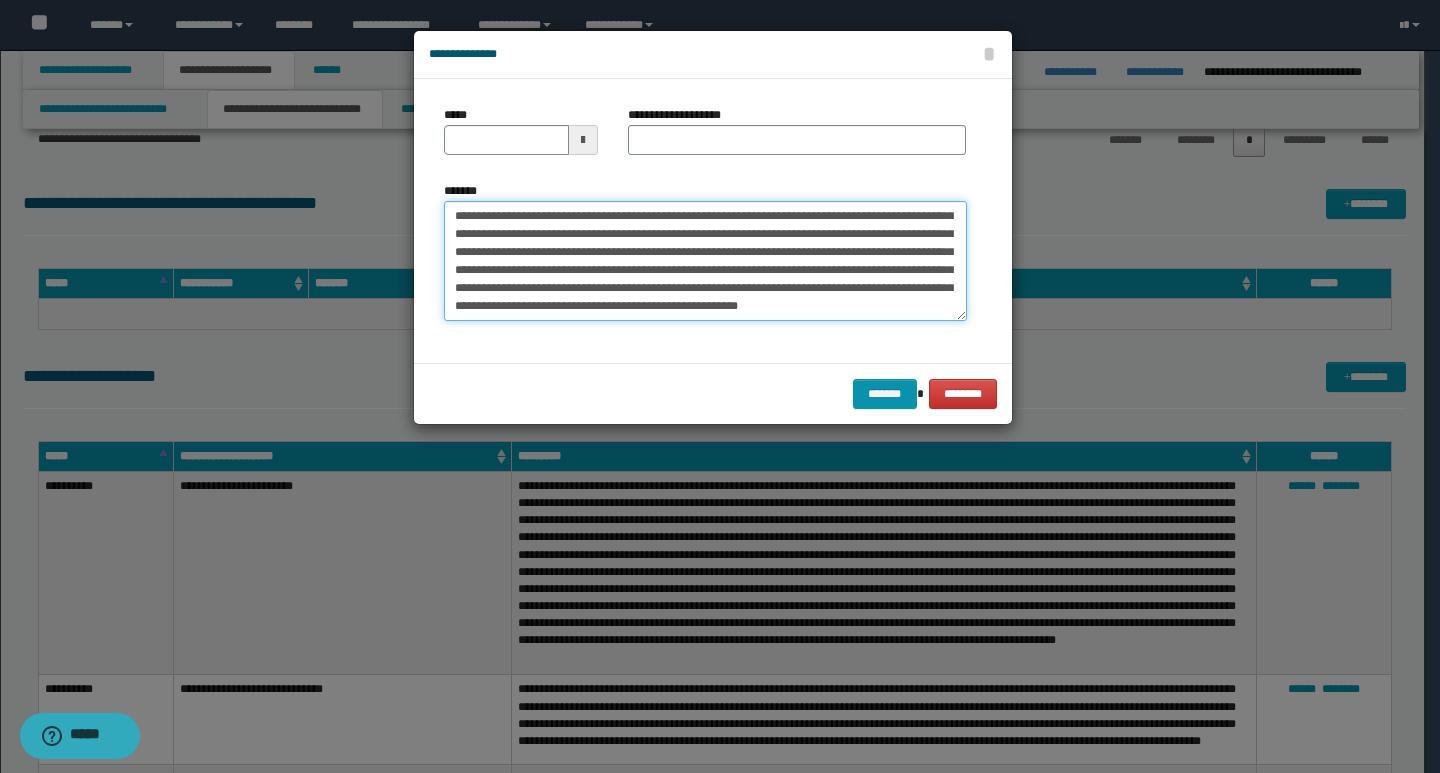 scroll, scrollTop: 0, scrollLeft: 0, axis: both 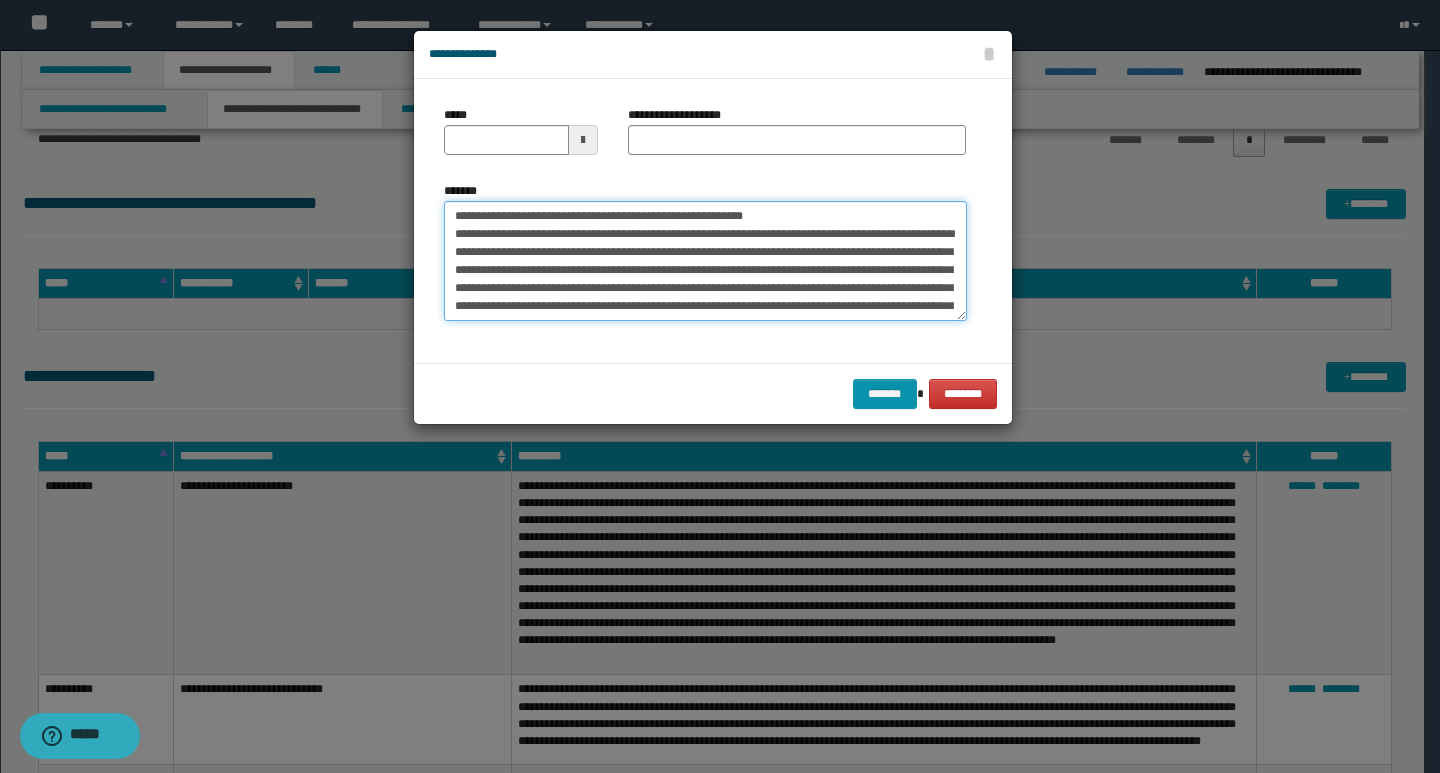 drag, startPoint x: 452, startPoint y: 214, endPoint x: 522, endPoint y: 213, distance: 70.00714 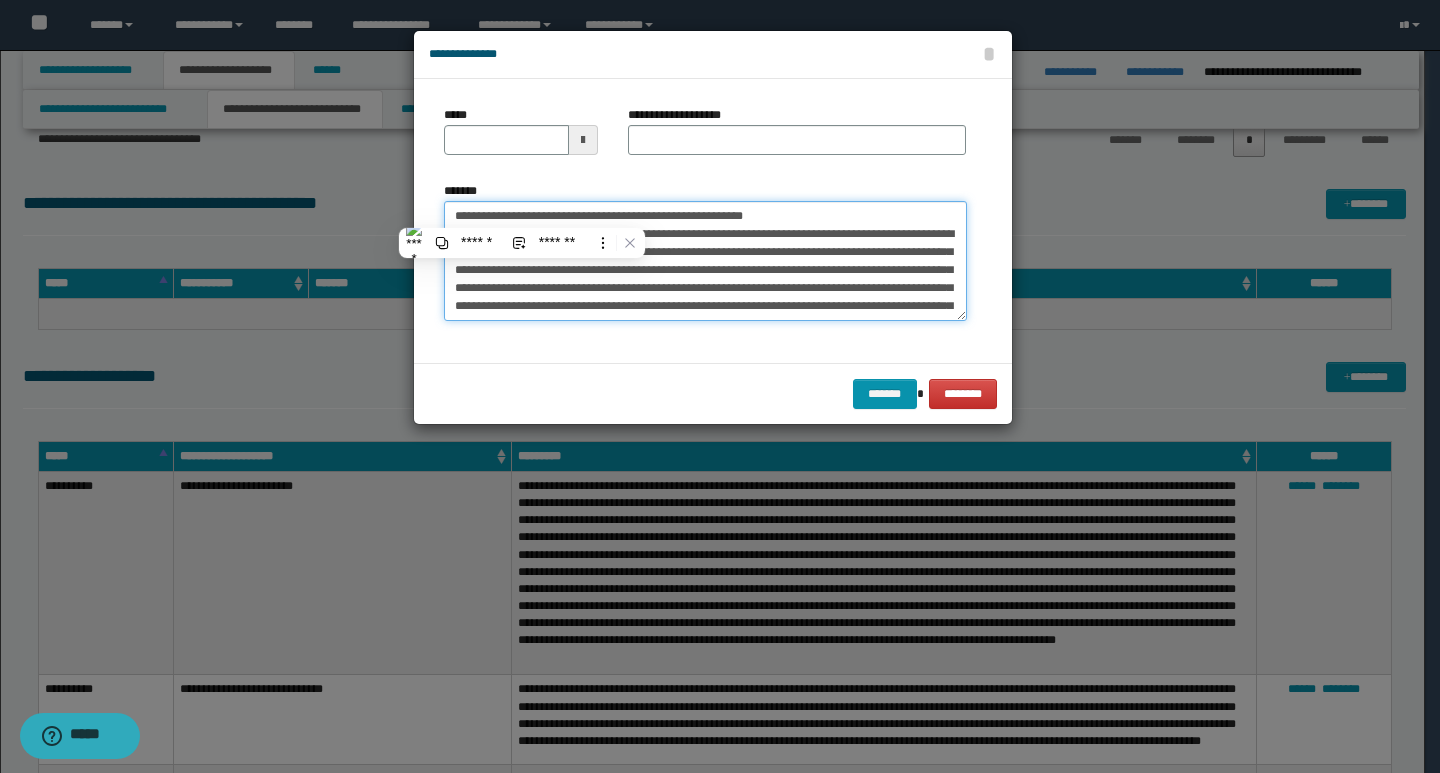 type on "**********" 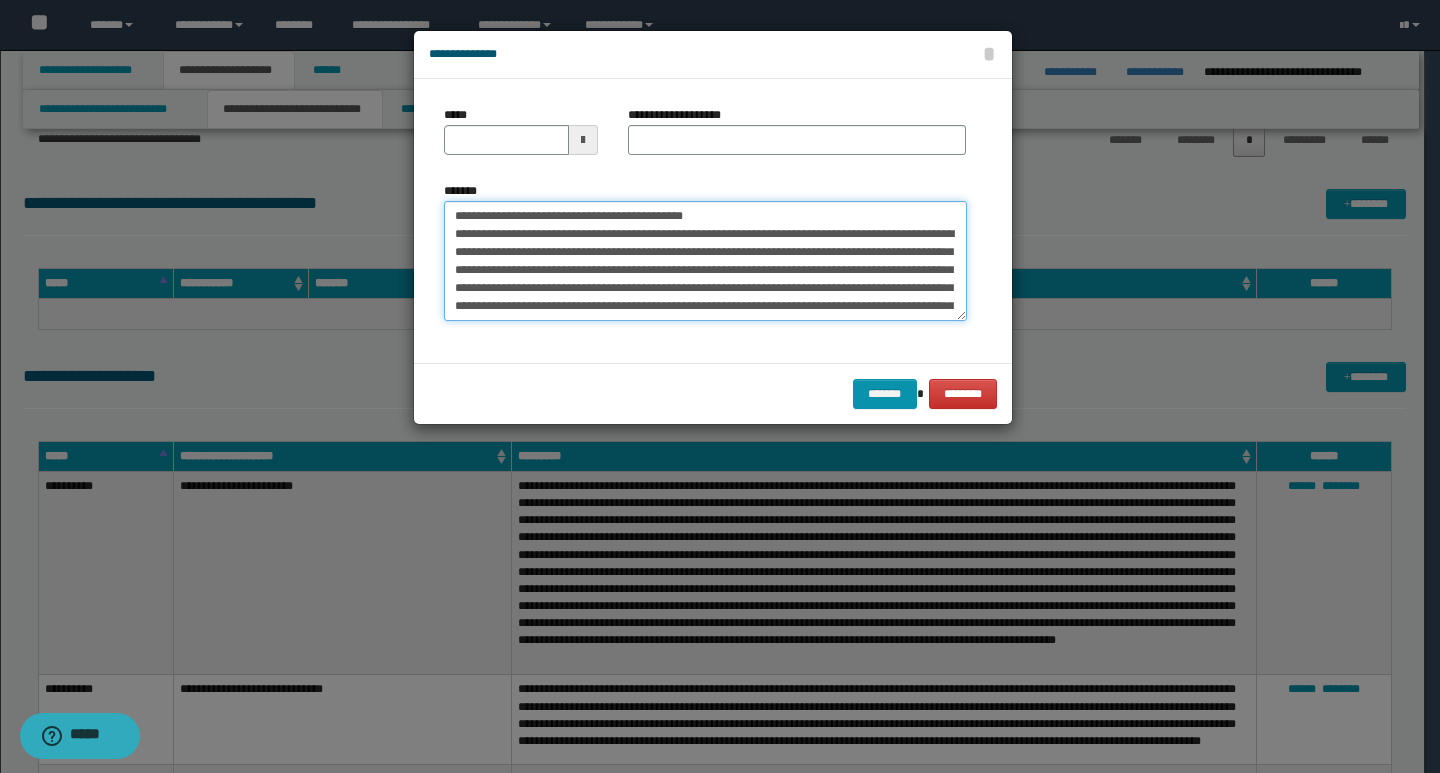 type 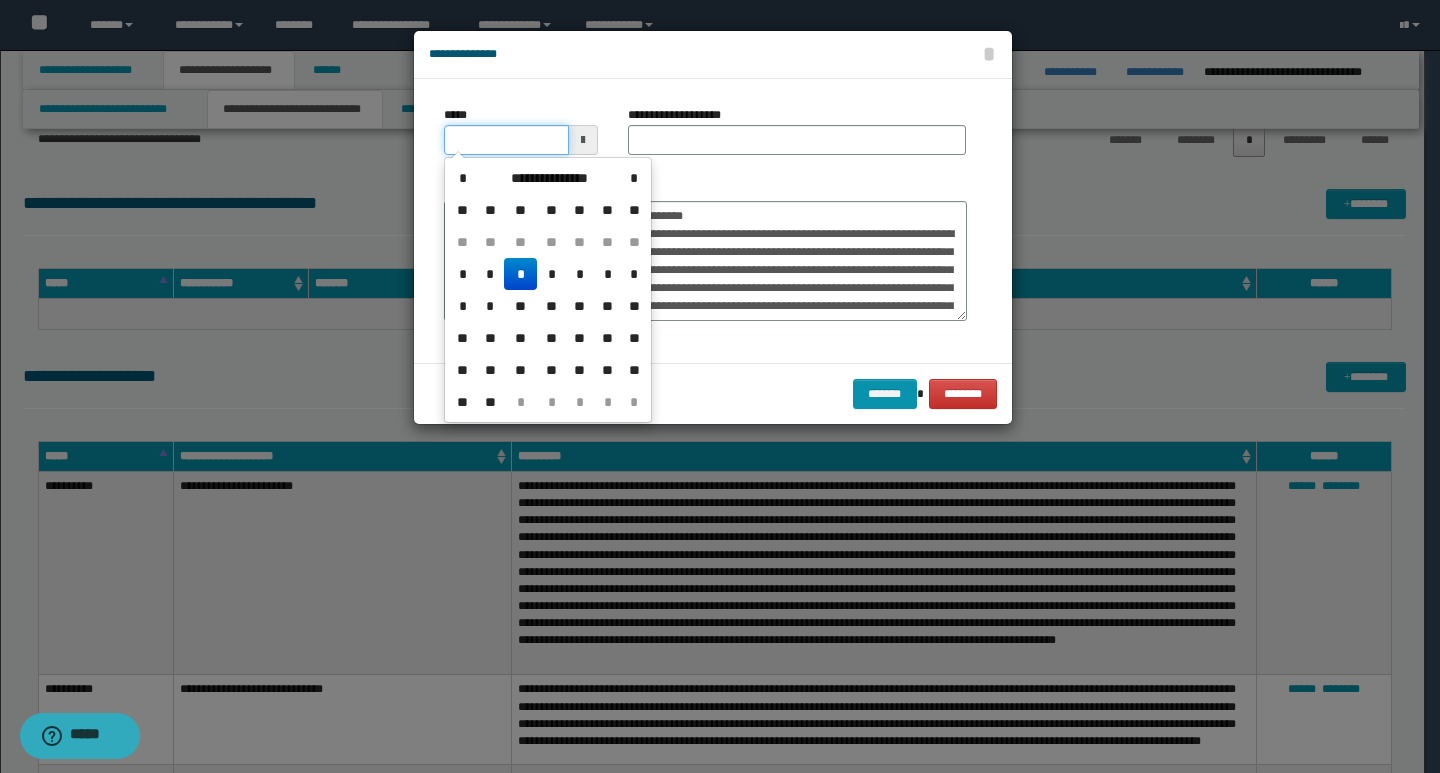 click on "*****" at bounding box center [506, 140] 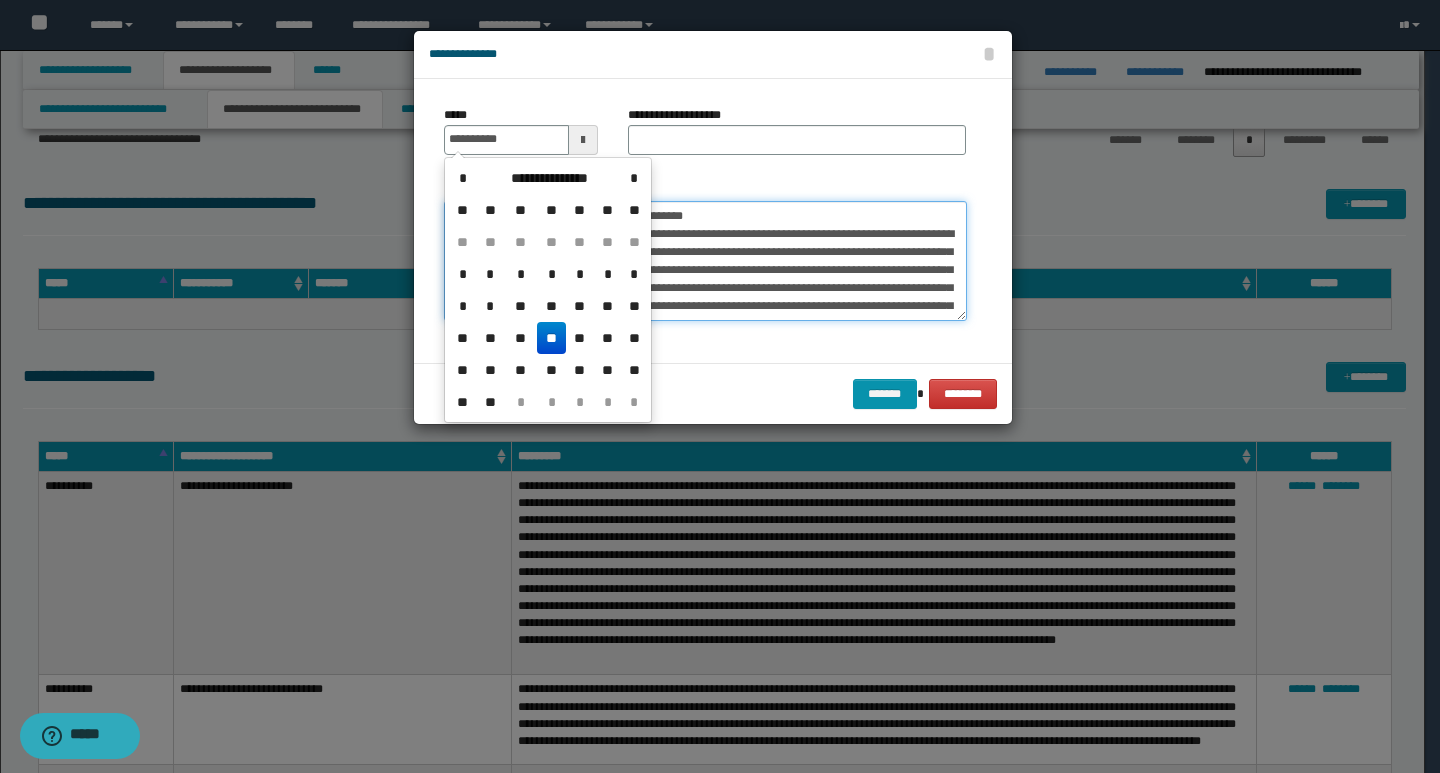 type on "**********" 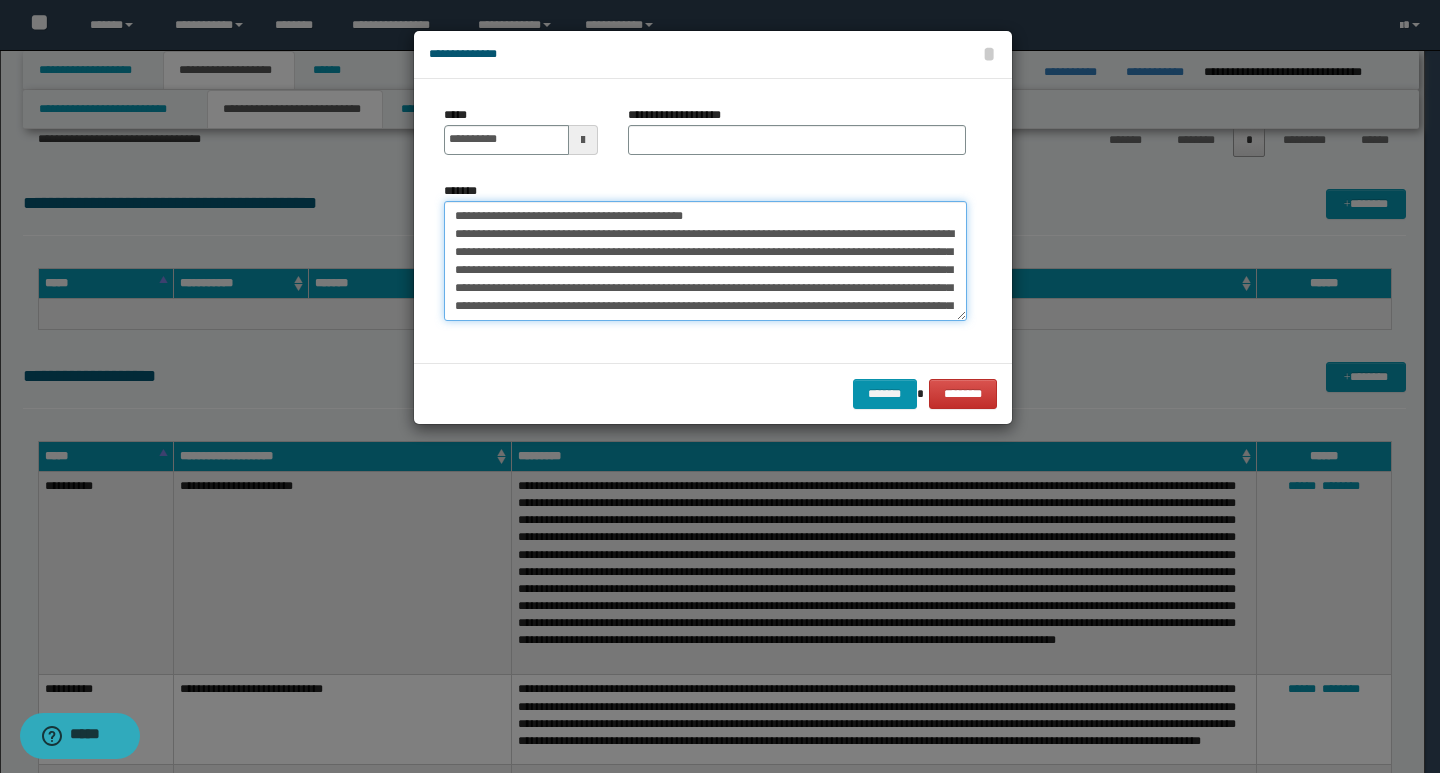 drag, startPoint x: 751, startPoint y: 217, endPoint x: 428, endPoint y: 207, distance: 323.15475 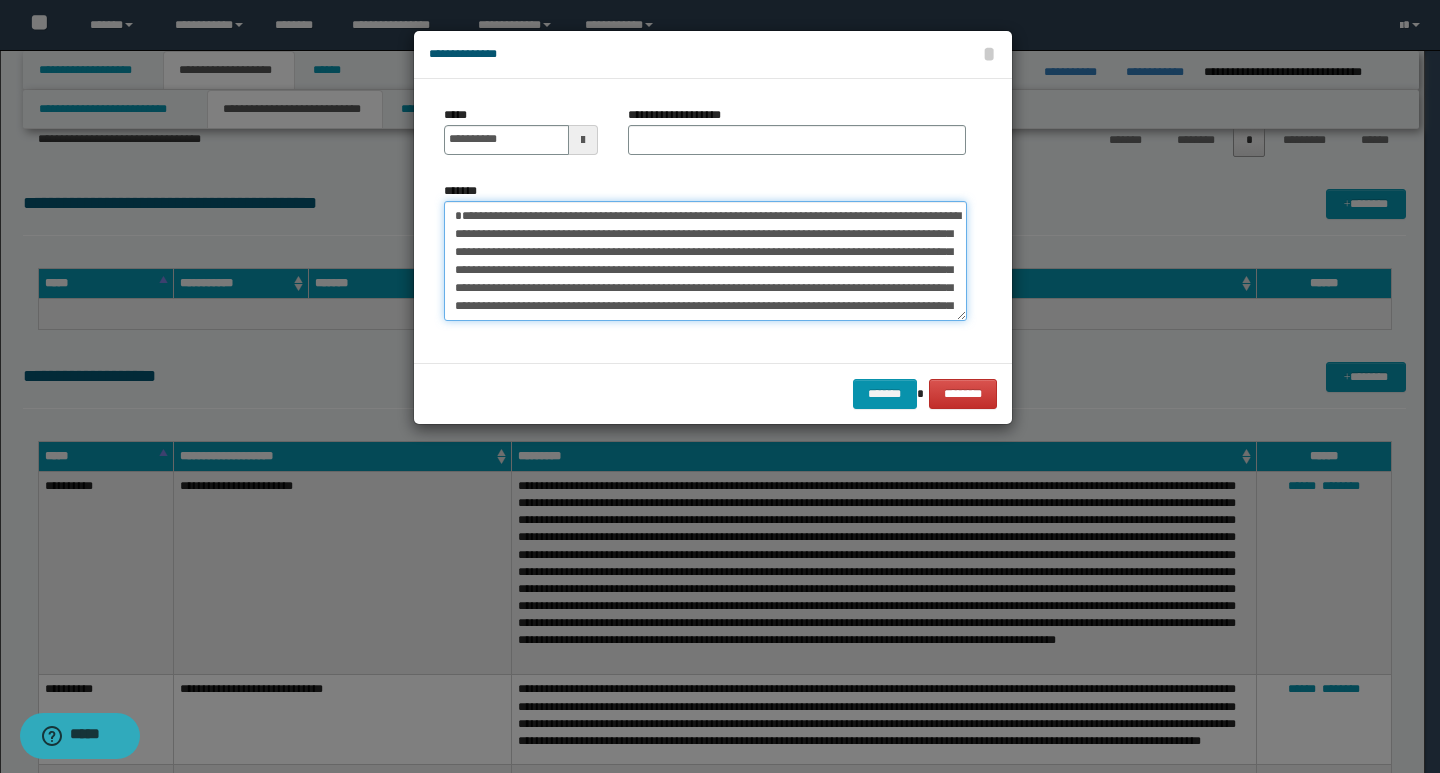 type on "**********" 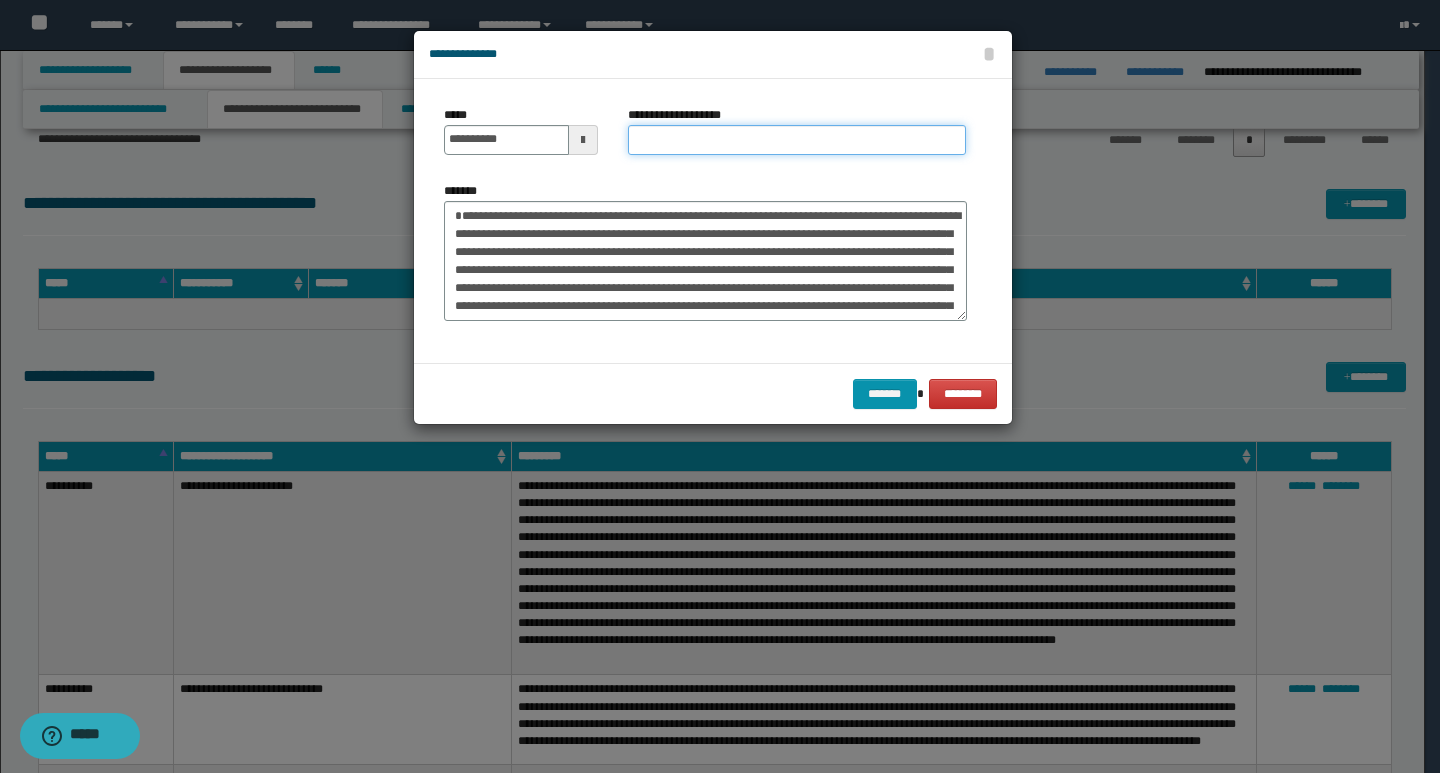 click on "**********" at bounding box center (797, 140) 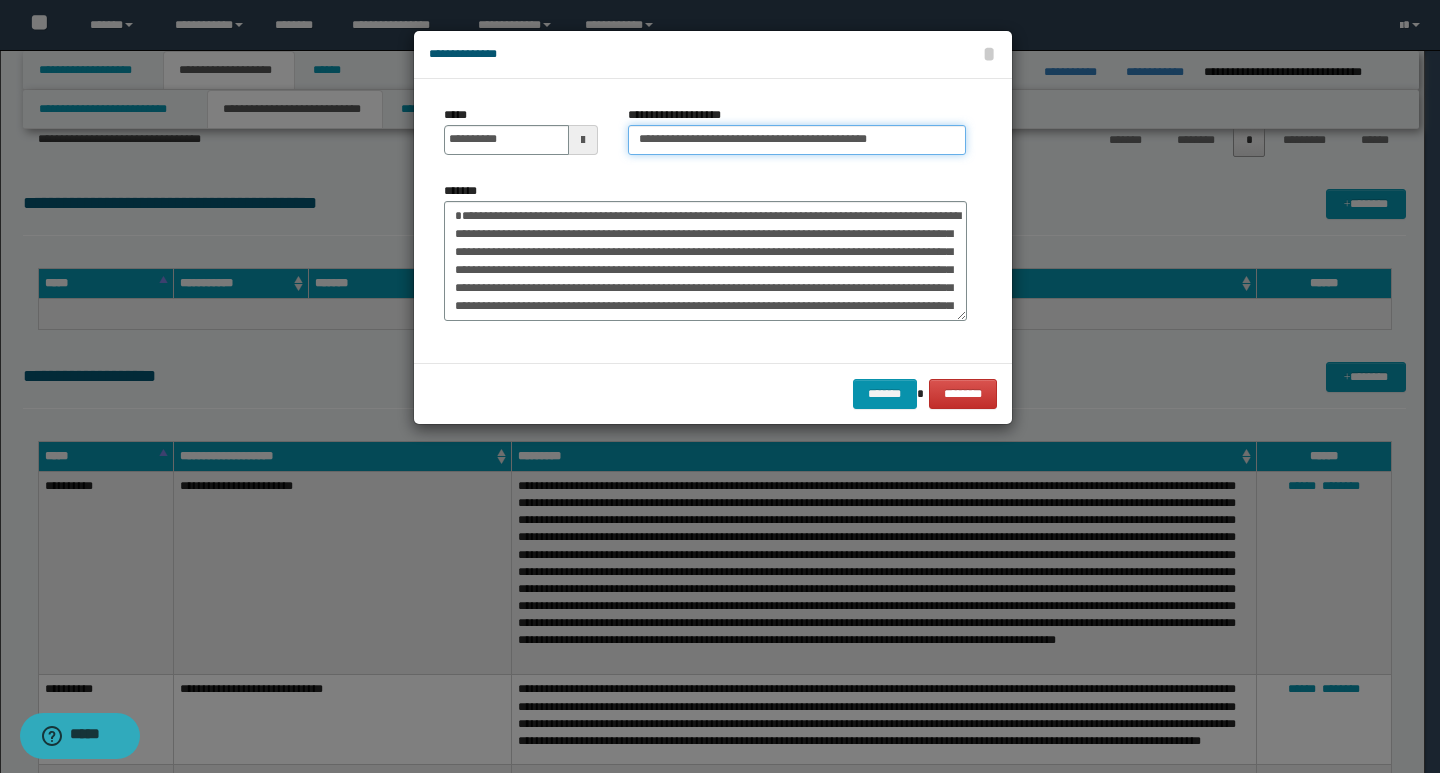 type on "**********" 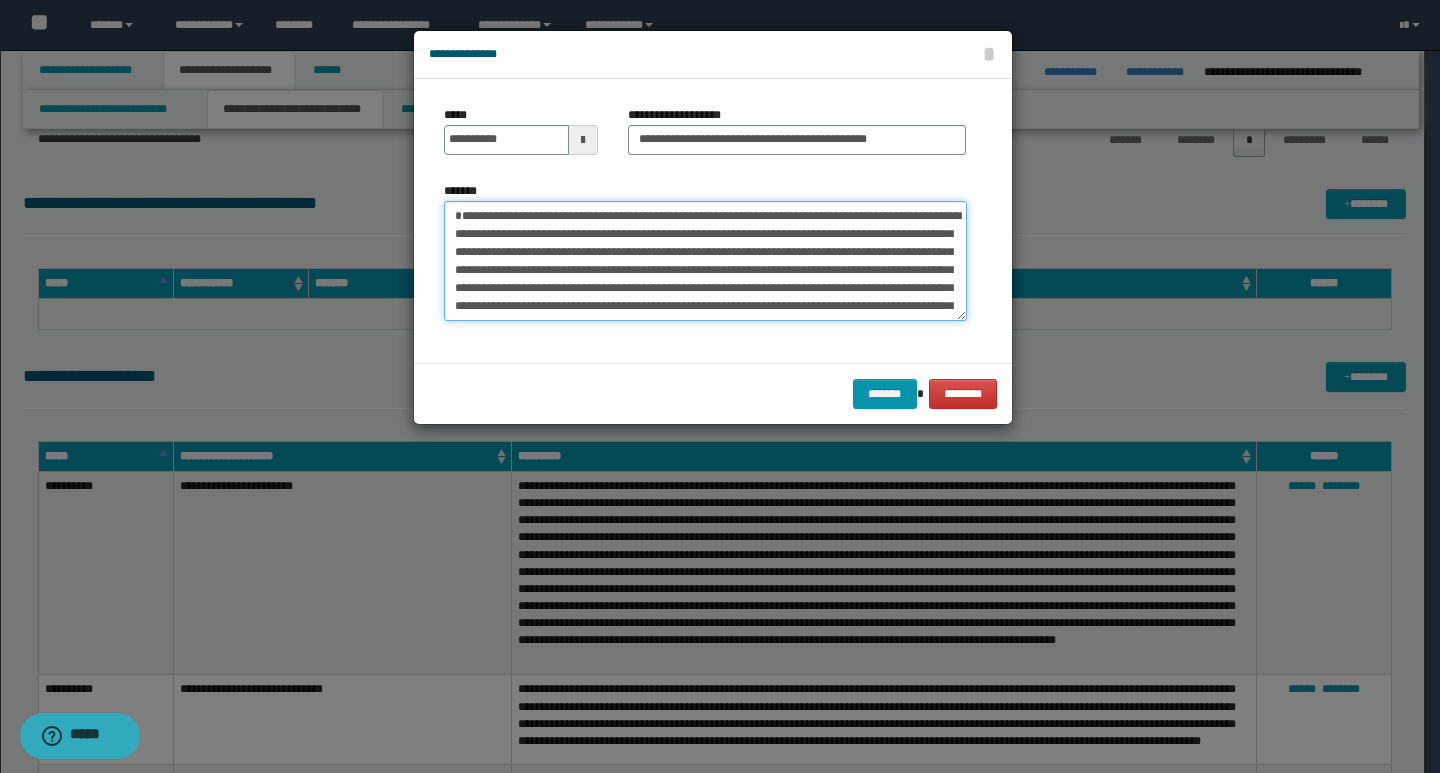 click on "**********" at bounding box center (705, 261) 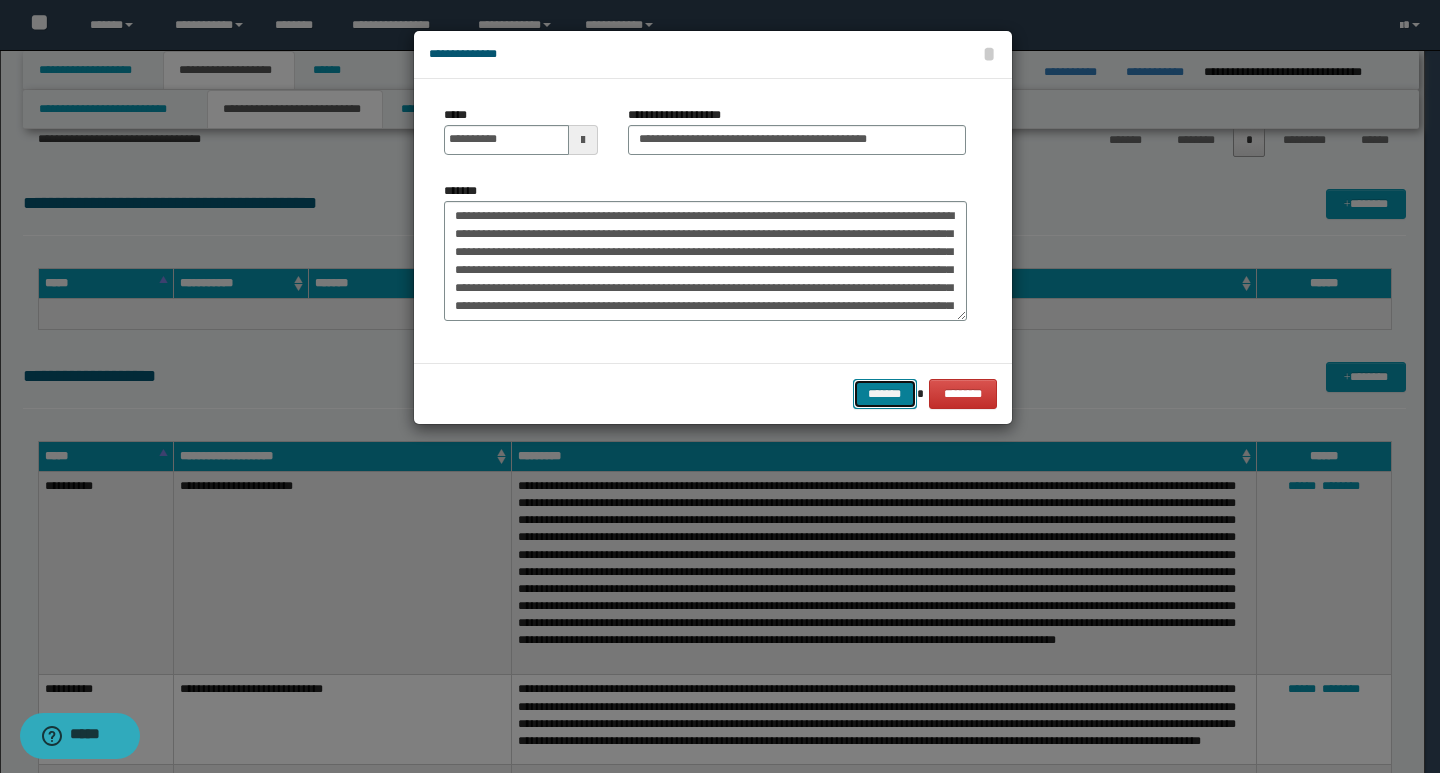 click on "*******" at bounding box center [885, 394] 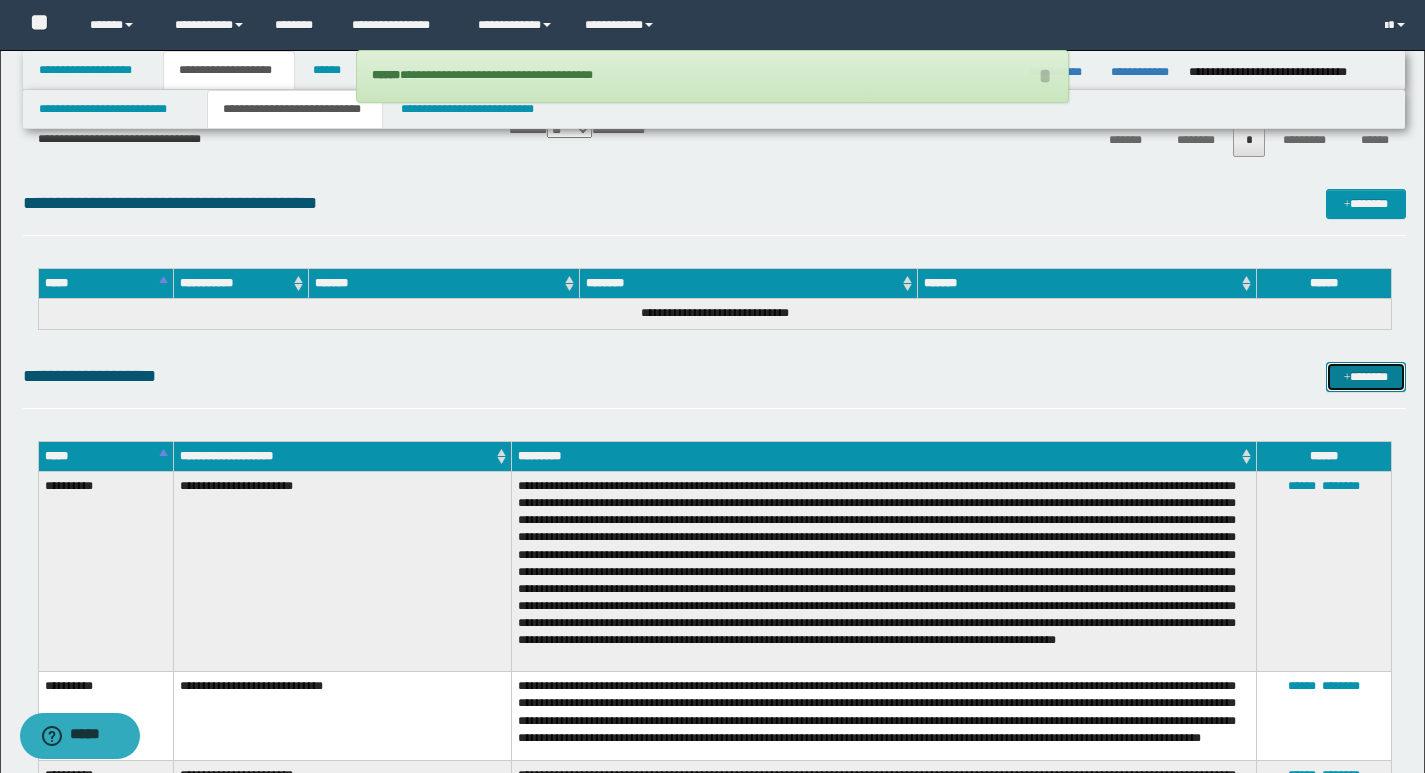 click on "*******" at bounding box center (1366, 377) 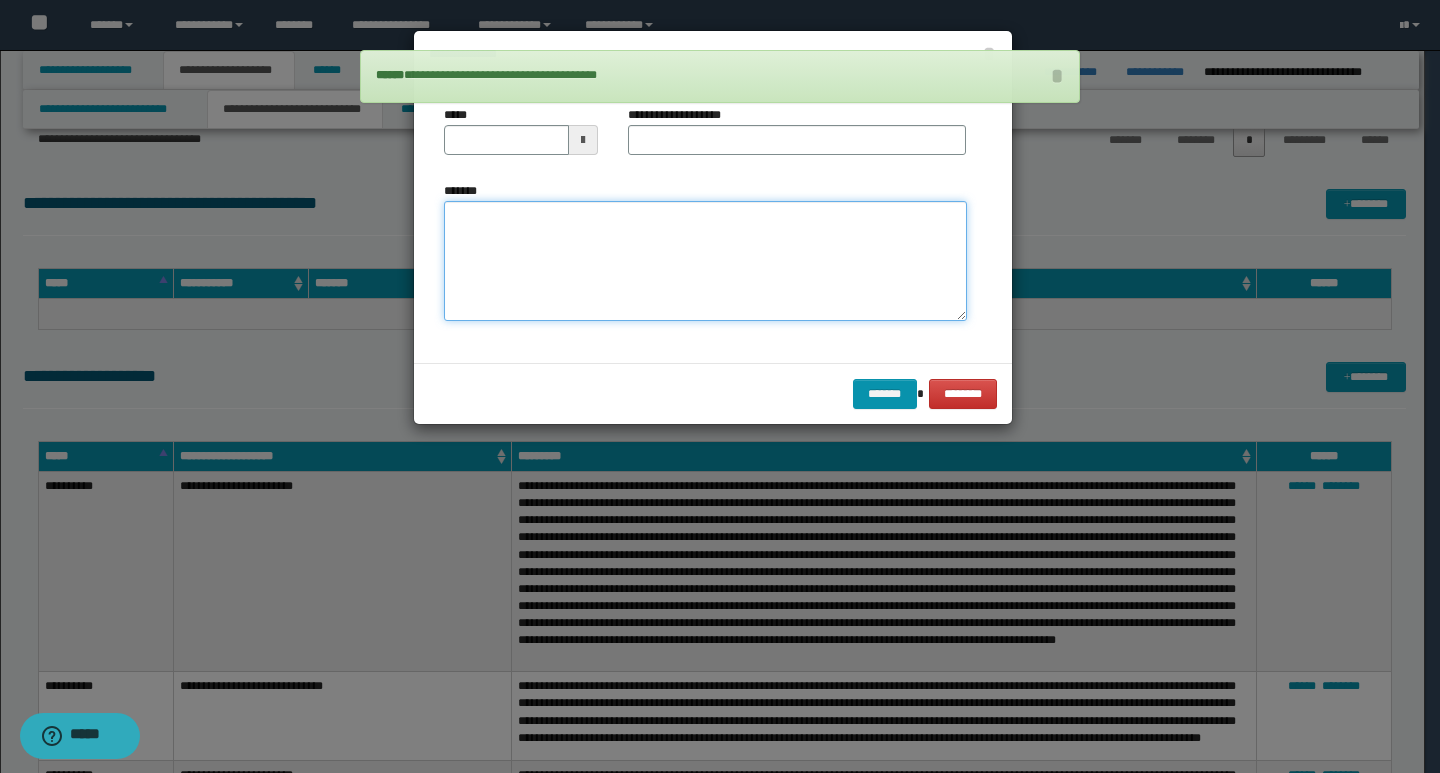 click on "*******" at bounding box center (705, 261) 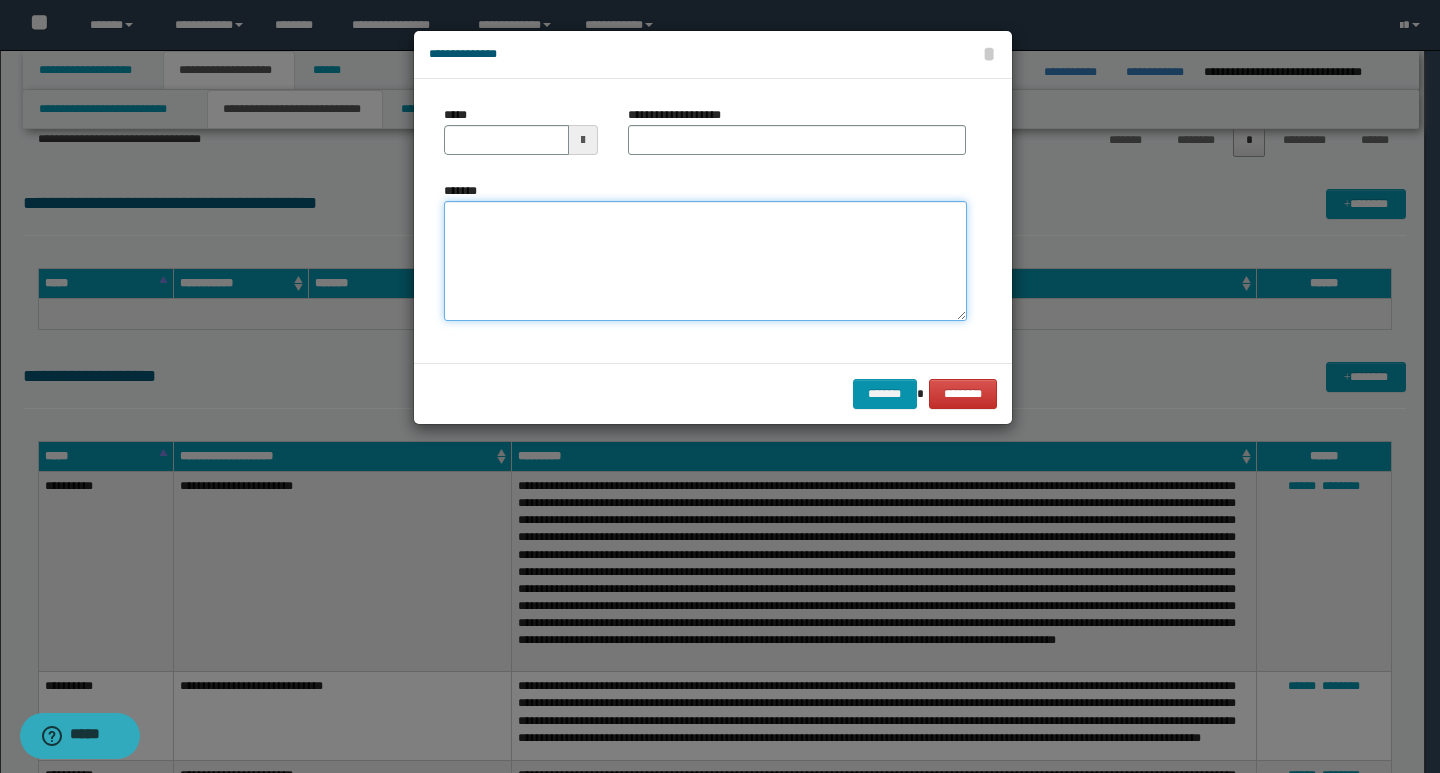 click on "*******" at bounding box center (705, 261) 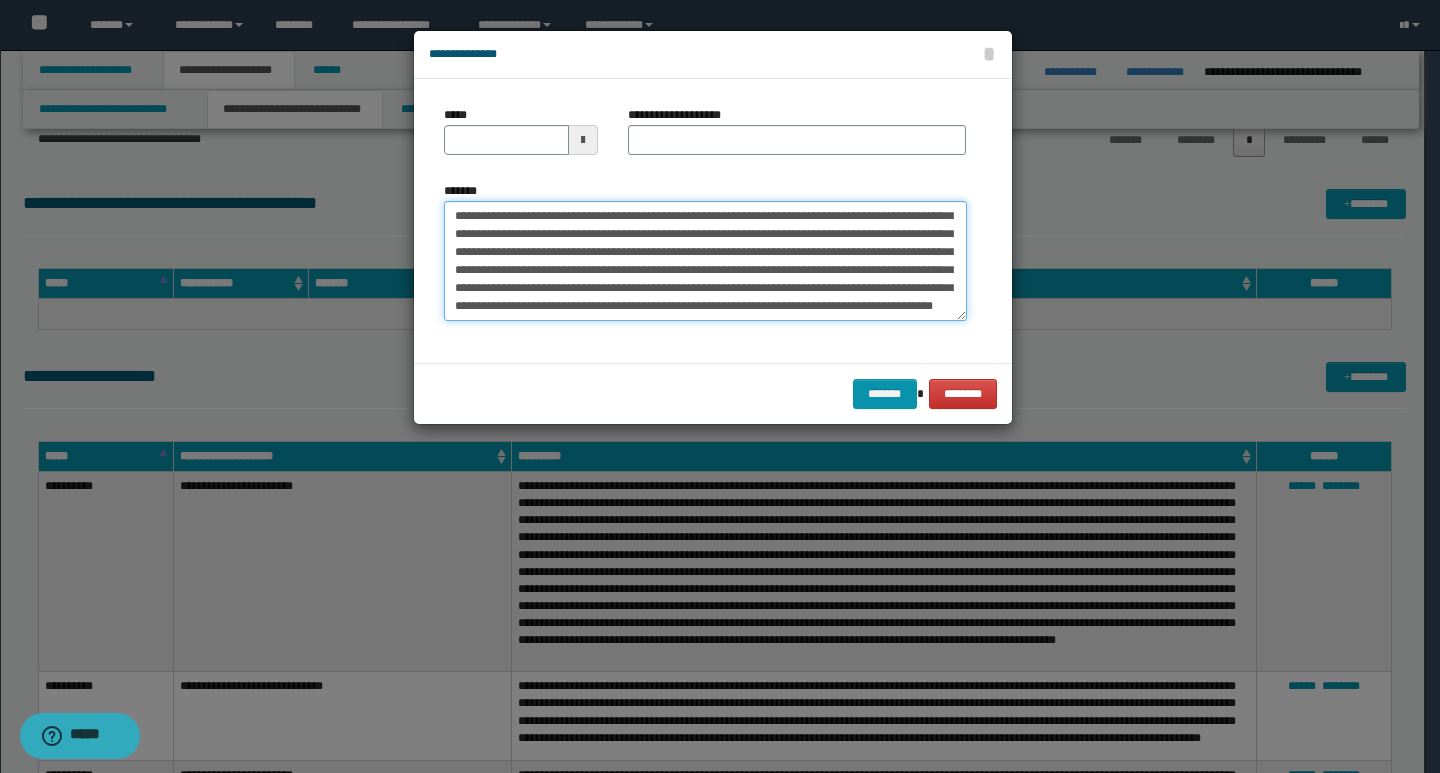 scroll, scrollTop: 0, scrollLeft: 0, axis: both 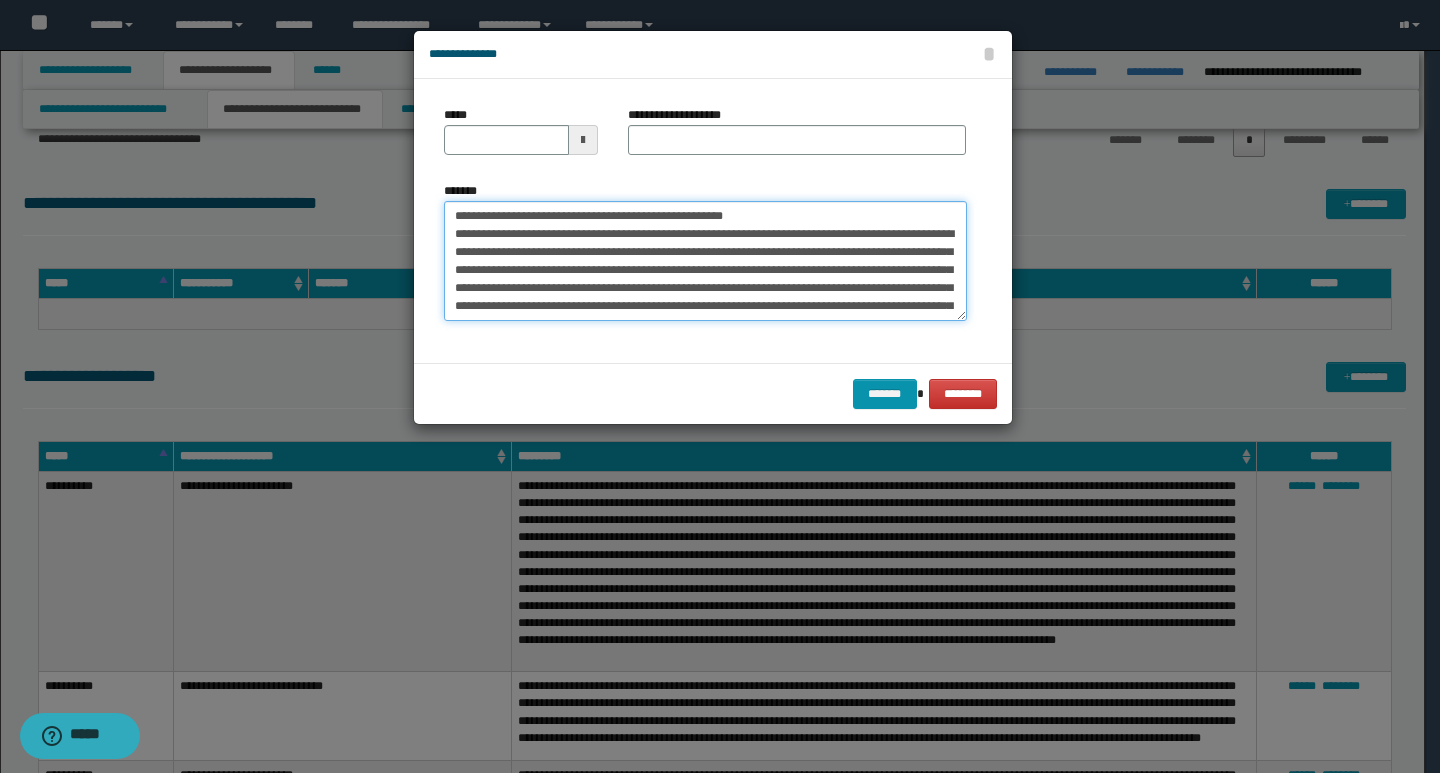 drag, startPoint x: 451, startPoint y: 213, endPoint x: 522, endPoint y: 214, distance: 71.00704 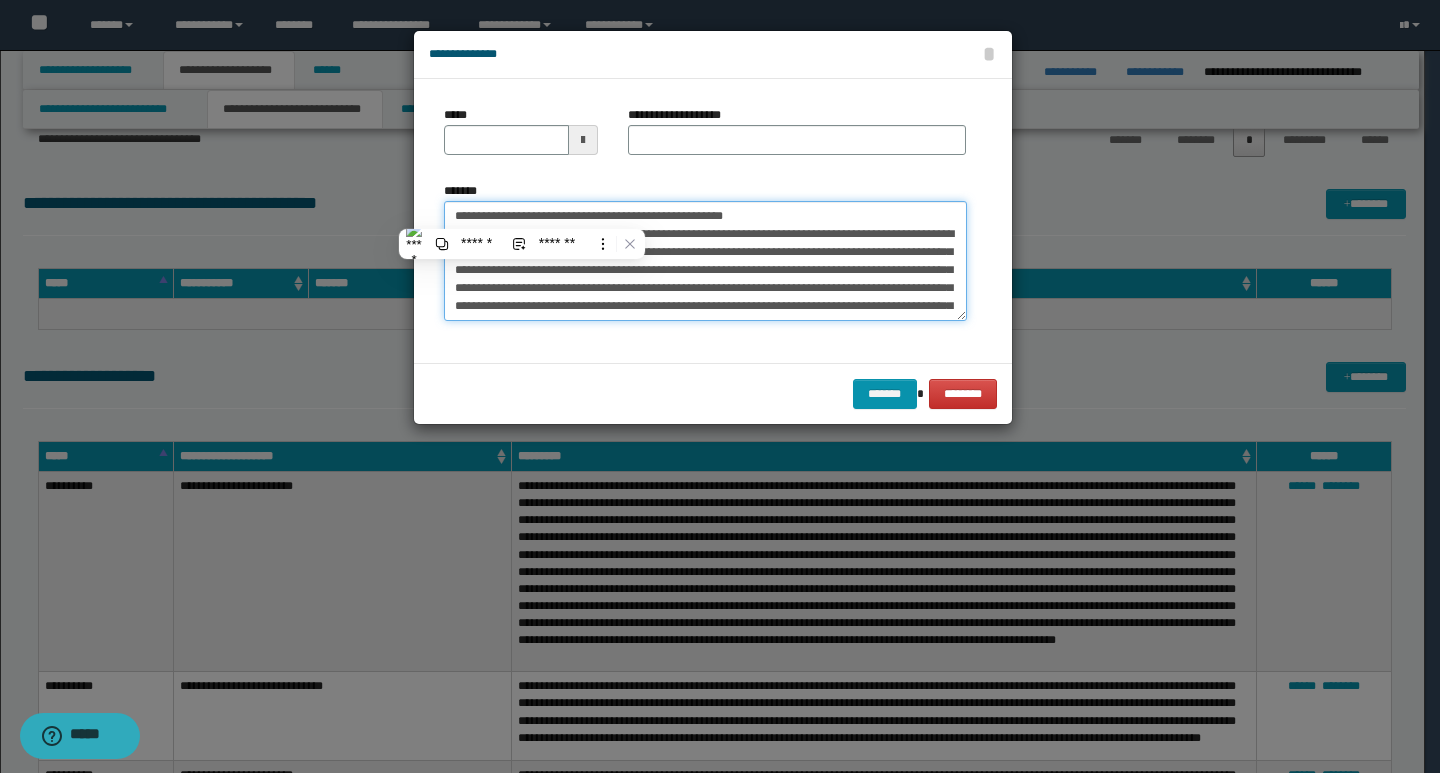 type on "**********" 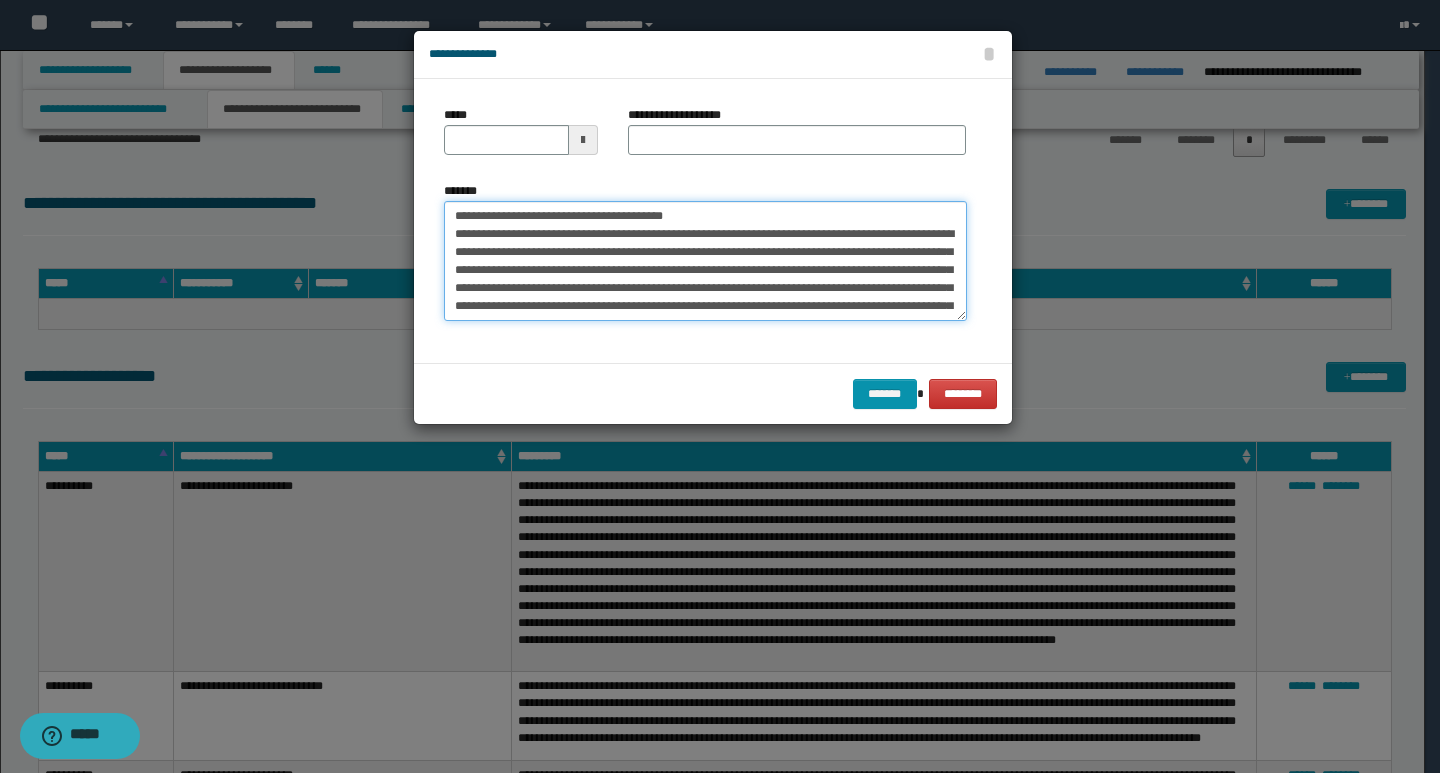 type 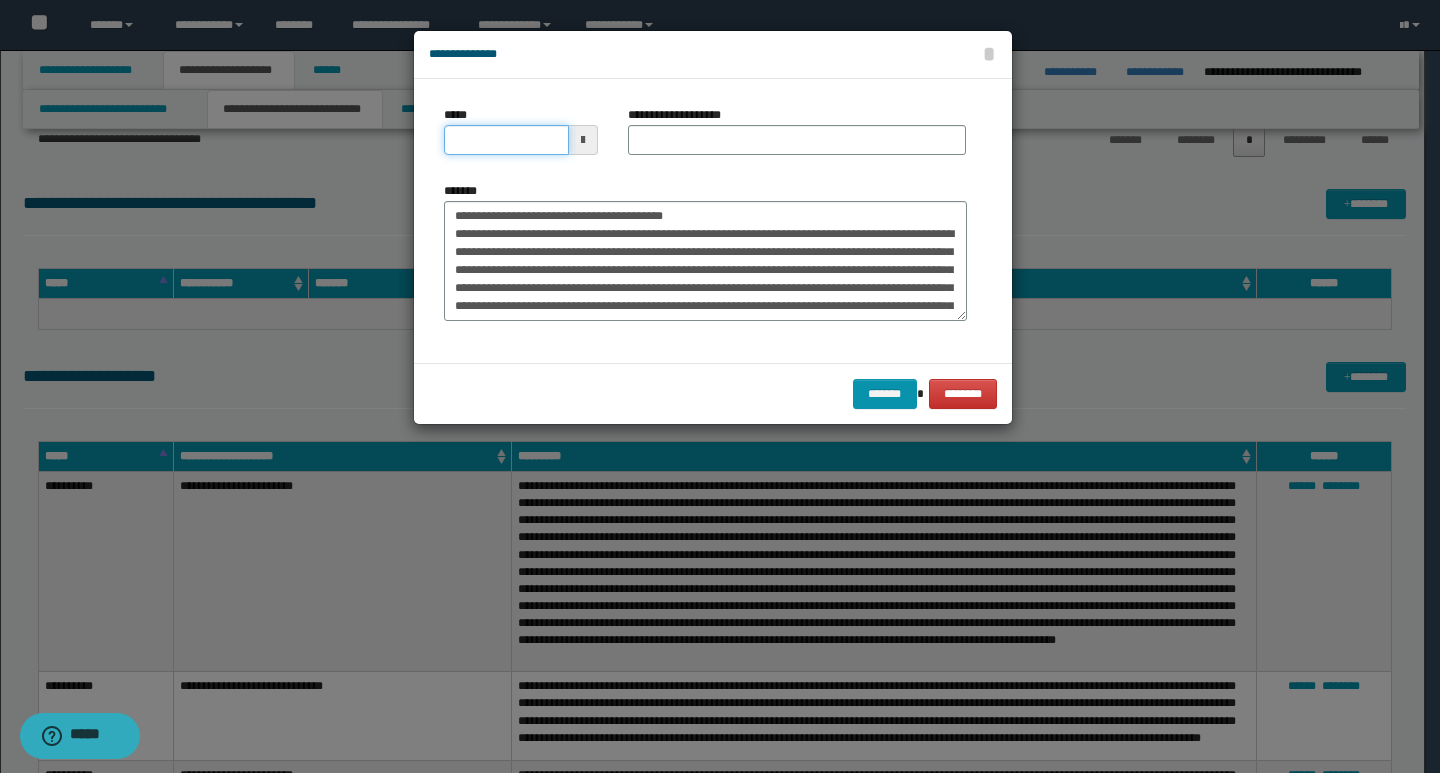 click on "*****" at bounding box center [506, 140] 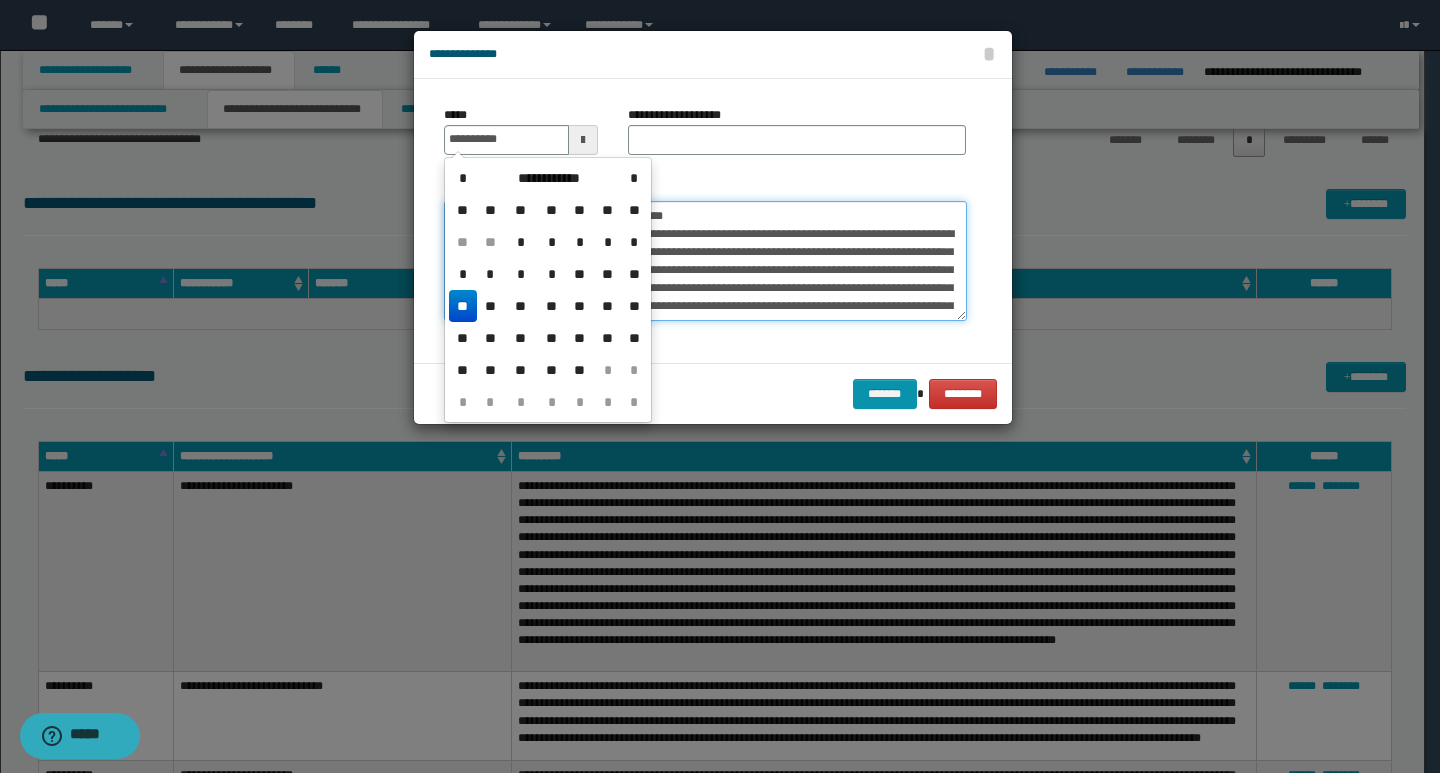 type on "**********" 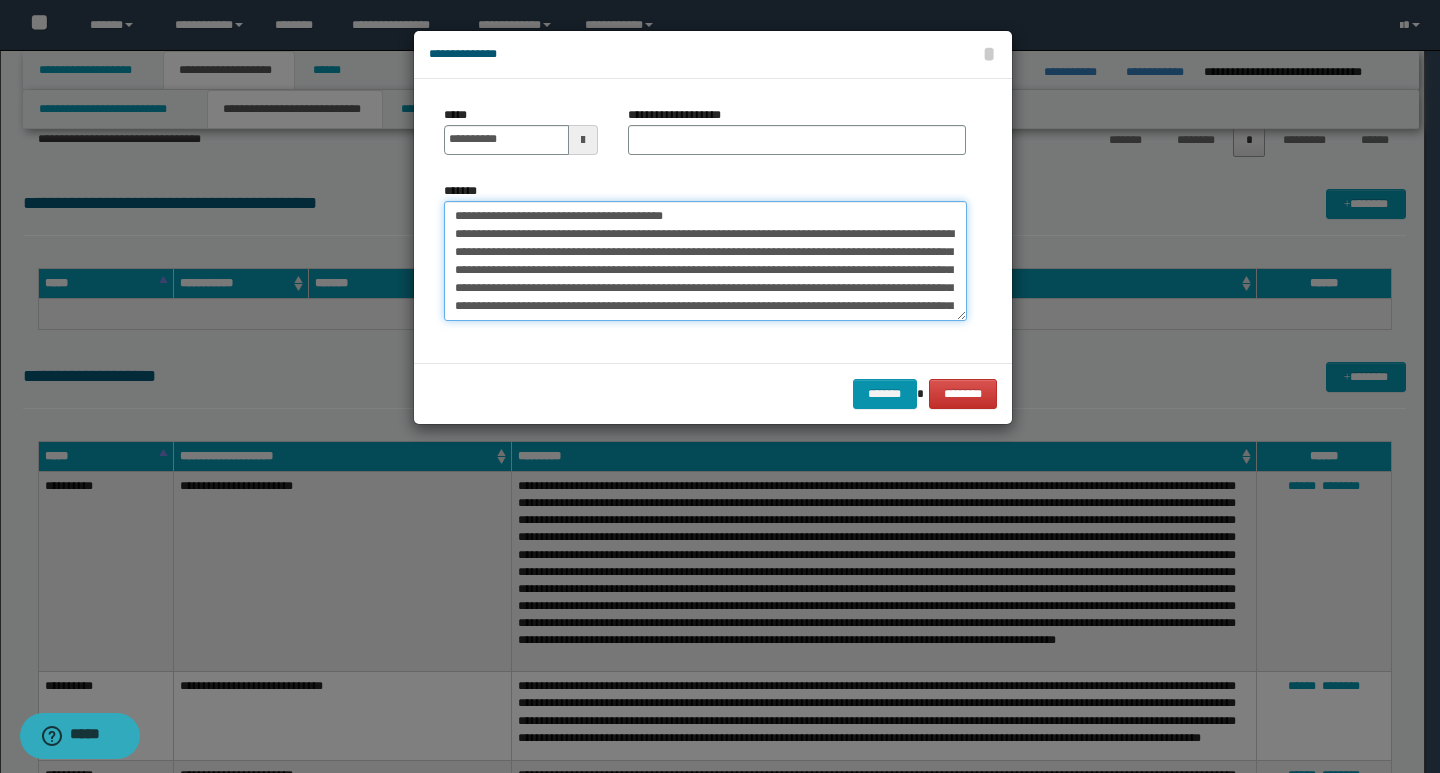 drag, startPoint x: 730, startPoint y: 218, endPoint x: 432, endPoint y: 204, distance: 298.32867 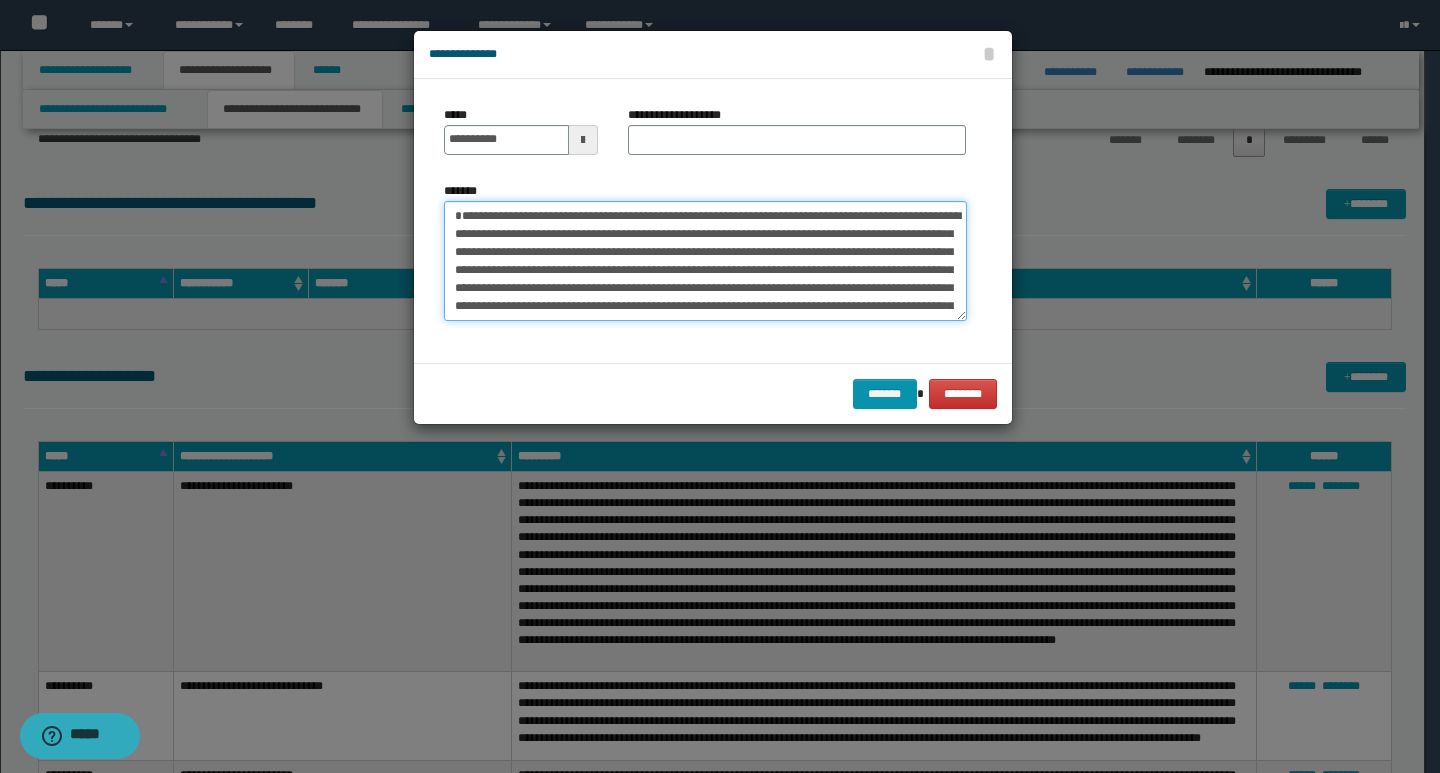 type on "**********" 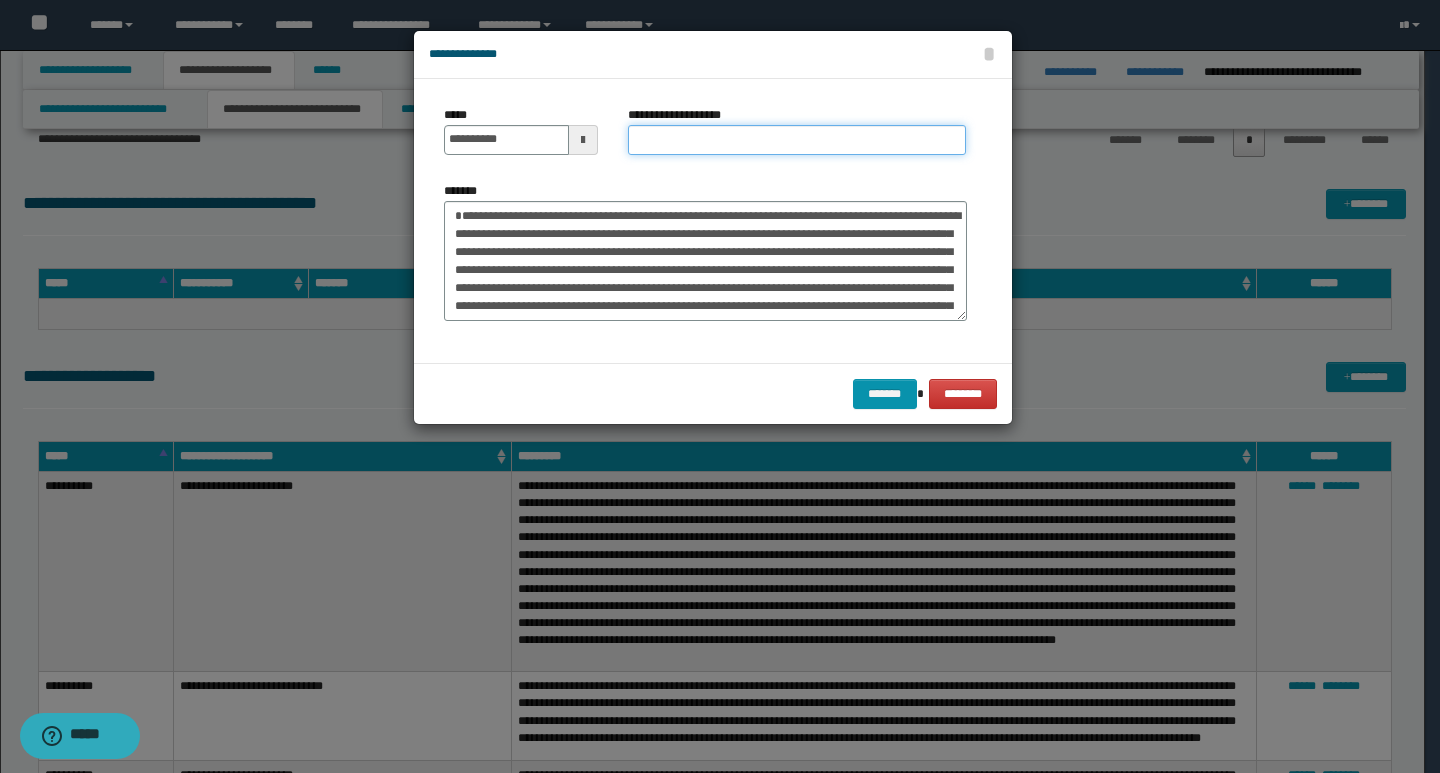 click on "**********" at bounding box center (797, 140) 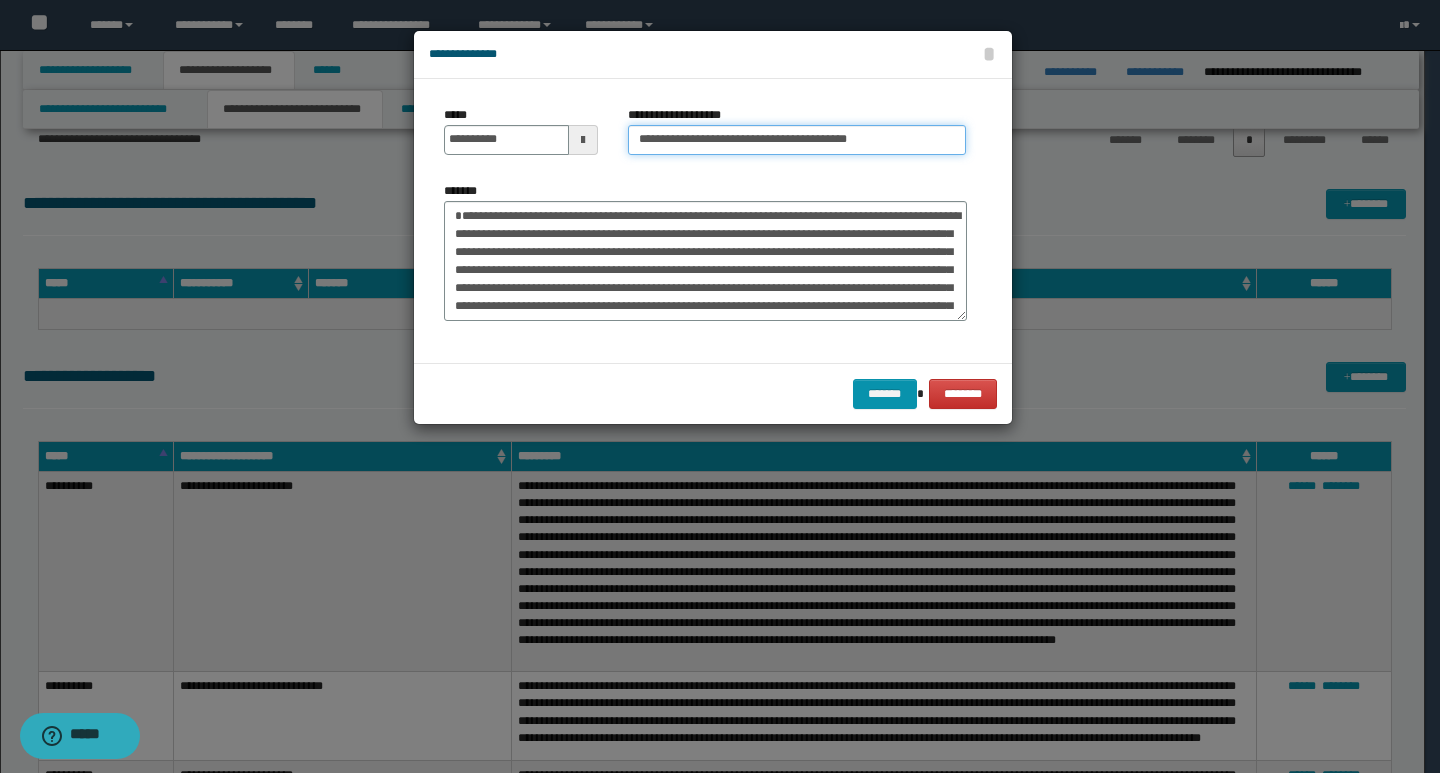 type 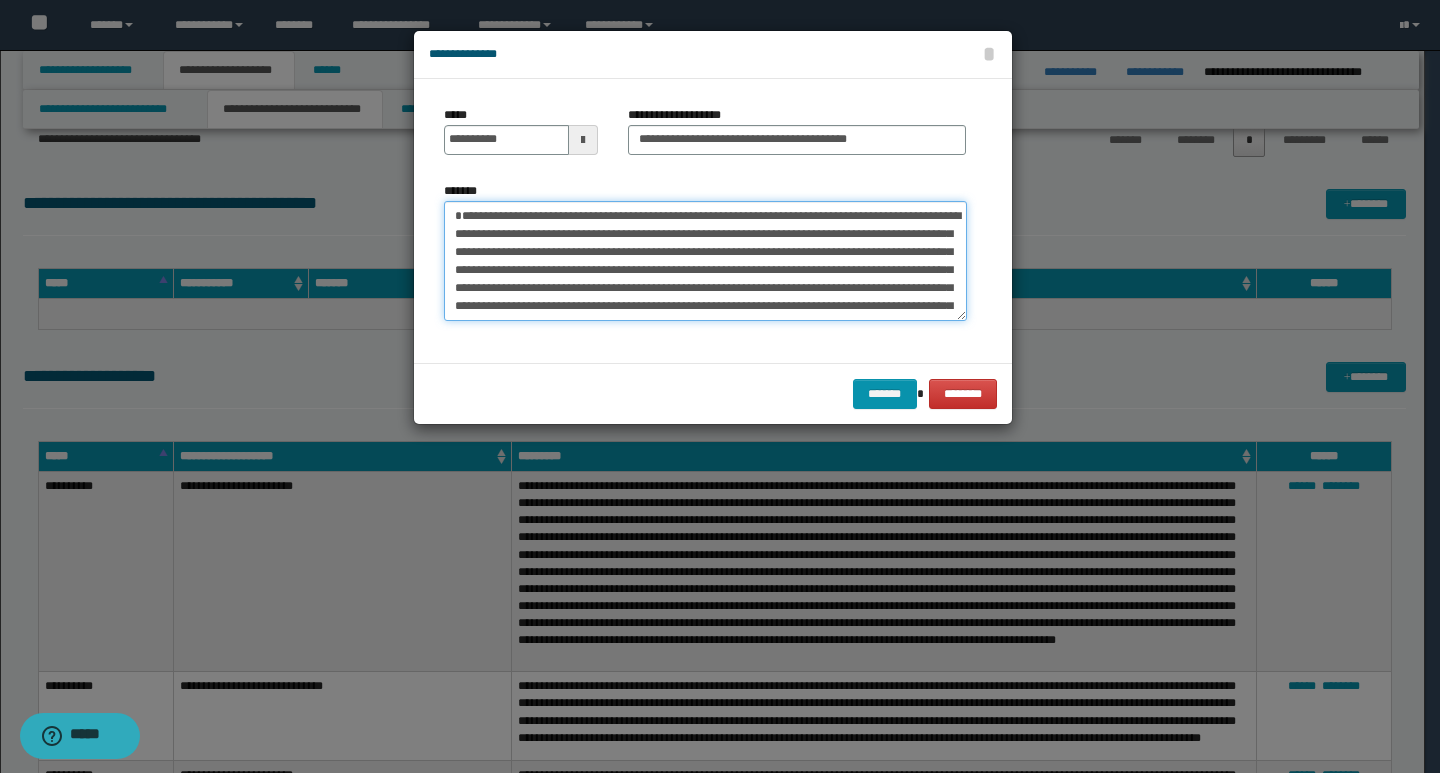 click on "*******" at bounding box center (705, 261) 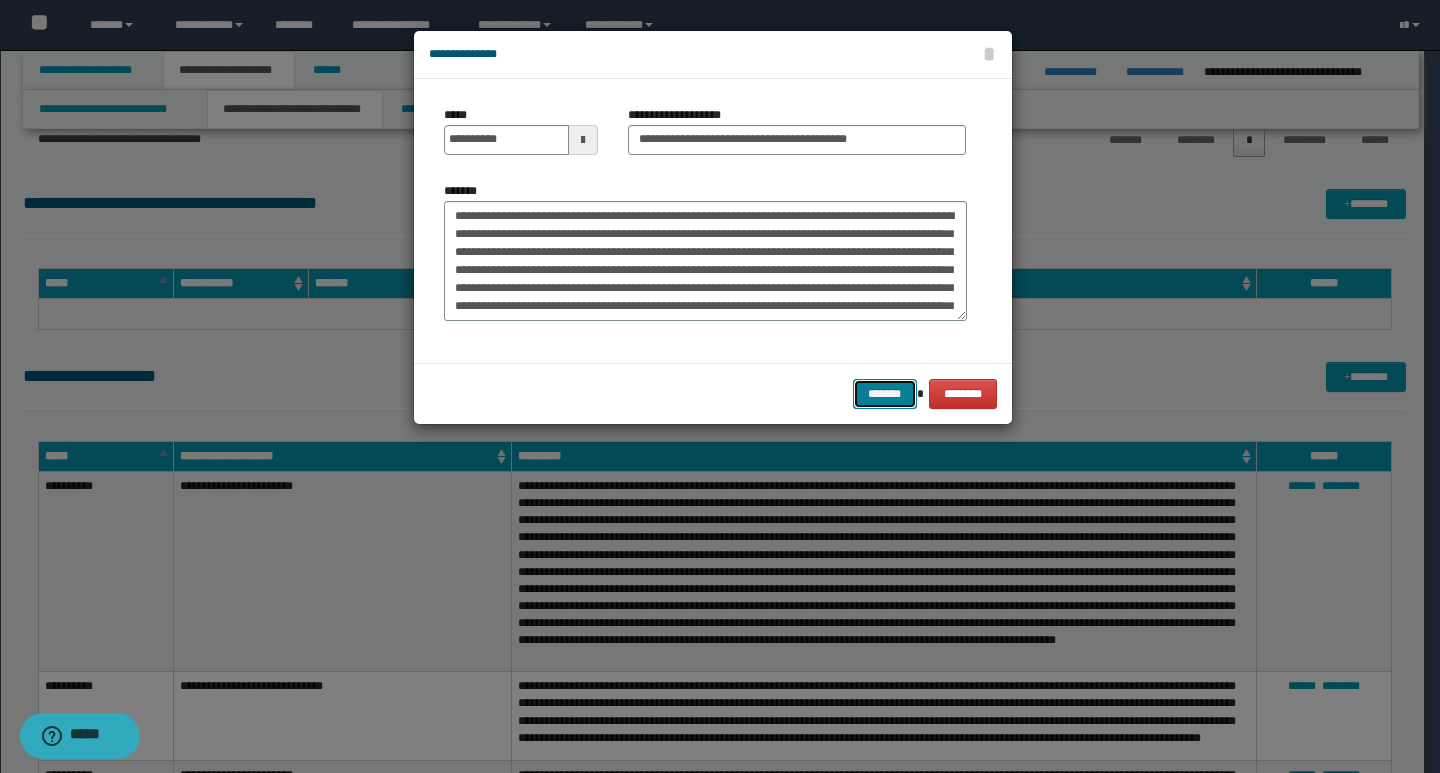 click on "*******" at bounding box center [885, 394] 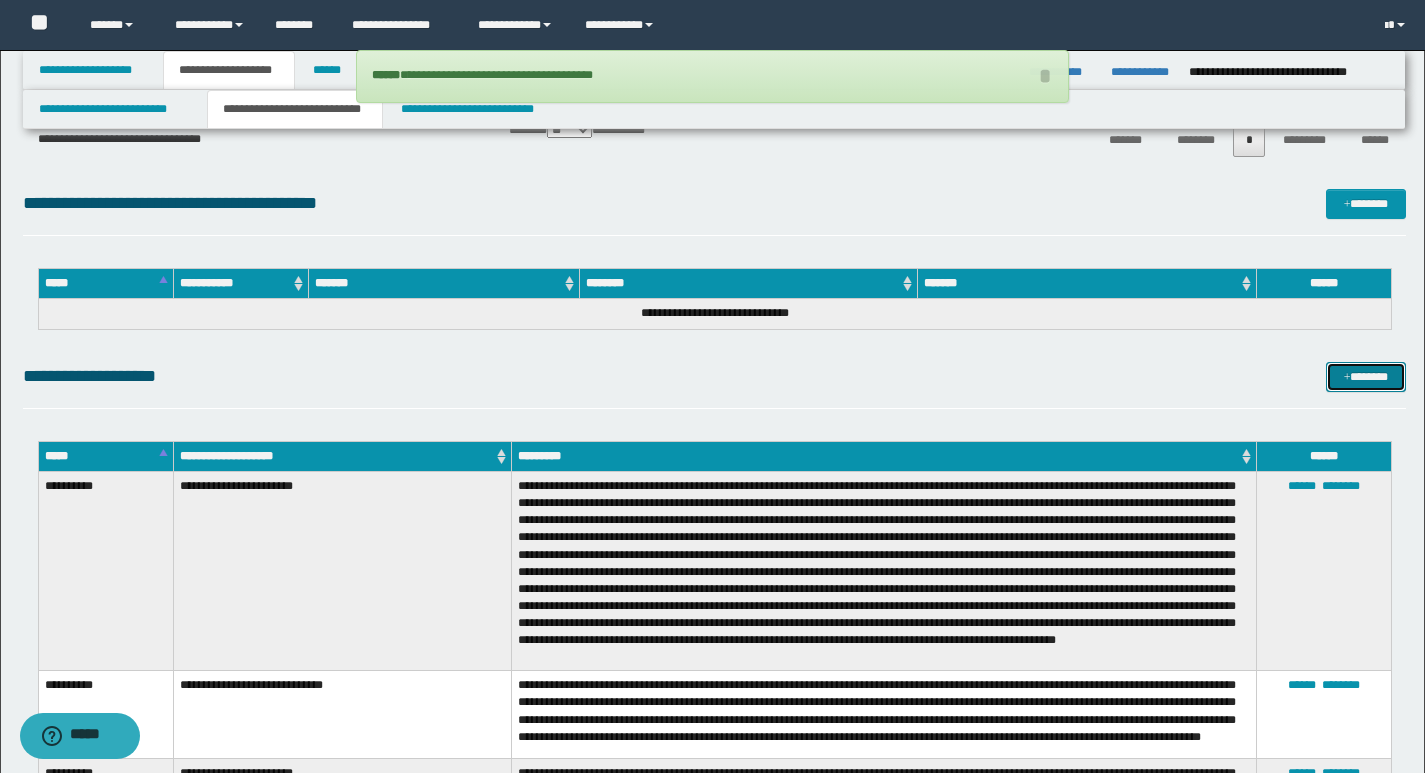 click on "*******" at bounding box center [1366, 377] 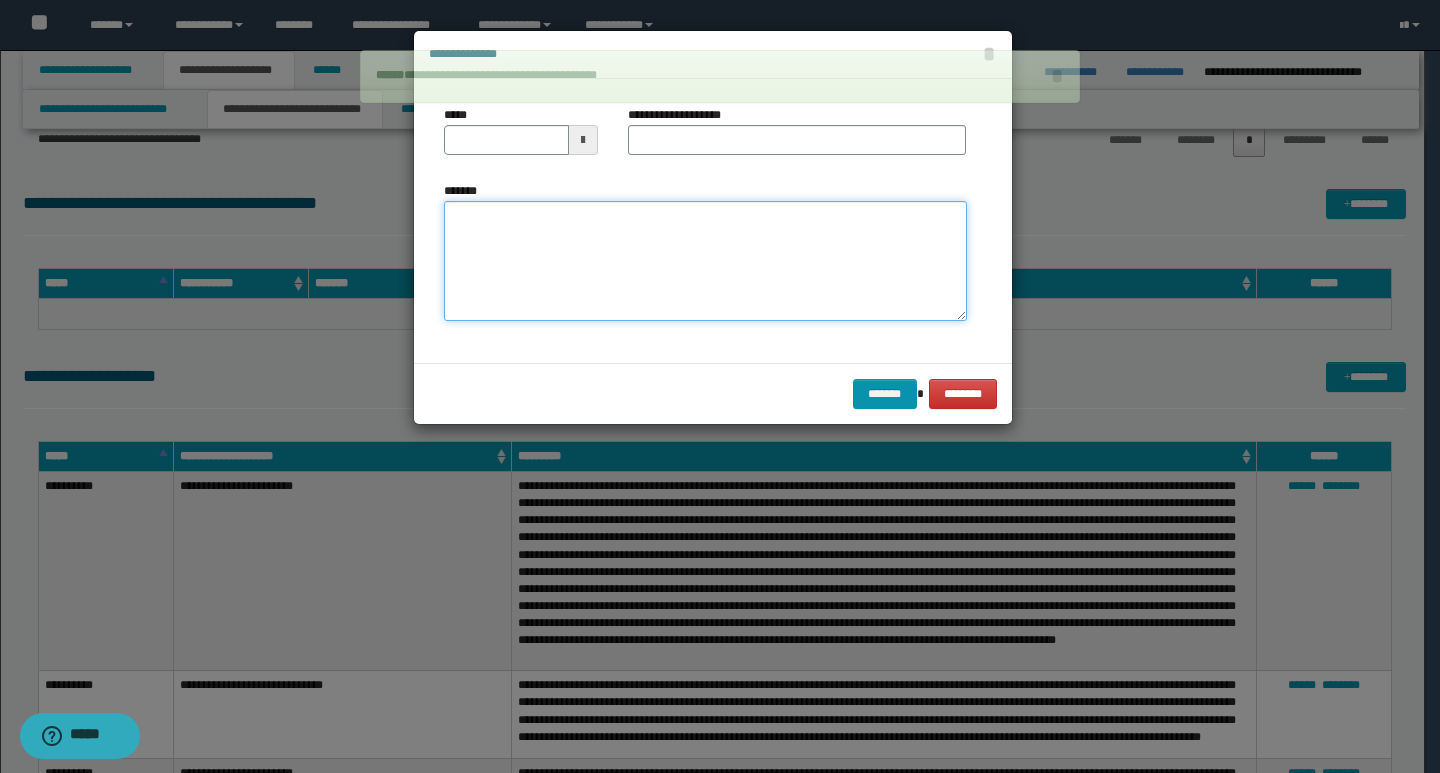 click on "*******" at bounding box center [705, 261] 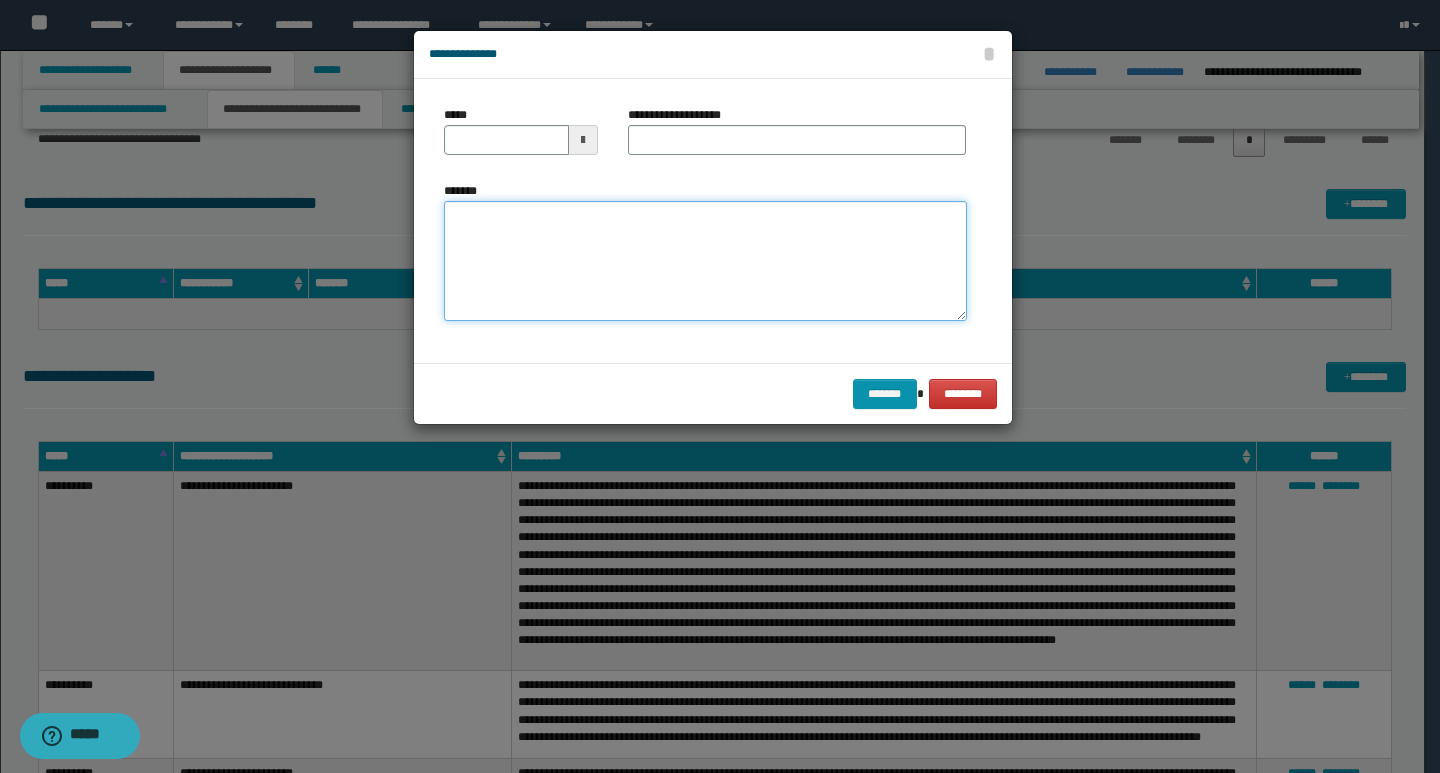 click on "*******" at bounding box center (705, 261) 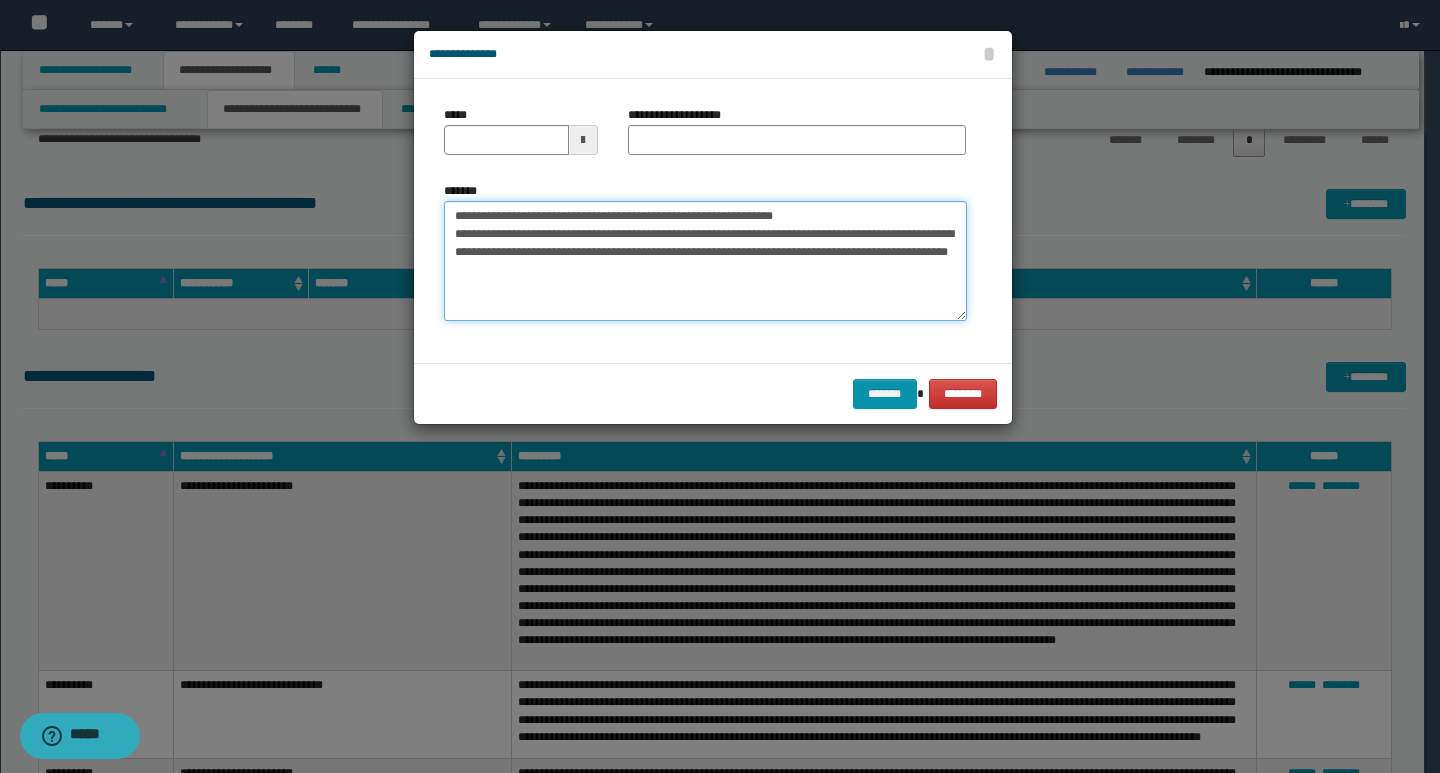 drag, startPoint x: 453, startPoint y: 218, endPoint x: 521, endPoint y: 218, distance: 68 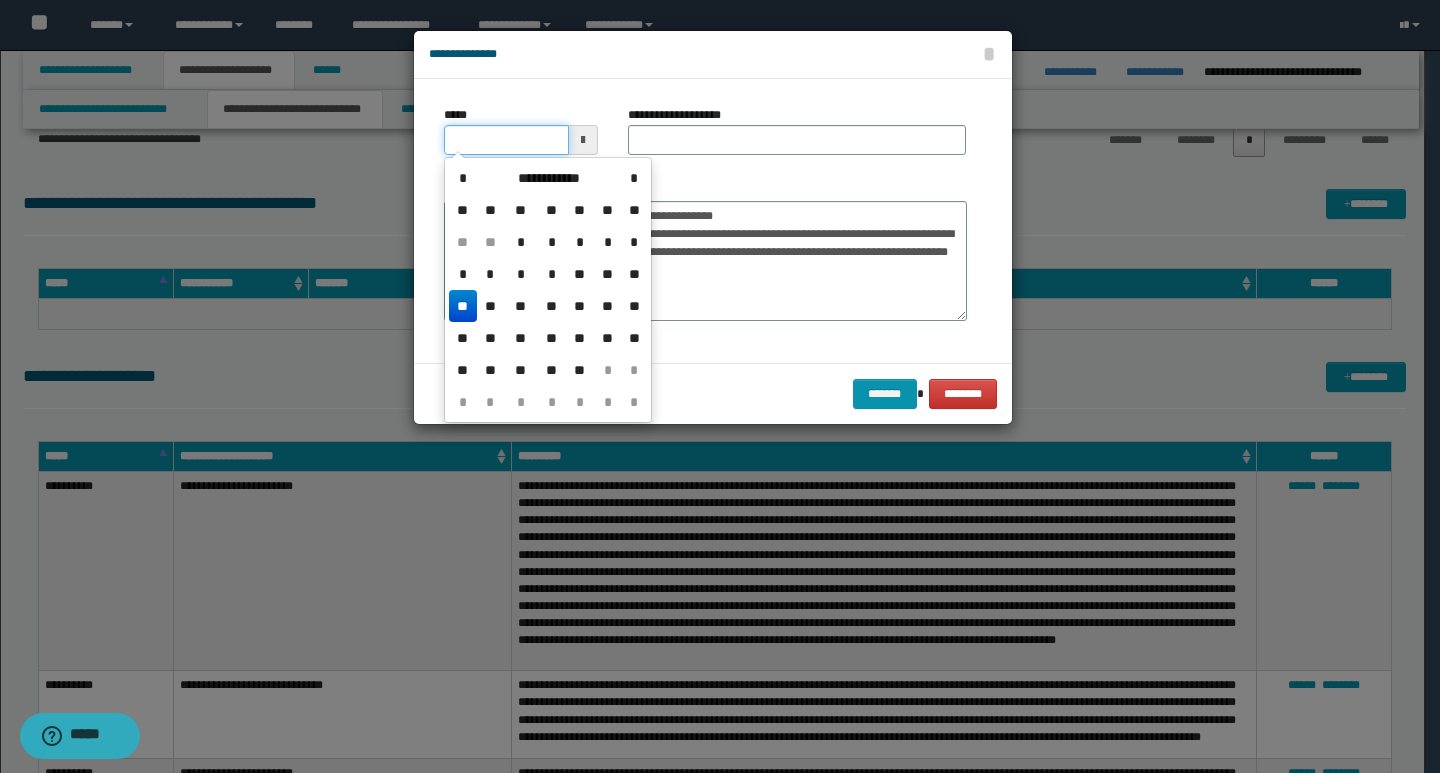 click on "*****" at bounding box center [506, 140] 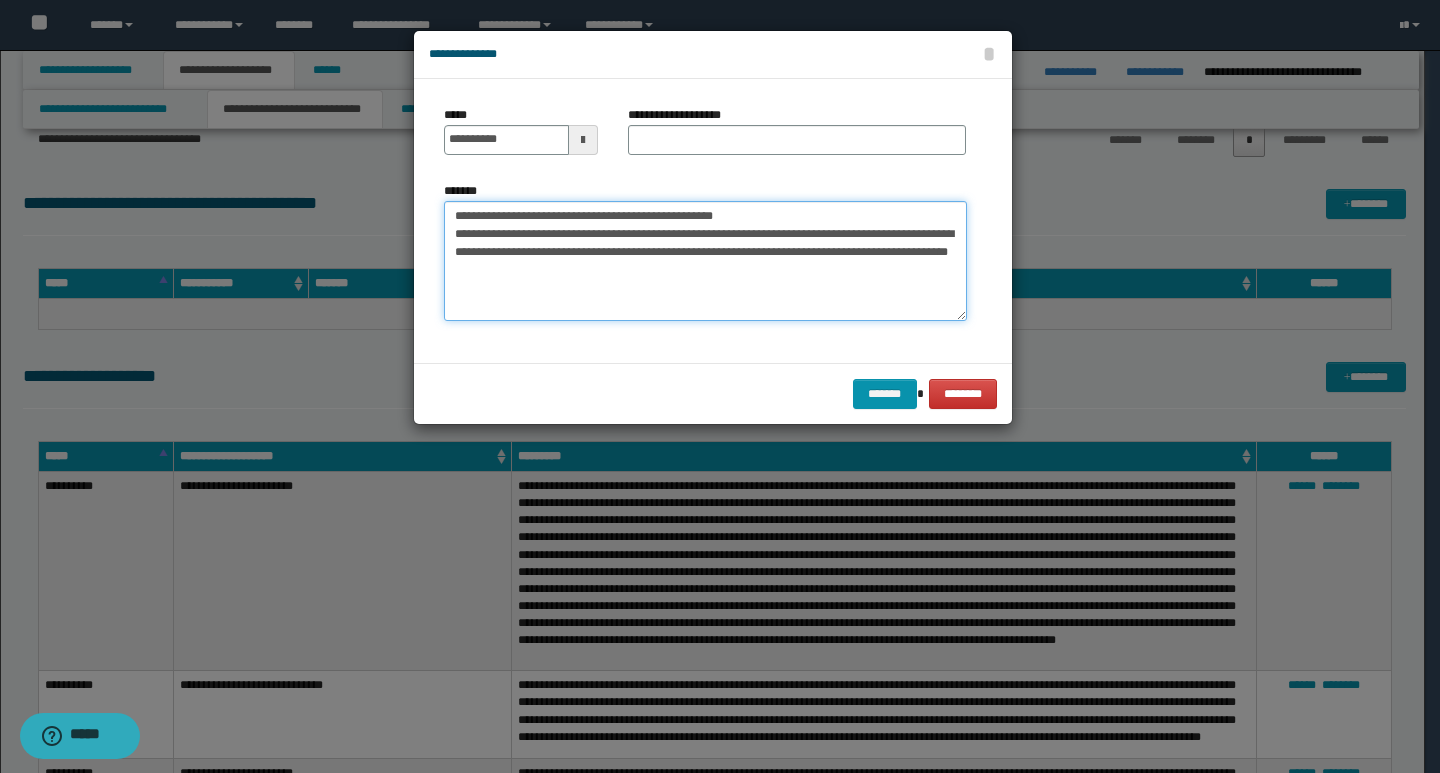 drag, startPoint x: 793, startPoint y: 213, endPoint x: 447, endPoint y: 220, distance: 346.0708 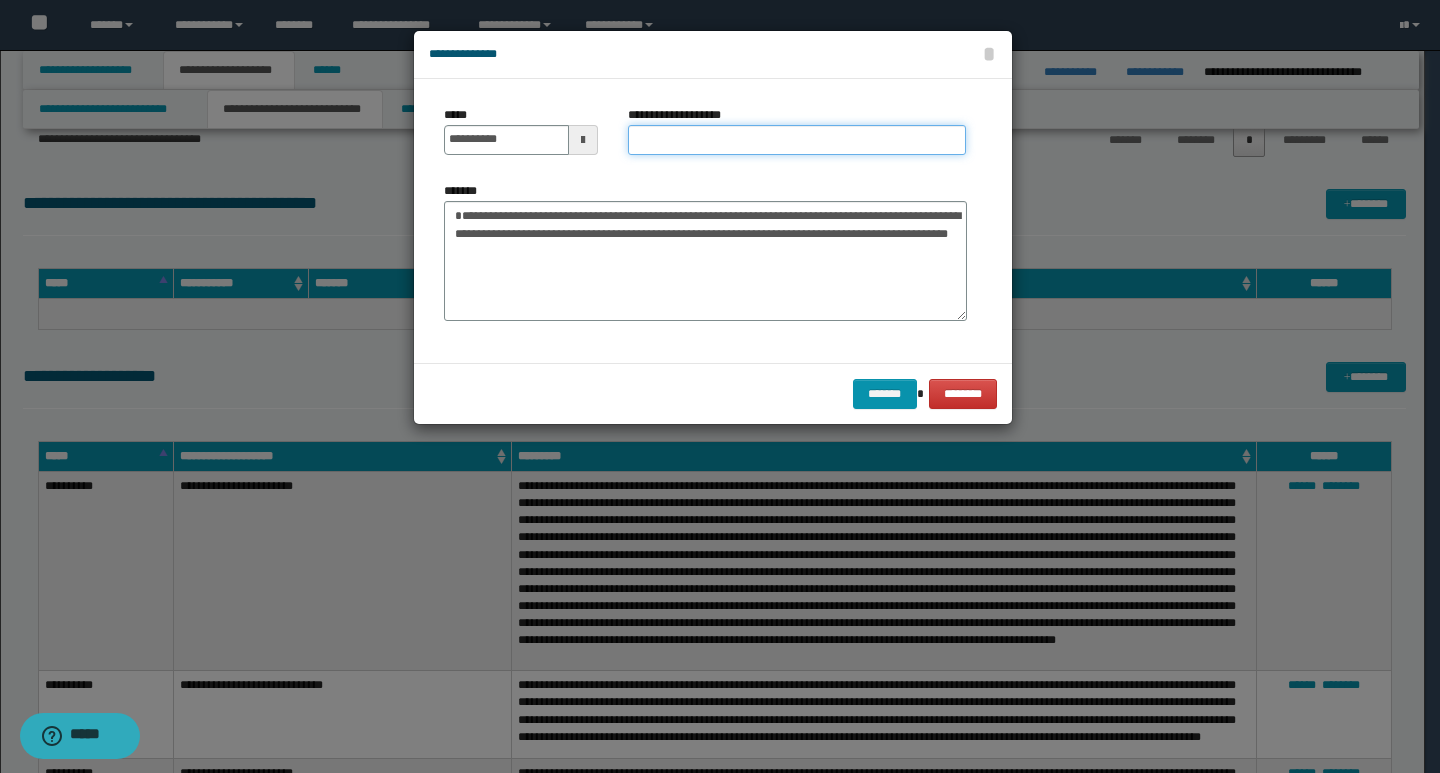 click on "**********" at bounding box center (797, 140) 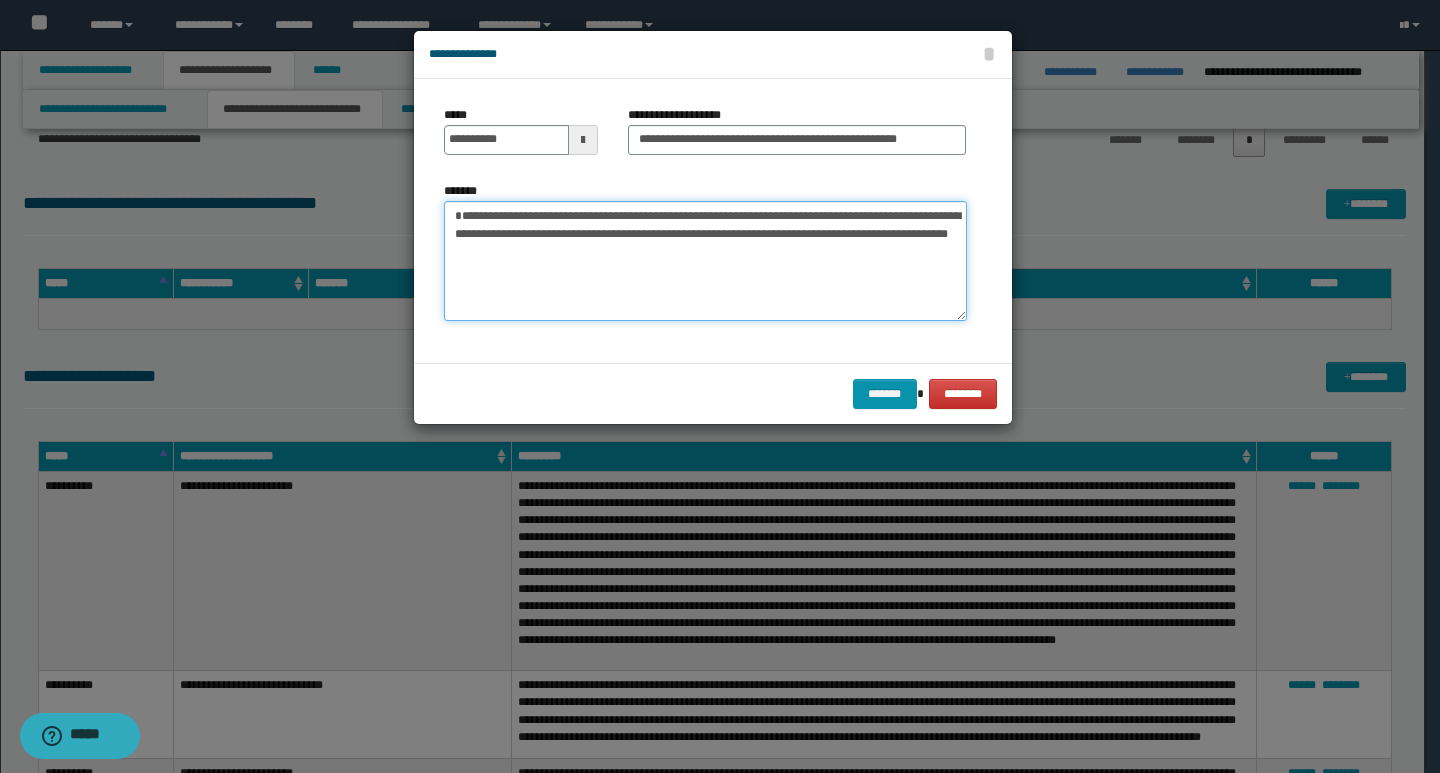 click on "**********" at bounding box center [705, 261] 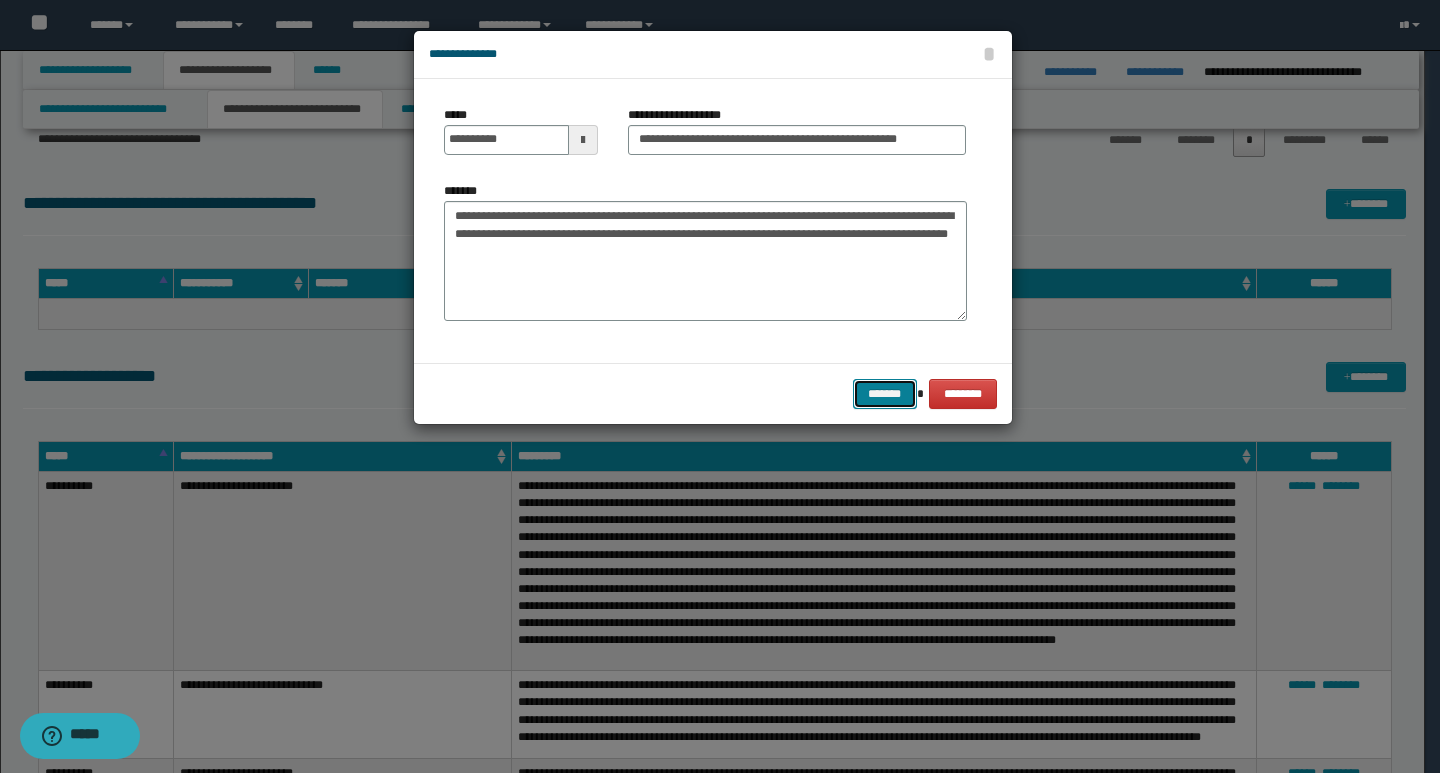 click on "*******" at bounding box center [885, 394] 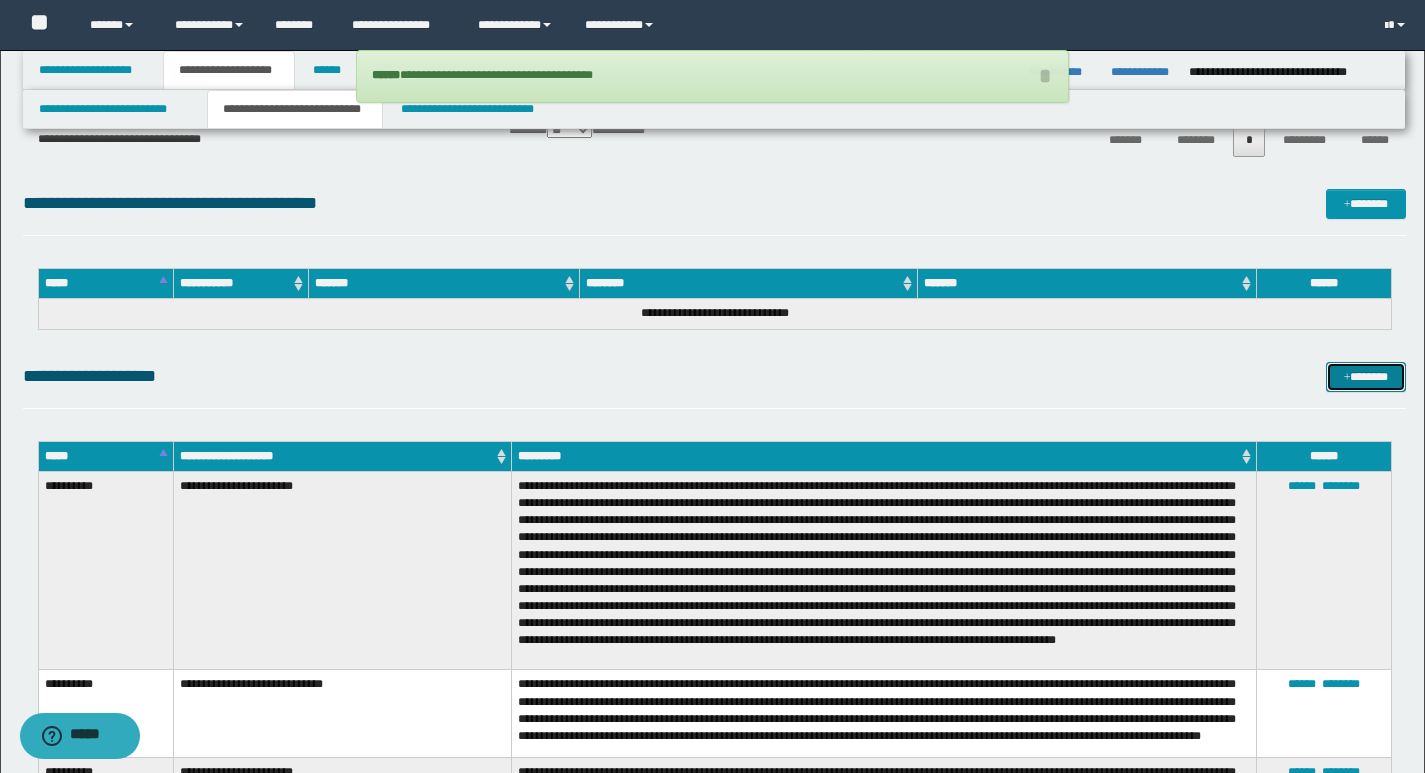 click on "*******" at bounding box center (1366, 377) 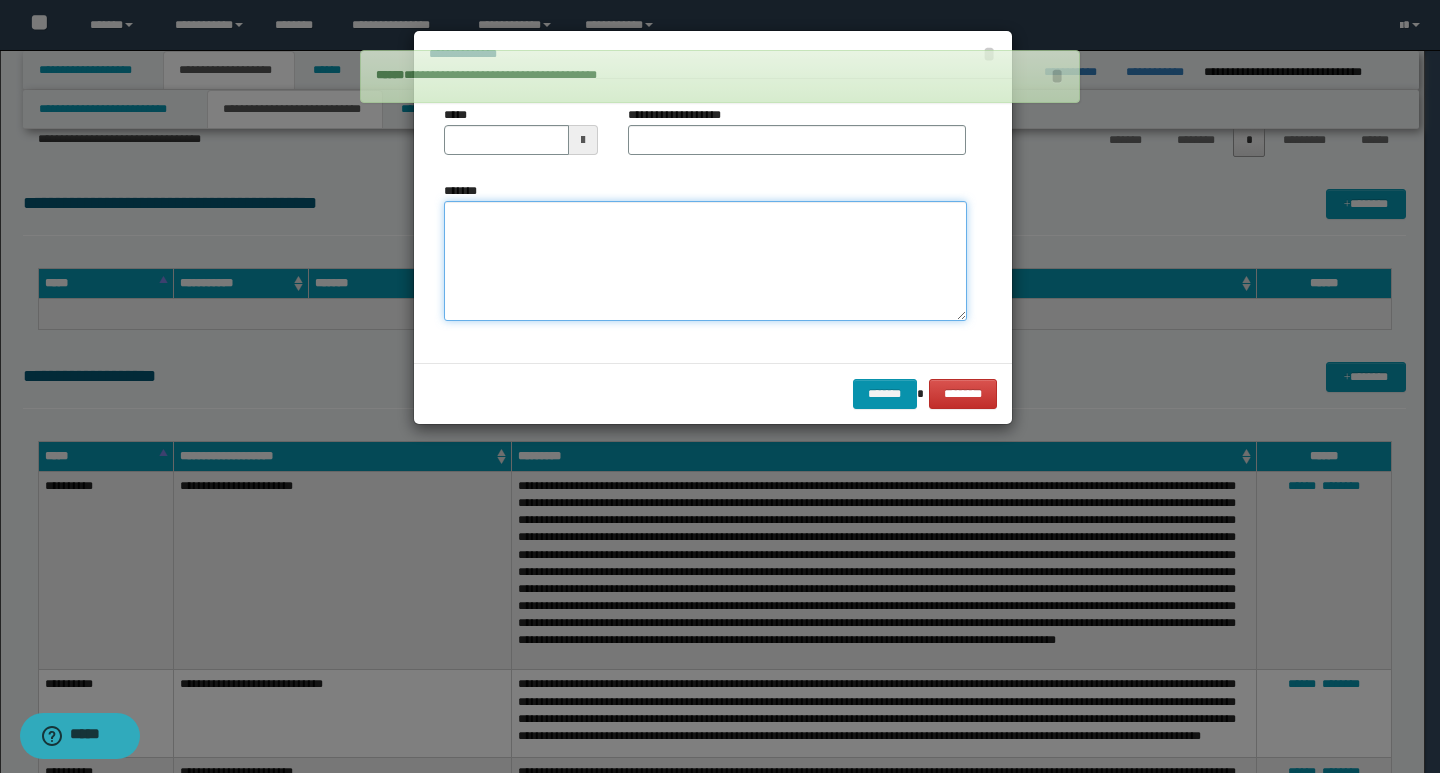 click on "*******" at bounding box center (705, 261) 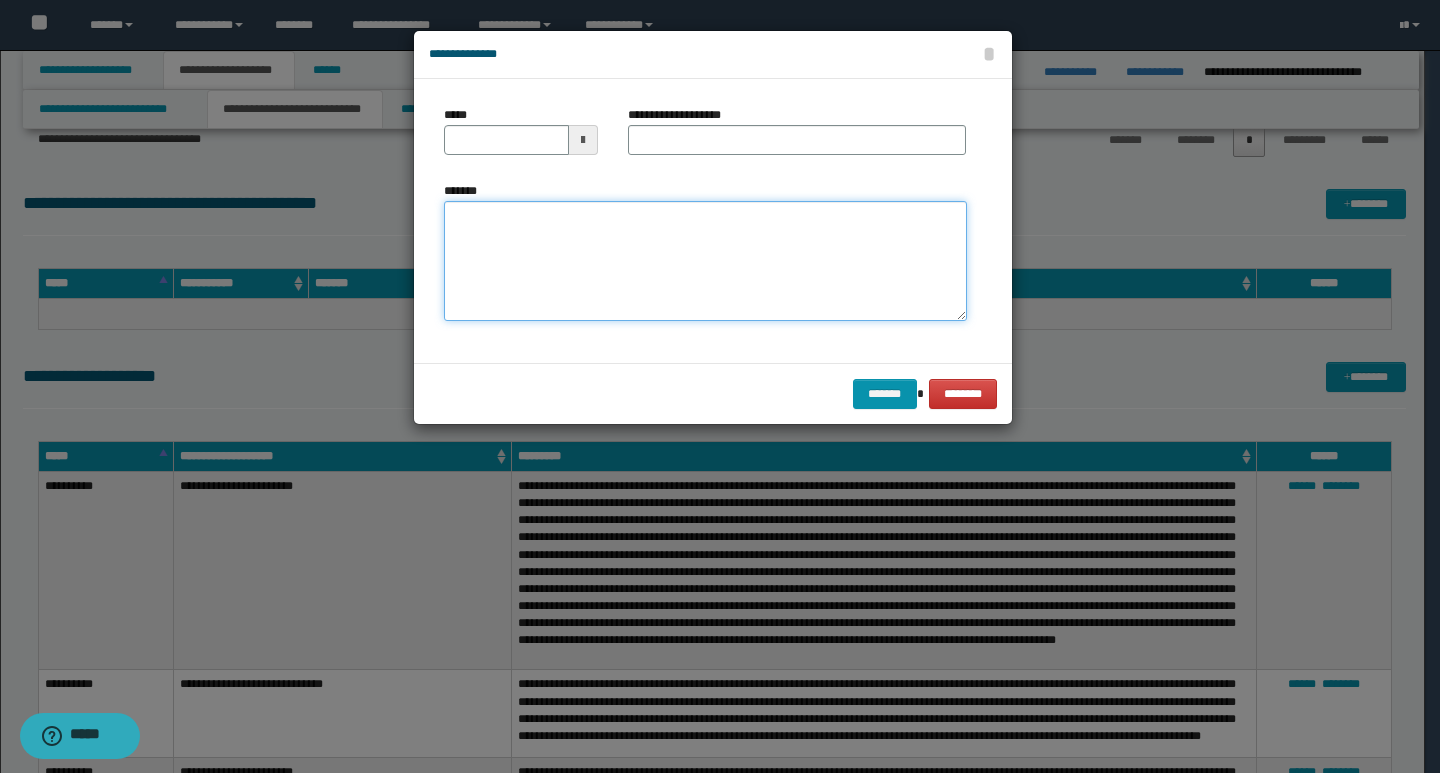 click on "*******" at bounding box center [705, 261] 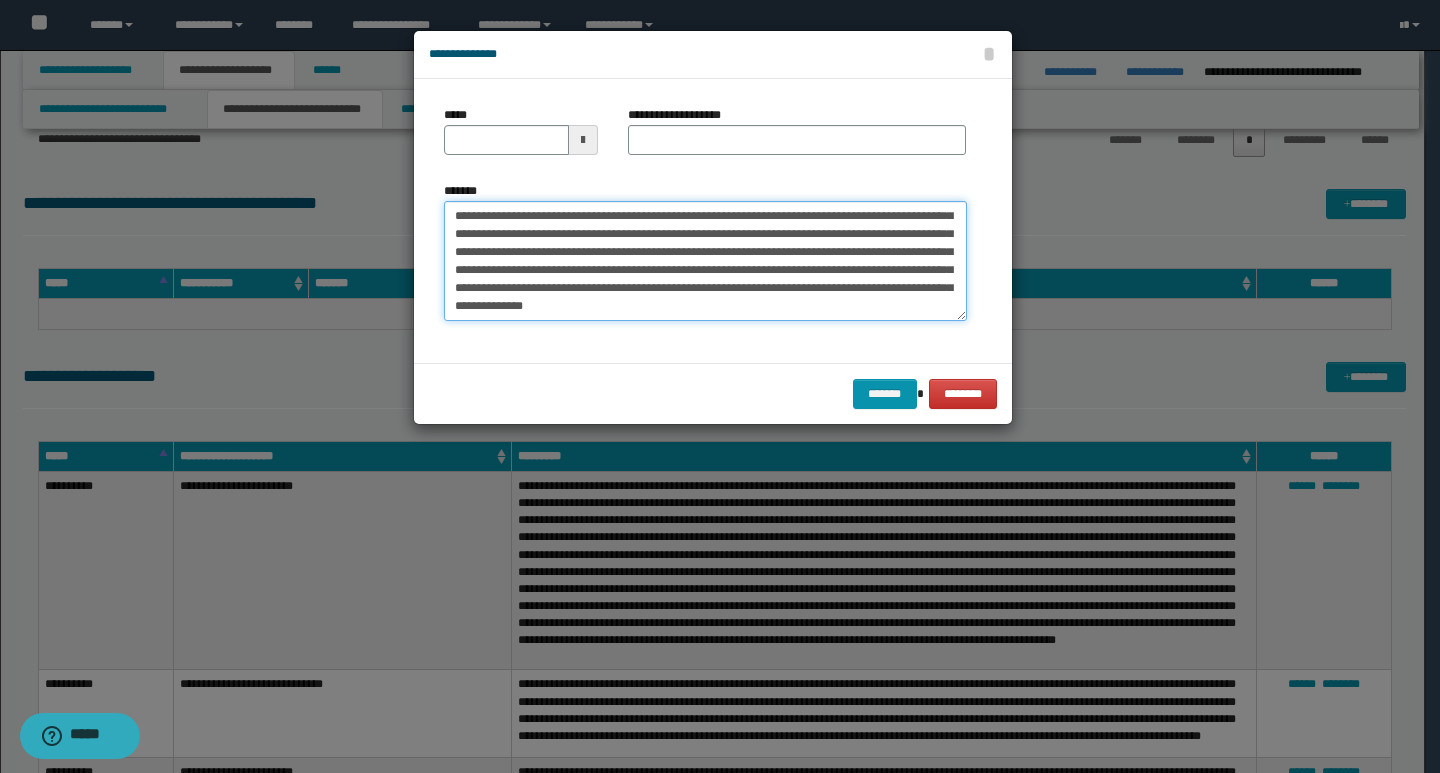 scroll, scrollTop: 0, scrollLeft: 0, axis: both 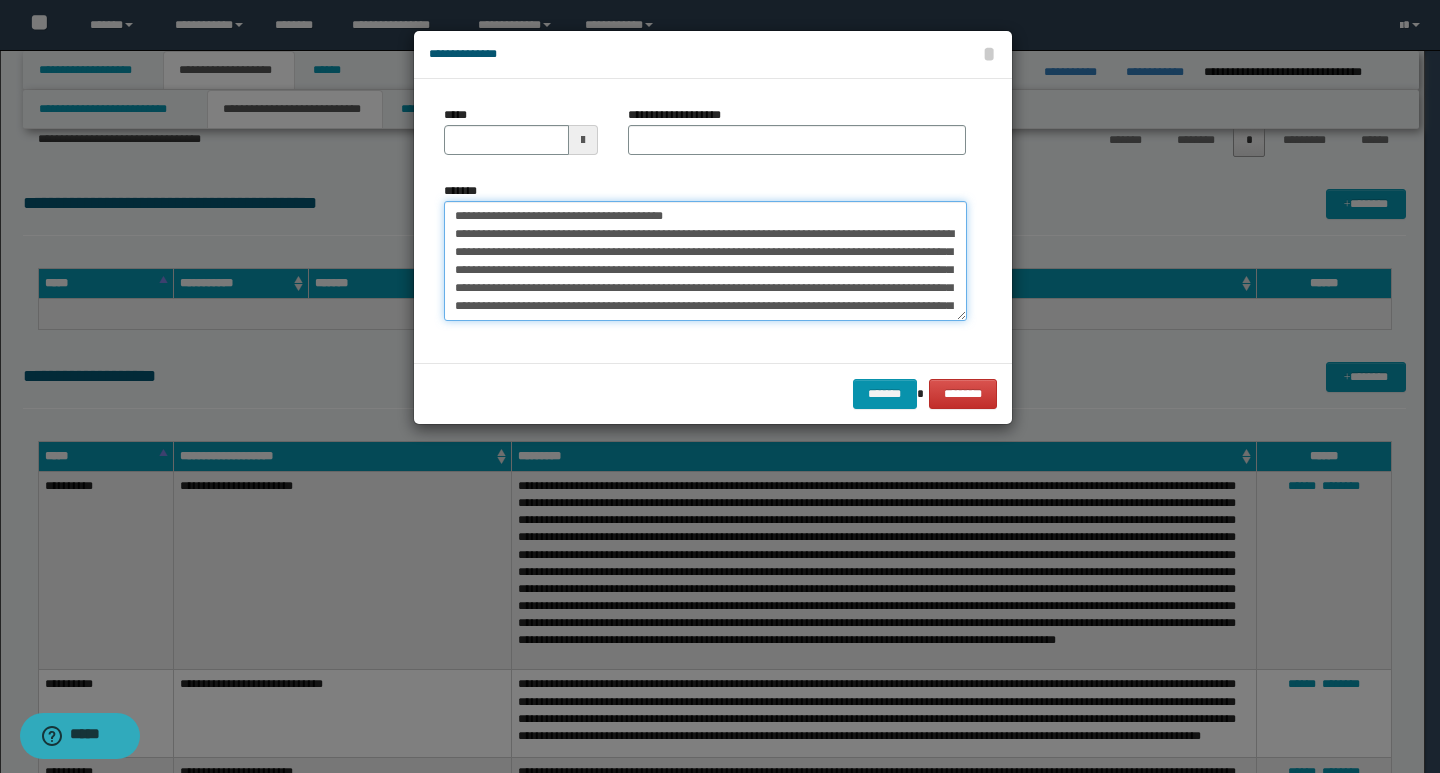 drag, startPoint x: 452, startPoint y: 215, endPoint x: 523, endPoint y: 222, distance: 71.34424 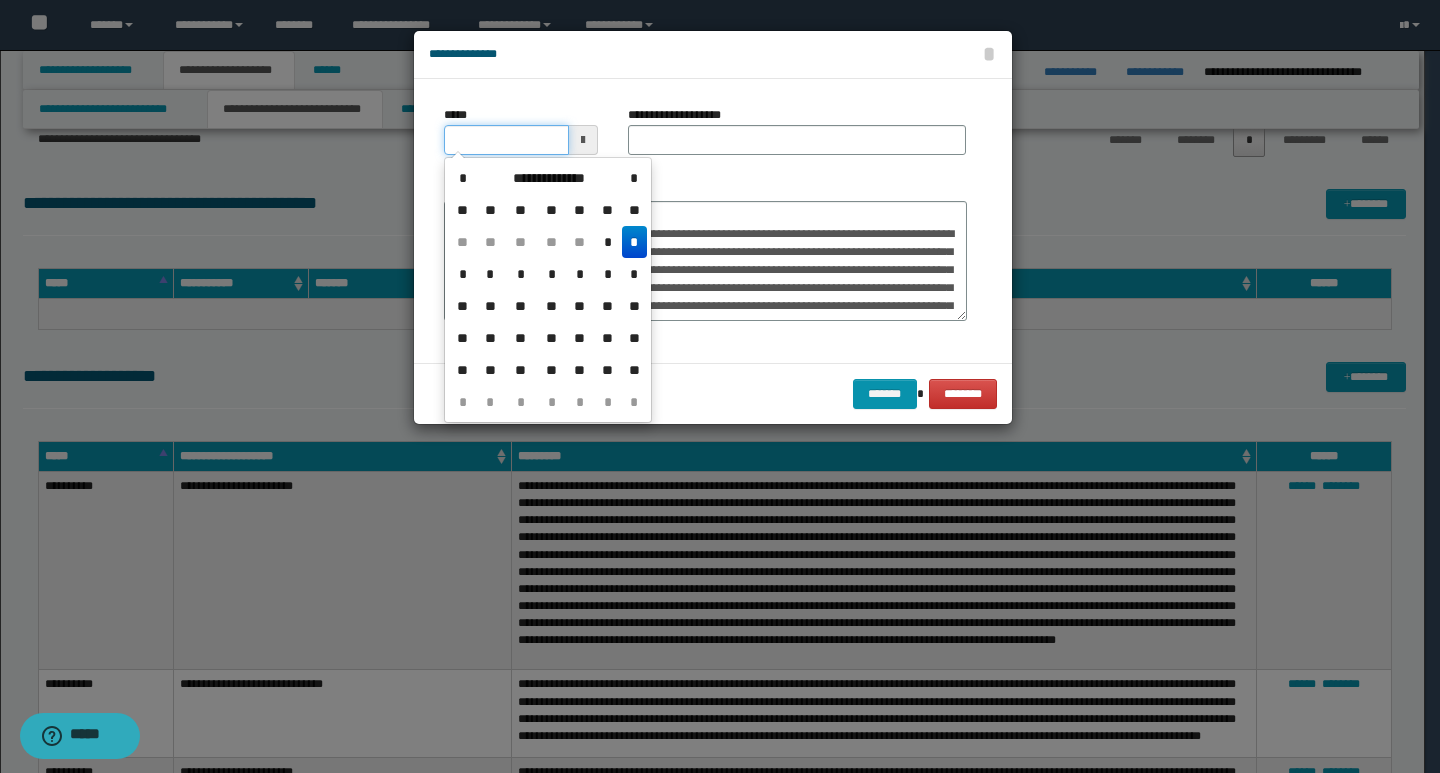 click on "*****" at bounding box center [506, 140] 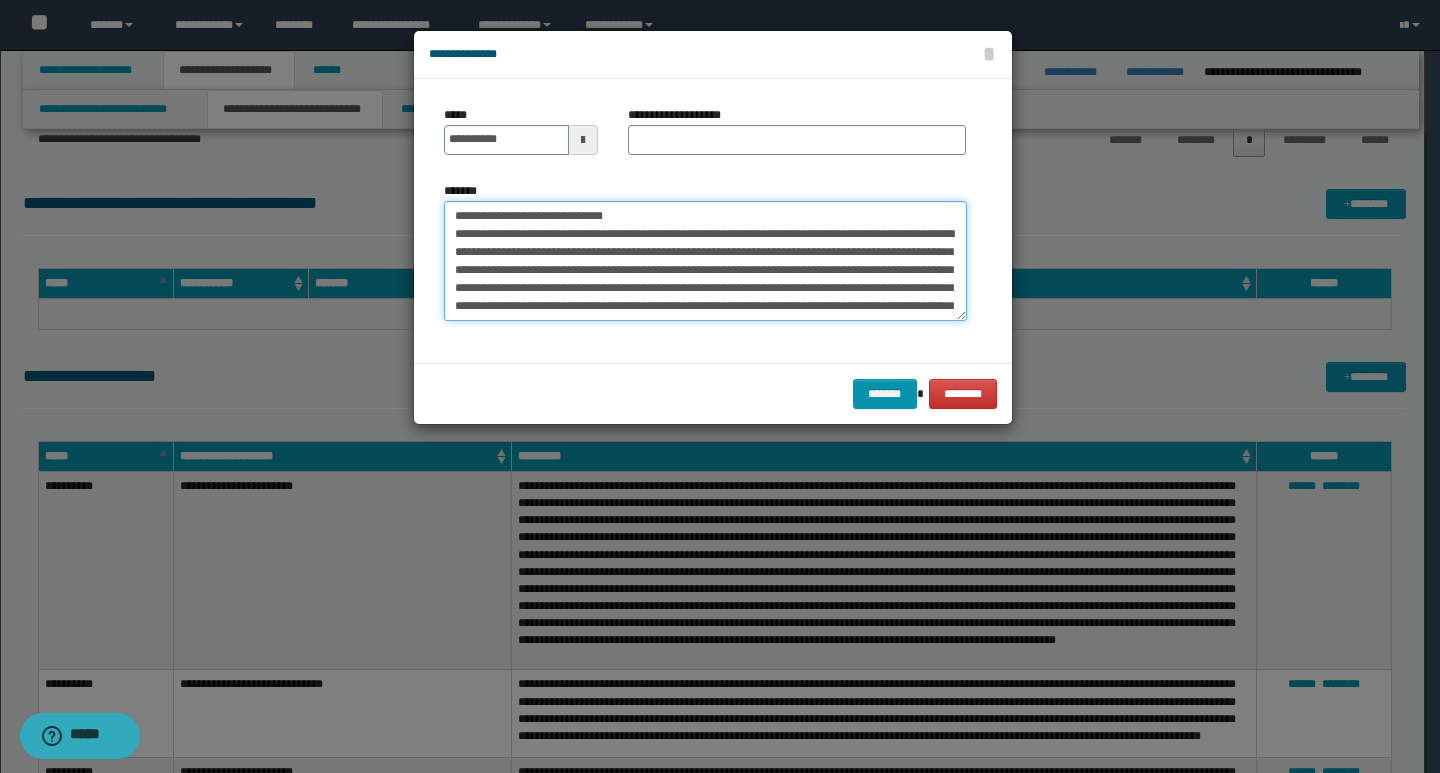drag, startPoint x: 675, startPoint y: 221, endPoint x: 457, endPoint y: 206, distance: 218.51544 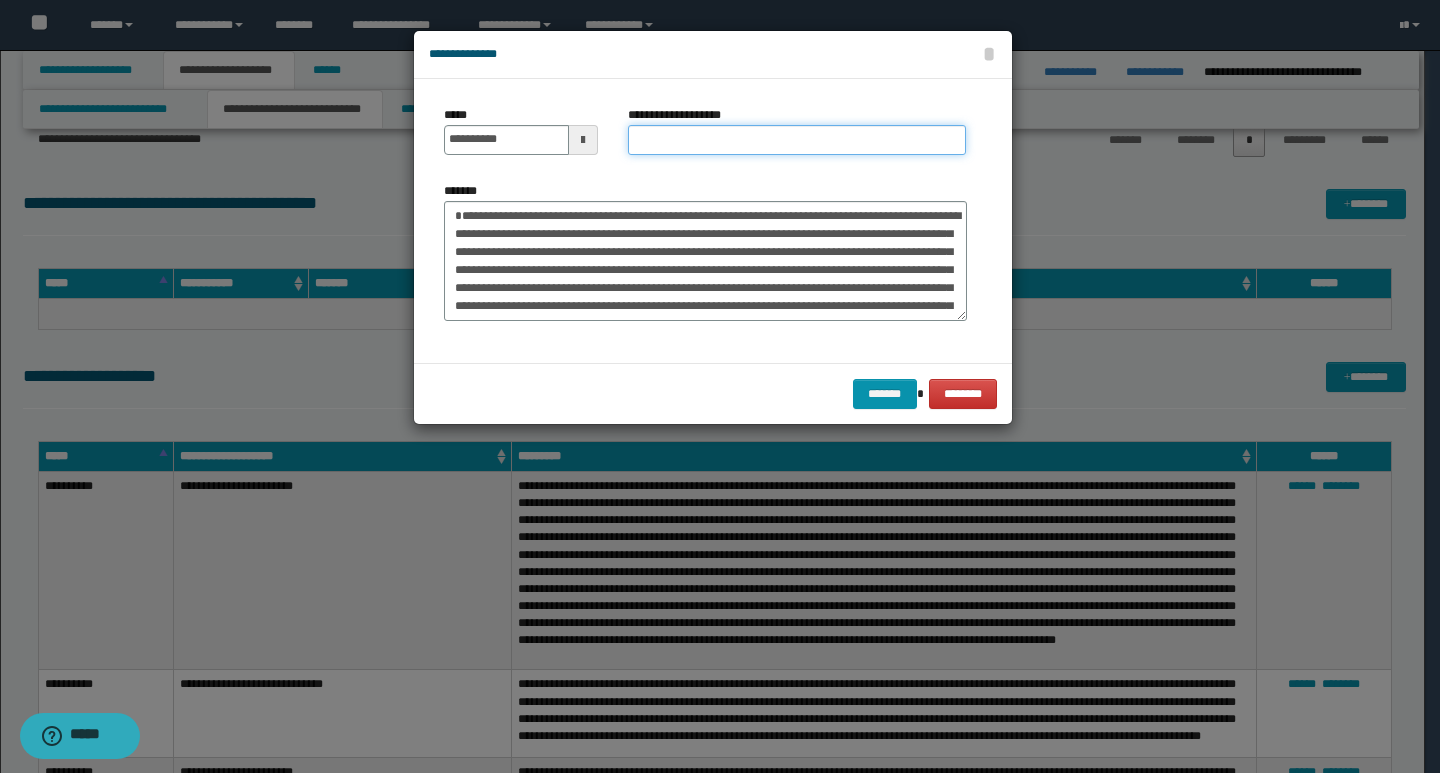 click on "**********" at bounding box center [797, 140] 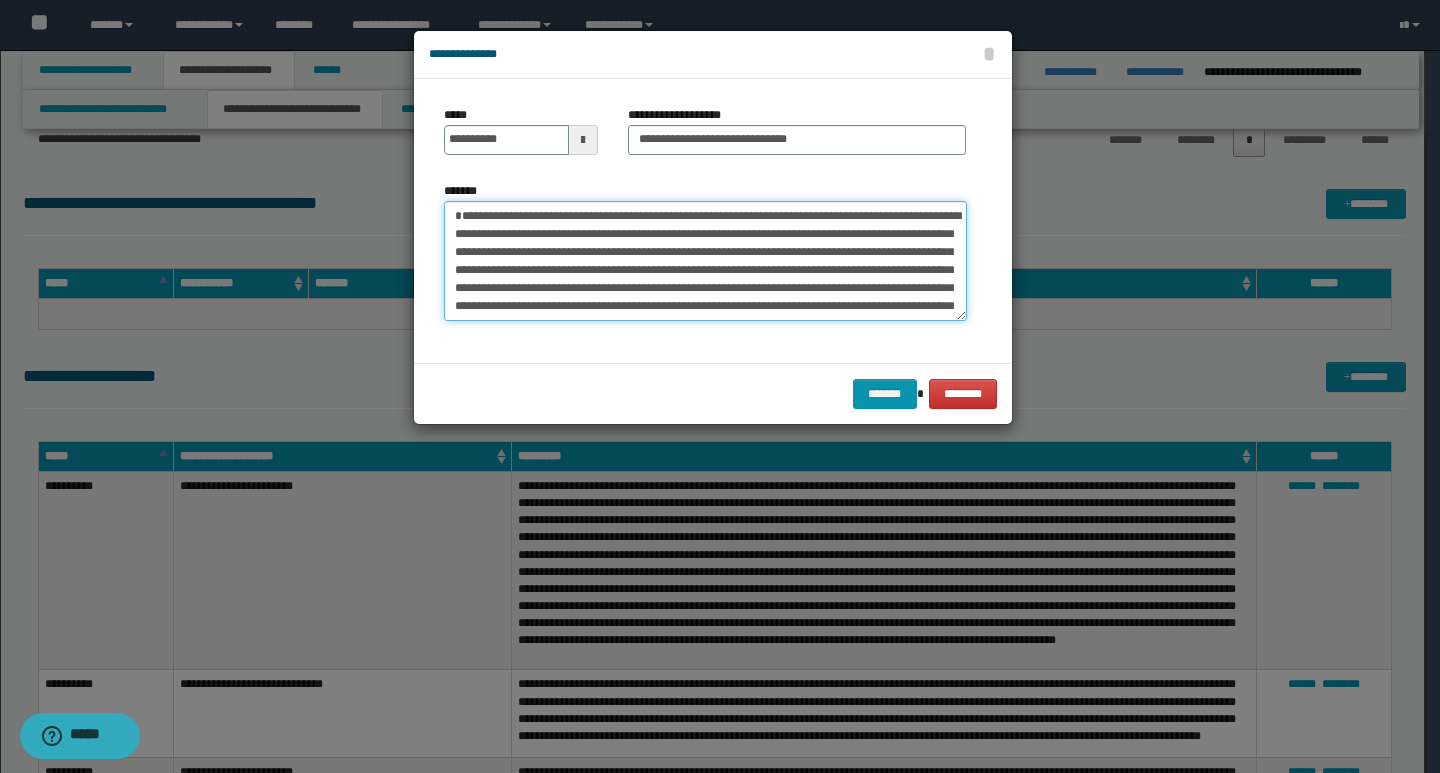 click on "*******" at bounding box center (705, 261) 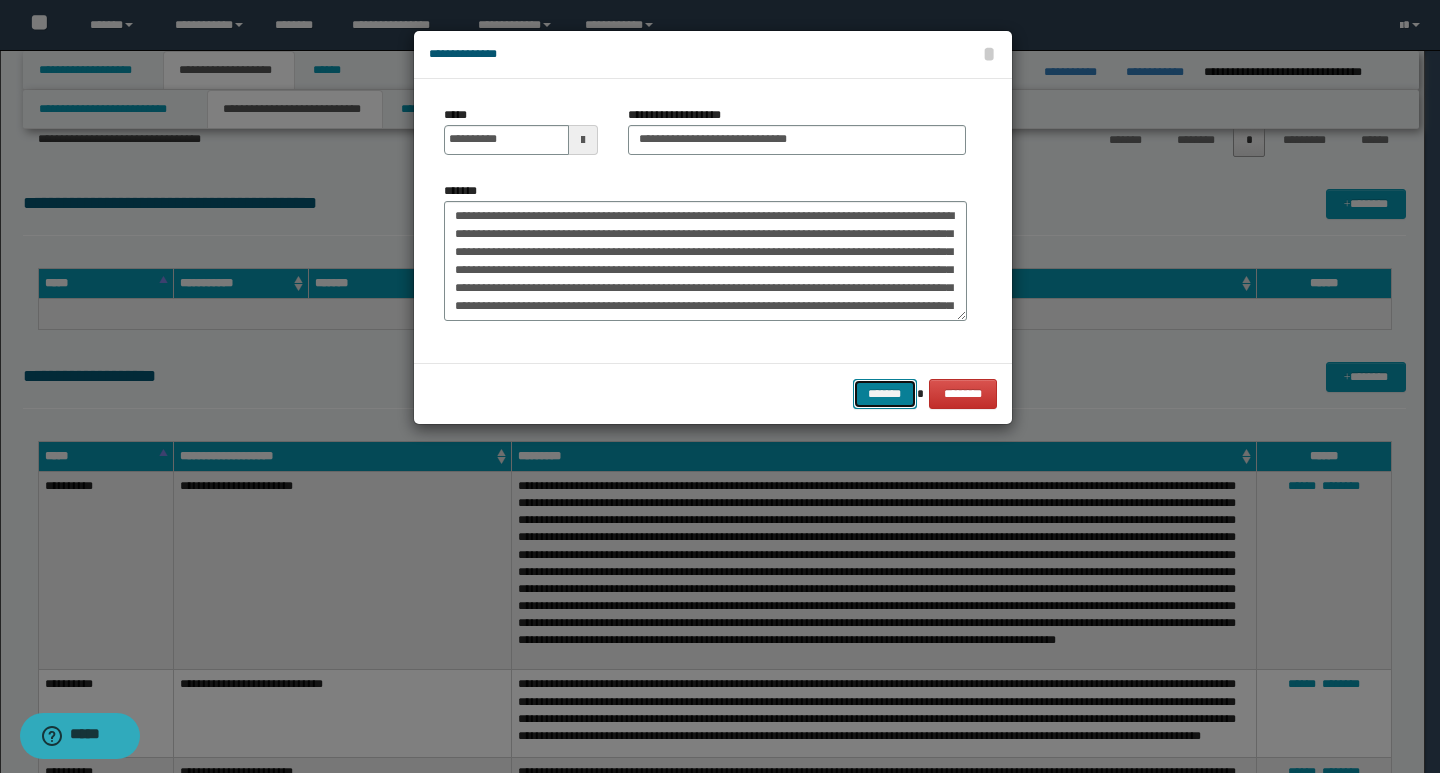 click on "*******" at bounding box center (885, 394) 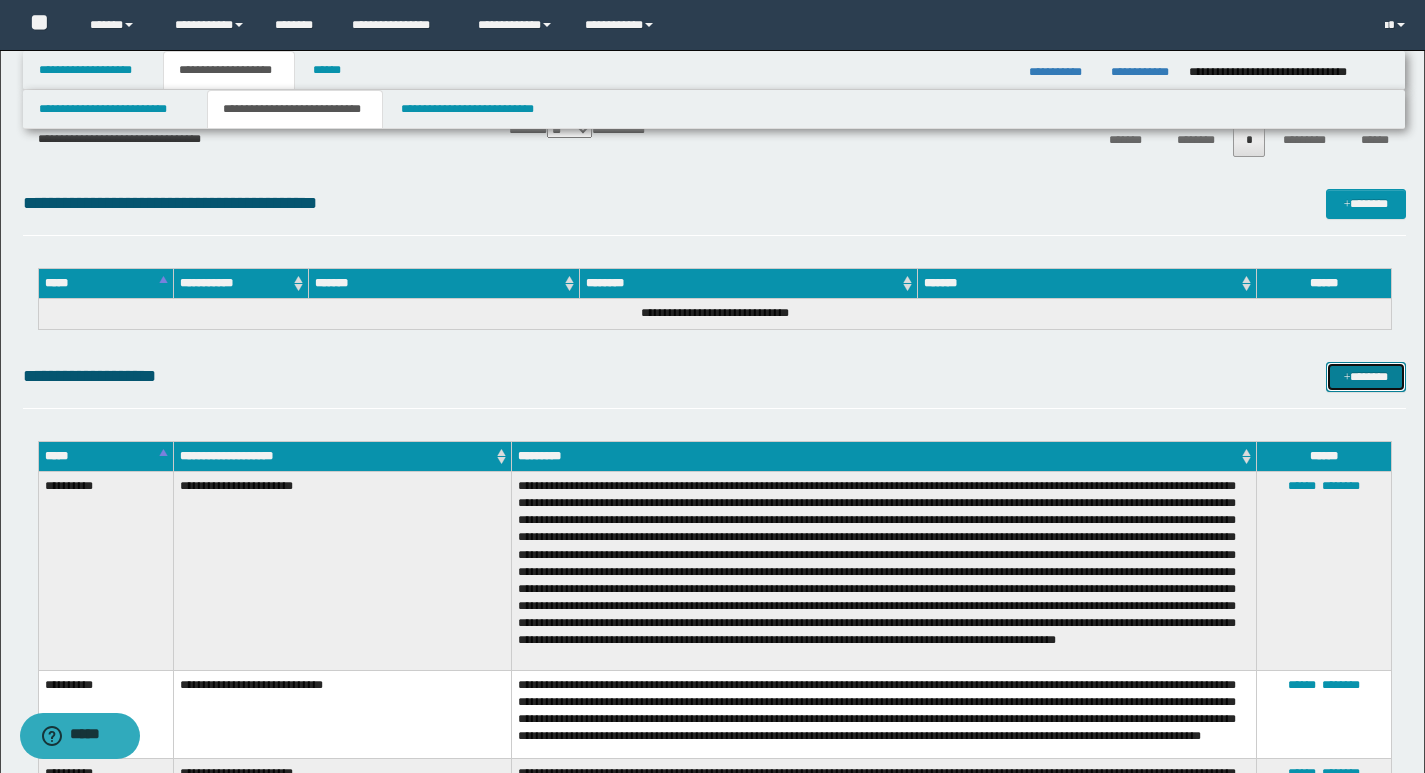 click on "*******" at bounding box center (1366, 377) 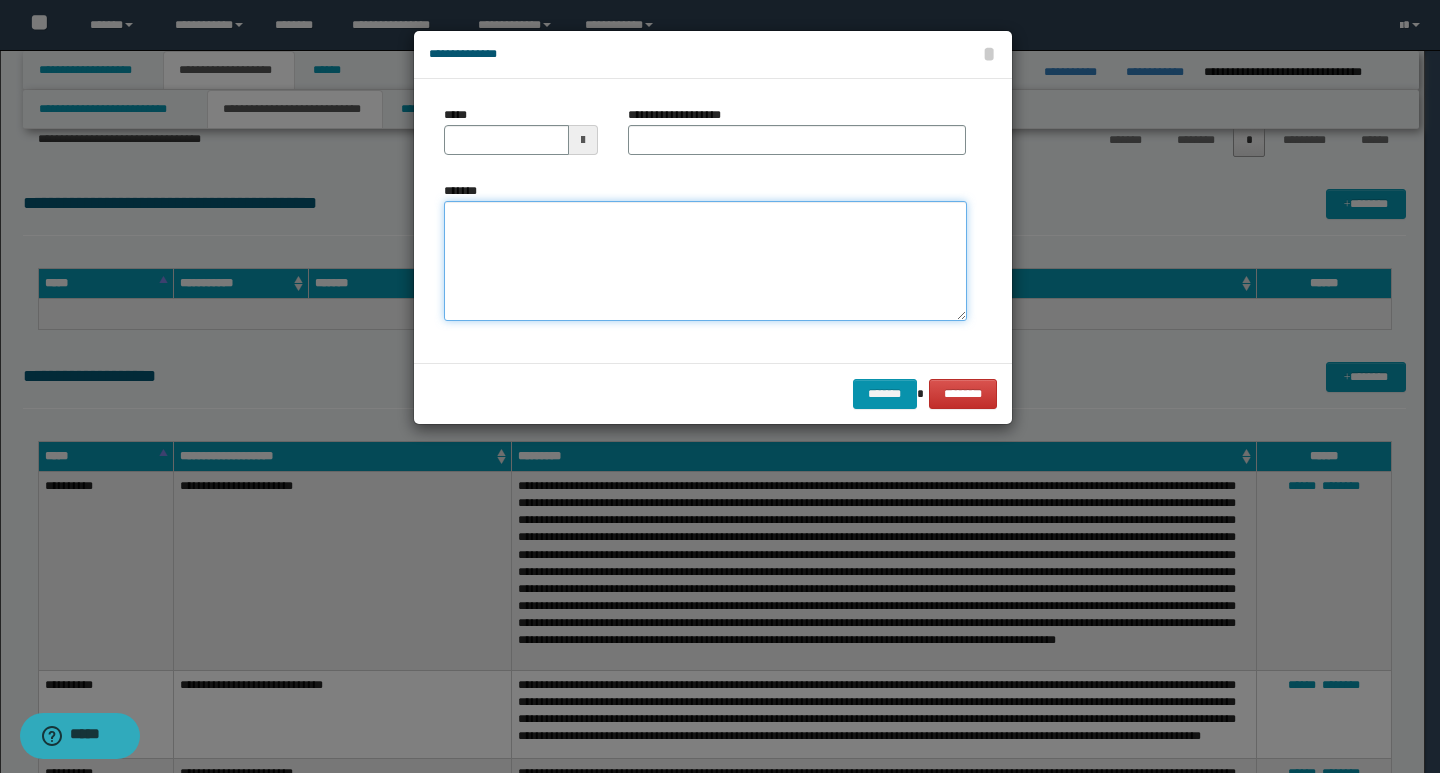 click on "*******" at bounding box center (705, 261) 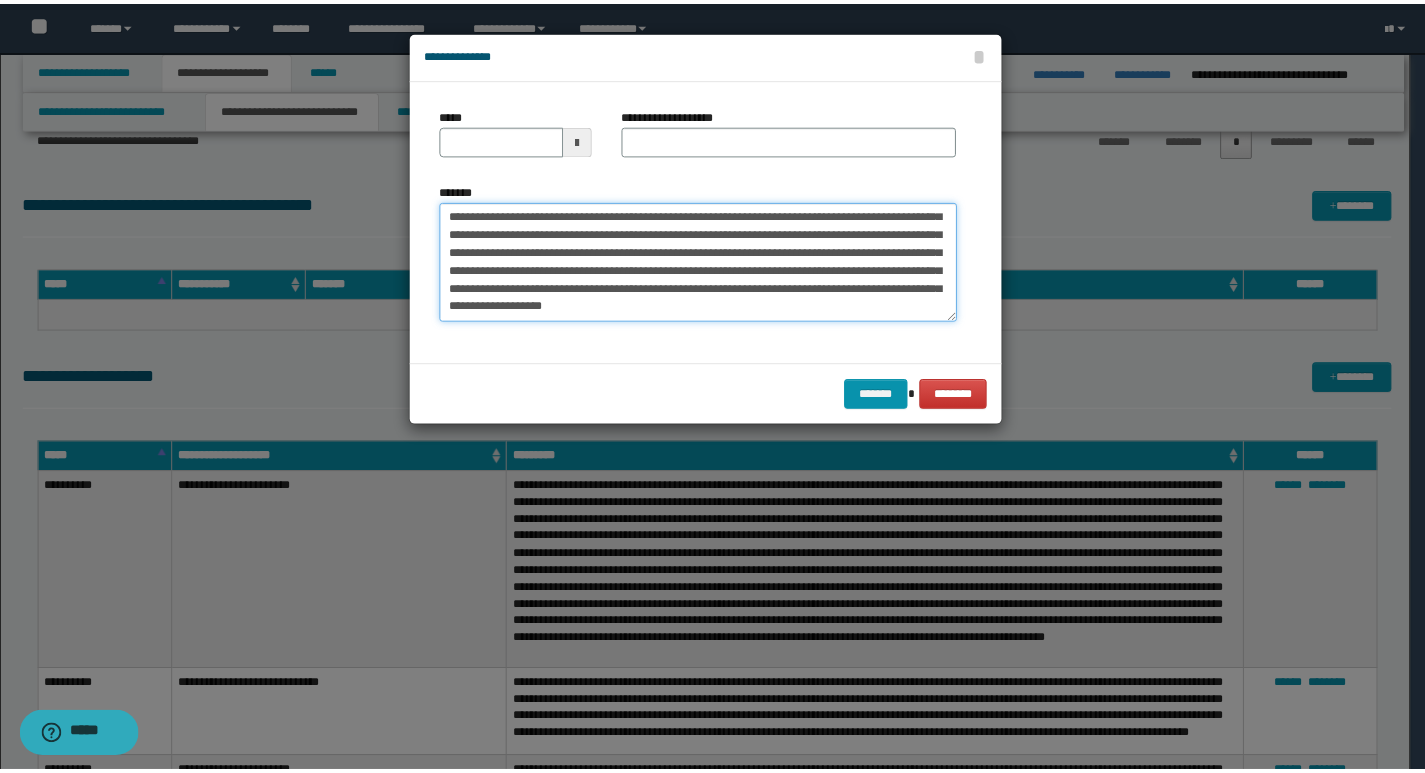scroll, scrollTop: 0, scrollLeft: 0, axis: both 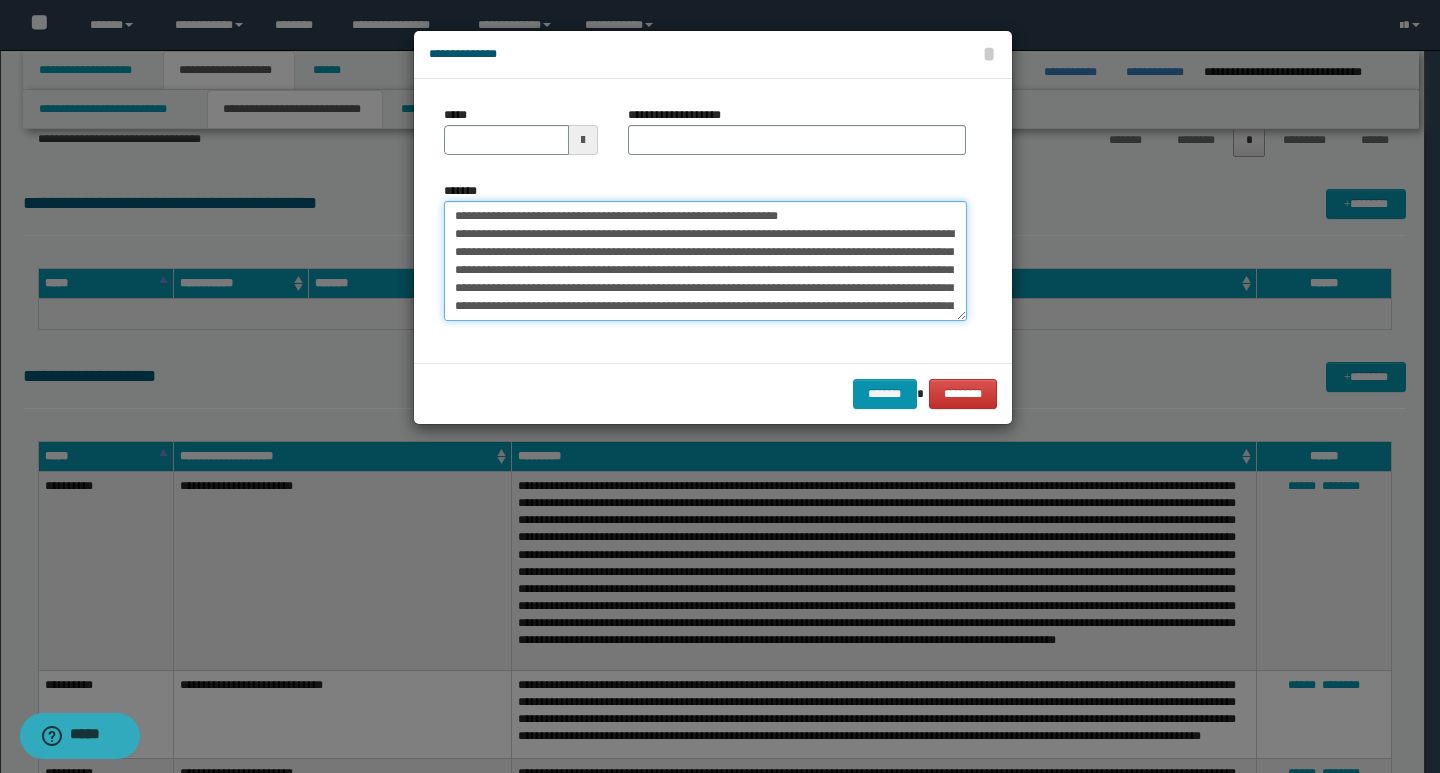 drag, startPoint x: 454, startPoint y: 219, endPoint x: 521, endPoint y: 216, distance: 67.06713 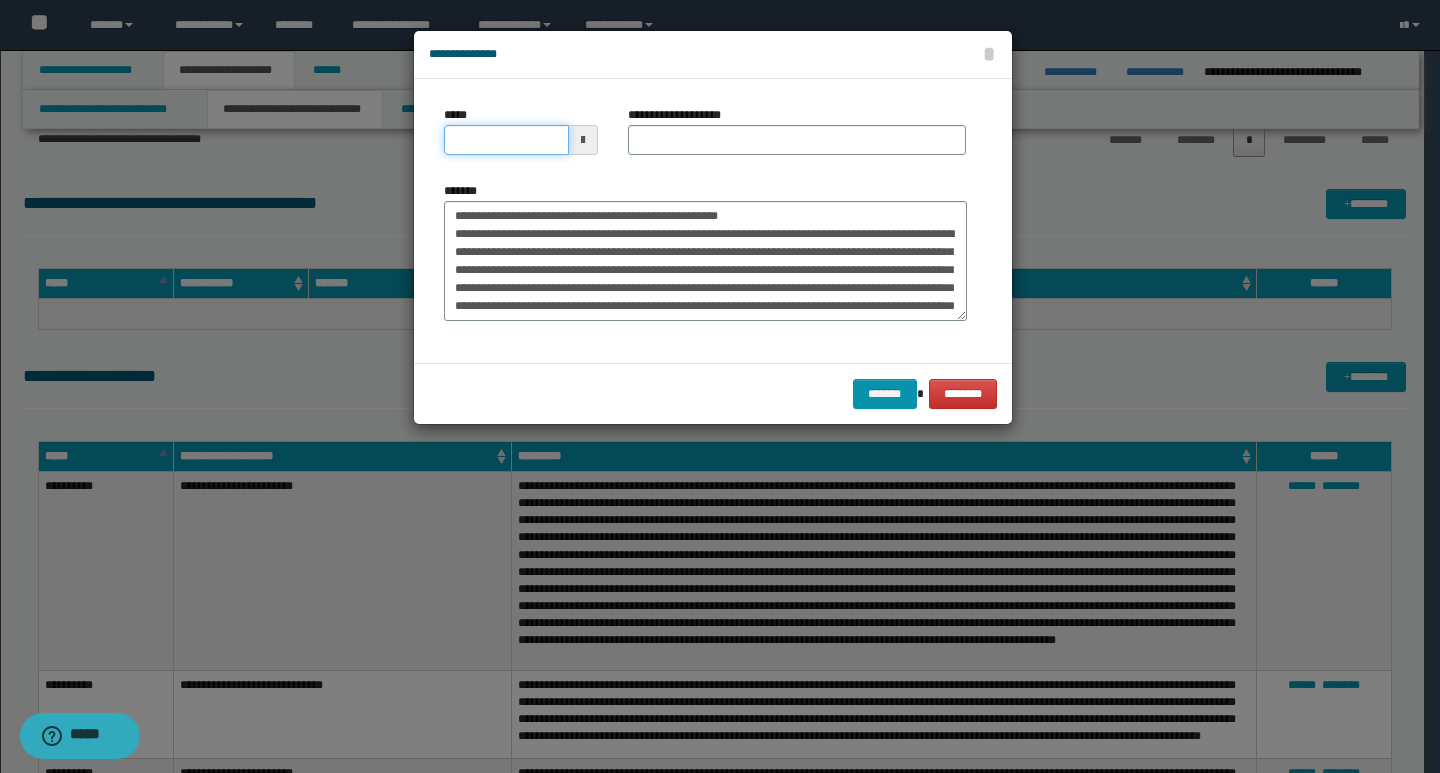 click on "*****" at bounding box center [506, 140] 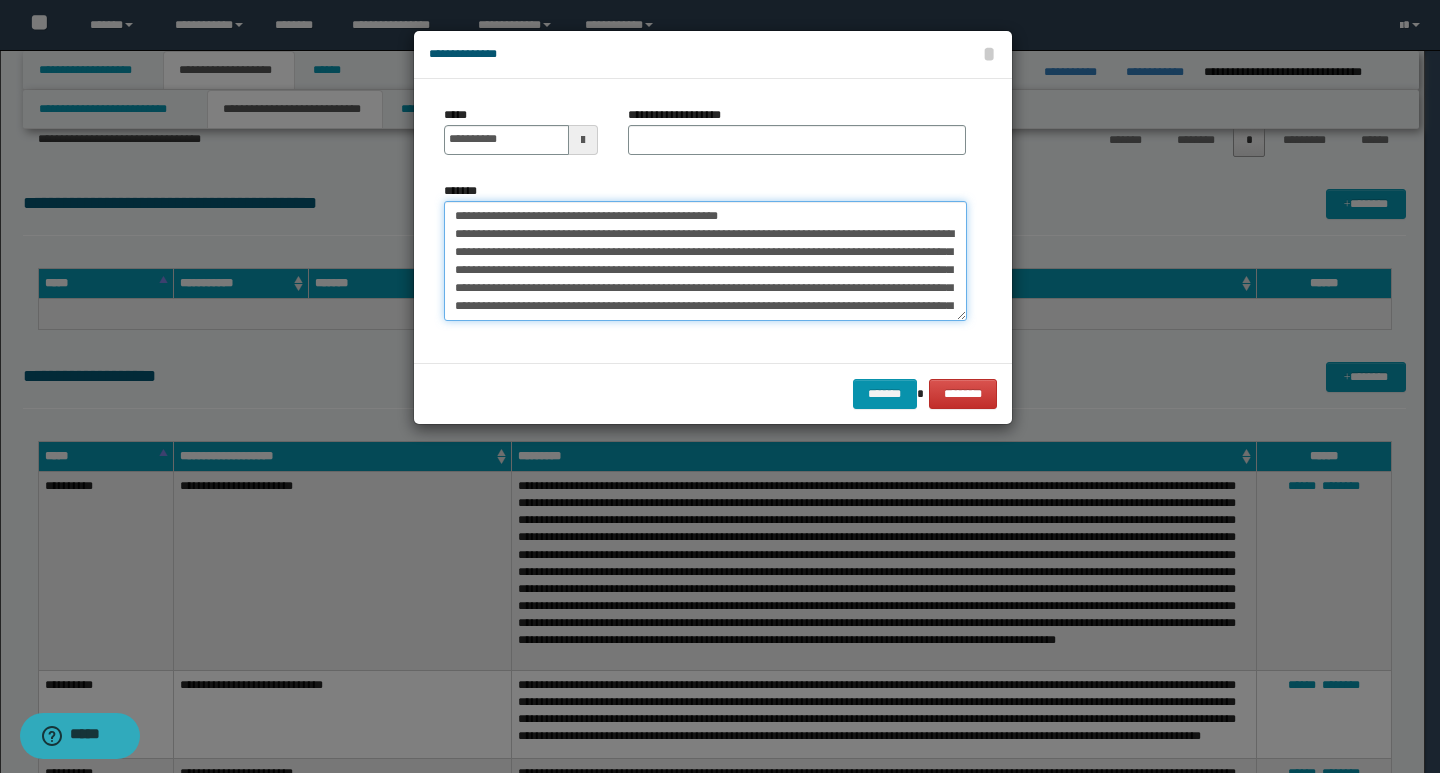 drag, startPoint x: 792, startPoint y: 215, endPoint x: 448, endPoint y: 205, distance: 344.14532 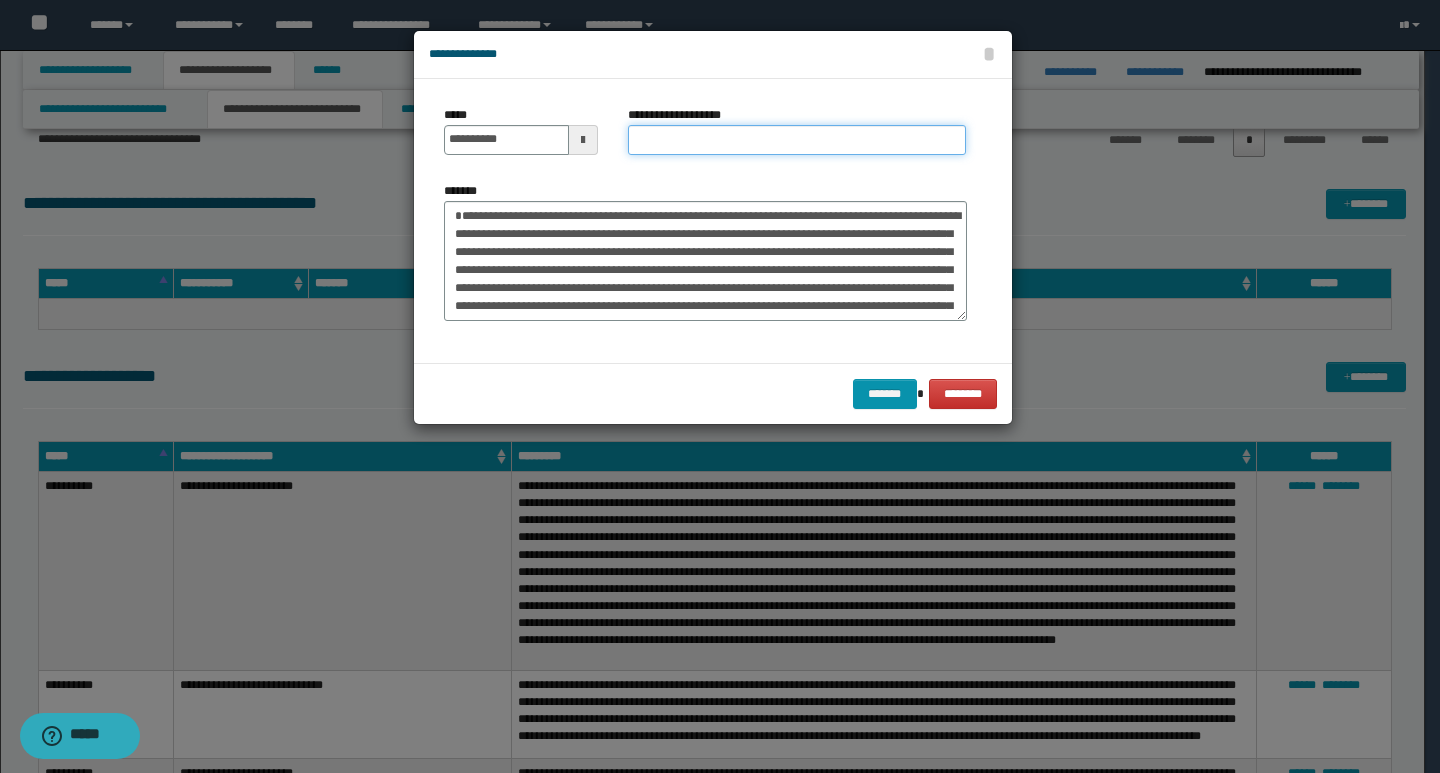 click on "**********" at bounding box center (797, 140) 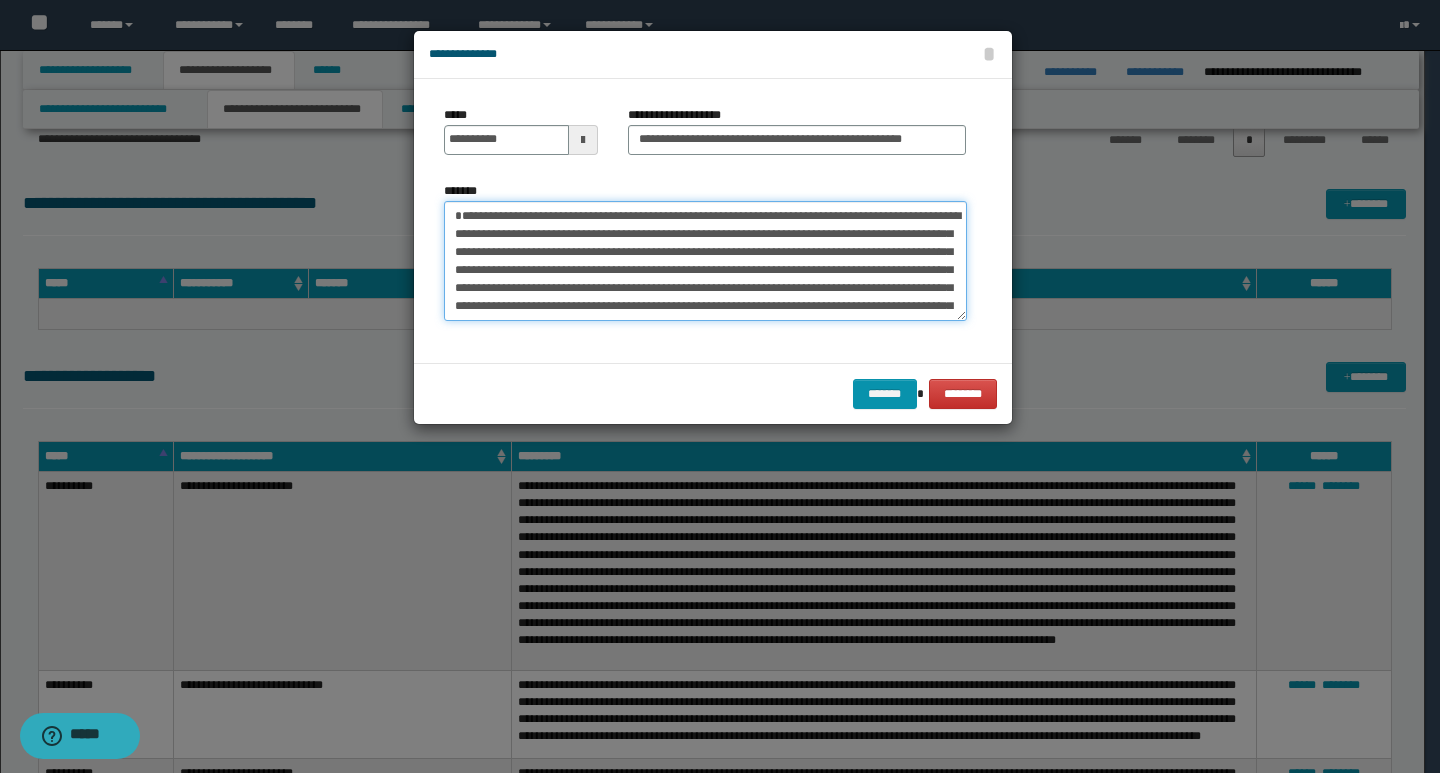 click on "**********" at bounding box center (705, 261) 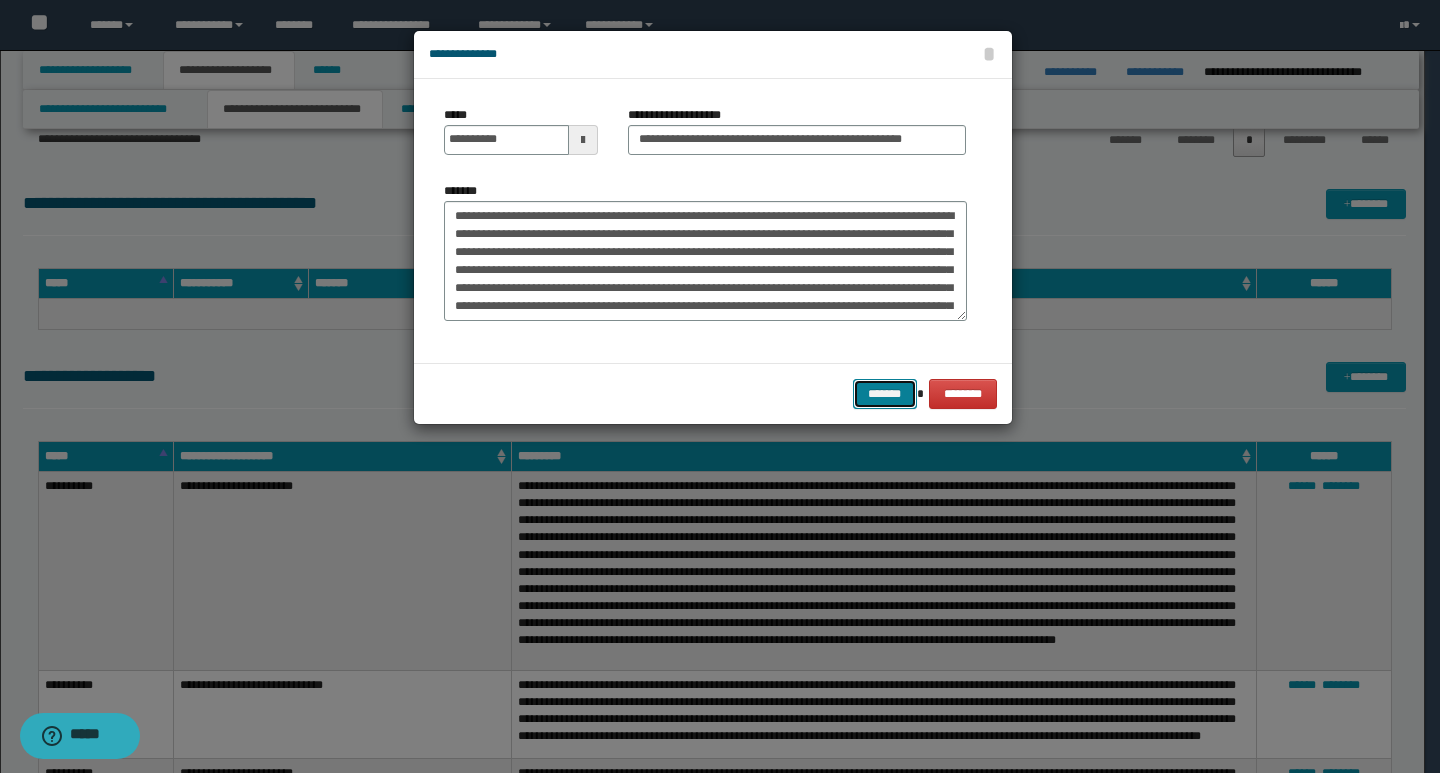 click on "*******" at bounding box center [885, 394] 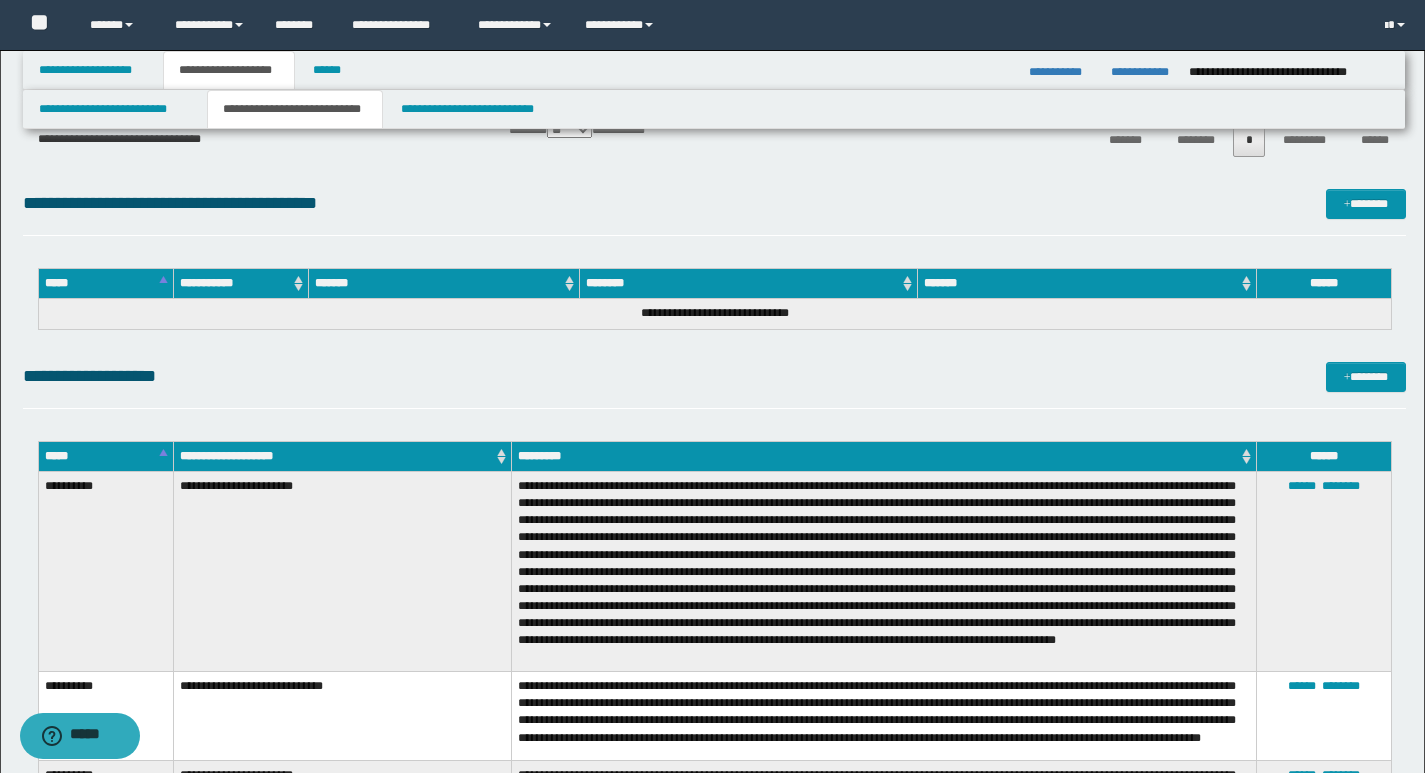click on "**********" at bounding box center (714, 203) 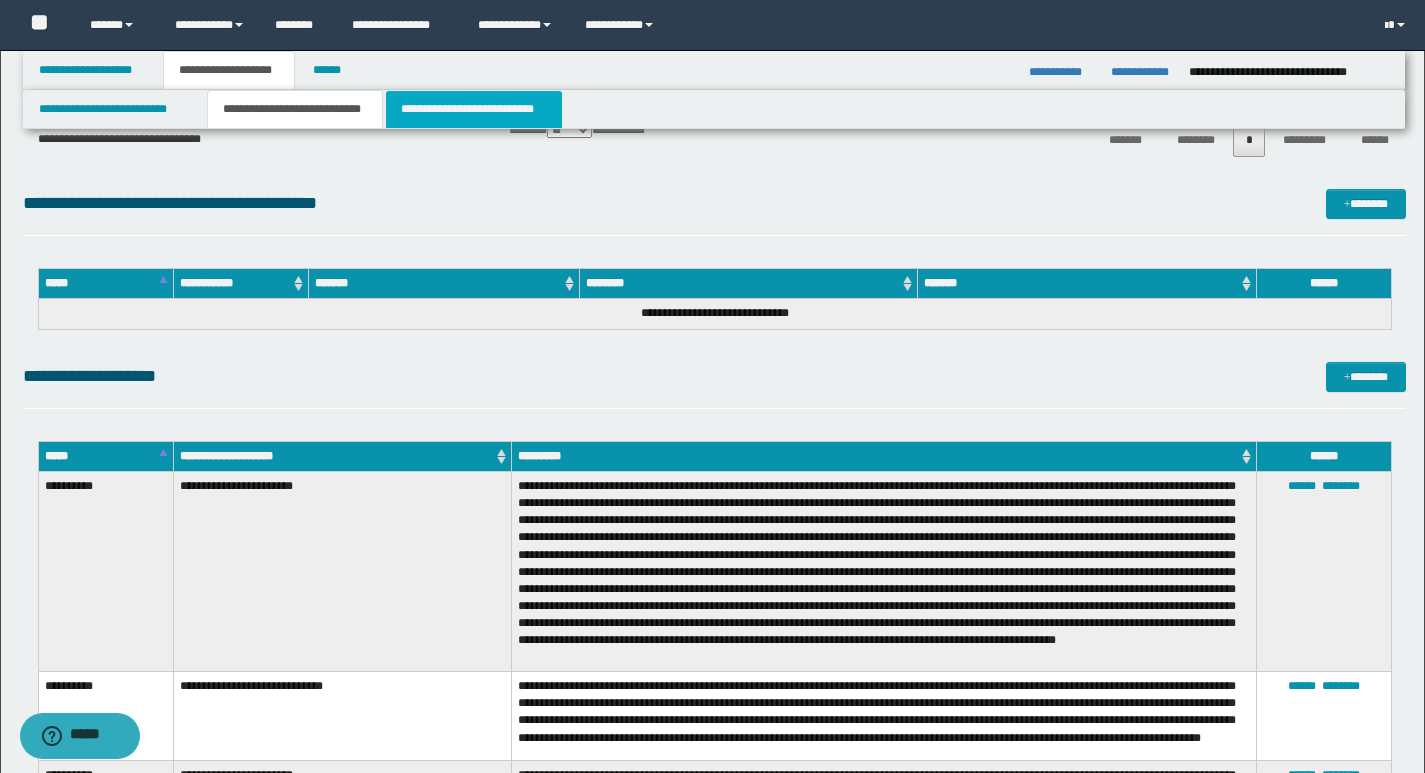 click on "**********" at bounding box center (474, 109) 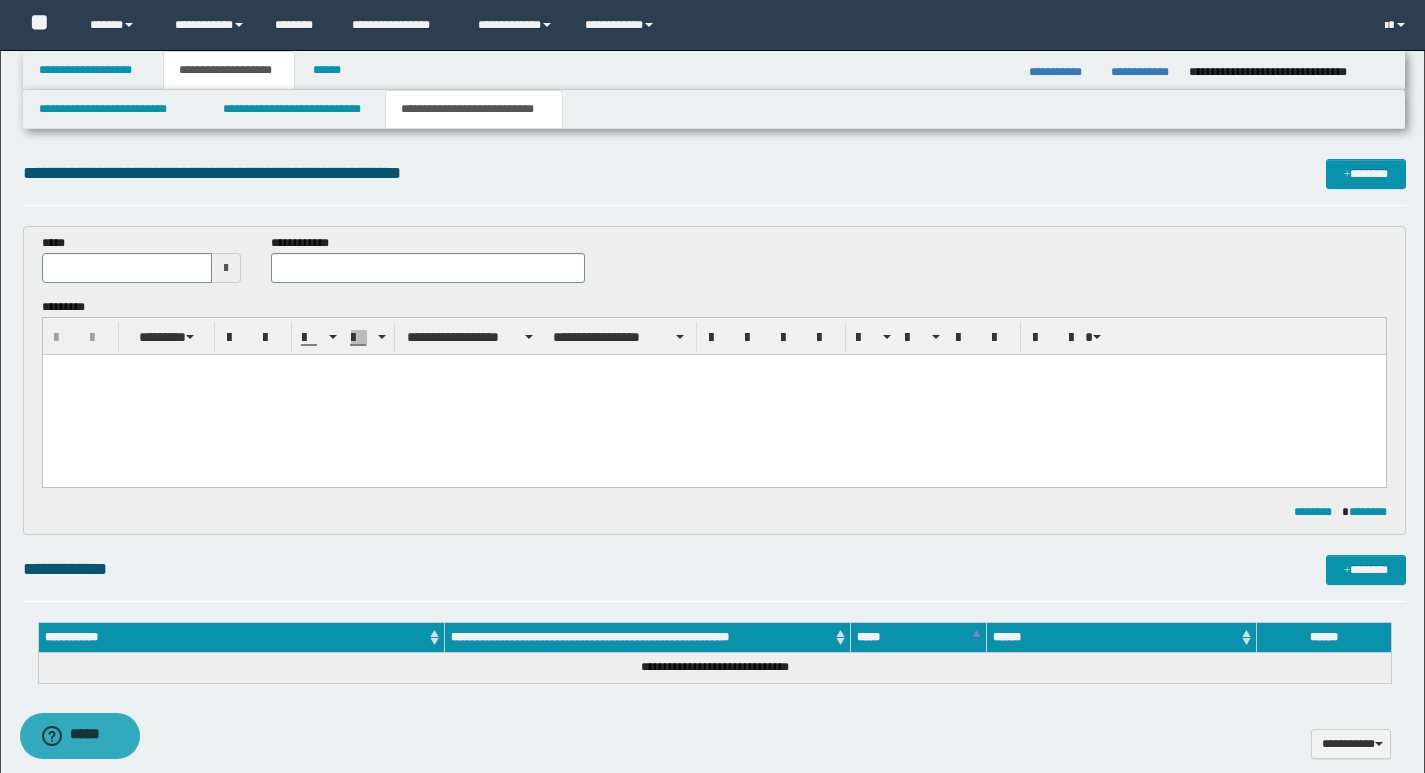 scroll, scrollTop: 0, scrollLeft: 0, axis: both 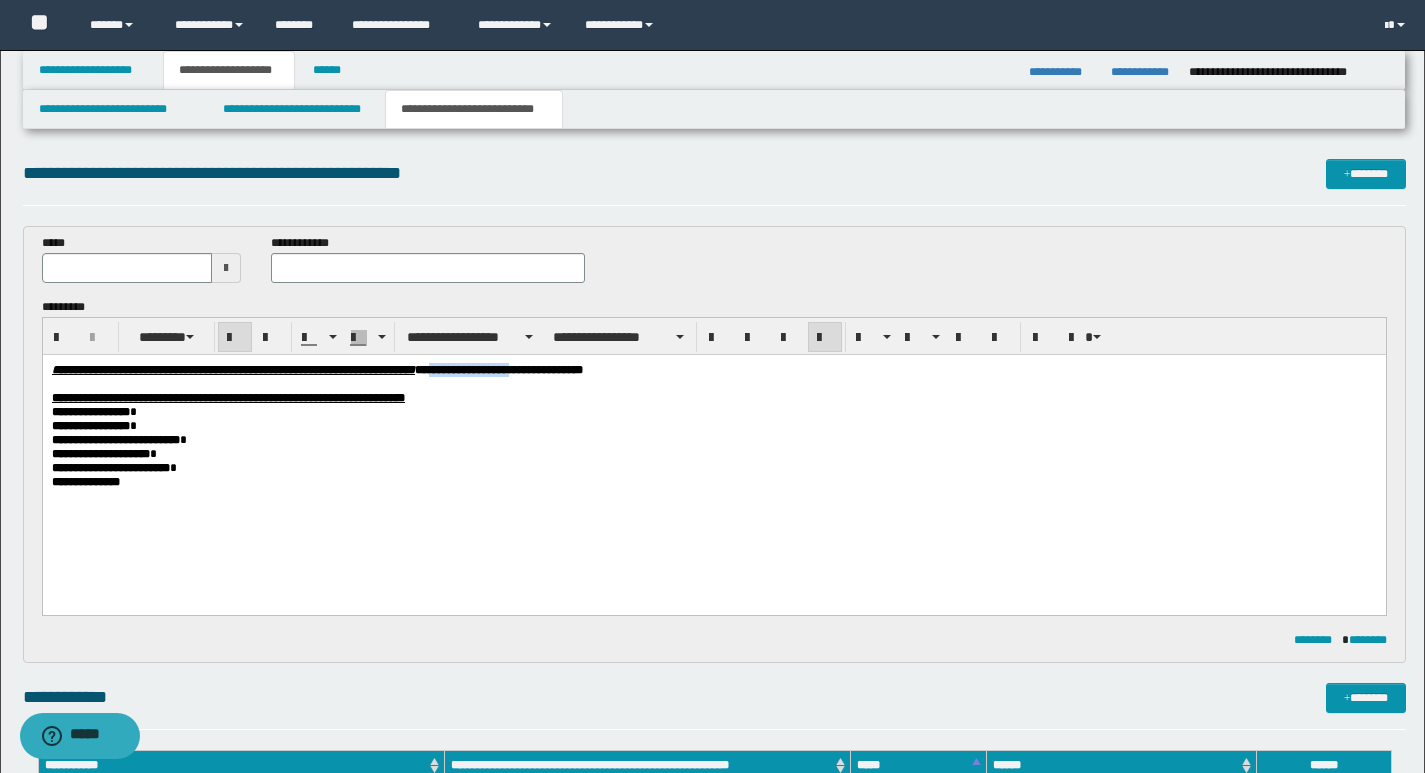 drag, startPoint x: 568, startPoint y: 369, endPoint x: 624, endPoint y: 387, distance: 58.821766 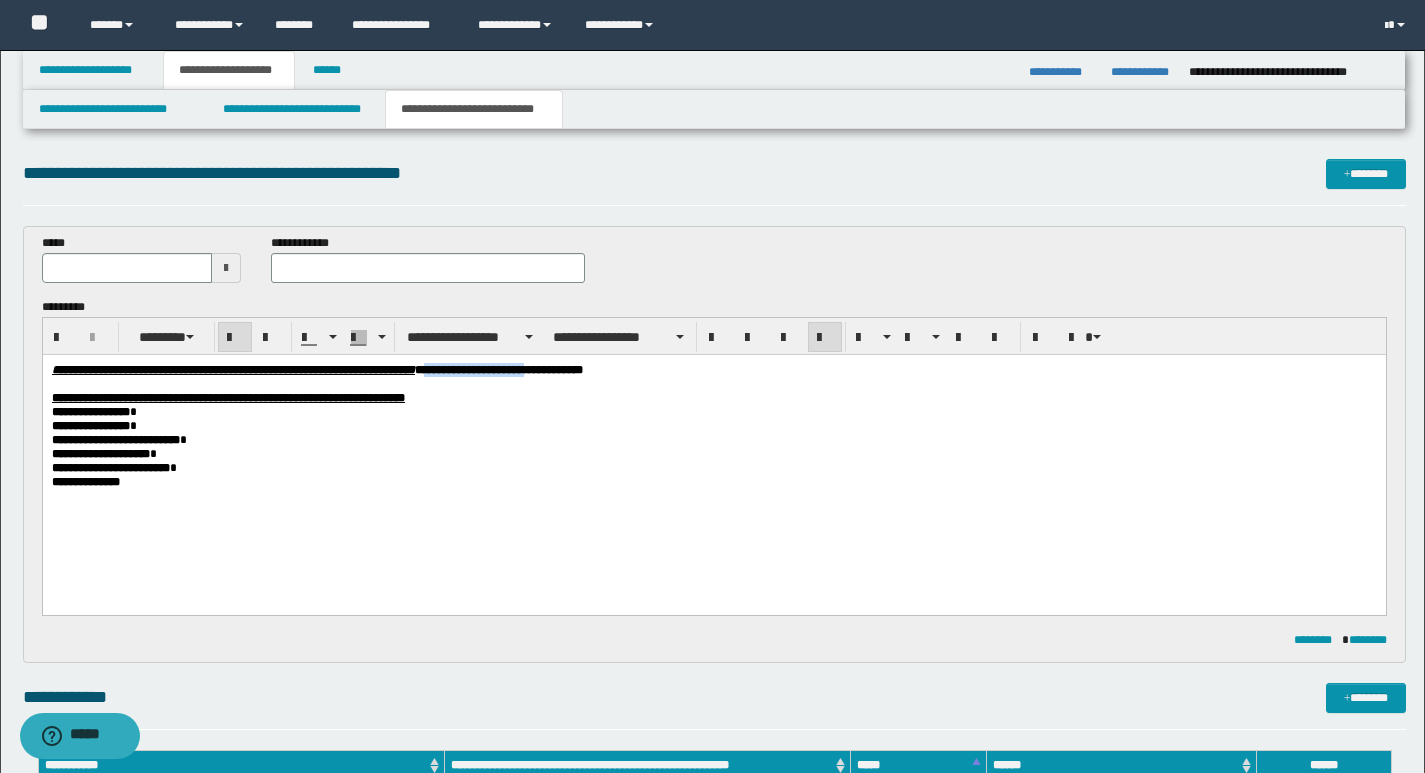 drag, startPoint x: 563, startPoint y: 369, endPoint x: 673, endPoint y: 364, distance: 110.11358 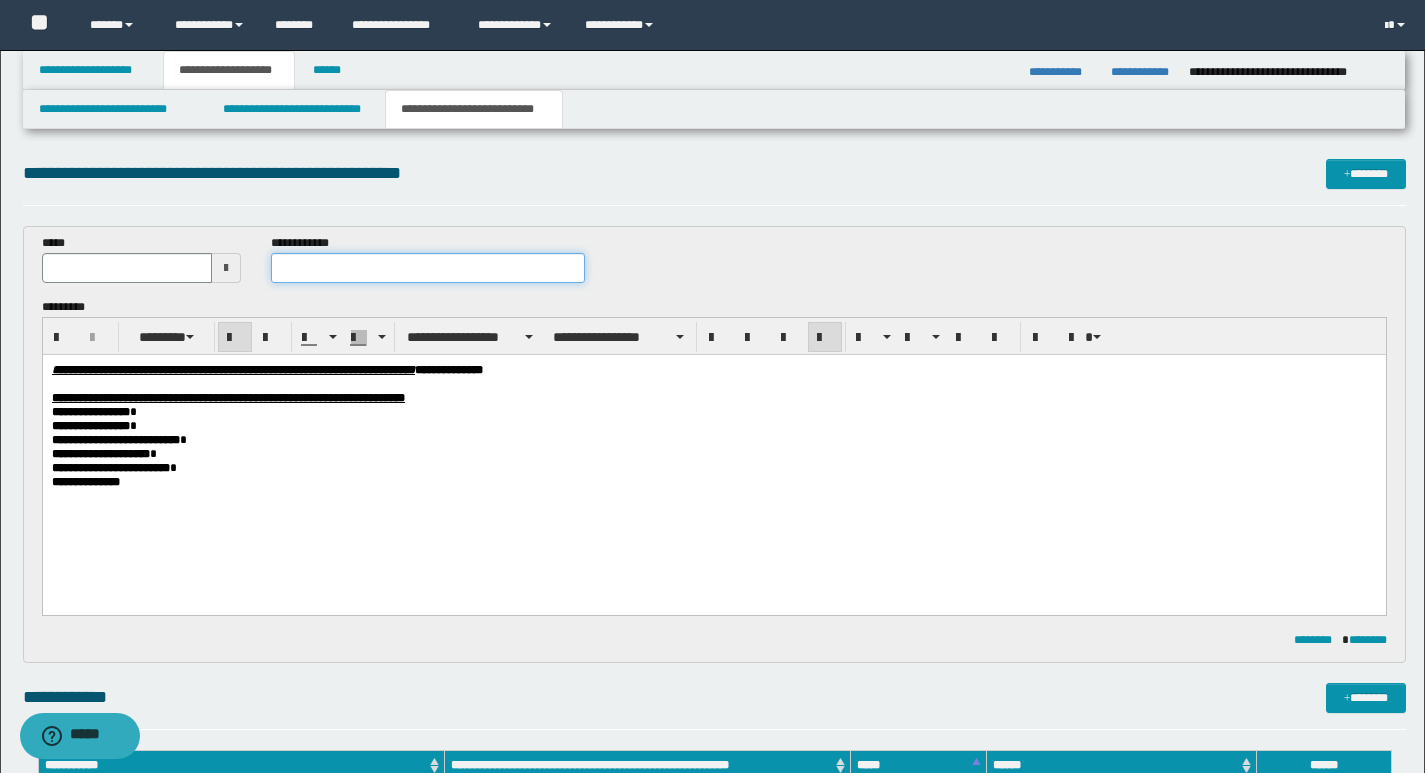 click at bounding box center (428, 268) 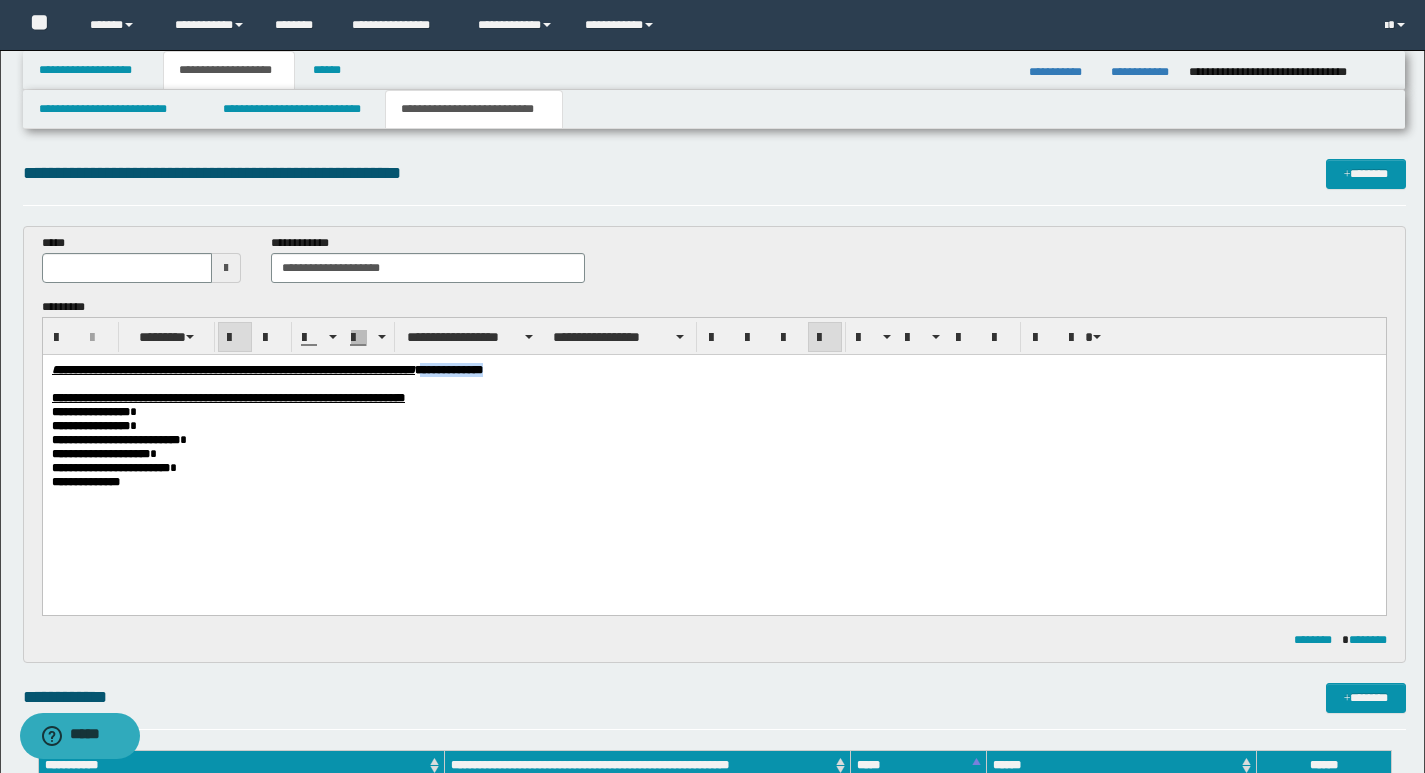drag, startPoint x: 571, startPoint y: 374, endPoint x: 639, endPoint y: 374, distance: 68 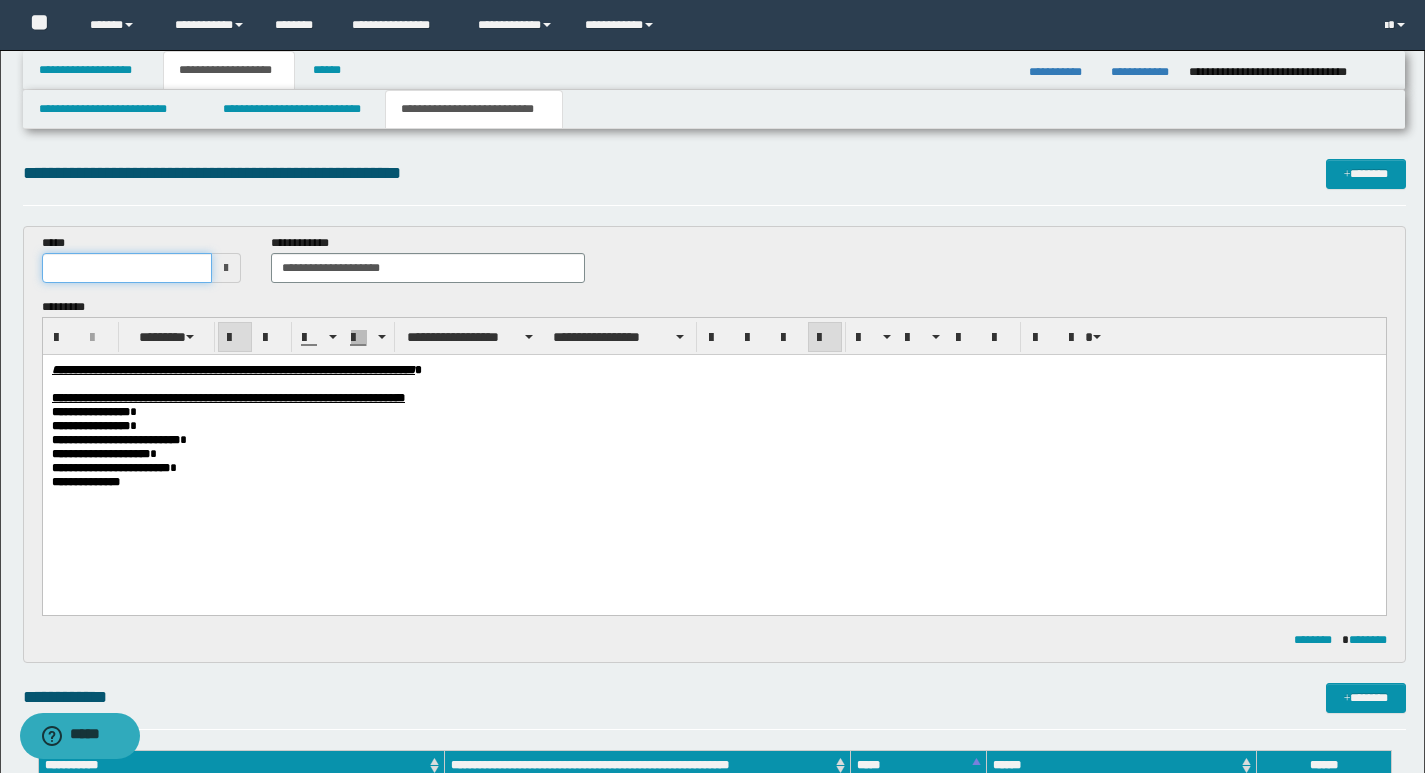 click at bounding box center (127, 268) 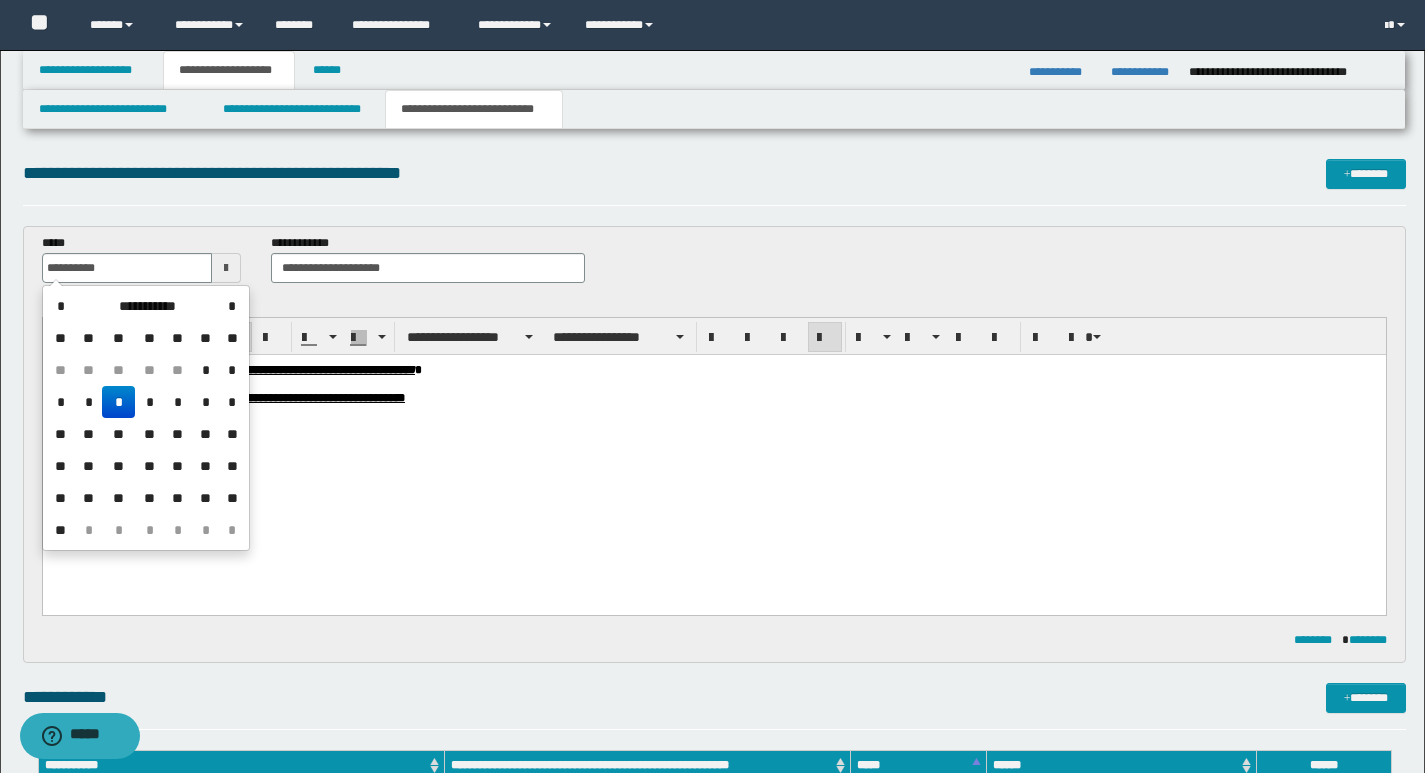 drag, startPoint x: 117, startPoint y: 394, endPoint x: 86, endPoint y: 40, distance: 355.35477 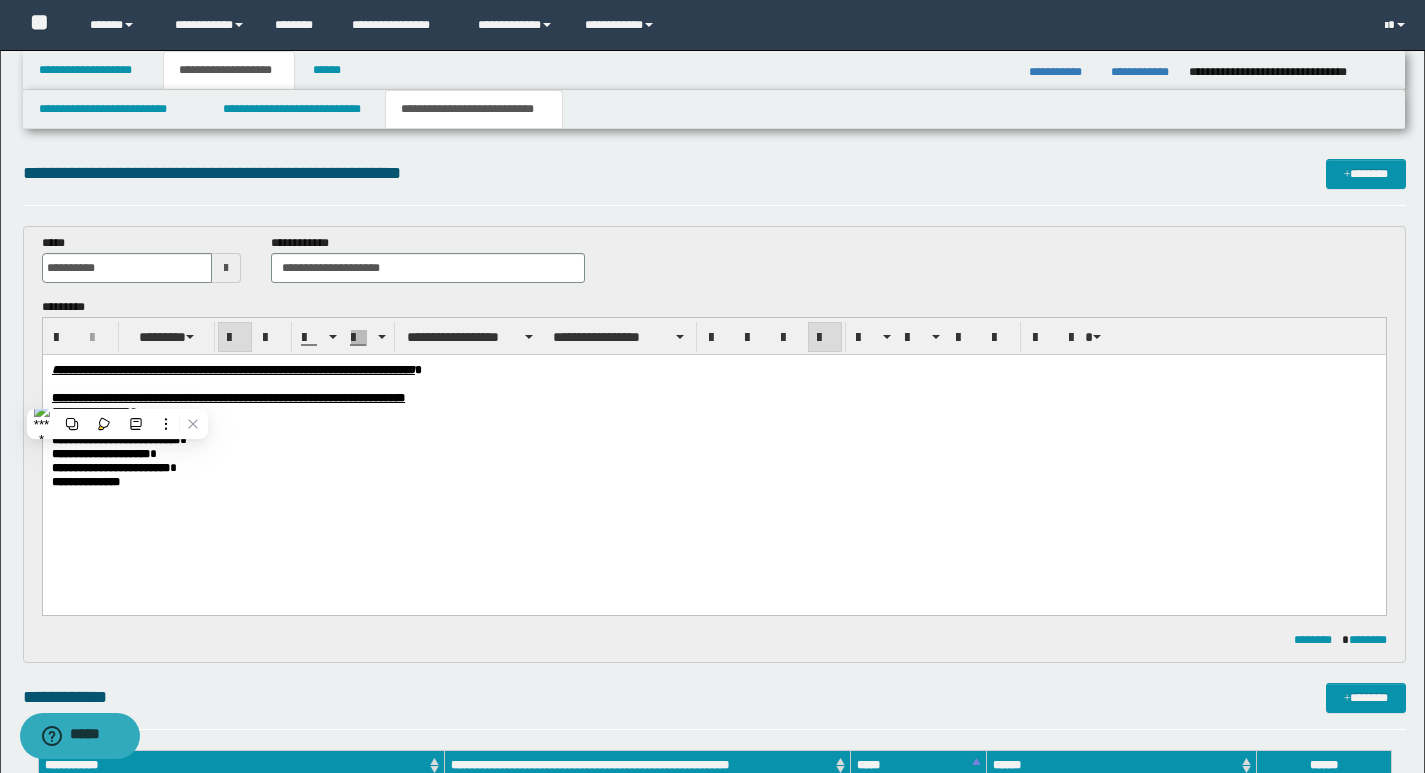 click on "**********" at bounding box center [713, 454] 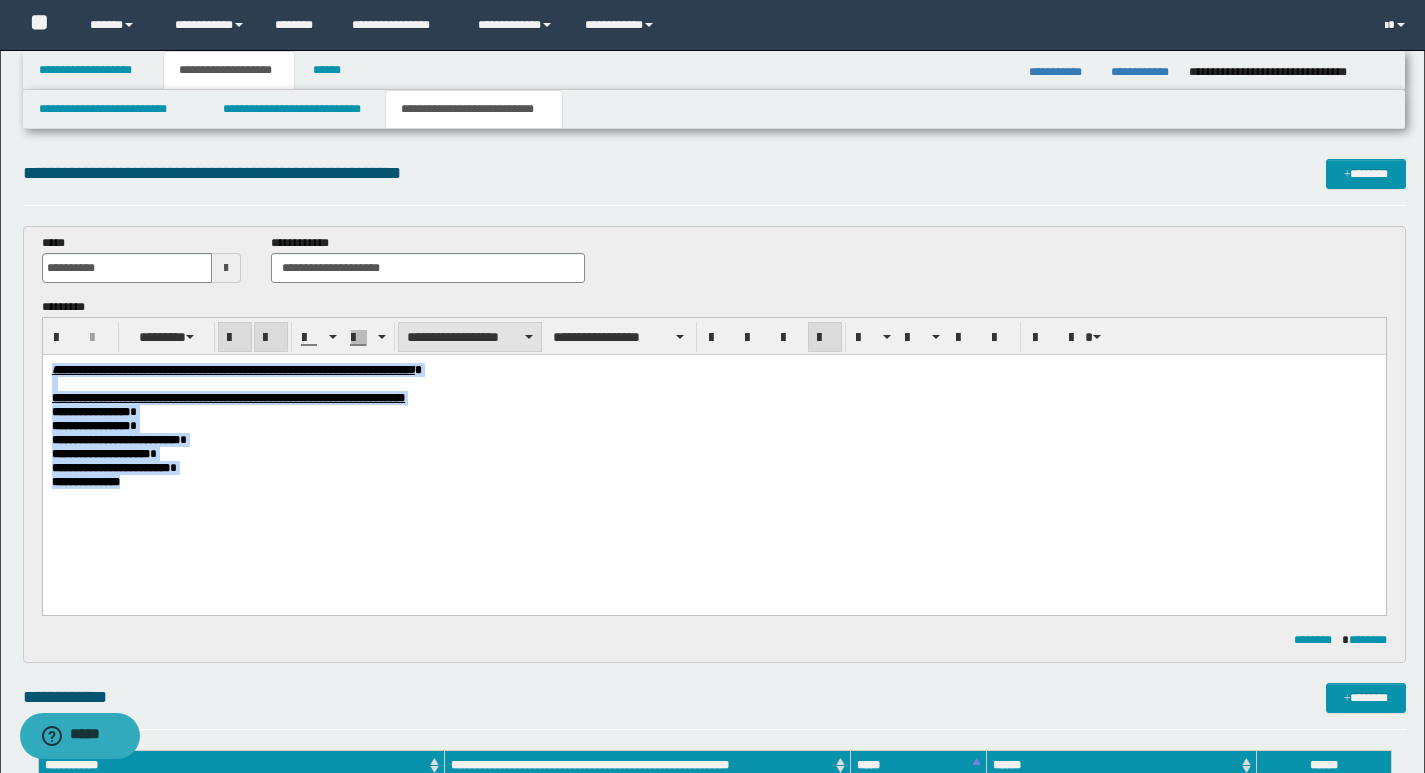 click on "**********" at bounding box center [470, 337] 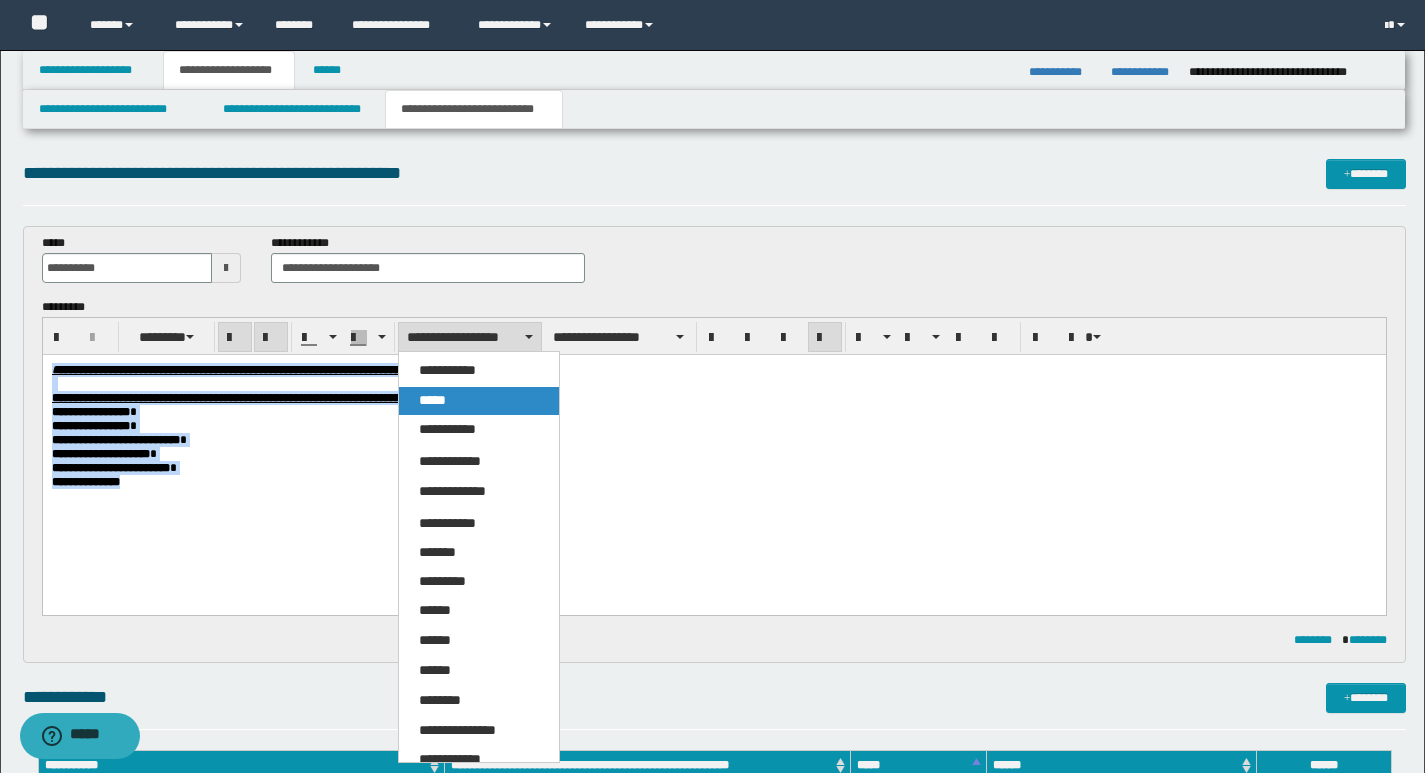 drag, startPoint x: 400, startPoint y: 33, endPoint x: 443, endPoint y: 389, distance: 358.5875 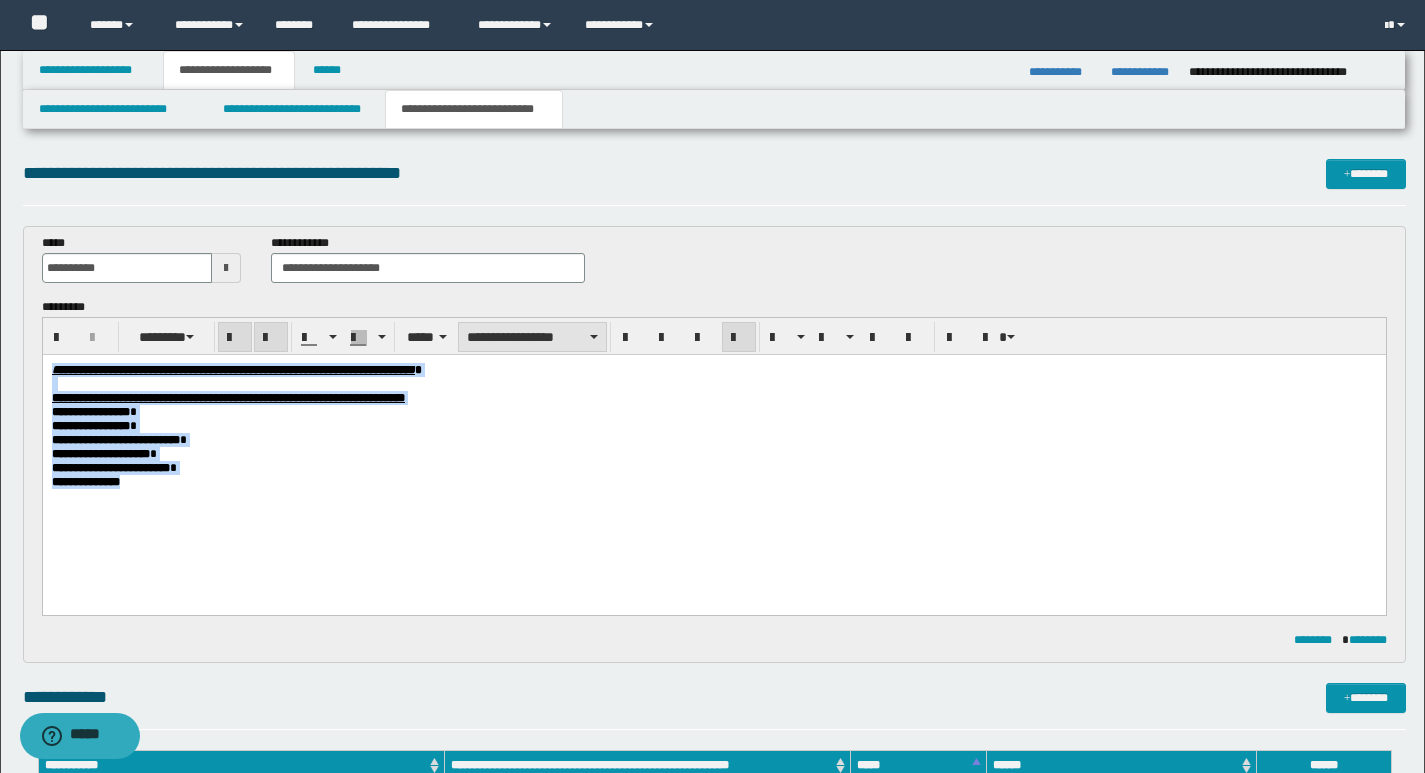 click on "**********" at bounding box center (532, 337) 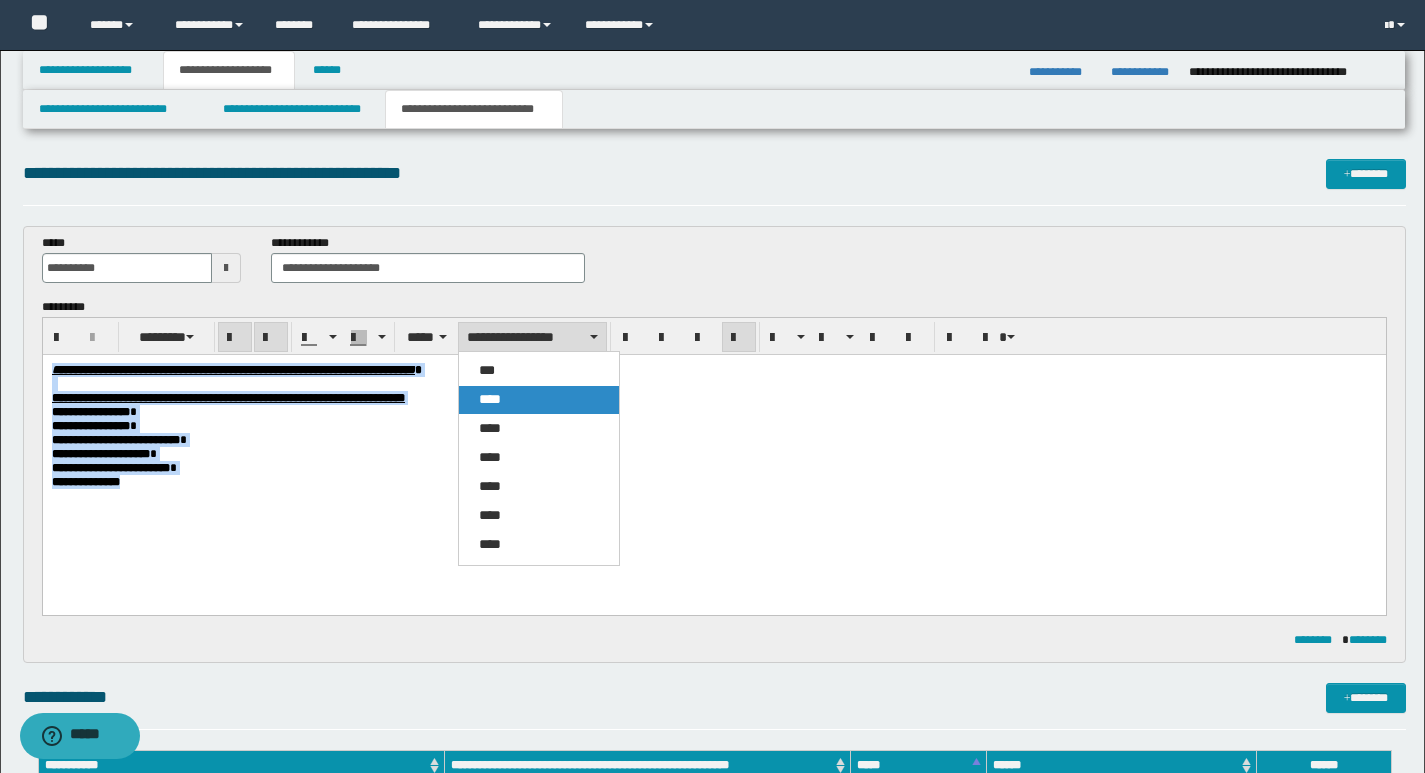 drag, startPoint x: 491, startPoint y: 392, endPoint x: 560, endPoint y: 4, distance: 394.08755 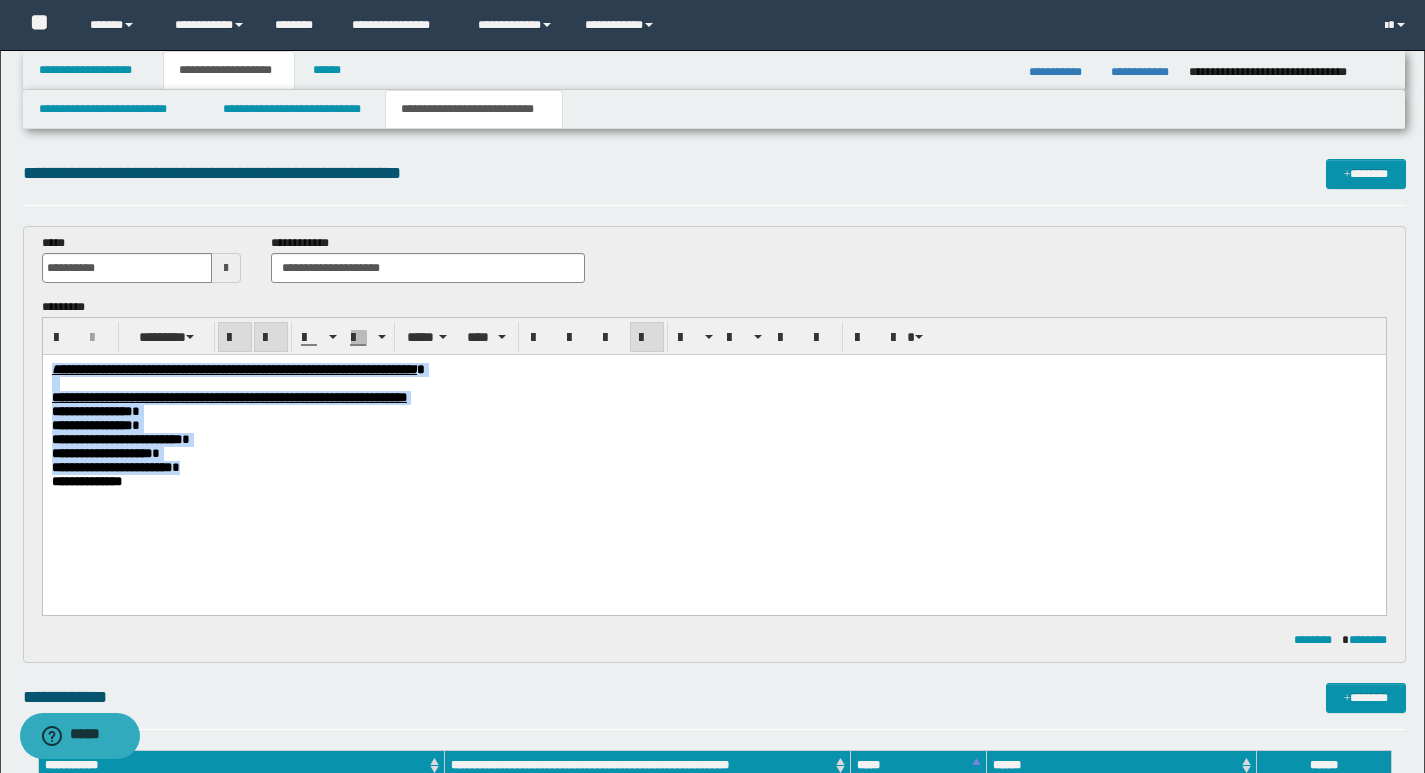 drag, startPoint x: 646, startPoint y: 339, endPoint x: 593, endPoint y: 8, distance: 335.21634 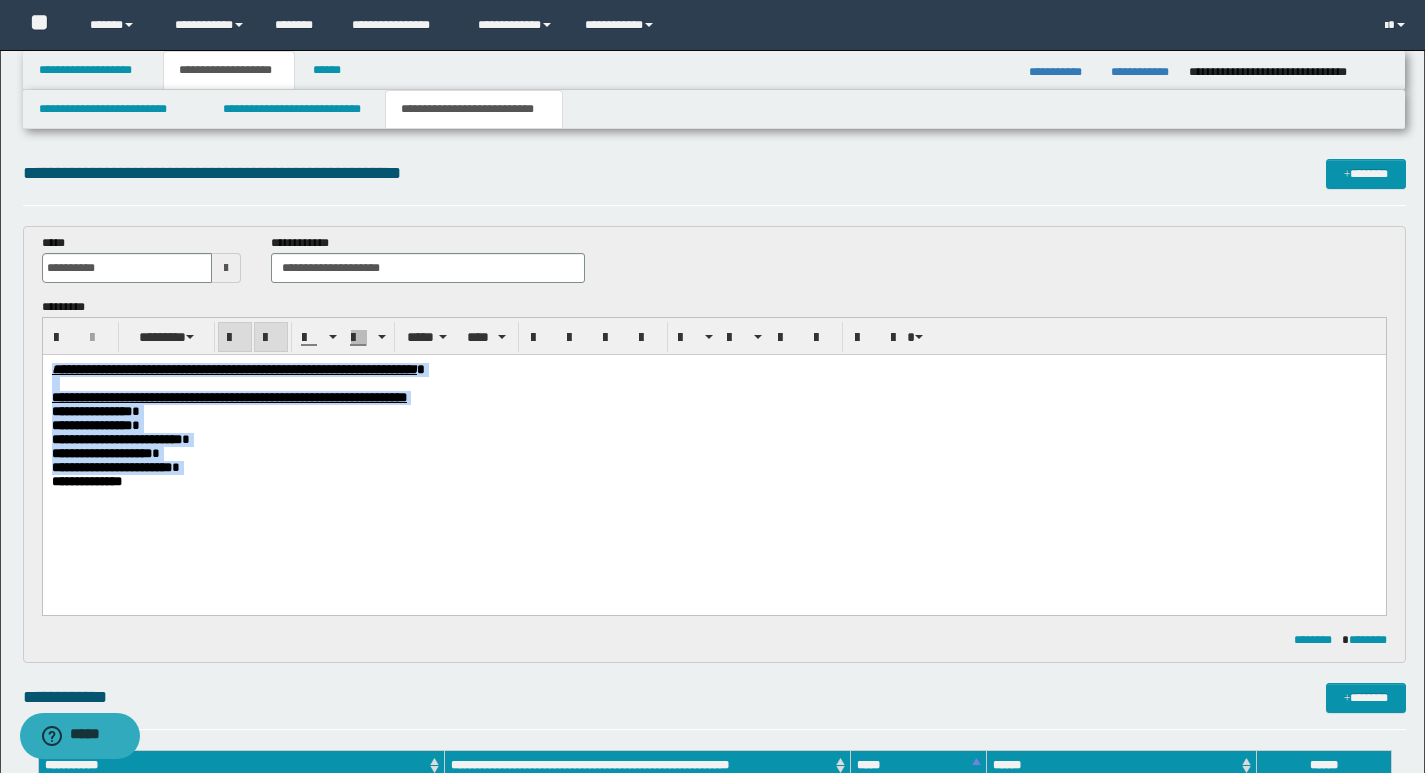 click on "**********" at bounding box center [713, 440] 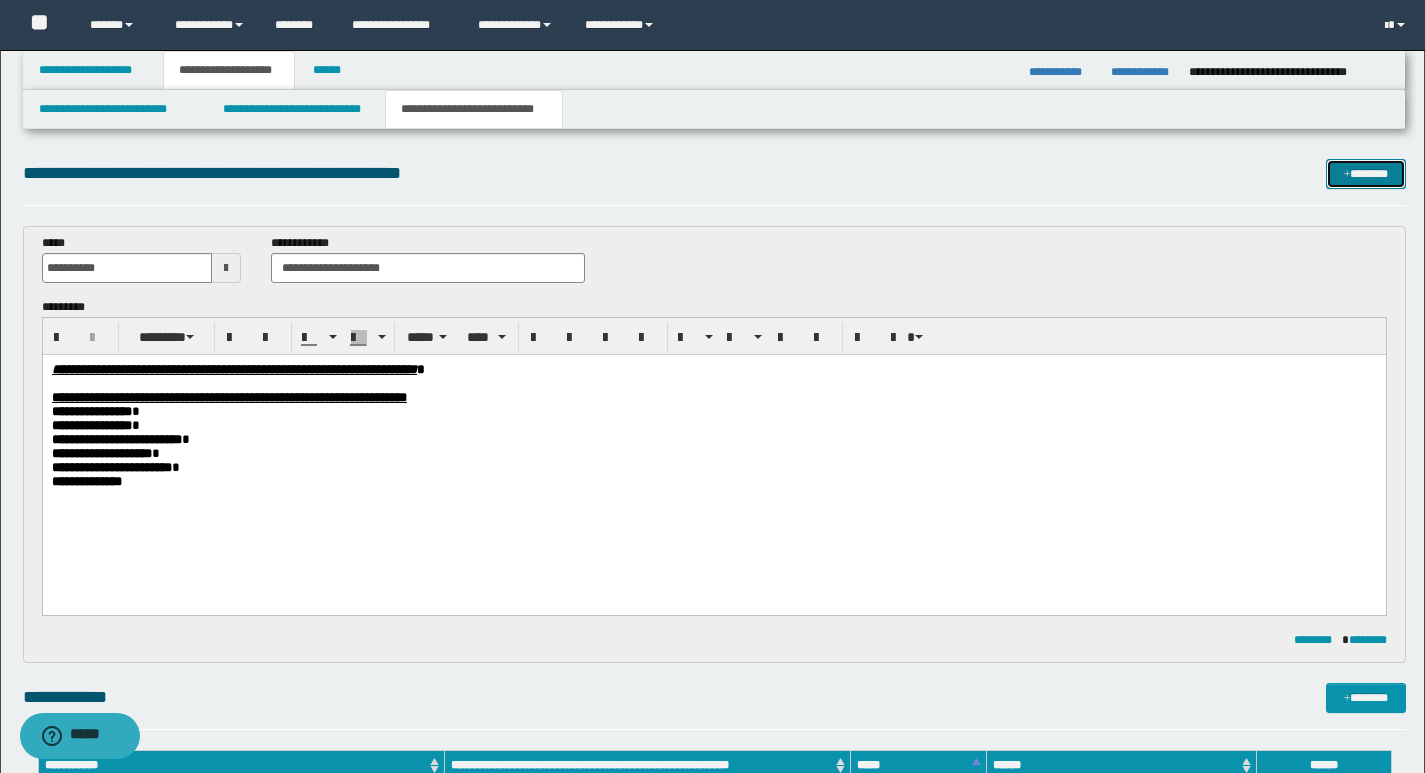 click on "*******" at bounding box center (1366, 174) 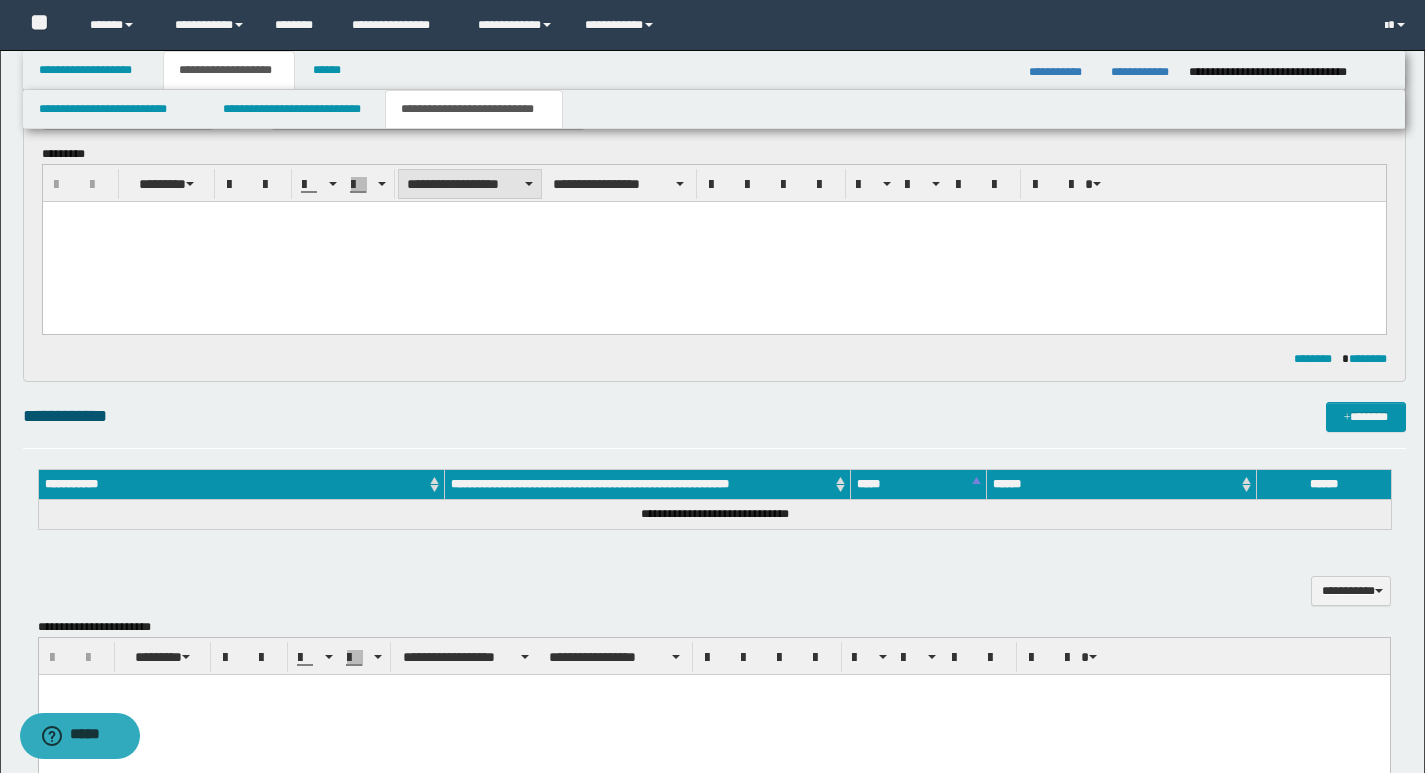 scroll, scrollTop: 0, scrollLeft: 0, axis: both 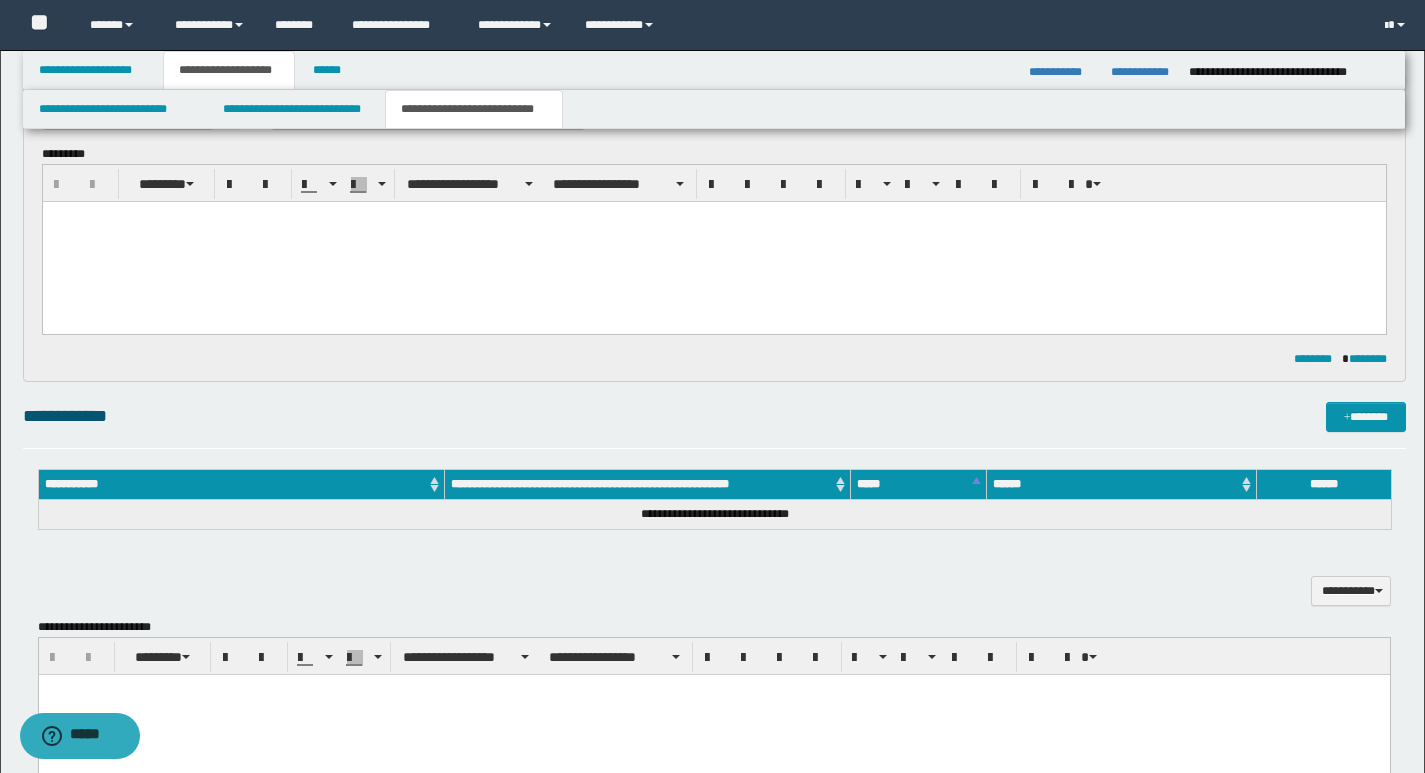 click at bounding box center (713, 241) 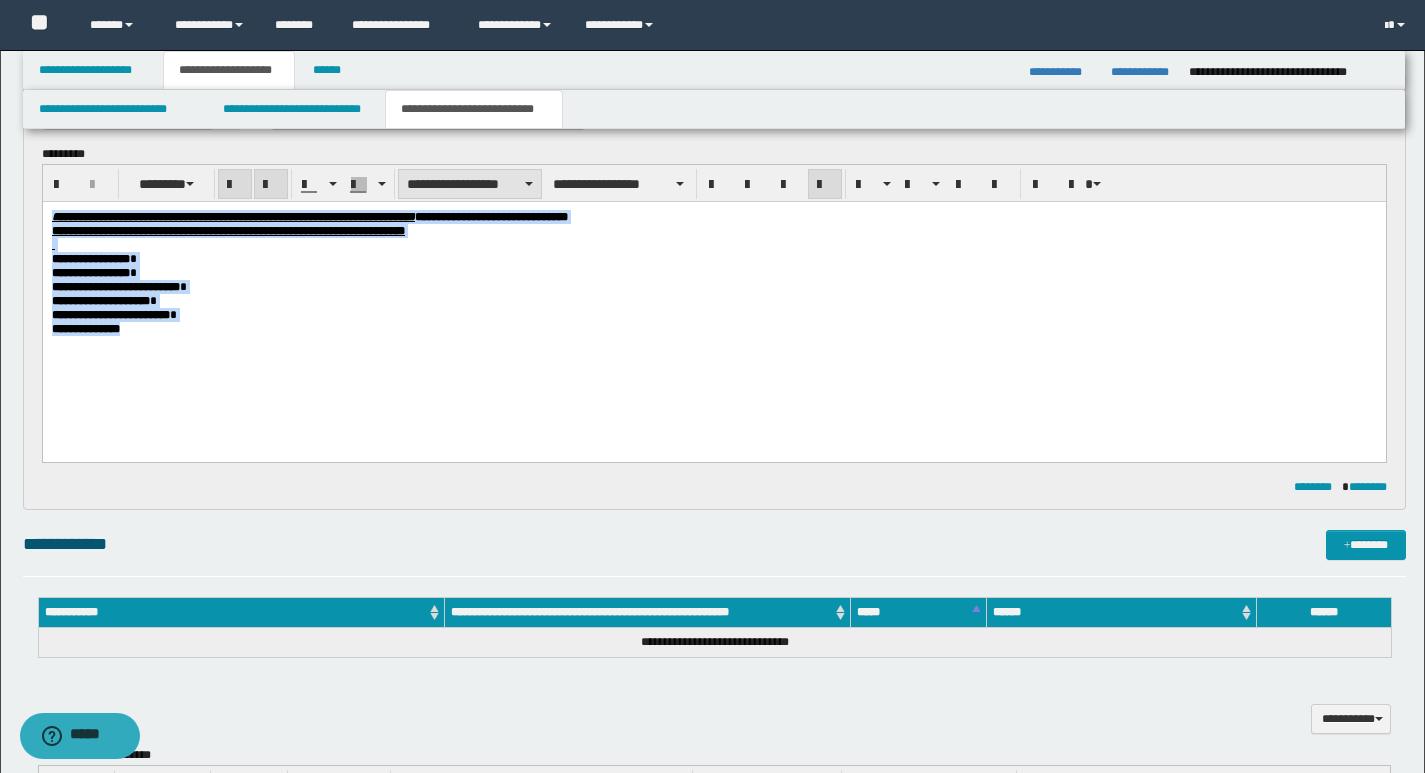 click on "**********" at bounding box center [470, 184] 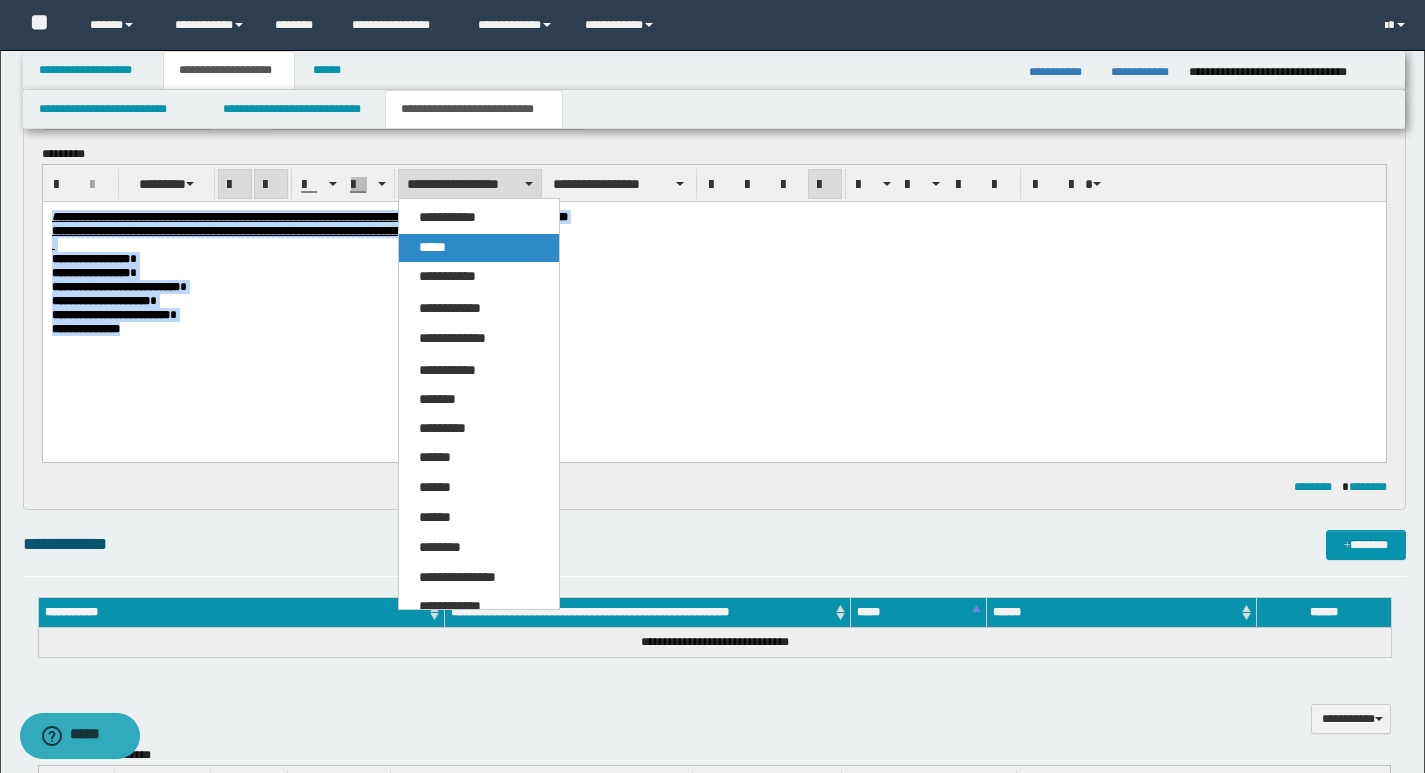 drag, startPoint x: 448, startPoint y: 237, endPoint x: 502, endPoint y: 1, distance: 242.09915 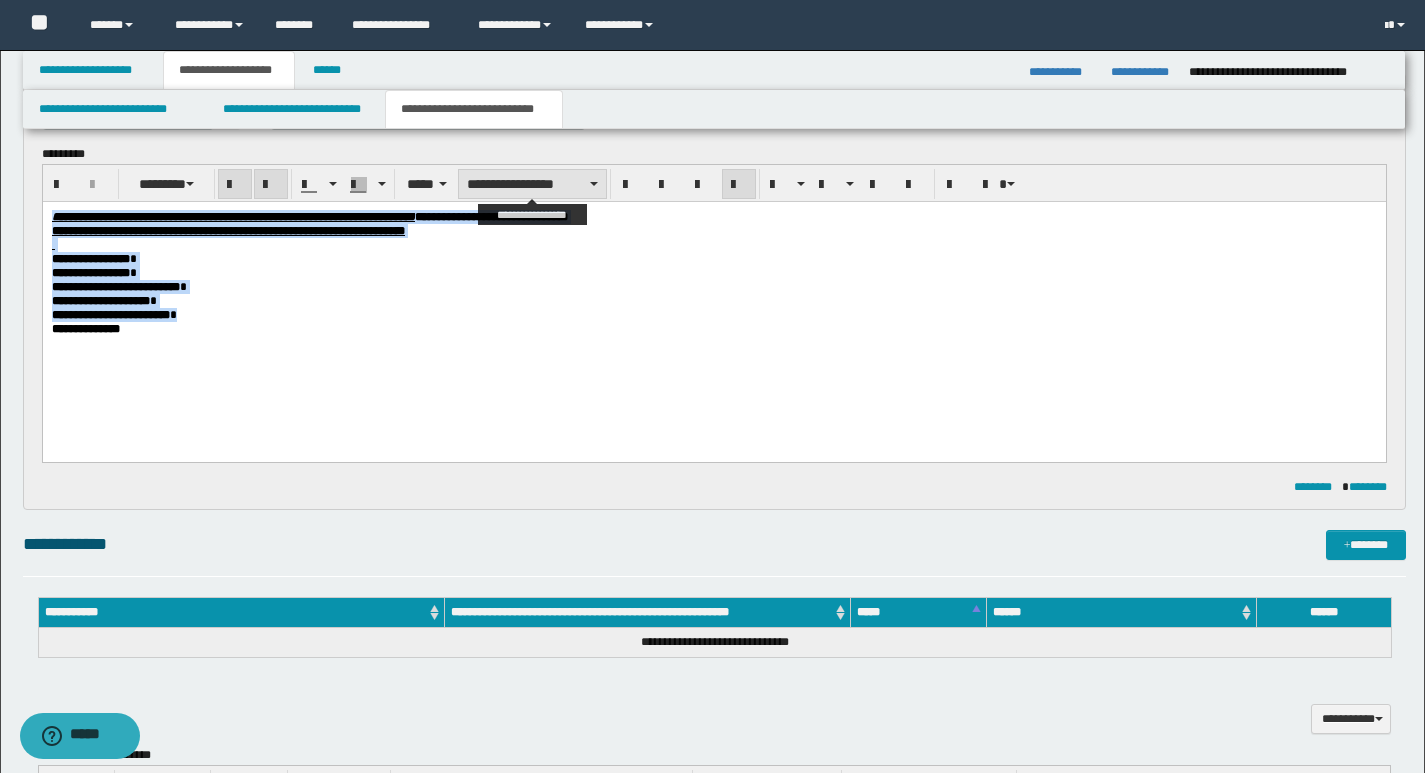 click on "**********" at bounding box center (532, 184) 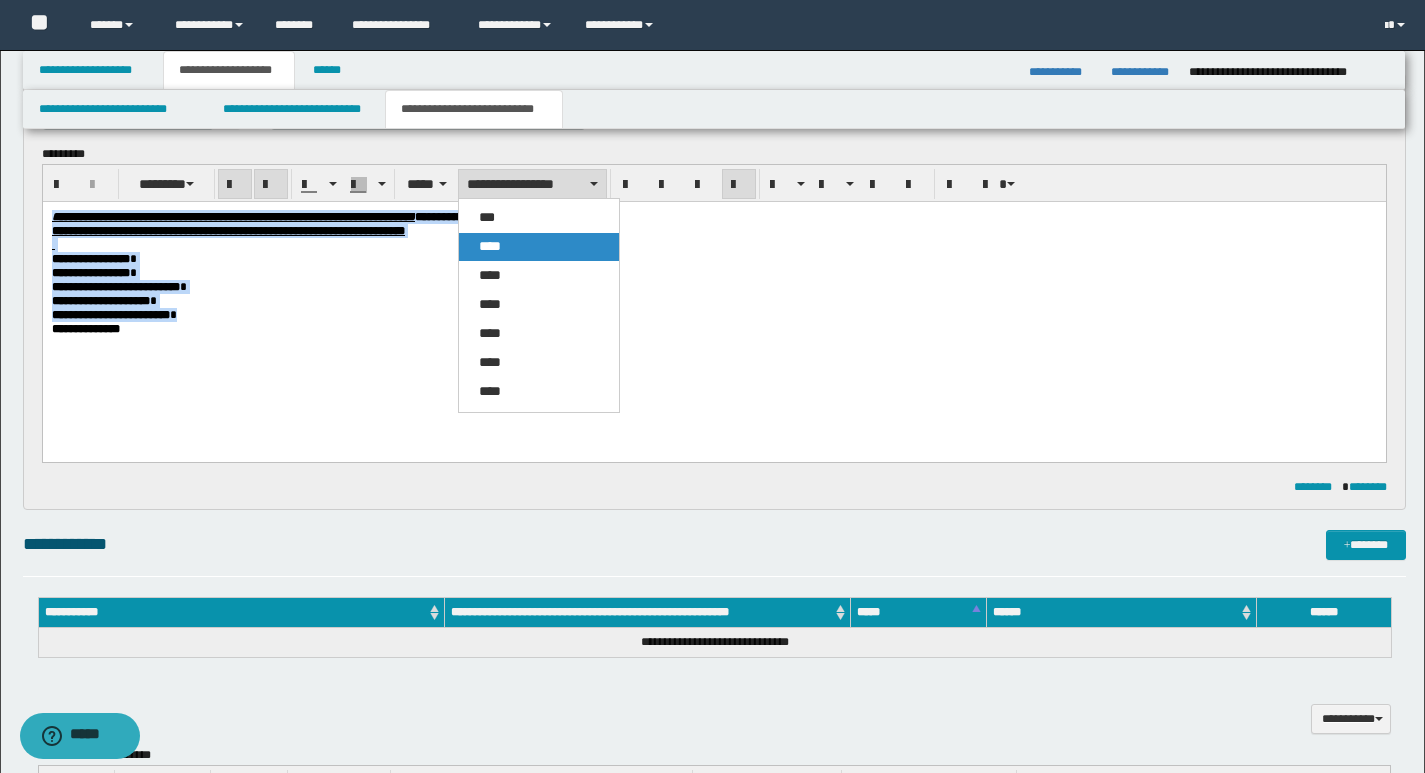 click on "****" at bounding box center [490, 246] 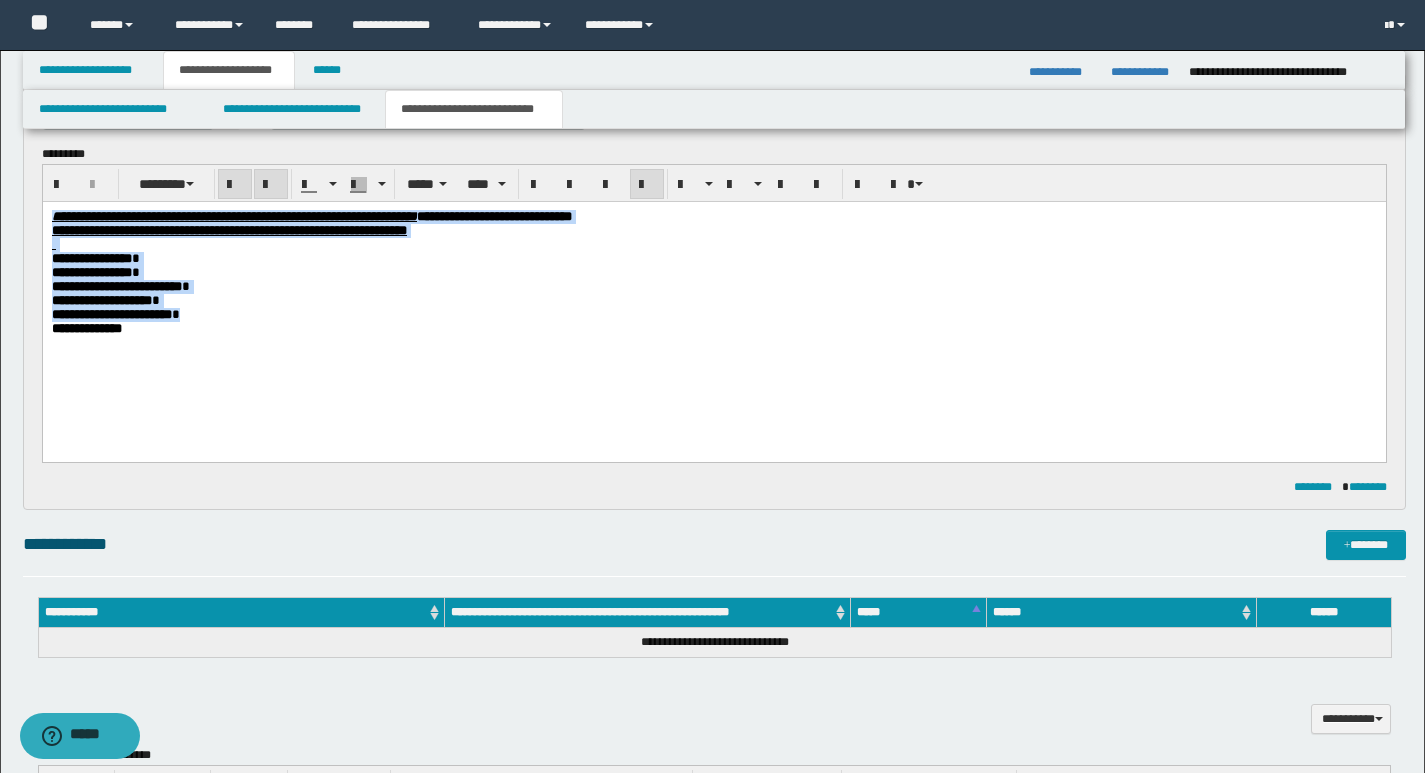 click on "**********" at bounding box center [713, 272] 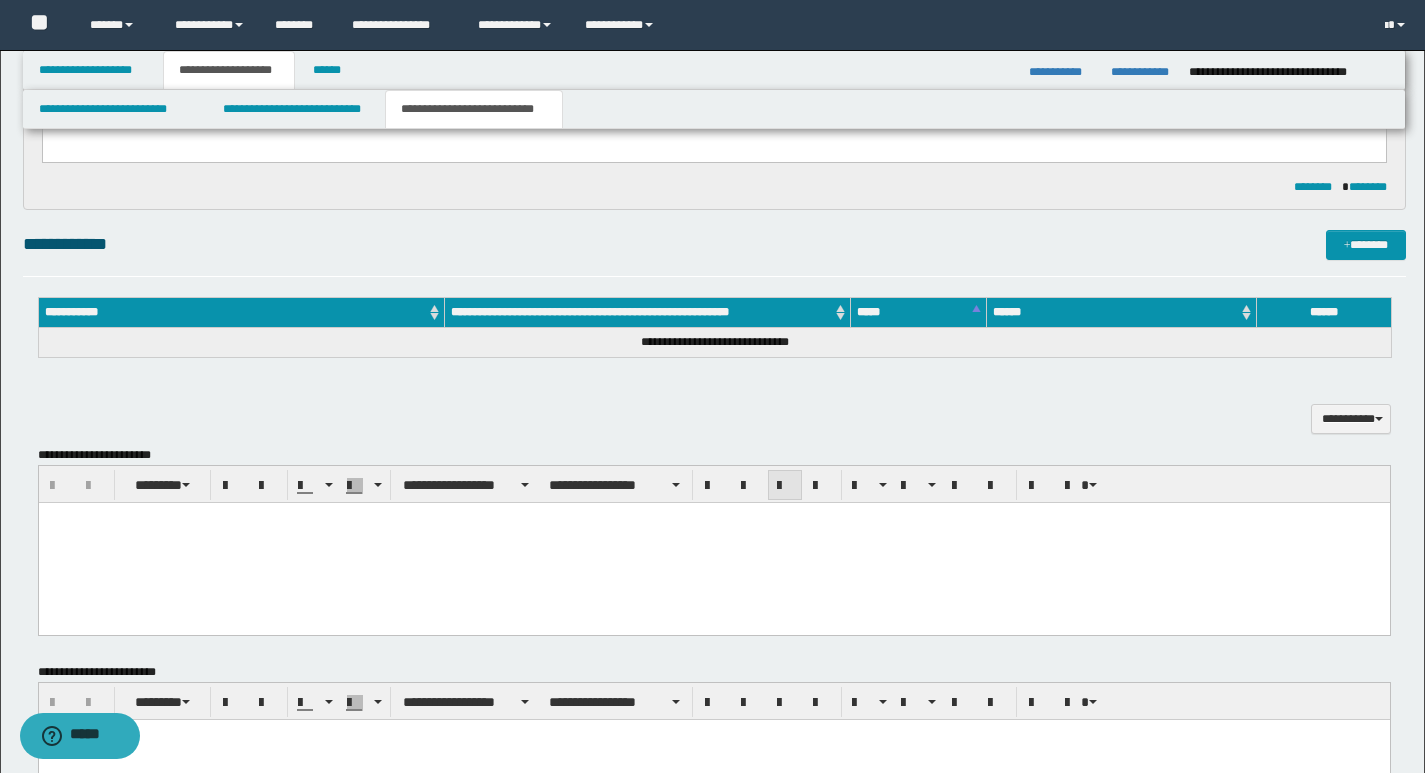 scroll, scrollTop: 1330, scrollLeft: 0, axis: vertical 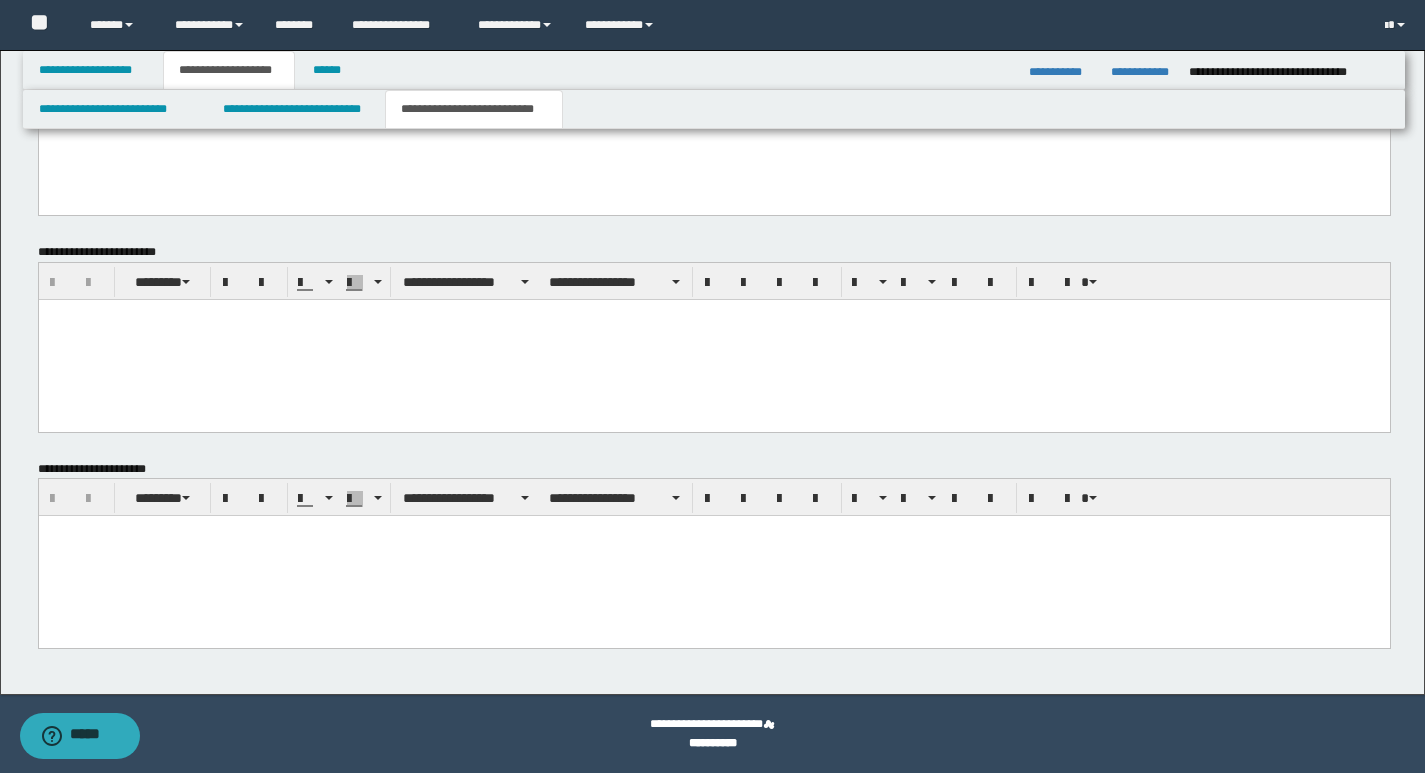 click at bounding box center [713, 531] 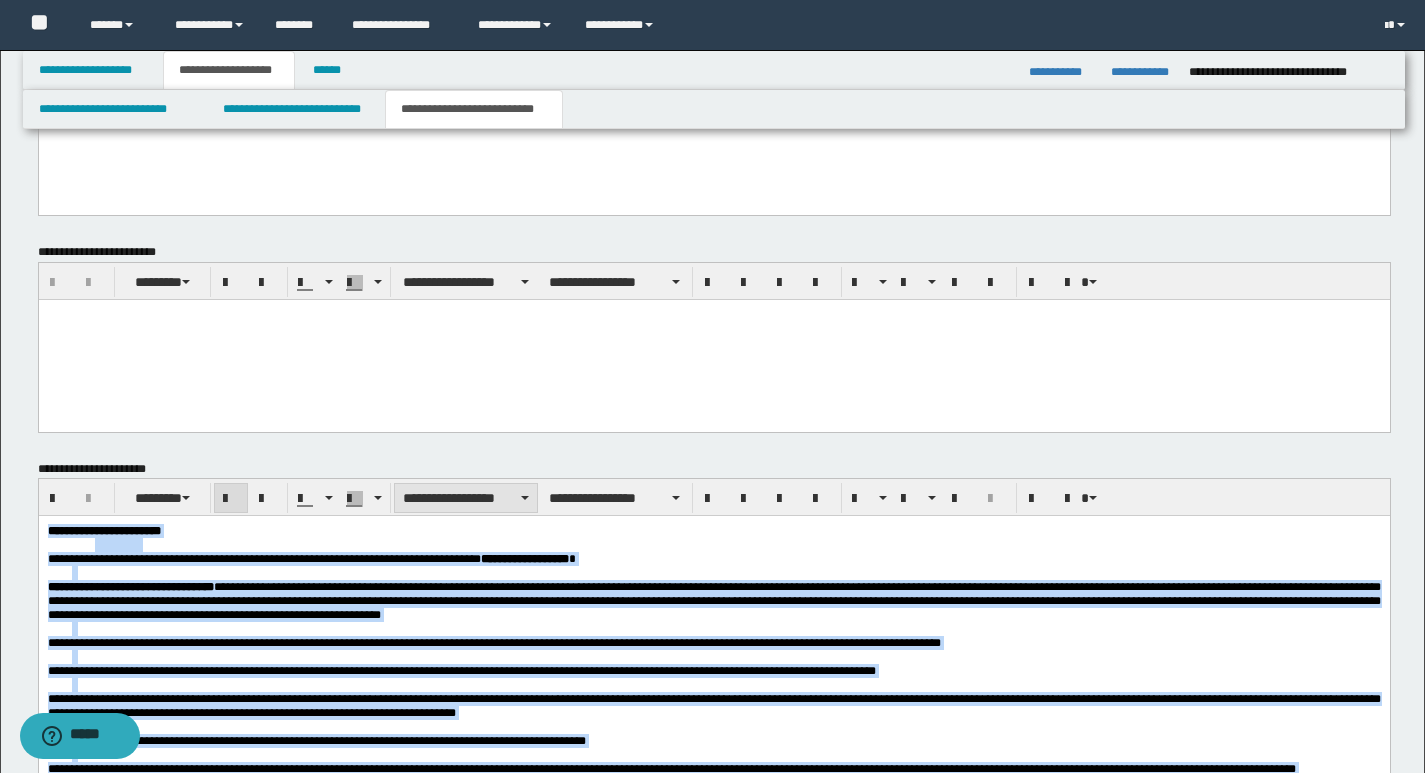 click on "**********" at bounding box center (466, 498) 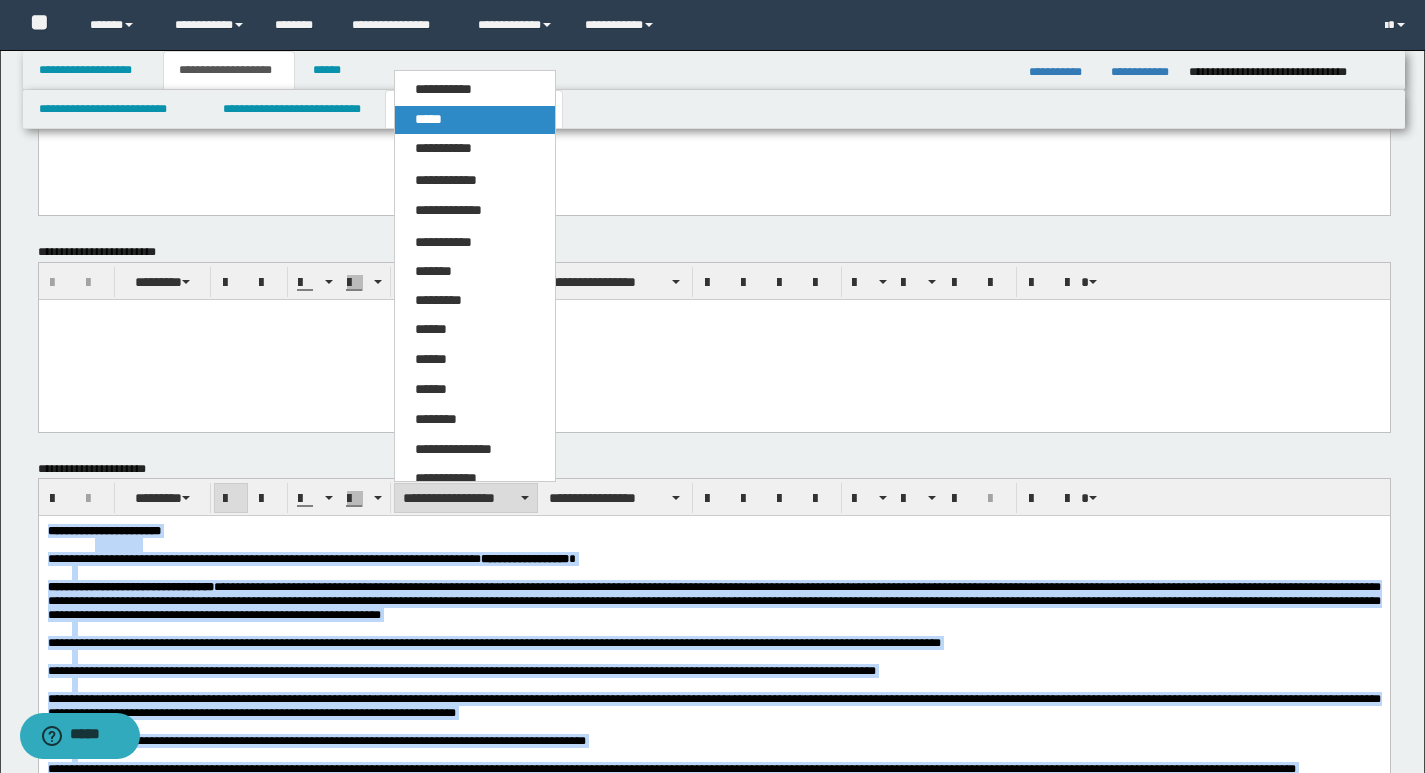 click on "*****" at bounding box center [428, 119] 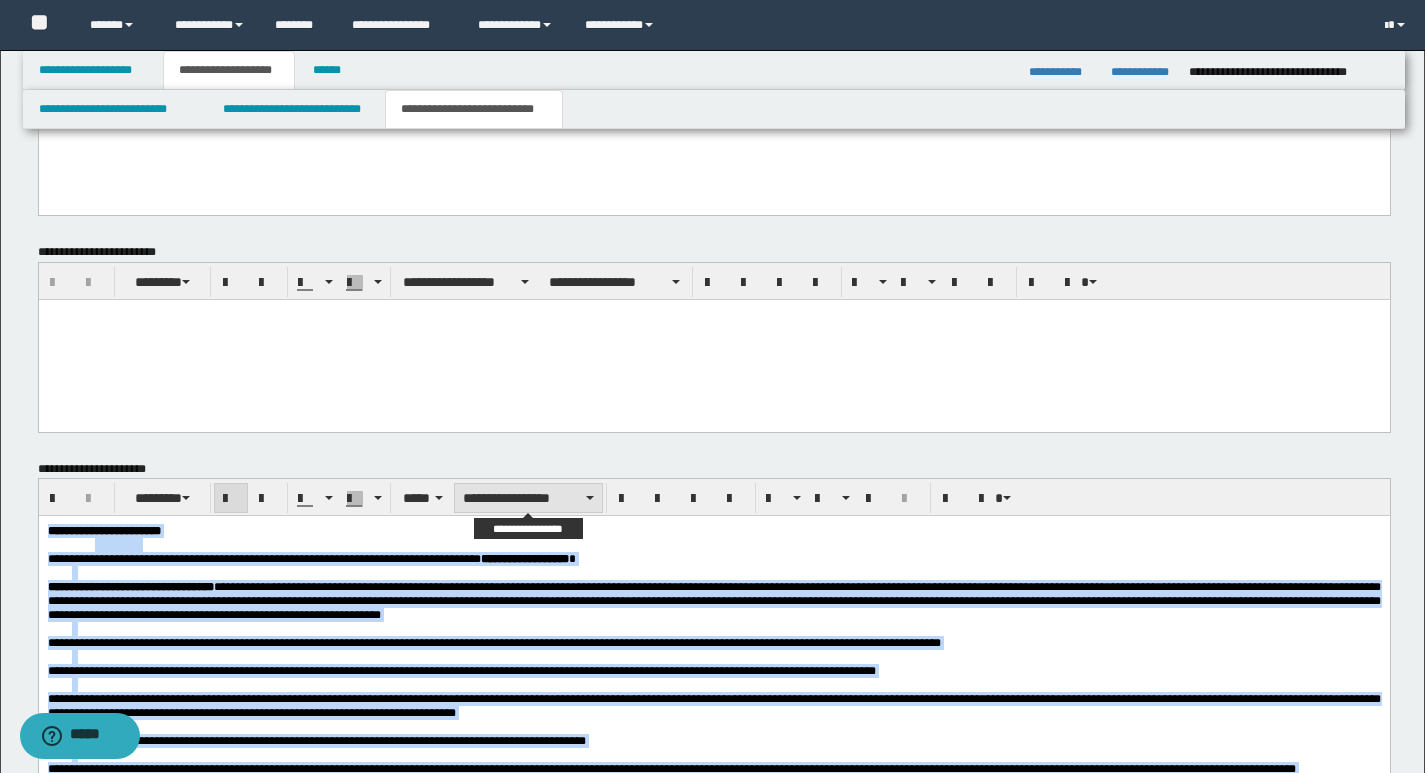 click on "**********" at bounding box center (528, 498) 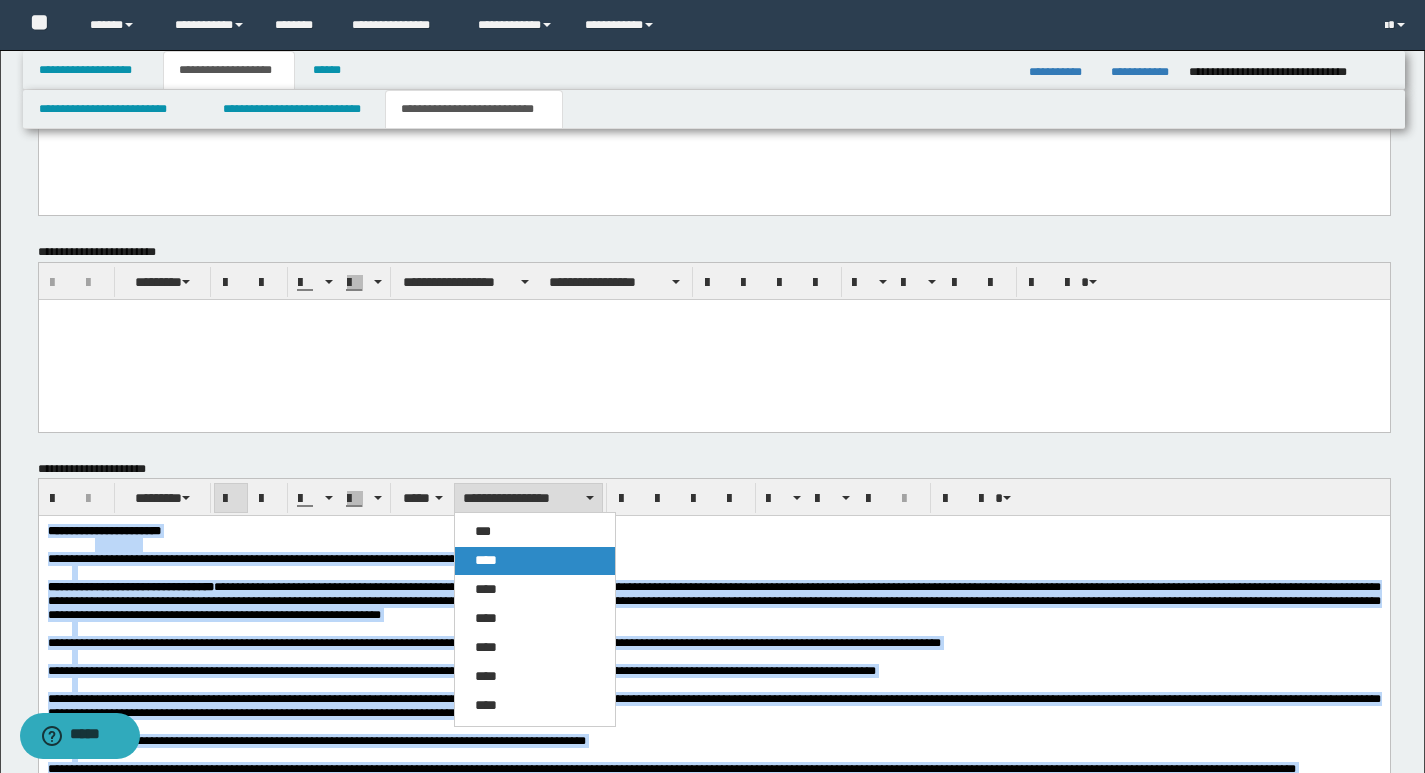 click on "****" at bounding box center [486, 560] 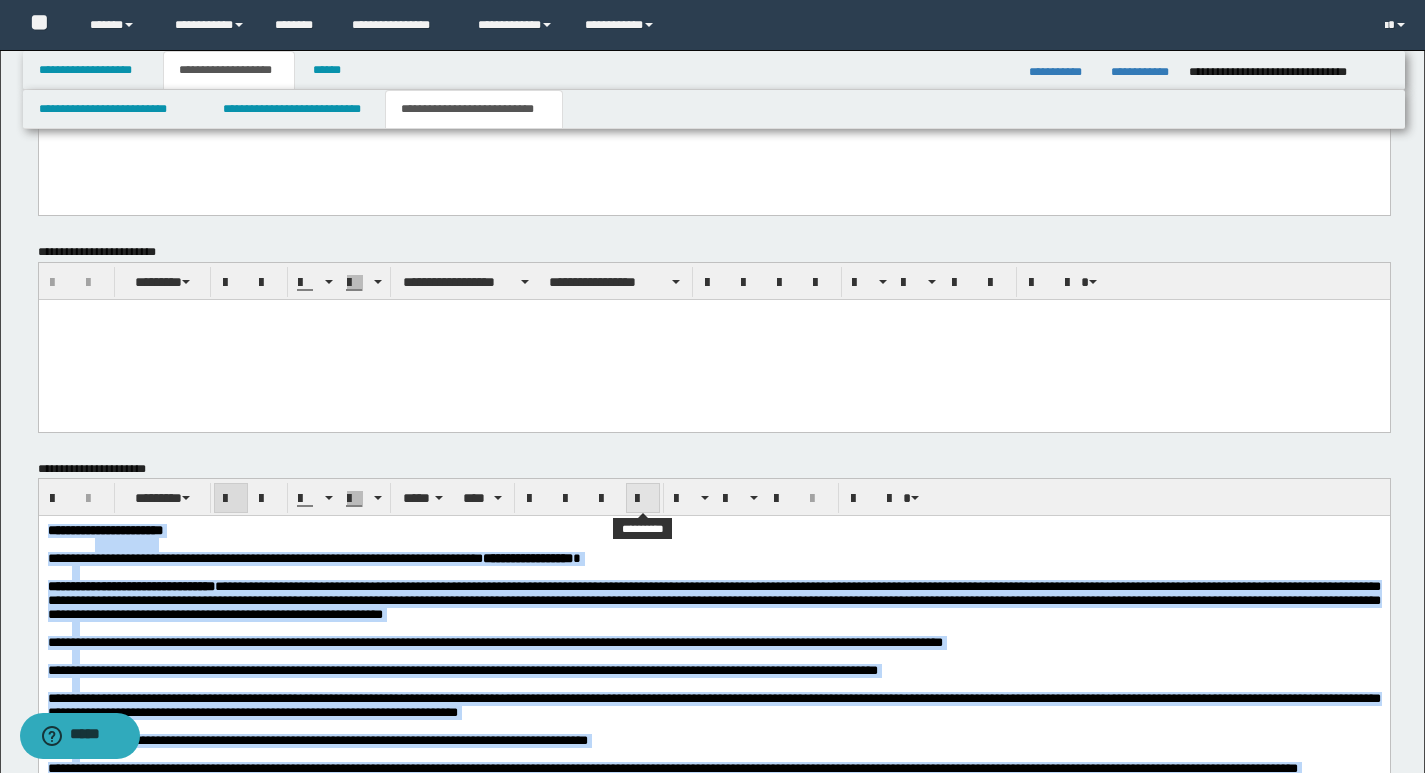 click at bounding box center [643, 499] 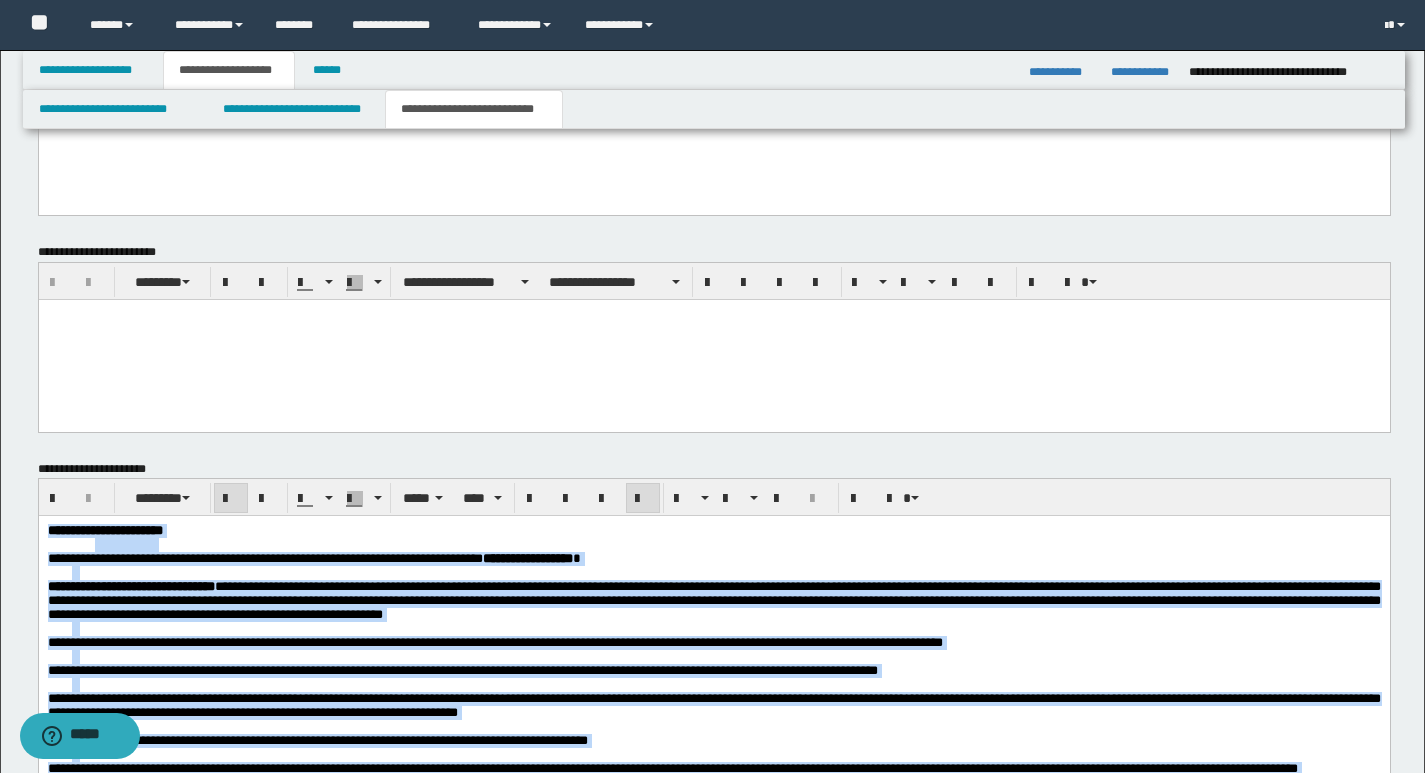 click at bounding box center (643, 499) 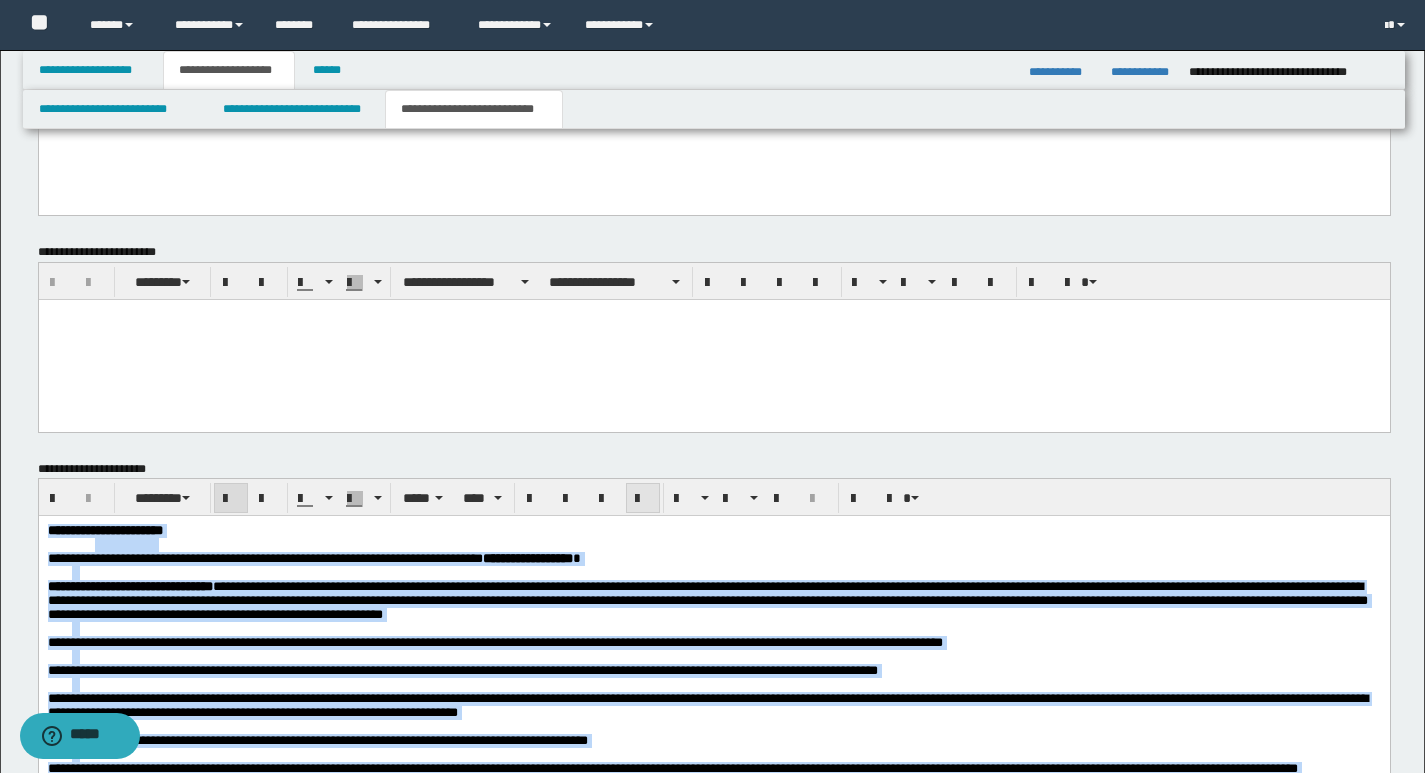 click at bounding box center (643, 499) 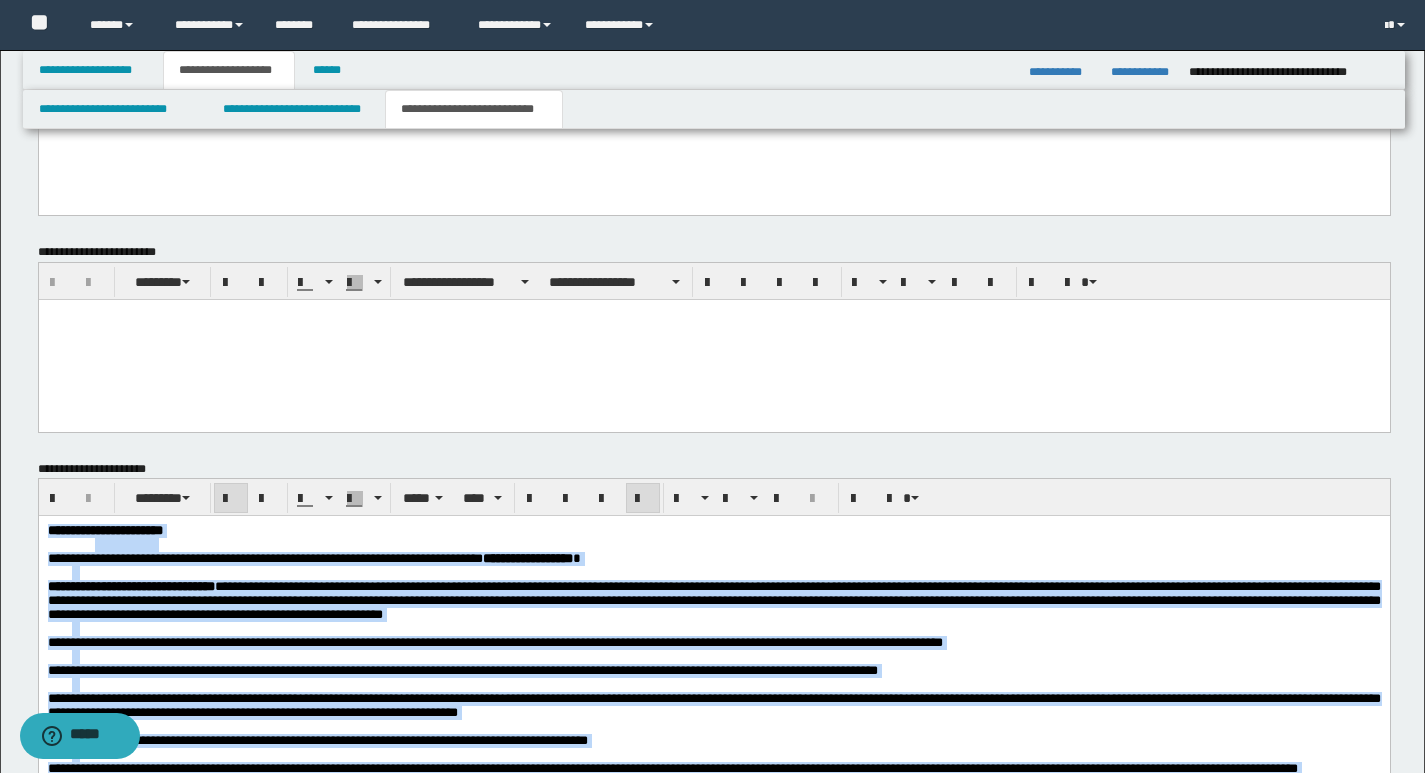 click on "**********" at bounding box center (713, 559) 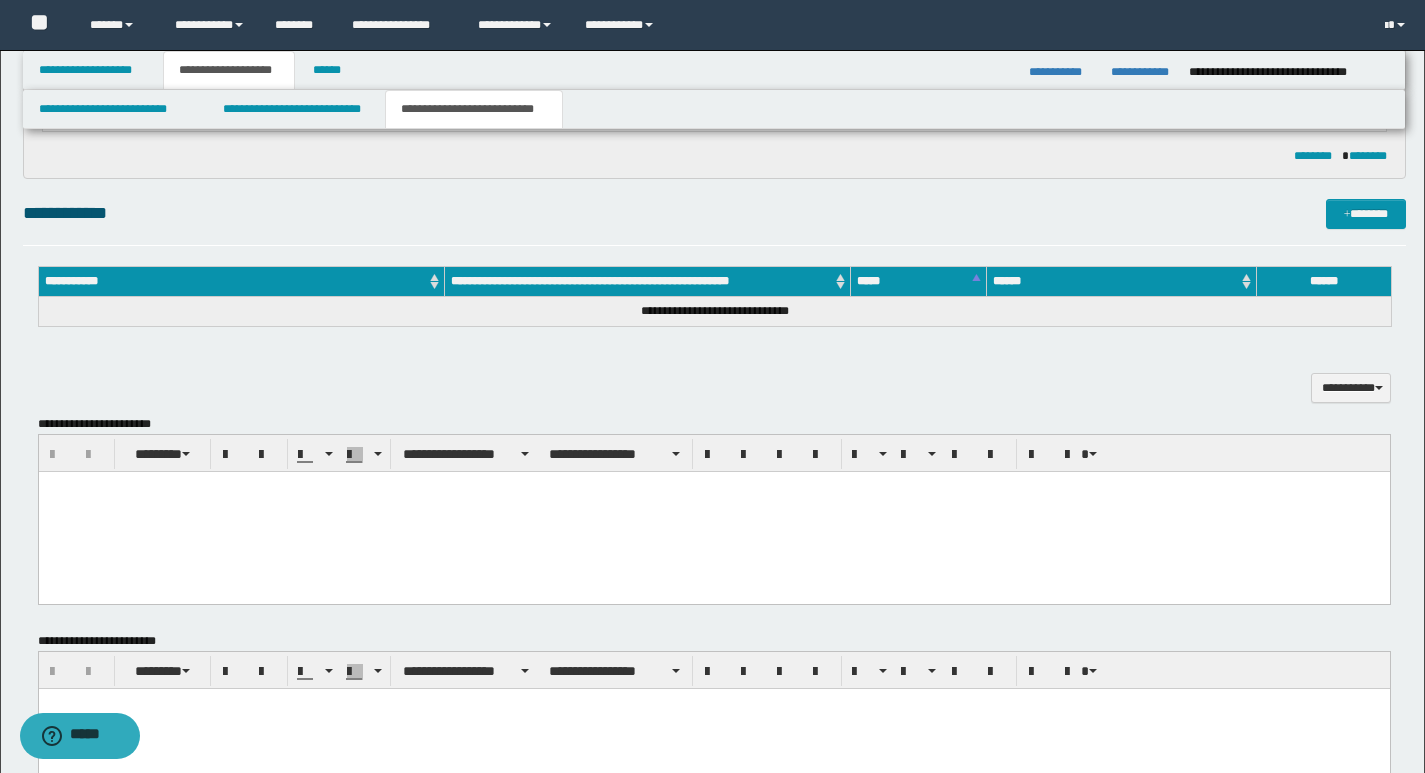 scroll, scrollTop: 930, scrollLeft: 0, axis: vertical 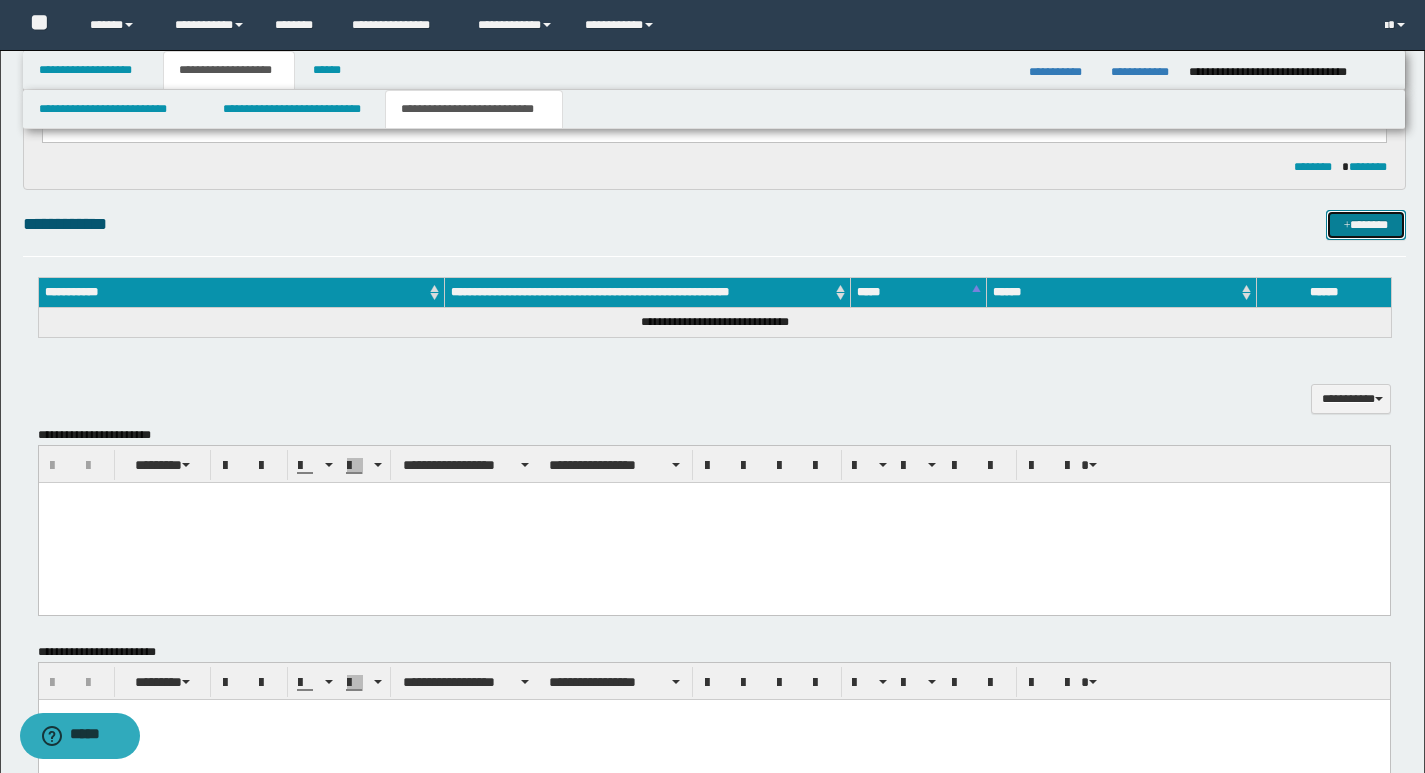 click on "*******" at bounding box center [1366, 225] 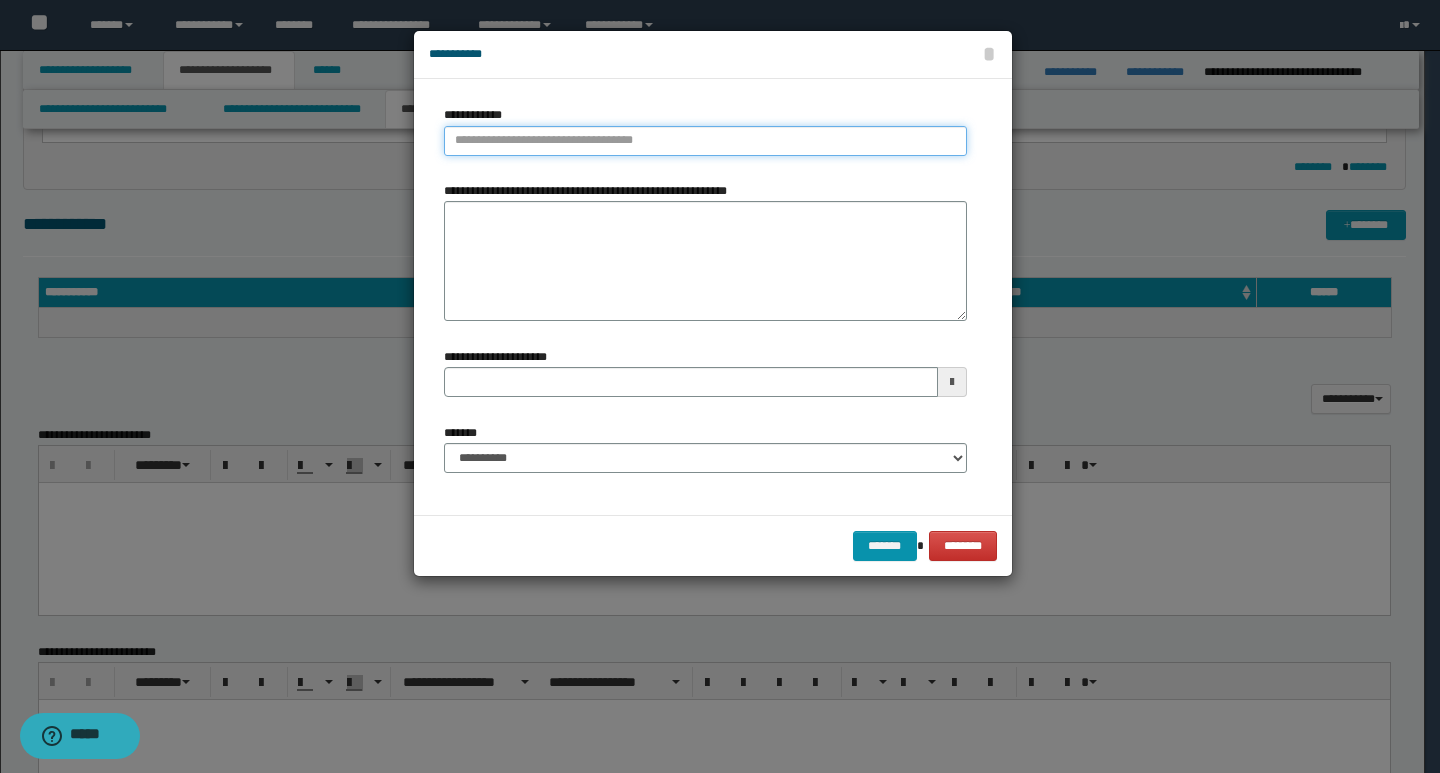 click on "**********" at bounding box center [705, 141] 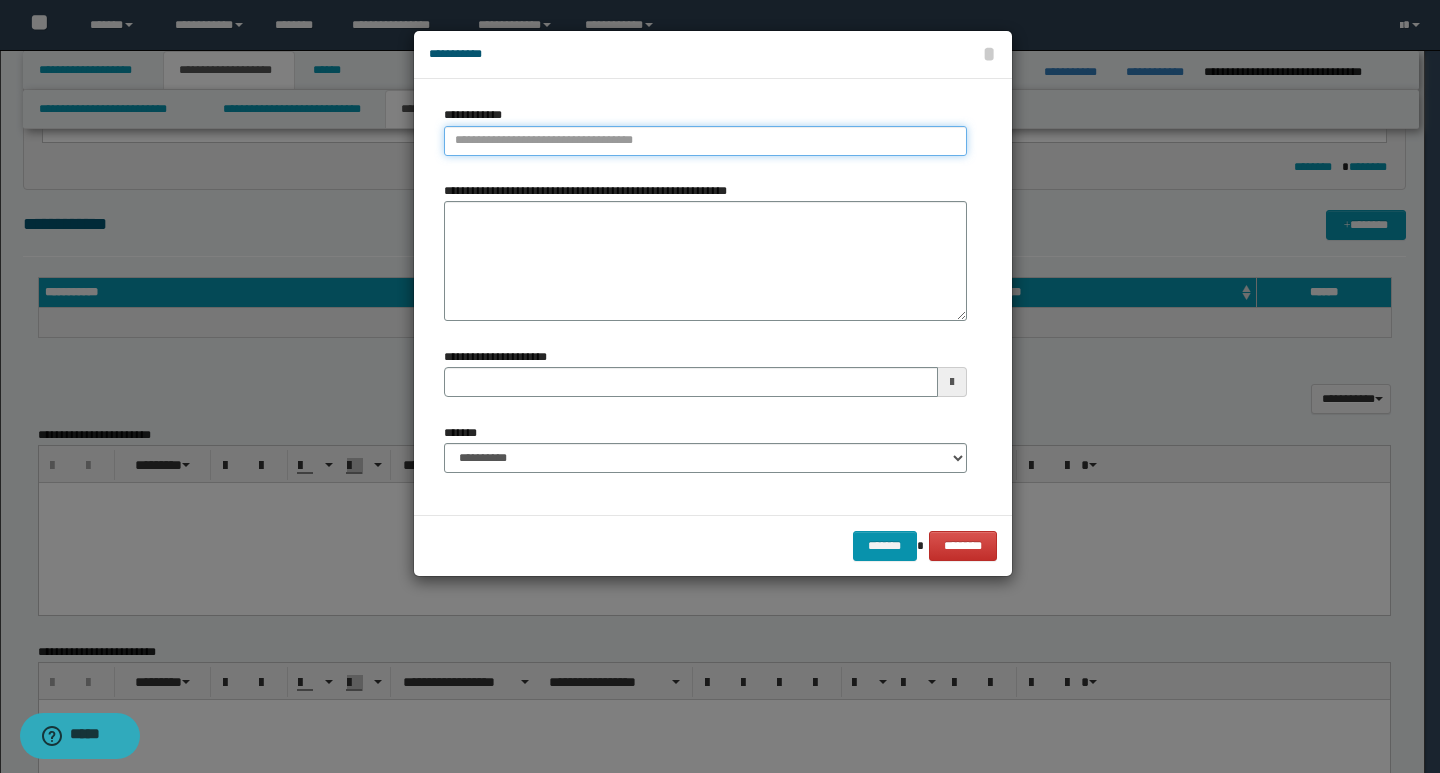paste on "**********" 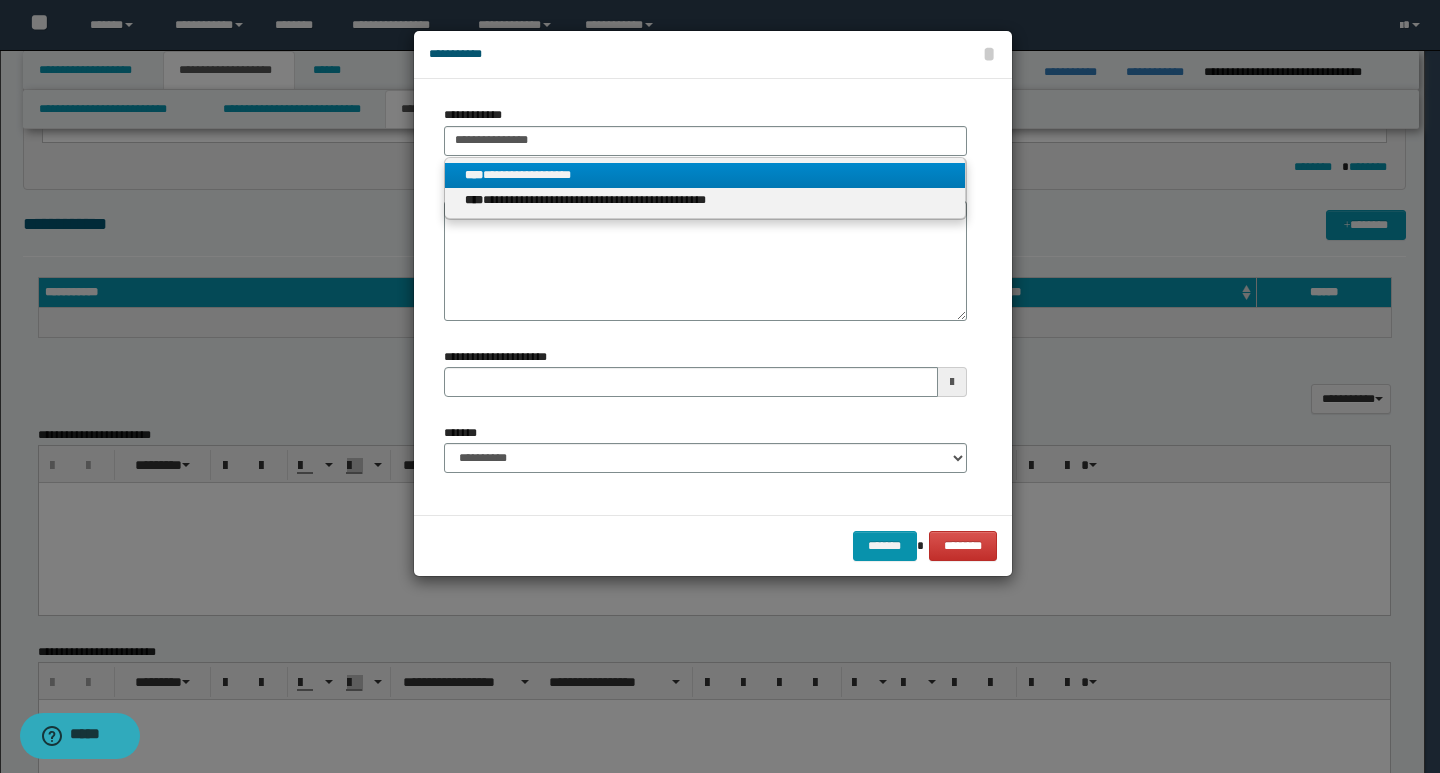 click on "**********" at bounding box center [705, 175] 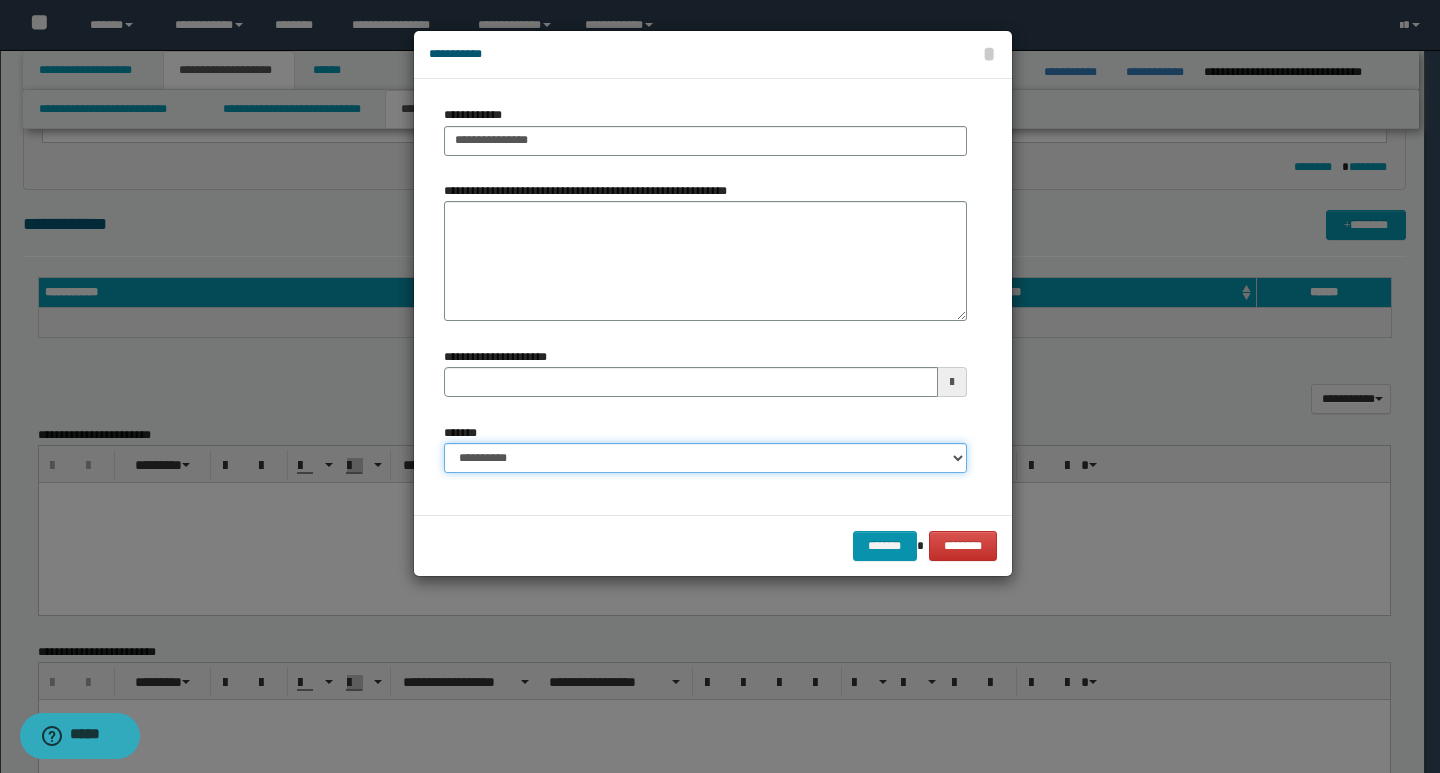 click on "**********" at bounding box center [705, 458] 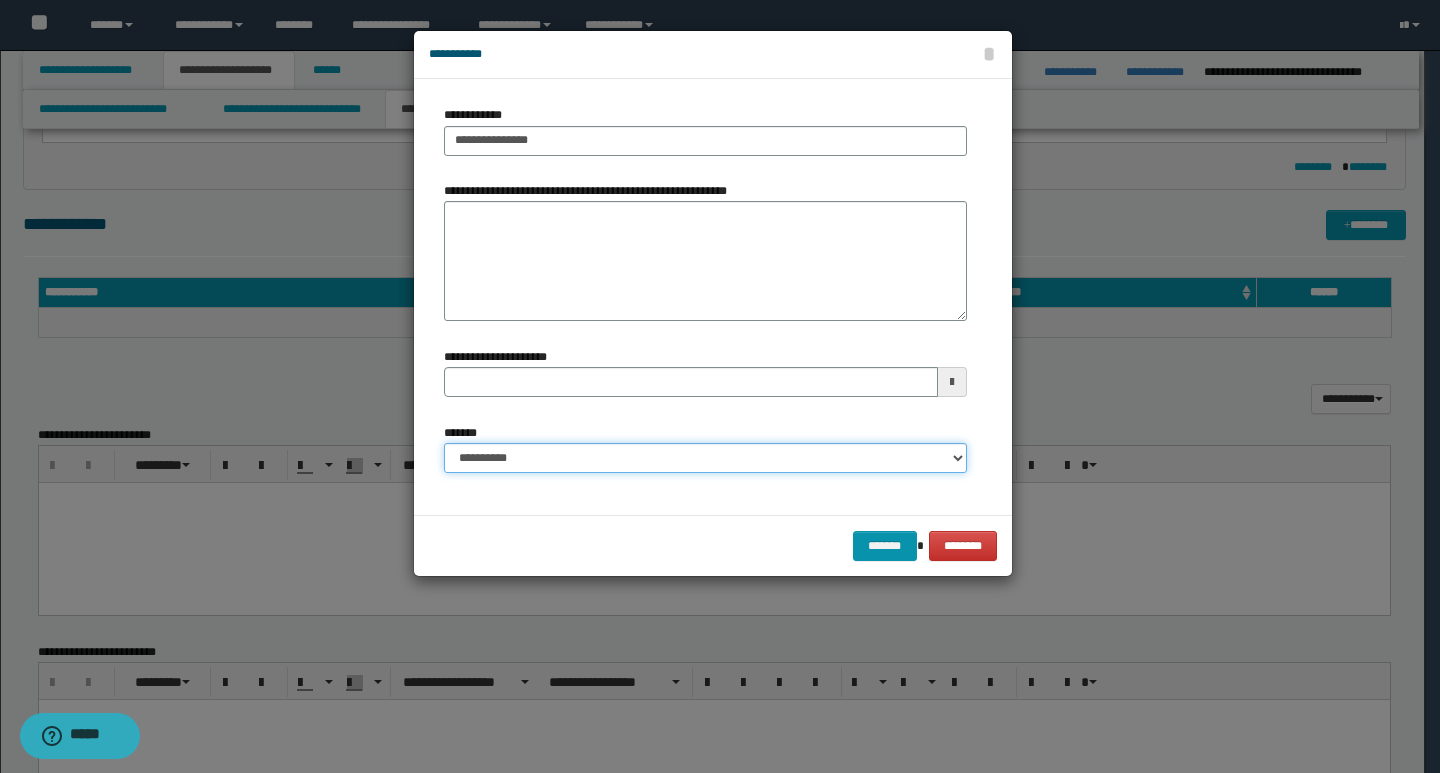 click on "**********" at bounding box center (705, 458) 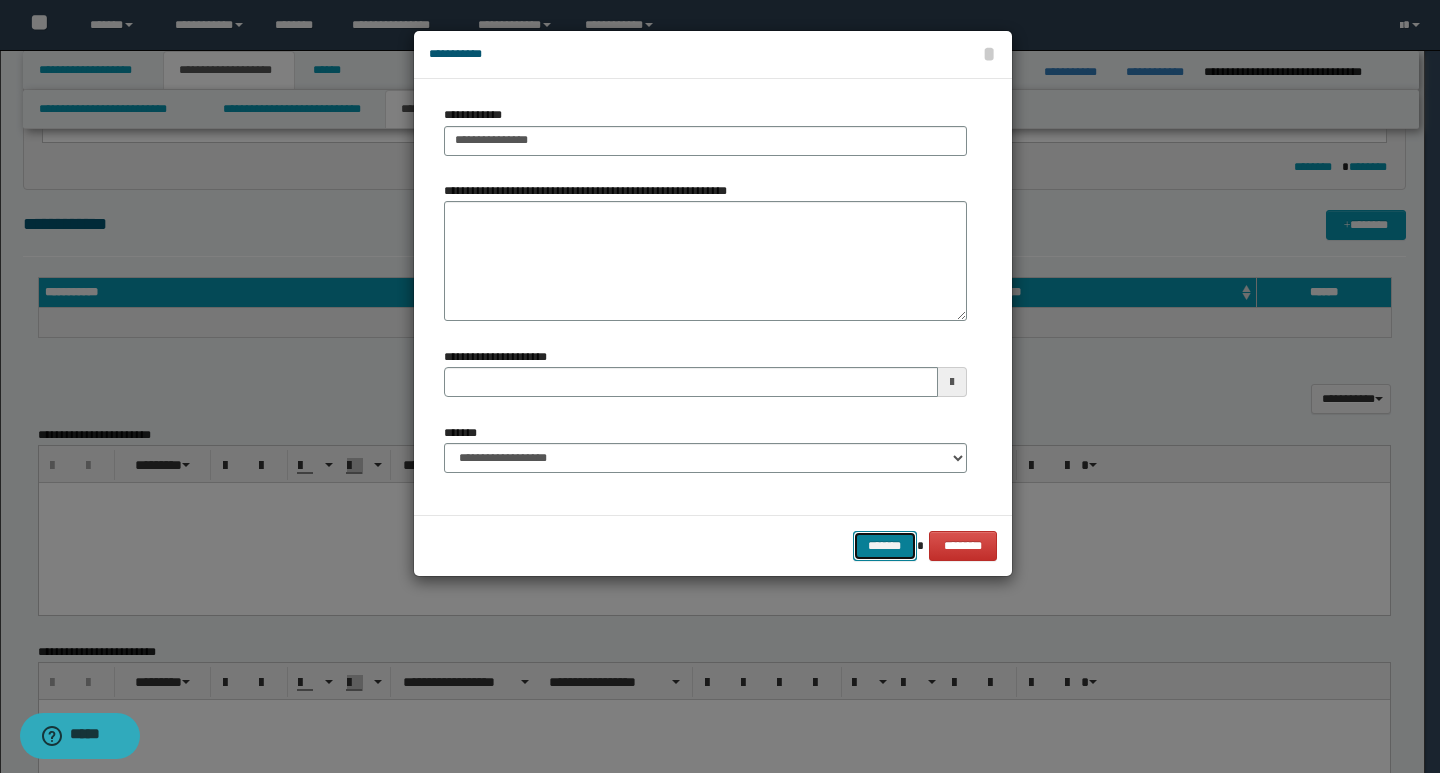 click on "*******" at bounding box center [885, 546] 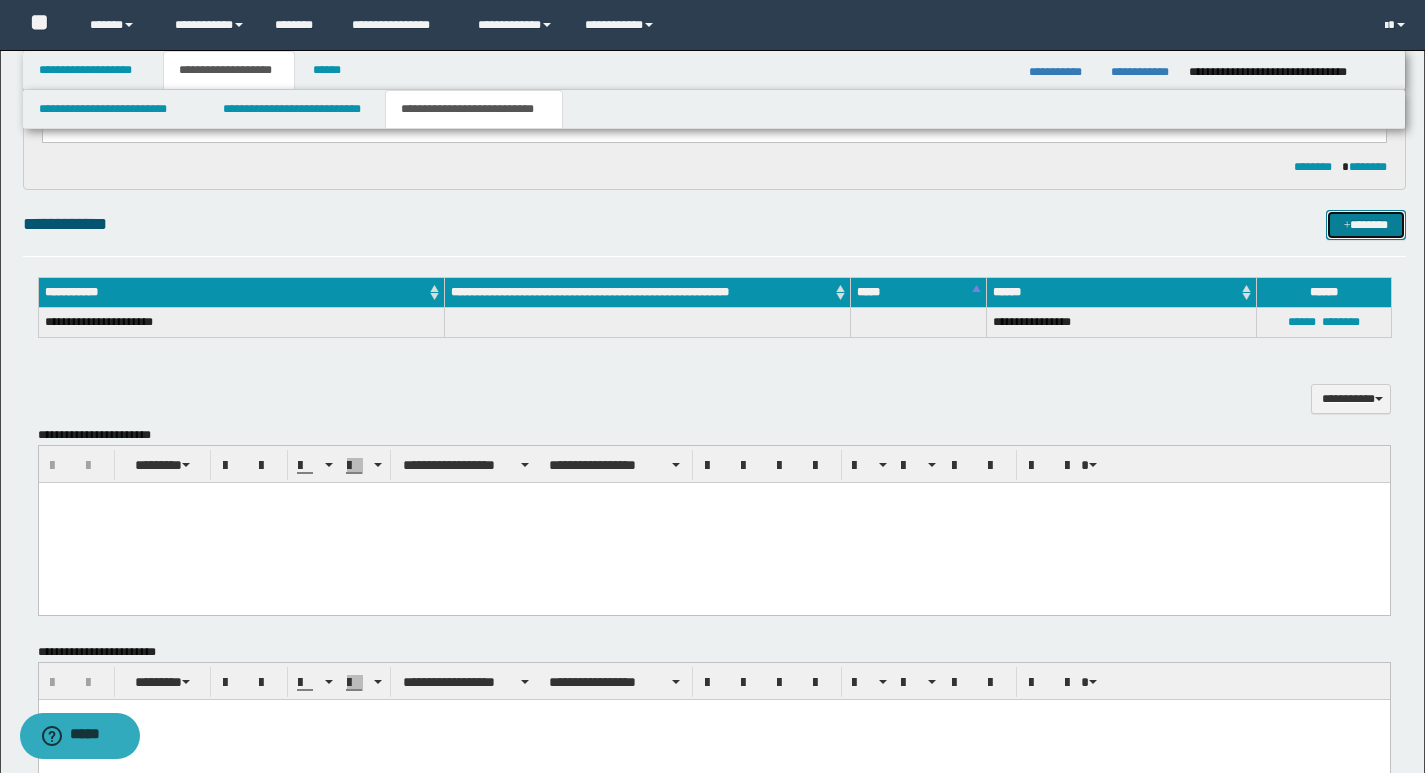 click on "*******" at bounding box center (1366, 225) 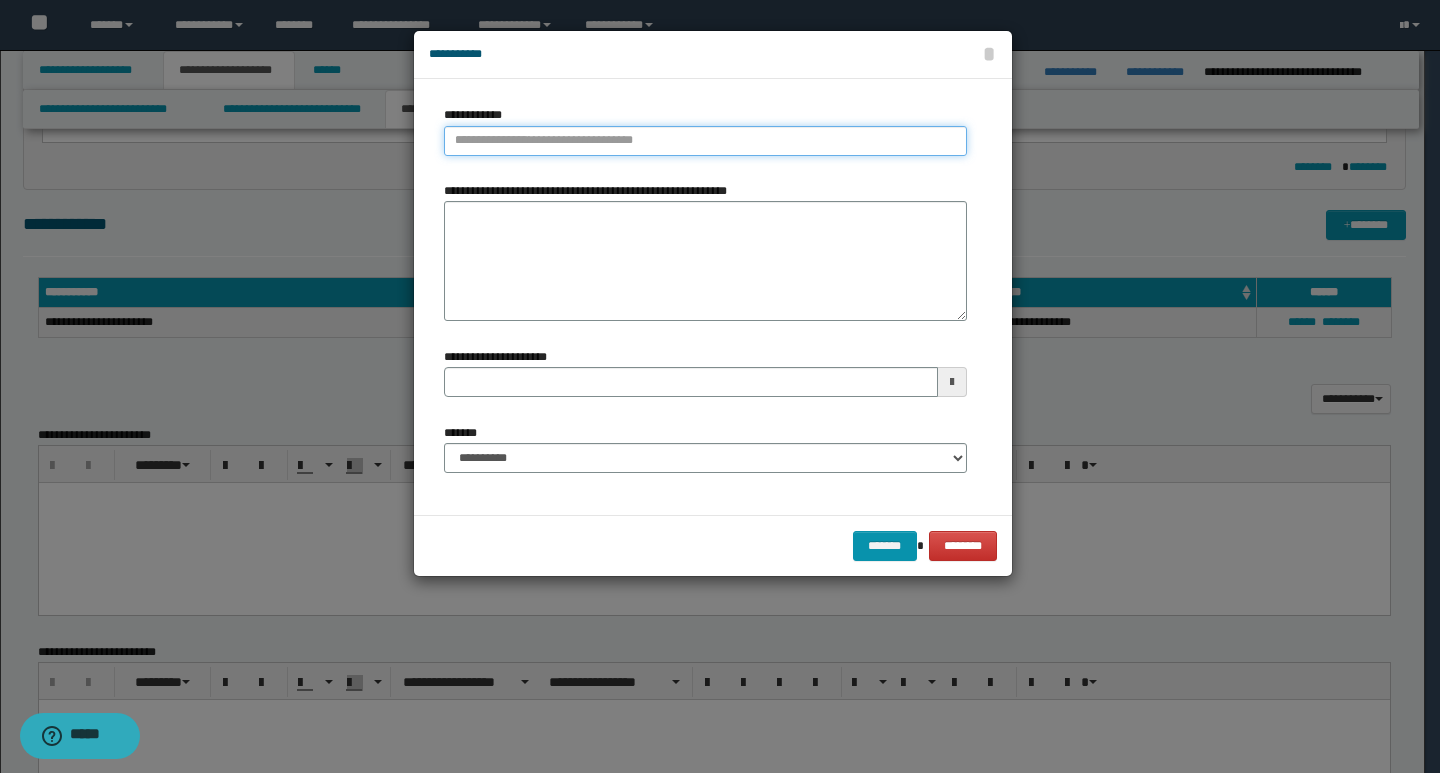click on "**********" at bounding box center [705, 141] 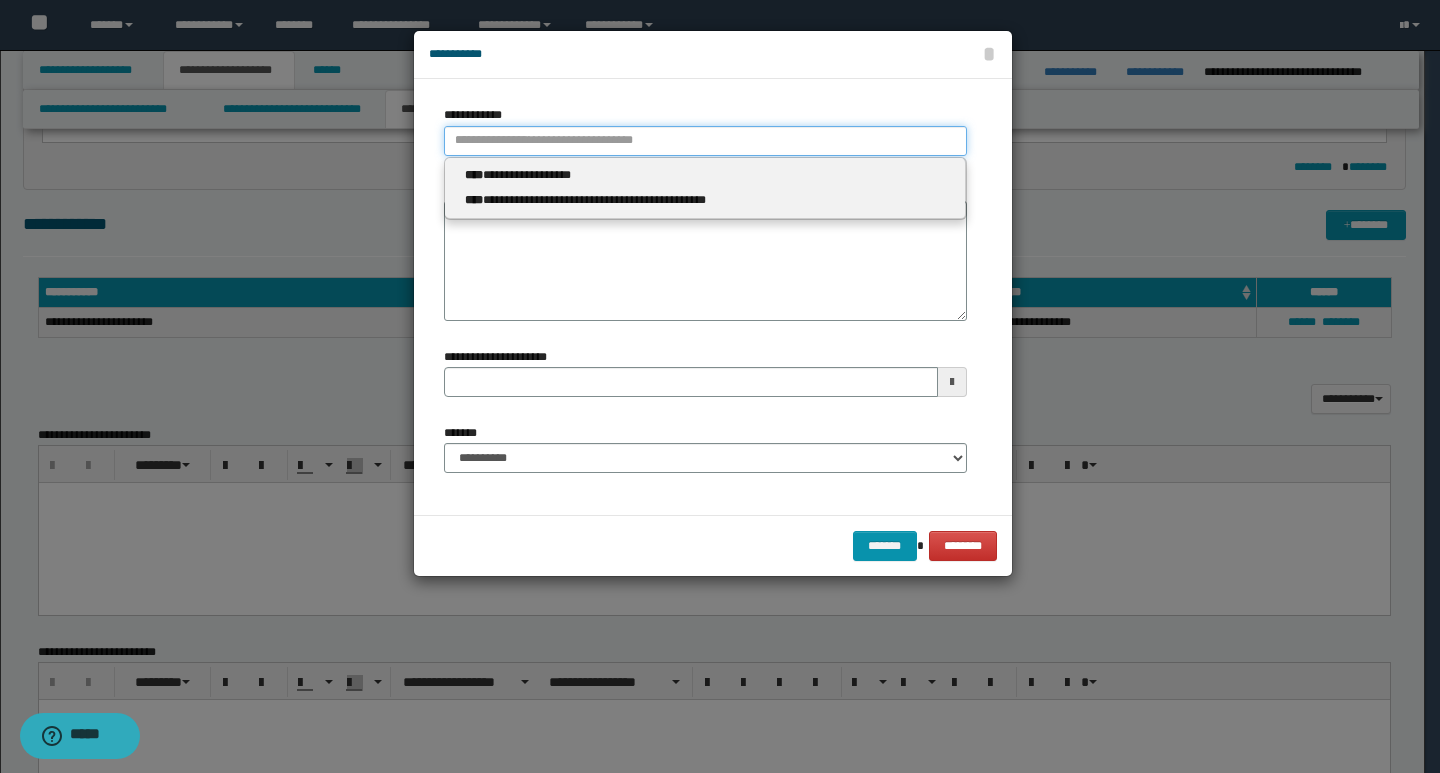 paste on "**********" 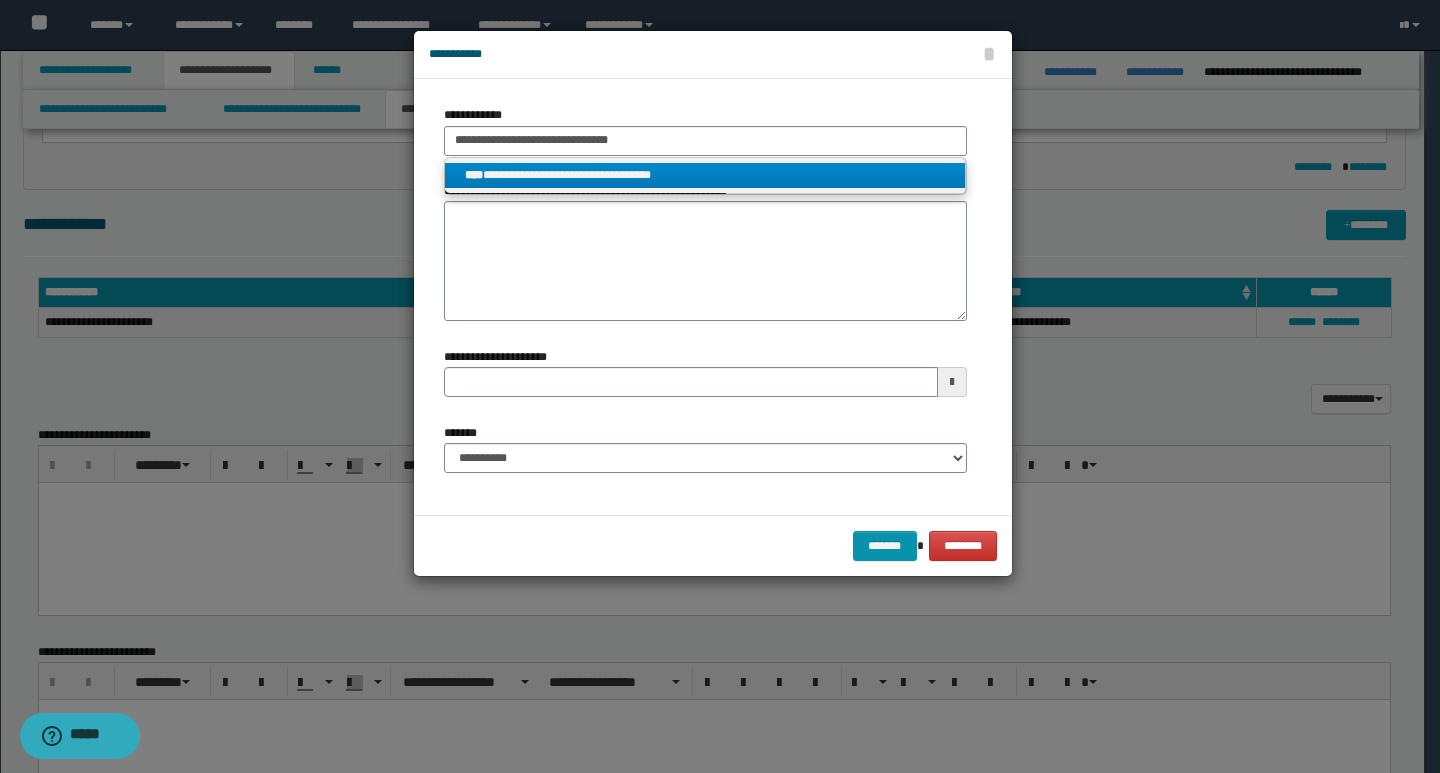 click on "**********" at bounding box center [705, 175] 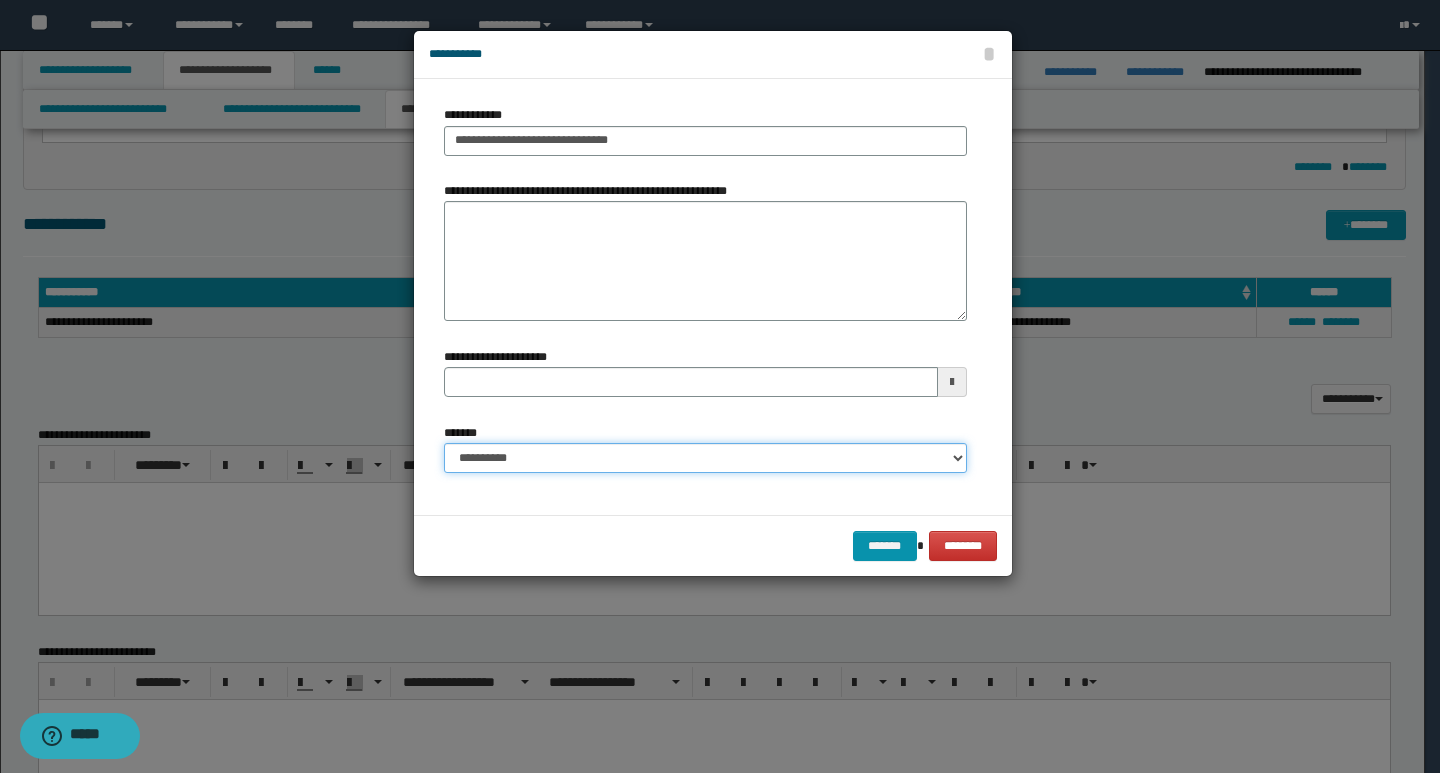 click on "**********" at bounding box center [705, 458] 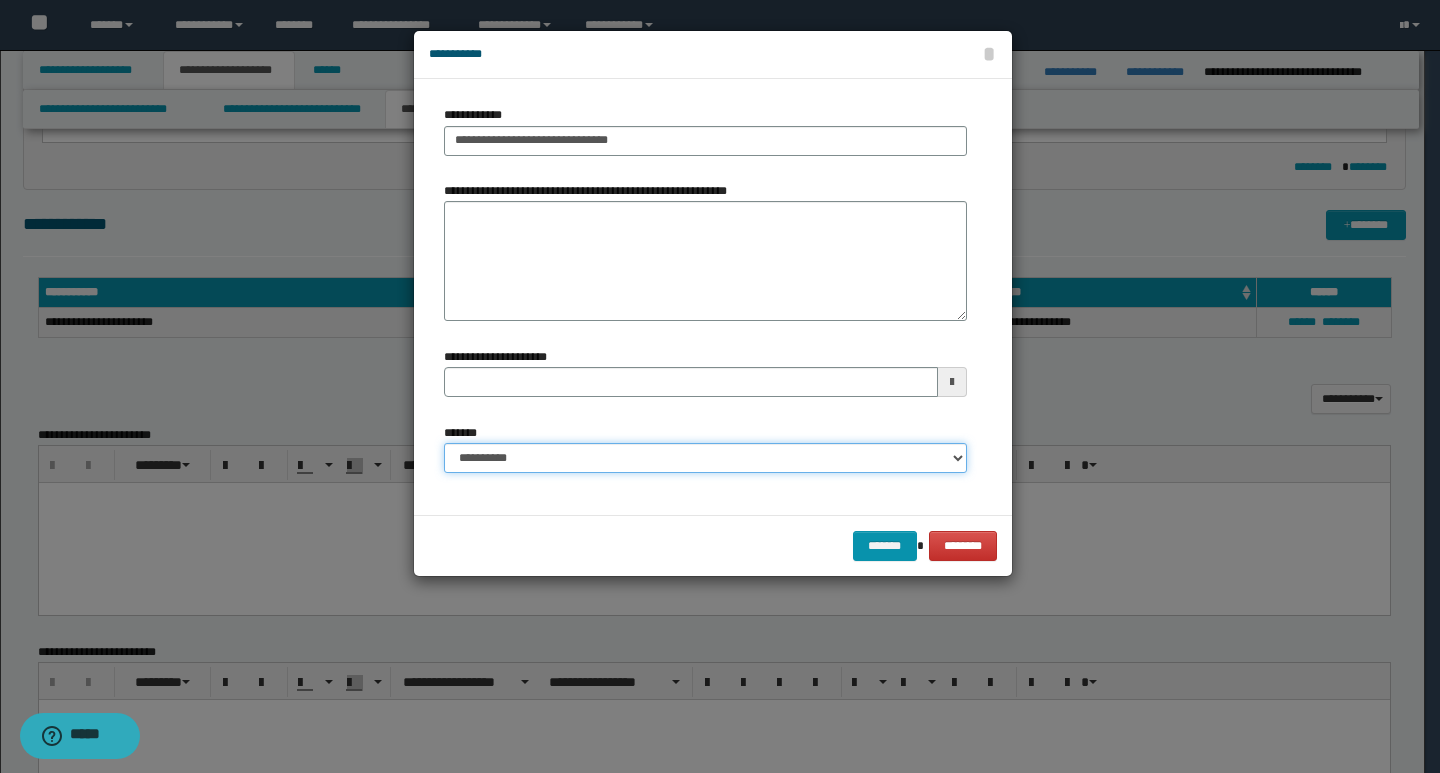 click on "**********" at bounding box center (705, 458) 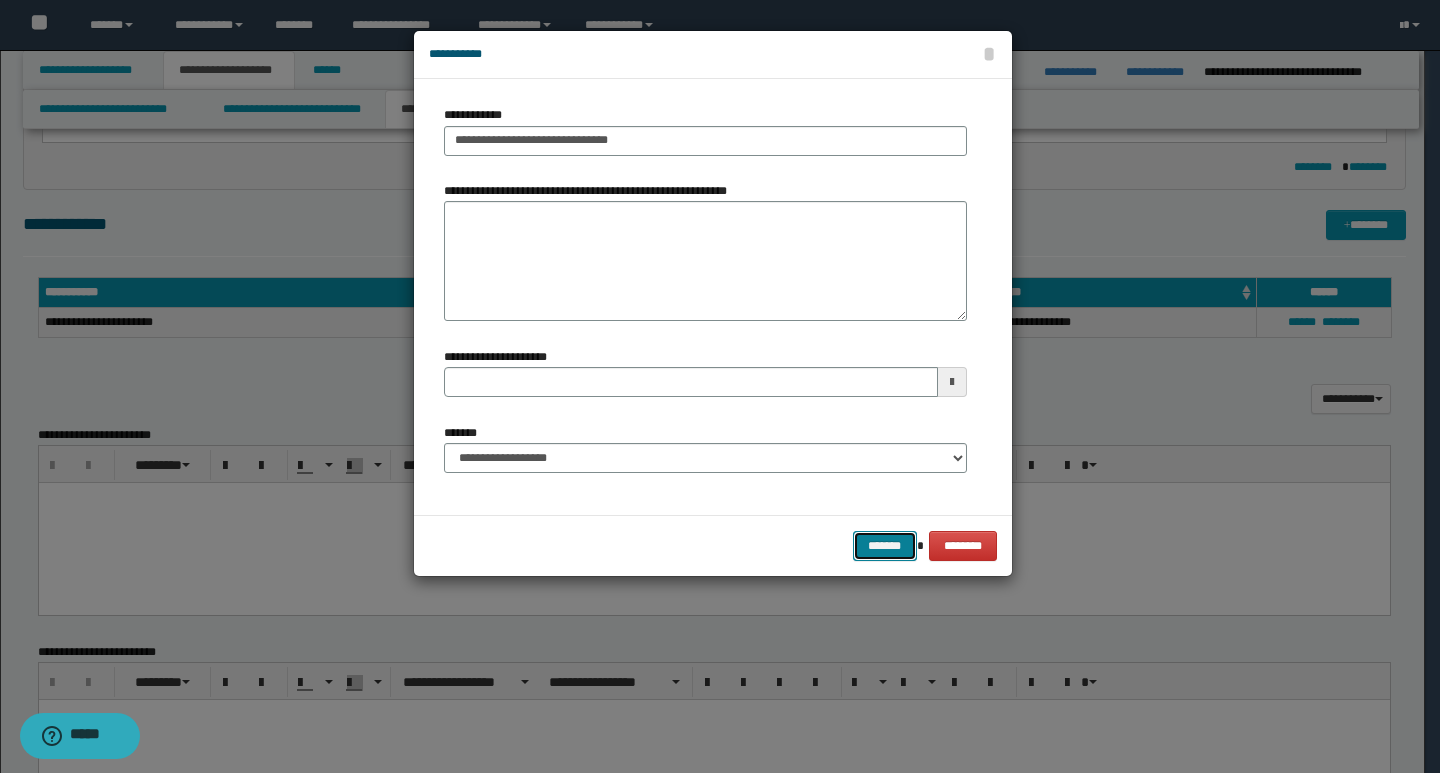 click on "*******" at bounding box center (885, 546) 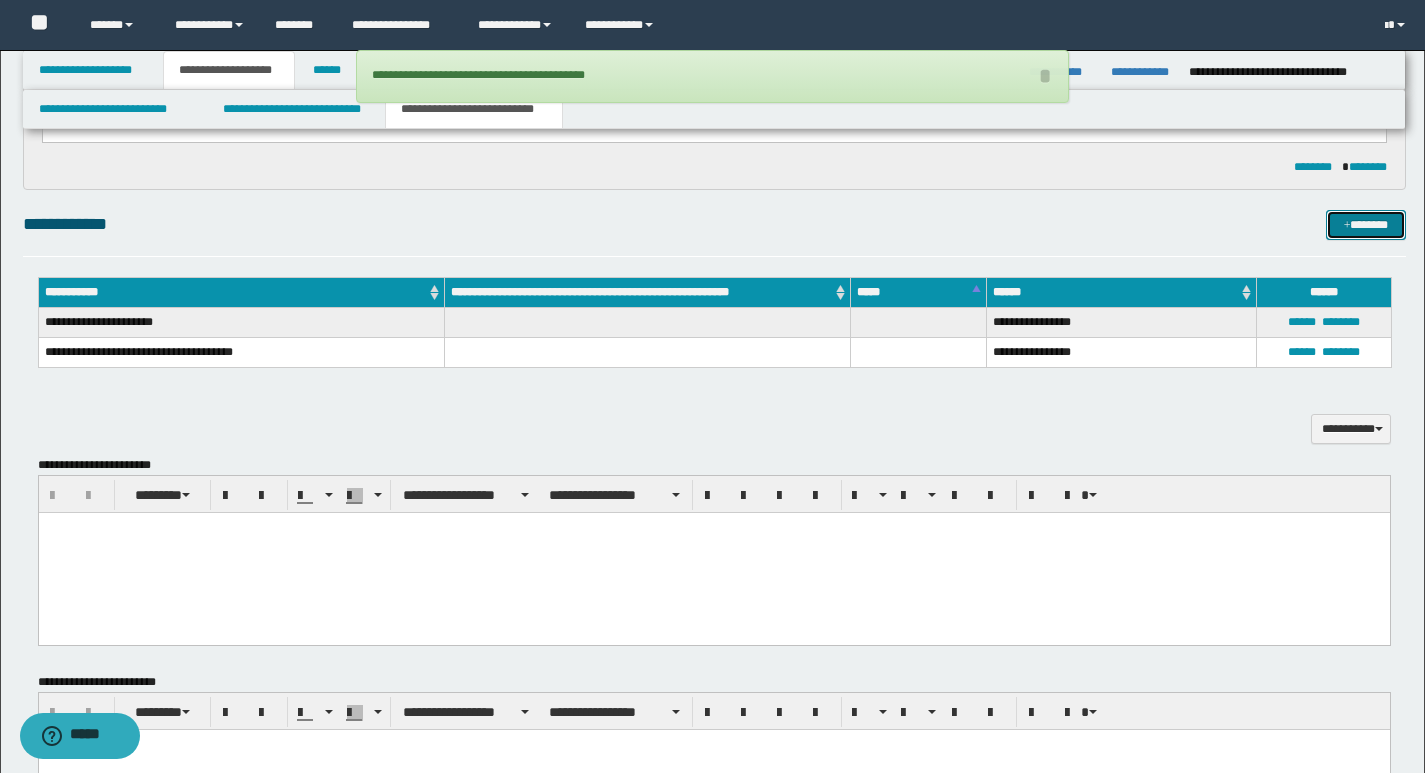 click on "*******" at bounding box center (1366, 225) 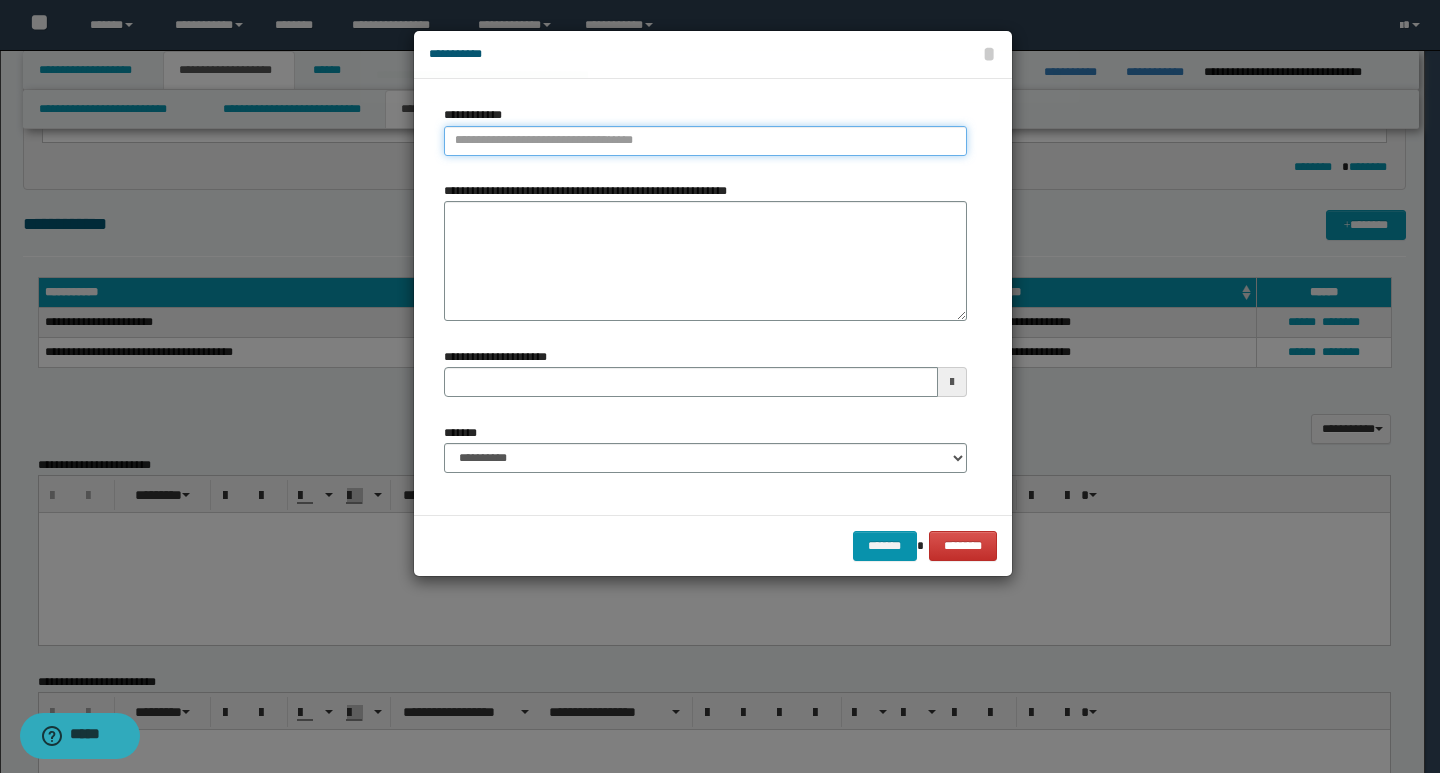 click on "**********" at bounding box center (705, 141) 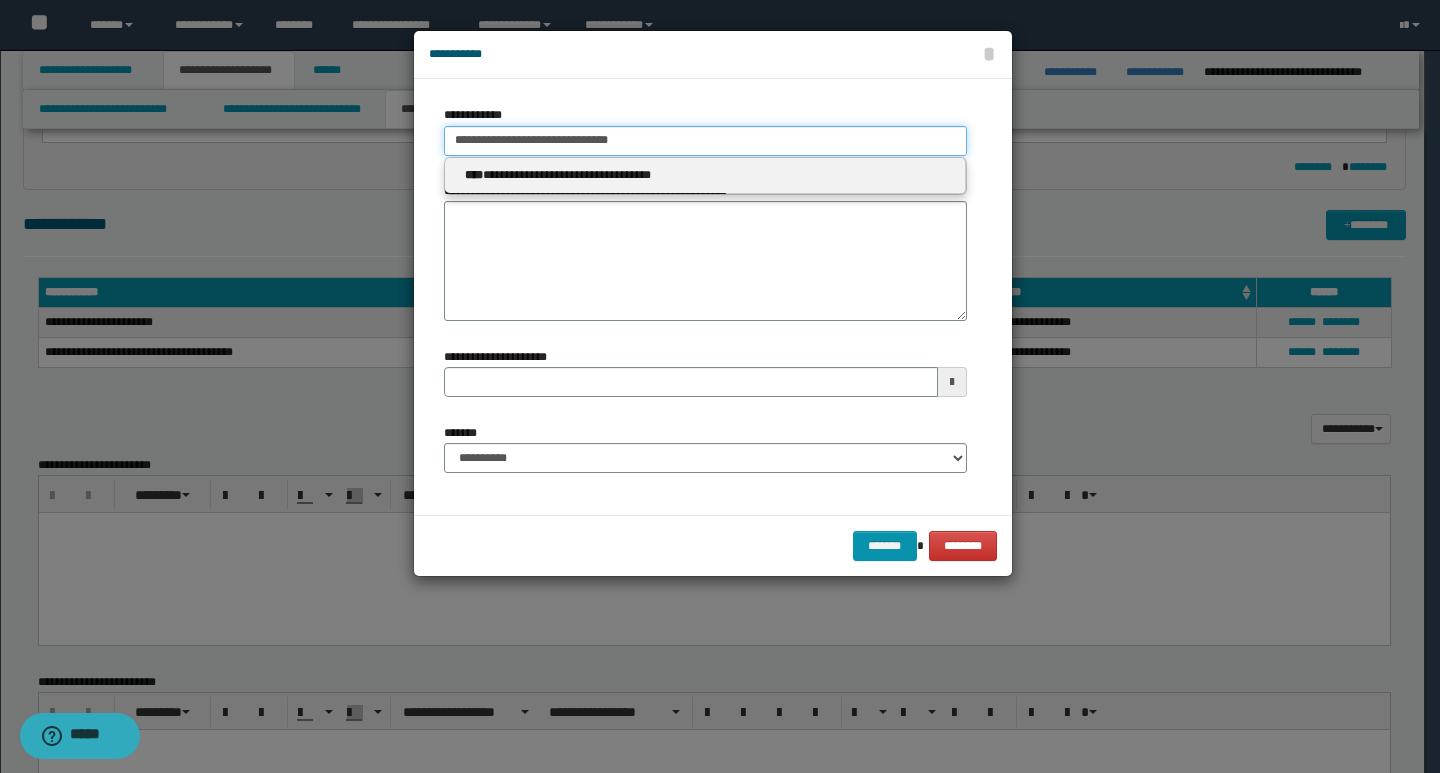 click on "**********" at bounding box center (705, 141) 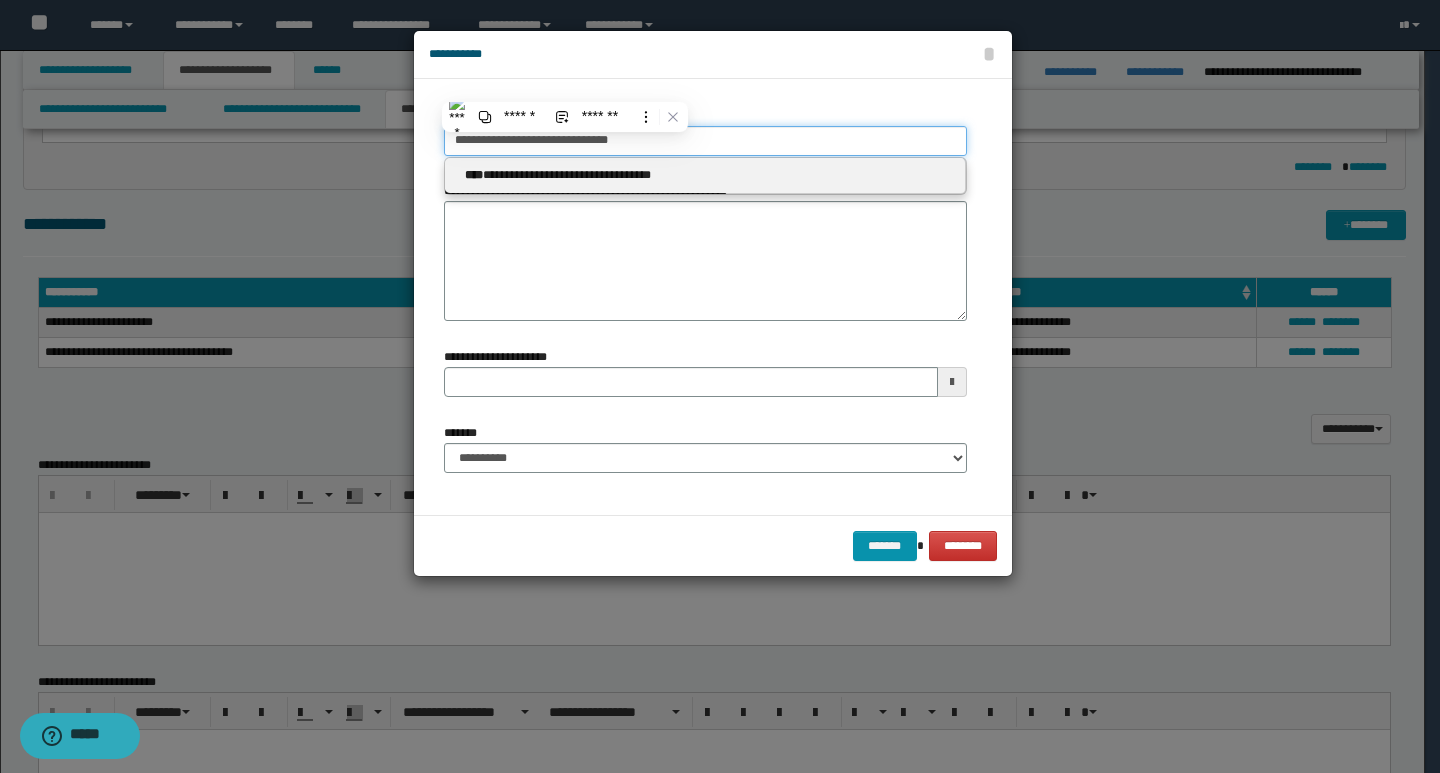 paste 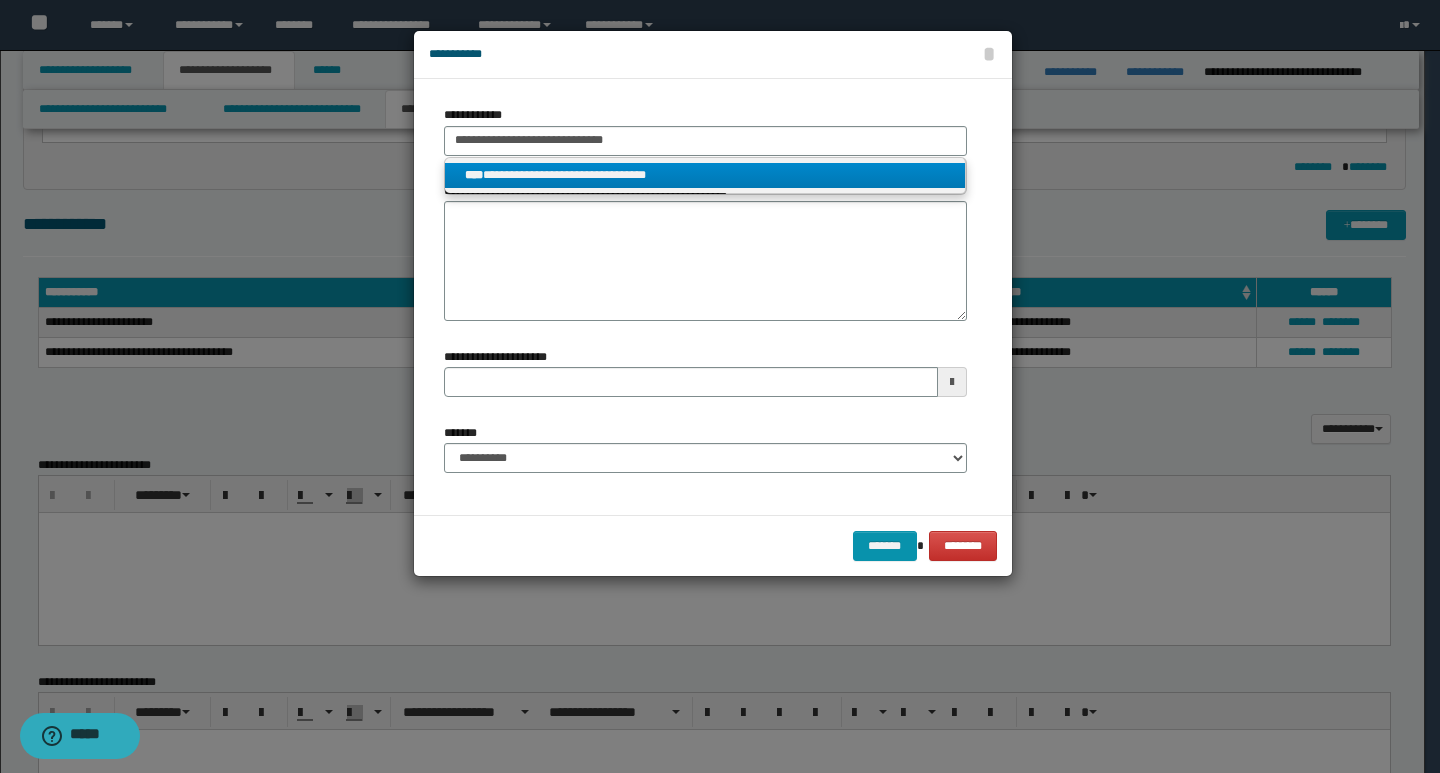 click on "**********" at bounding box center (705, 175) 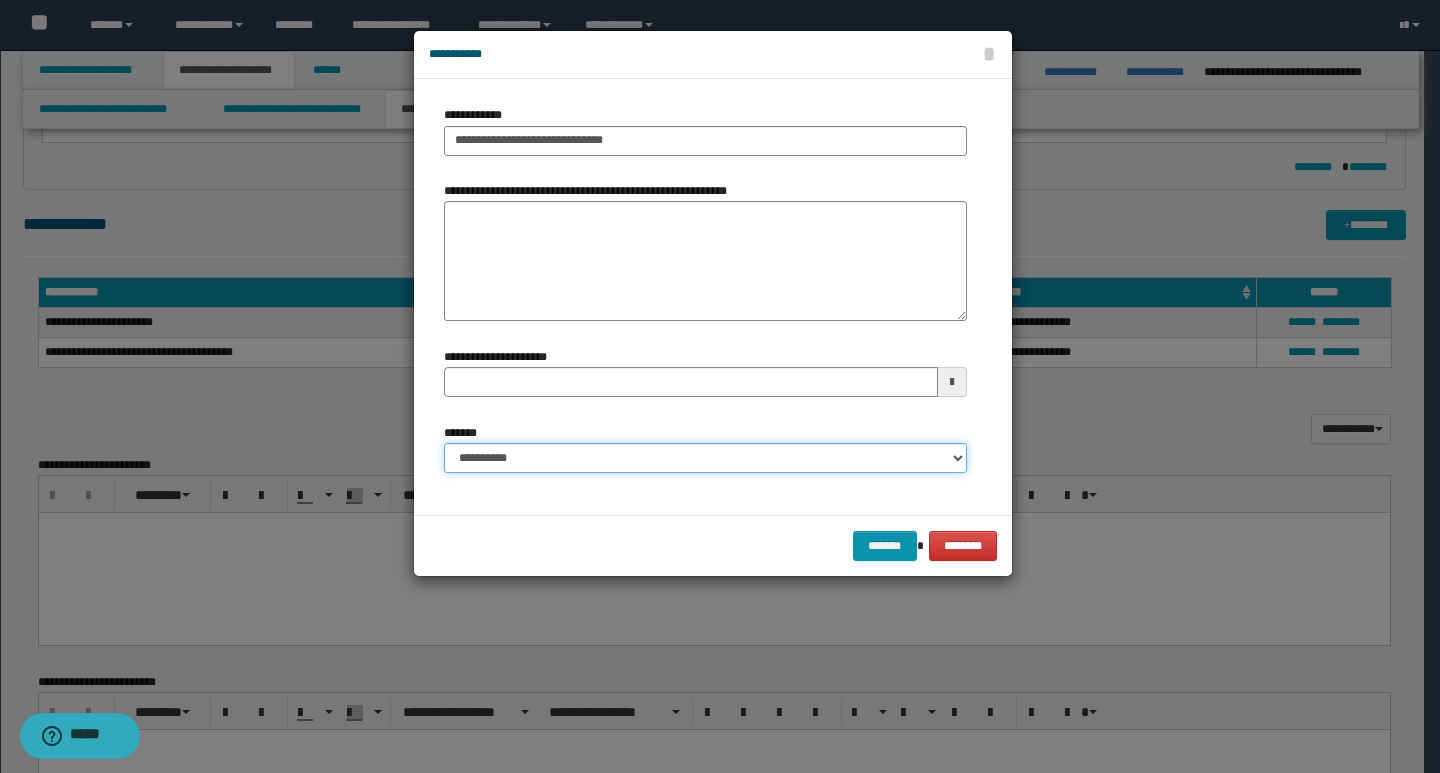 click on "**********" at bounding box center [705, 458] 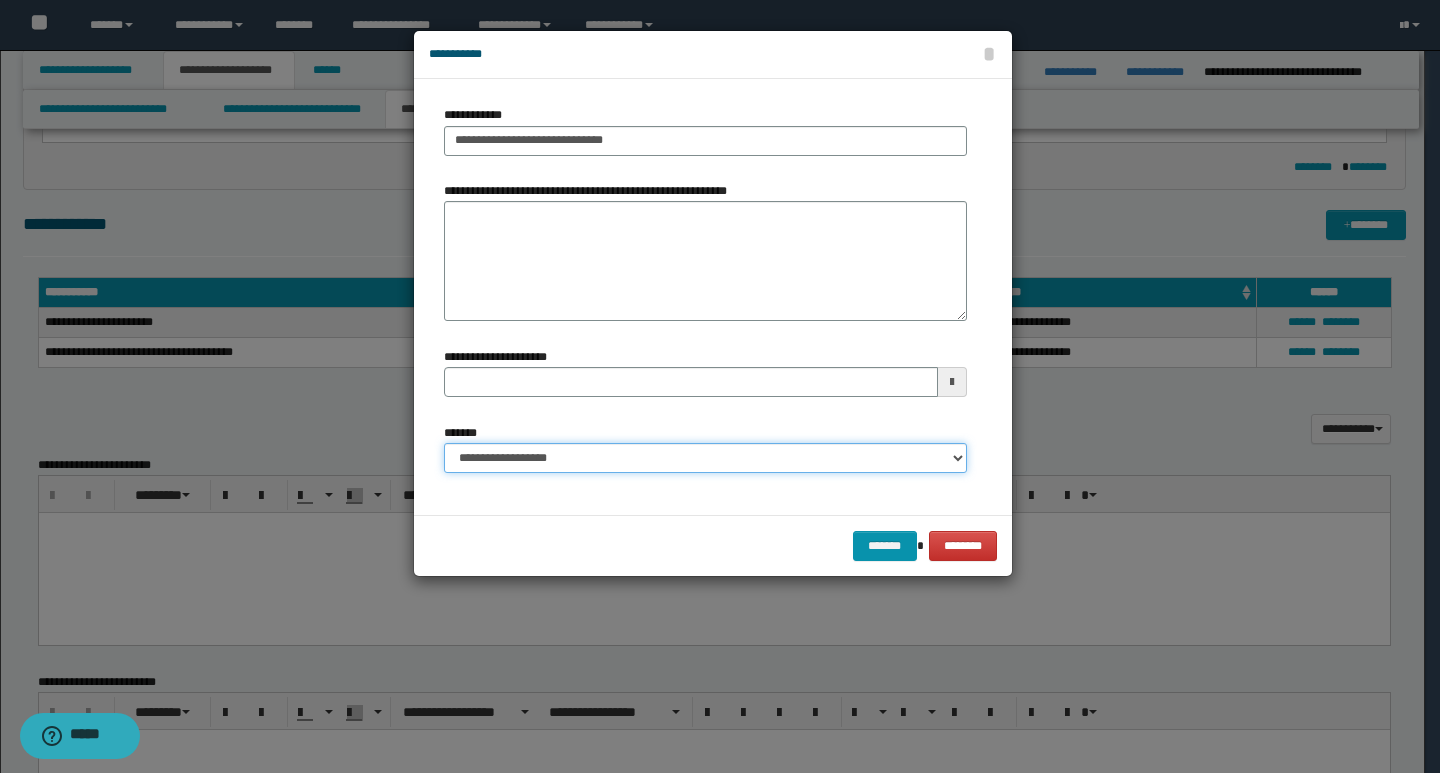 click on "**********" at bounding box center [705, 458] 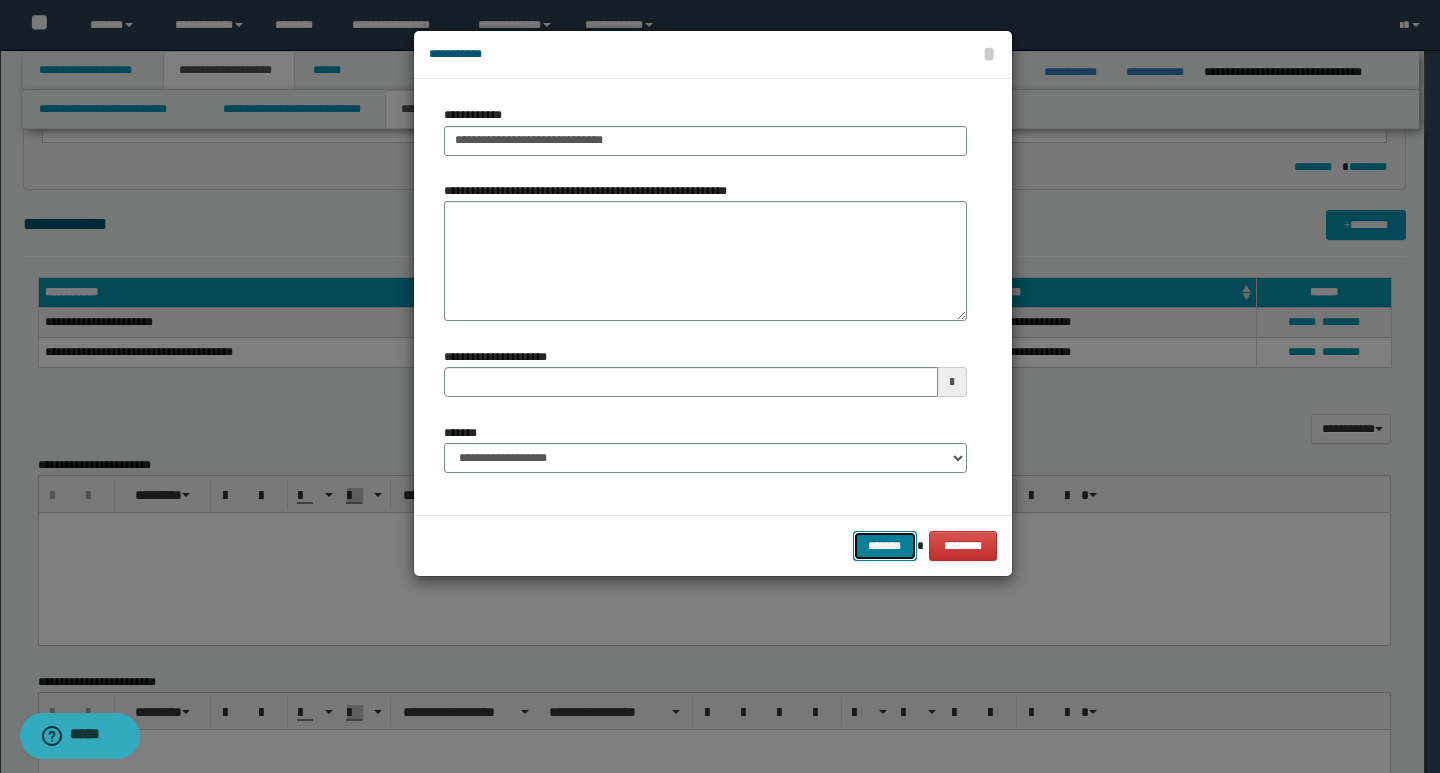 click on "*******" at bounding box center (885, 546) 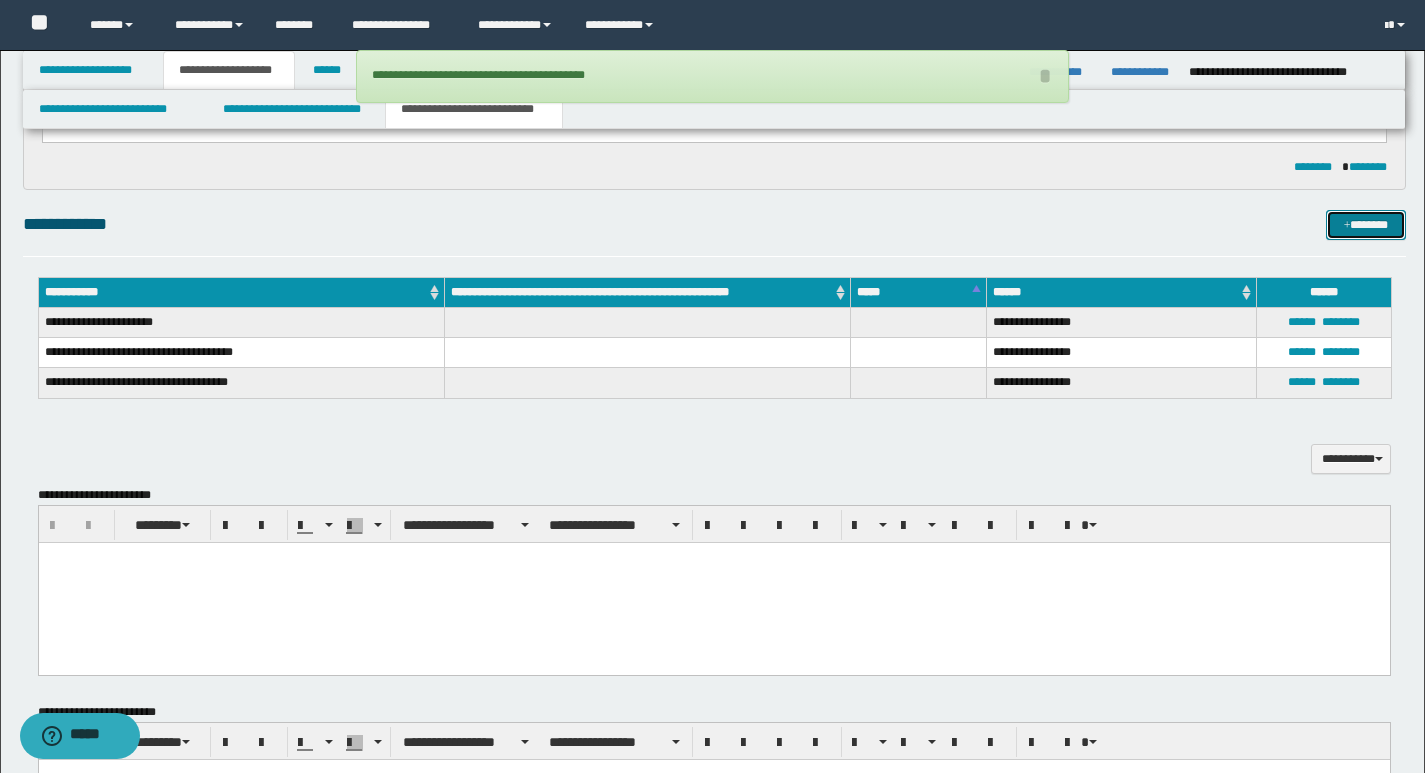 click on "*******" at bounding box center [1366, 225] 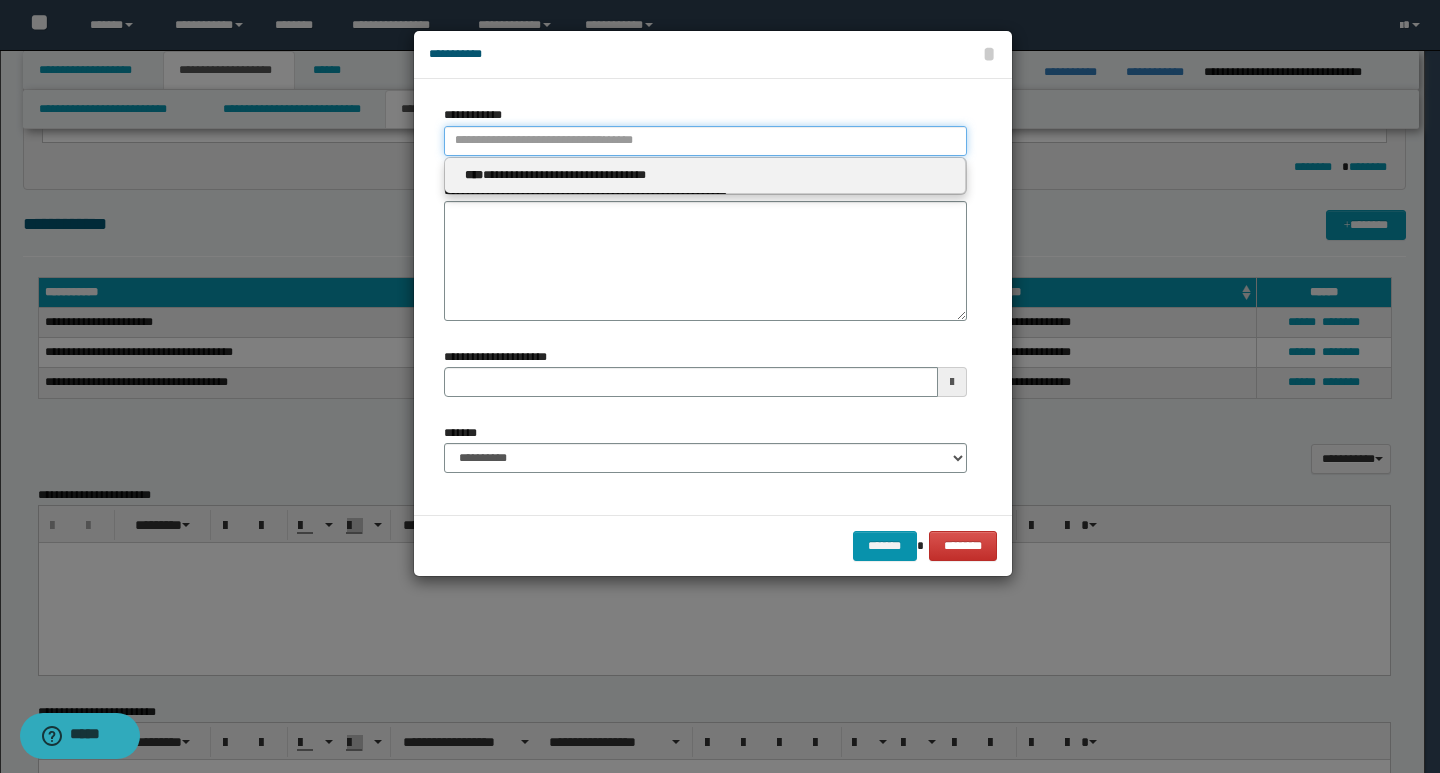 click on "**********" at bounding box center (705, 141) 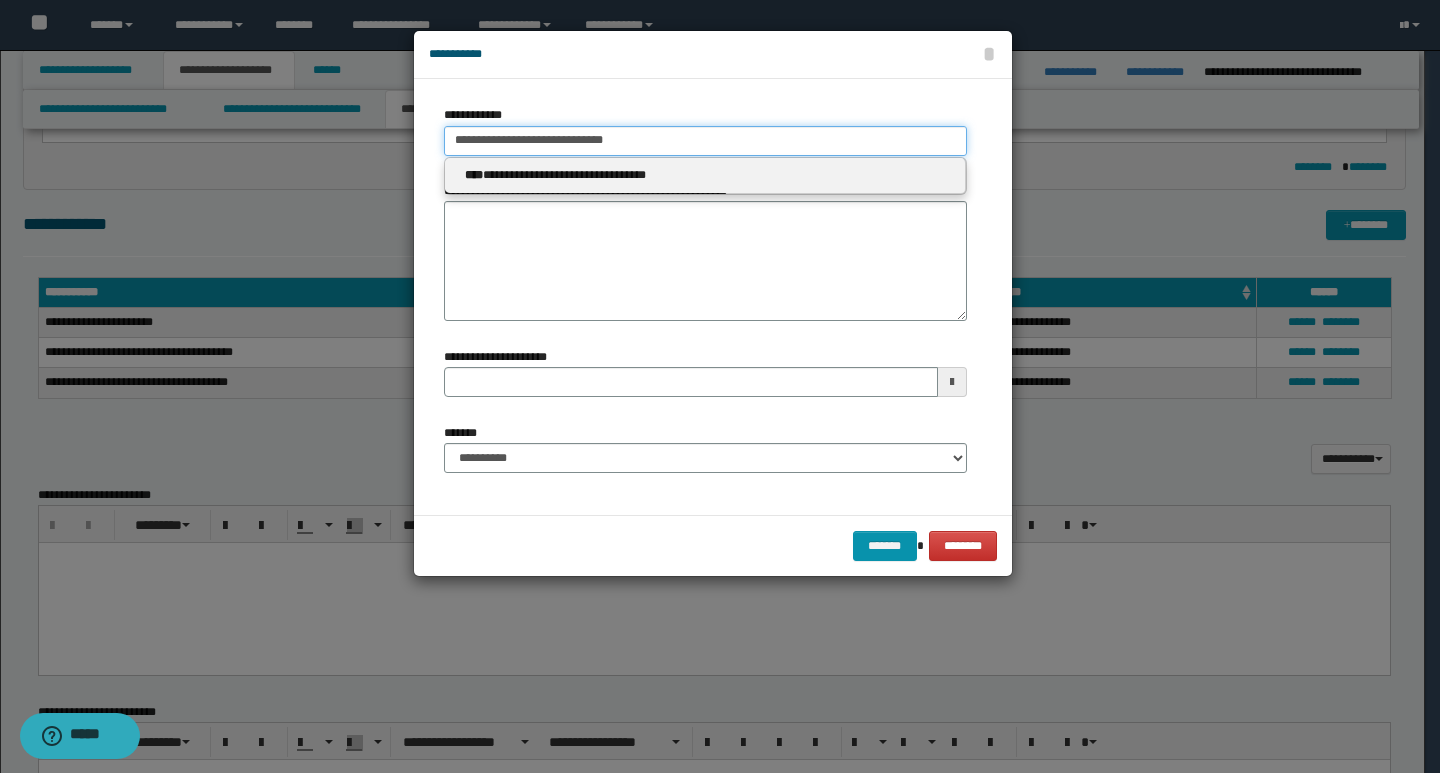 click on "**********" at bounding box center (705, 141) 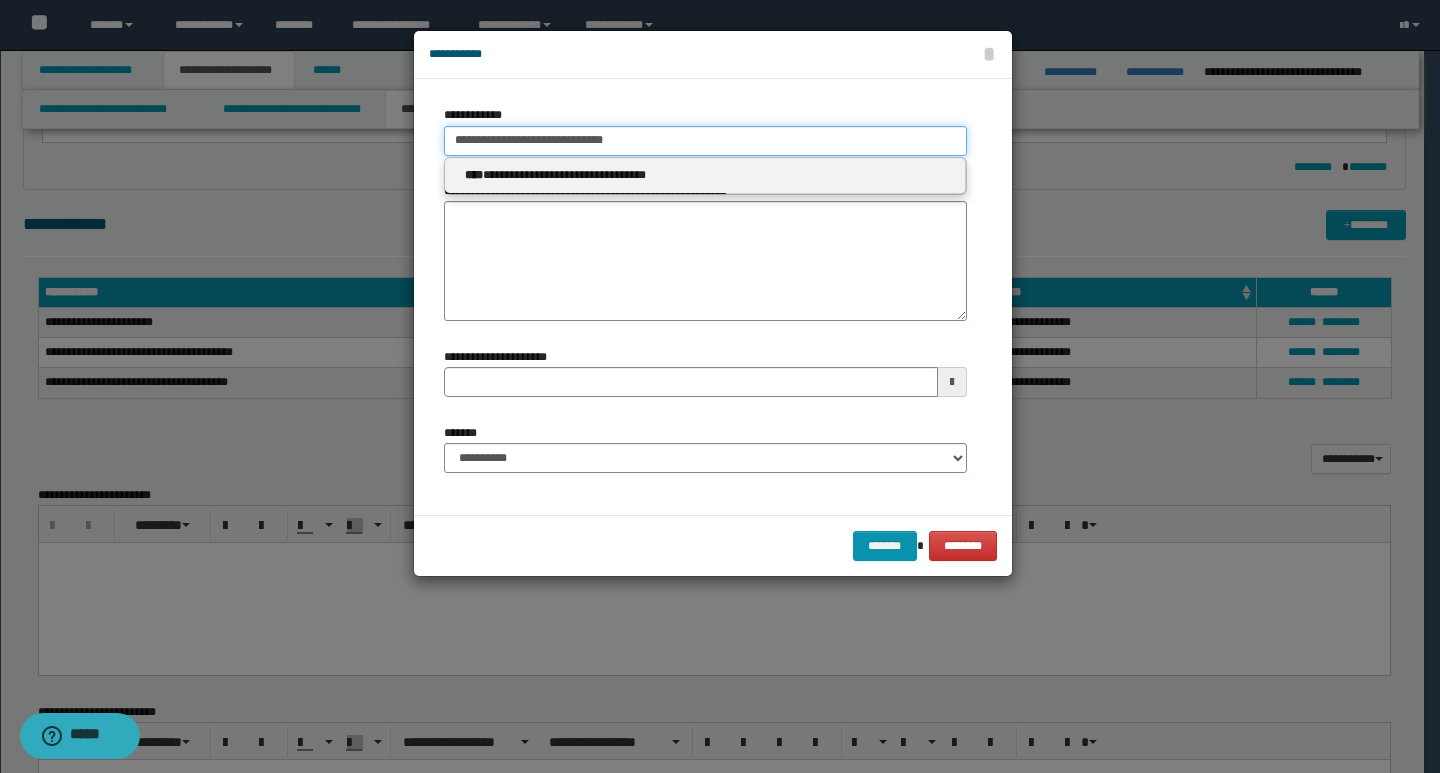 drag, startPoint x: 654, startPoint y: 140, endPoint x: 441, endPoint y: 140, distance: 213 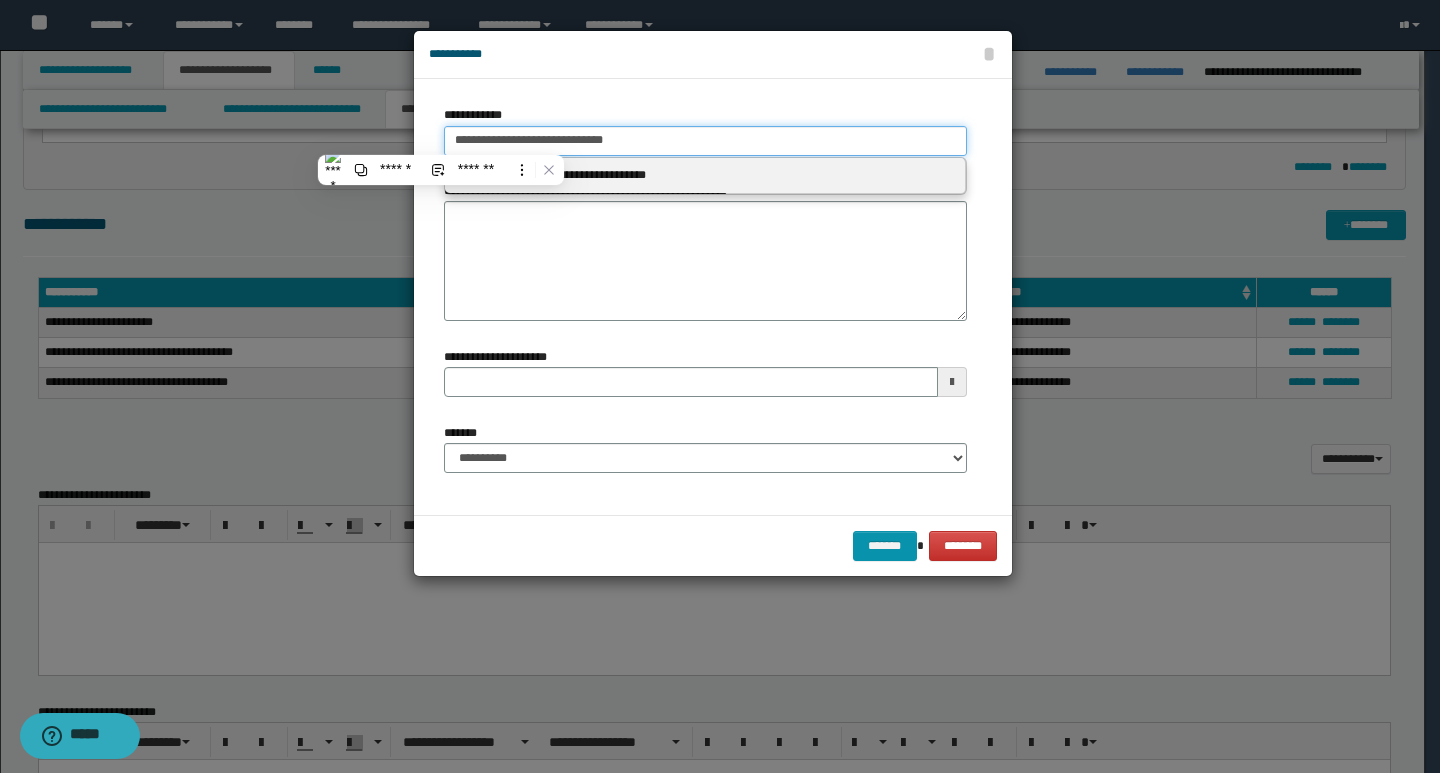 paste 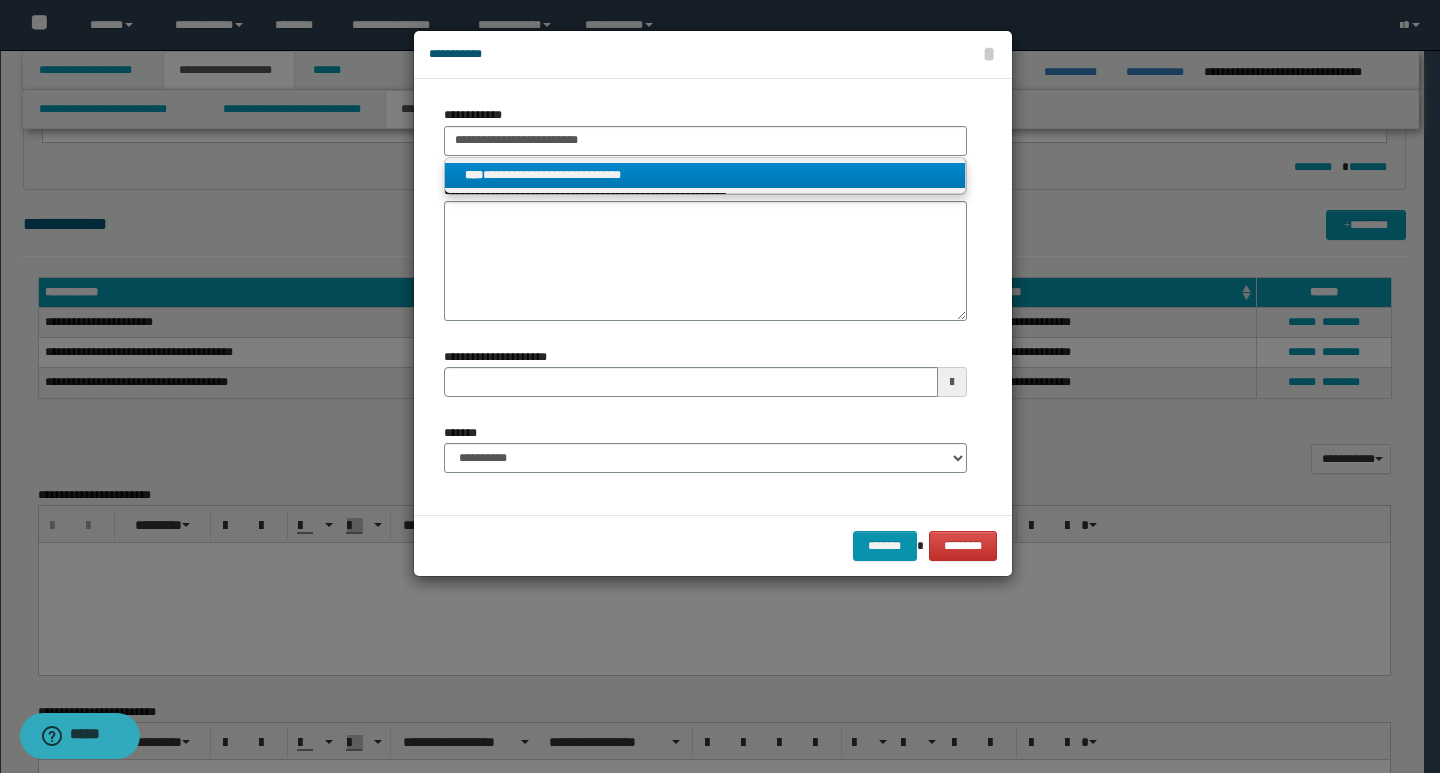 click on "**********" at bounding box center [705, 175] 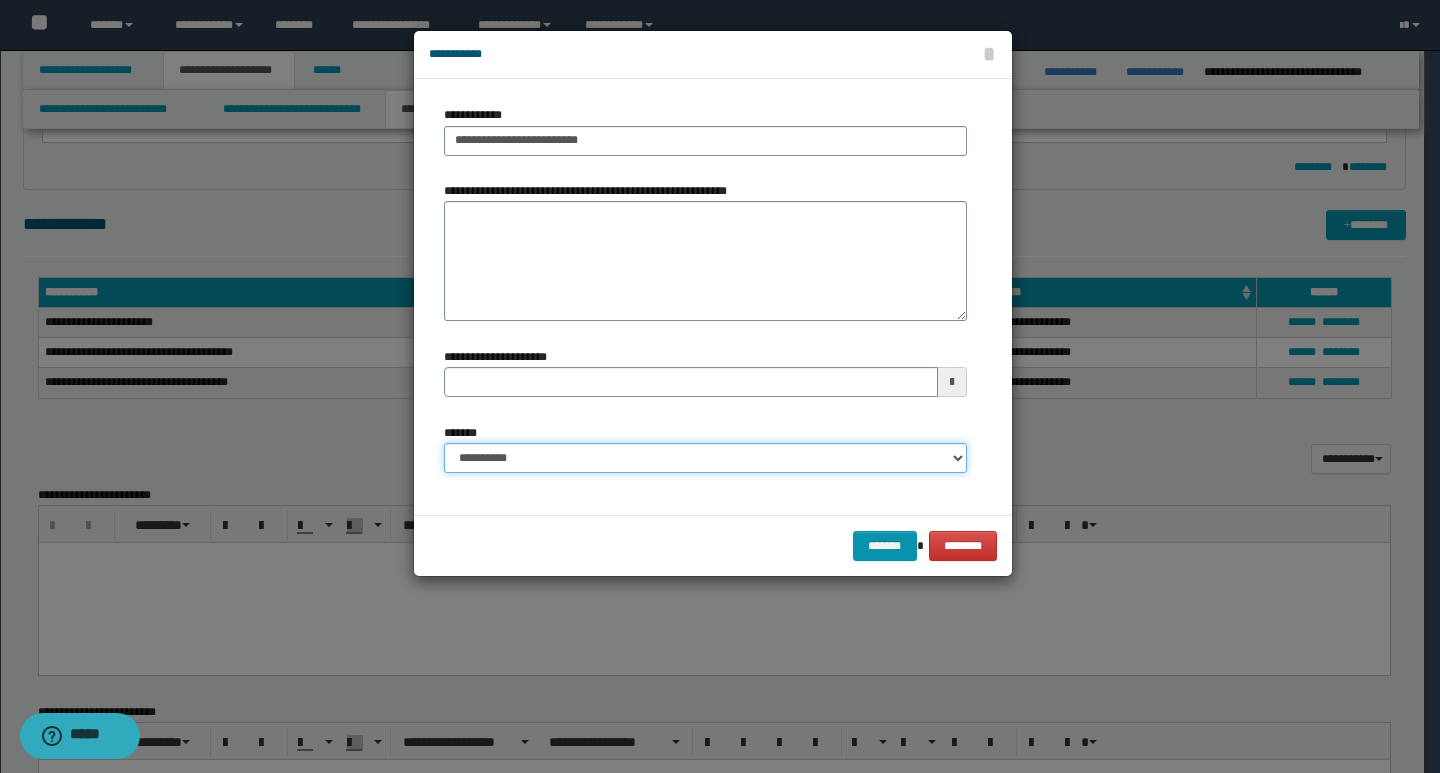 click on "**********" at bounding box center (705, 458) 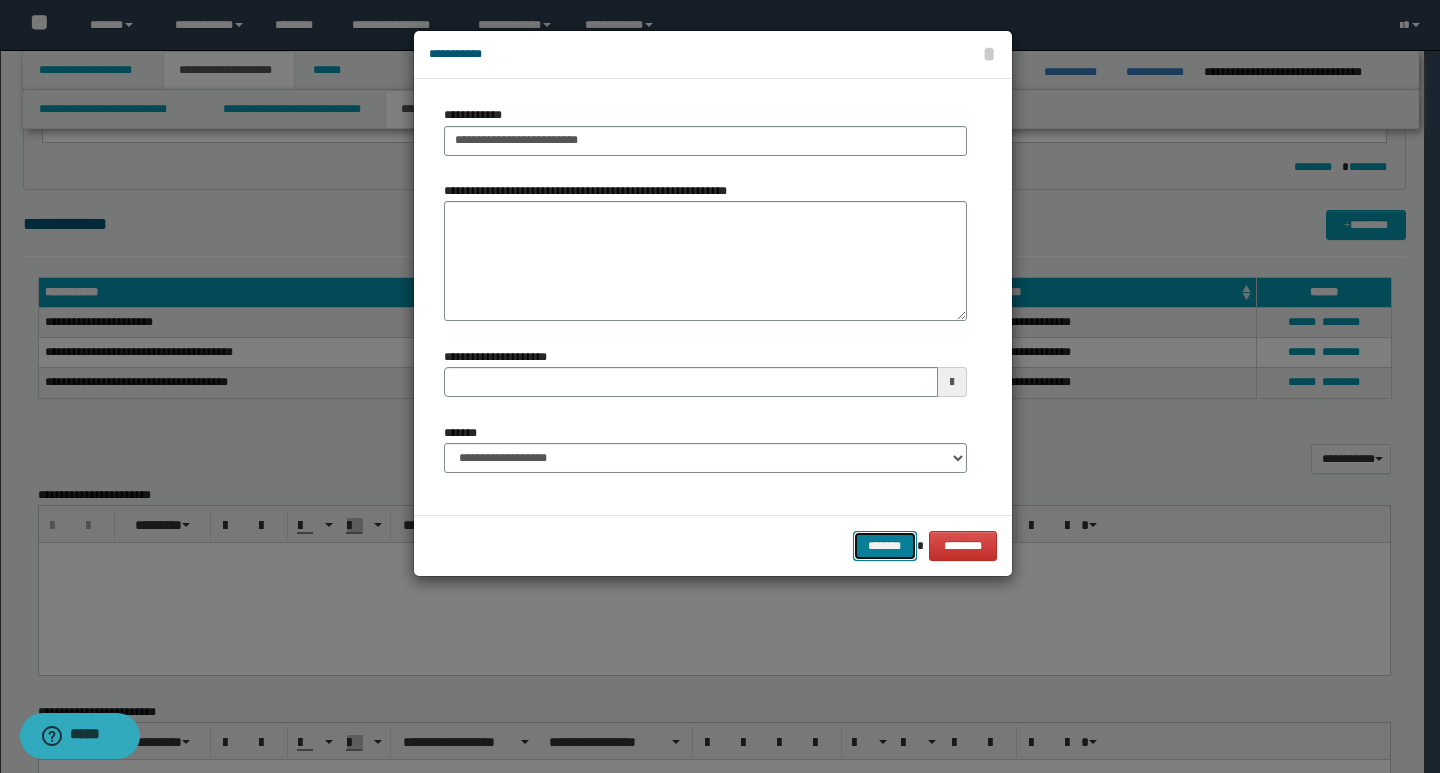 click on "*******" at bounding box center (885, 546) 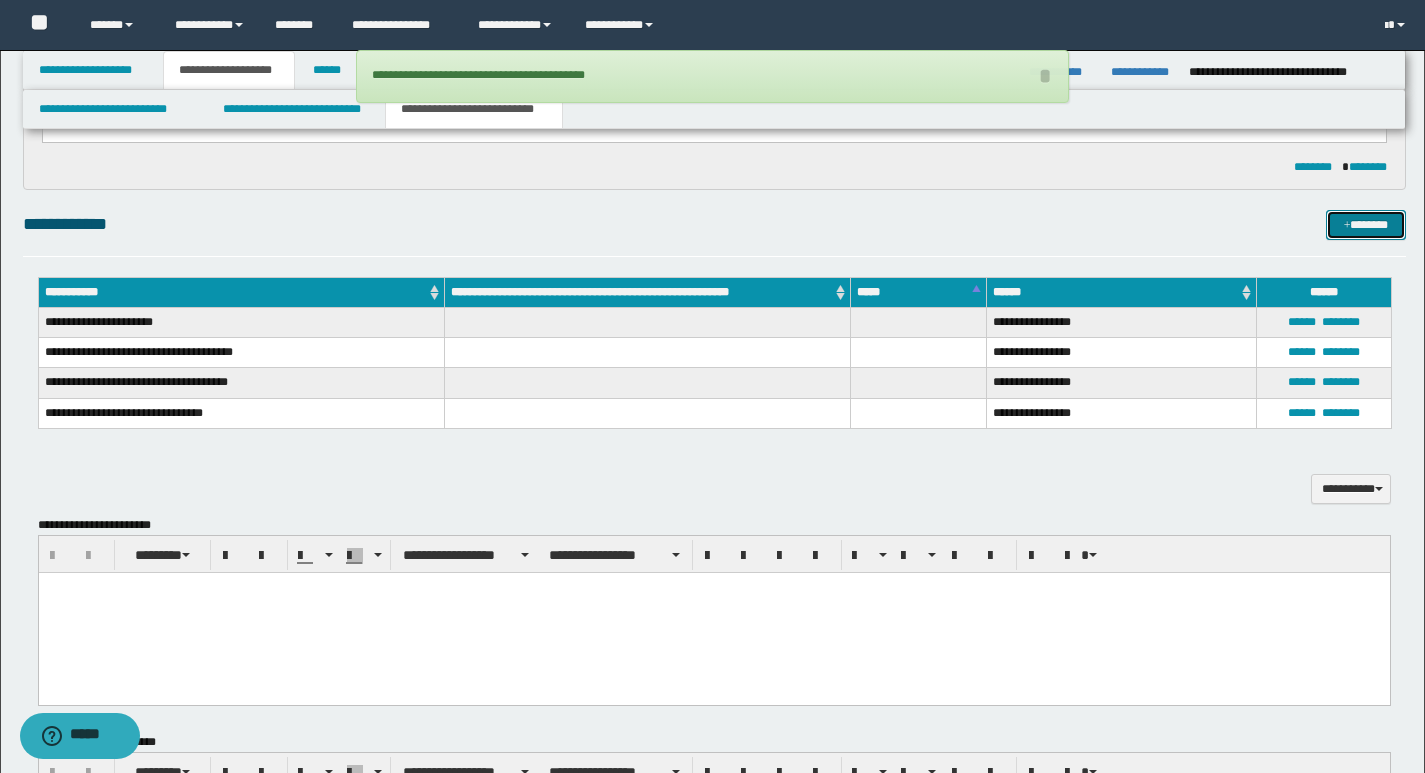 click on "*******" at bounding box center (1366, 225) 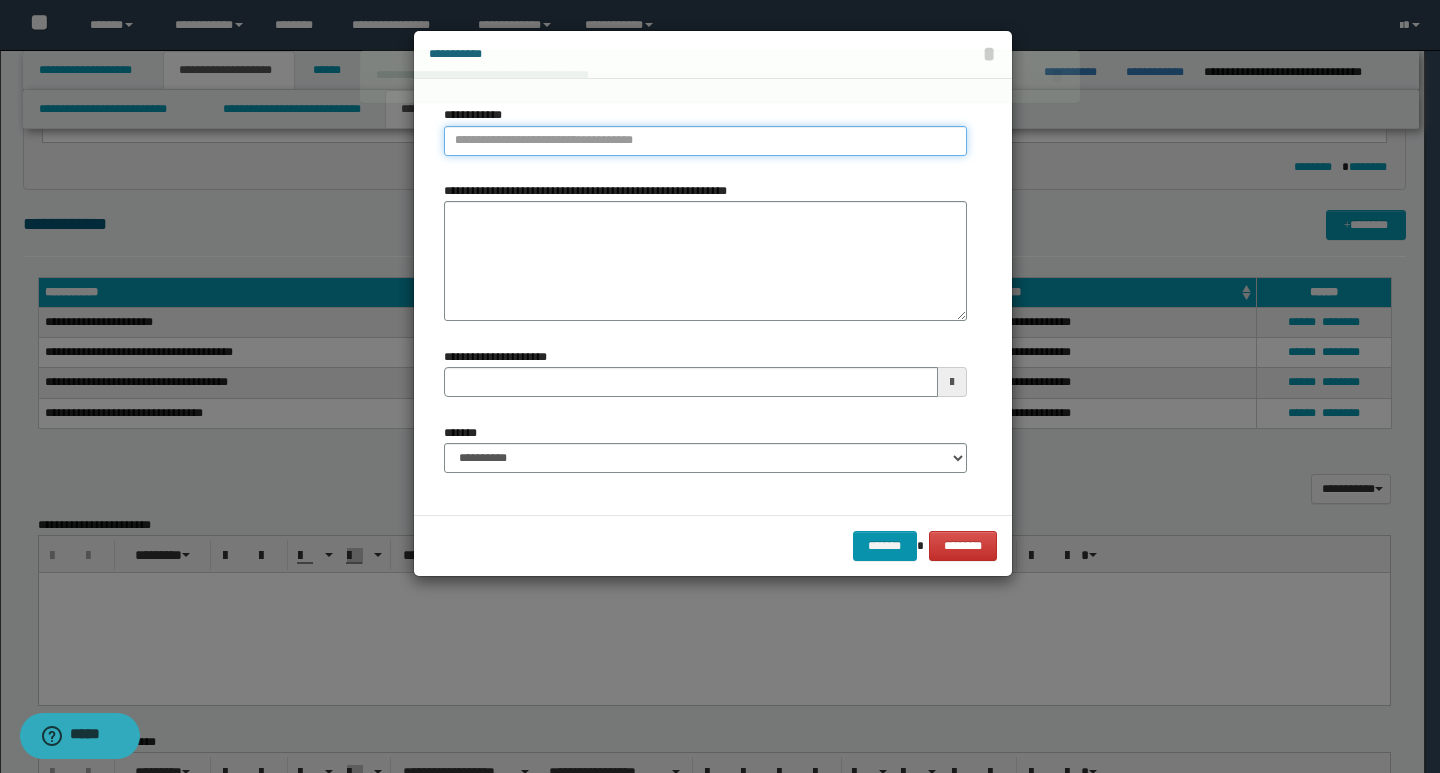 click on "**********" at bounding box center [705, 141] 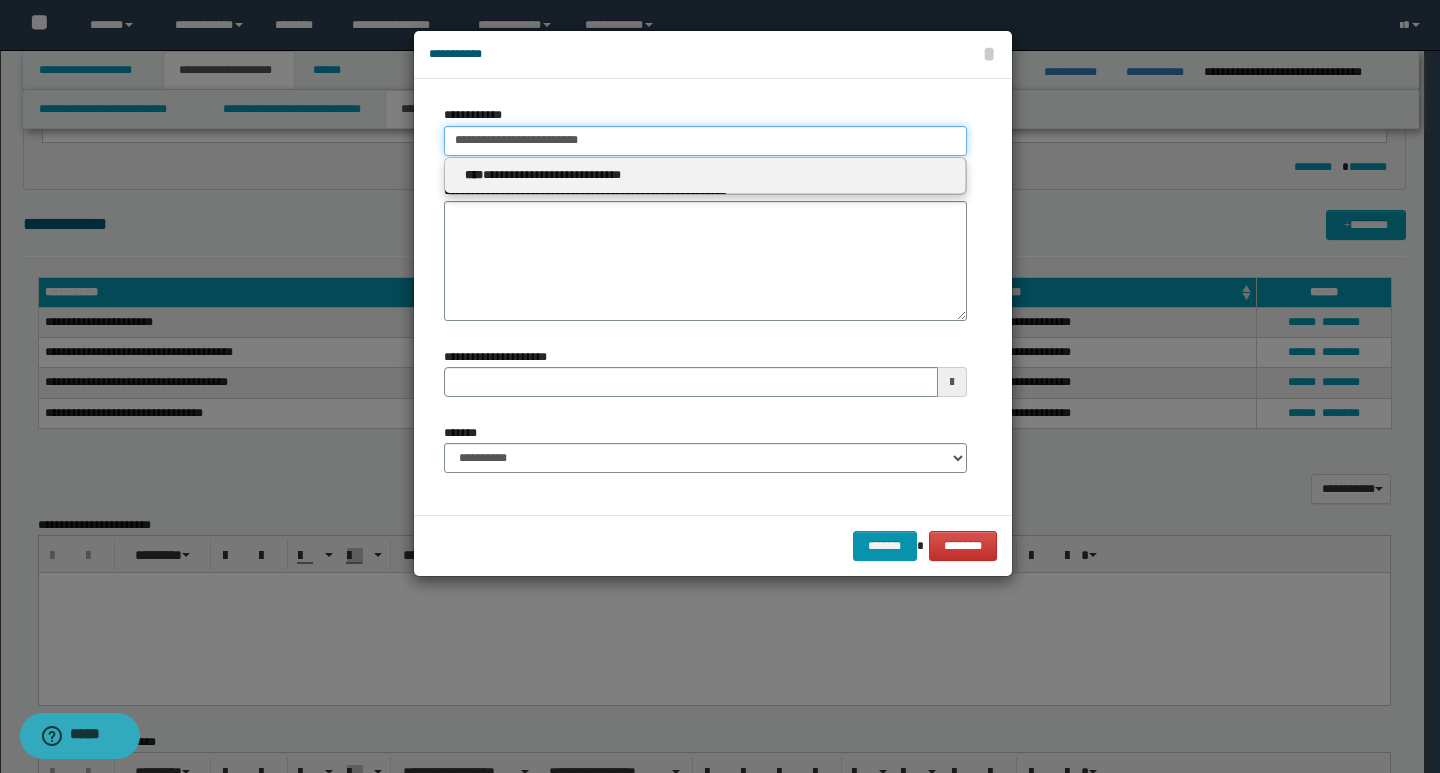 click on "**********" at bounding box center [705, 141] 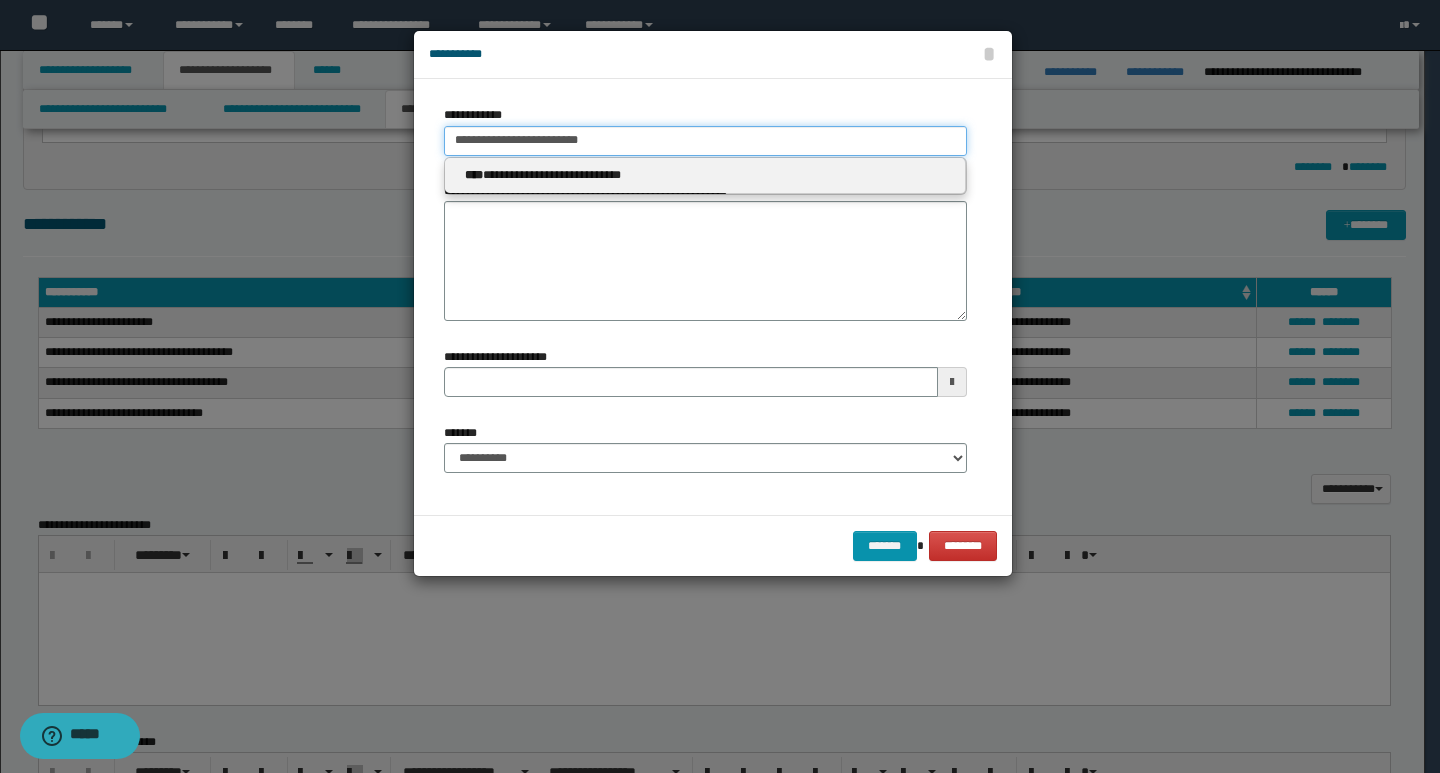drag, startPoint x: 652, startPoint y: 138, endPoint x: 450, endPoint y: 148, distance: 202.24738 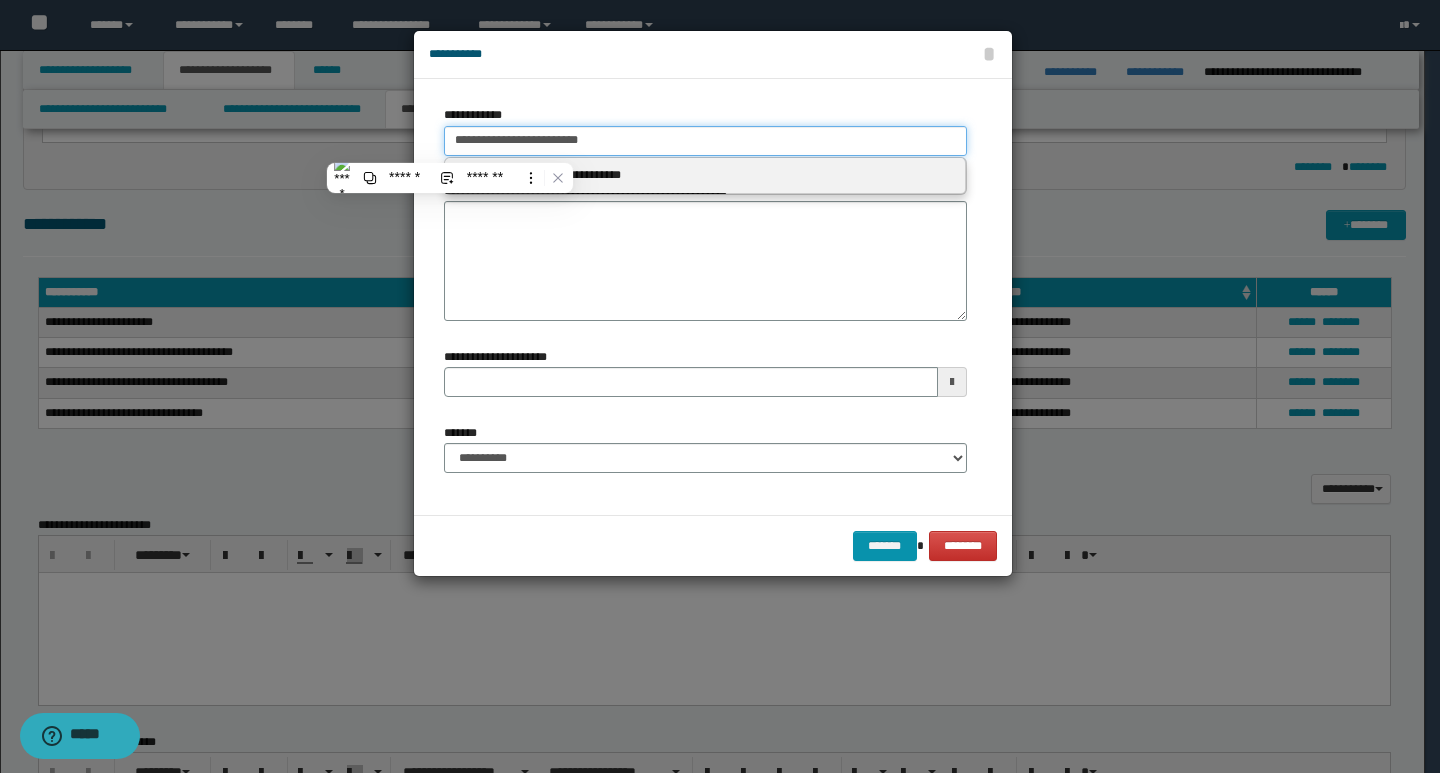 paste on "**********" 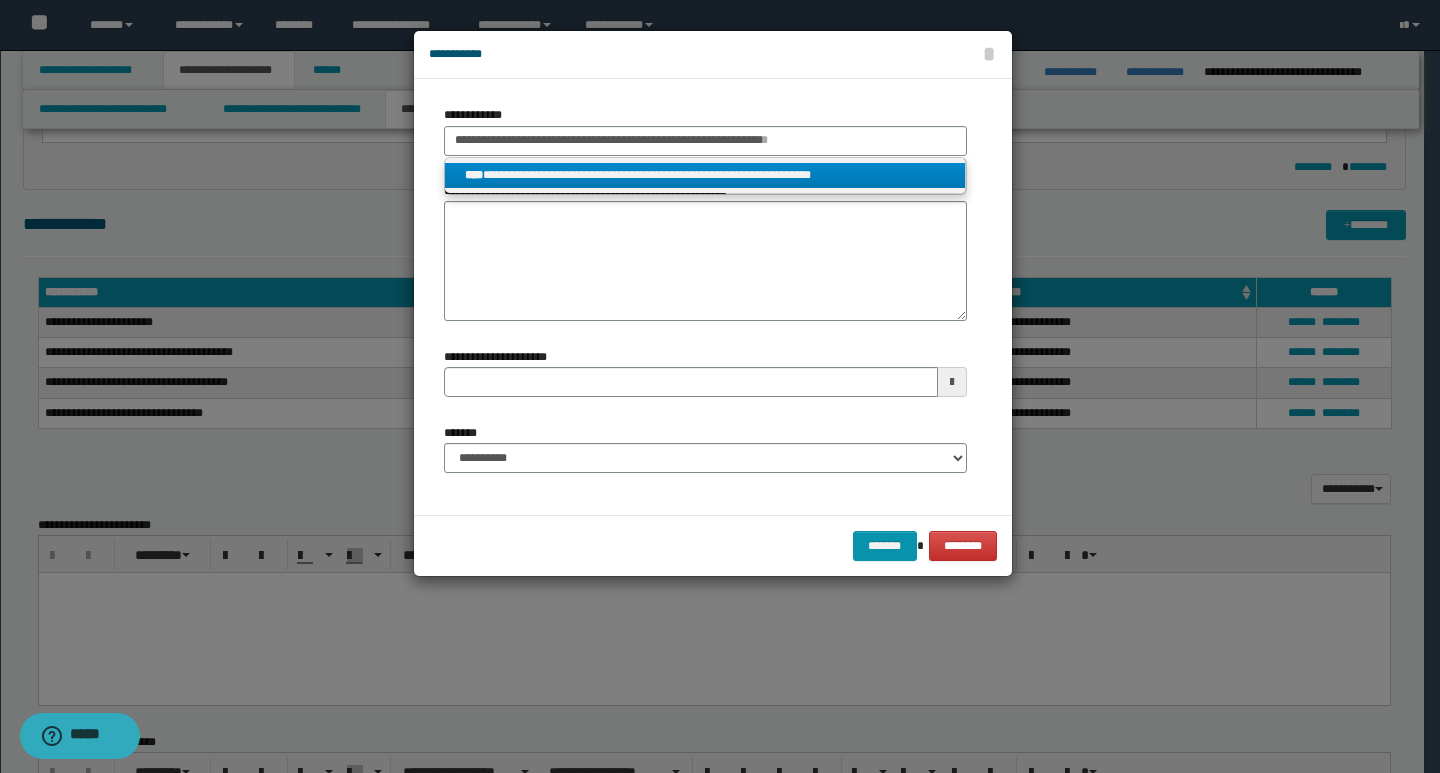 click on "**********" at bounding box center (705, 175) 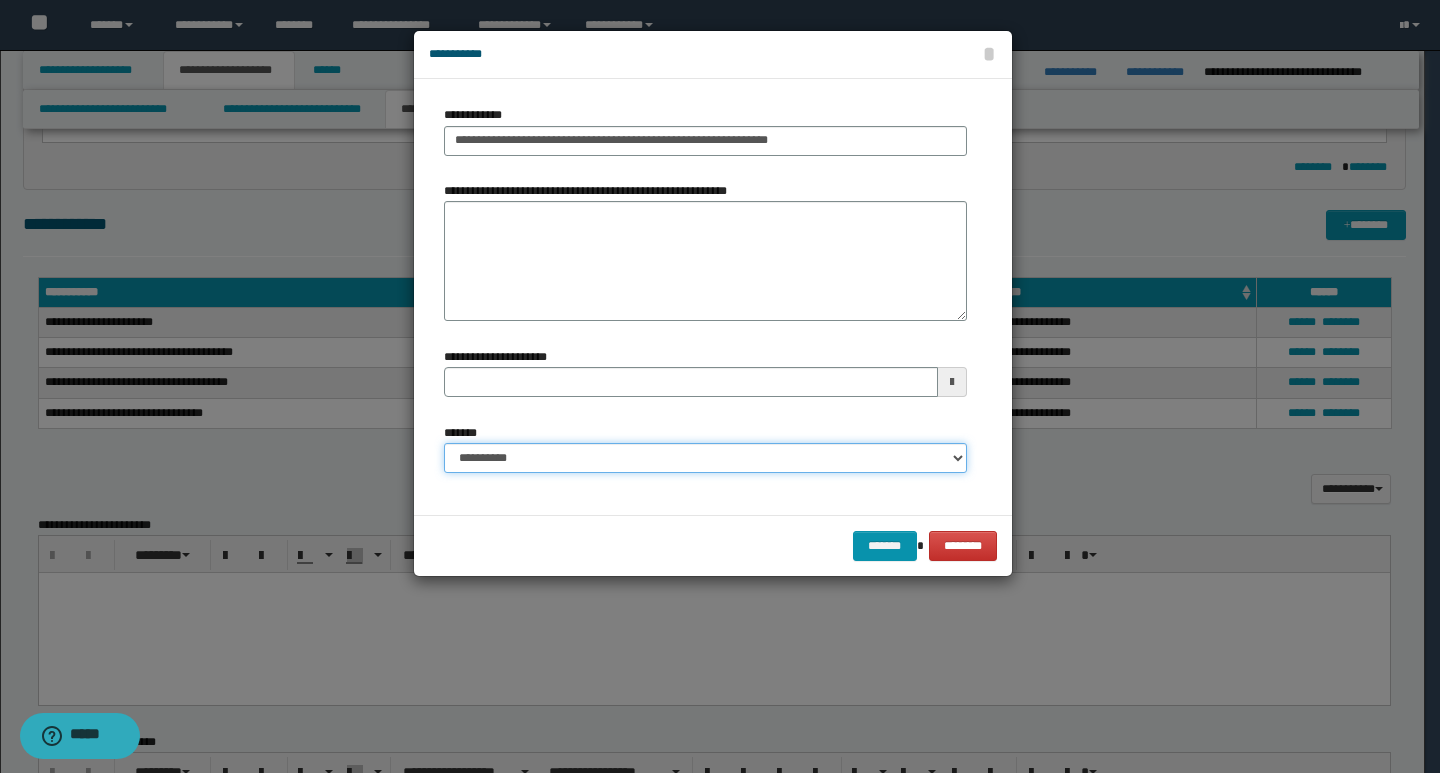 click on "**********" at bounding box center (705, 458) 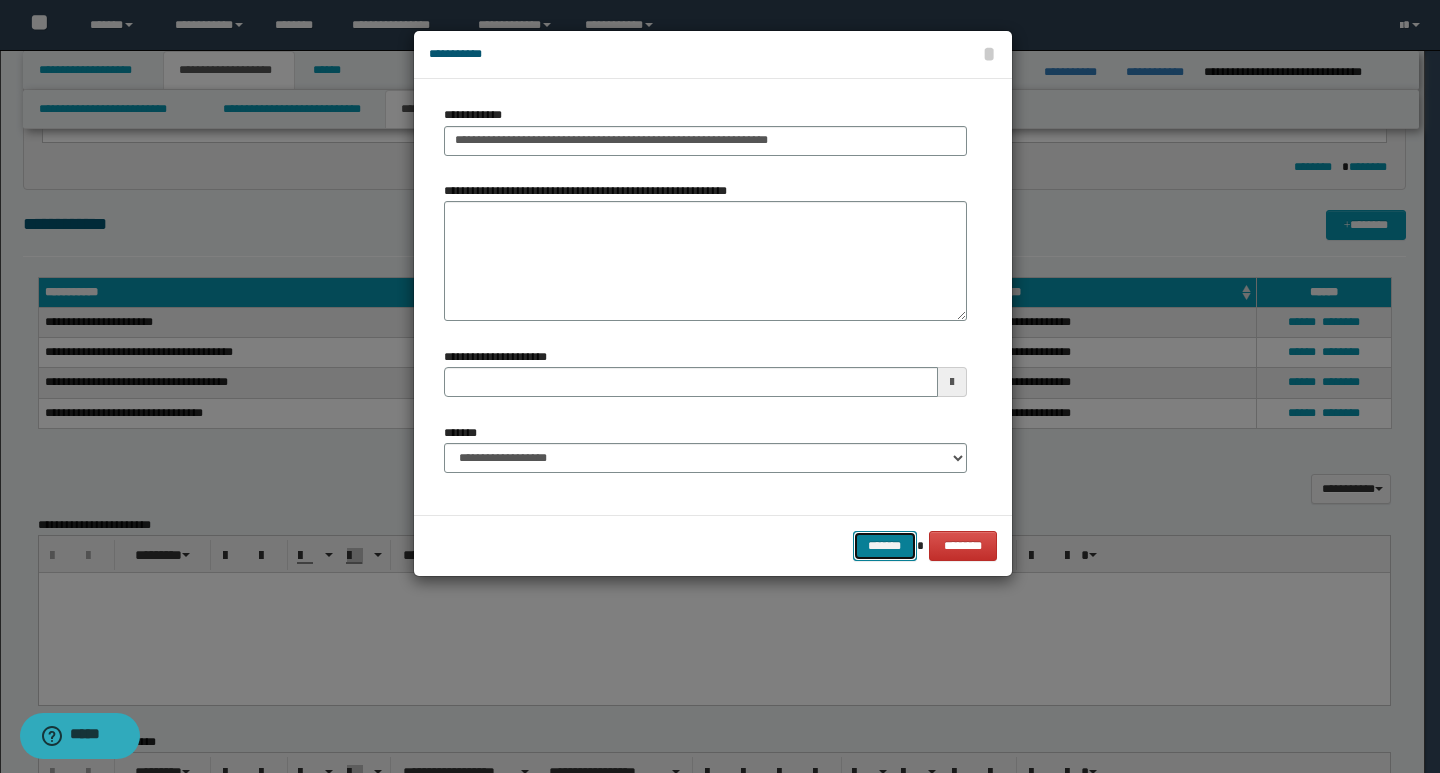 click on "*******" at bounding box center (885, 546) 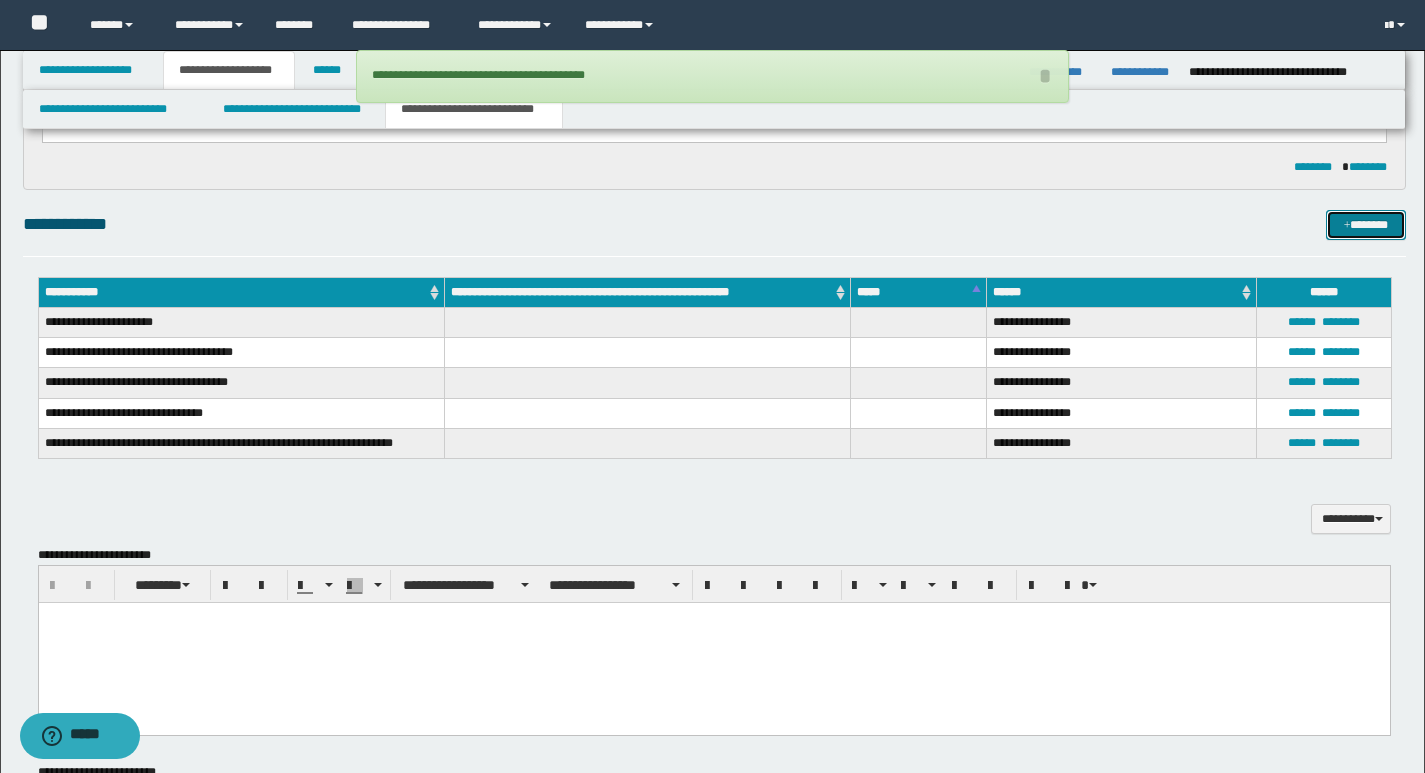 click on "*******" at bounding box center (1366, 225) 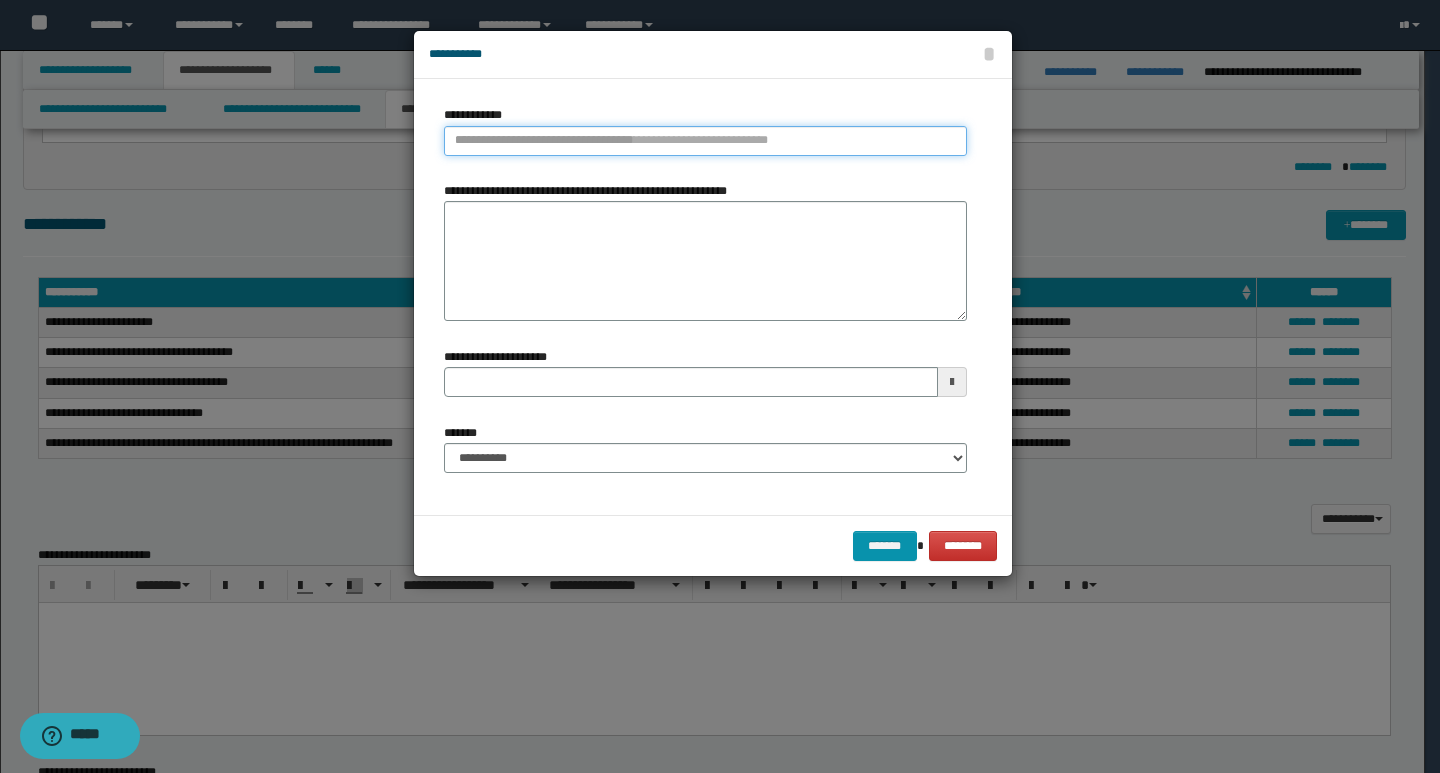 click on "**********" at bounding box center [705, 141] 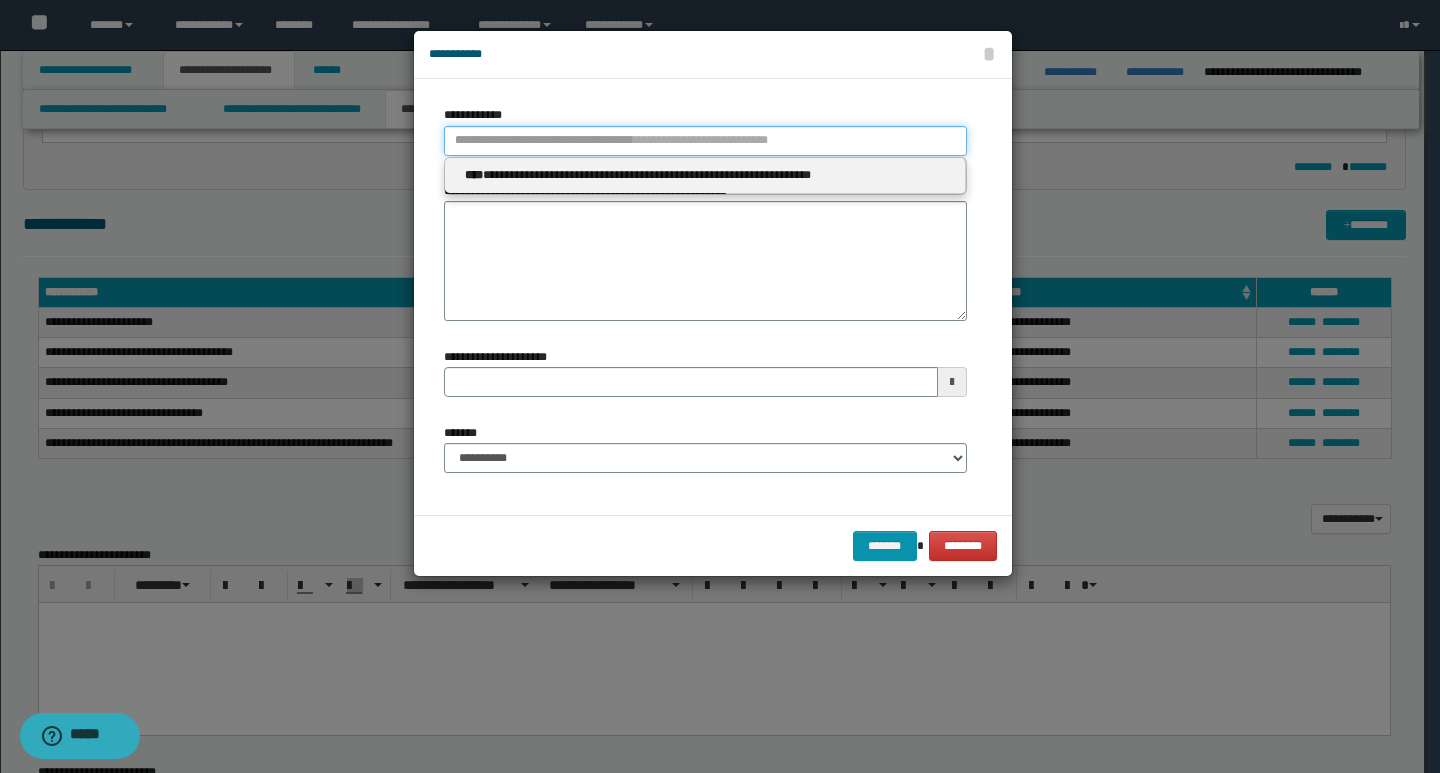 paste on "**********" 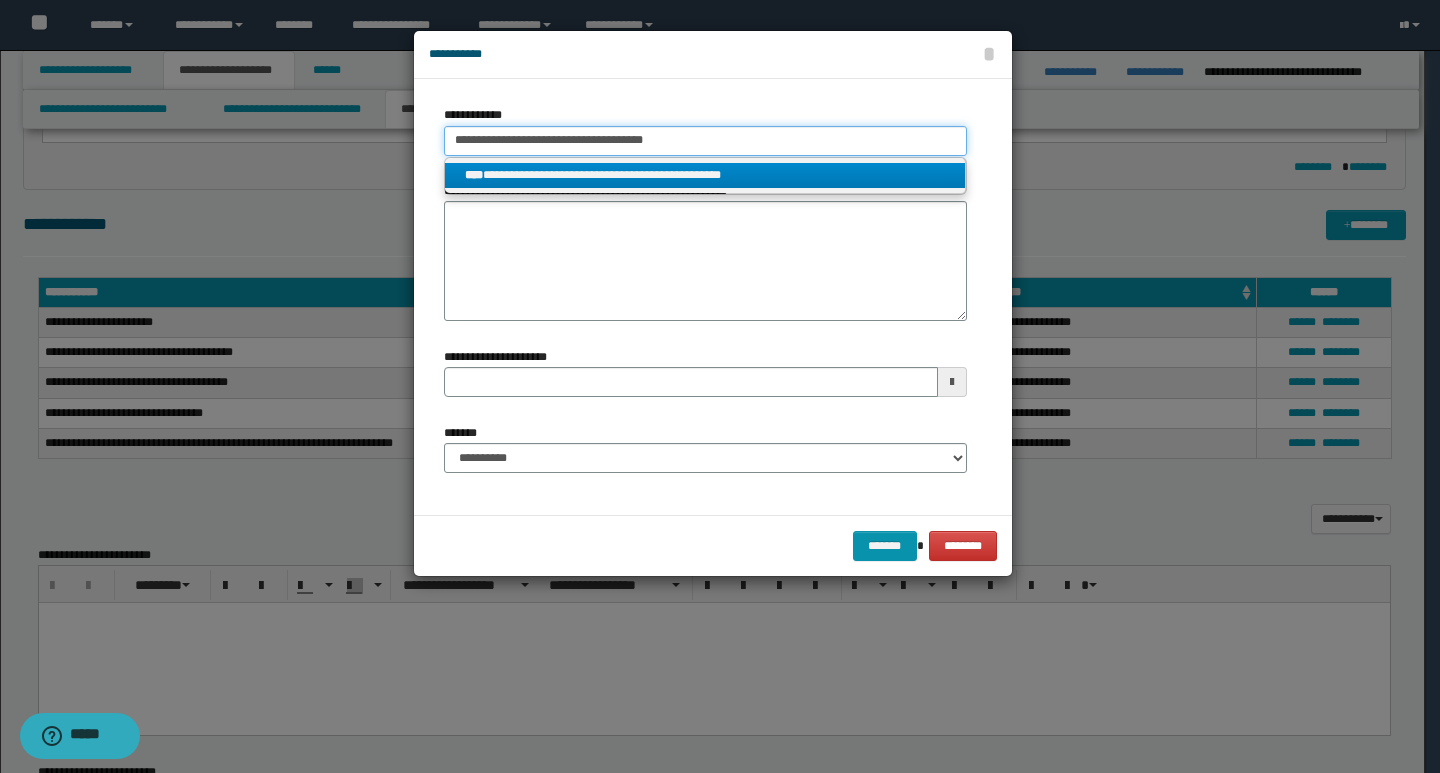drag, startPoint x: 669, startPoint y: 138, endPoint x: 448, endPoint y: 137, distance: 221.00226 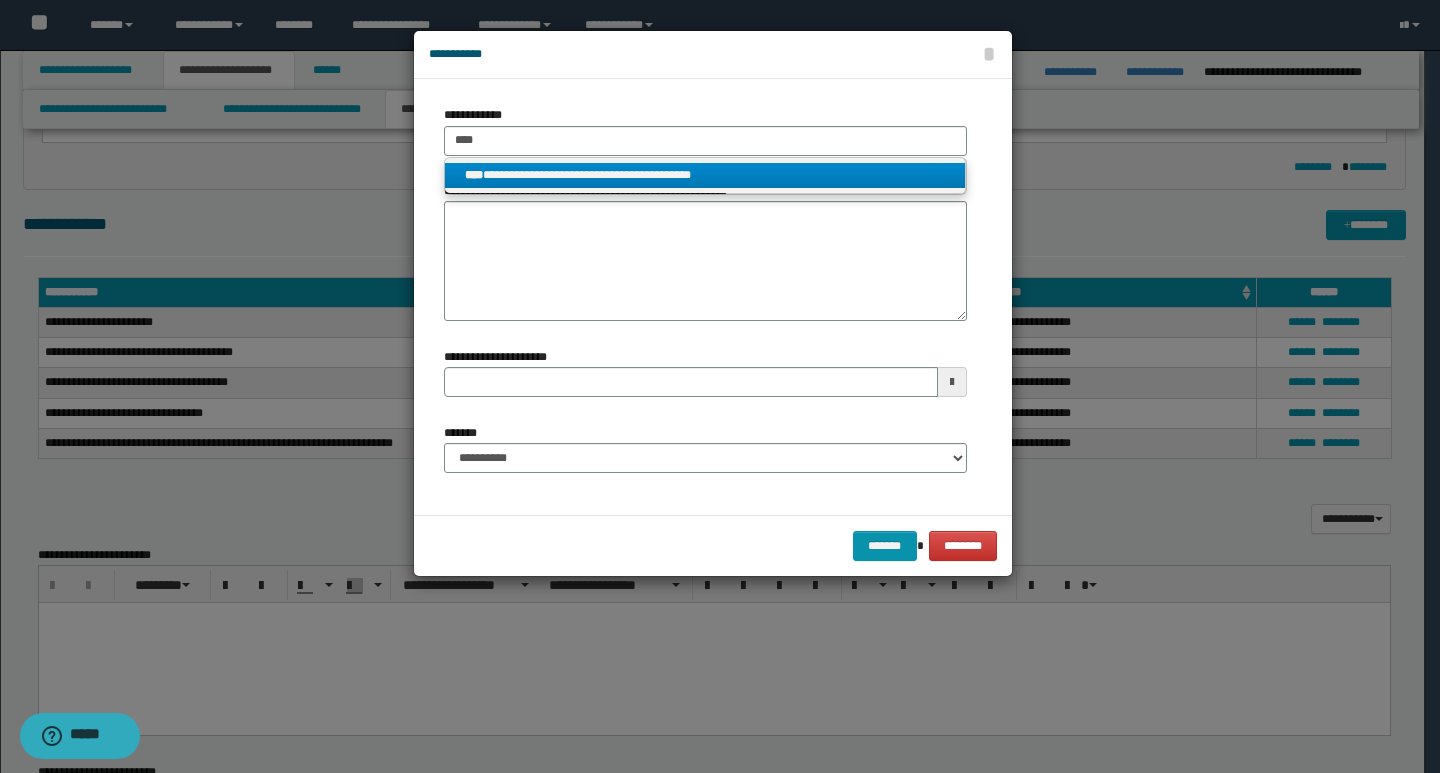 click on "**********" at bounding box center [705, 175] 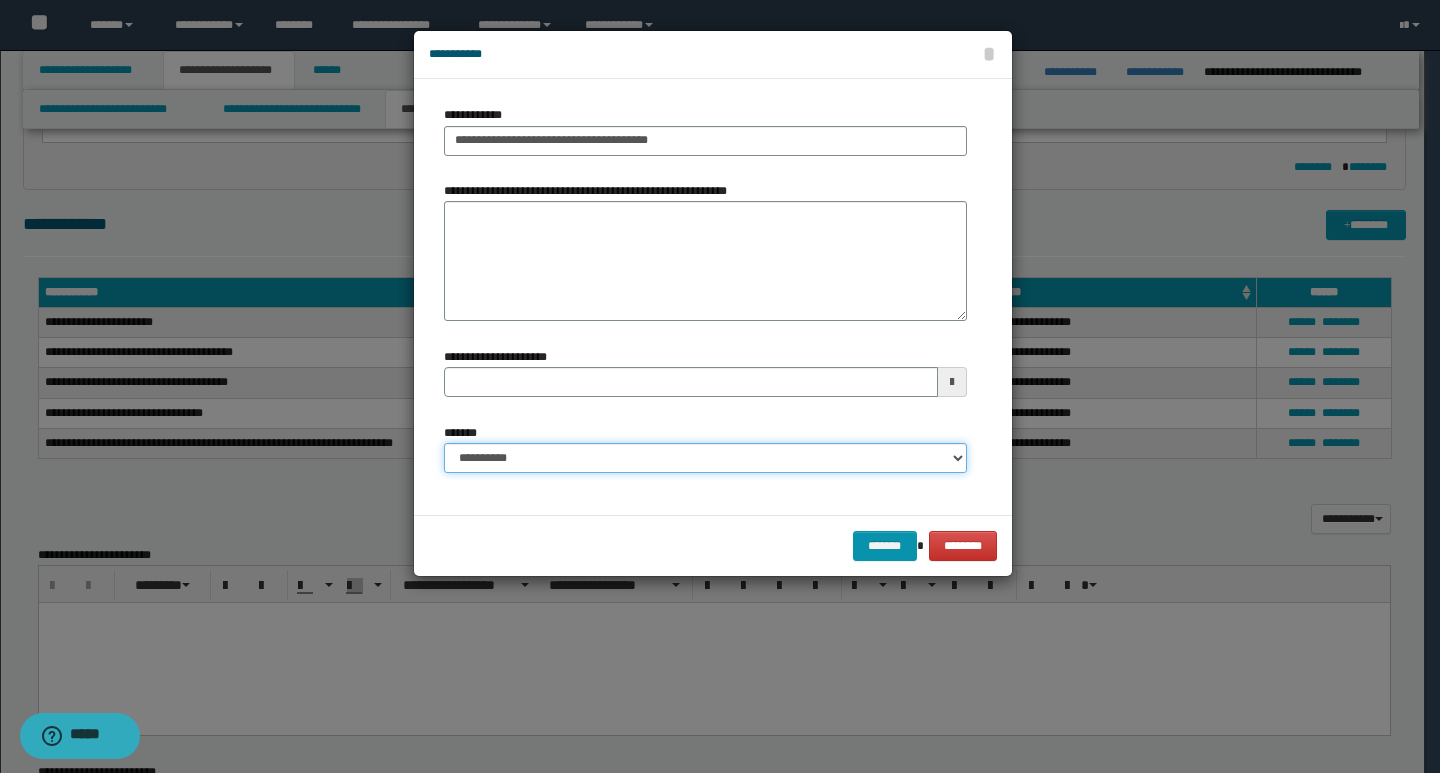 click on "**********" at bounding box center [705, 458] 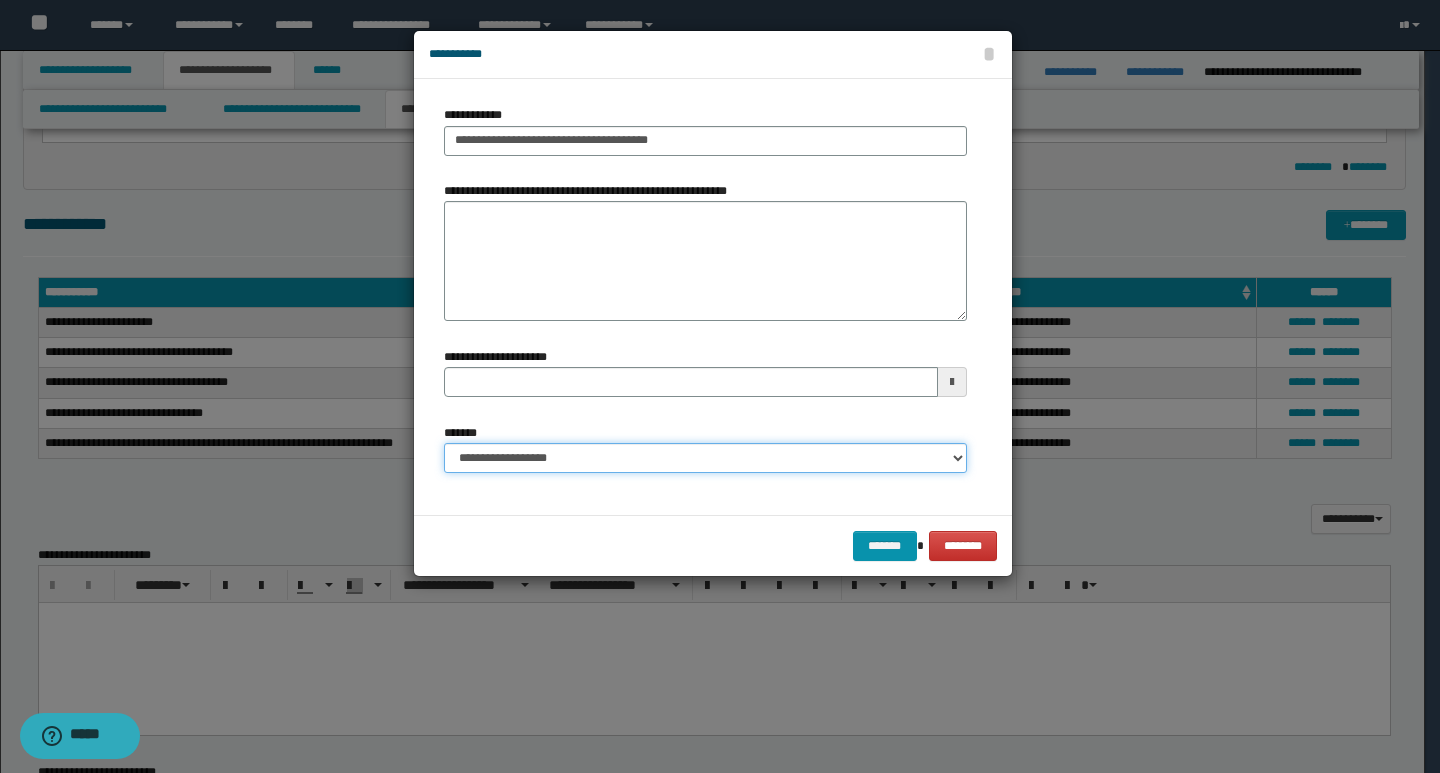 click on "**********" at bounding box center [705, 458] 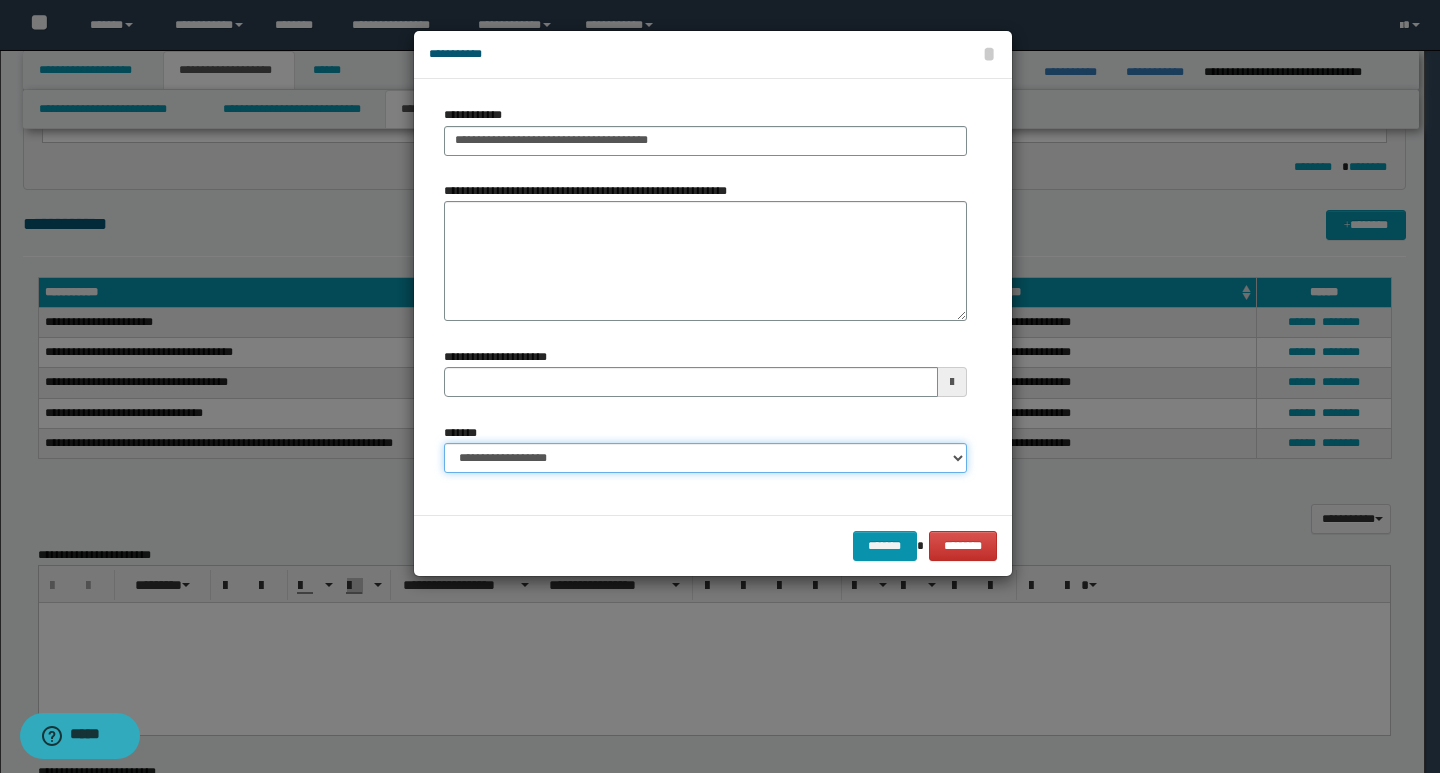 click on "**********" at bounding box center [705, 458] 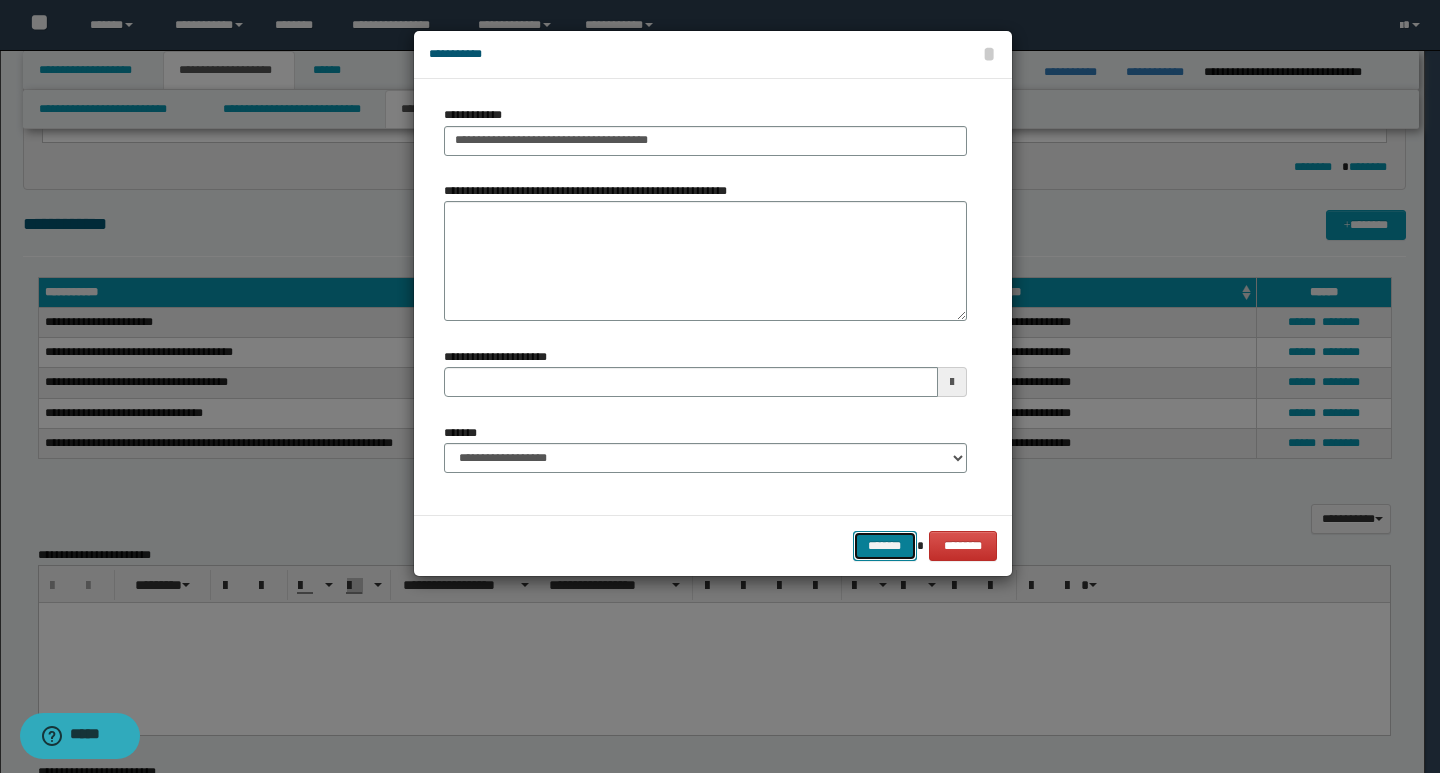 click on "*******" at bounding box center [885, 546] 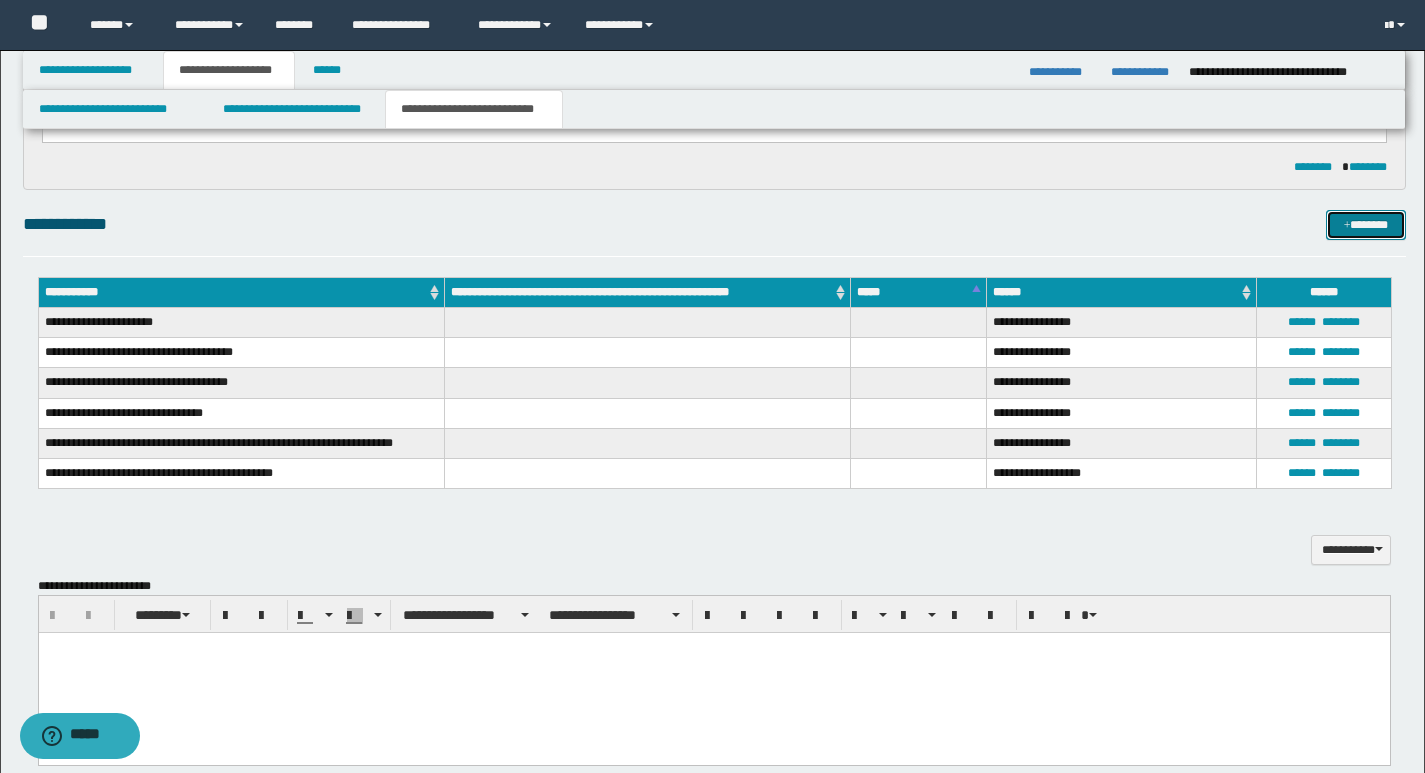 click on "*******" at bounding box center [1366, 225] 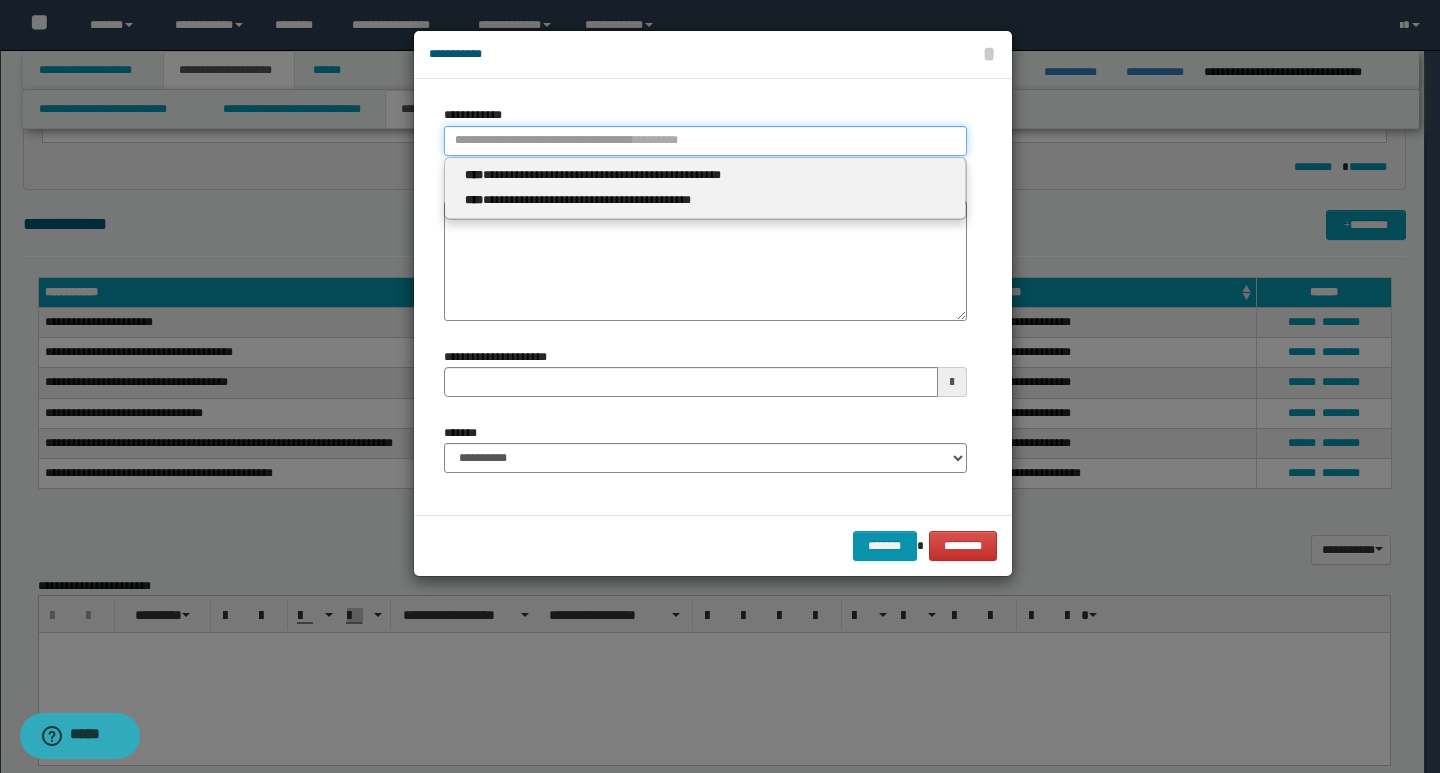 click on "**********" at bounding box center (705, 141) 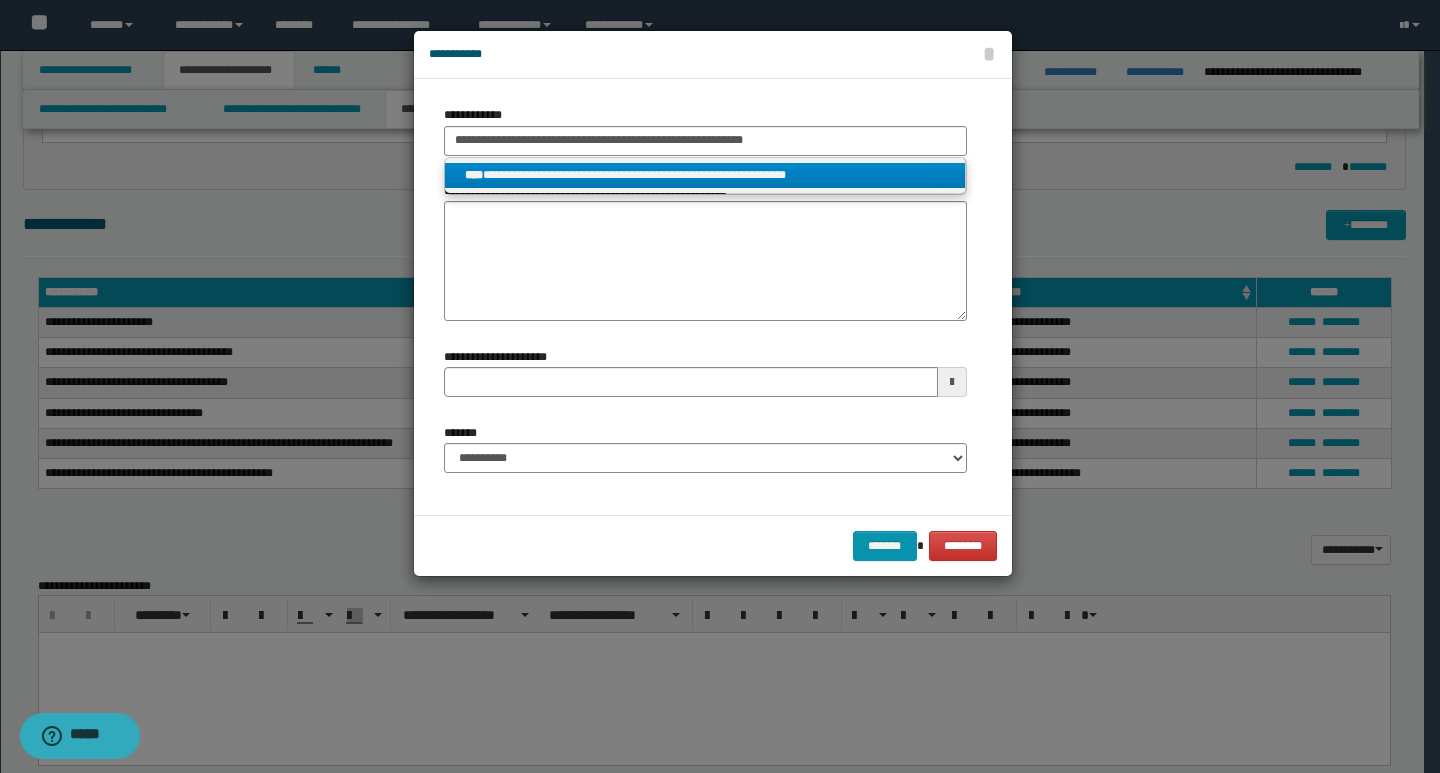 click on "**********" at bounding box center [705, 175] 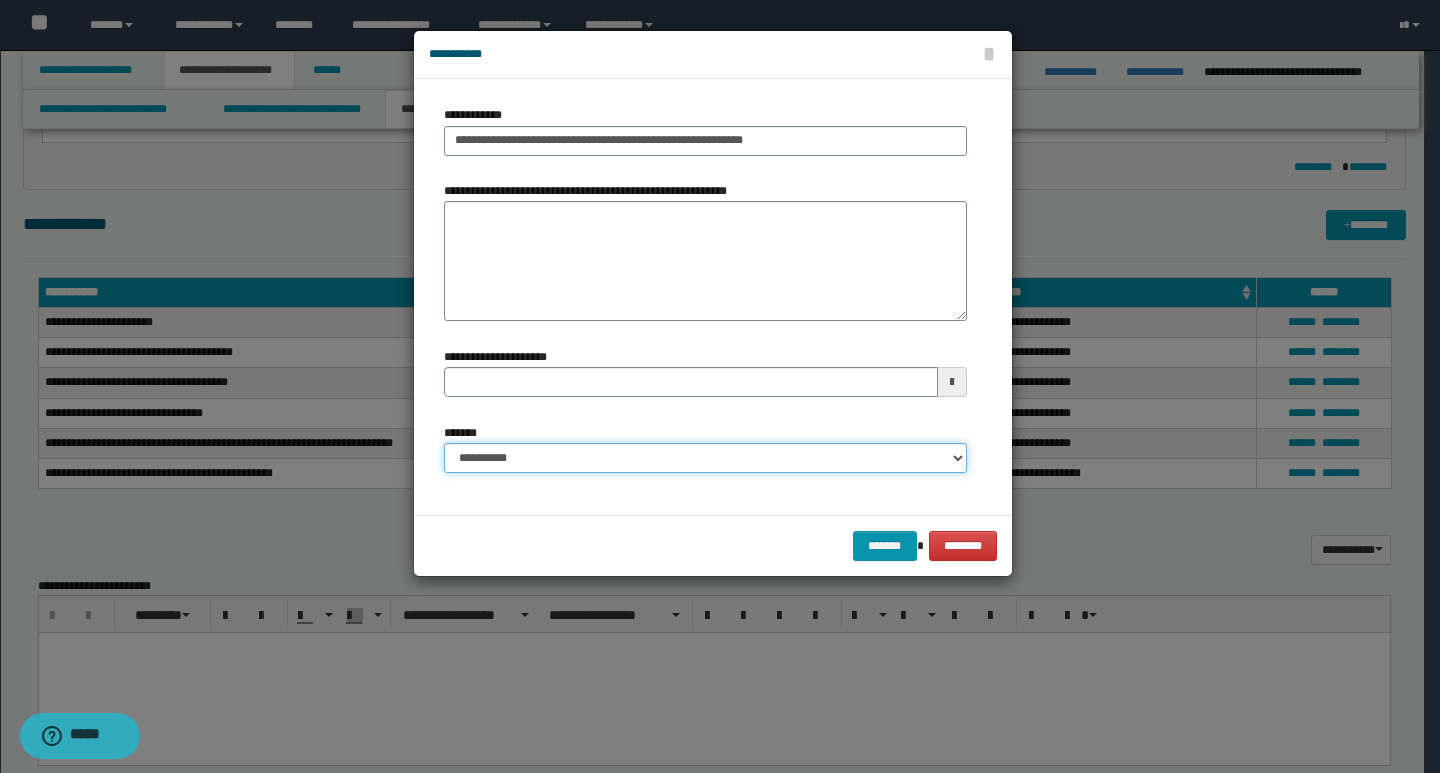 click on "**********" at bounding box center [705, 458] 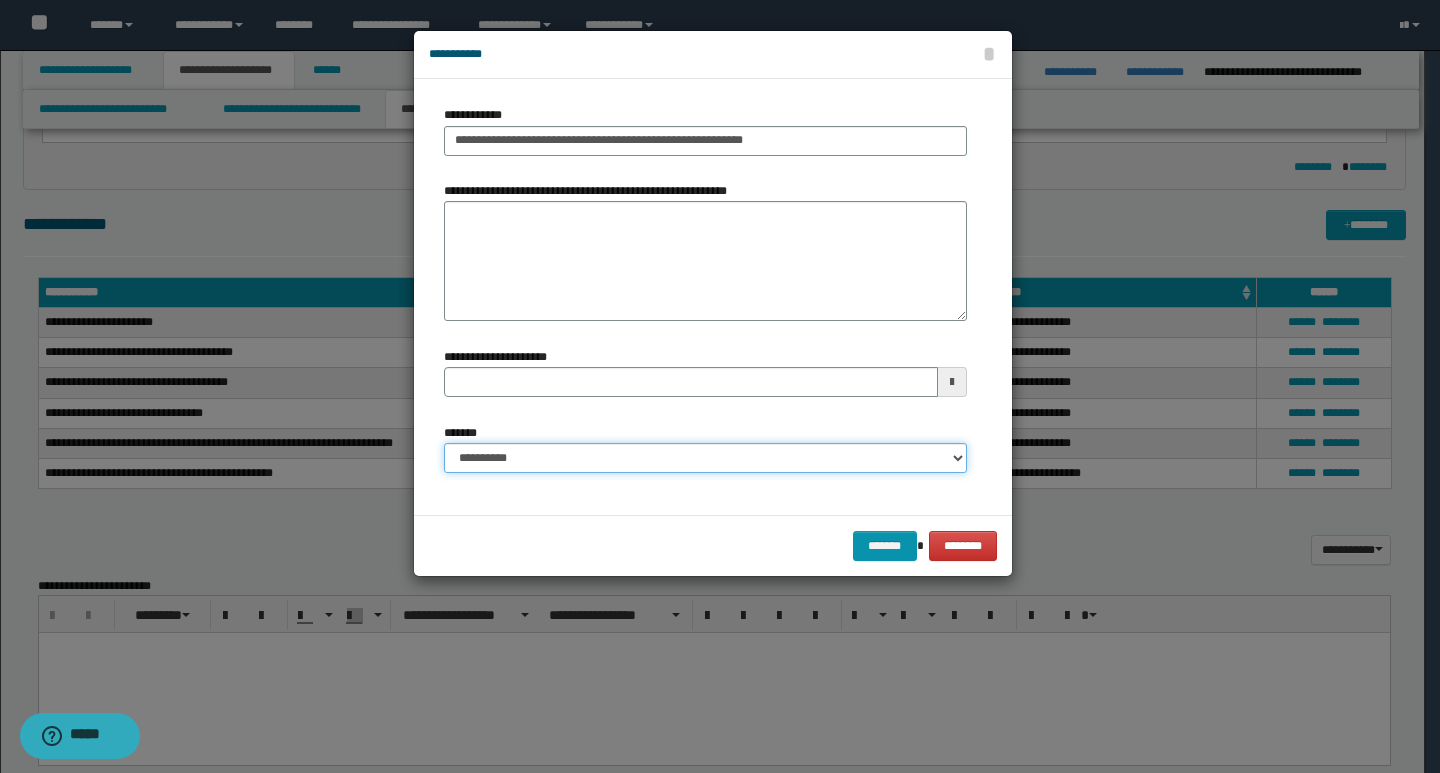 click on "**********" at bounding box center (705, 458) 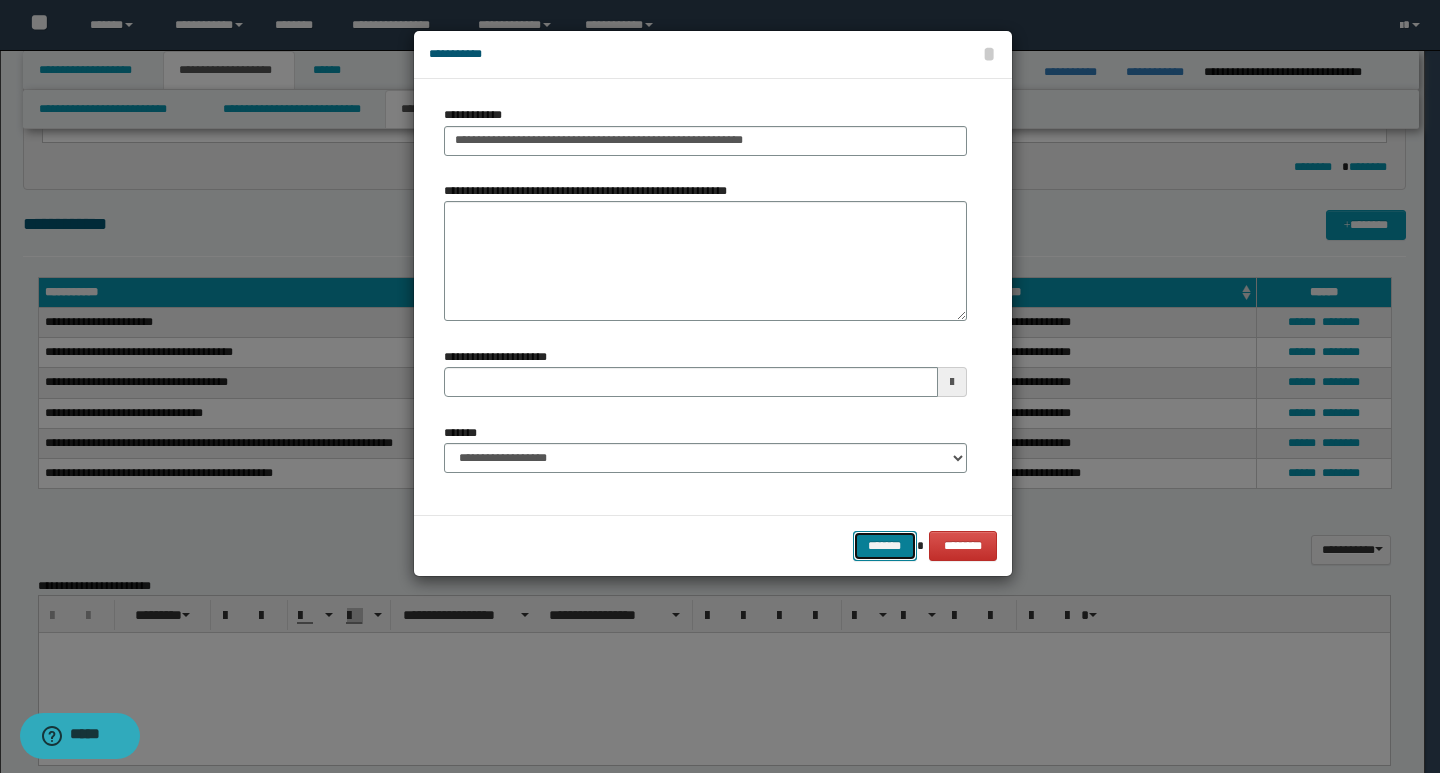click on "*******" at bounding box center (885, 546) 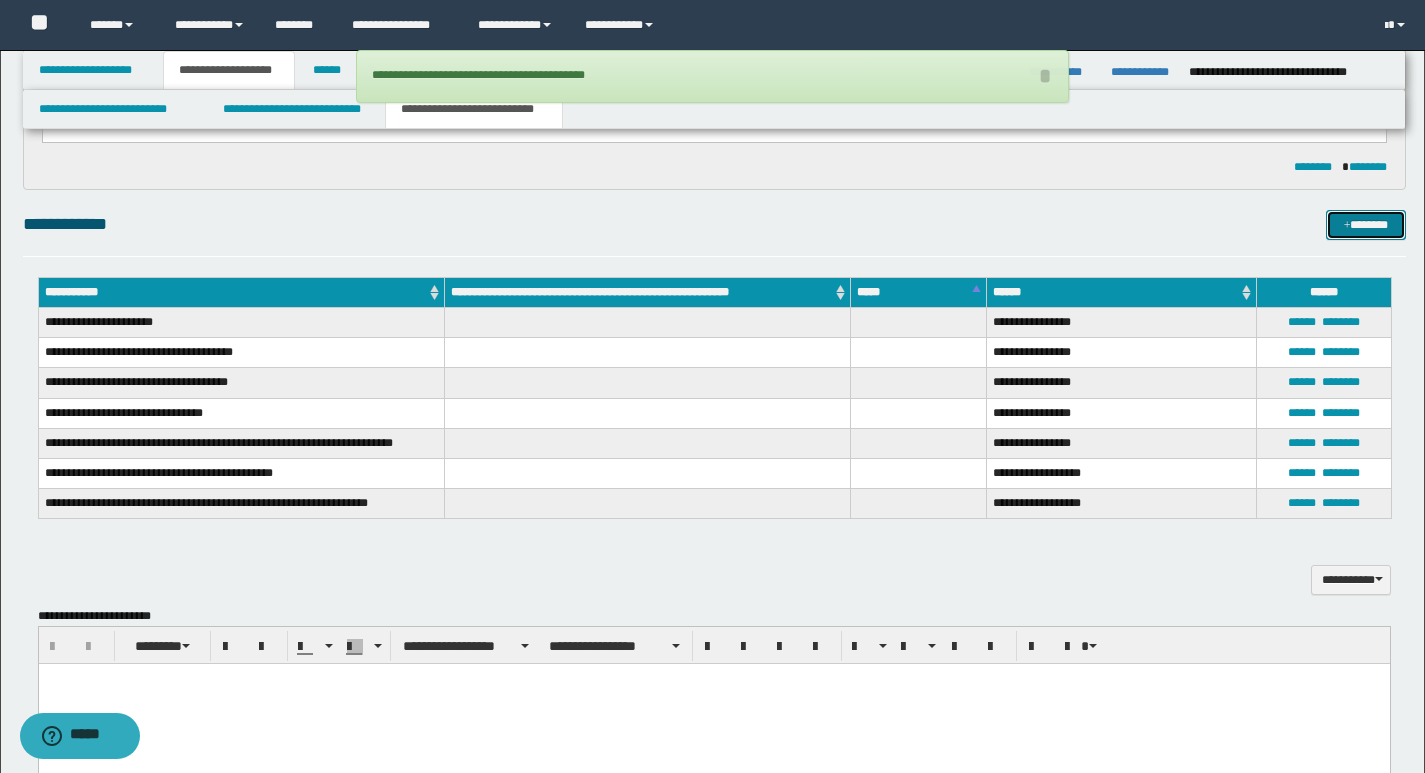 click on "*******" at bounding box center (1366, 225) 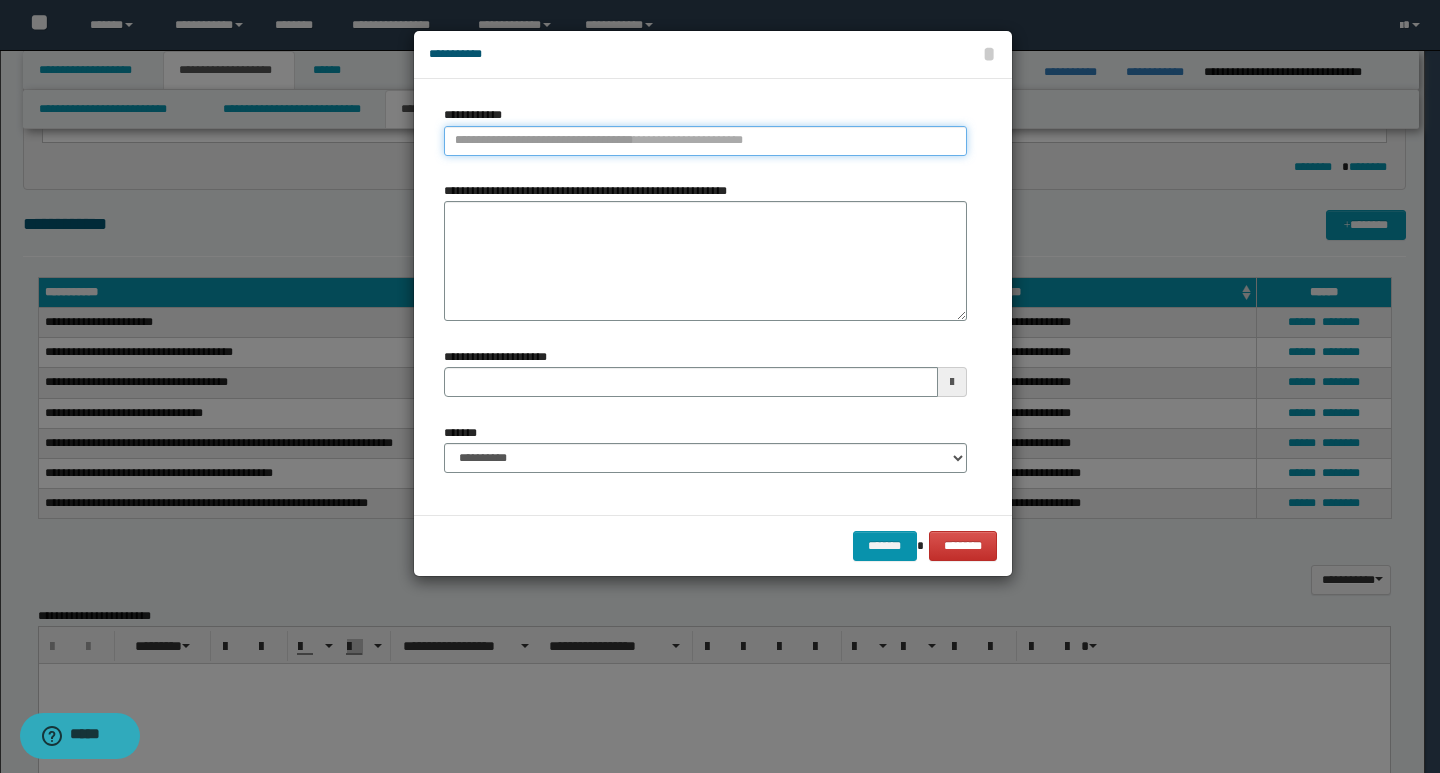 click on "**********" at bounding box center (705, 141) 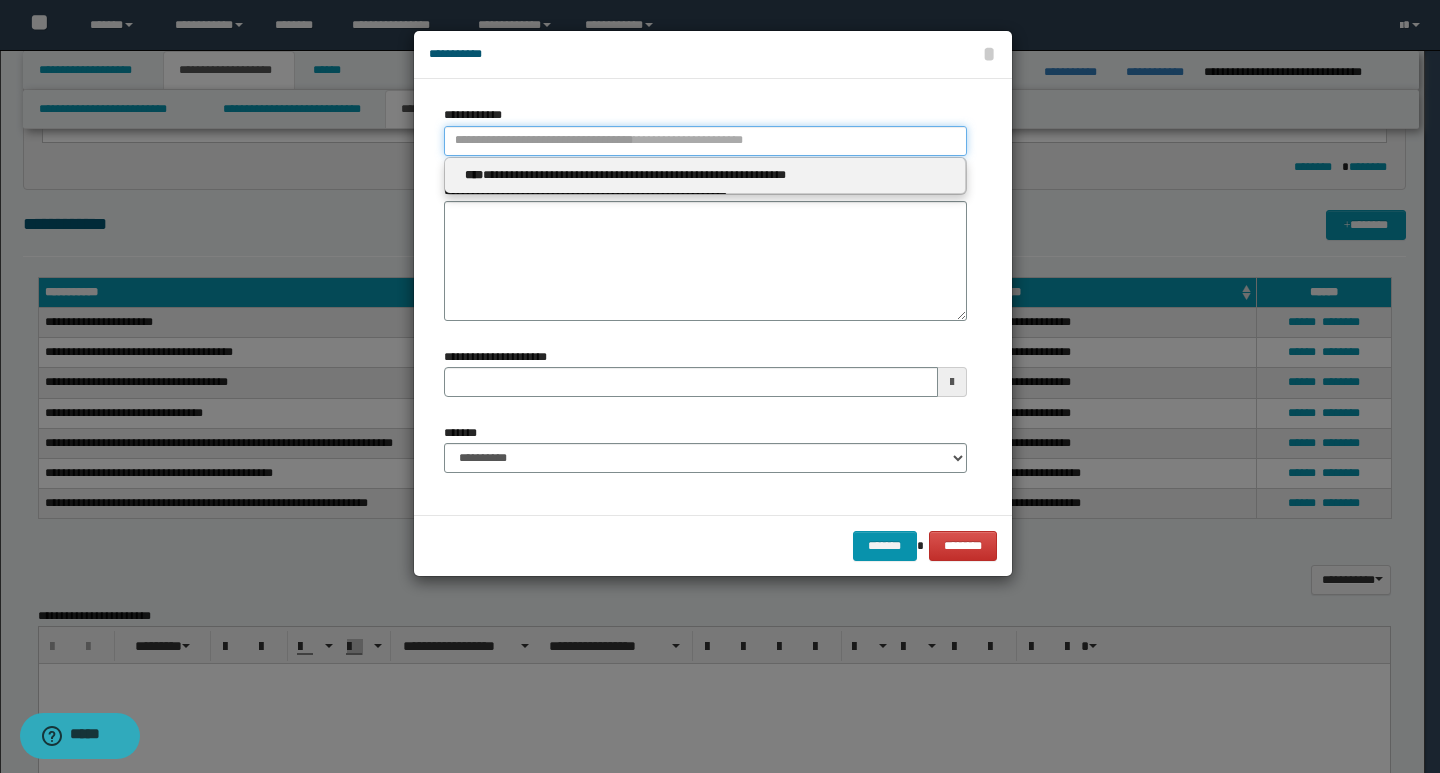 paste on "**********" 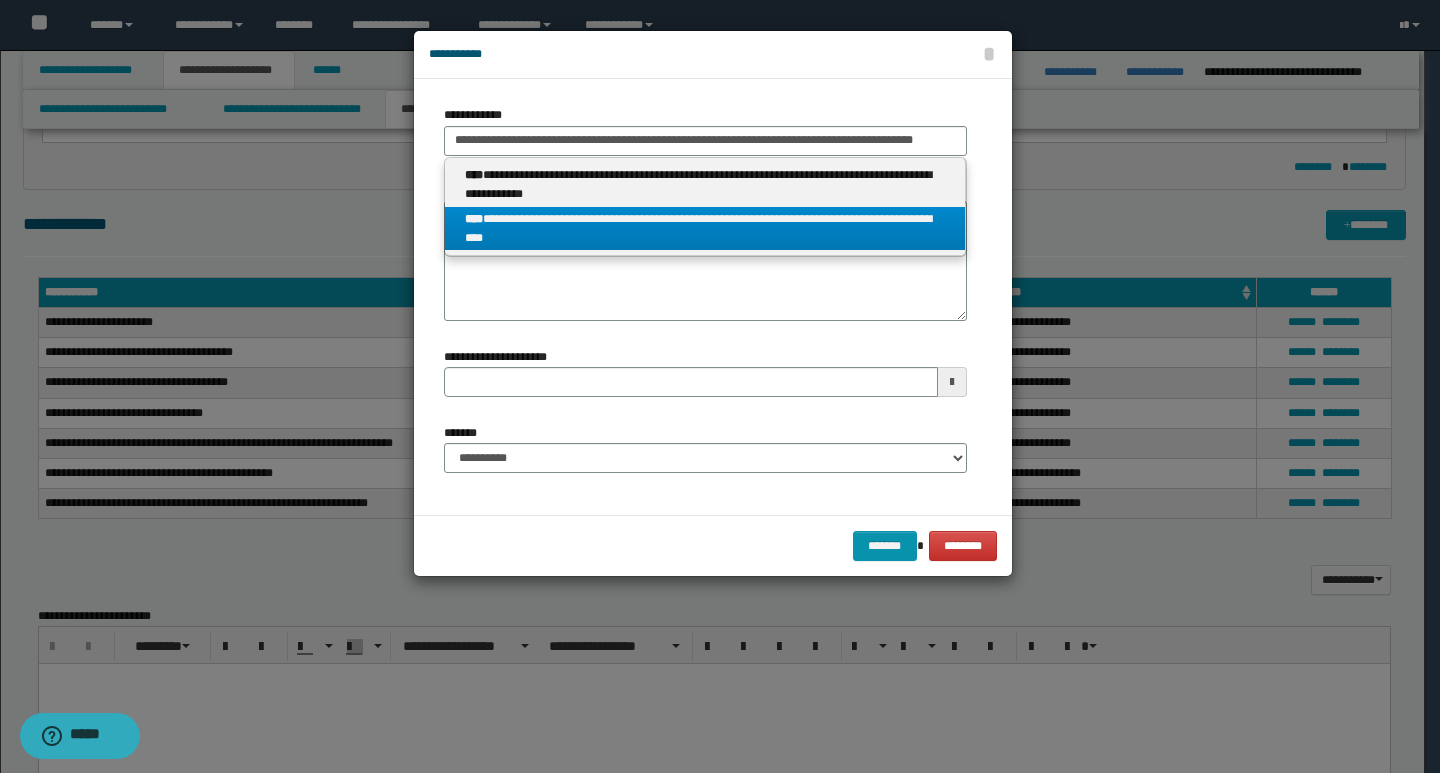 click on "**********" at bounding box center [705, 229] 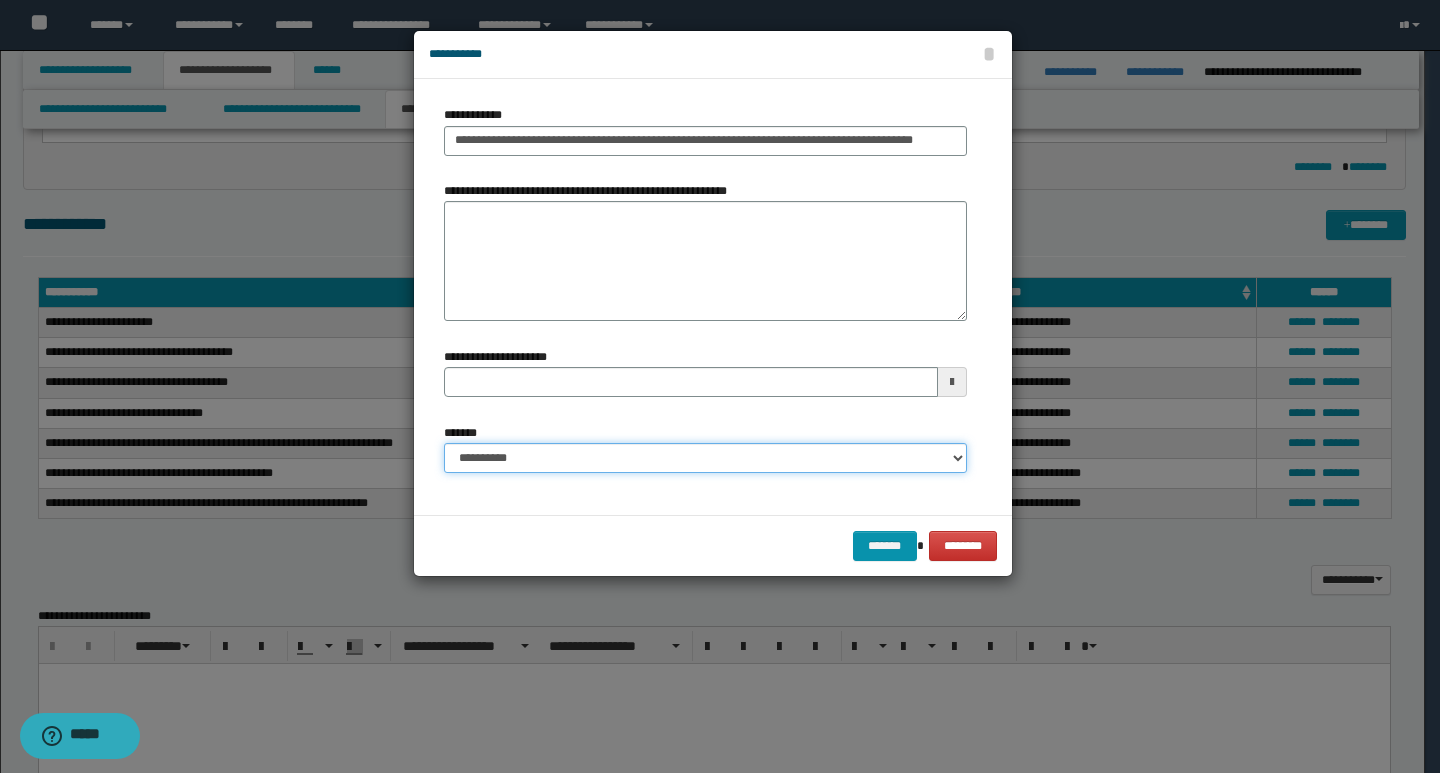 click on "**********" at bounding box center (705, 458) 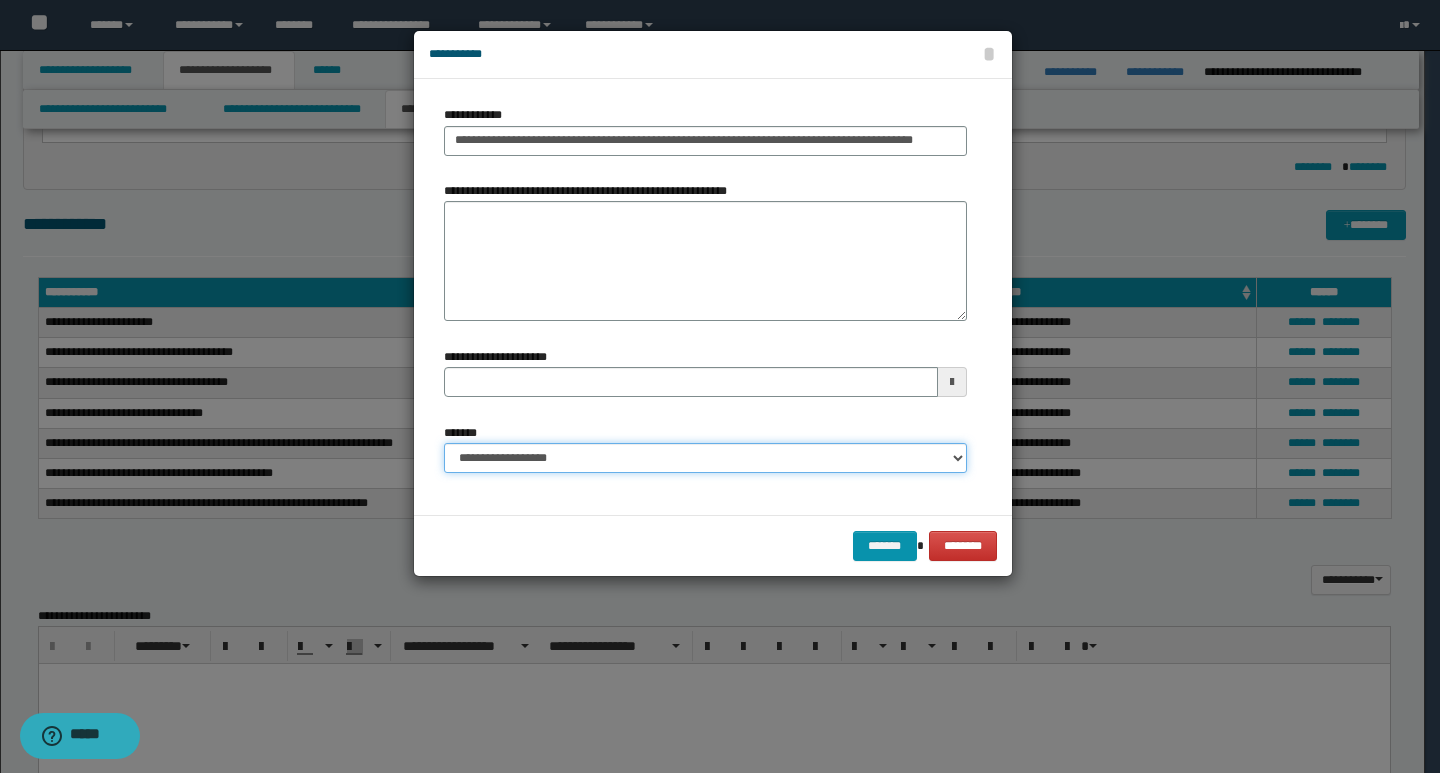 click on "**********" at bounding box center (705, 458) 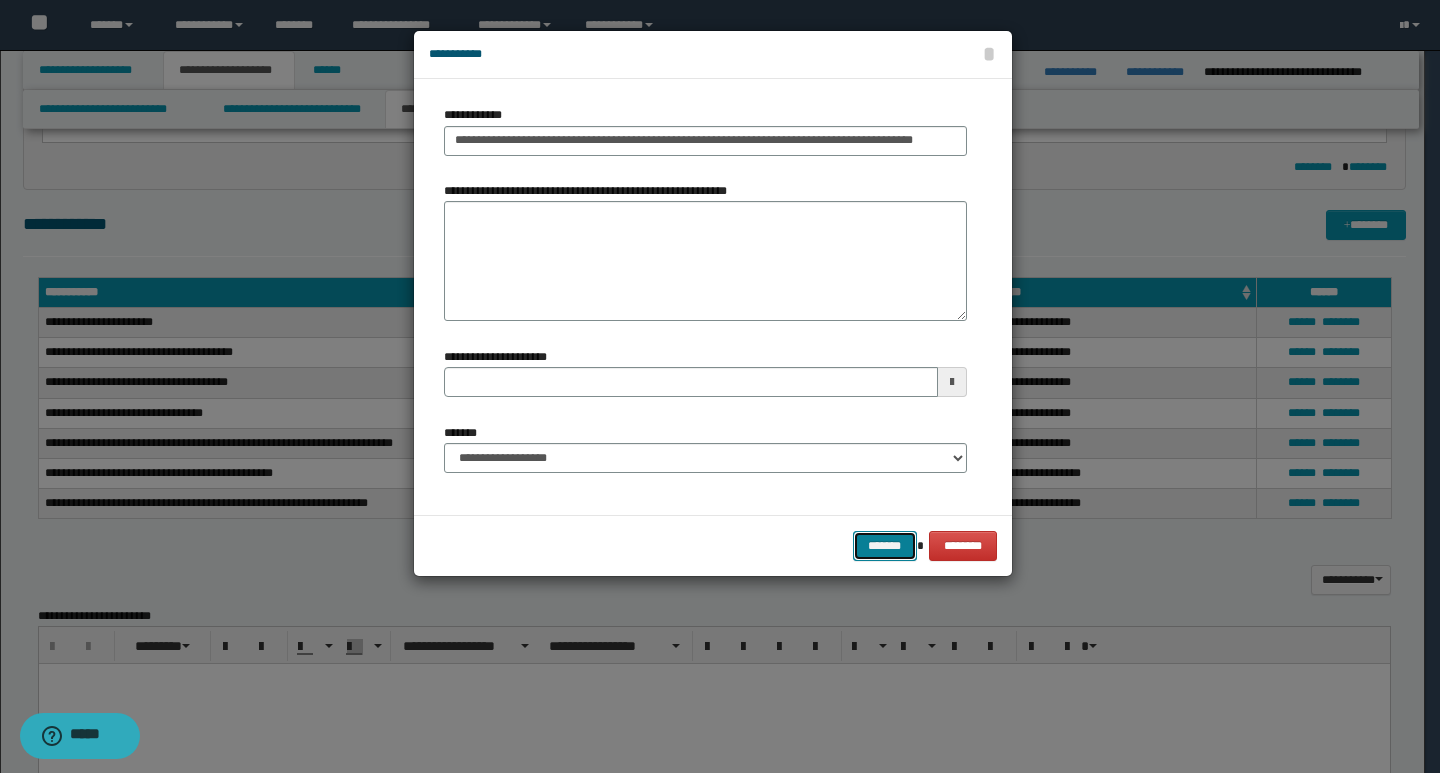 click on "*******" at bounding box center (885, 546) 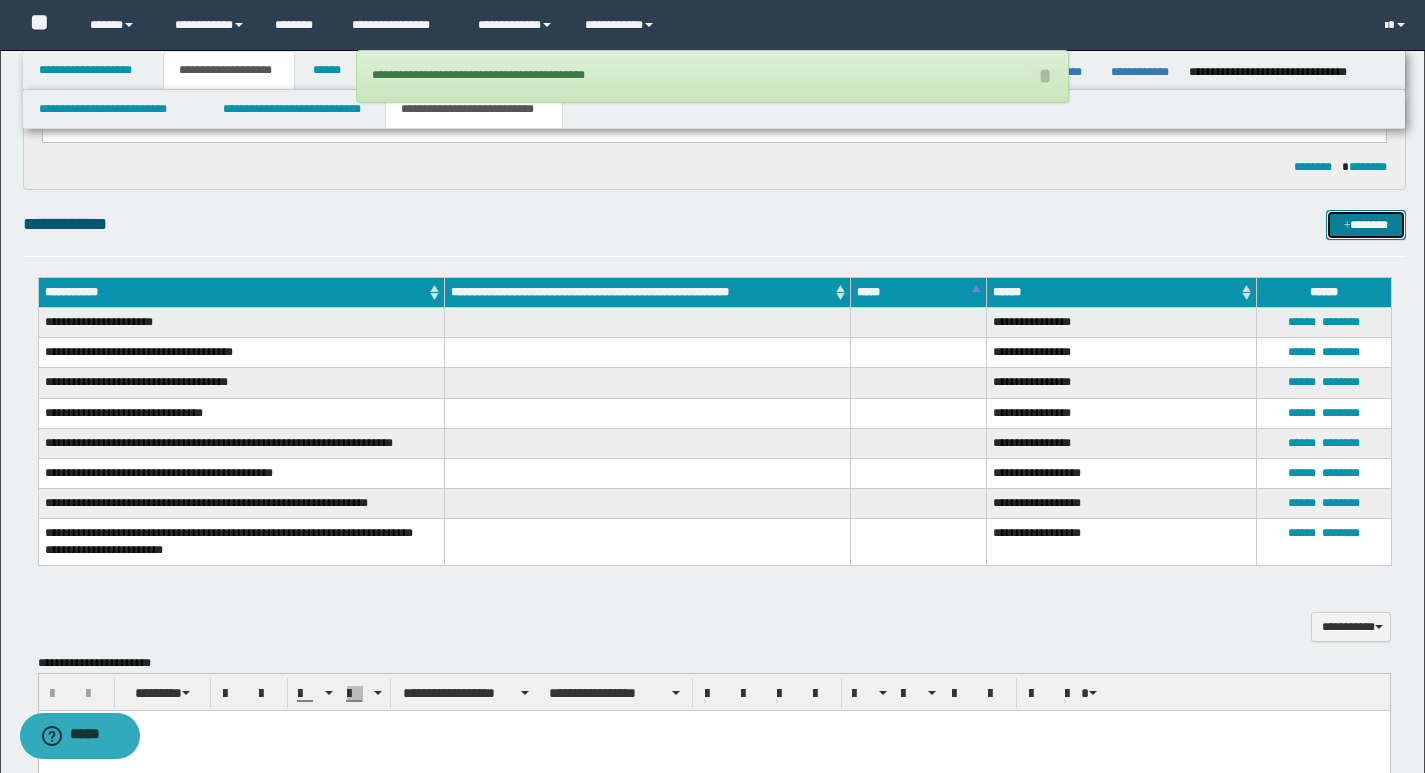 click on "*******" at bounding box center (1366, 225) 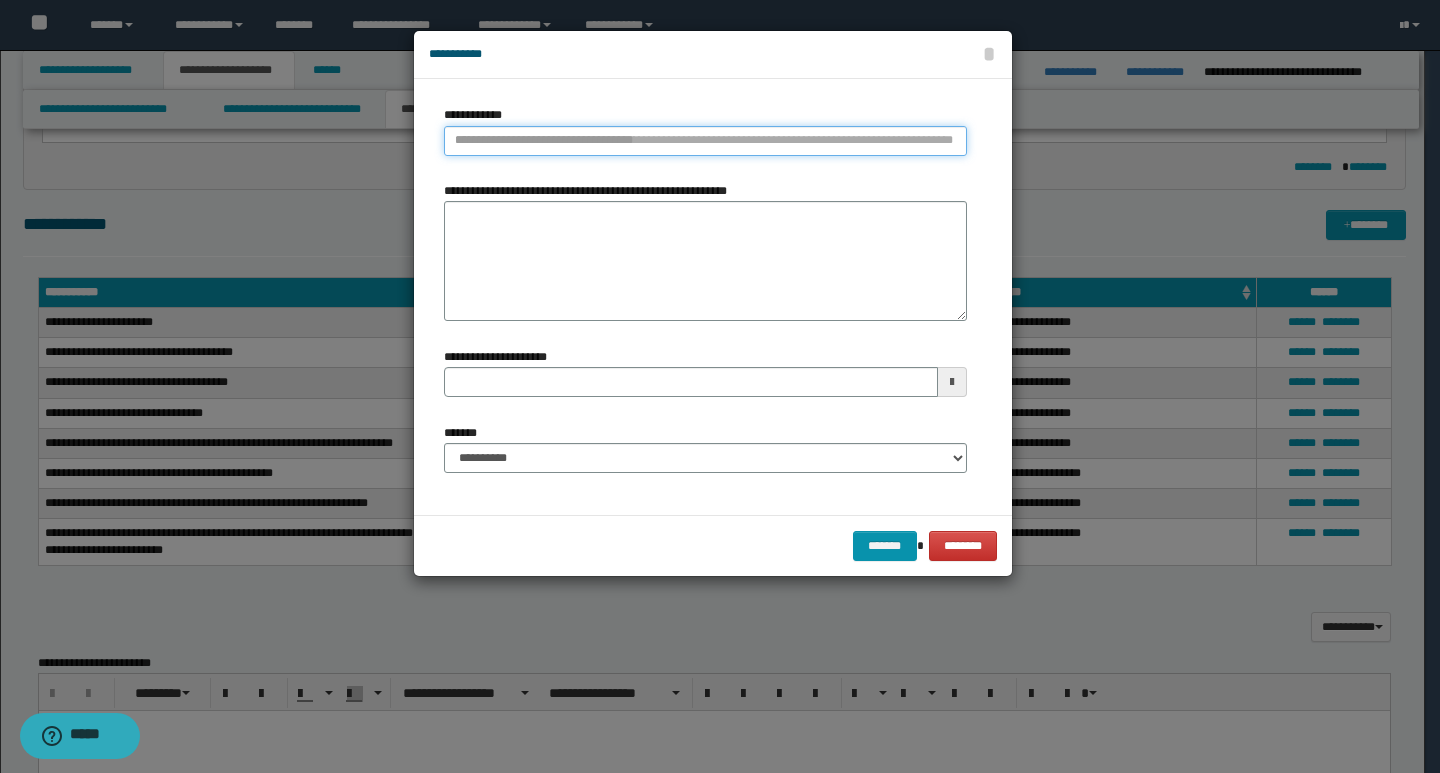 click on "**********" at bounding box center (705, 141) 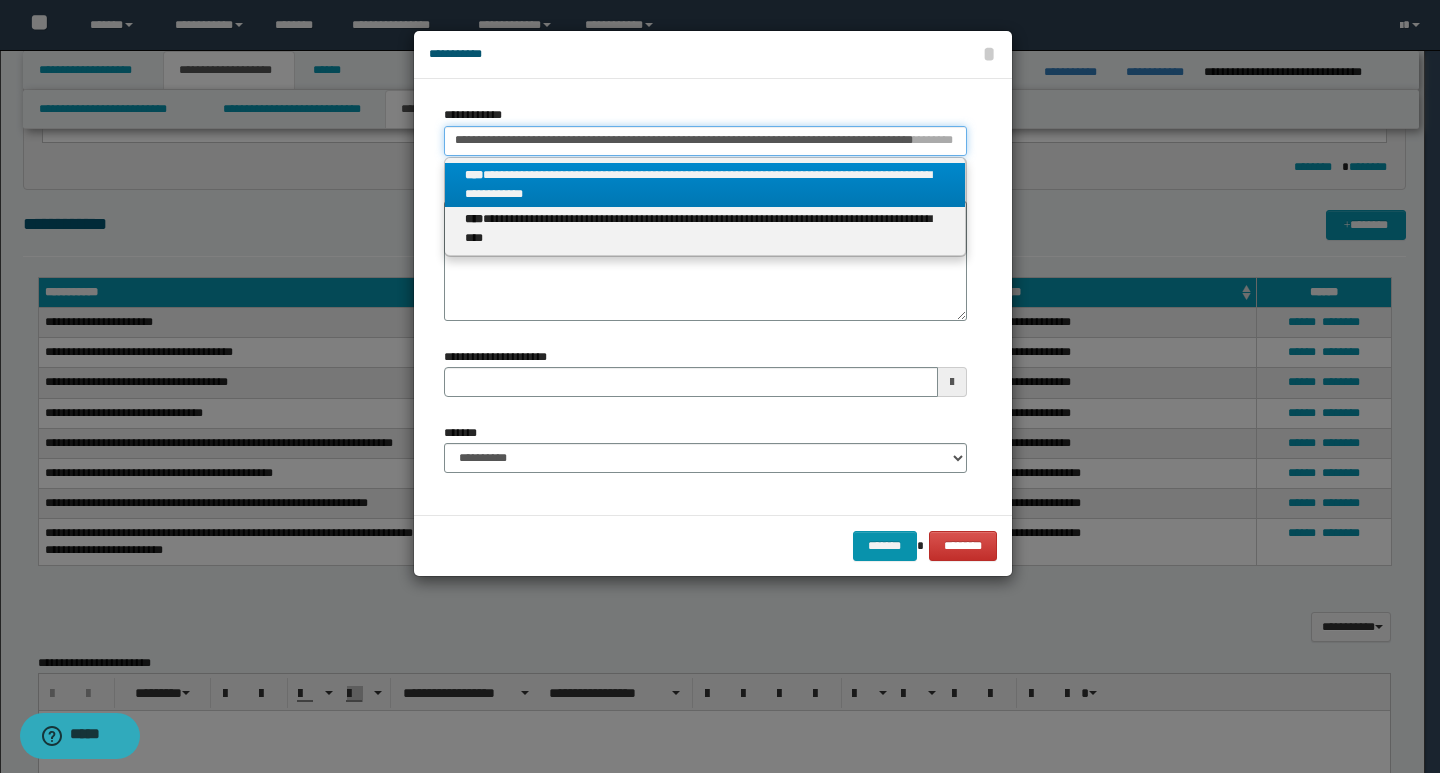 click on "**********" at bounding box center [705, 141] 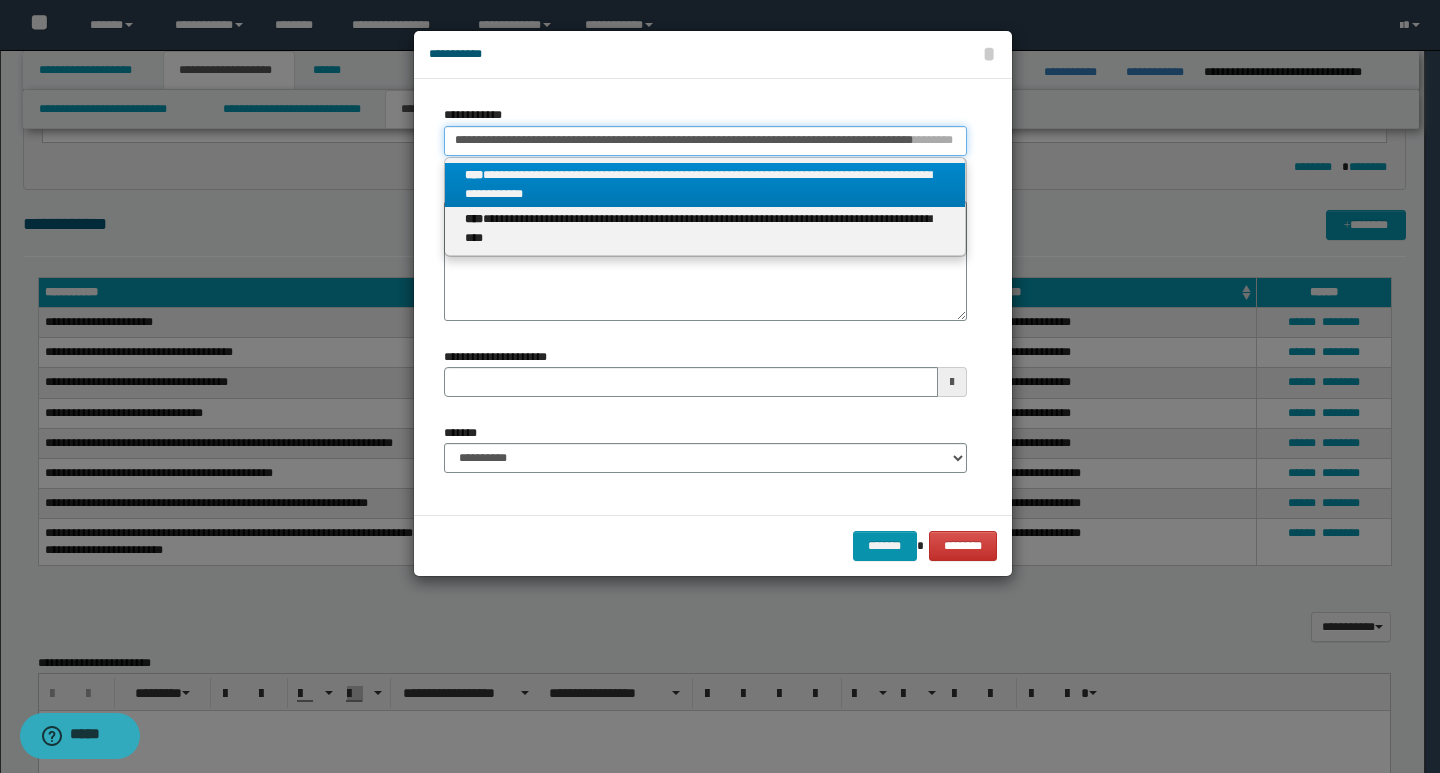 drag, startPoint x: 453, startPoint y: 138, endPoint x: 966, endPoint y: 143, distance: 513.02435 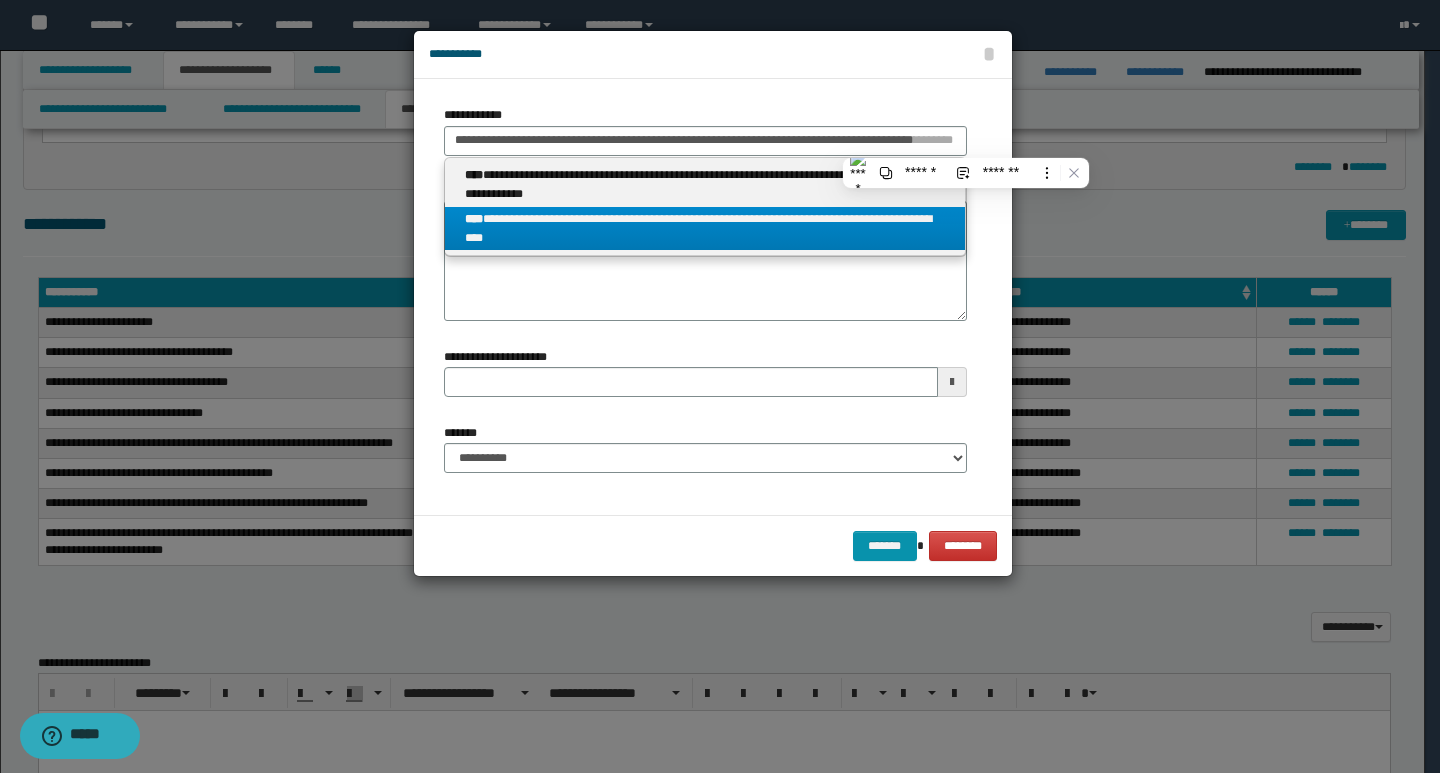 click on "**********" at bounding box center (705, 229) 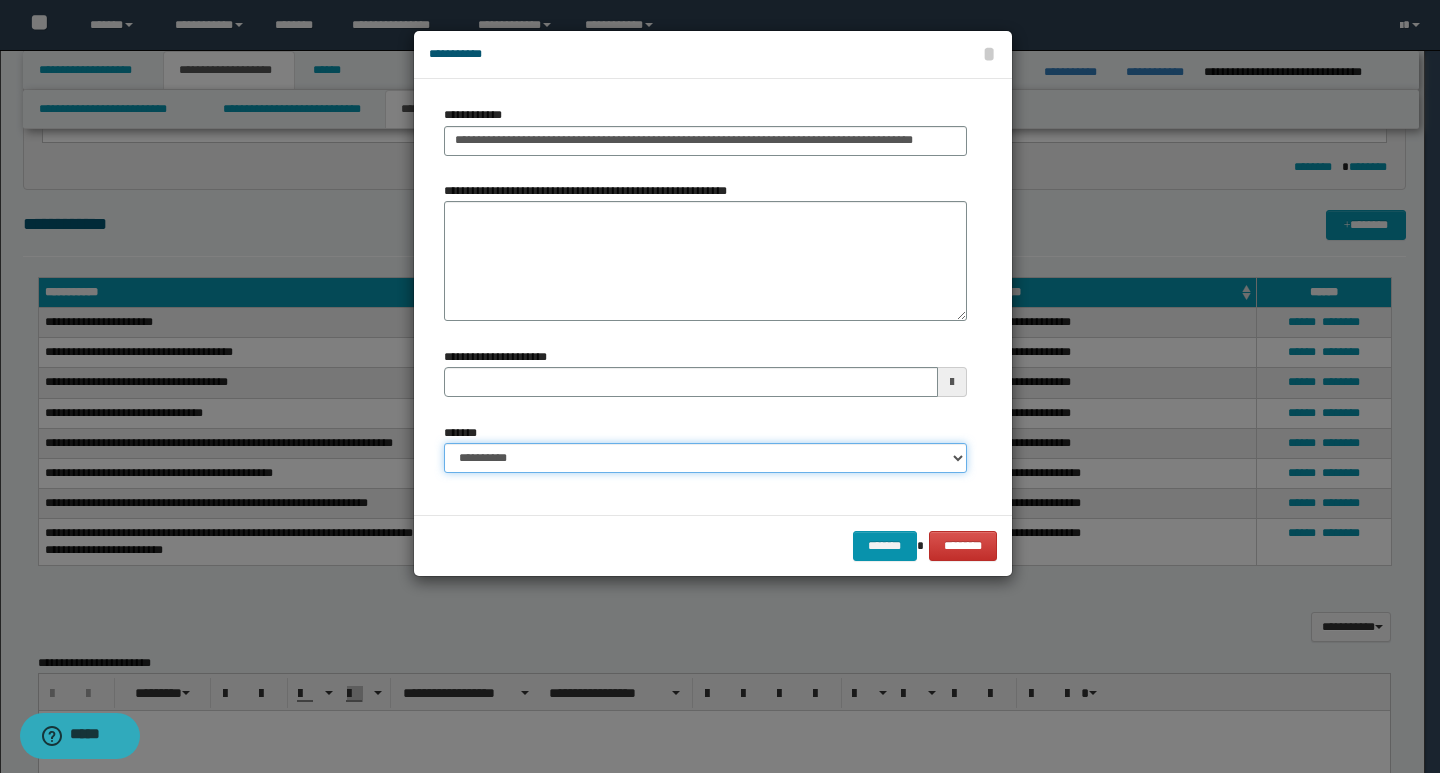 click on "**********" at bounding box center [705, 458] 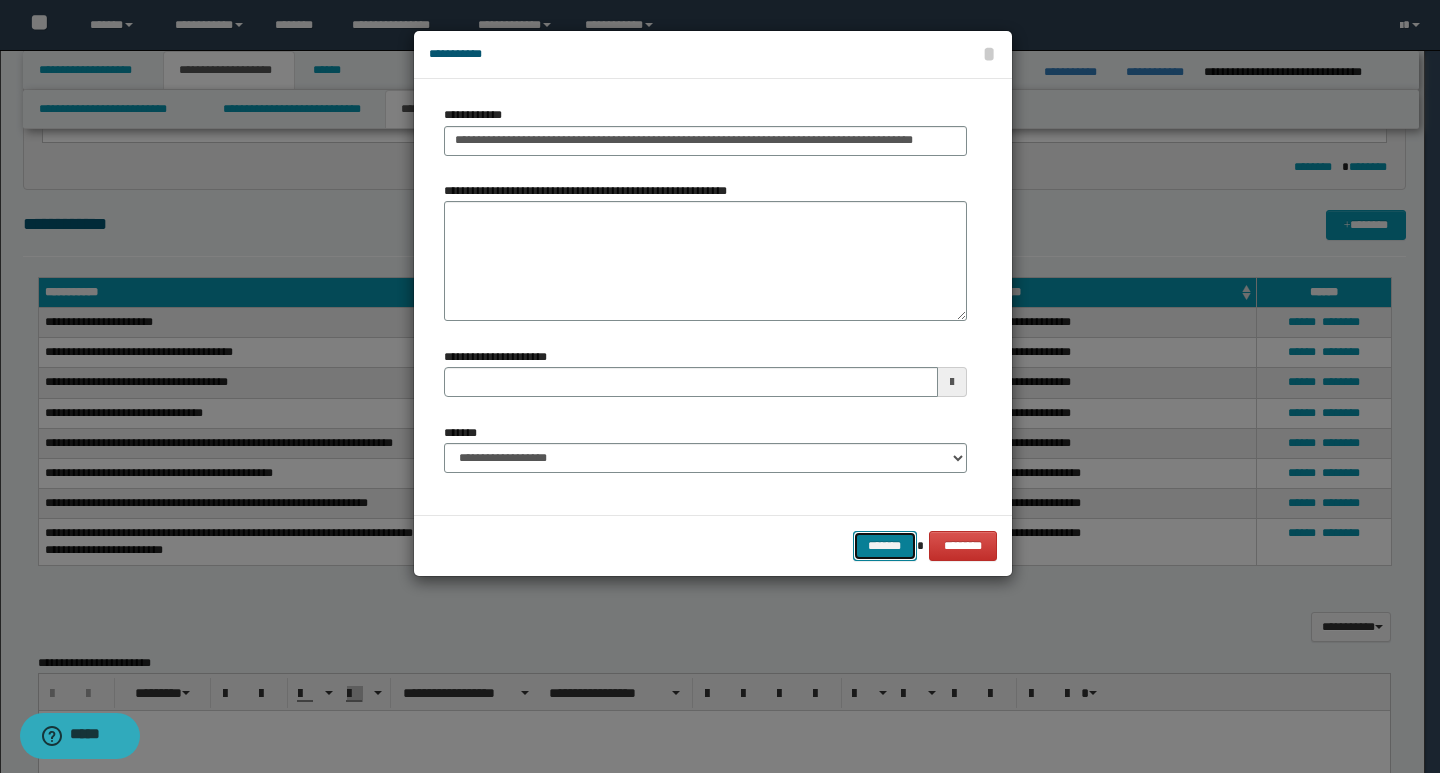 click on "*******" at bounding box center (885, 546) 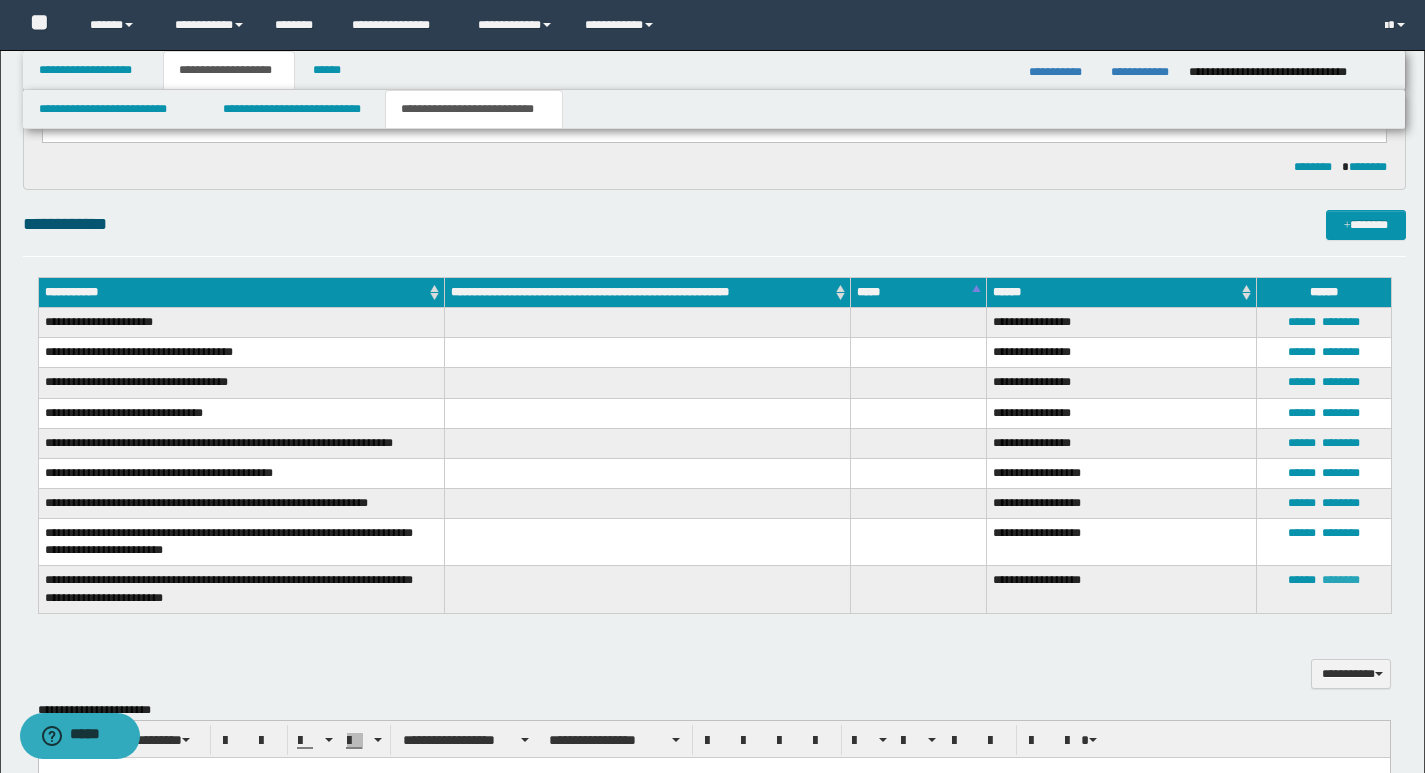 click on "********" at bounding box center (1341, 580) 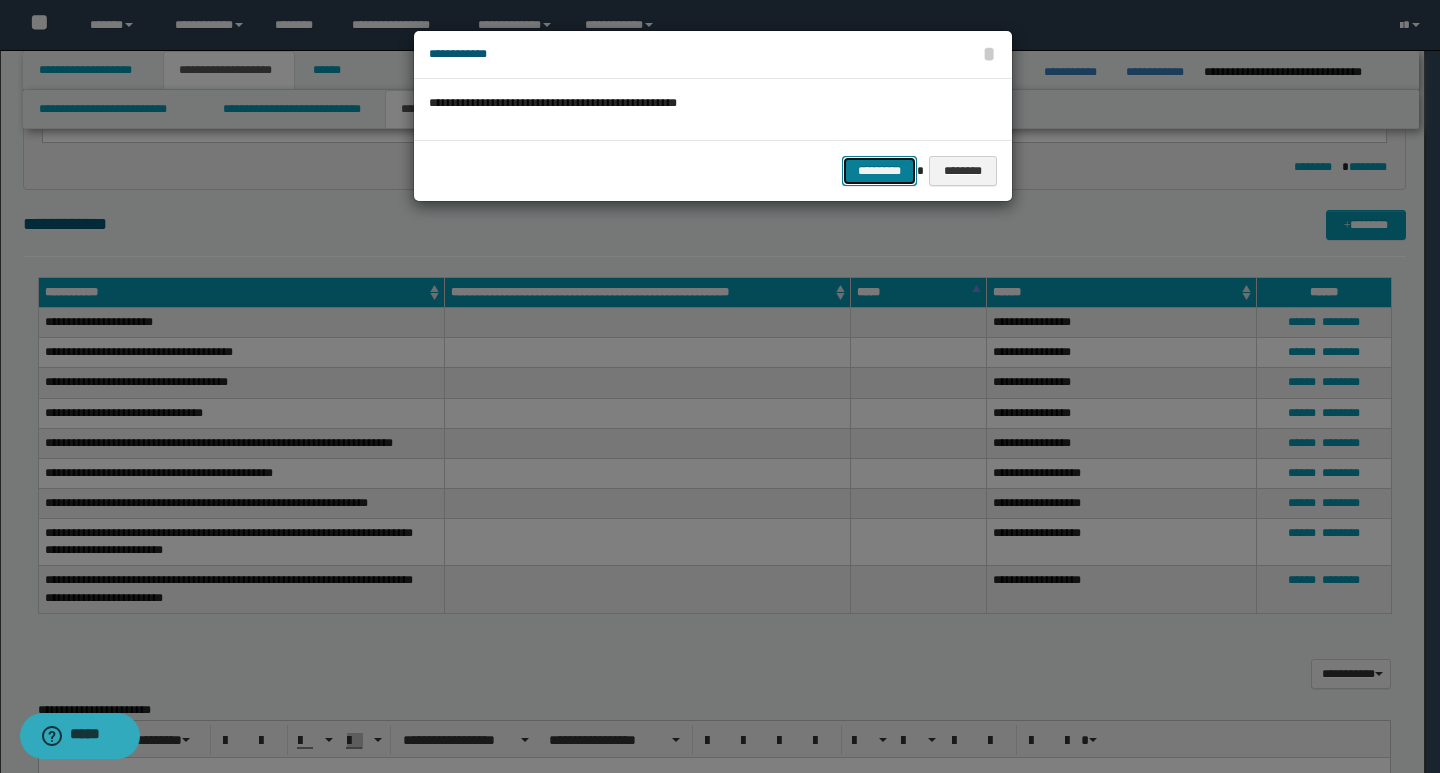 click on "*********" at bounding box center (879, 171) 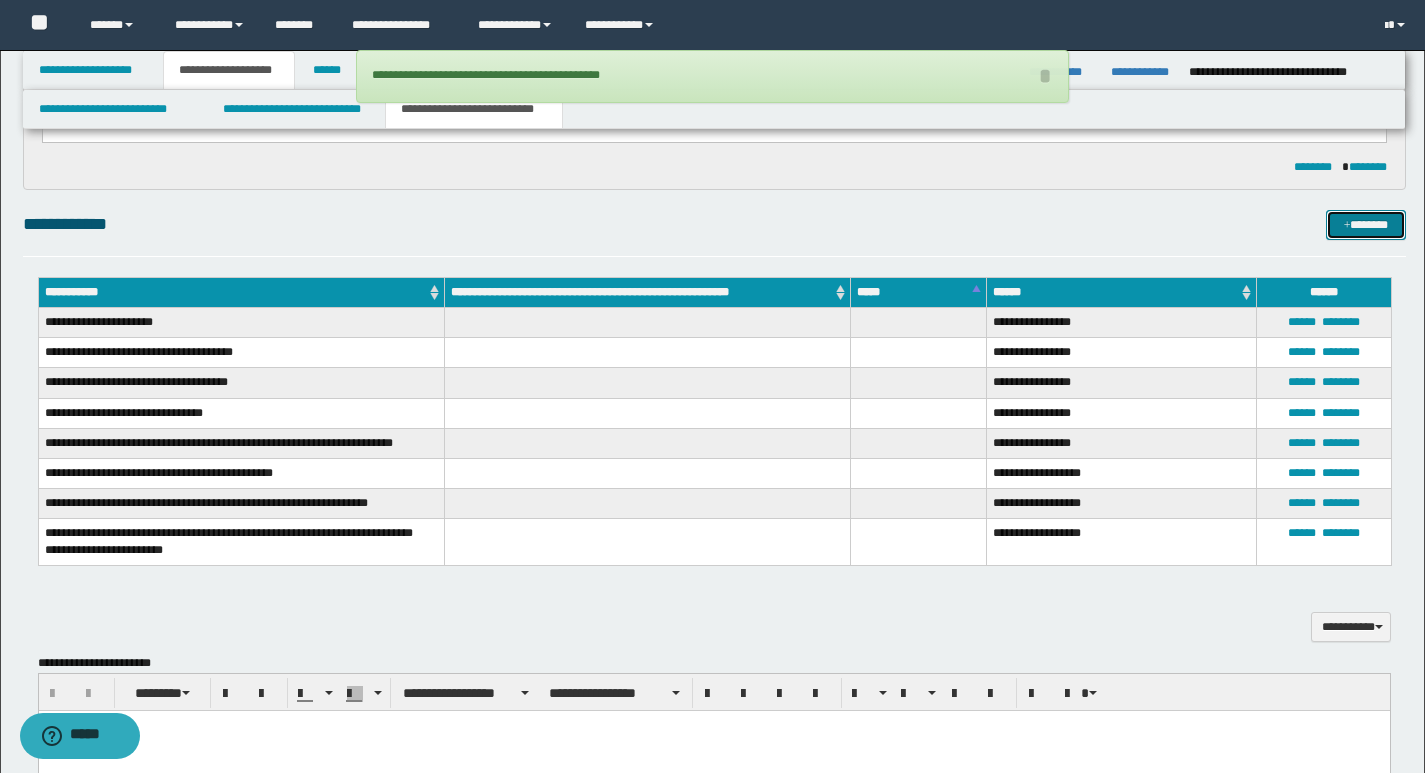 click on "*******" at bounding box center [1366, 225] 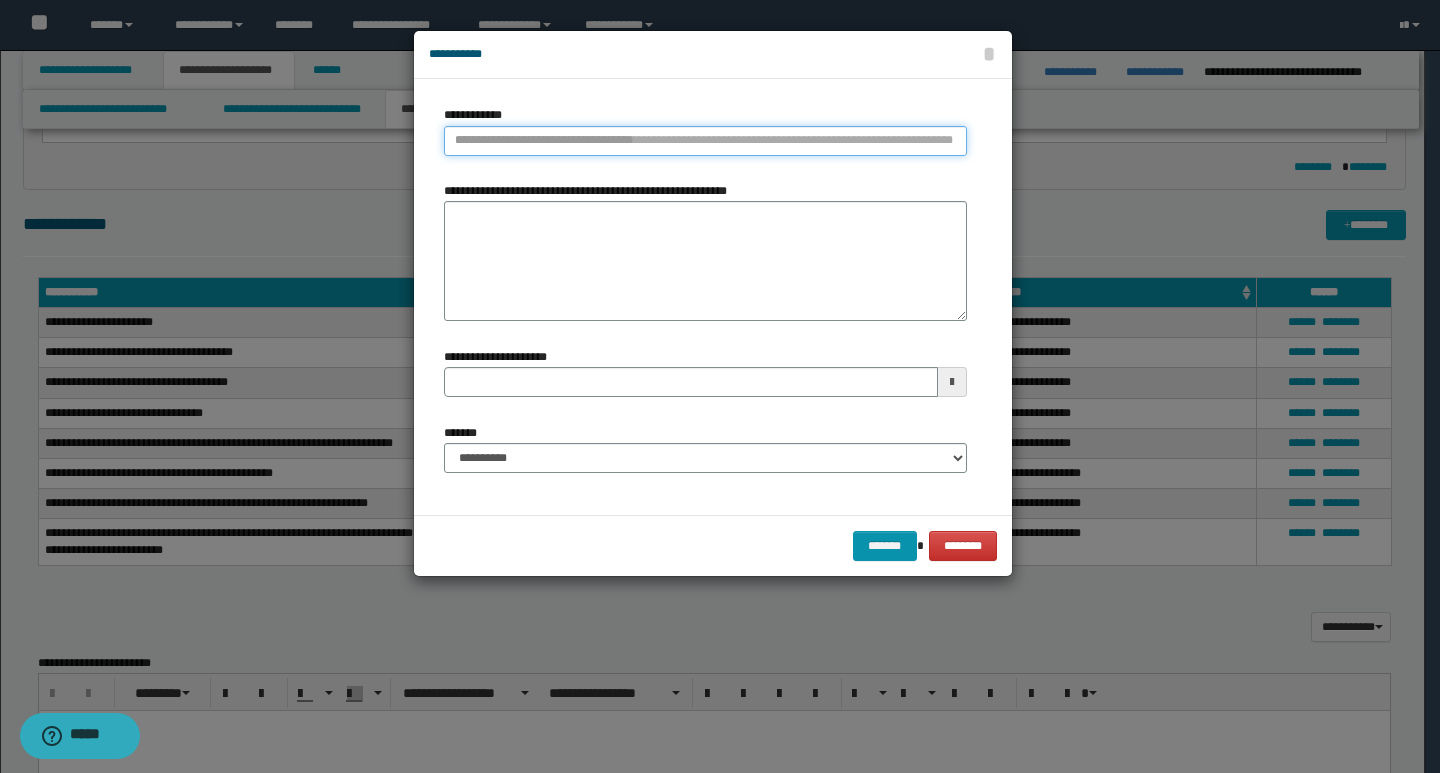 click on "**********" at bounding box center (705, 141) 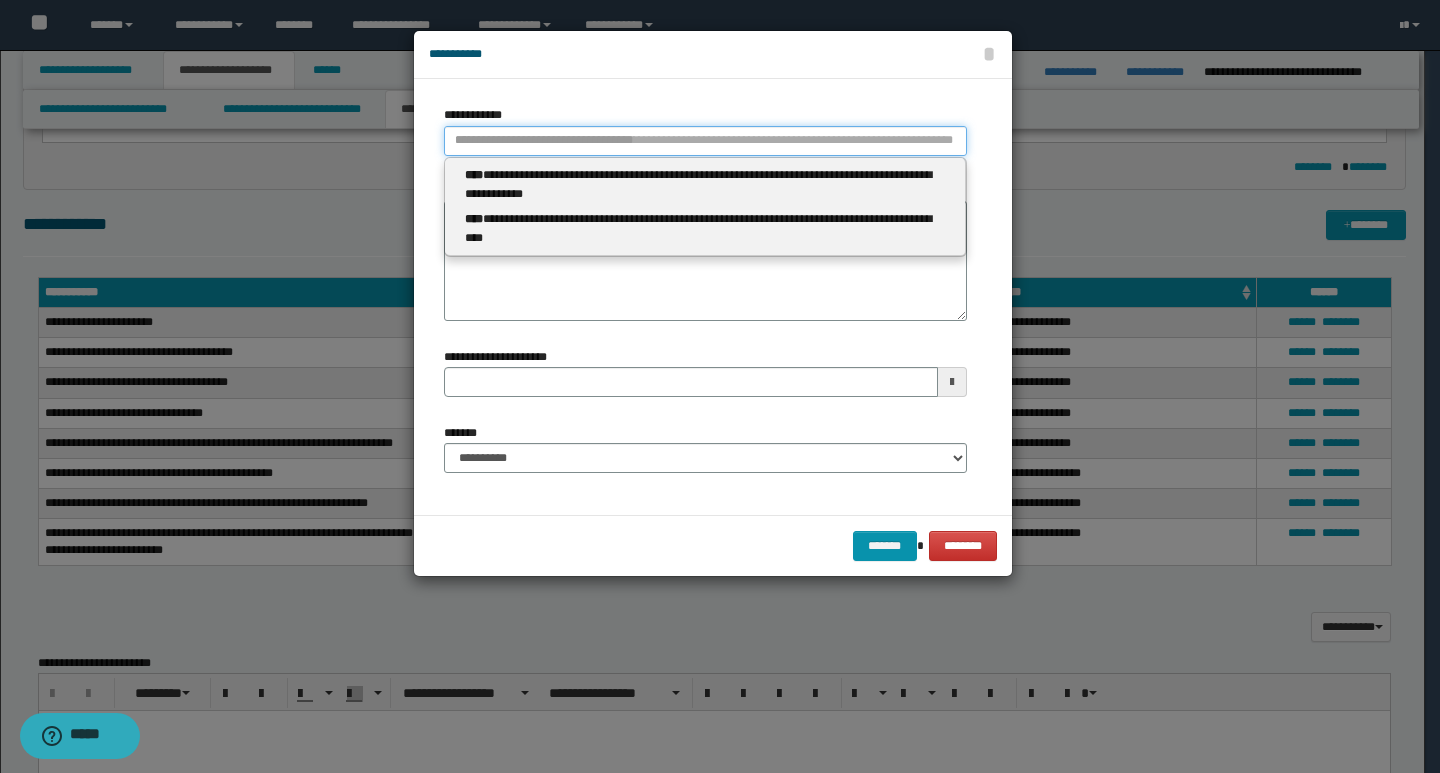 paste on "**********" 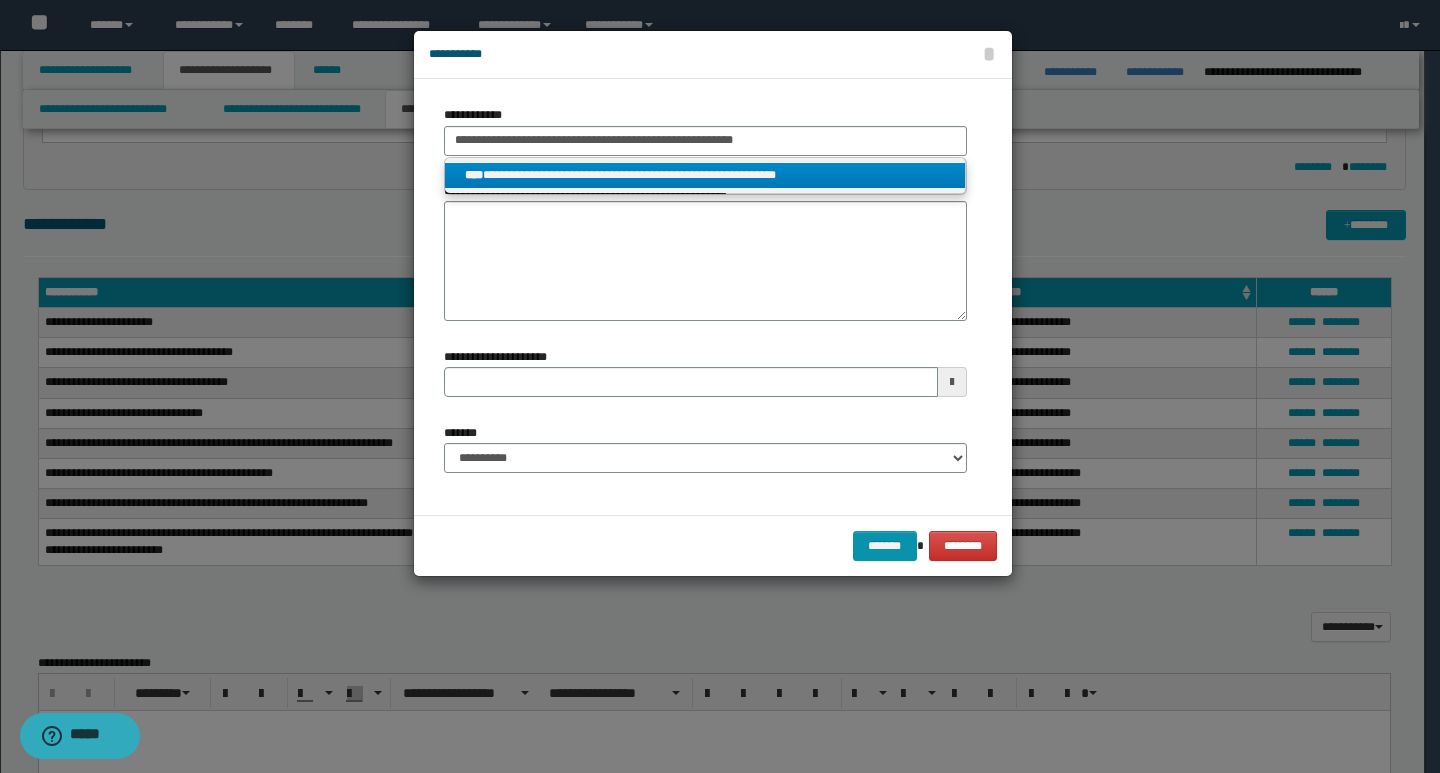 click on "**********" at bounding box center [705, 175] 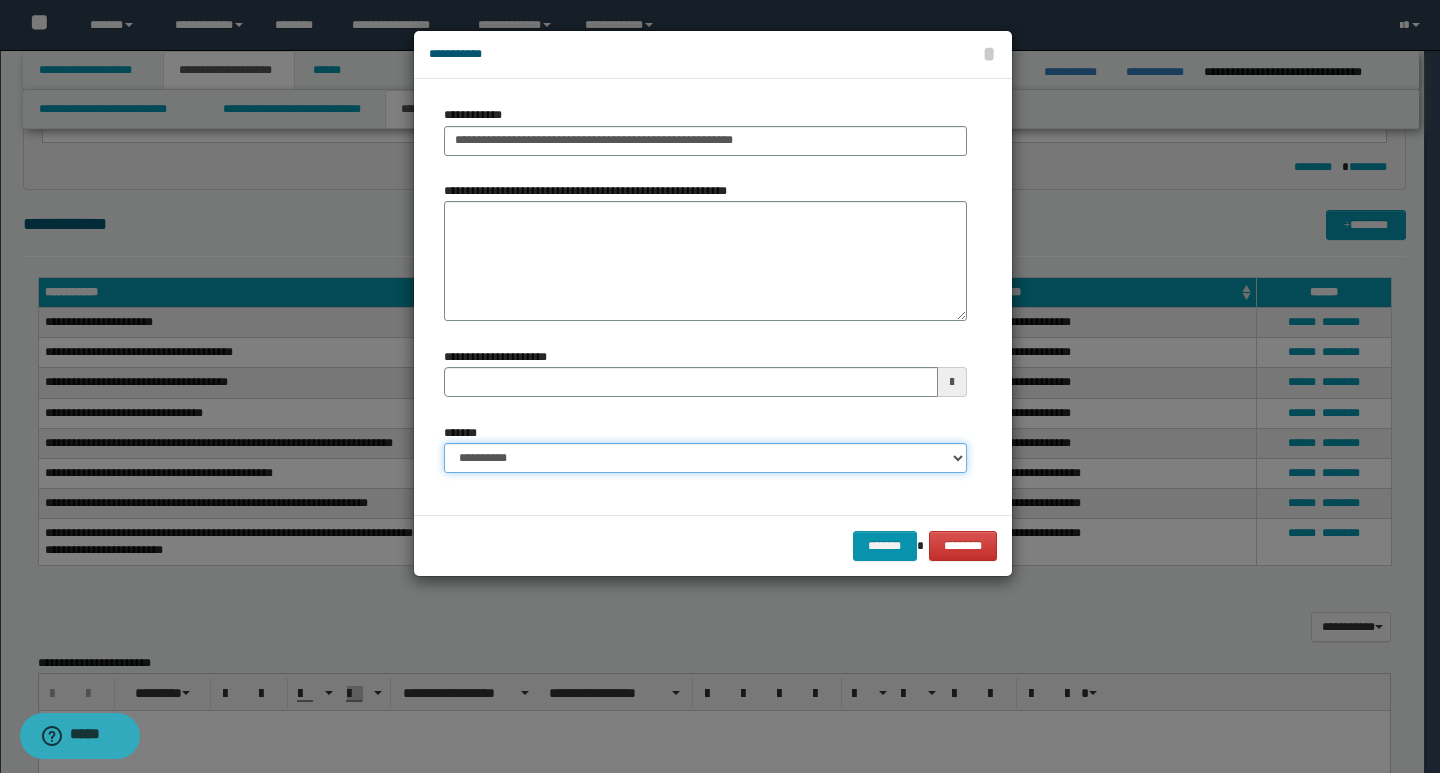 click on "**********" at bounding box center [705, 458] 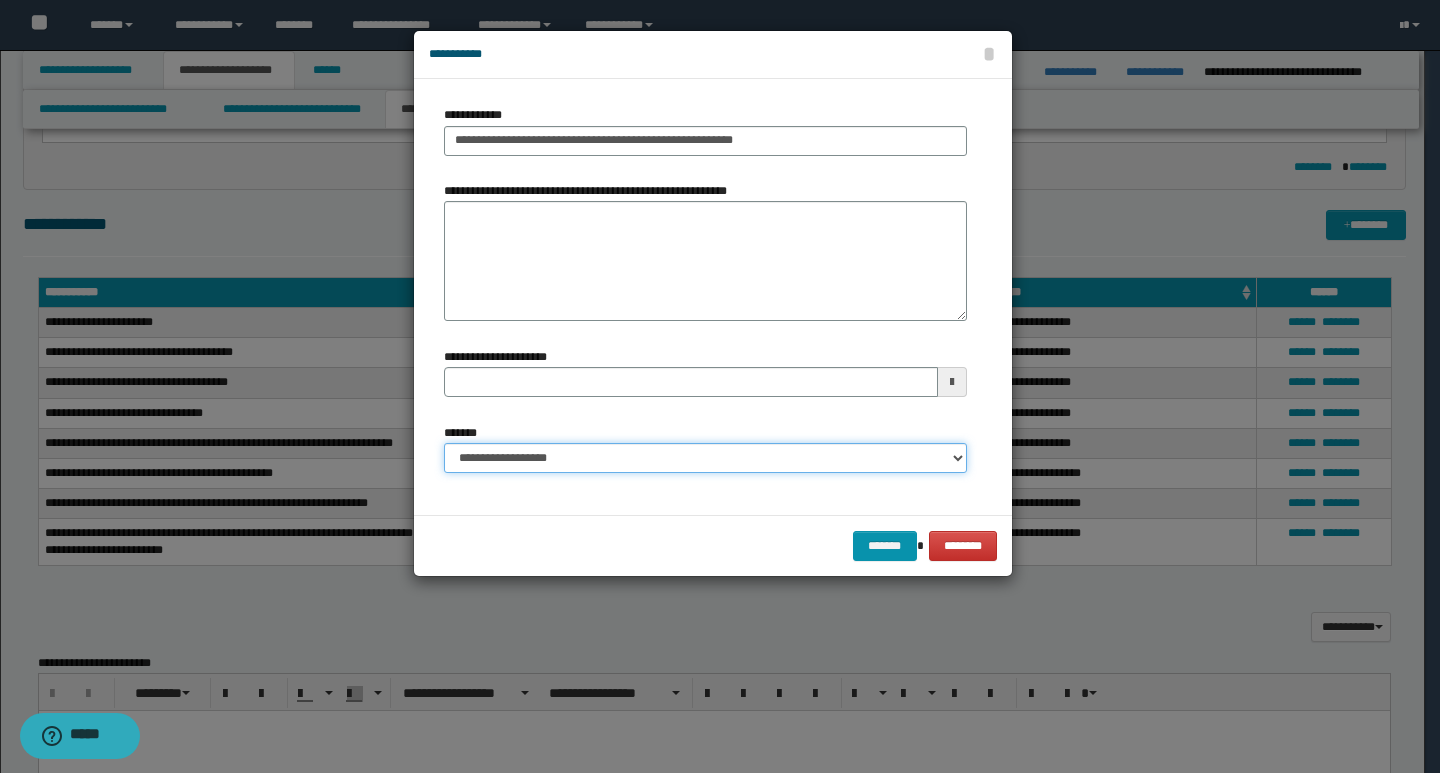 click on "**********" at bounding box center [705, 458] 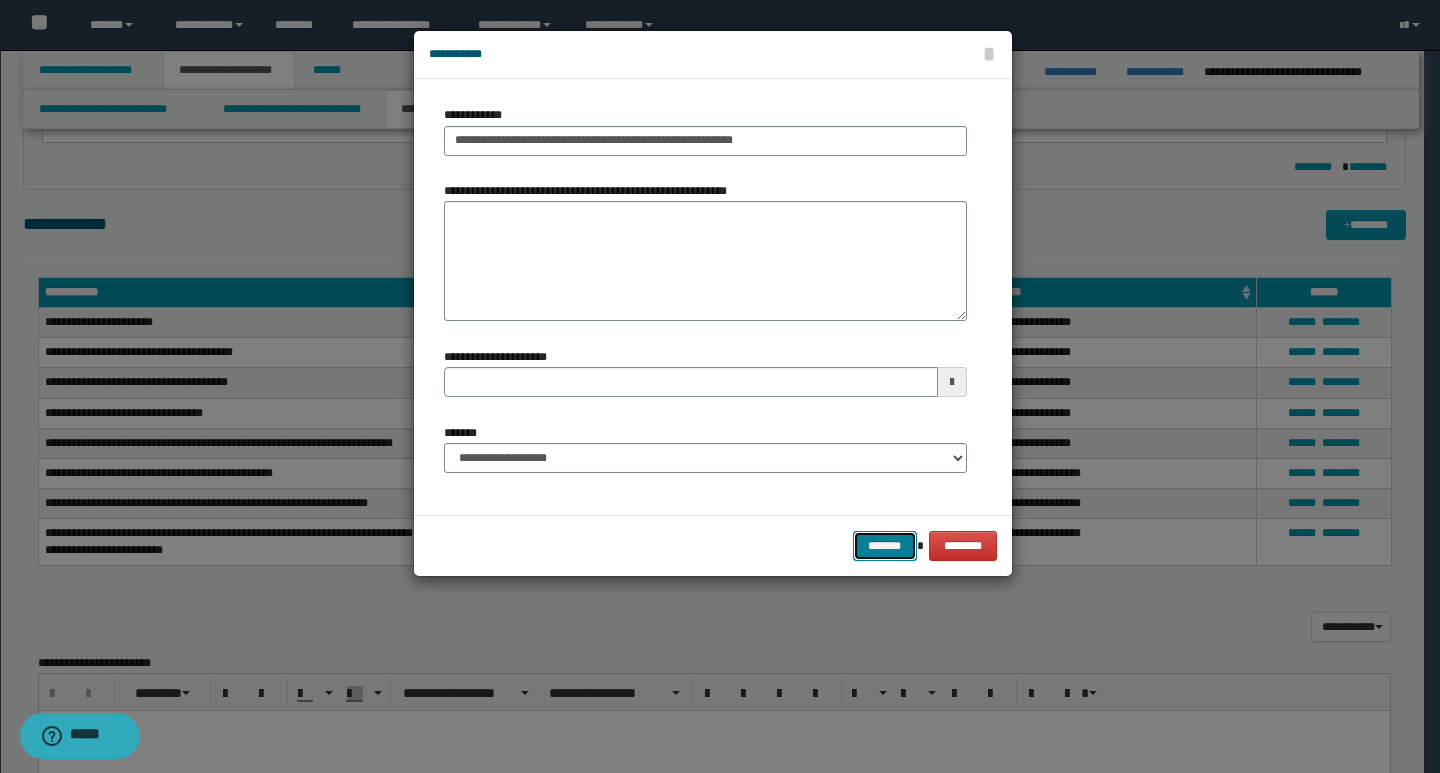 click on "*******" at bounding box center [885, 546] 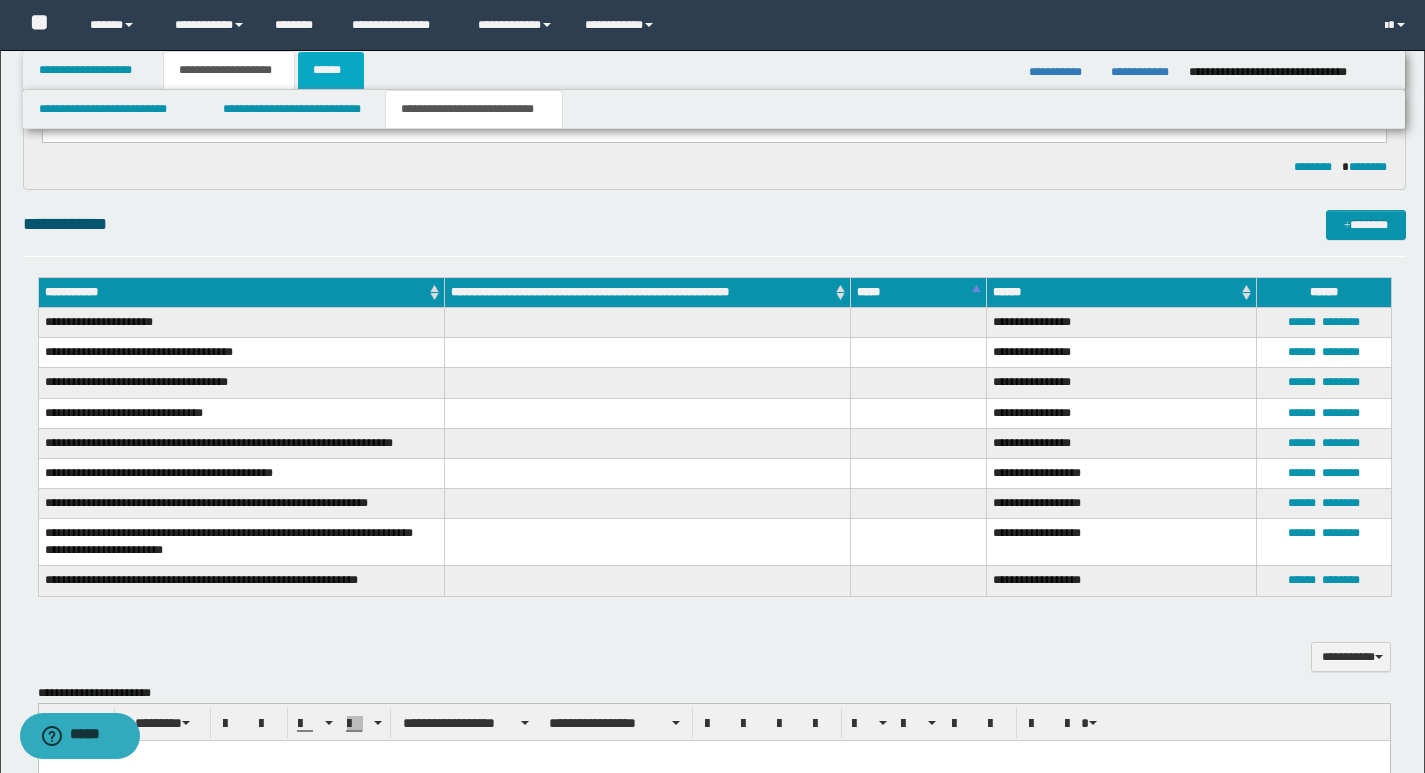 click on "******" at bounding box center [331, 70] 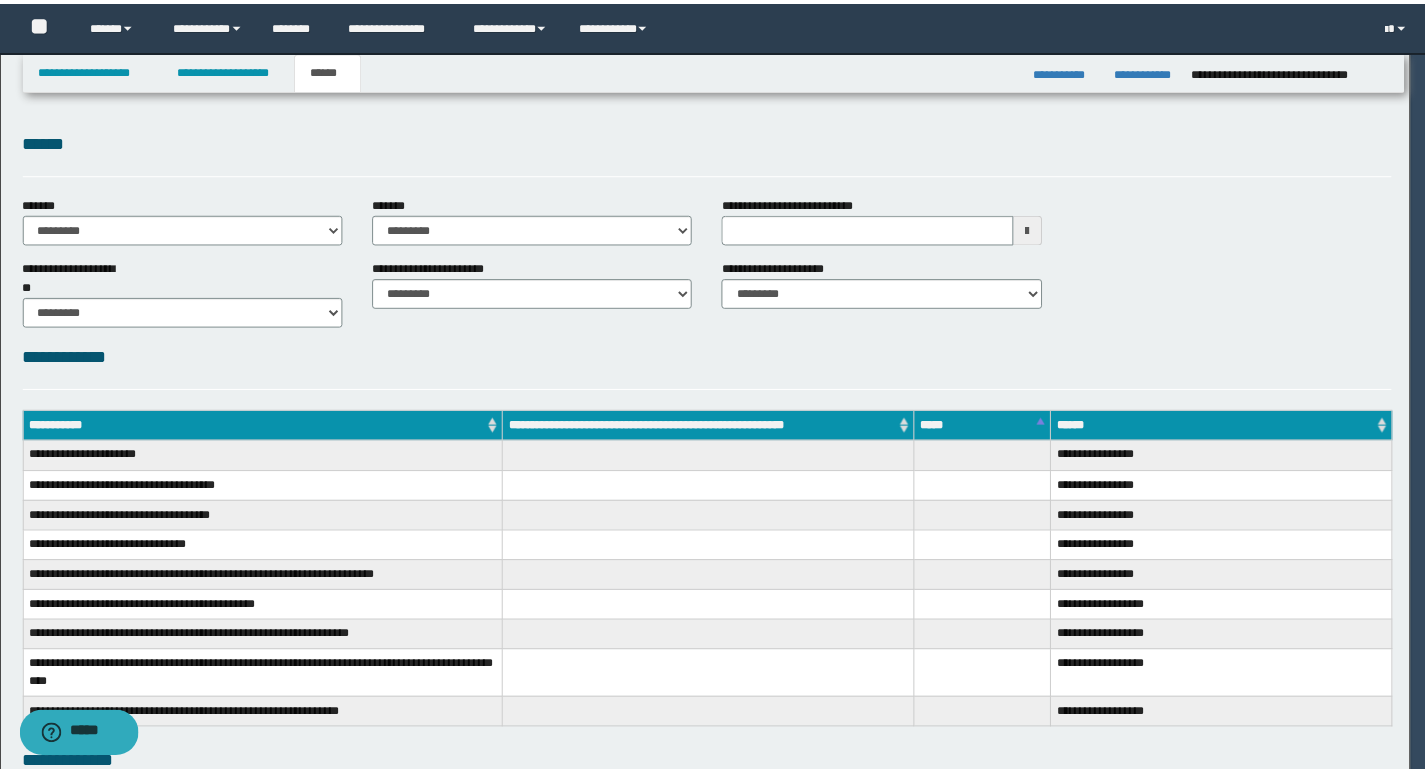 scroll, scrollTop: 0, scrollLeft: 0, axis: both 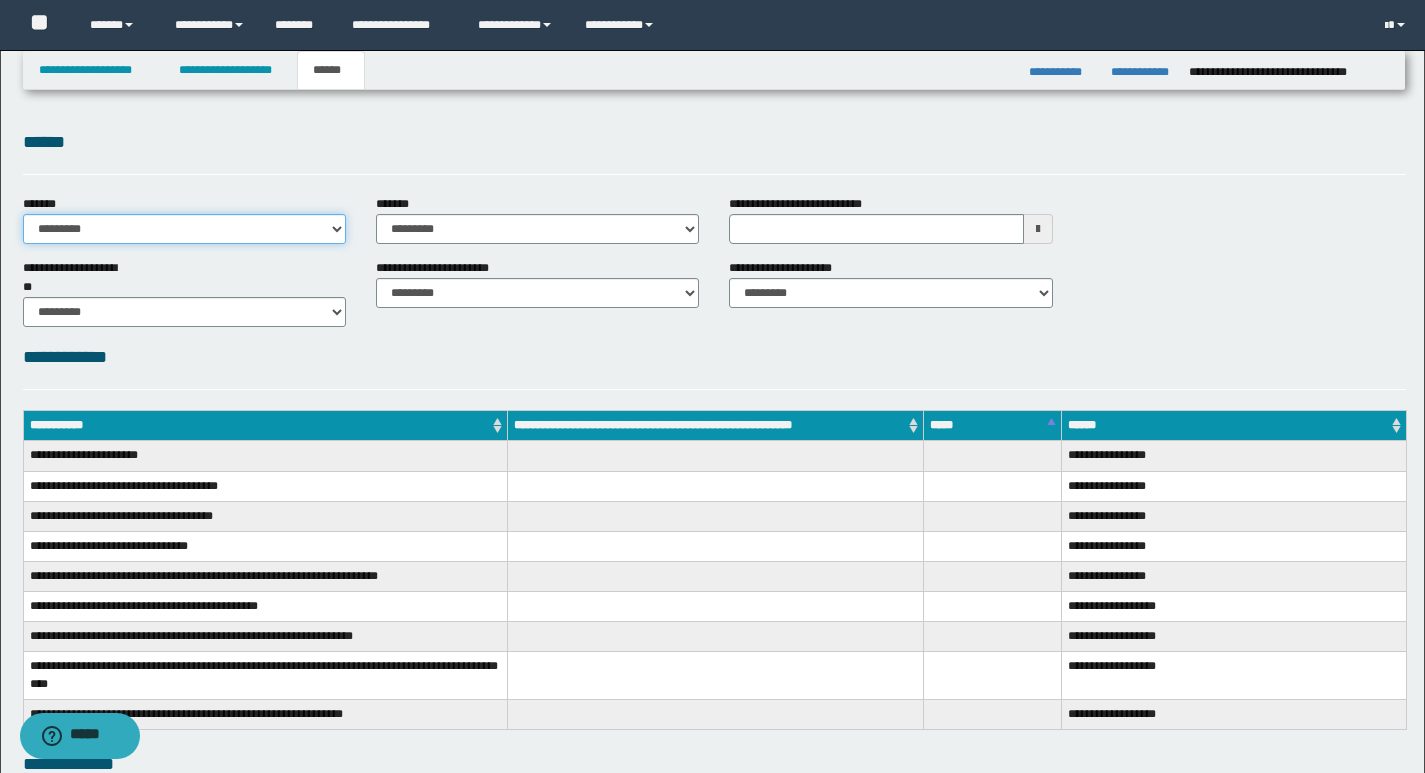 click on "**********" at bounding box center [184, 229] 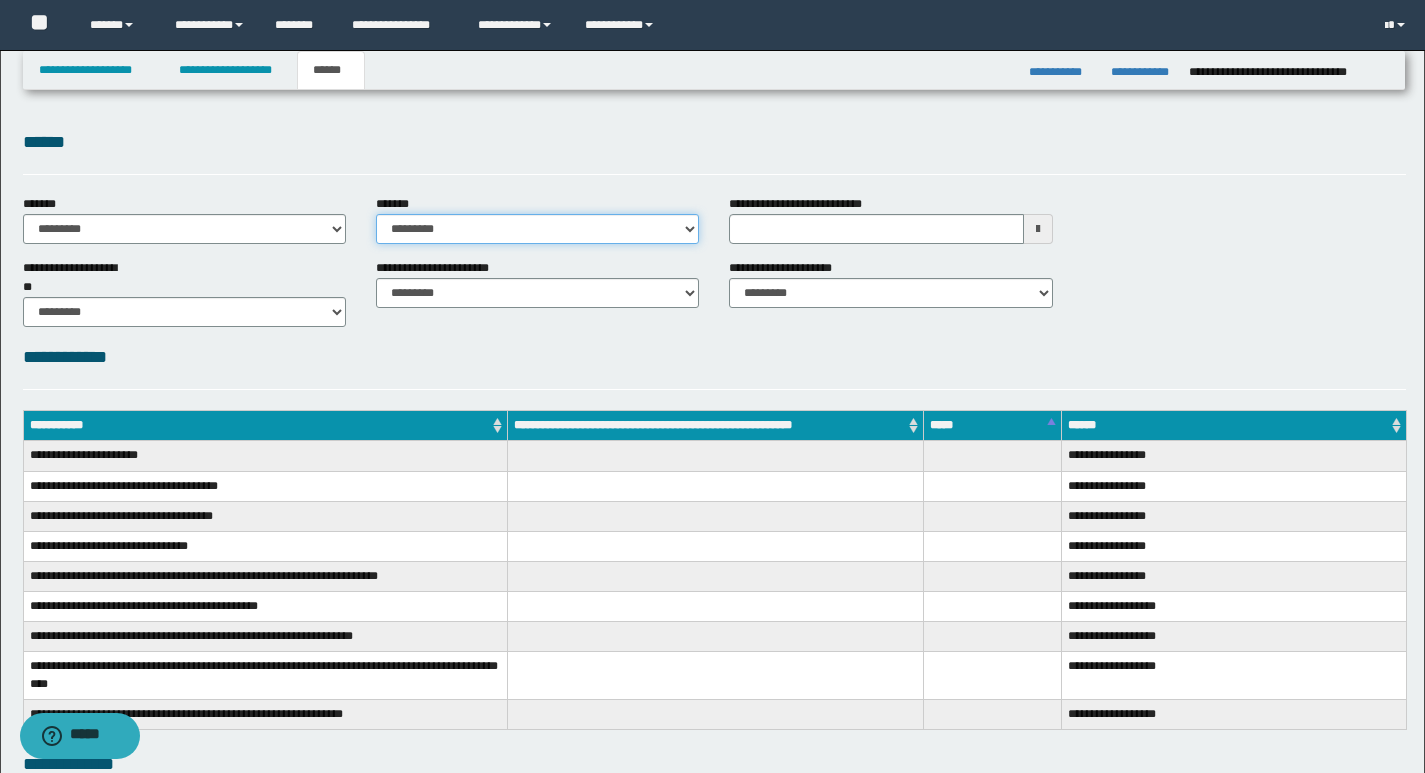 click on "**********" at bounding box center [537, 229] 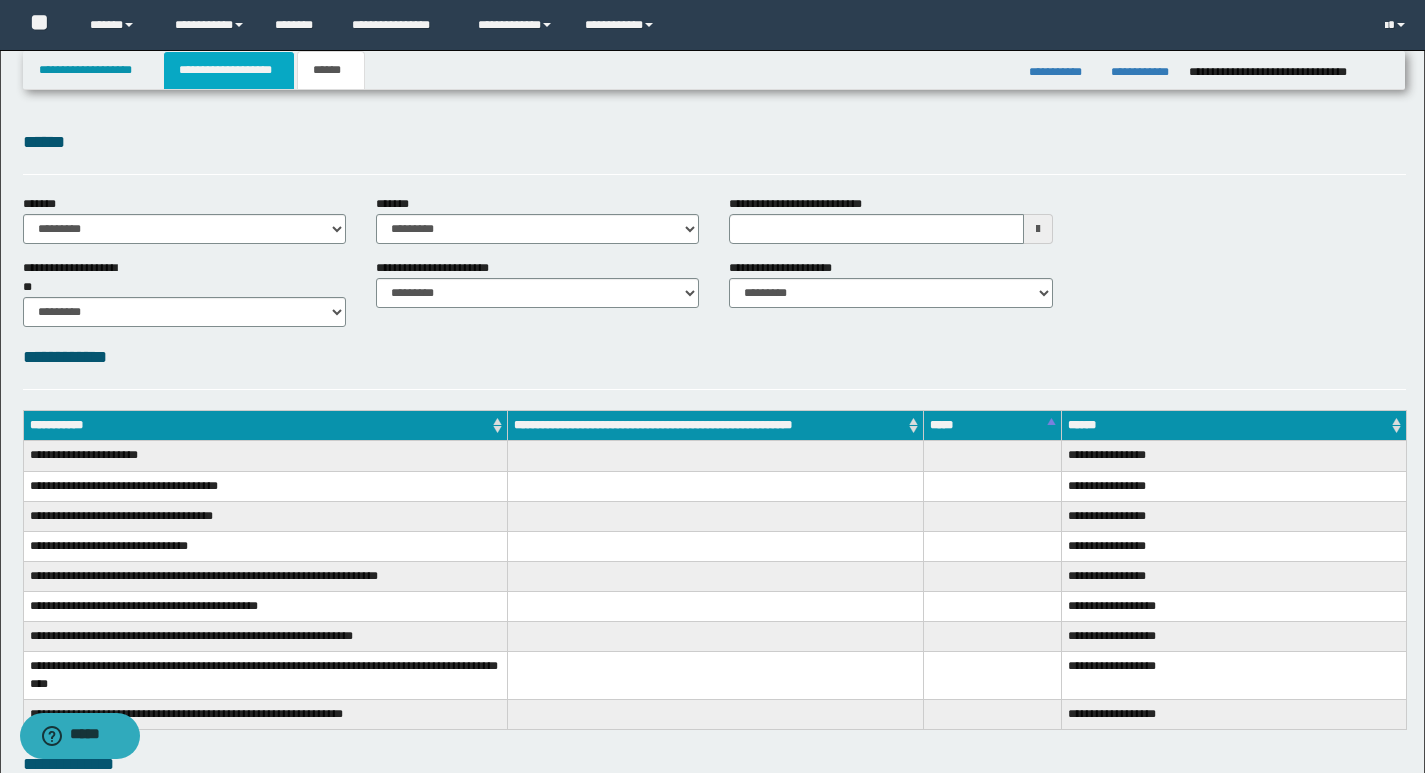 click on "**********" at bounding box center [229, 70] 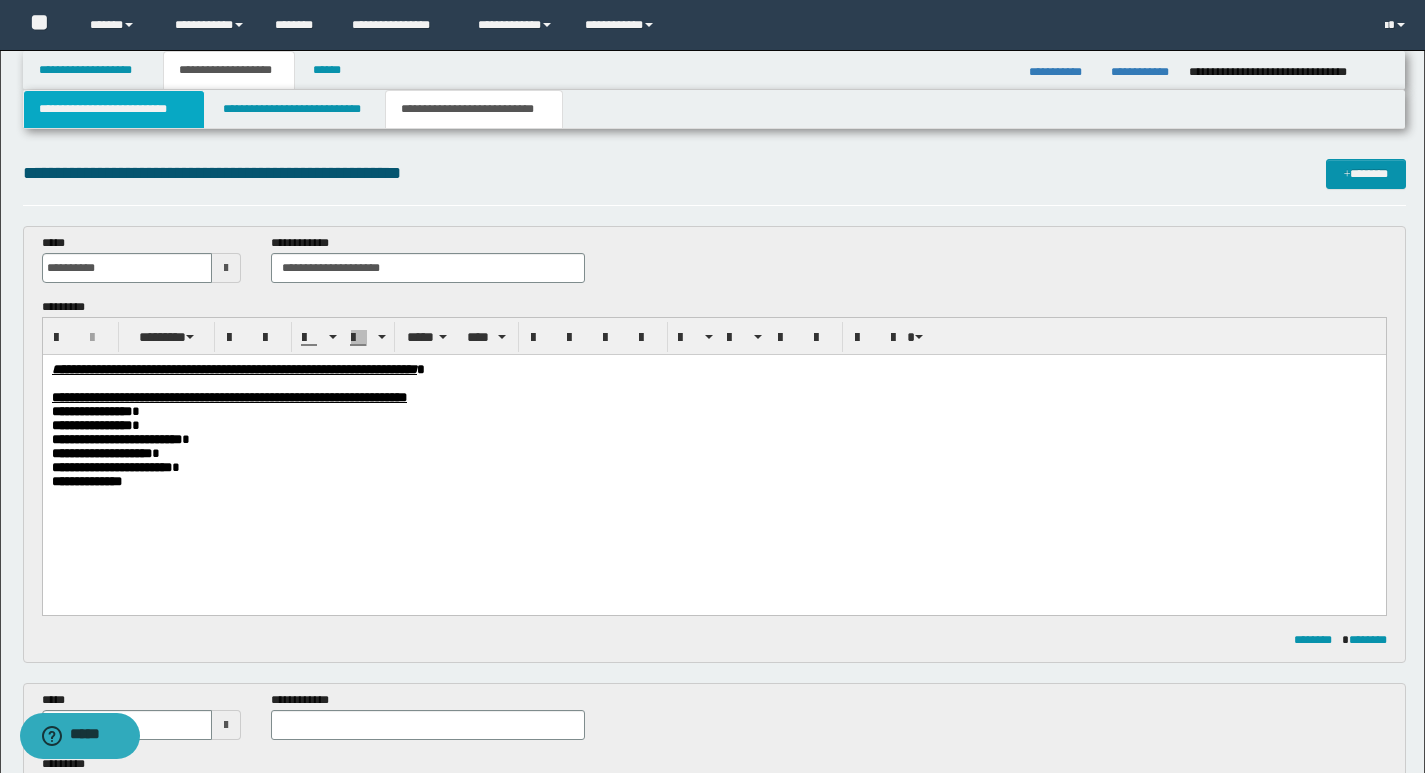 click on "**********" at bounding box center (114, 109) 